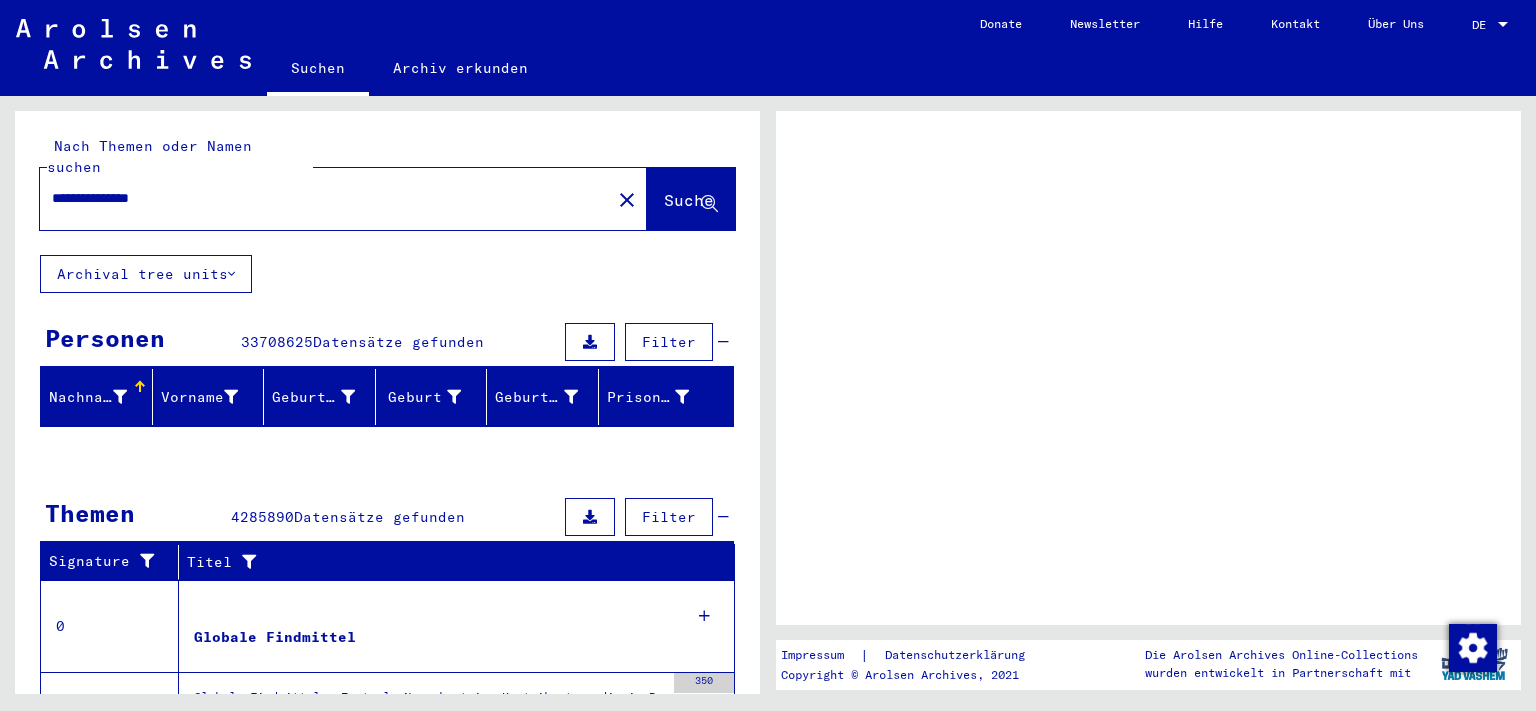 scroll, scrollTop: 0, scrollLeft: 0, axis: both 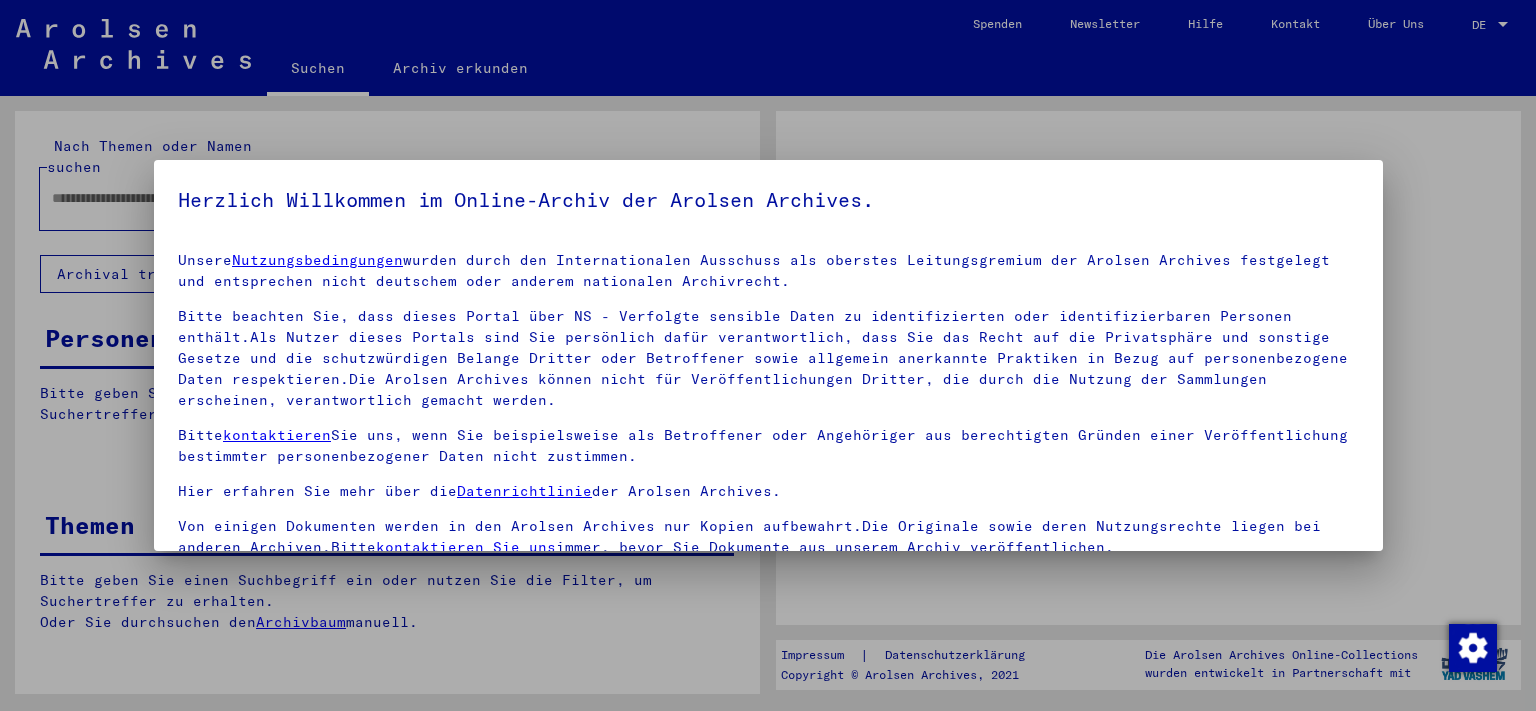 type on "**********" 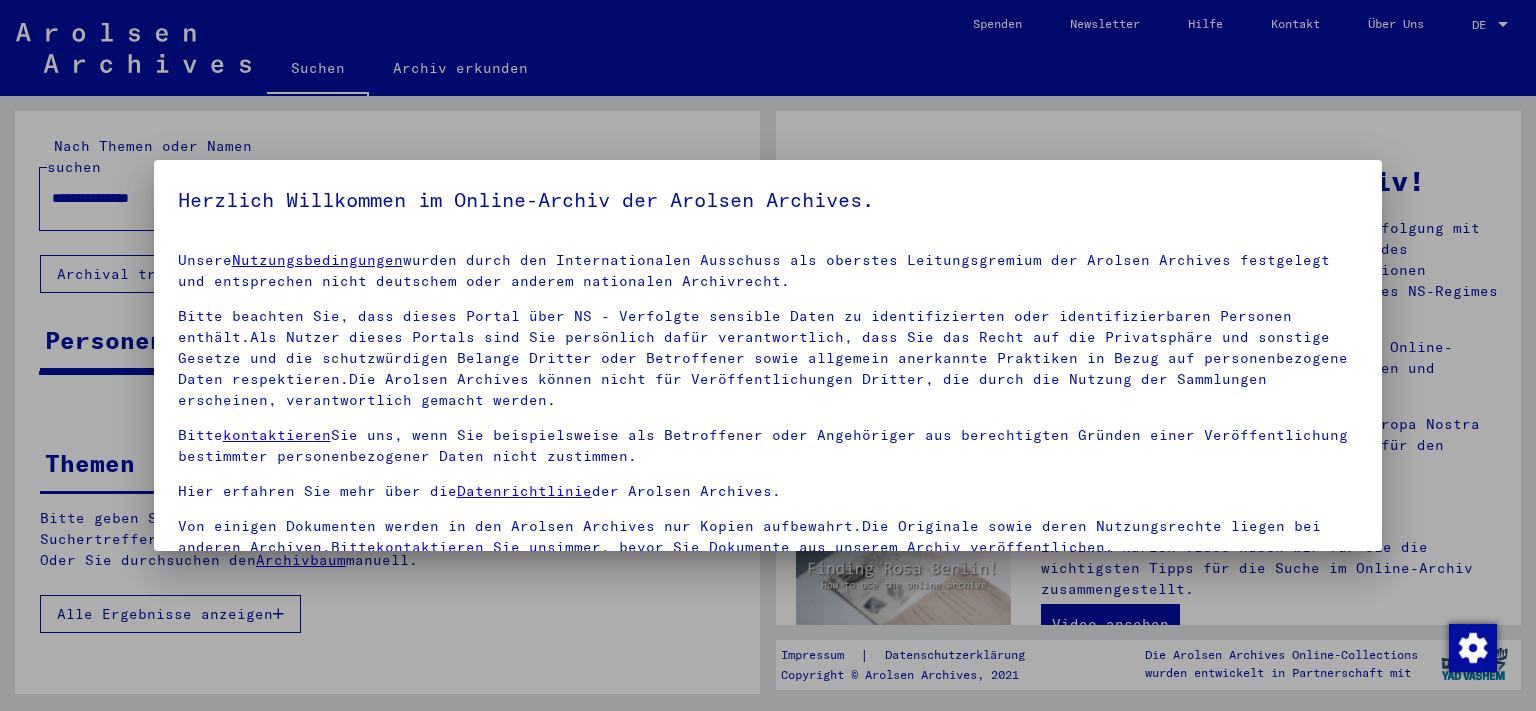 scroll, scrollTop: 18, scrollLeft: 0, axis: vertical 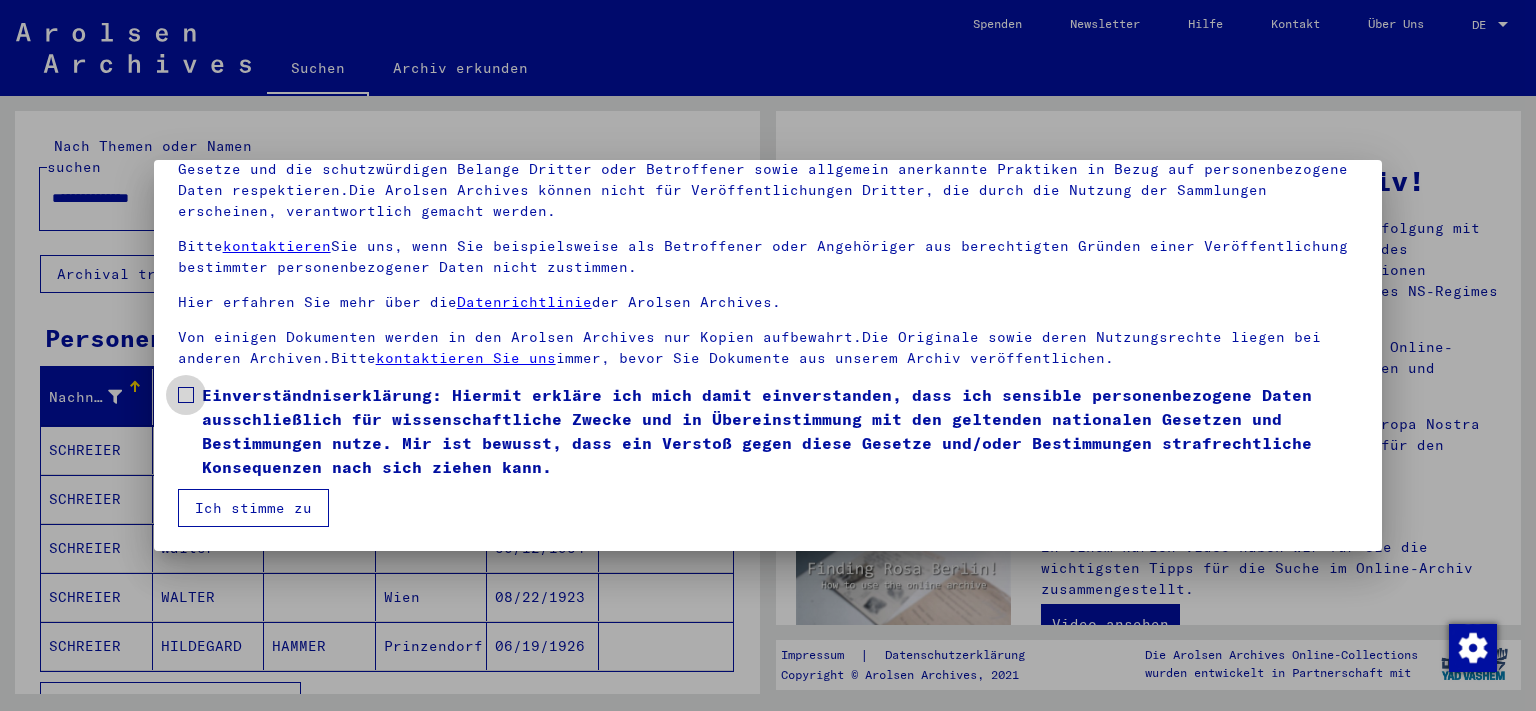 click at bounding box center (186, 395) 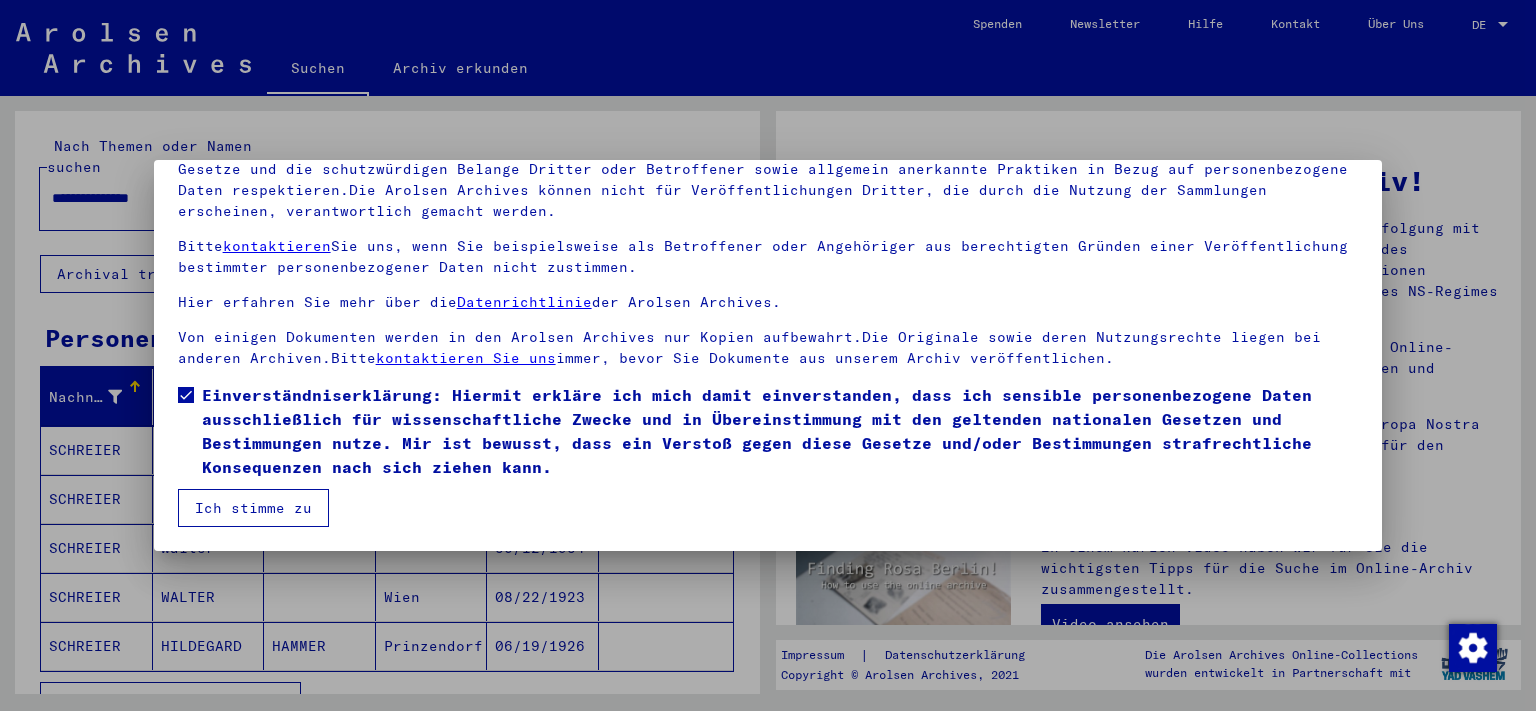 click on "Ich stimme zu" at bounding box center (253, 508) 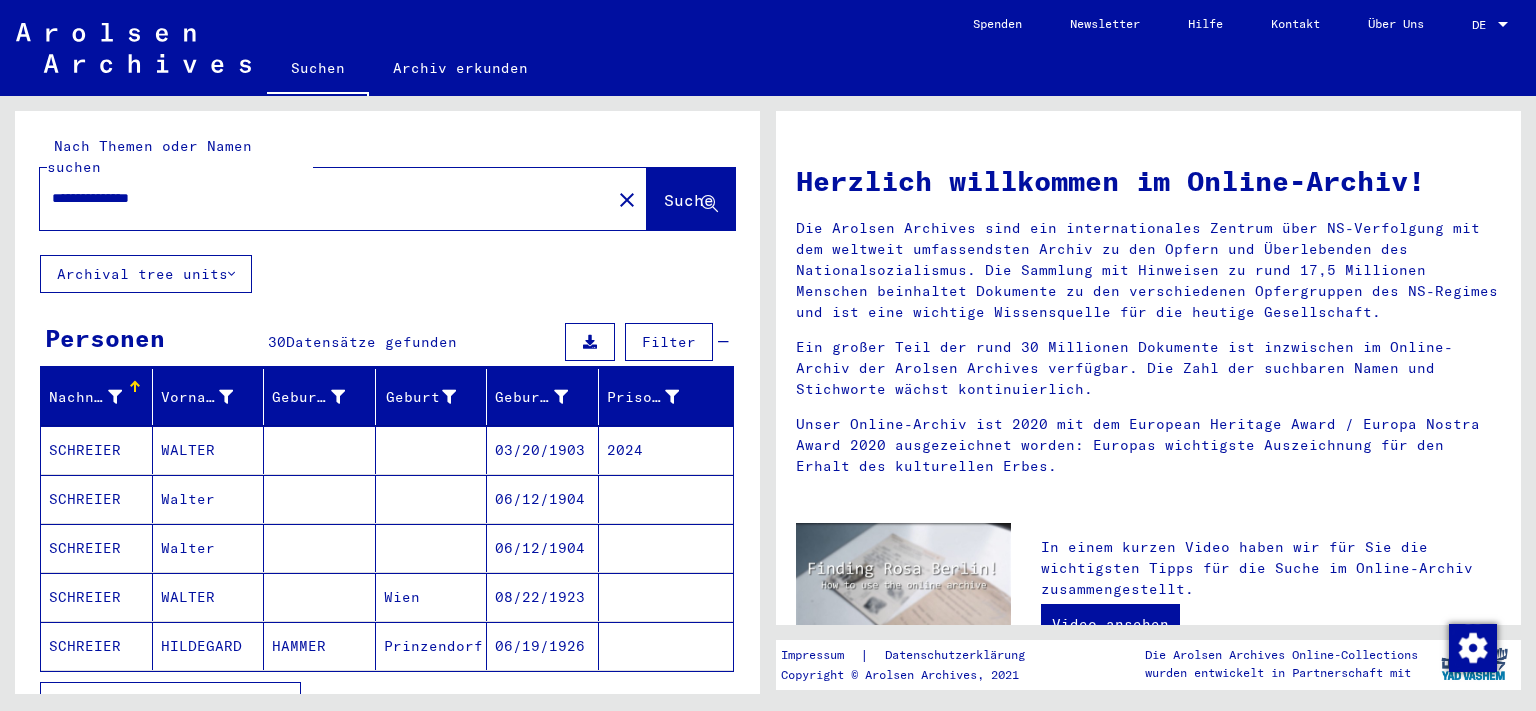 click on "SCHREIER" at bounding box center (97, 499) 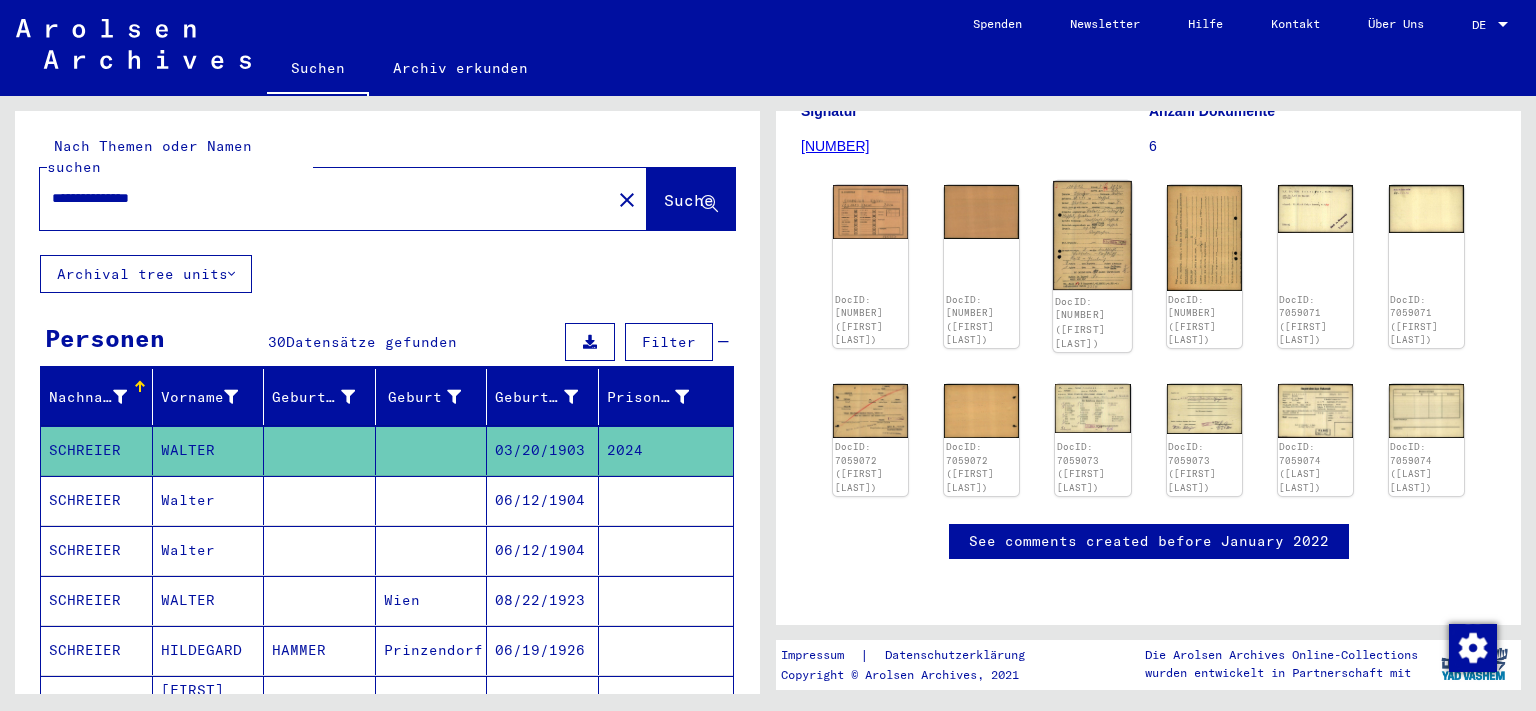 scroll, scrollTop: 221, scrollLeft: 0, axis: vertical 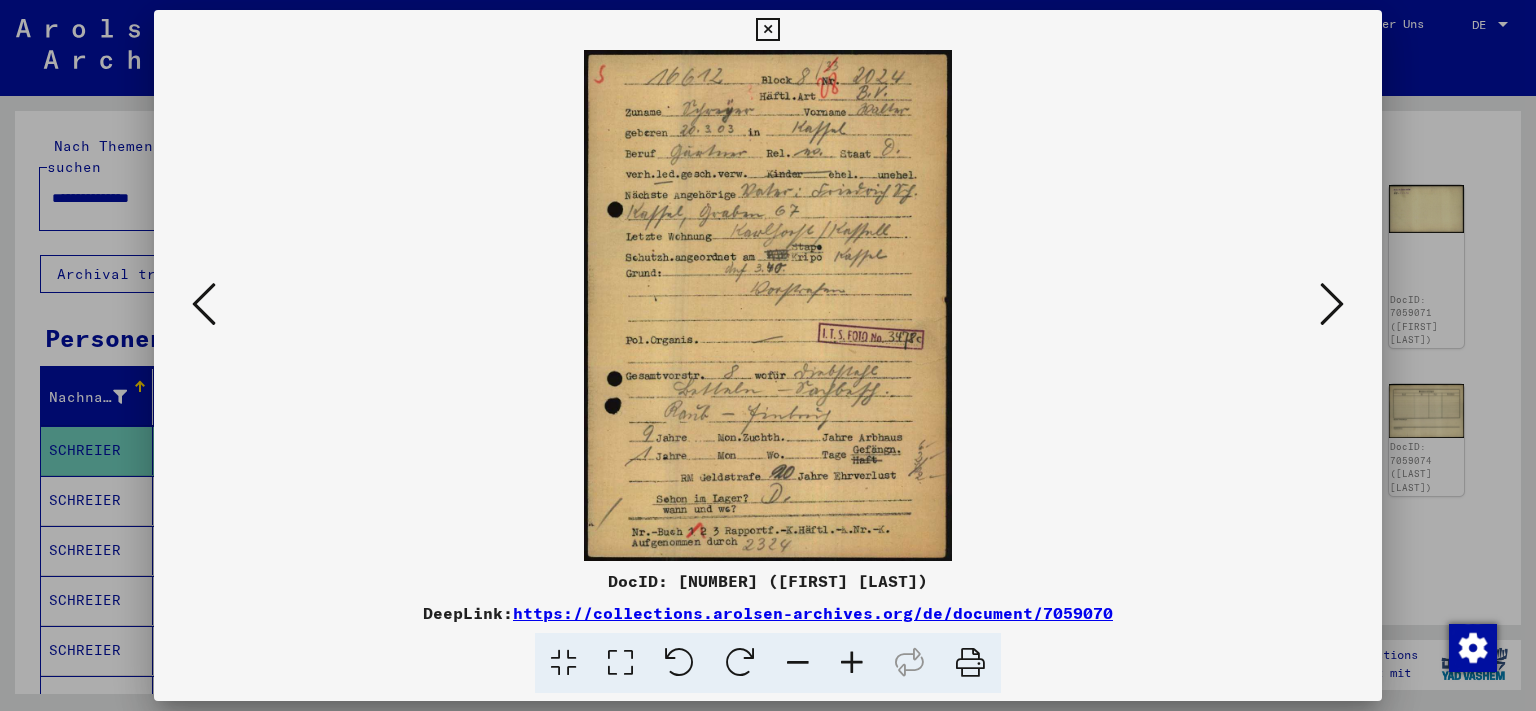click at bounding box center (1332, 304) 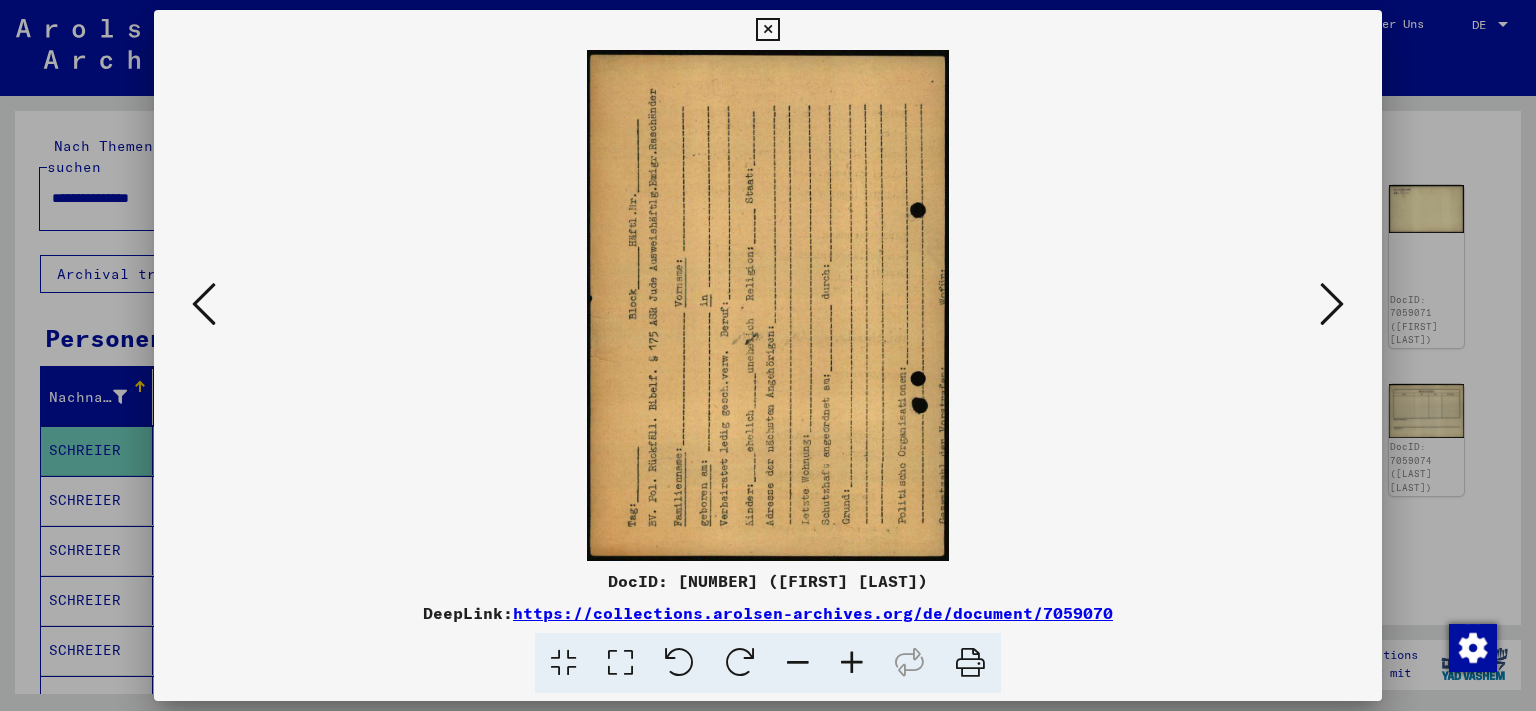 click at bounding box center (1332, 304) 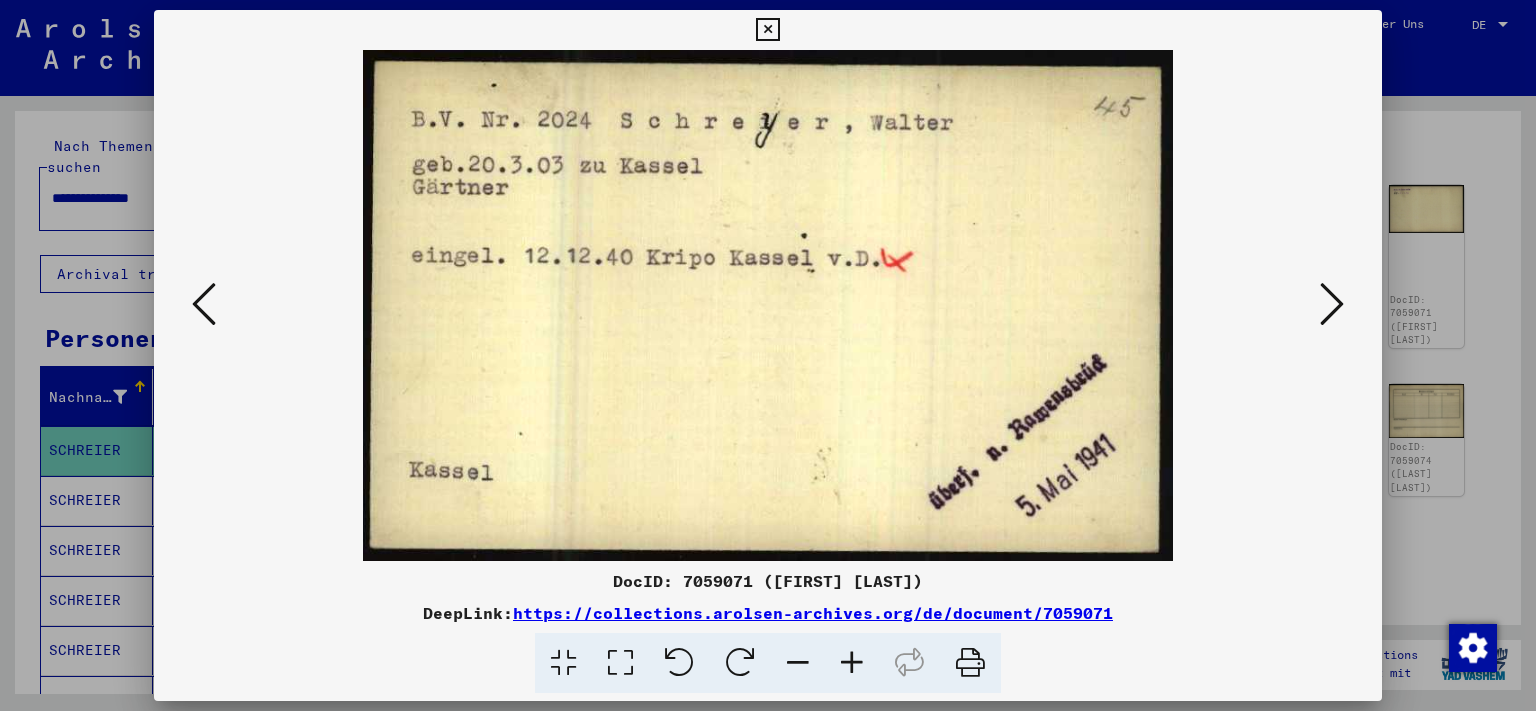 click at bounding box center (1332, 304) 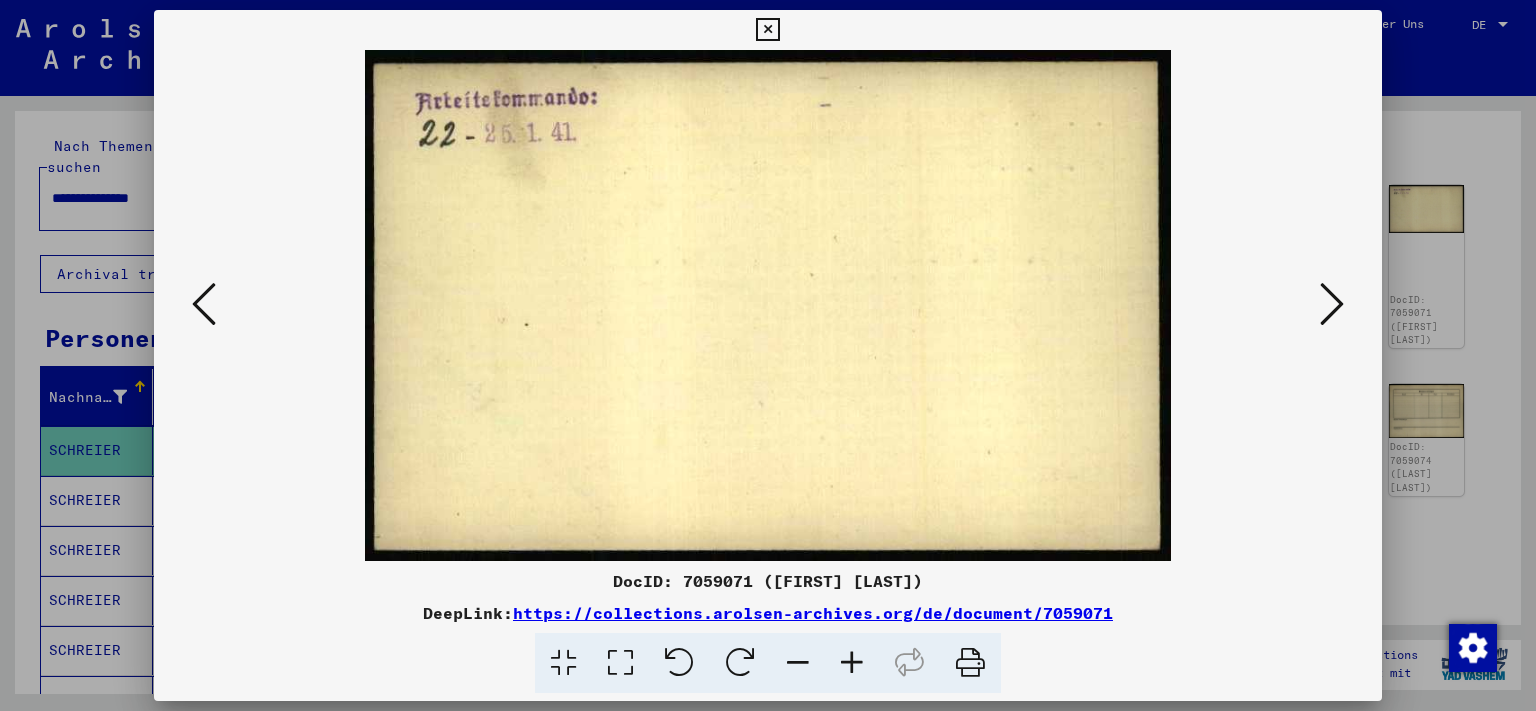 click at bounding box center [1332, 304] 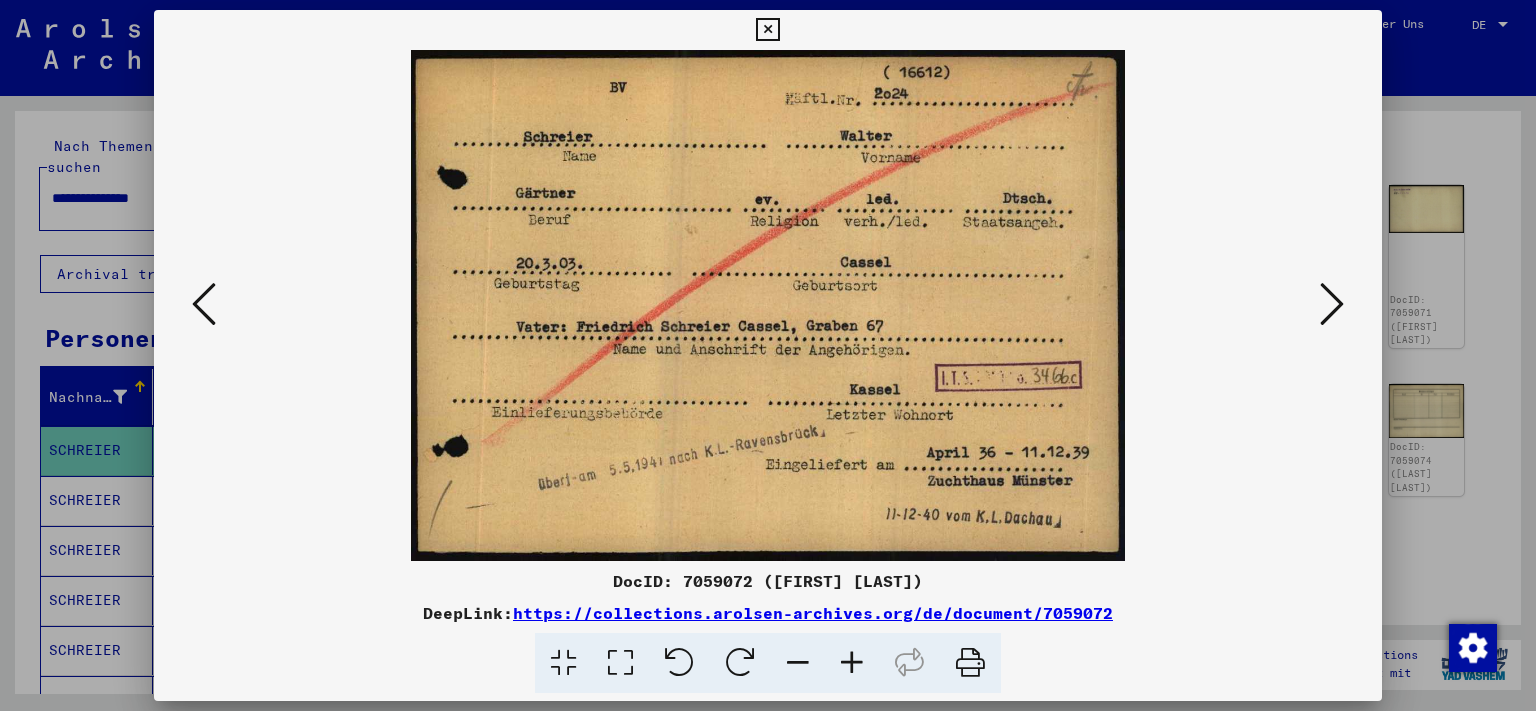 click at bounding box center [1332, 304] 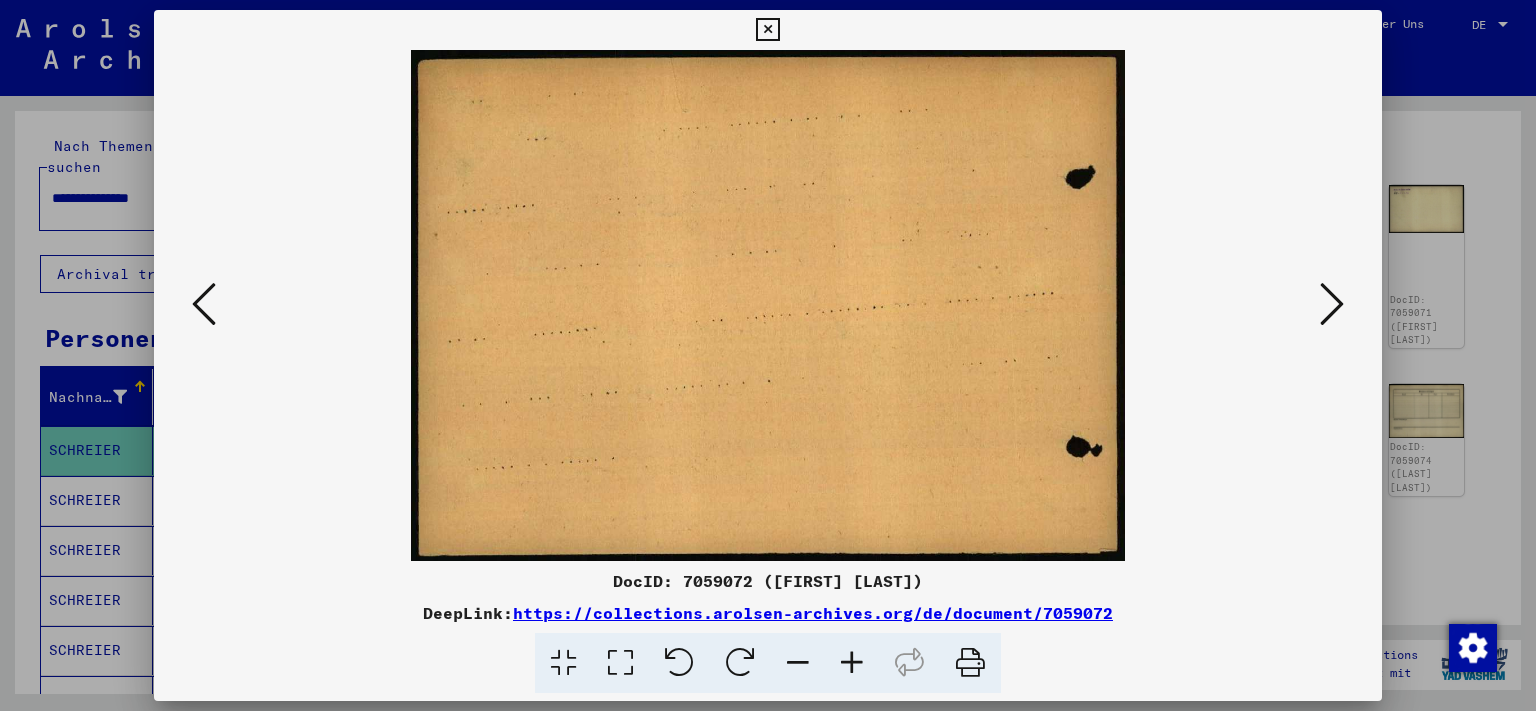 click at bounding box center (1332, 304) 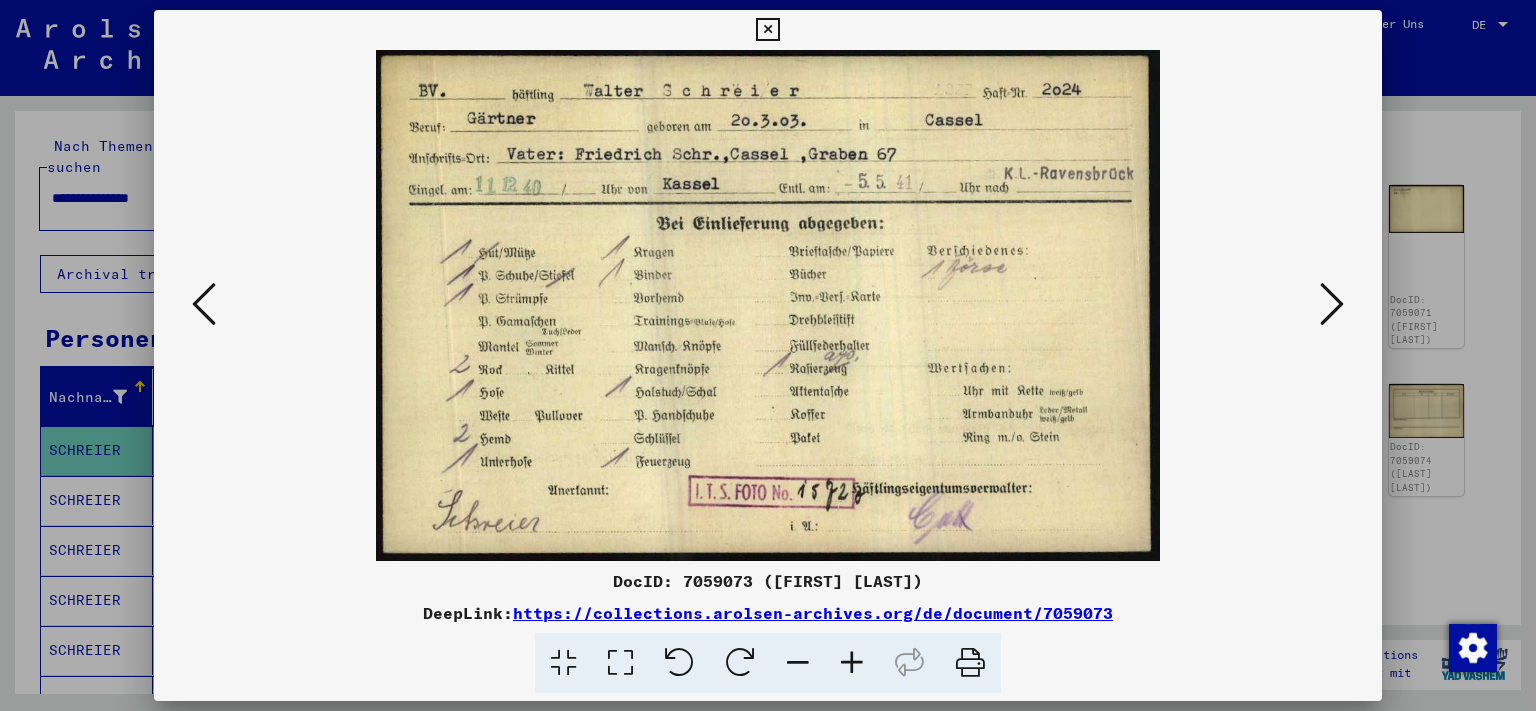 click at bounding box center (1332, 304) 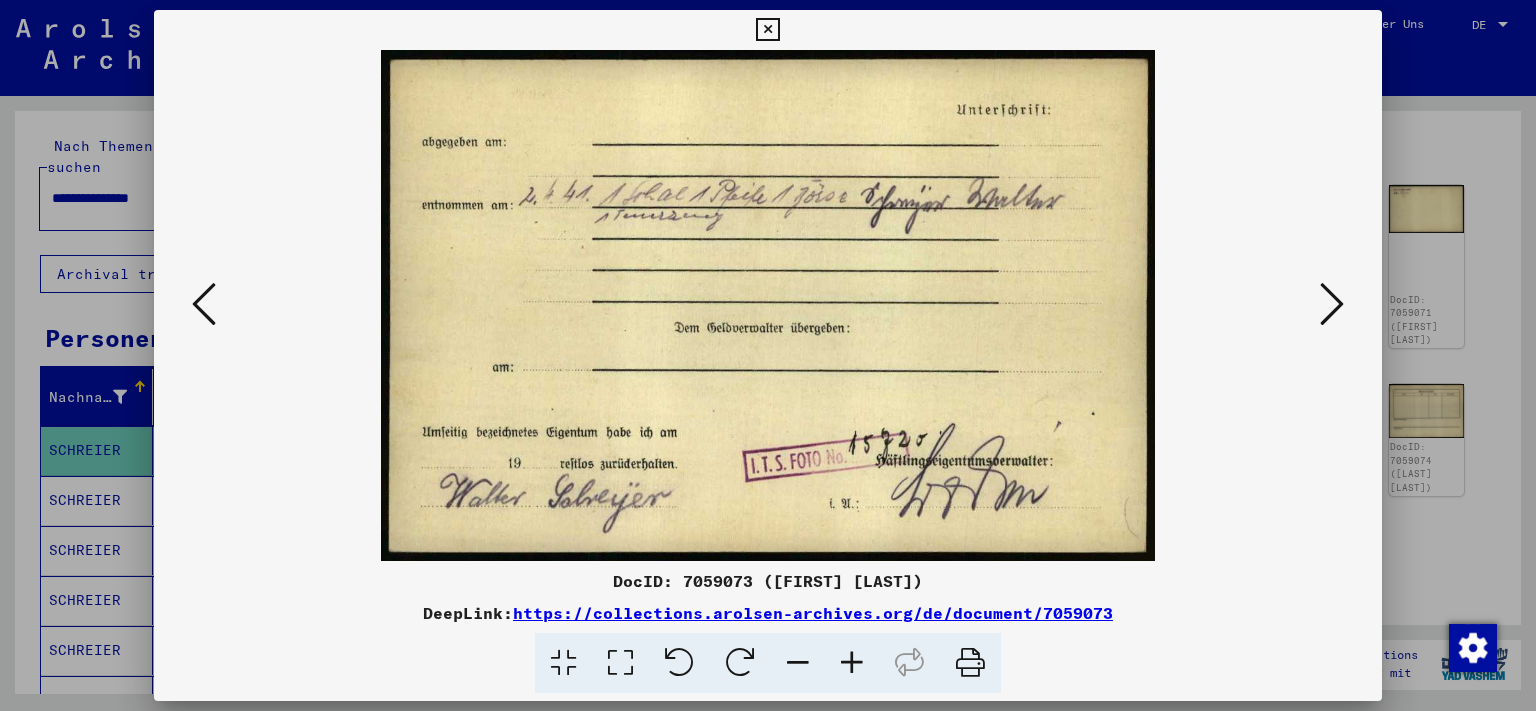 click at bounding box center (1332, 304) 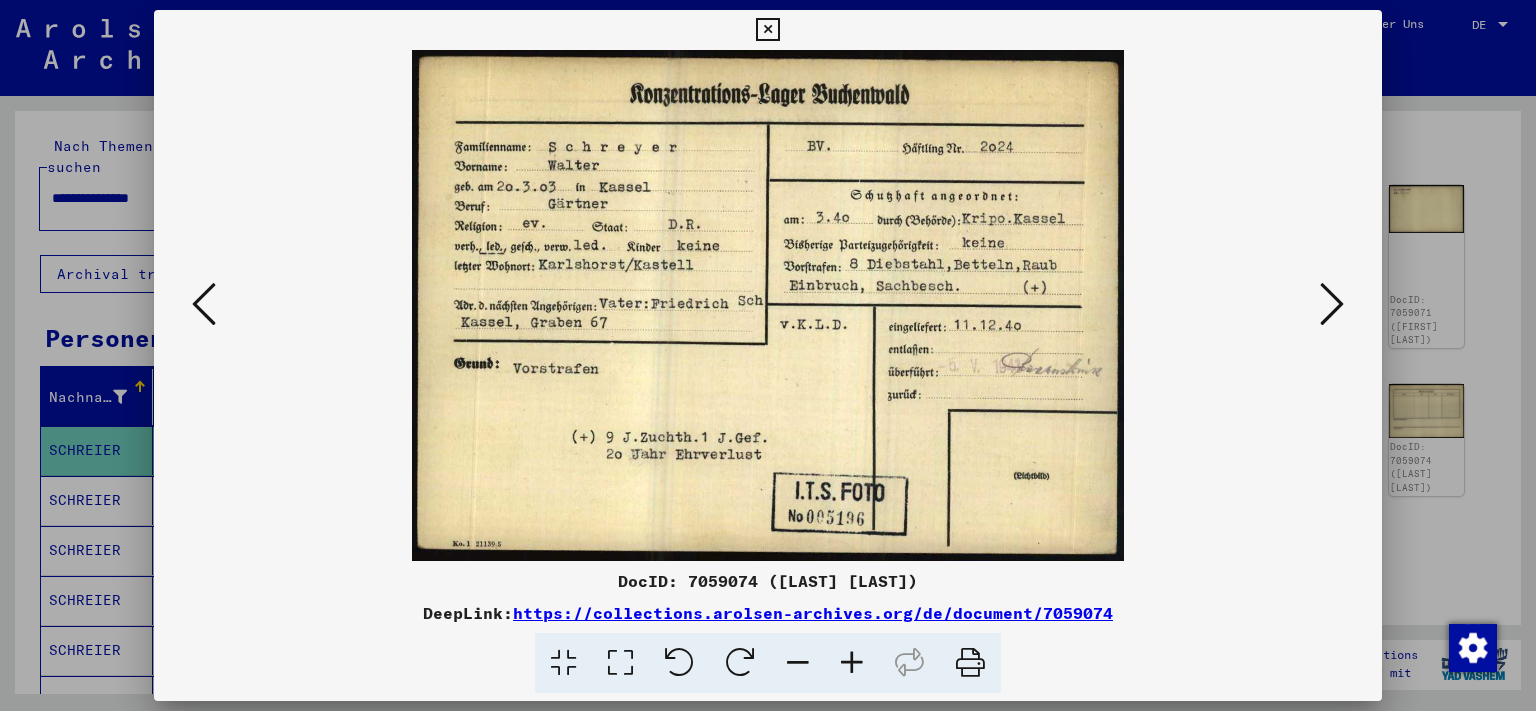 click at bounding box center [1332, 304] 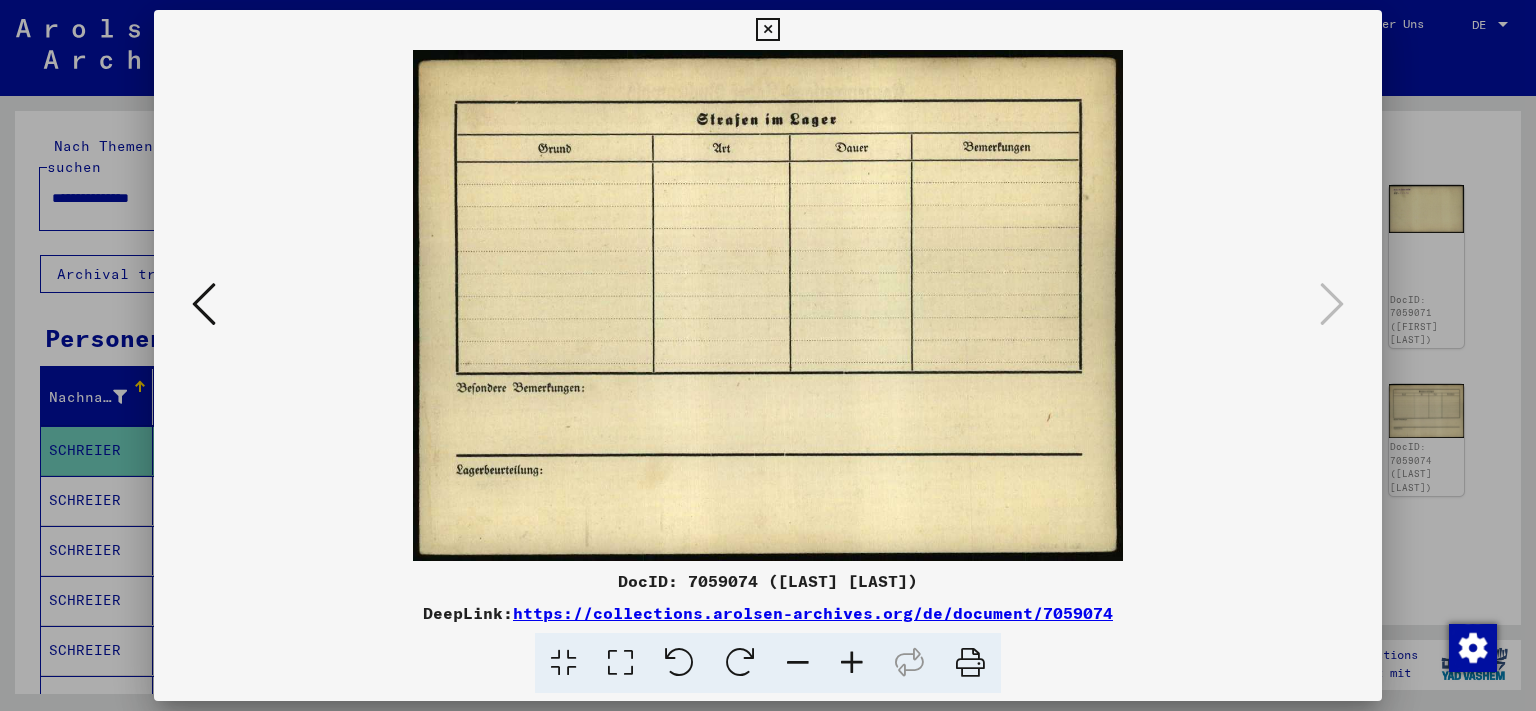 click at bounding box center (767, 30) 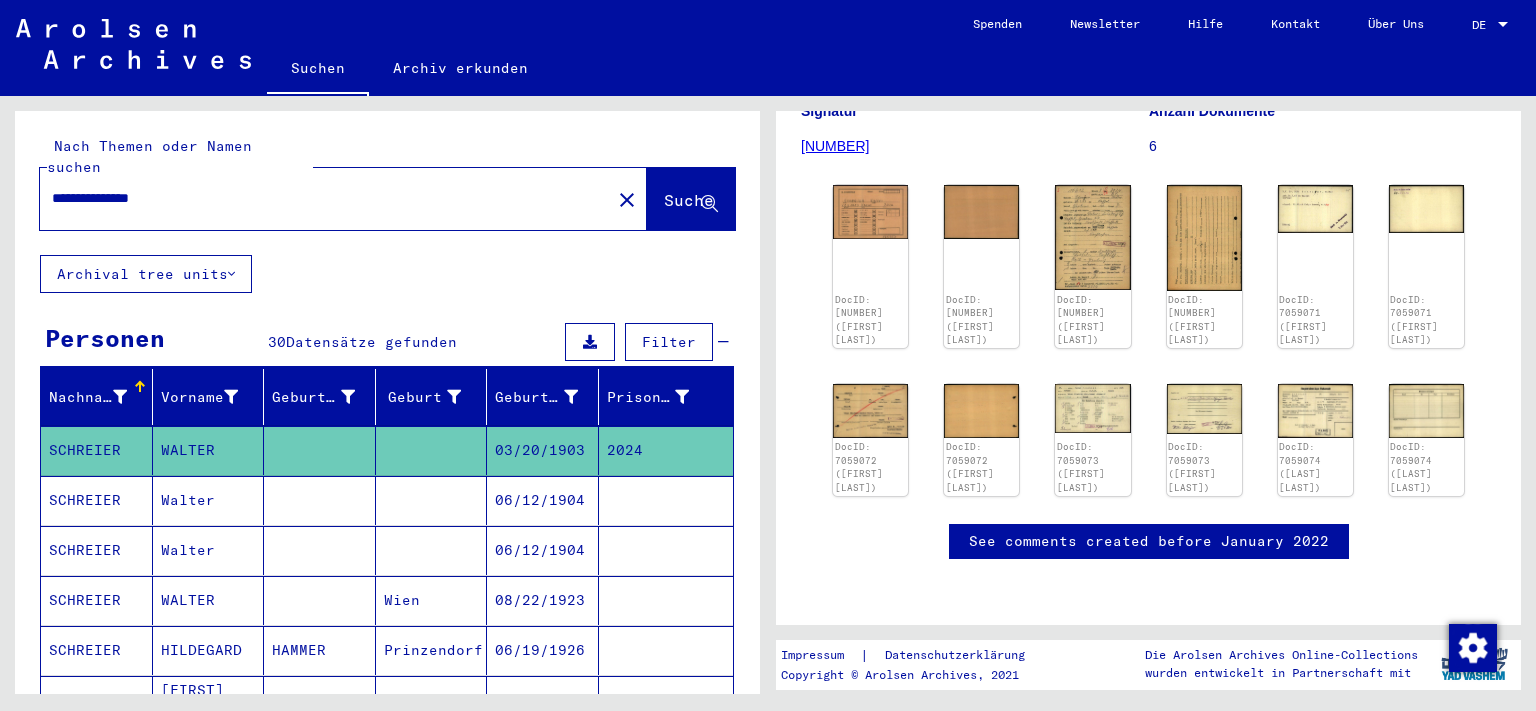 click on "06/12/1904" at bounding box center (543, 550) 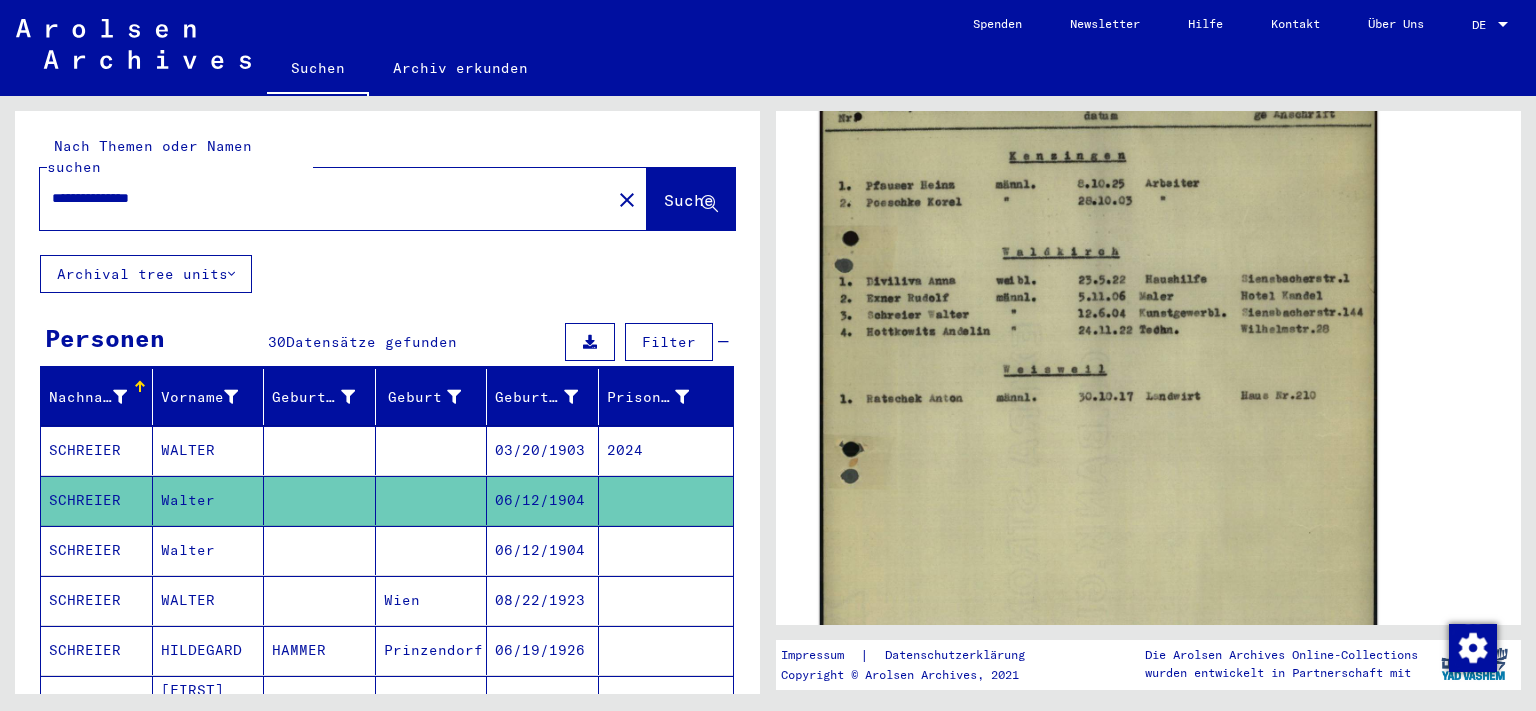 scroll, scrollTop: 552, scrollLeft: 0, axis: vertical 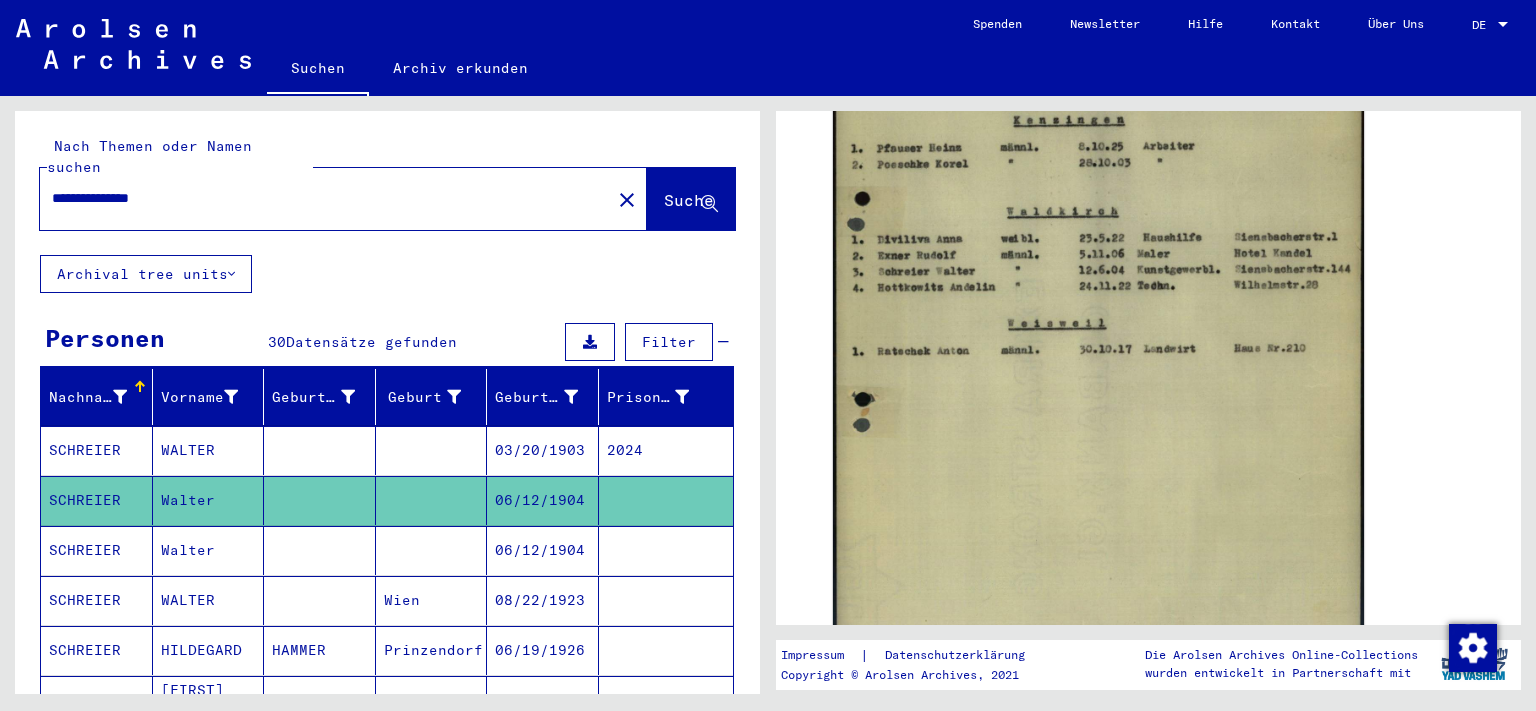 click on "06/12/1904" at bounding box center (543, 600) 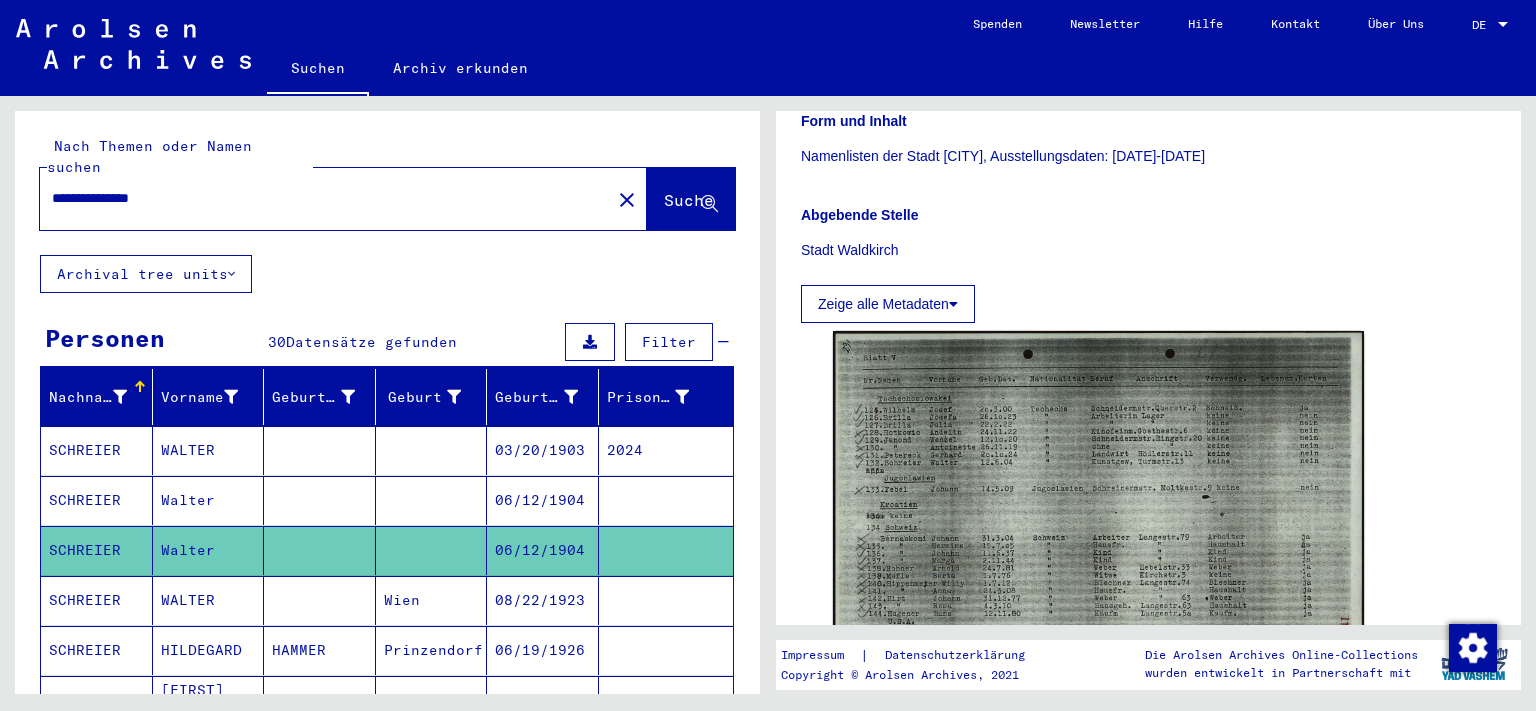 scroll, scrollTop: 442, scrollLeft: 0, axis: vertical 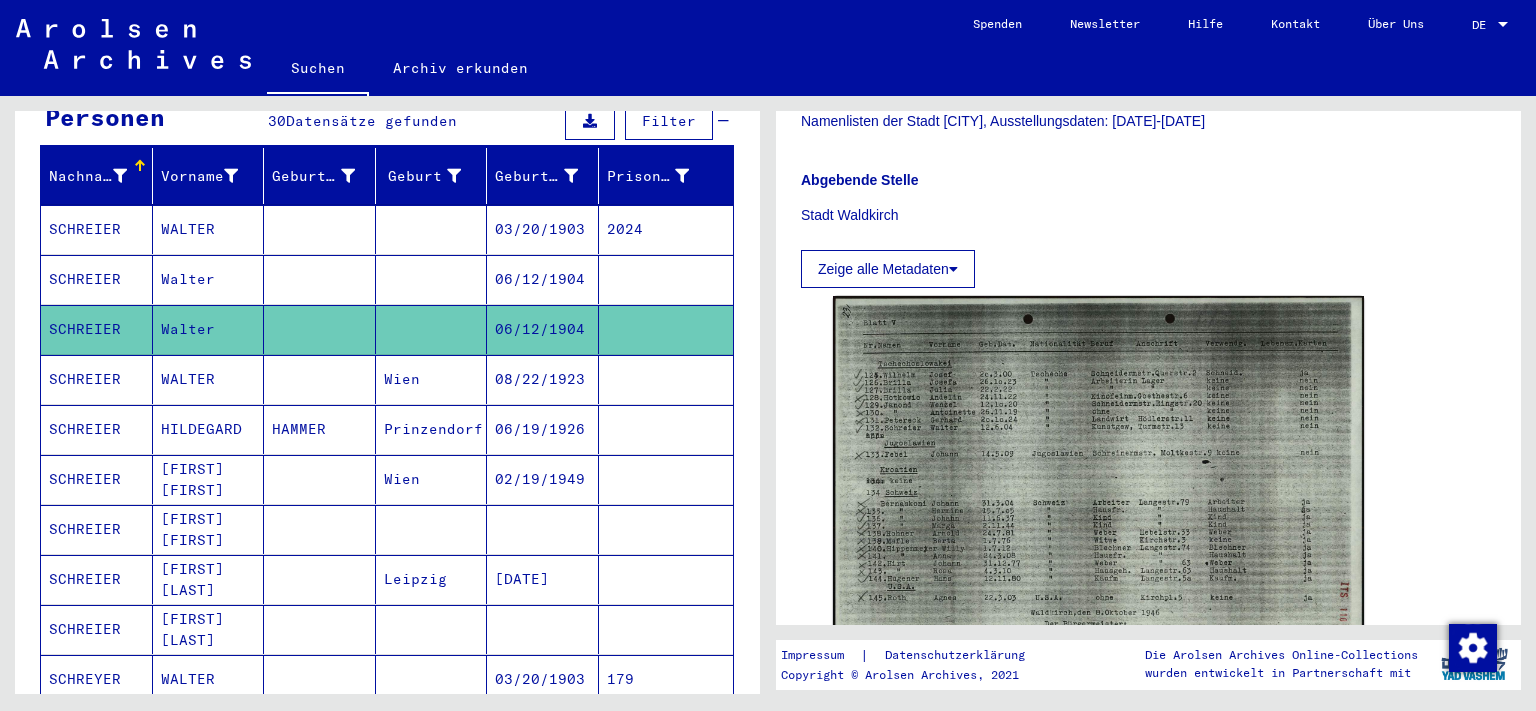 click on "[FIRST] [FIRST]" at bounding box center (209, 579) 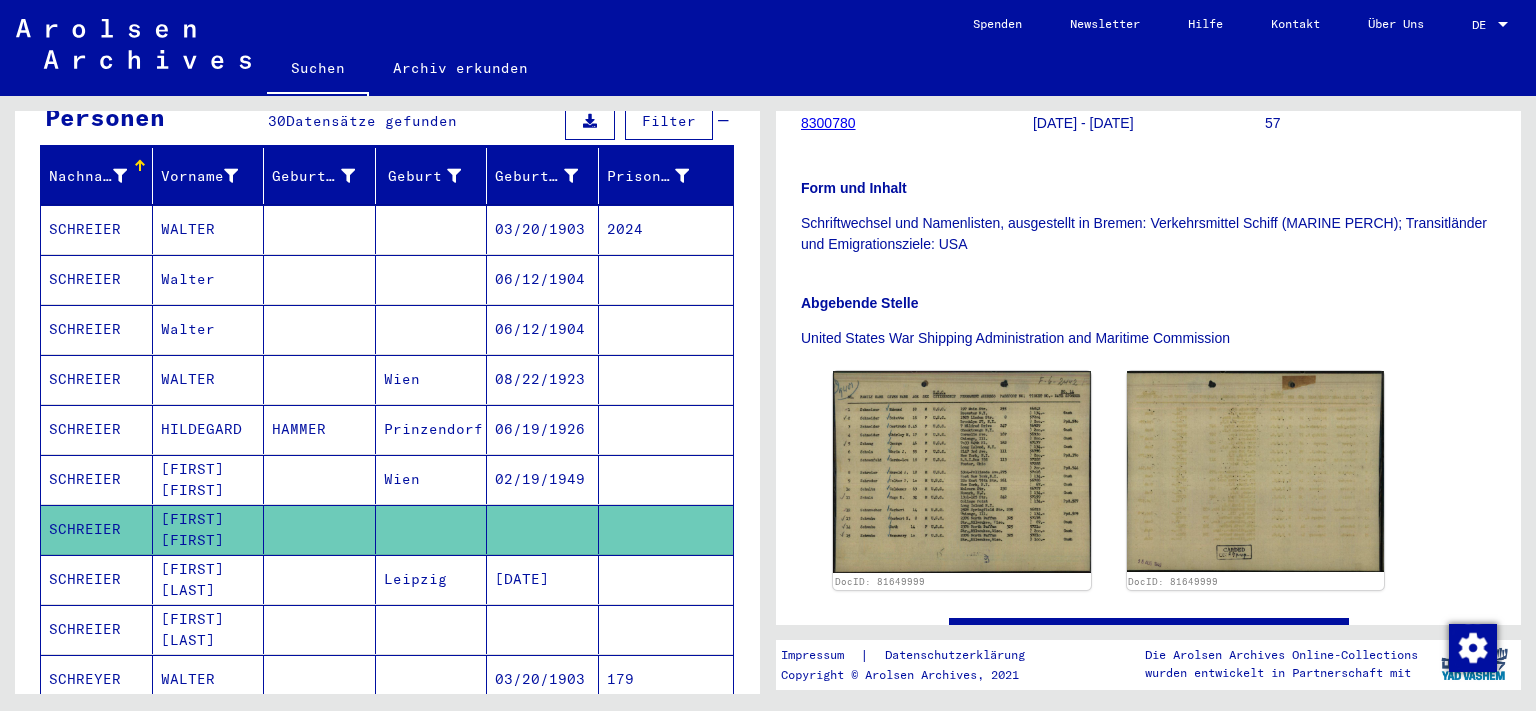 scroll, scrollTop: 442, scrollLeft: 0, axis: vertical 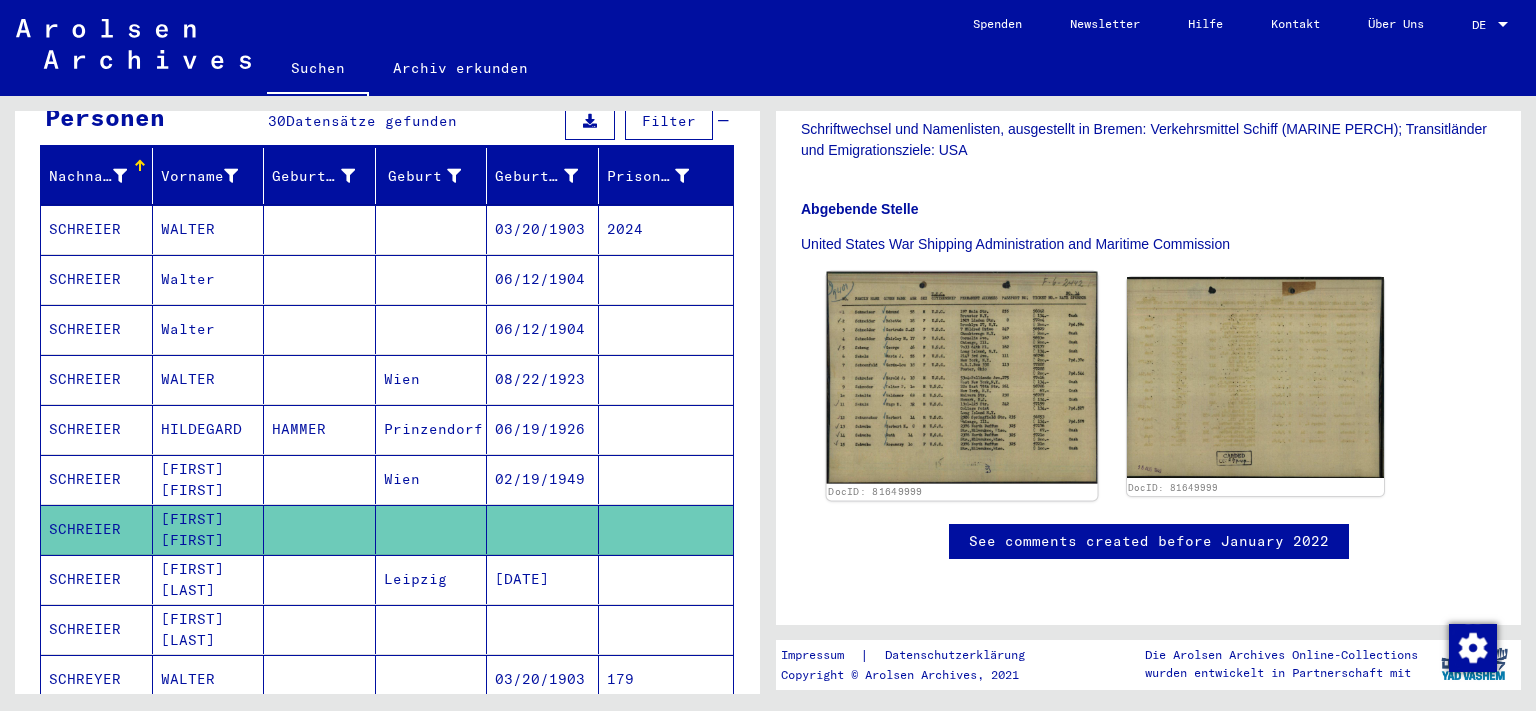 click 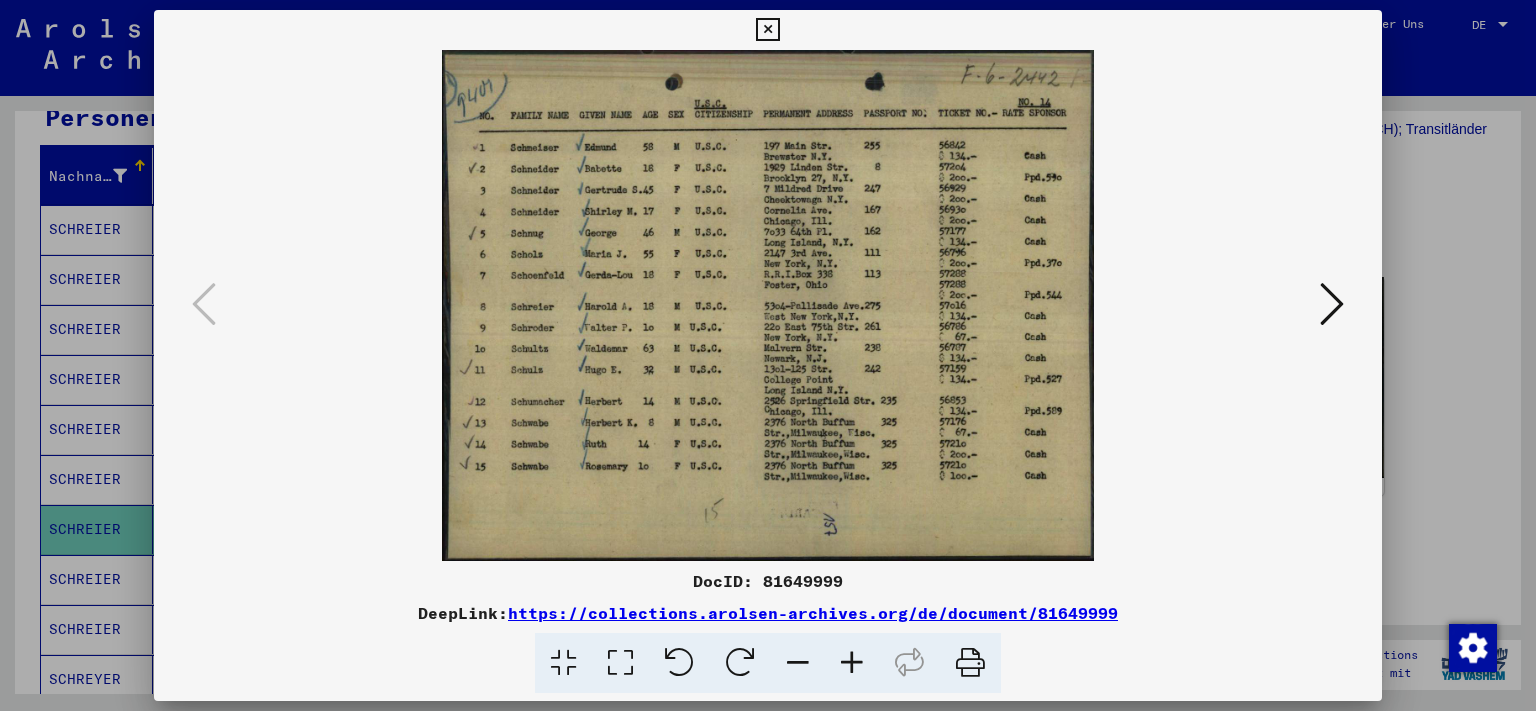 click at bounding box center (767, 30) 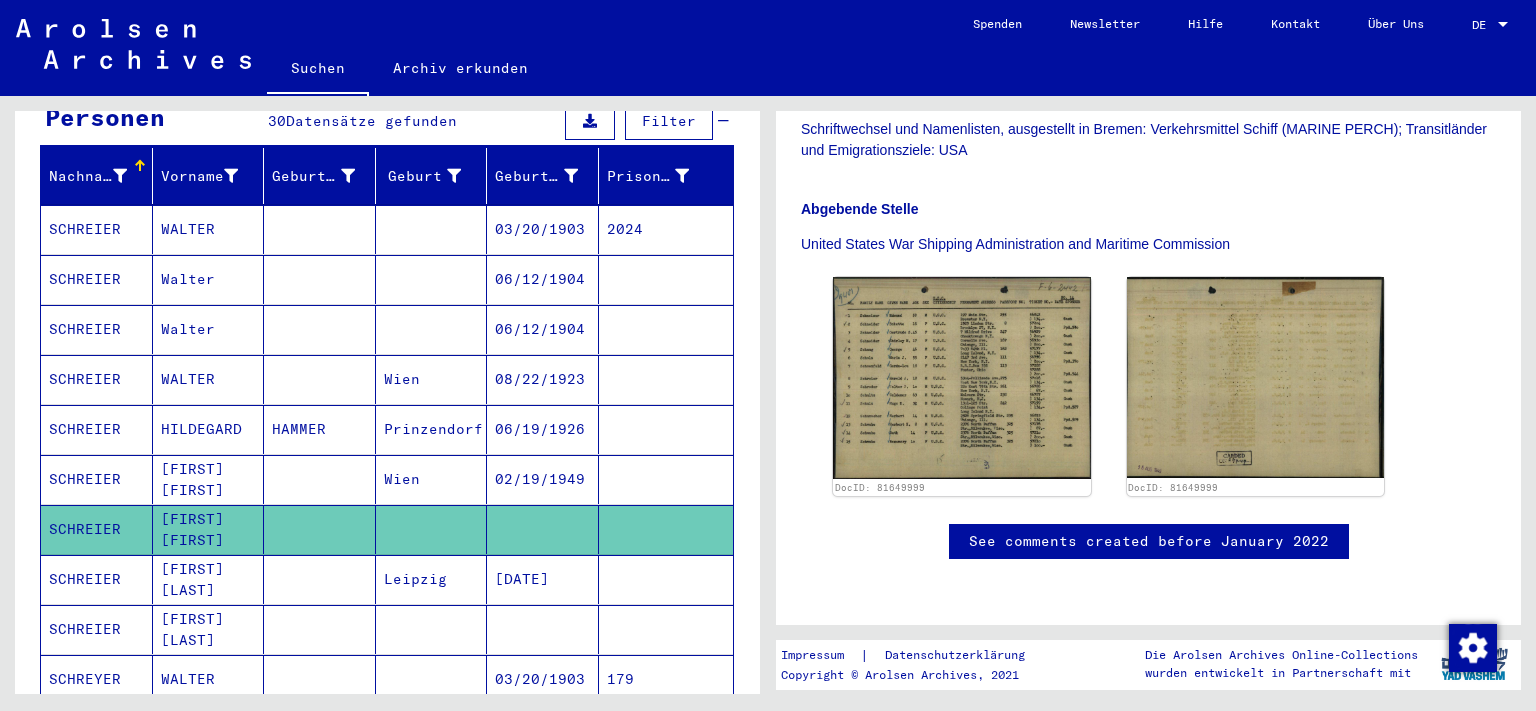 click on "[FIRST] [LAST]" at bounding box center [209, 629] 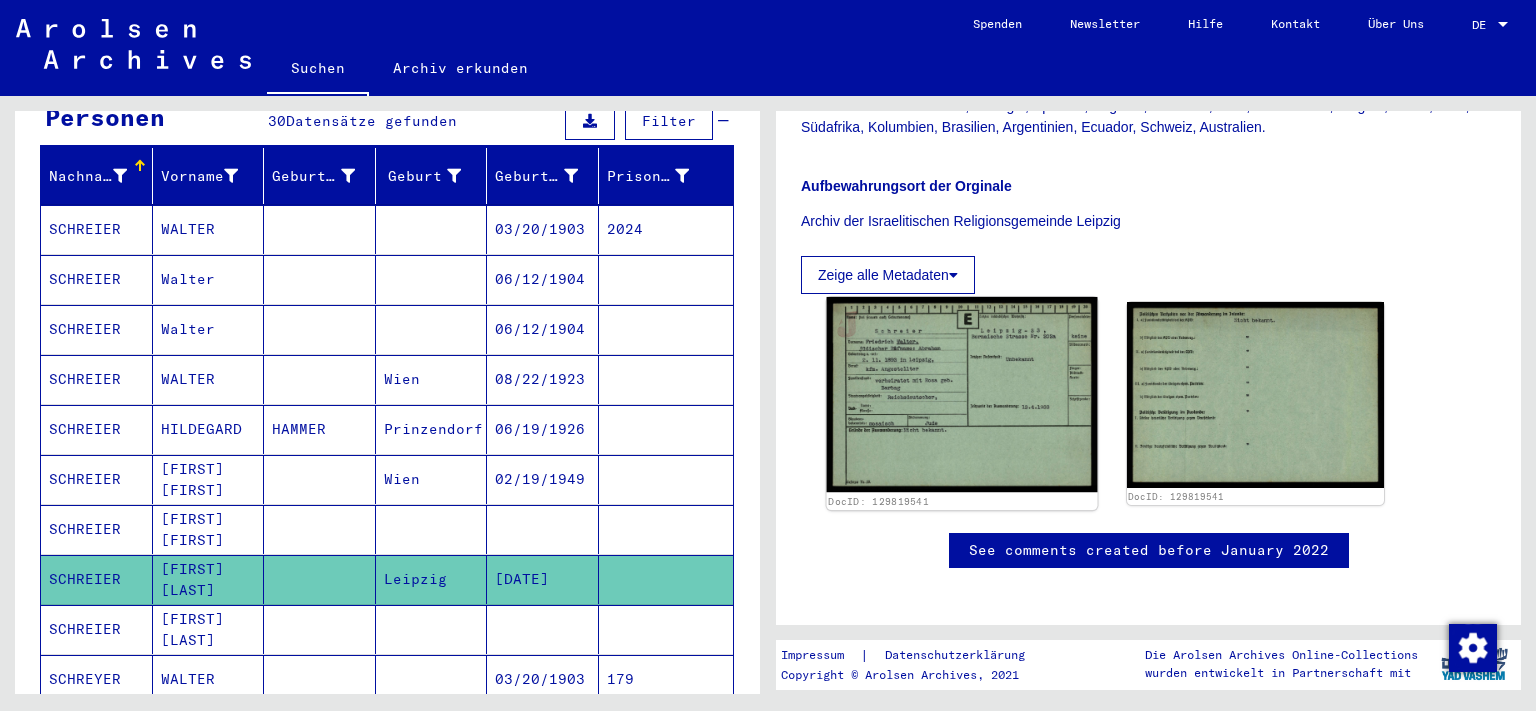 scroll, scrollTop: 1104, scrollLeft: 0, axis: vertical 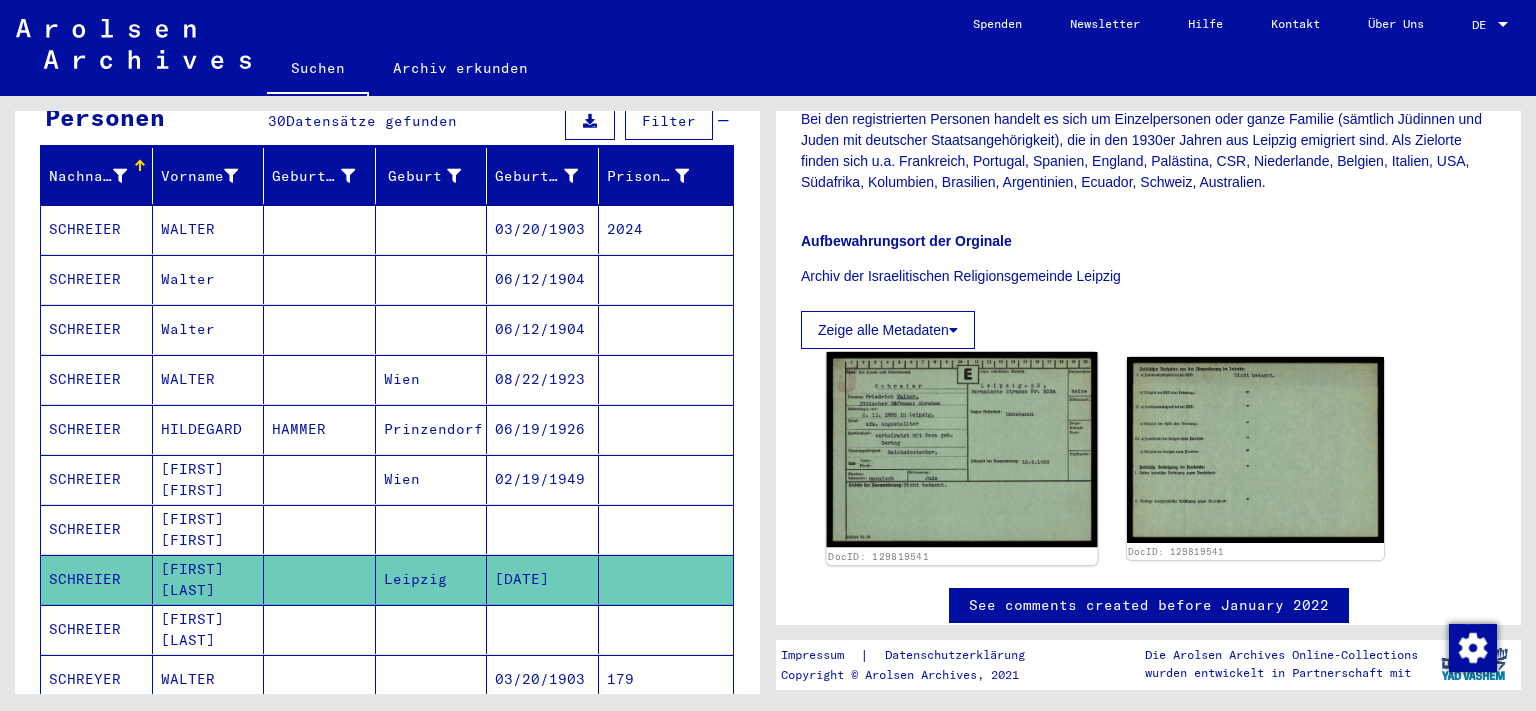click 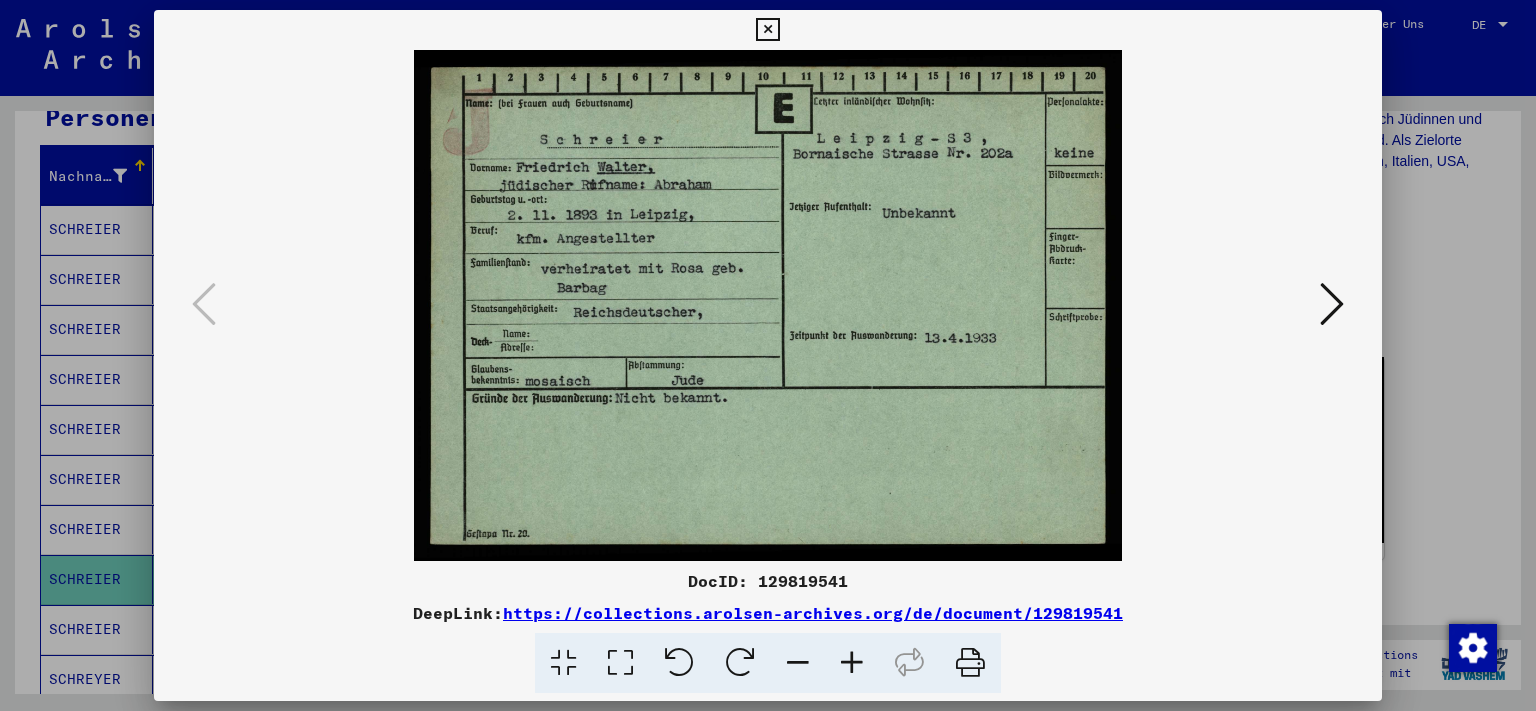 click at bounding box center [767, 30] 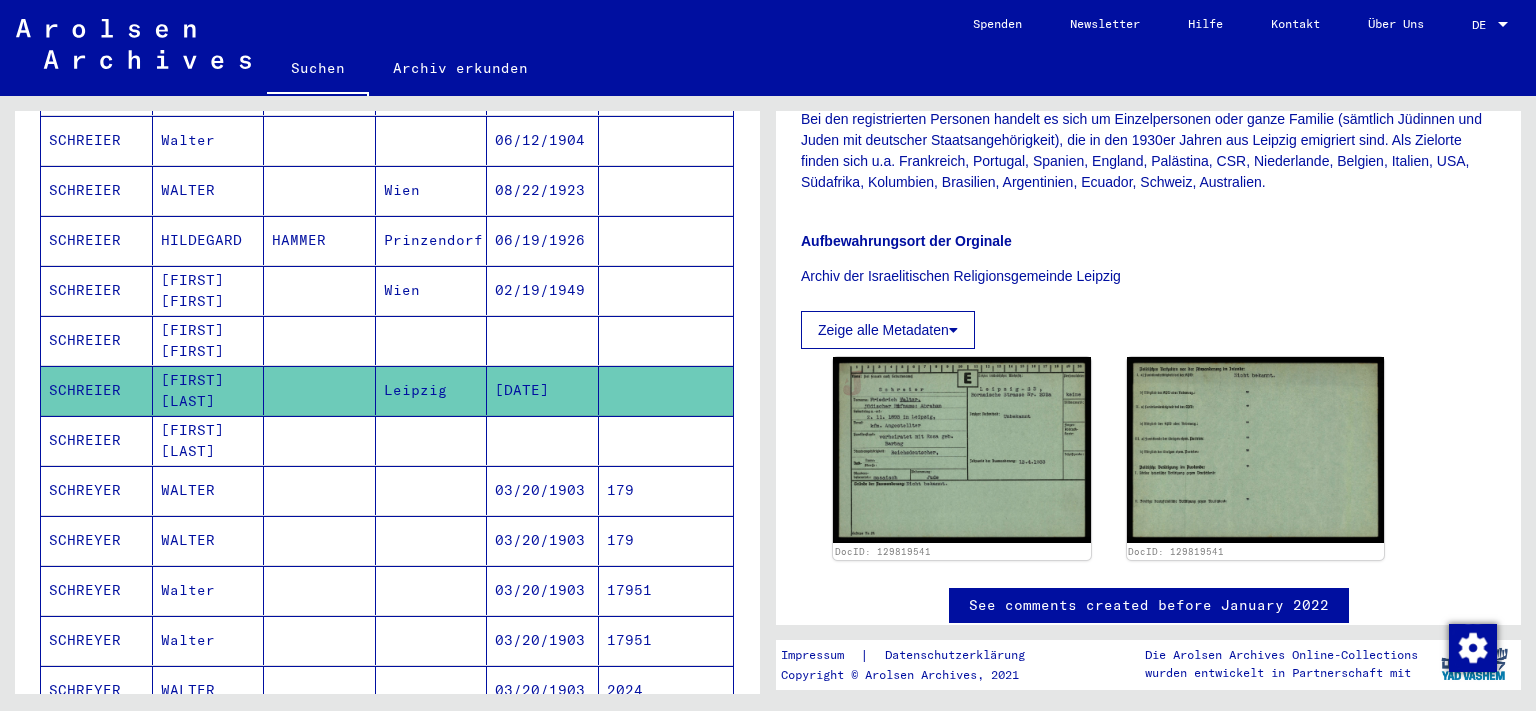 scroll, scrollTop: 442, scrollLeft: 0, axis: vertical 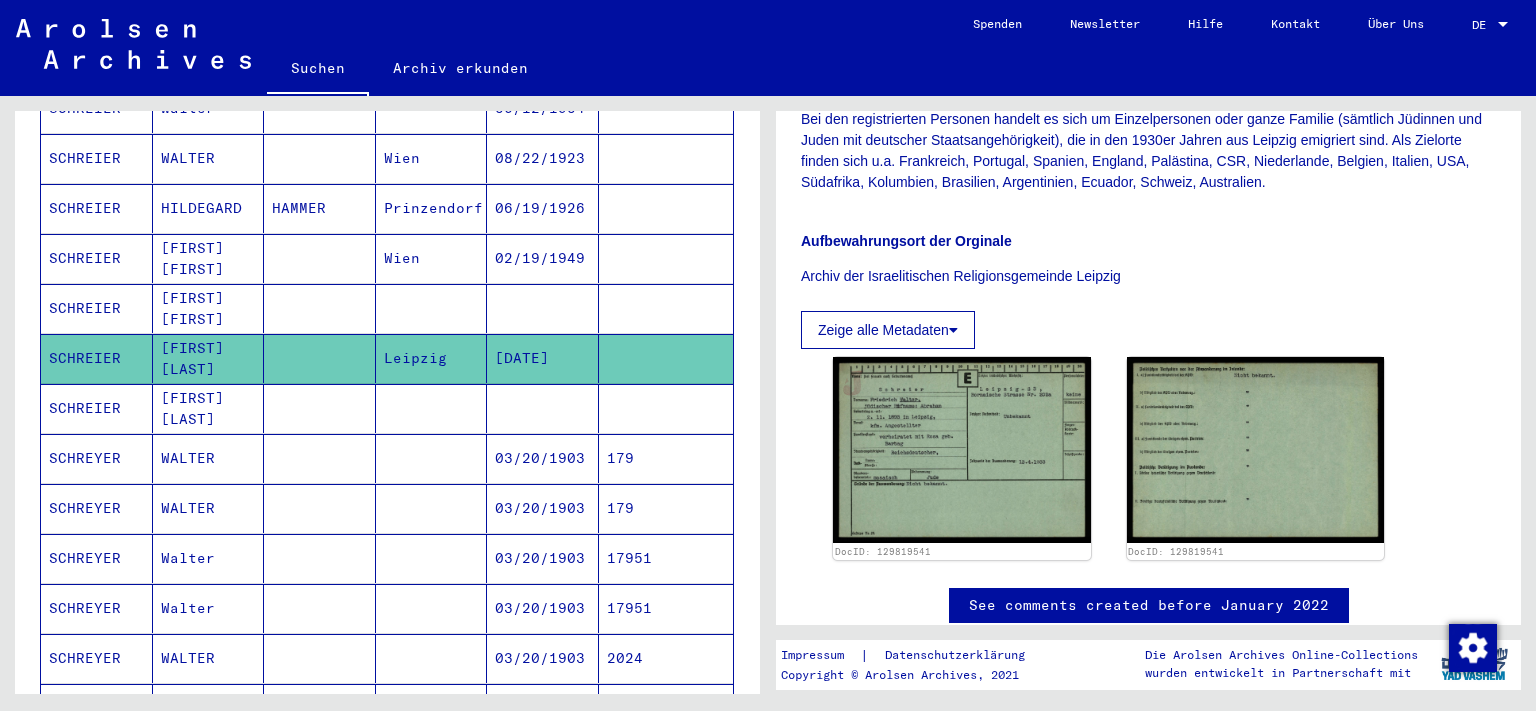 click on "[FIRST] [LAST]" at bounding box center (209, 458) 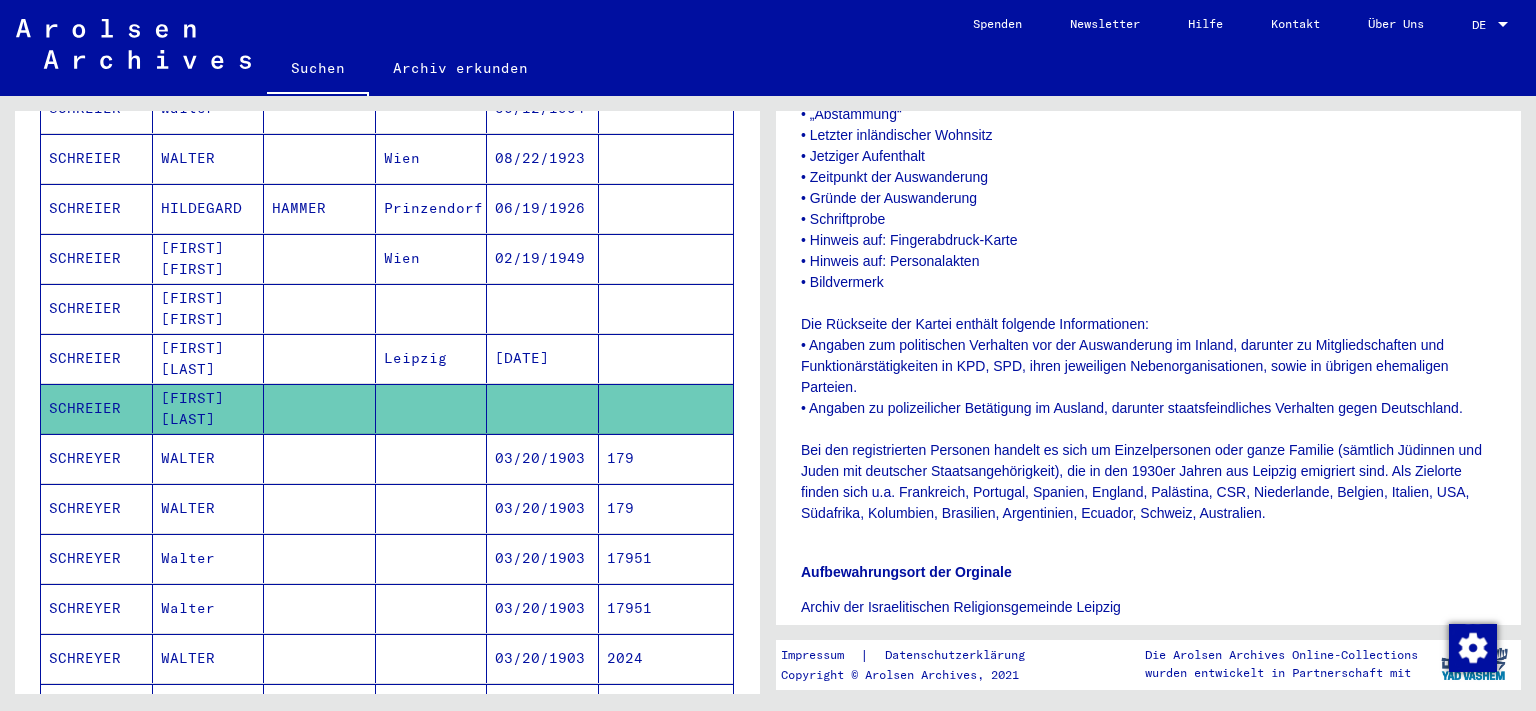 scroll, scrollTop: 1214, scrollLeft: 0, axis: vertical 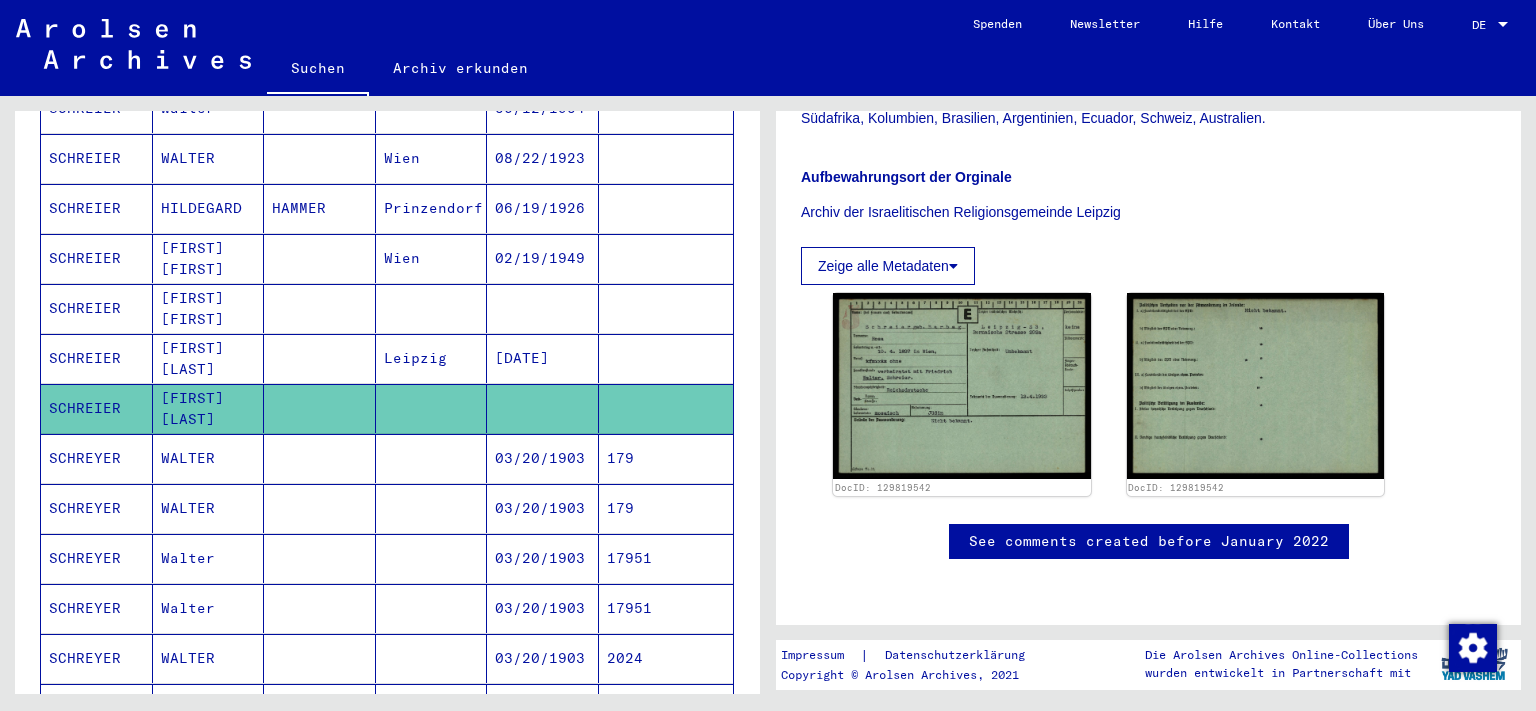 click on "03/20/1903" at bounding box center (543, 508) 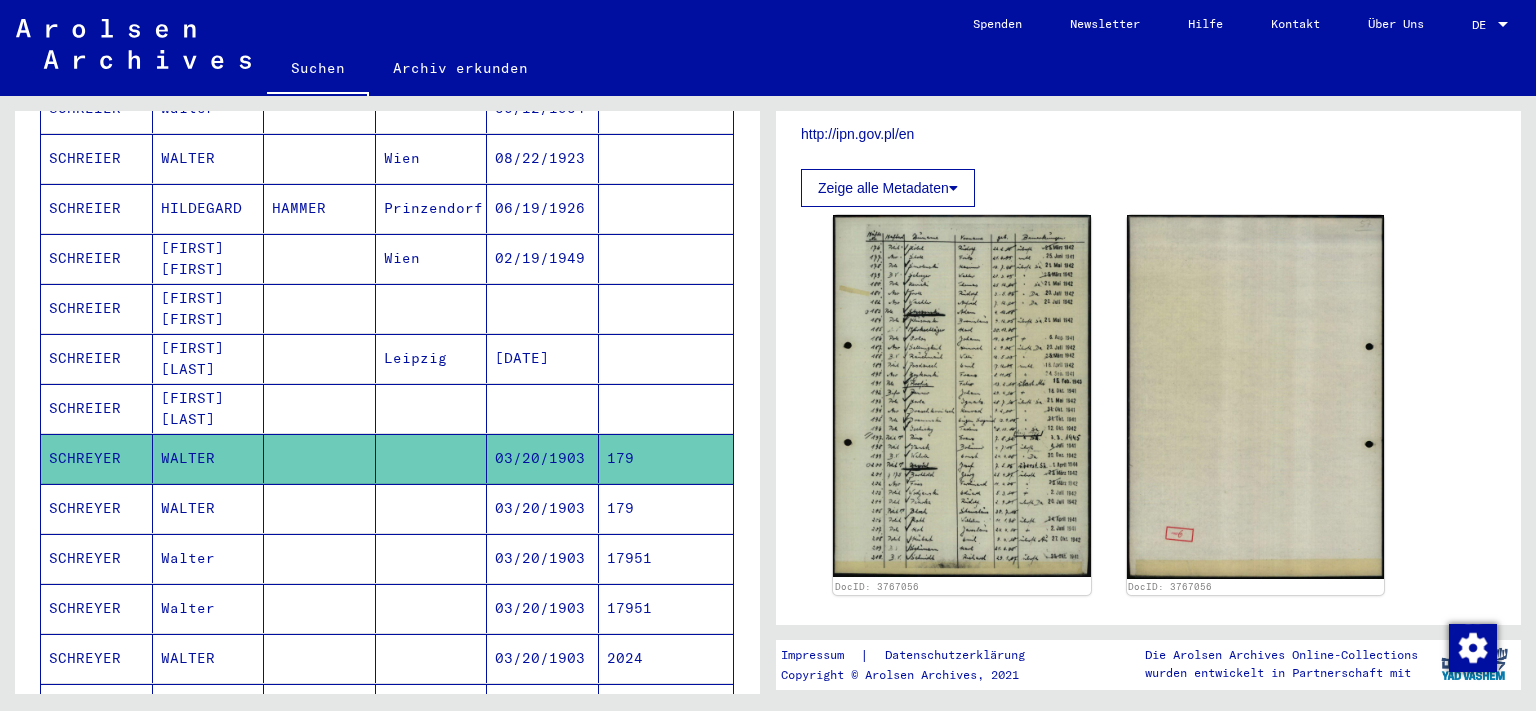 scroll, scrollTop: 552, scrollLeft: 0, axis: vertical 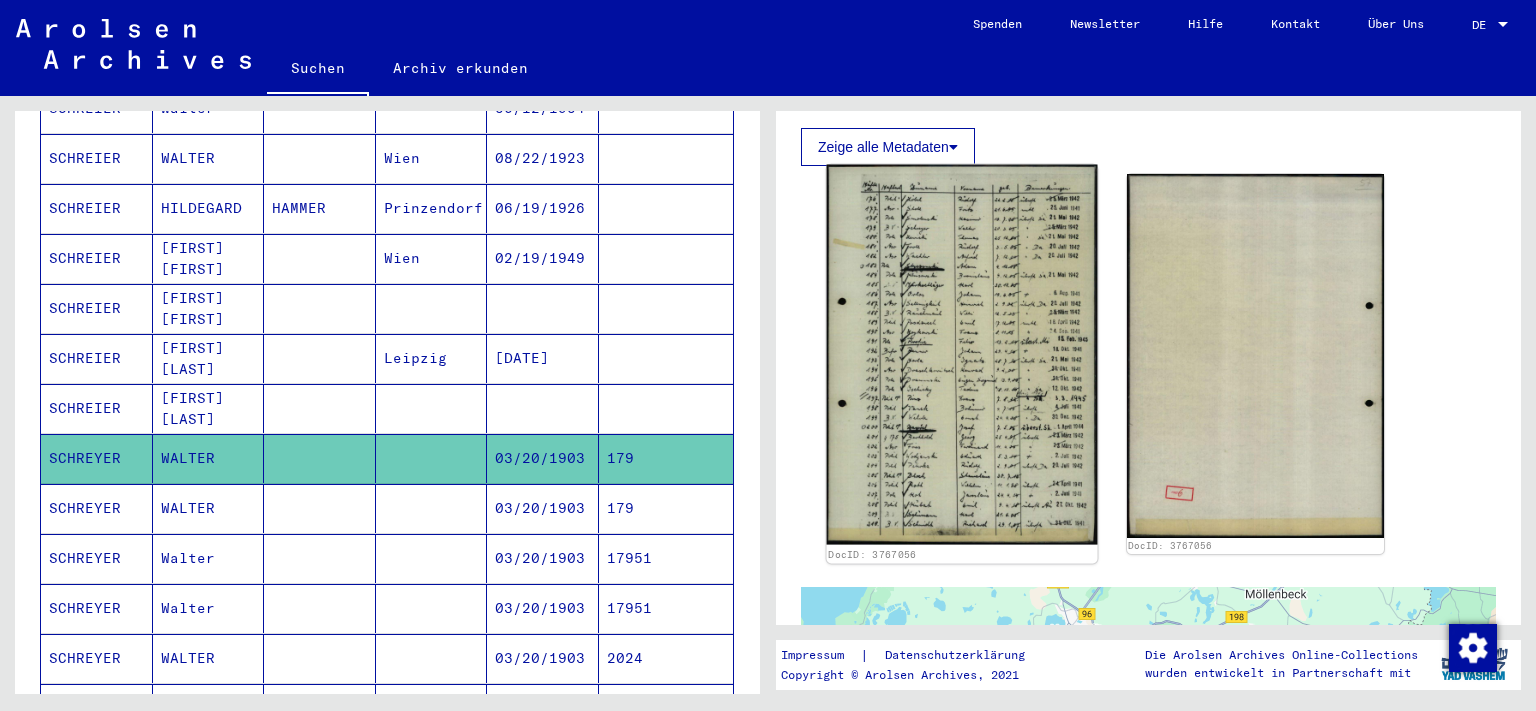 click 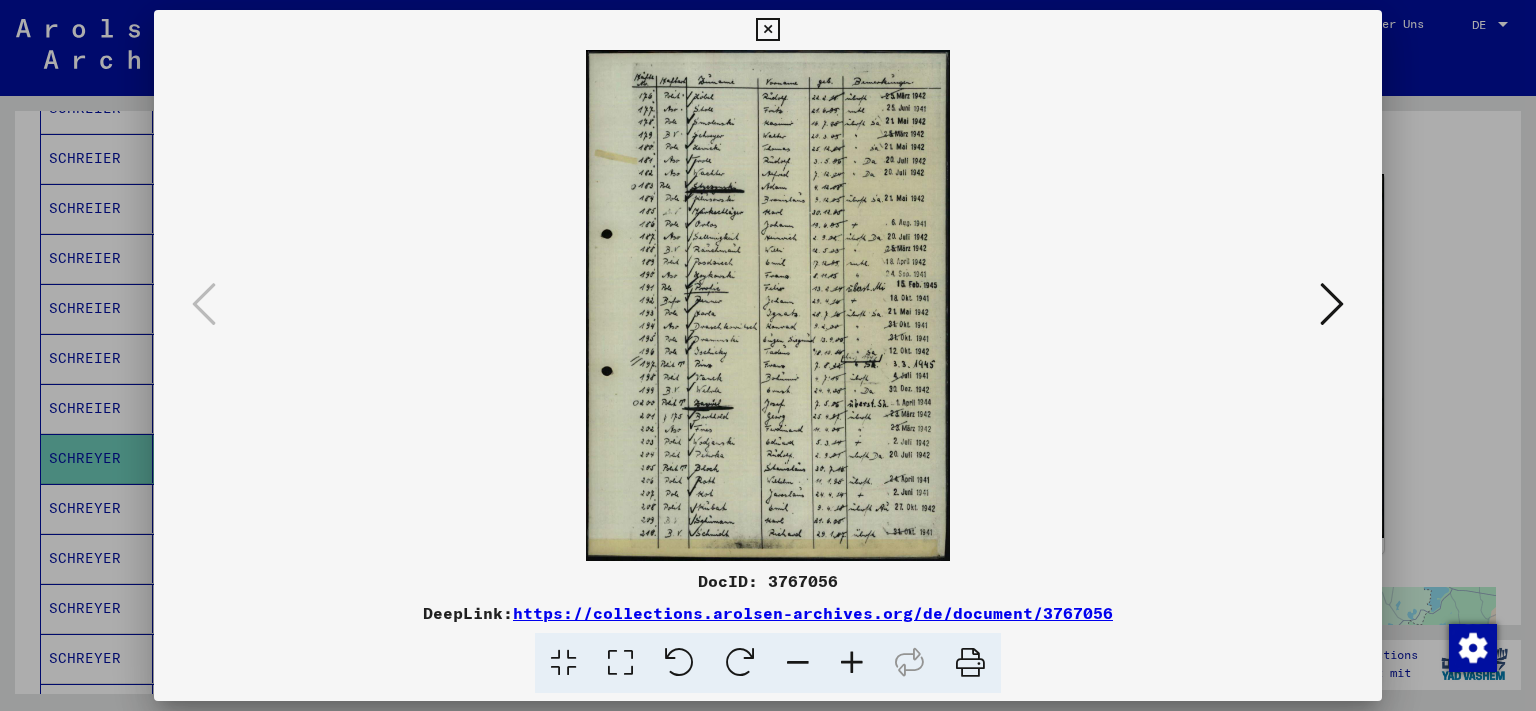 click at bounding box center (1332, 304) 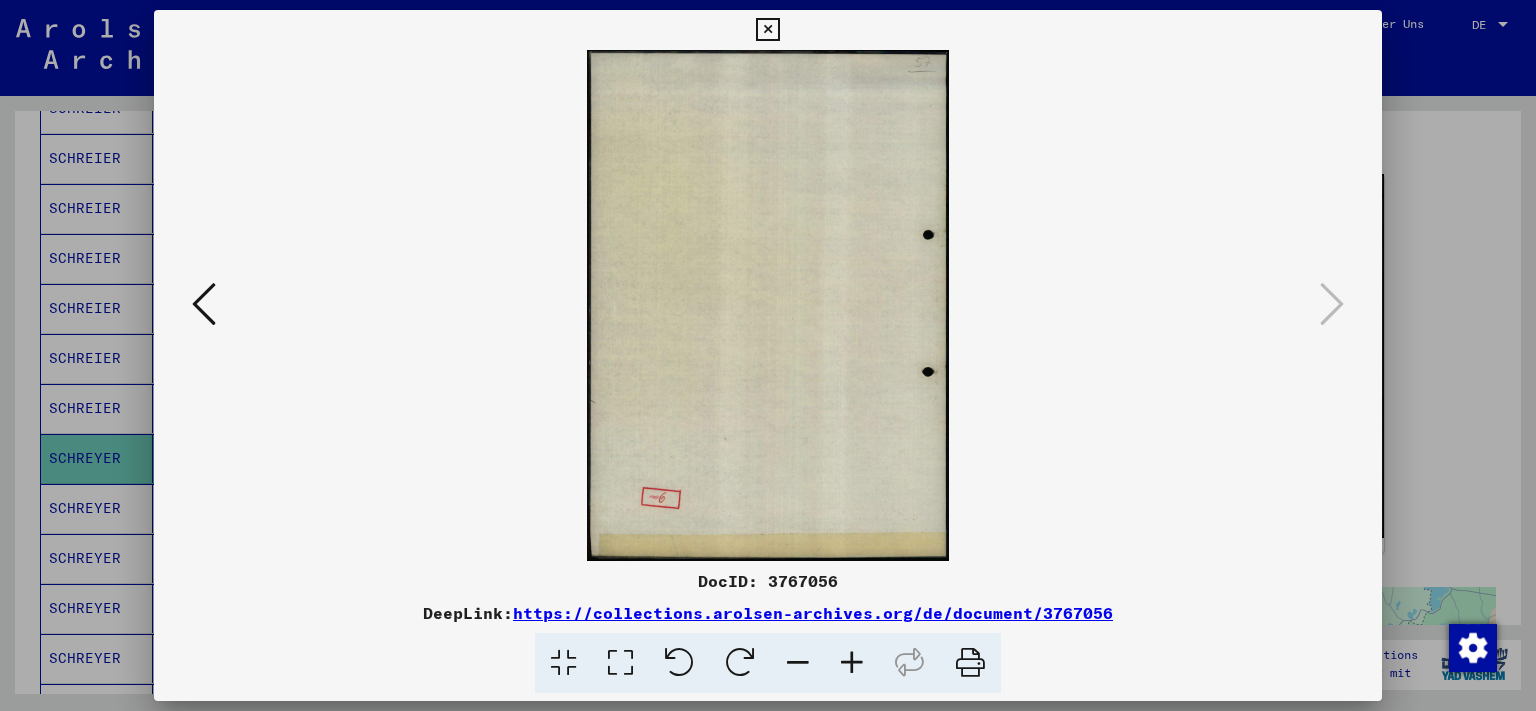 click at bounding box center [767, 30] 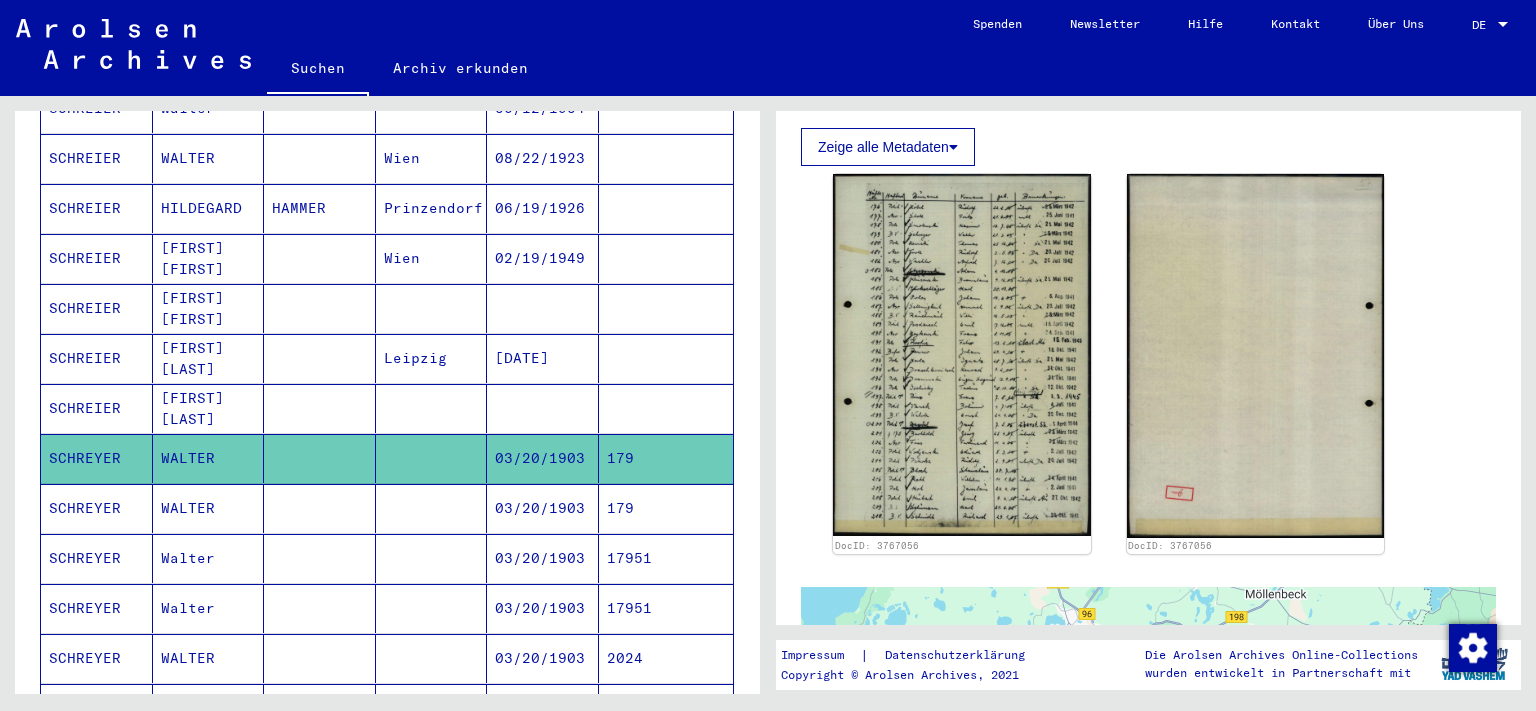 click on "03/20/1903" at bounding box center (543, 558) 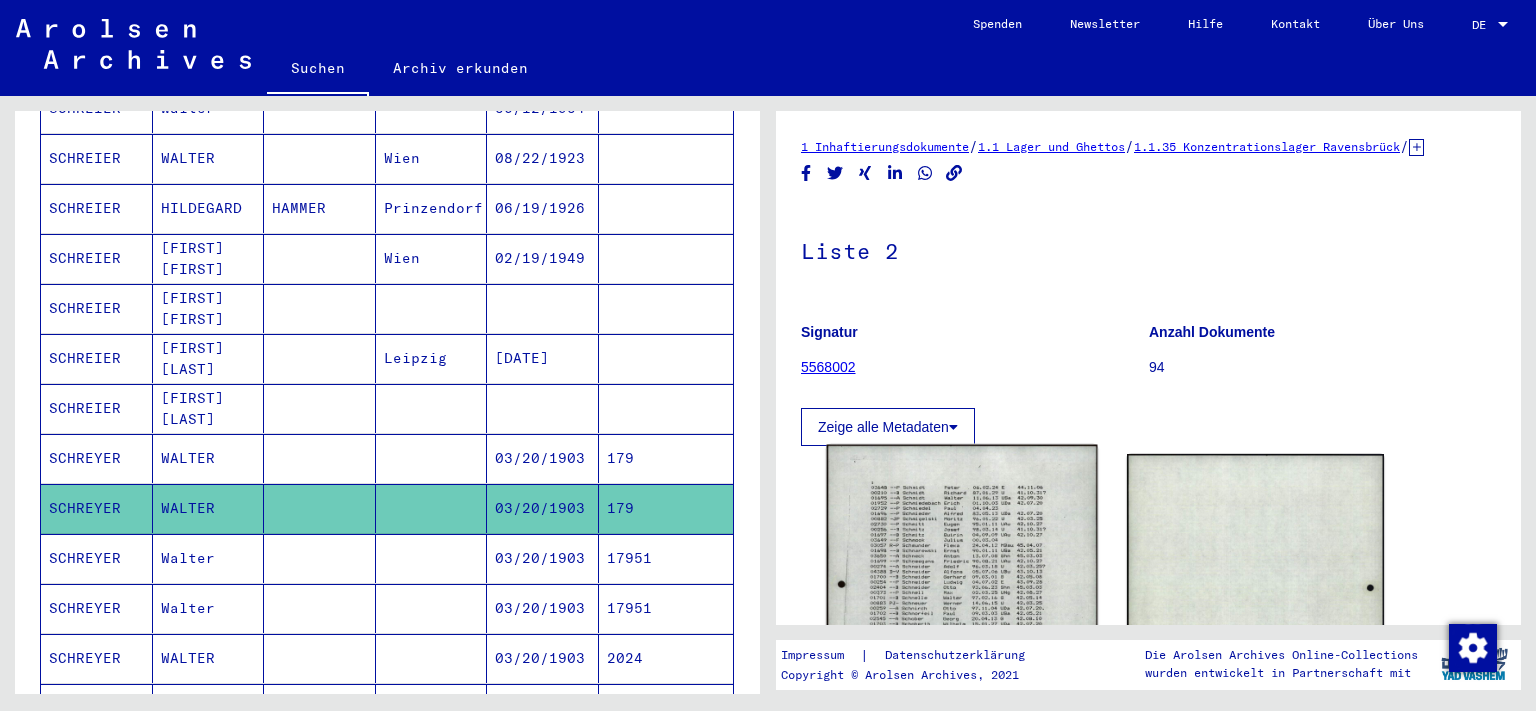 click 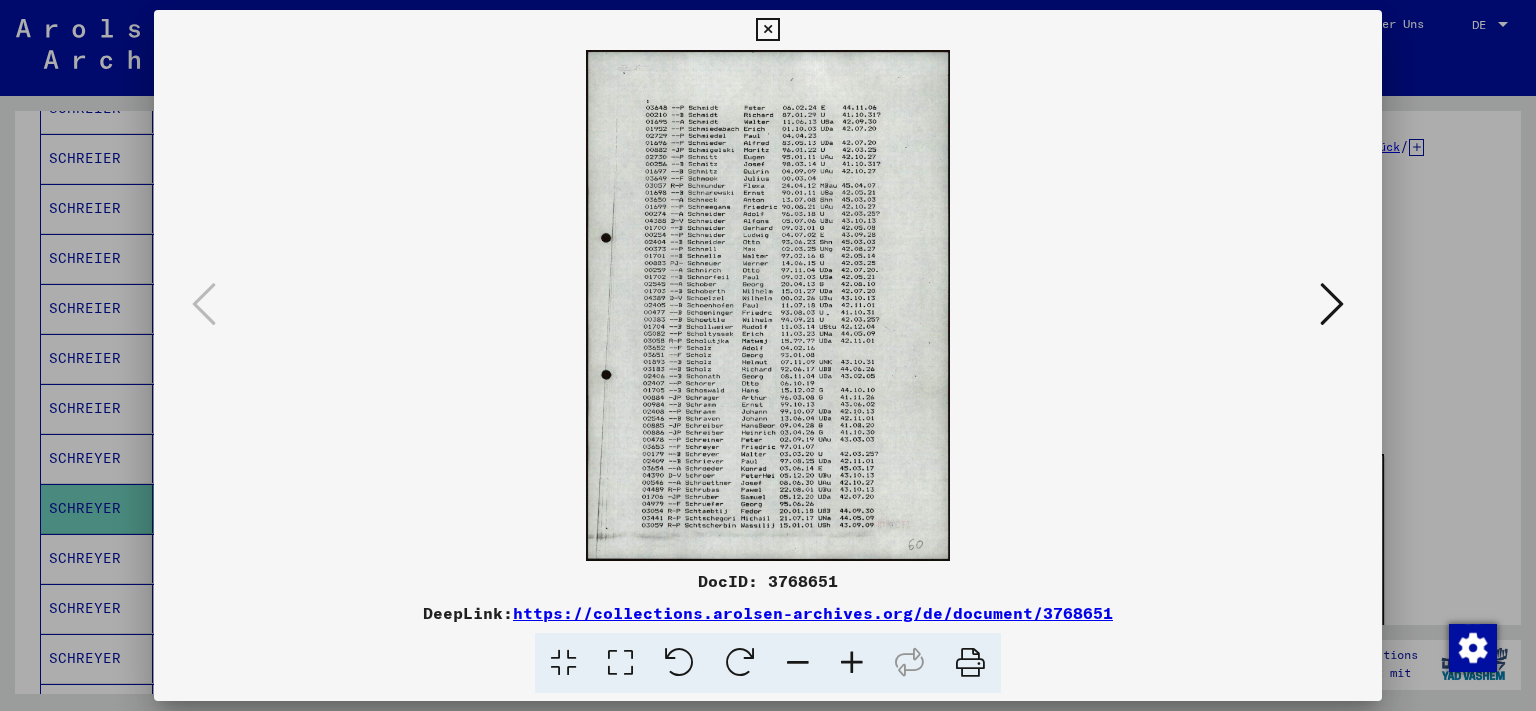 click at bounding box center [1332, 304] 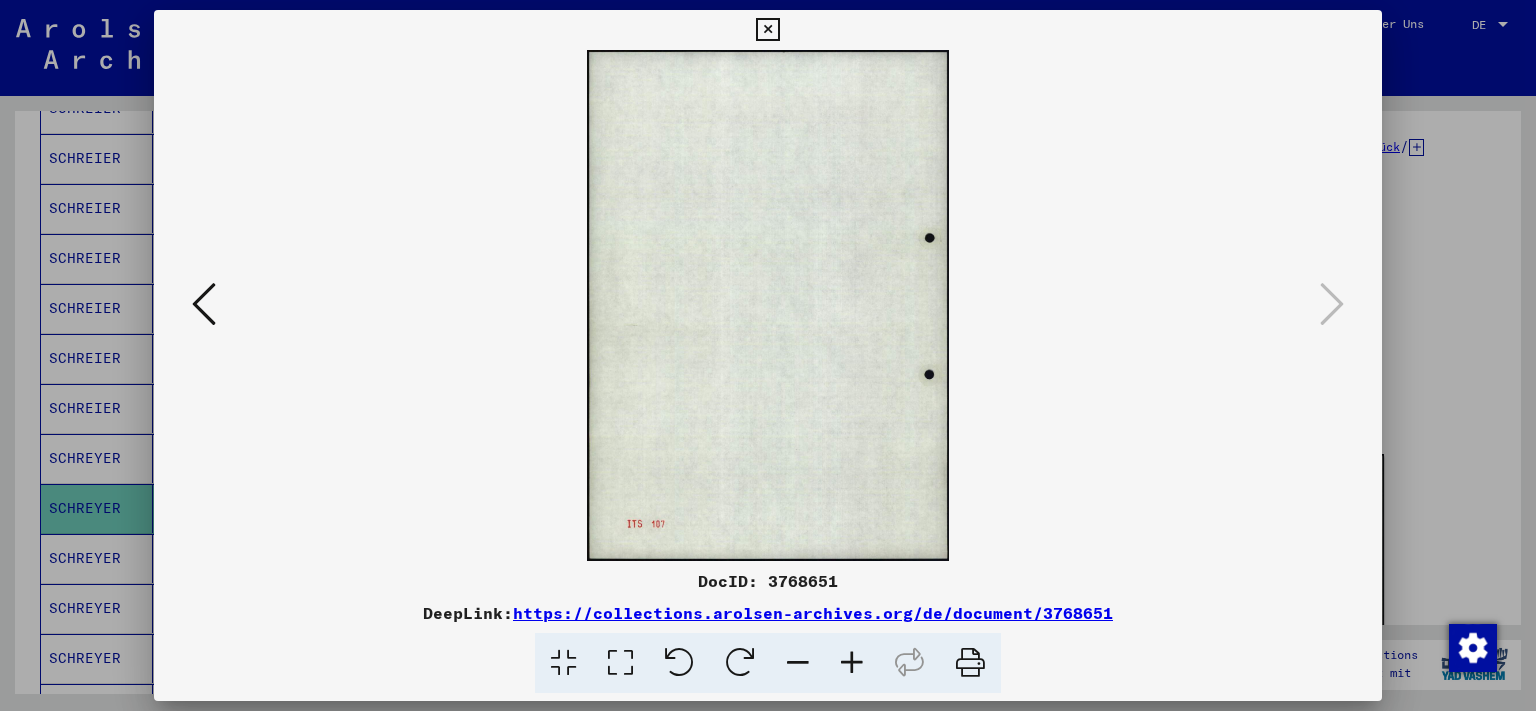 click at bounding box center (767, 30) 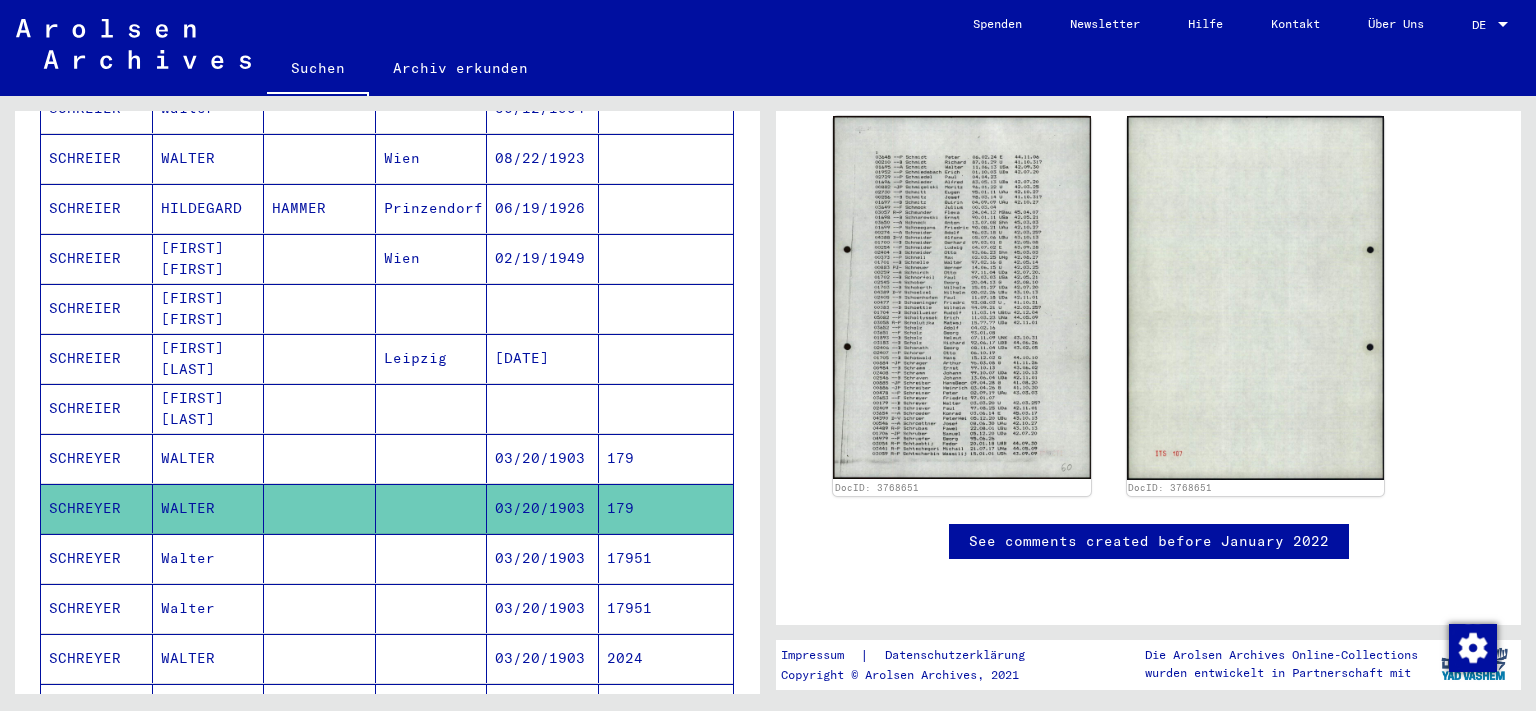 scroll, scrollTop: 980, scrollLeft: 0, axis: vertical 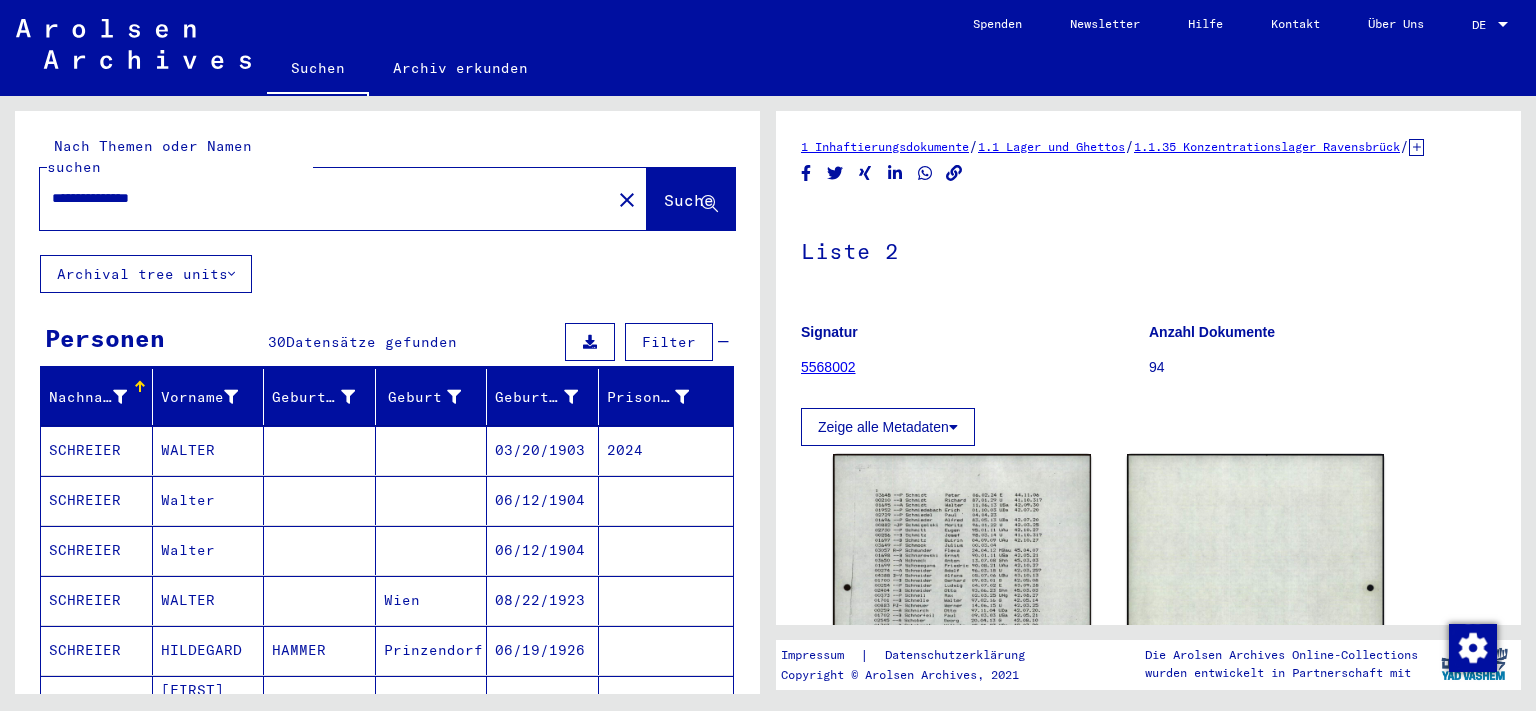 click on "5568002" 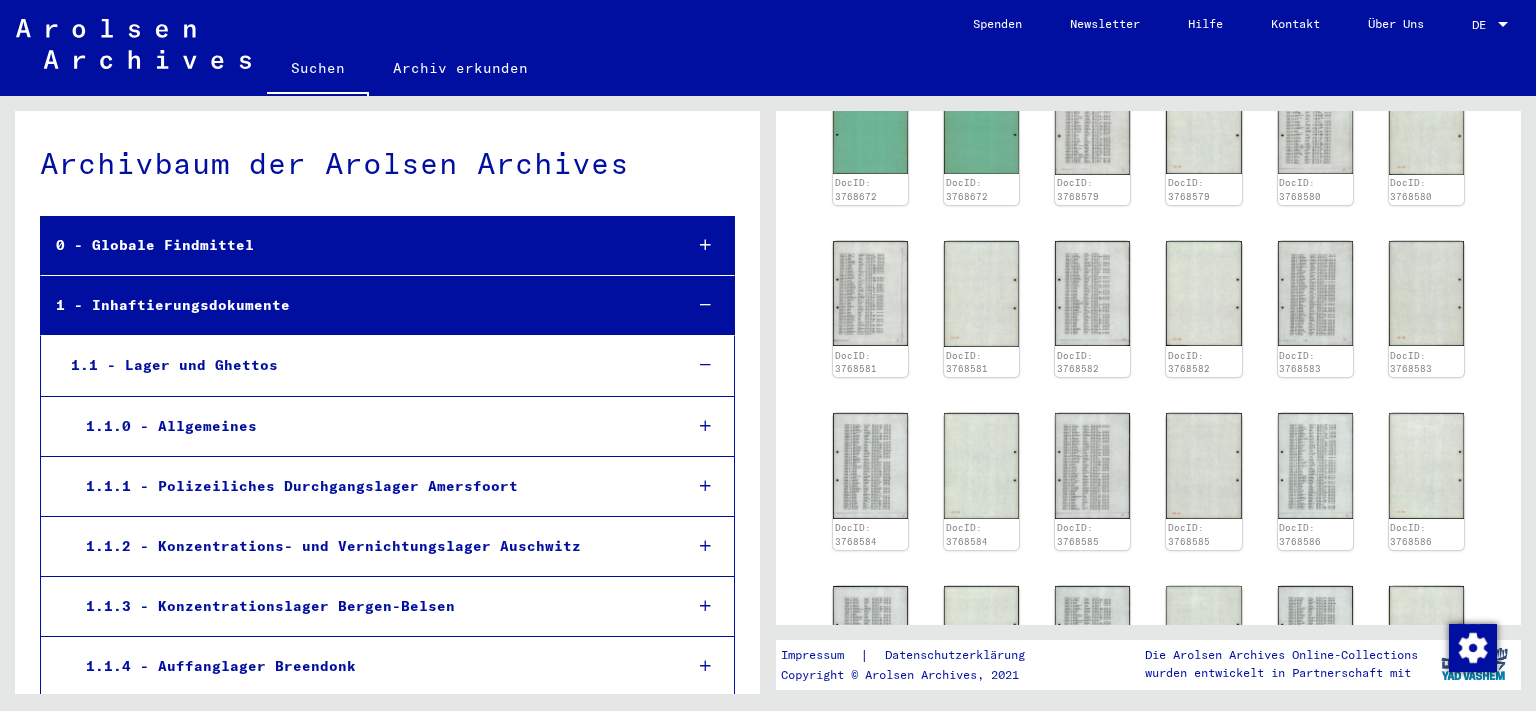 scroll, scrollTop: 0, scrollLeft: 0, axis: both 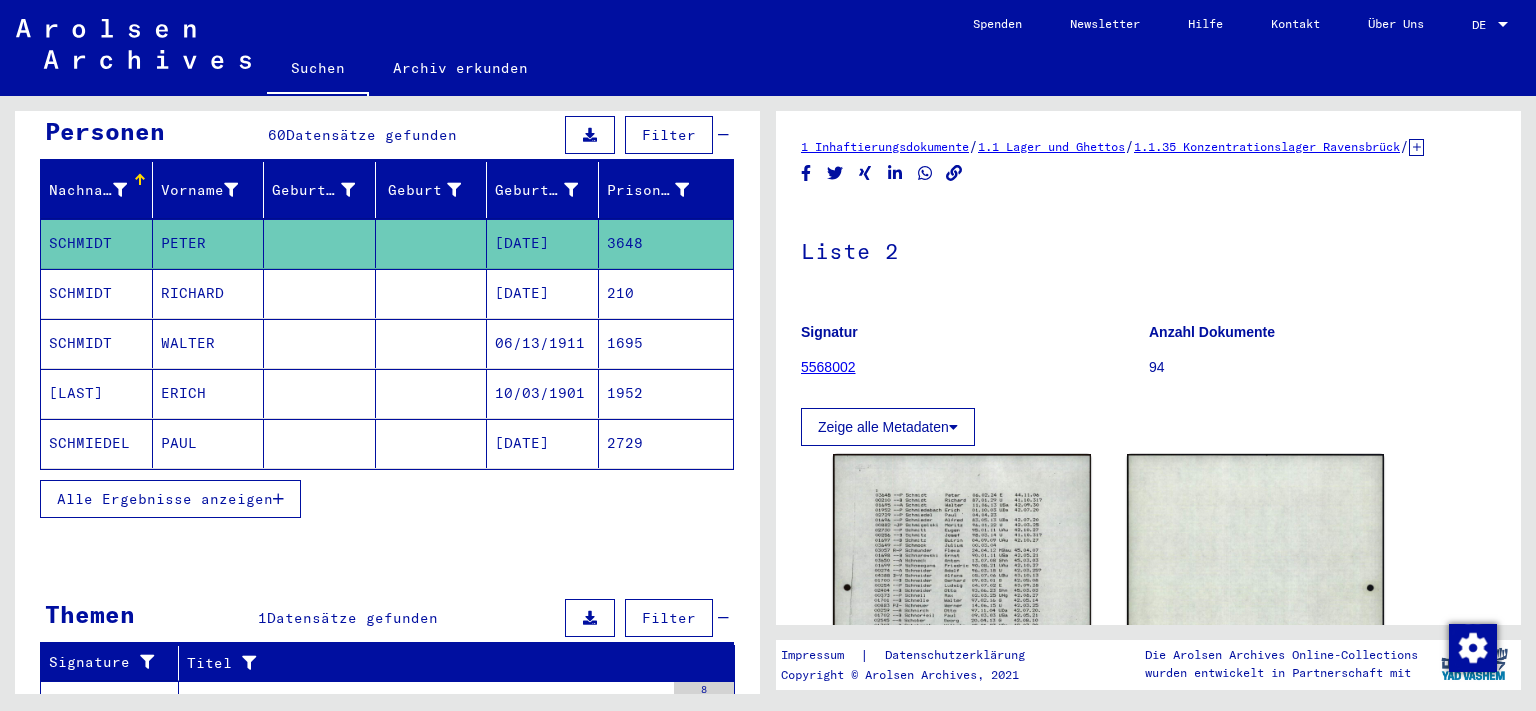 click on "Alle Ergebnisse anzeigen" at bounding box center (165, 499) 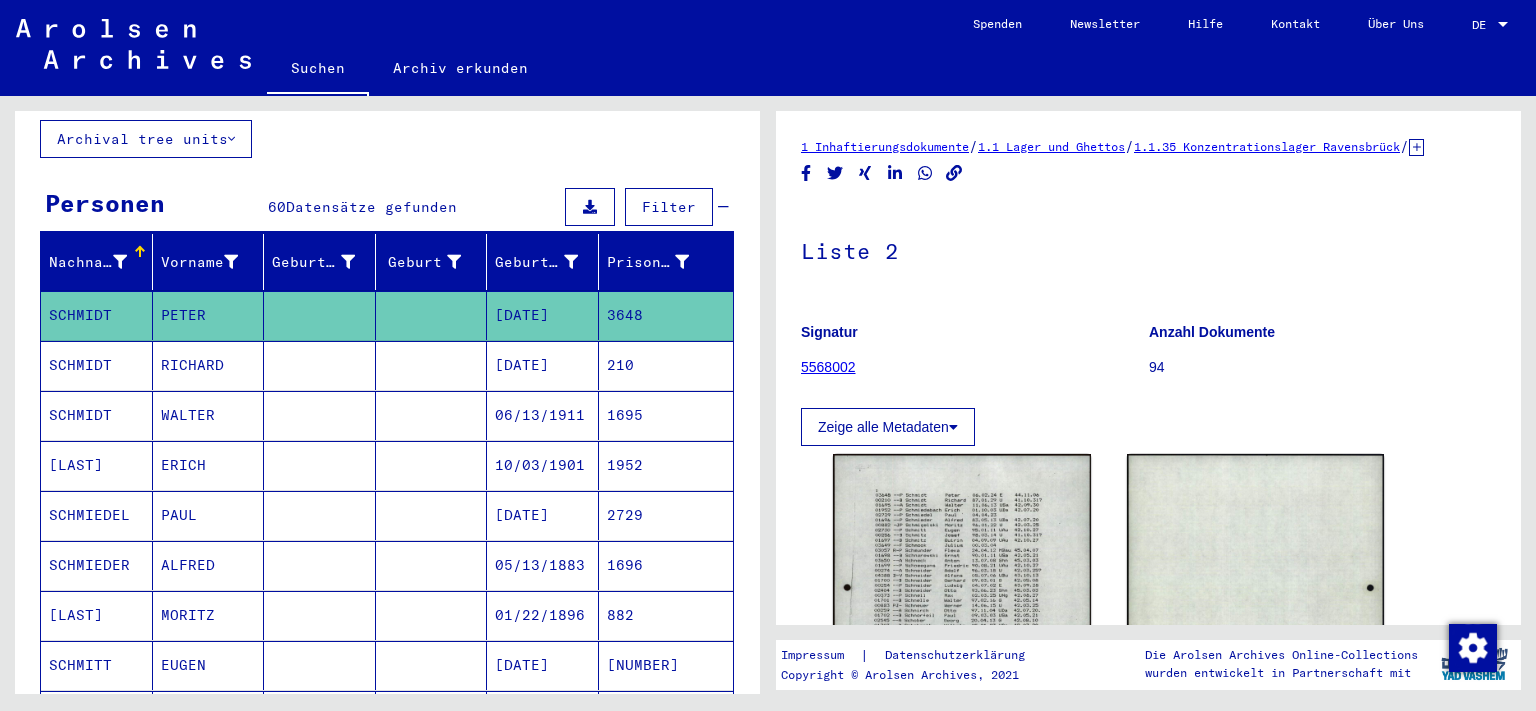 scroll, scrollTop: 0, scrollLeft: 0, axis: both 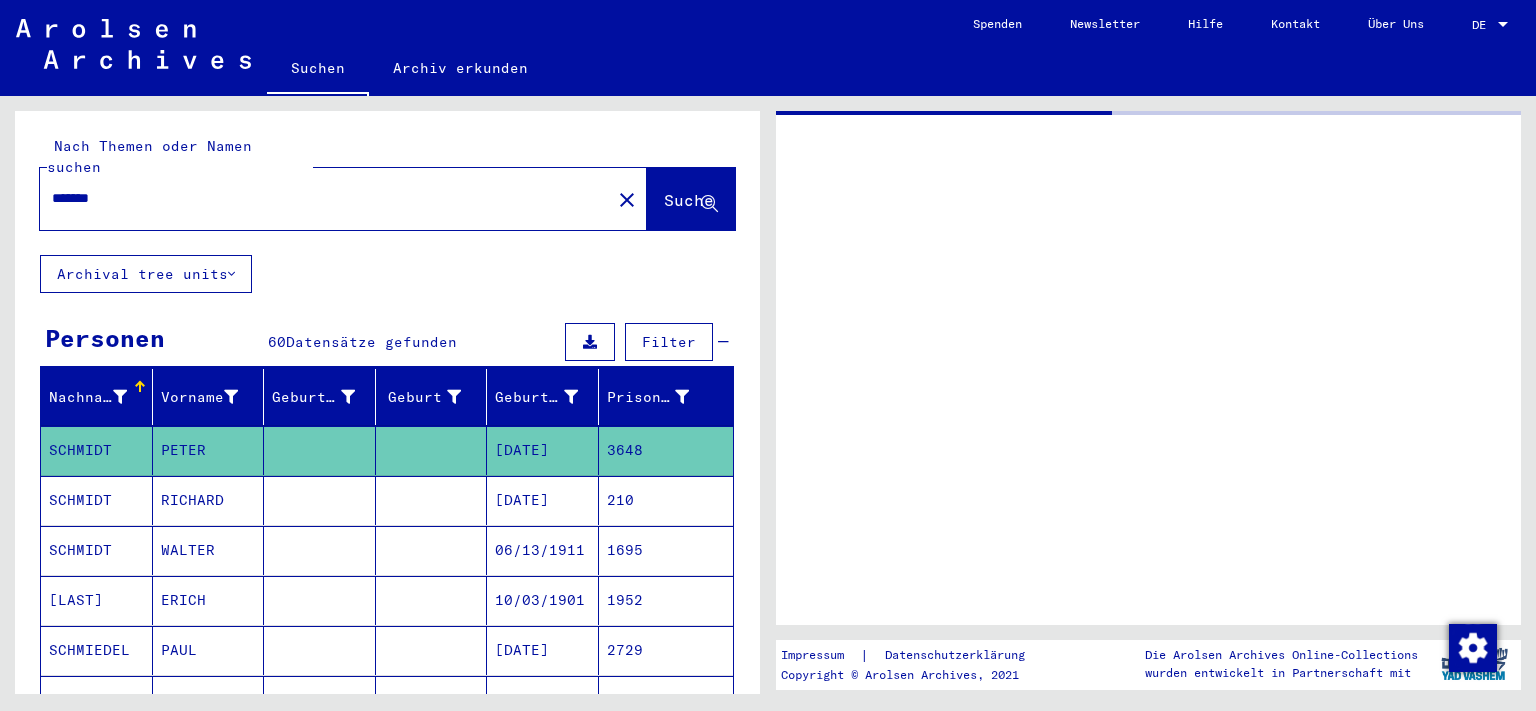 type on "**********" 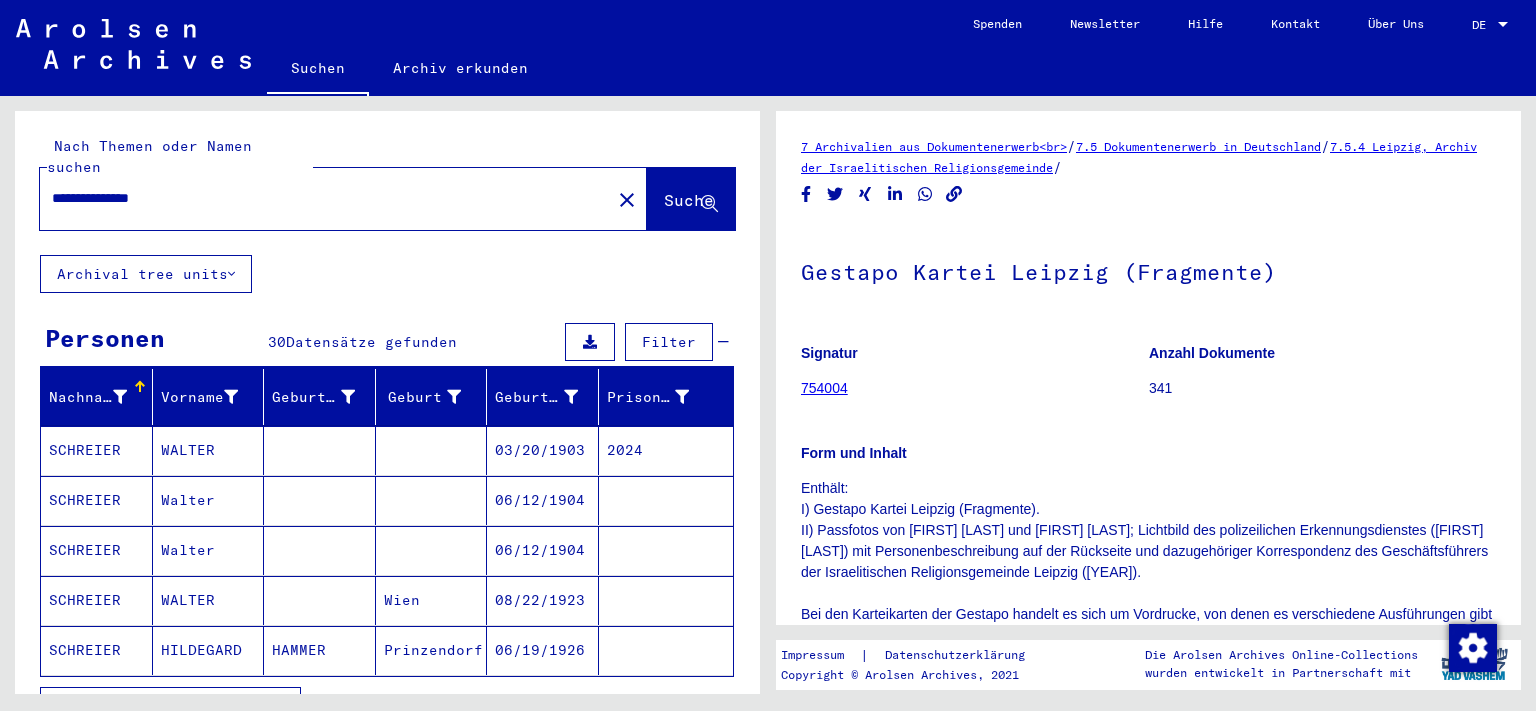 click on "754004" 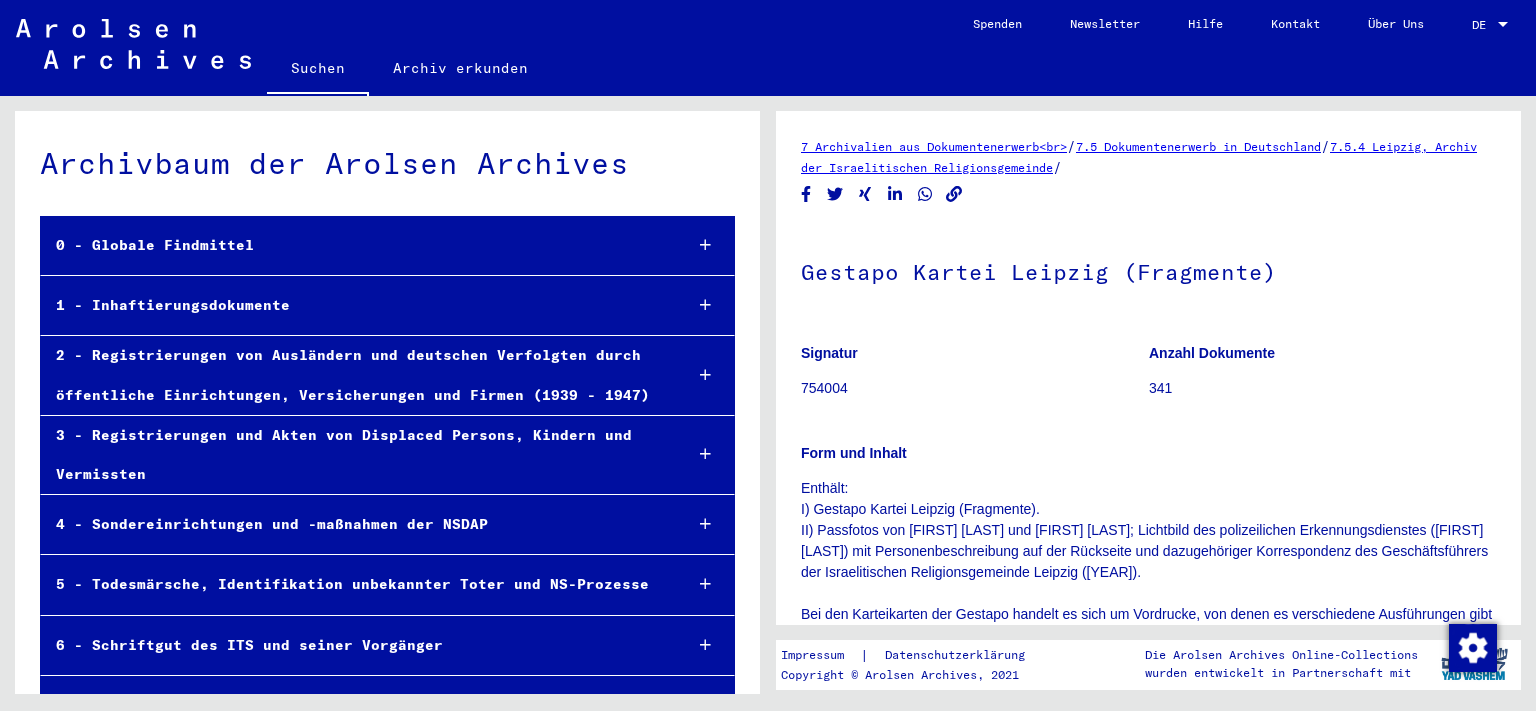 click on "1 - Inhaftierungsdokumente" at bounding box center (353, 305) 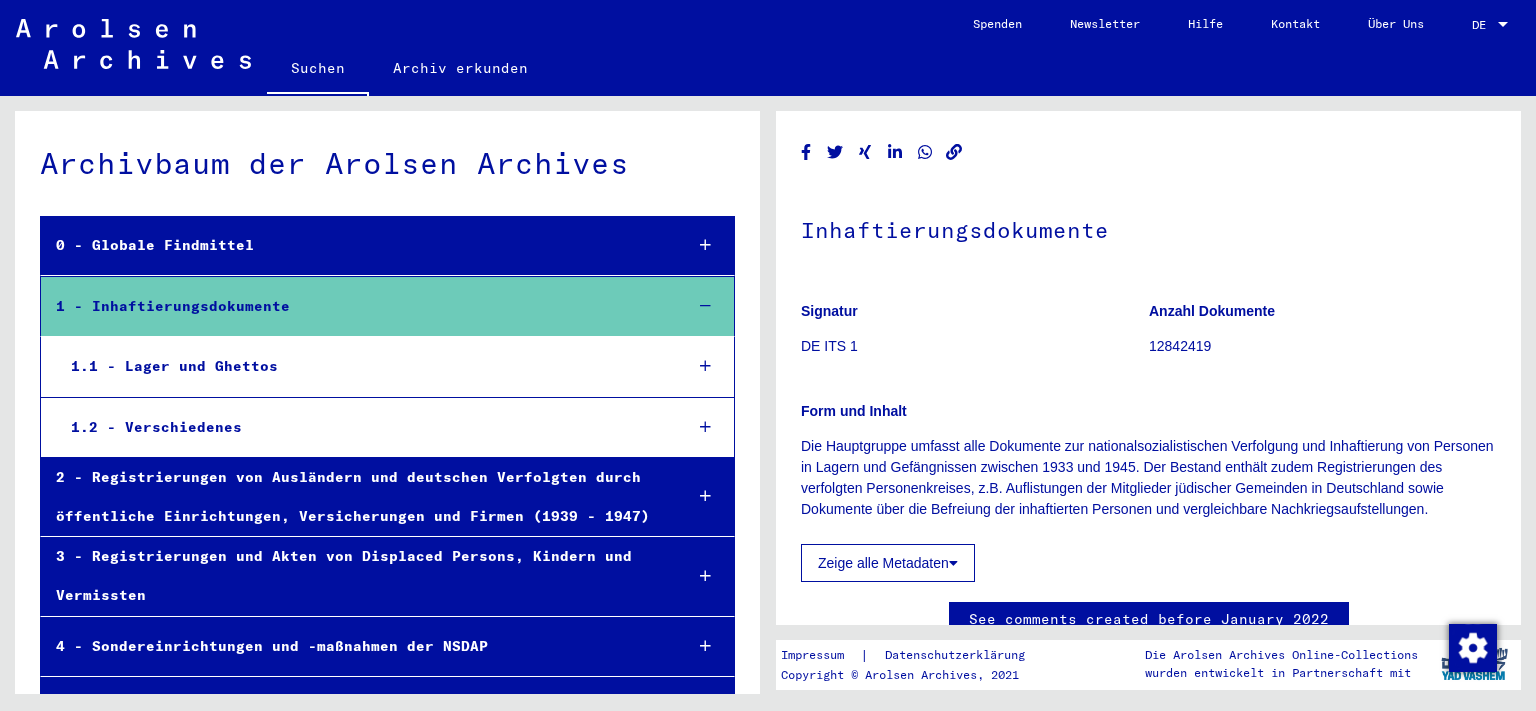 click on "1.1 - Lager und Ghettos" at bounding box center (361, 366) 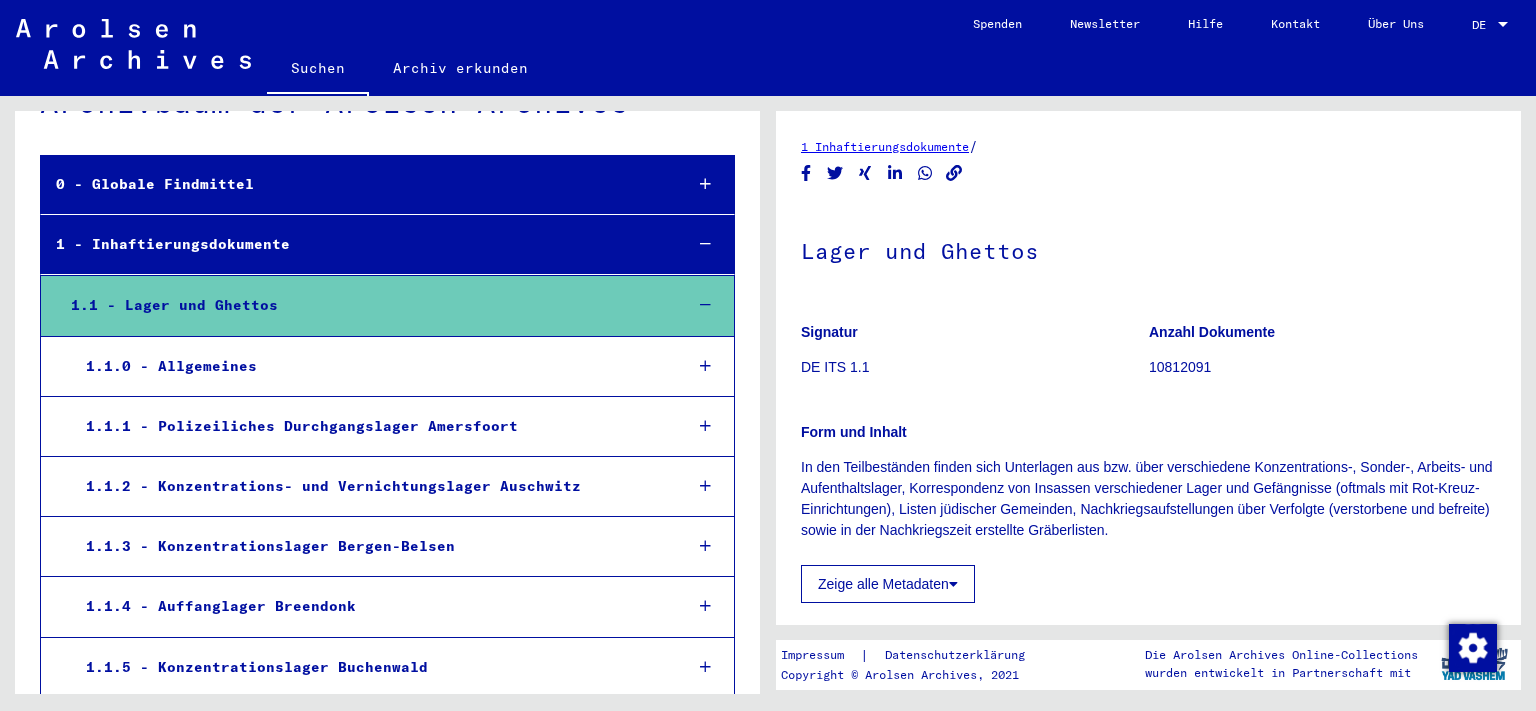 scroll, scrollTop: 110, scrollLeft: 0, axis: vertical 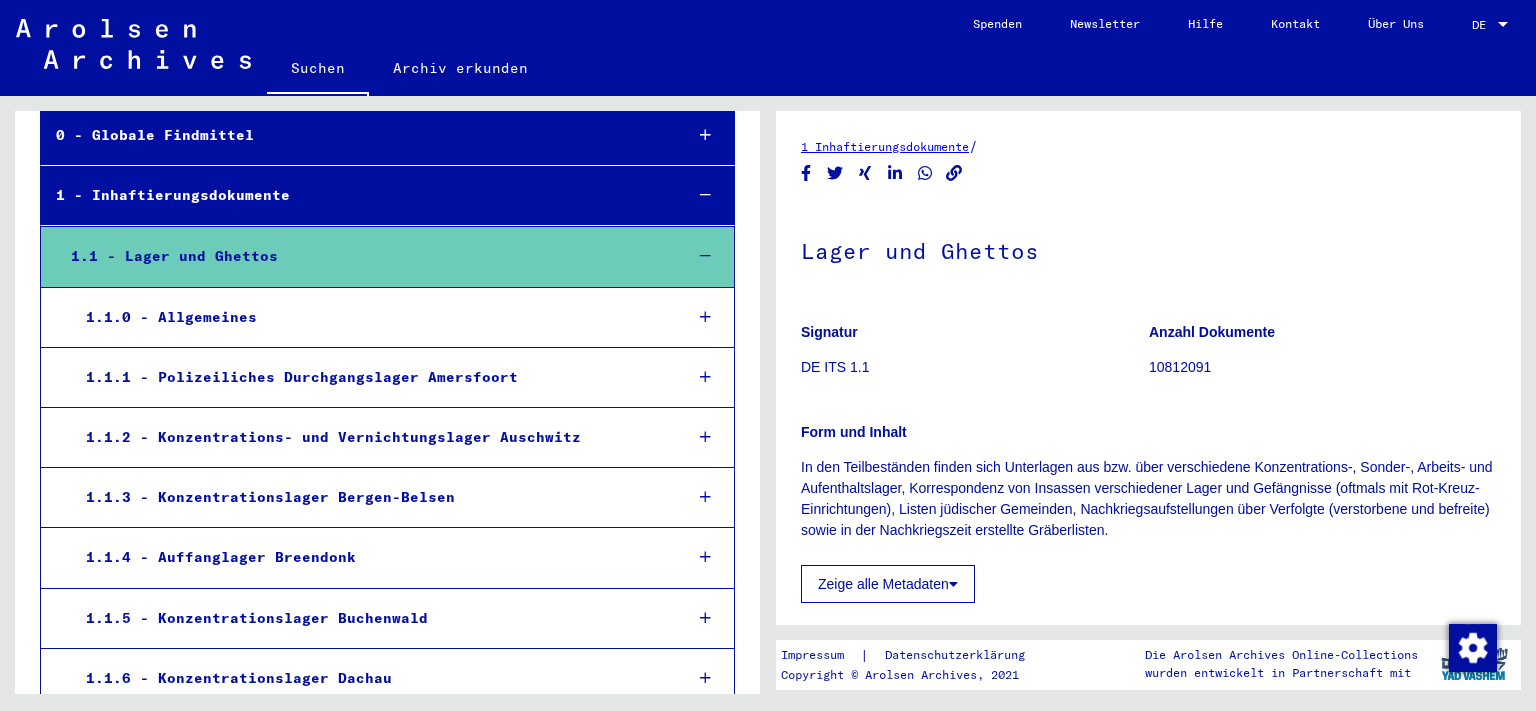 click on "1.1.2 - Konzentrations- und Vernichtungslager Auschwitz" at bounding box center (368, 437) 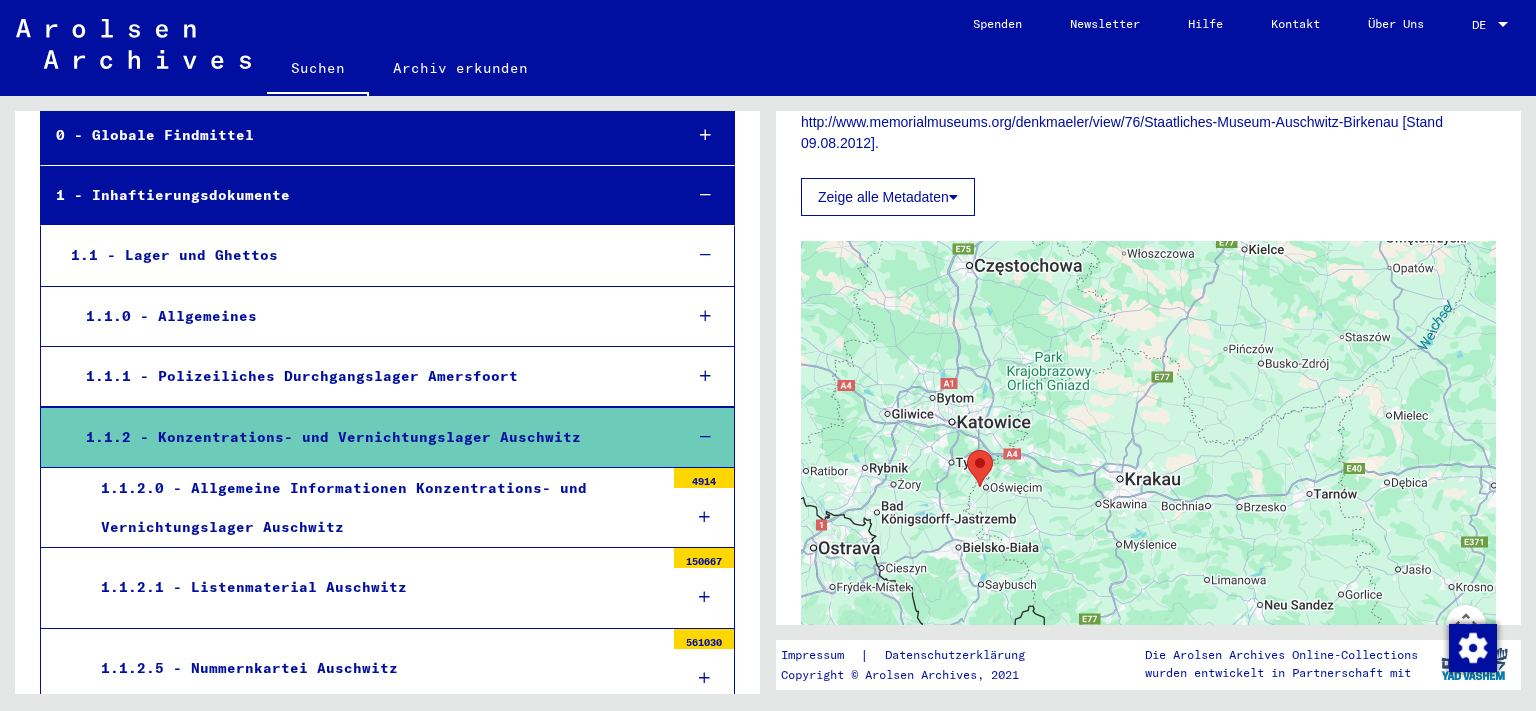 scroll, scrollTop: 1435, scrollLeft: 0, axis: vertical 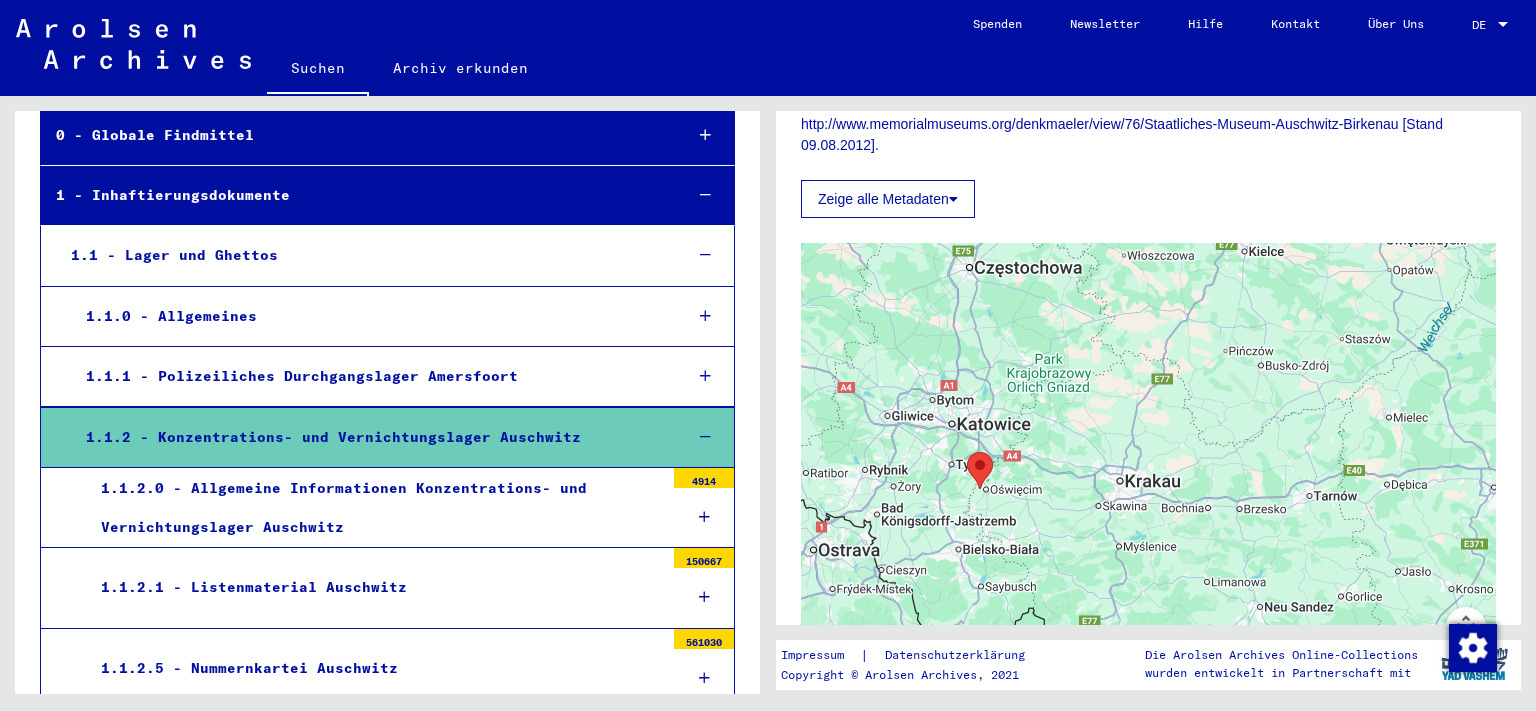 click on "Zeige alle Metadaten" 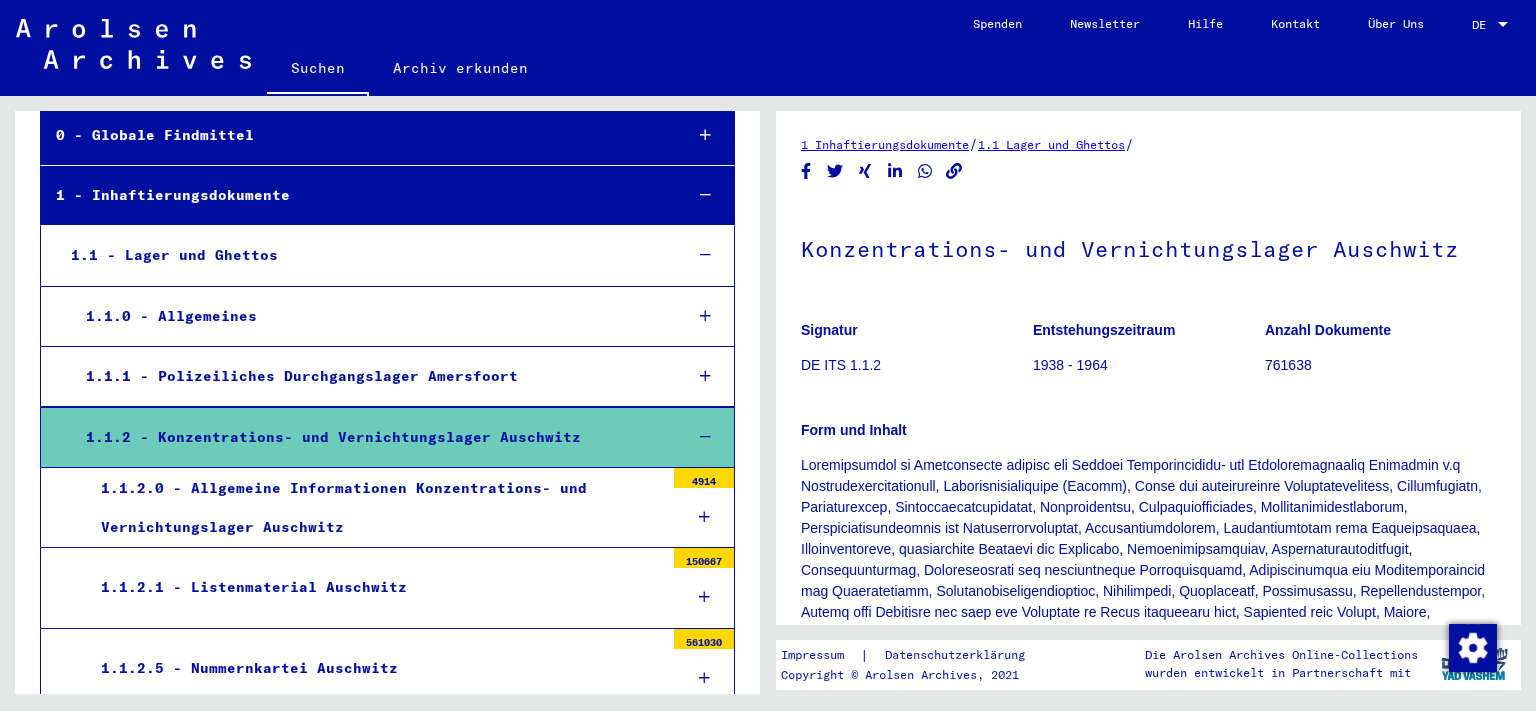 scroll, scrollTop: 0, scrollLeft: 0, axis: both 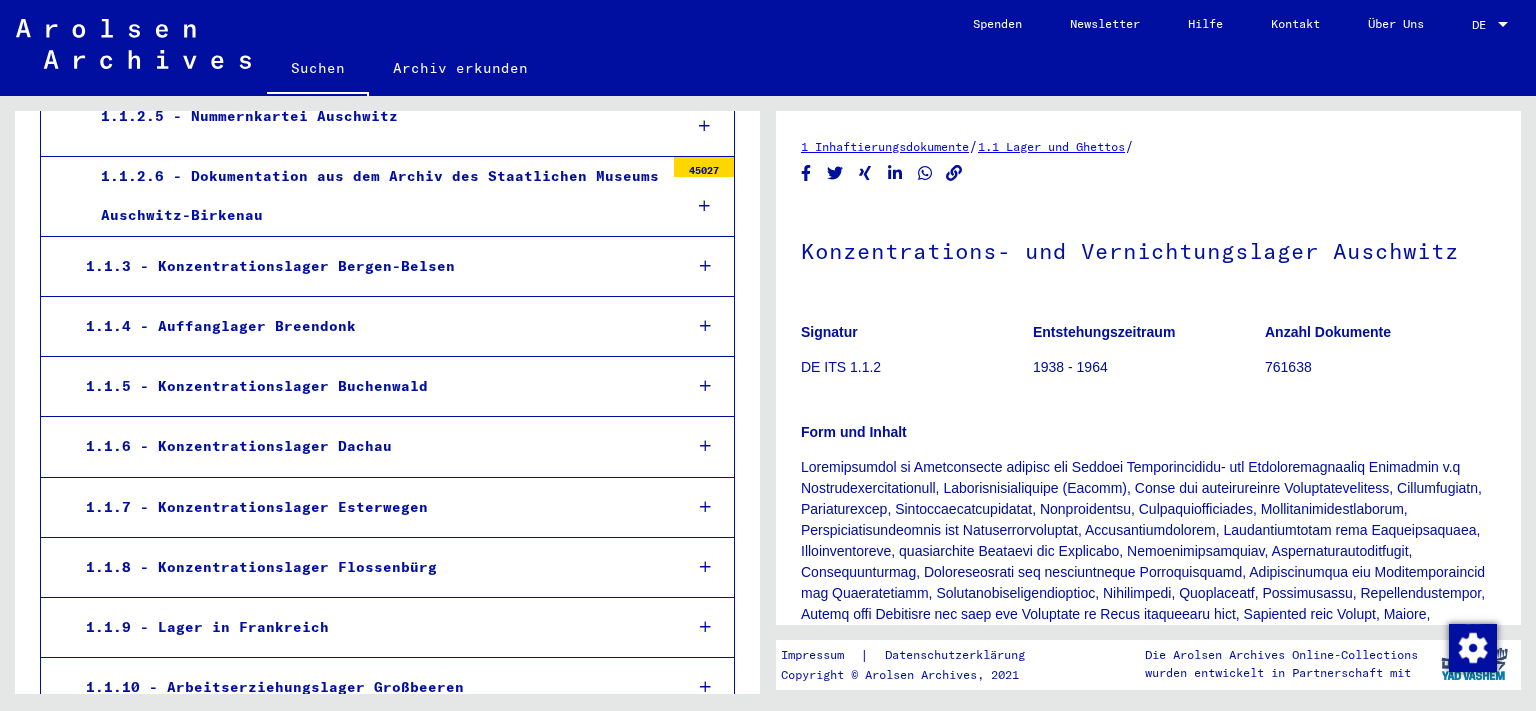 click on "1.1.6 - Konzentrationslager Dachau" at bounding box center [368, 446] 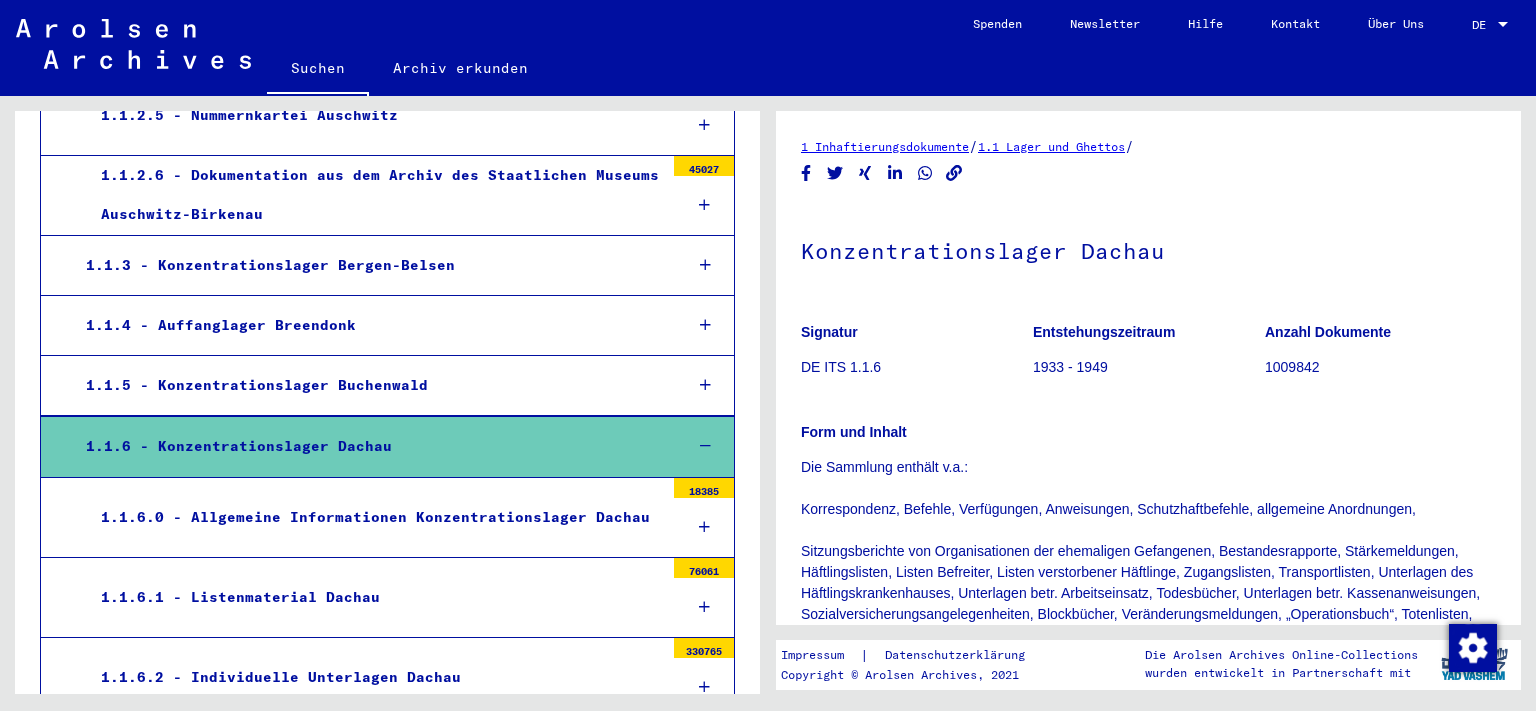 click on "Suchen" 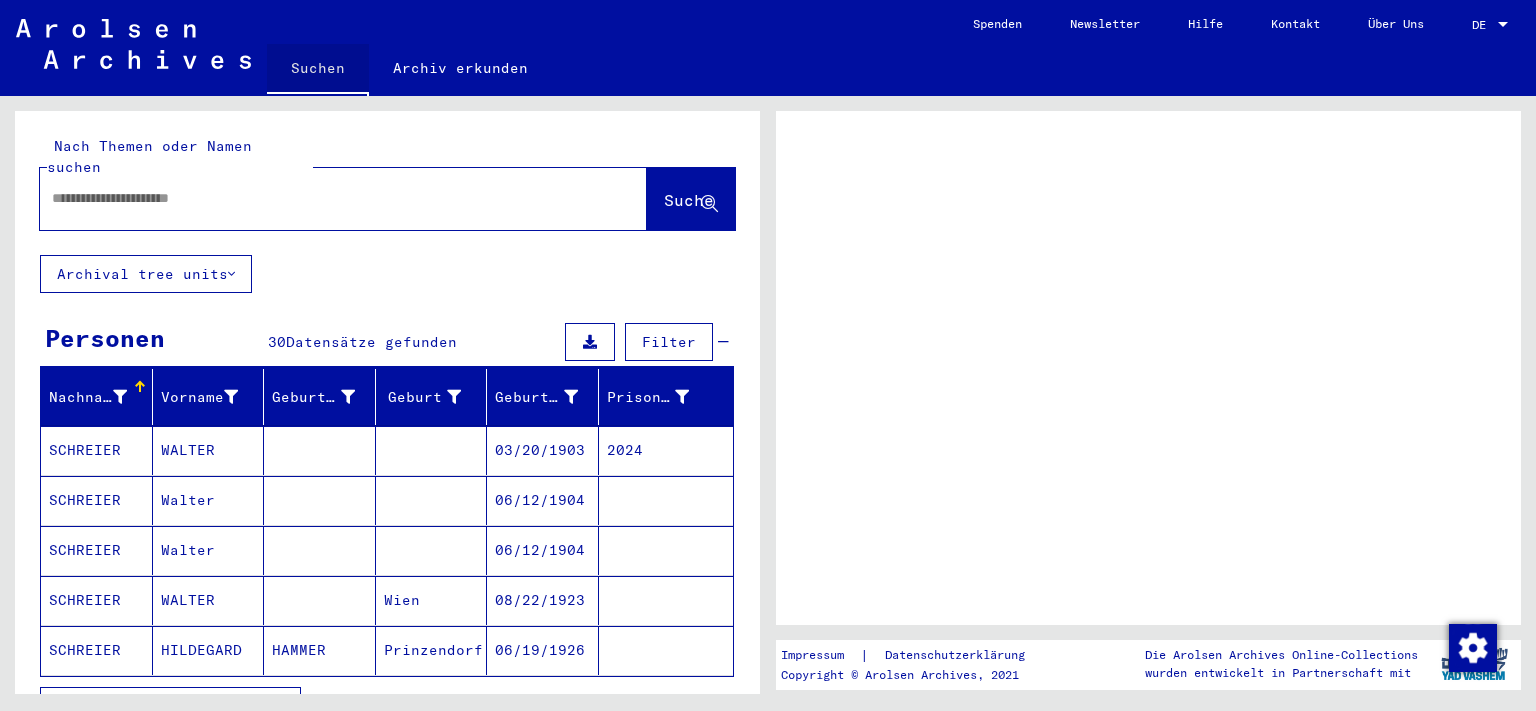 scroll, scrollTop: 406, scrollLeft: 0, axis: vertical 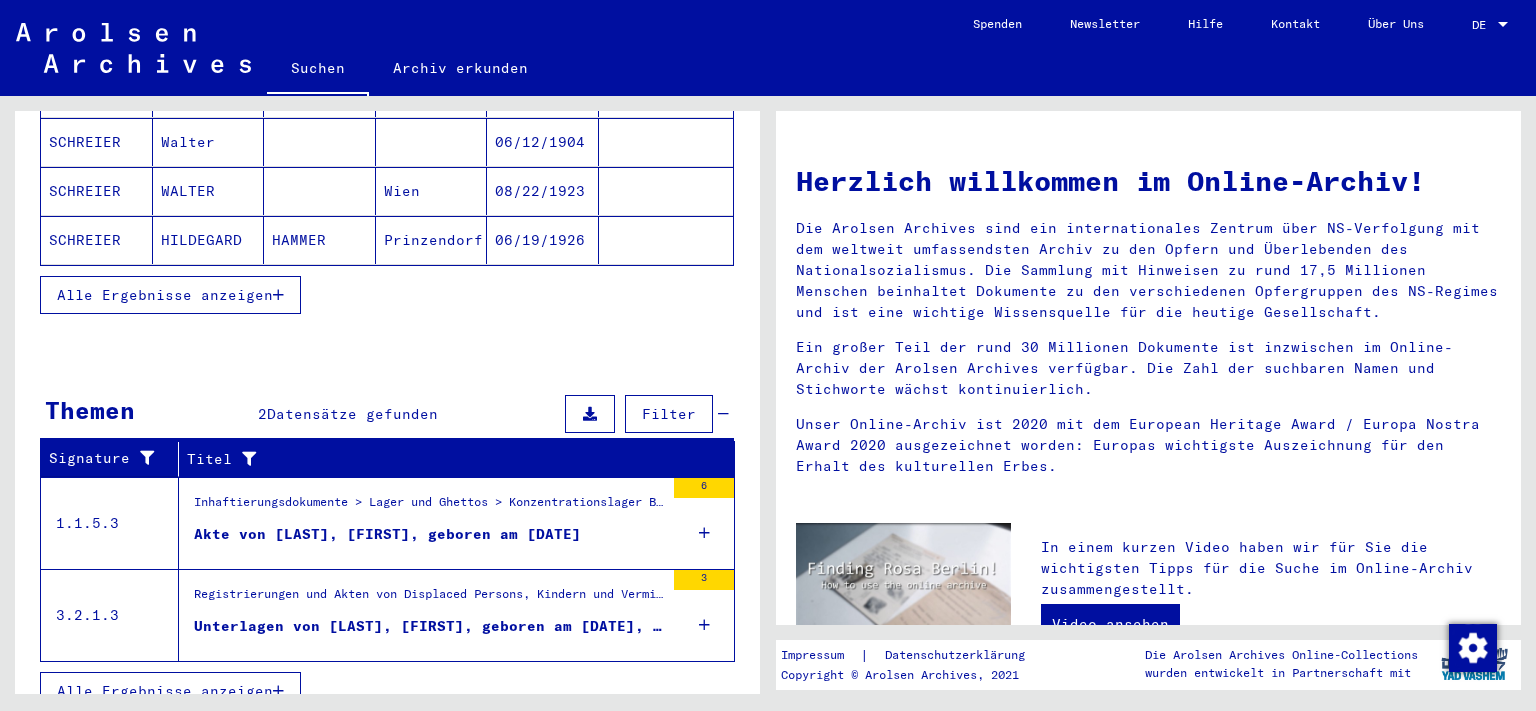 click on "Akte von [LAST], [FIRST], geboren am [DATE]" at bounding box center [387, 534] 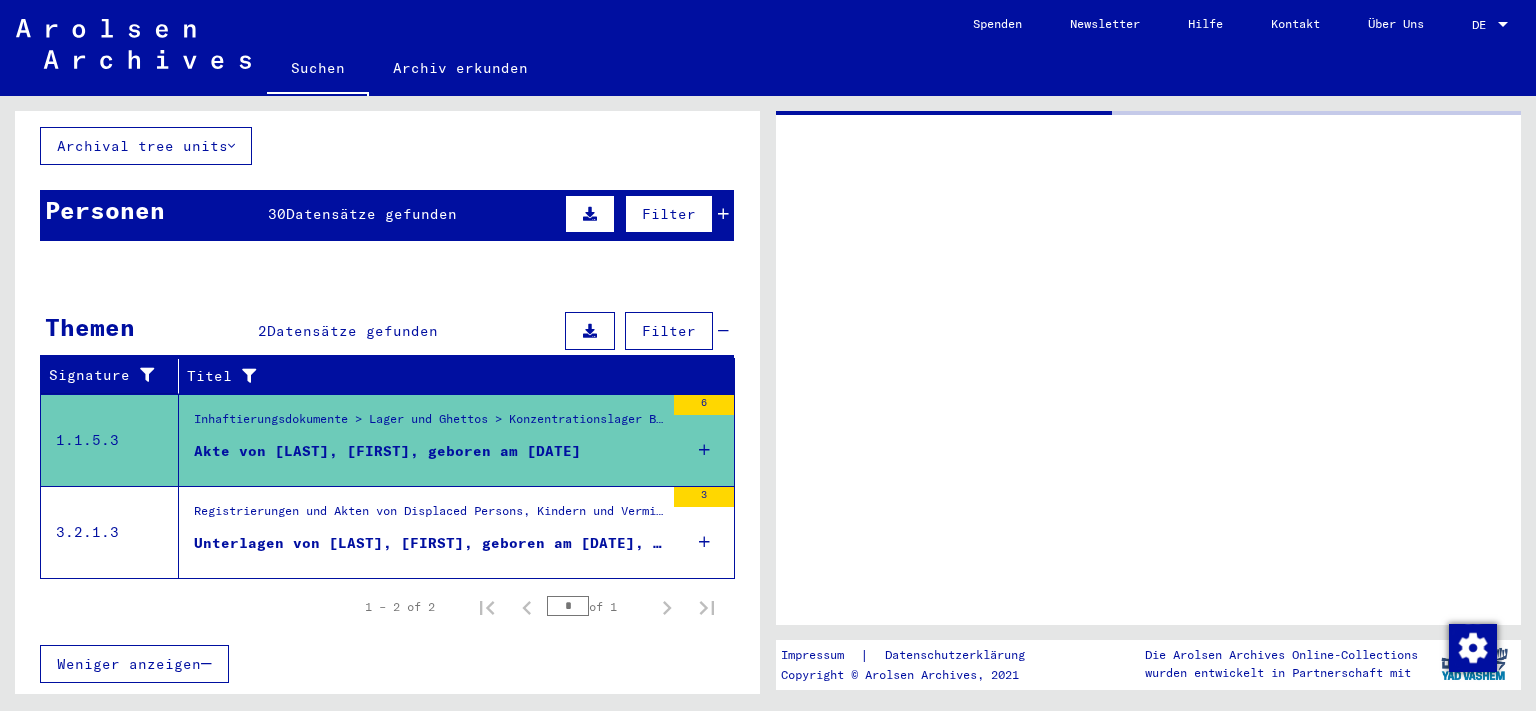 scroll, scrollTop: 102, scrollLeft: 0, axis: vertical 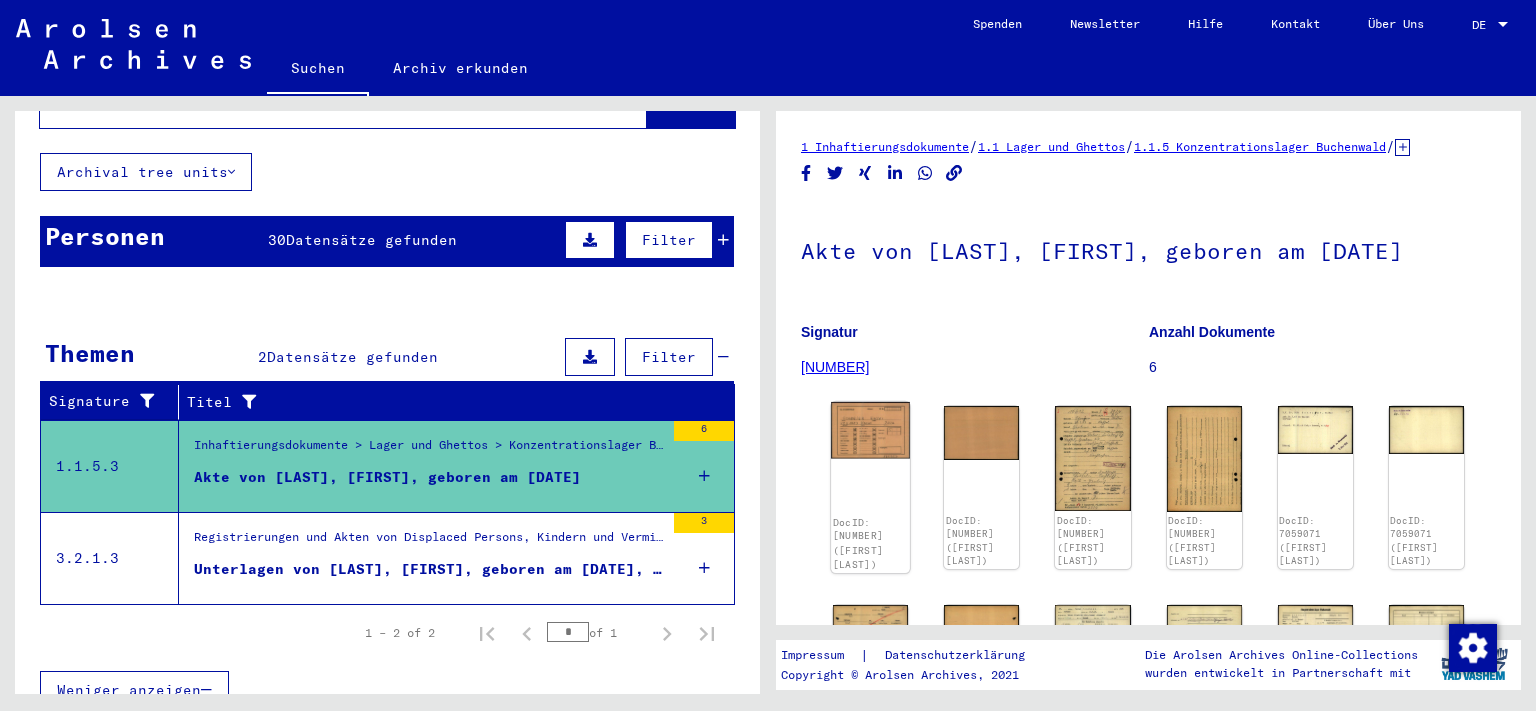 click 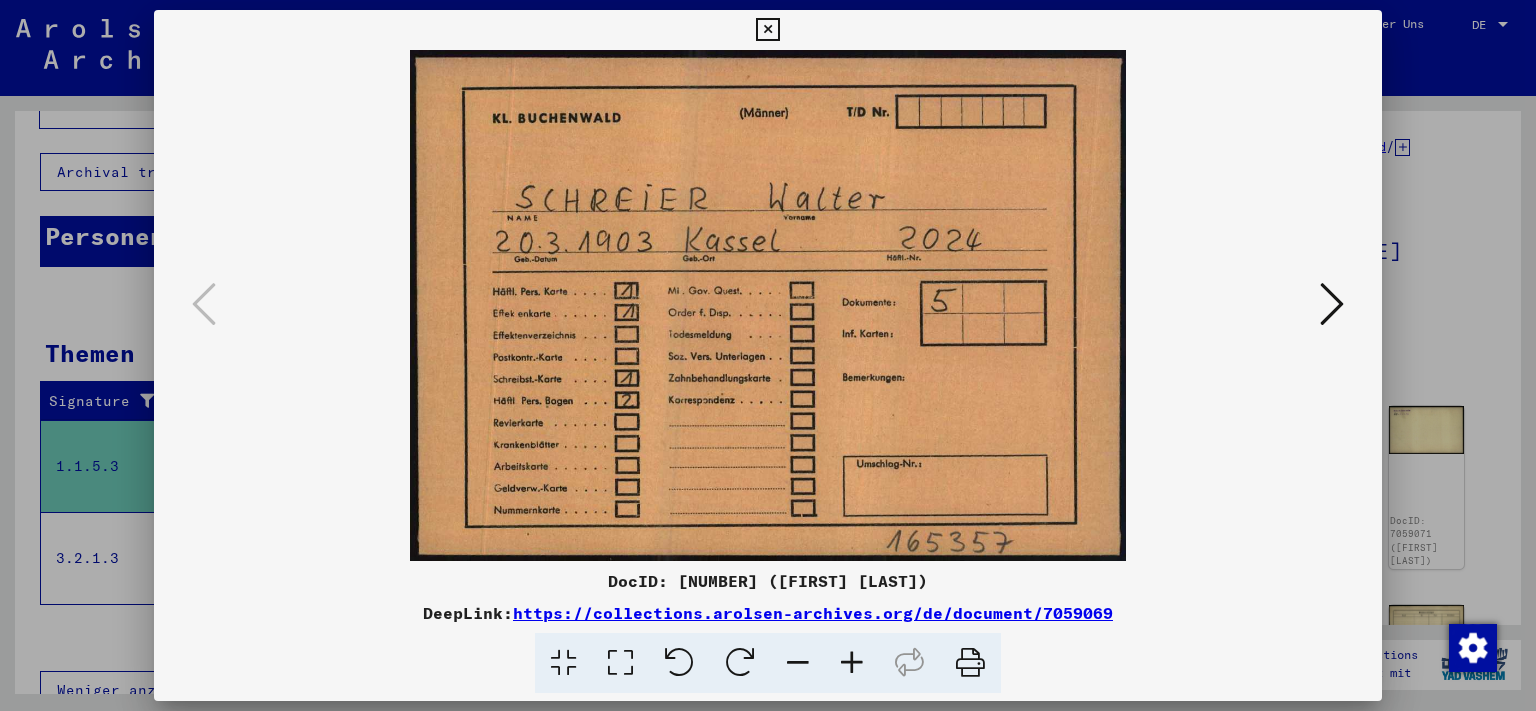 click at bounding box center [767, 30] 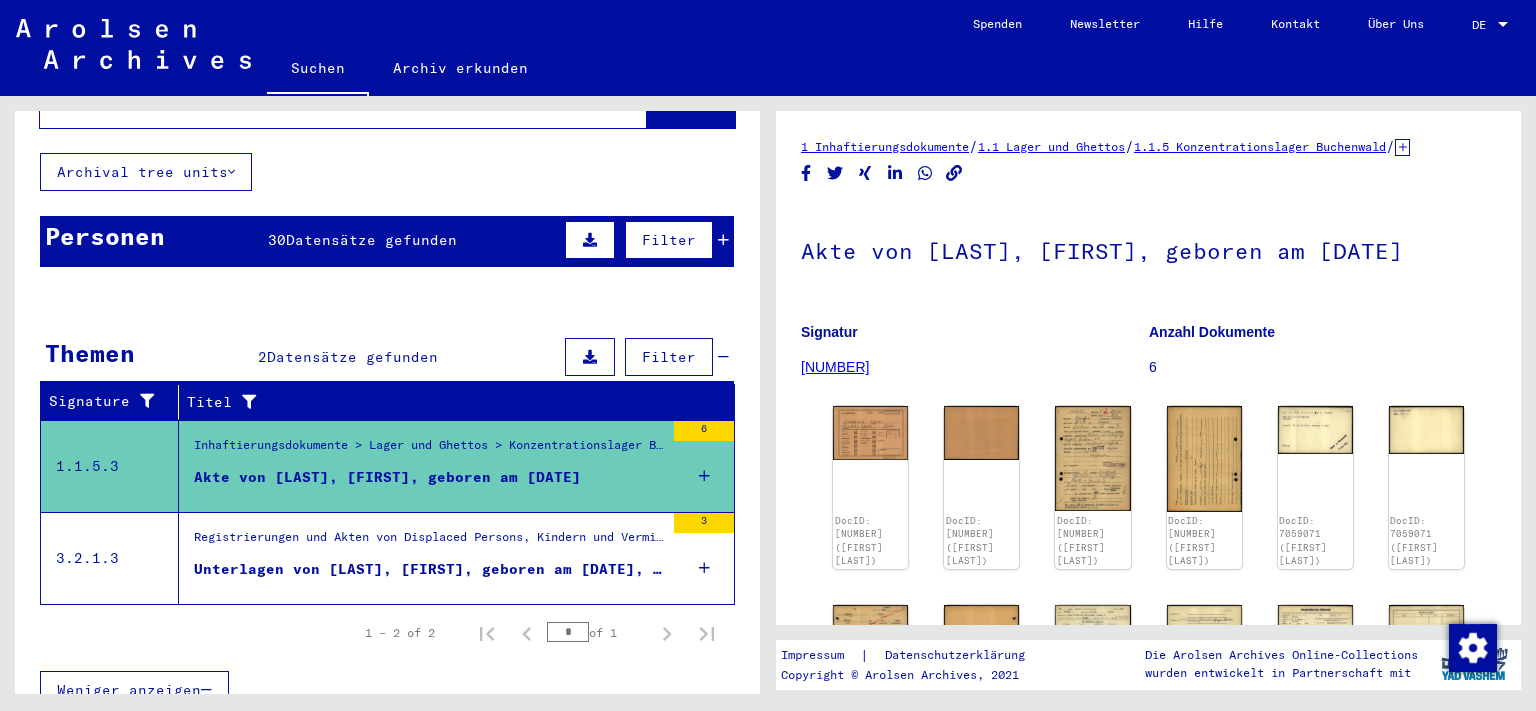 click on "Unterlagen von [LAST], [FIRST], geboren am [DATE], geboren in [CITY] und von weiteren Personen" at bounding box center [429, 569] 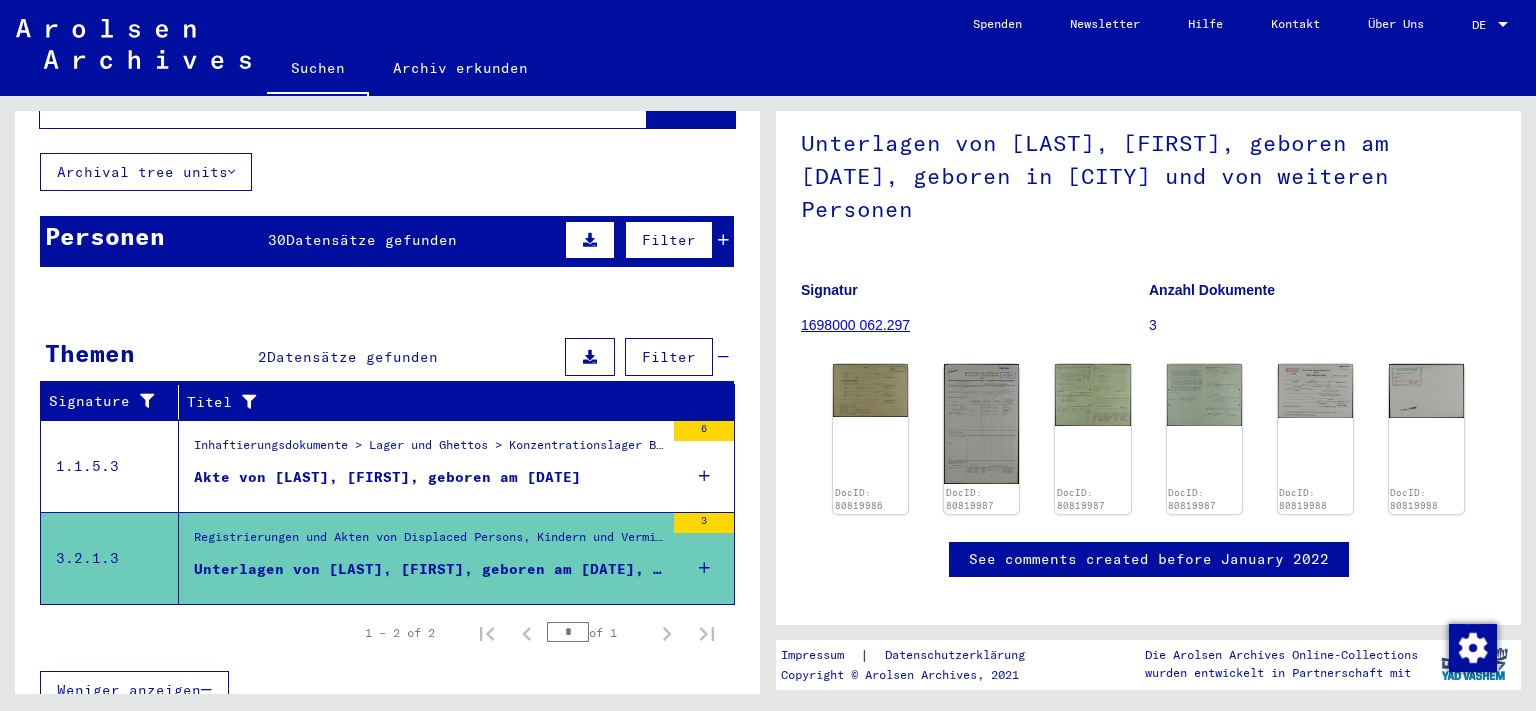 scroll, scrollTop: 110, scrollLeft: 0, axis: vertical 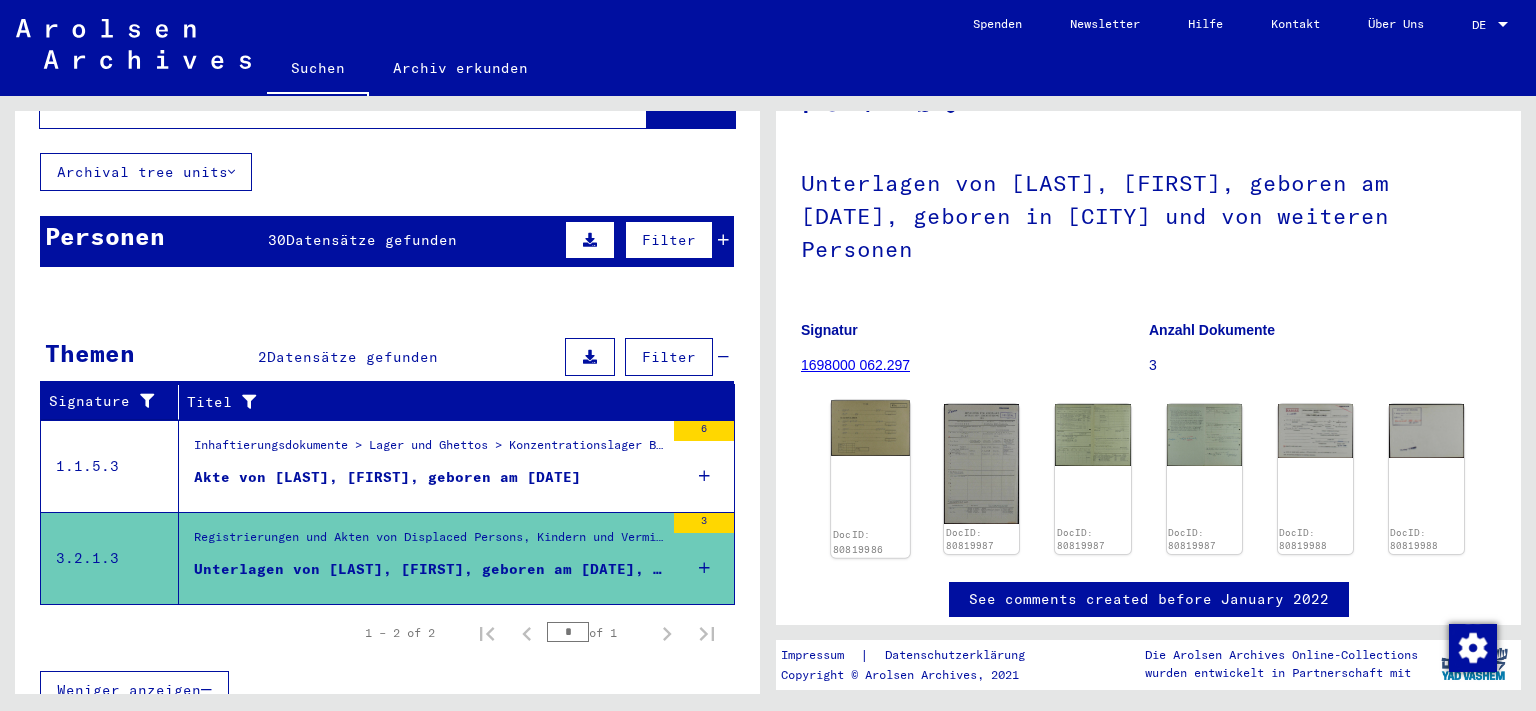 click 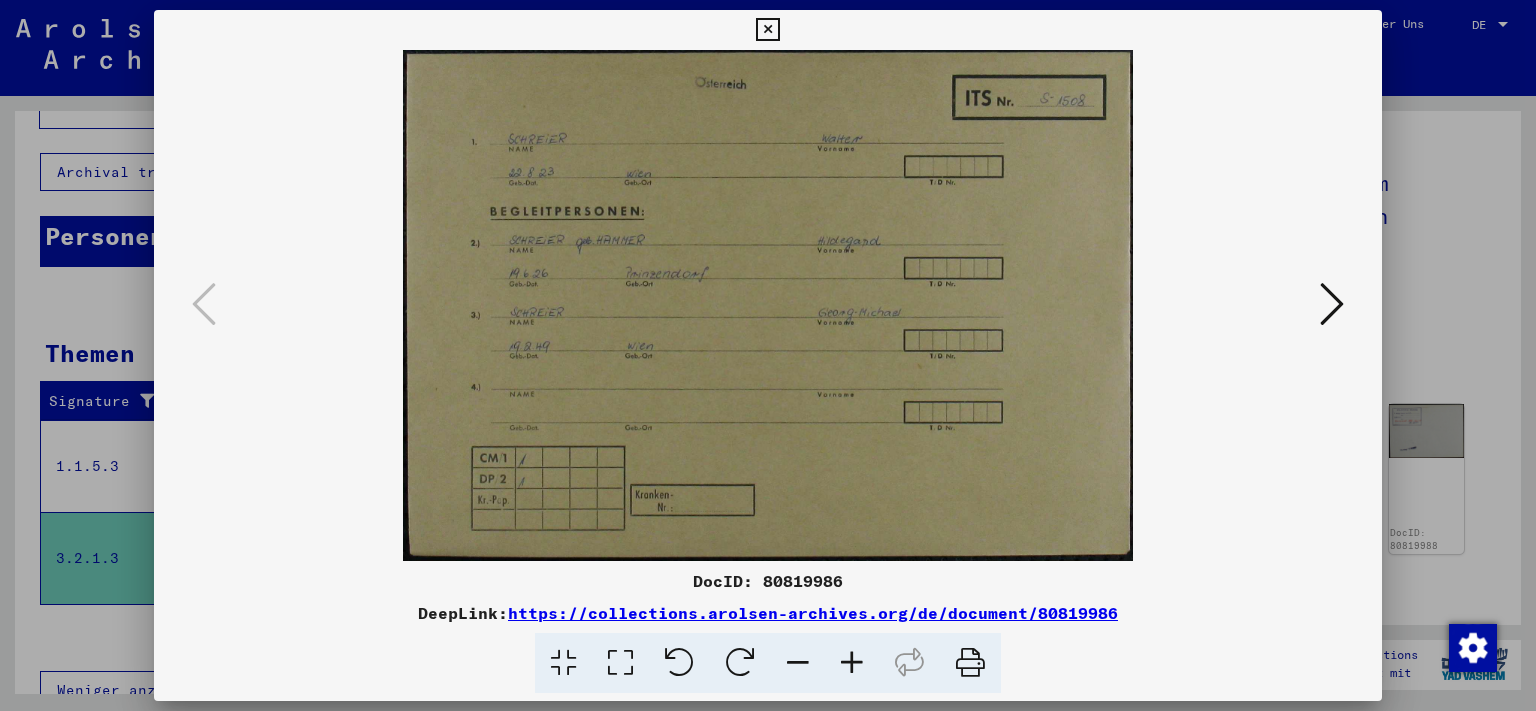 click at bounding box center [767, 30] 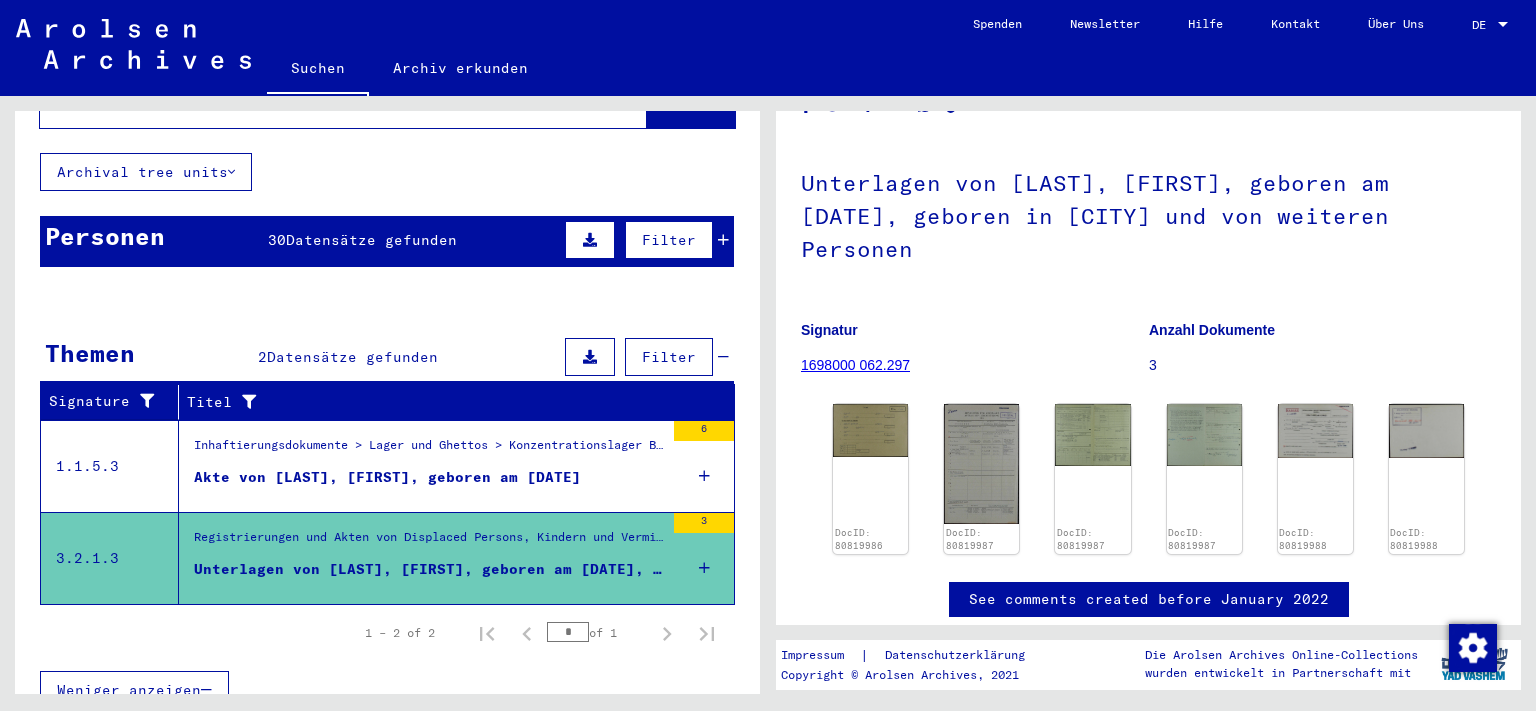 scroll, scrollTop: 0, scrollLeft: 0, axis: both 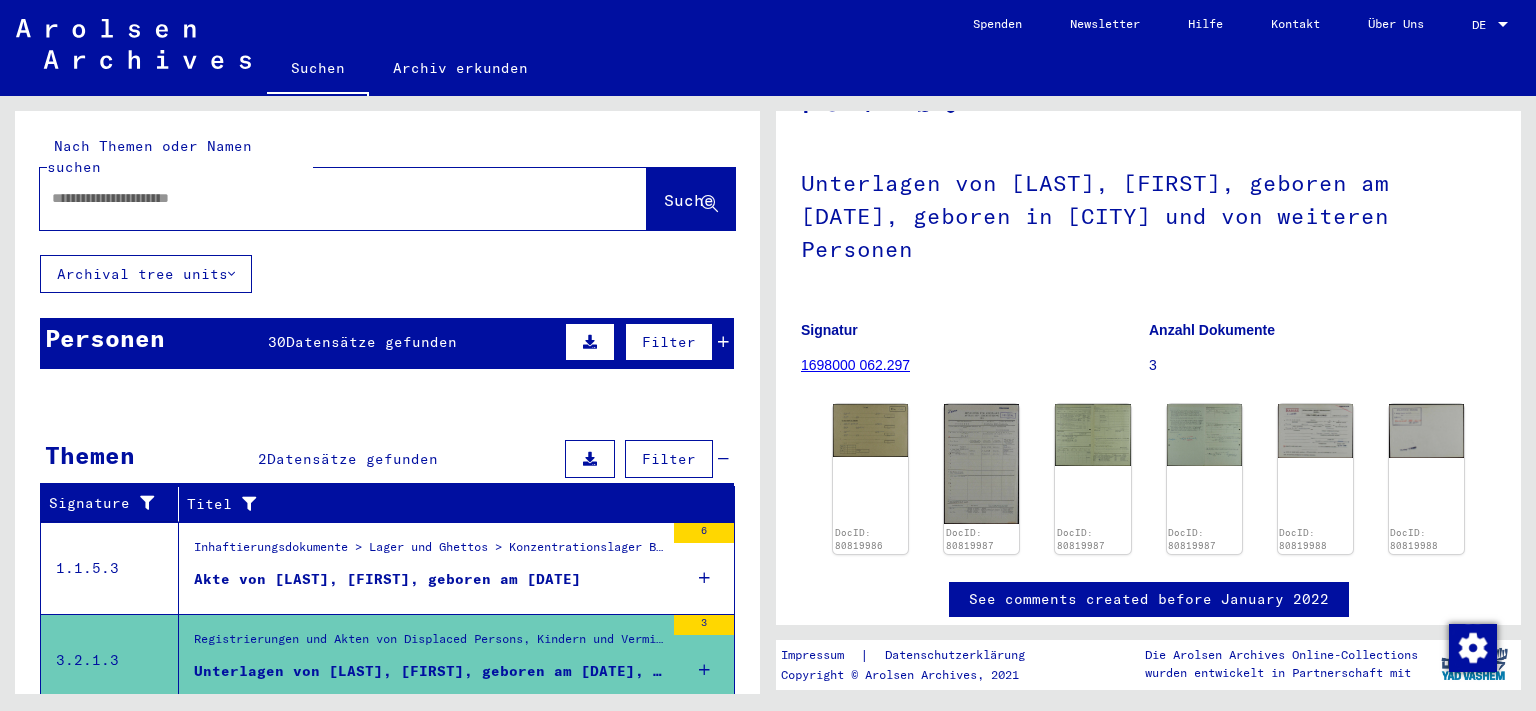 click at bounding box center (325, 198) 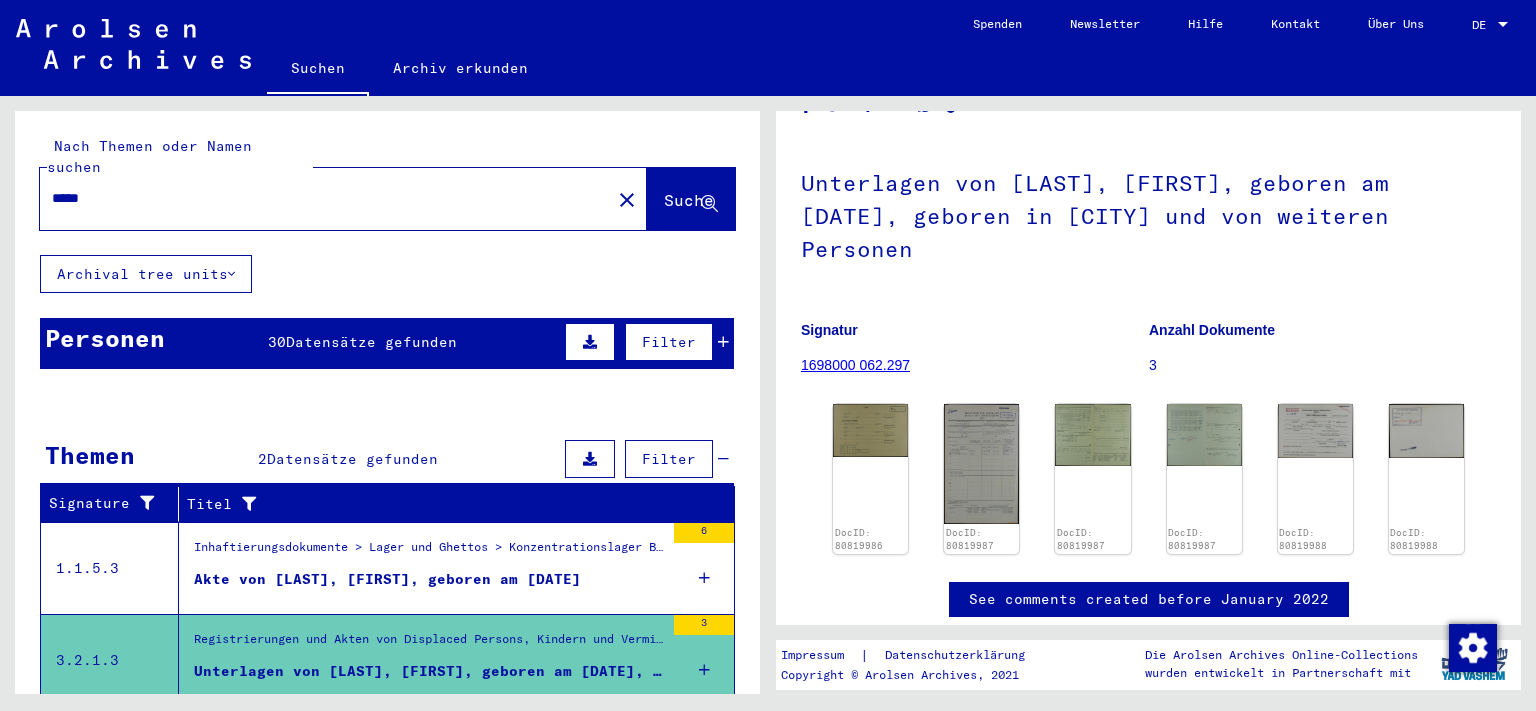 click on "Suche" 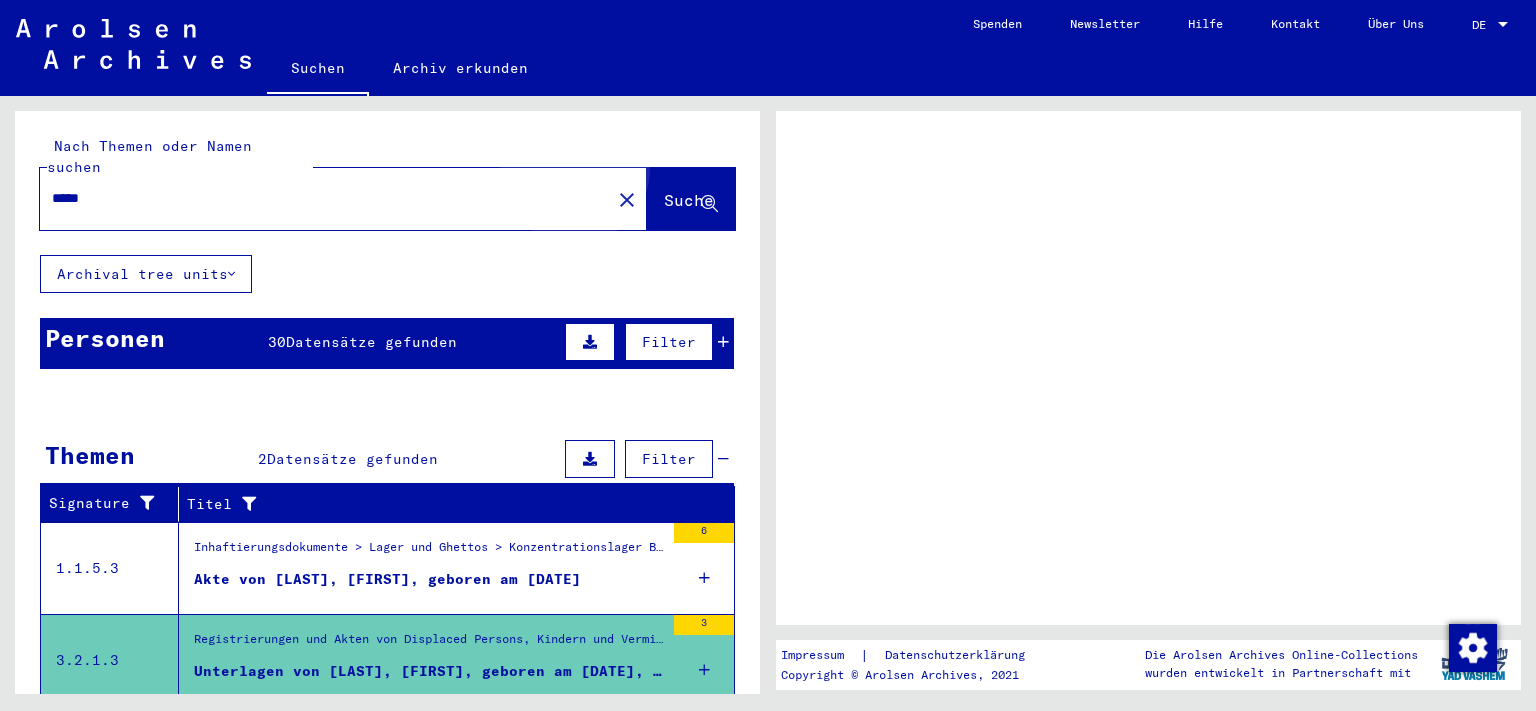 scroll, scrollTop: 0, scrollLeft: 0, axis: both 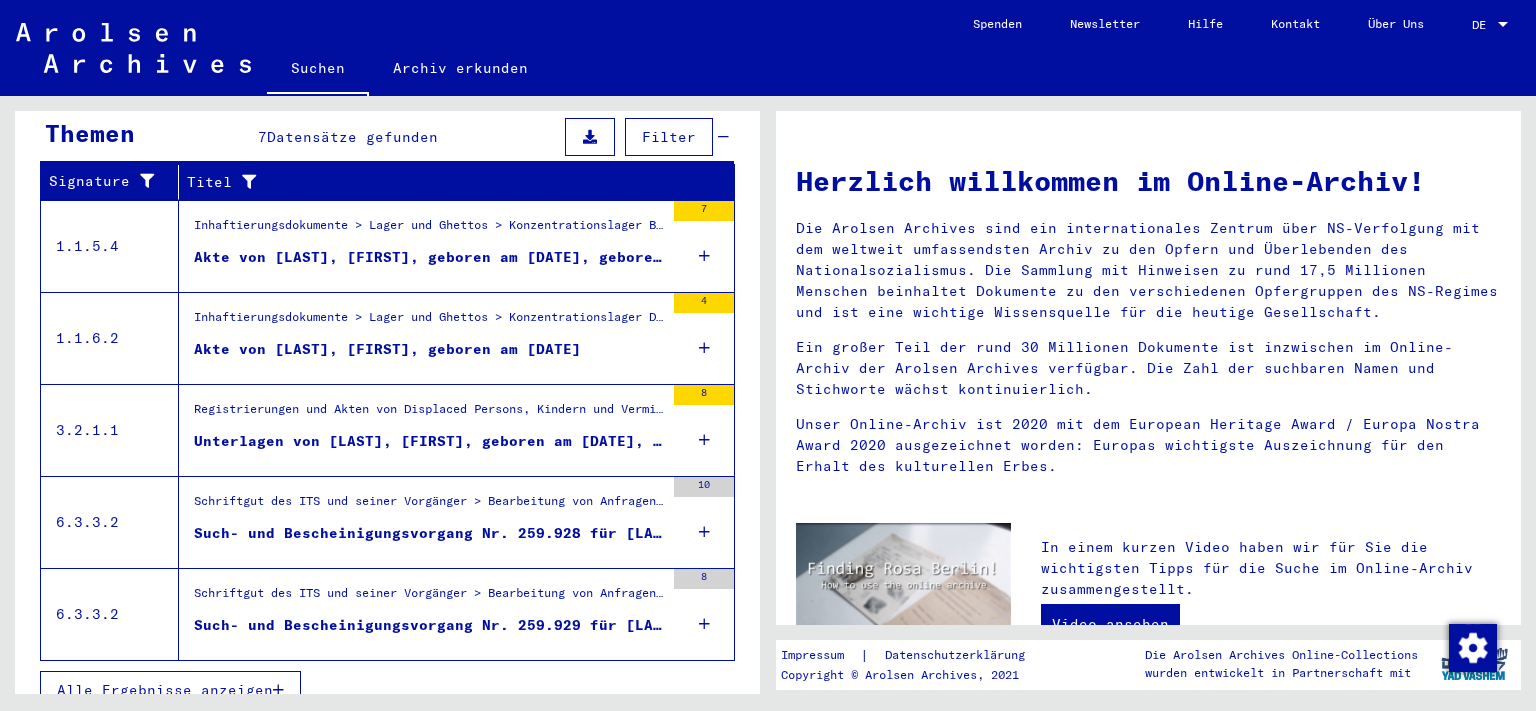 click on "Akte von [LAST], [FIRST], geboren am [DATE]" at bounding box center (387, 349) 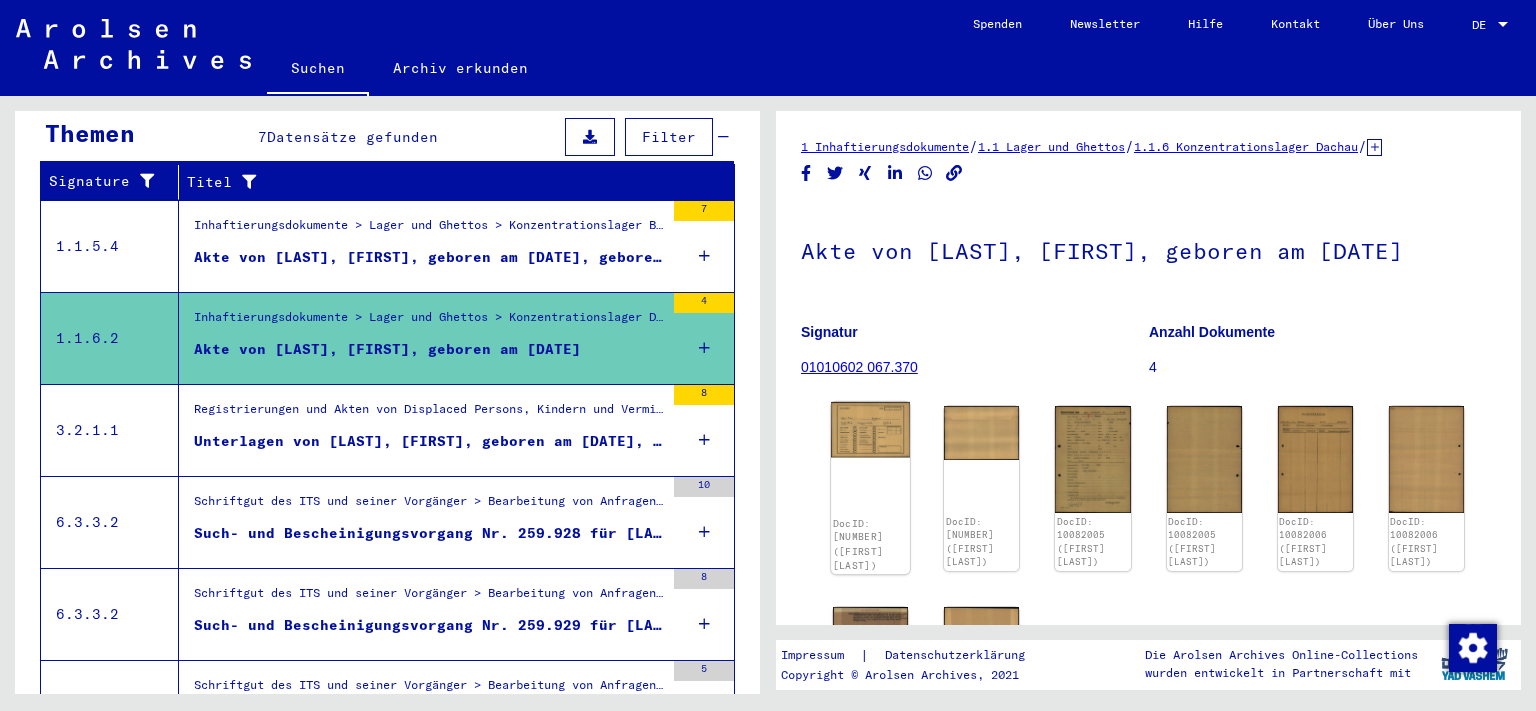 click 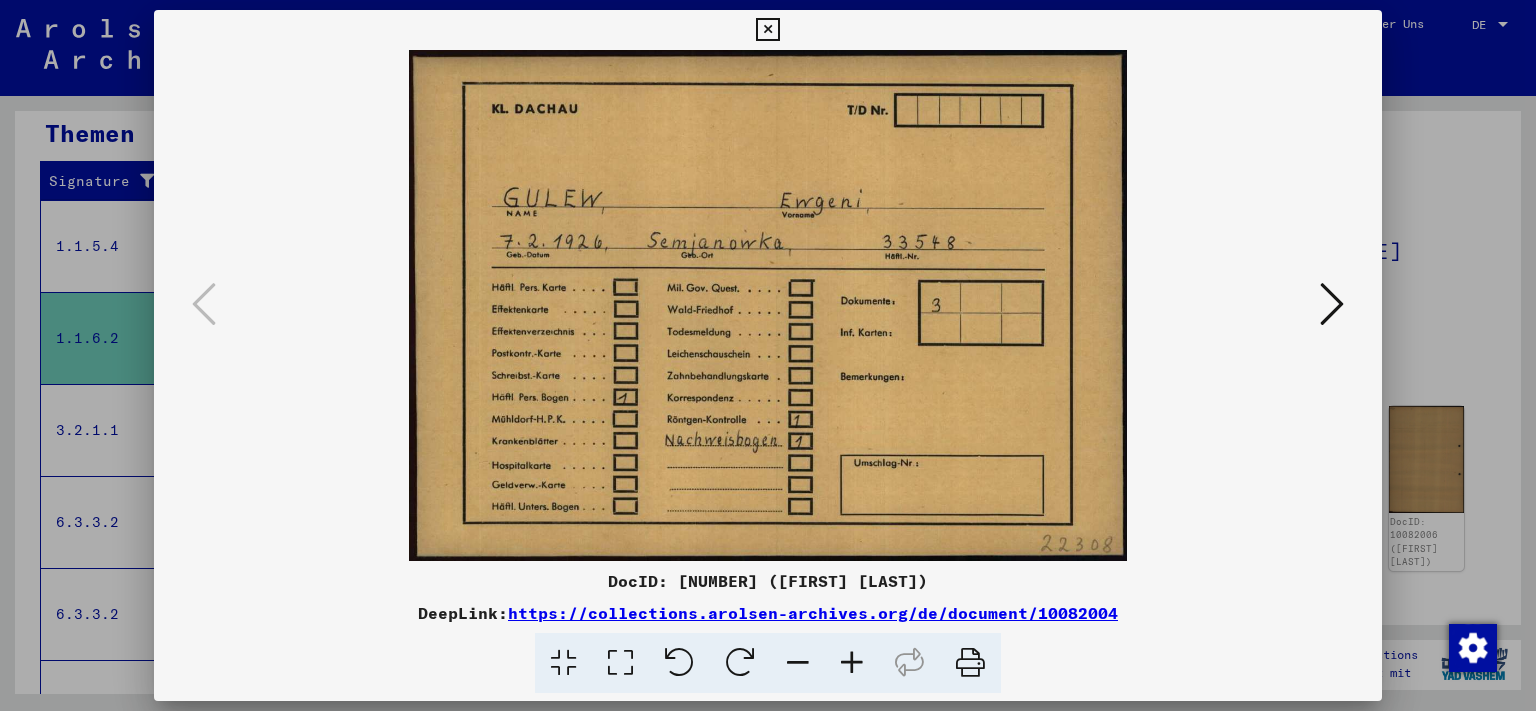 click at bounding box center (1332, 304) 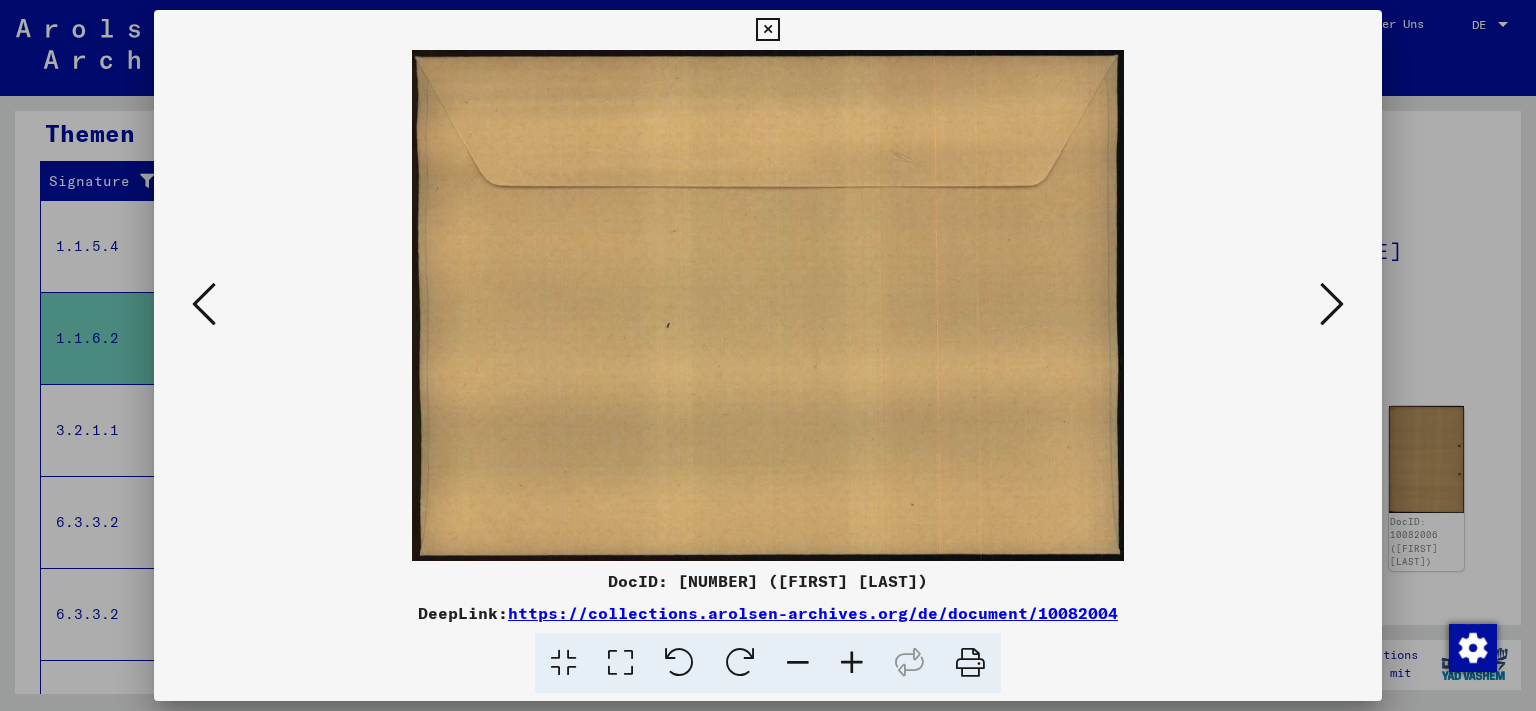 click at bounding box center (1332, 304) 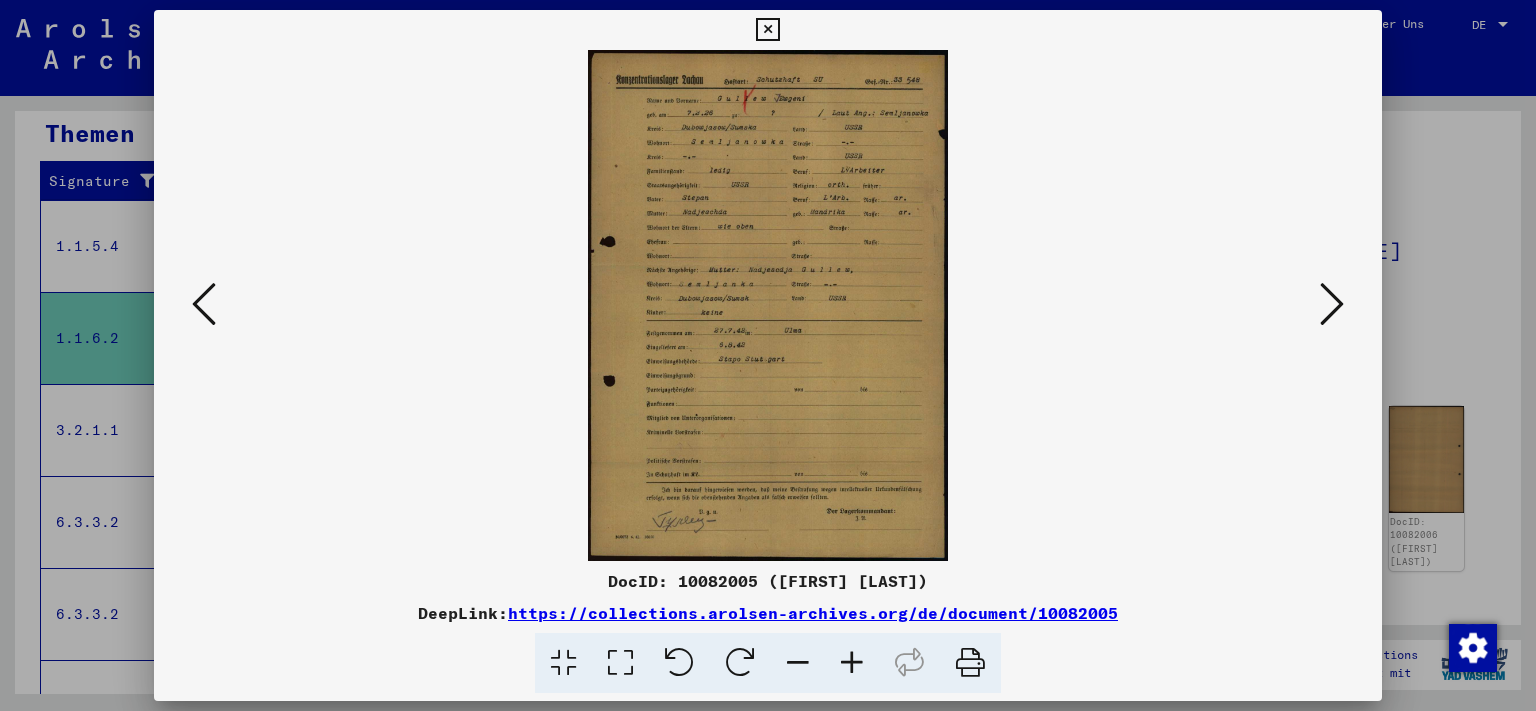 click at bounding box center [1332, 304] 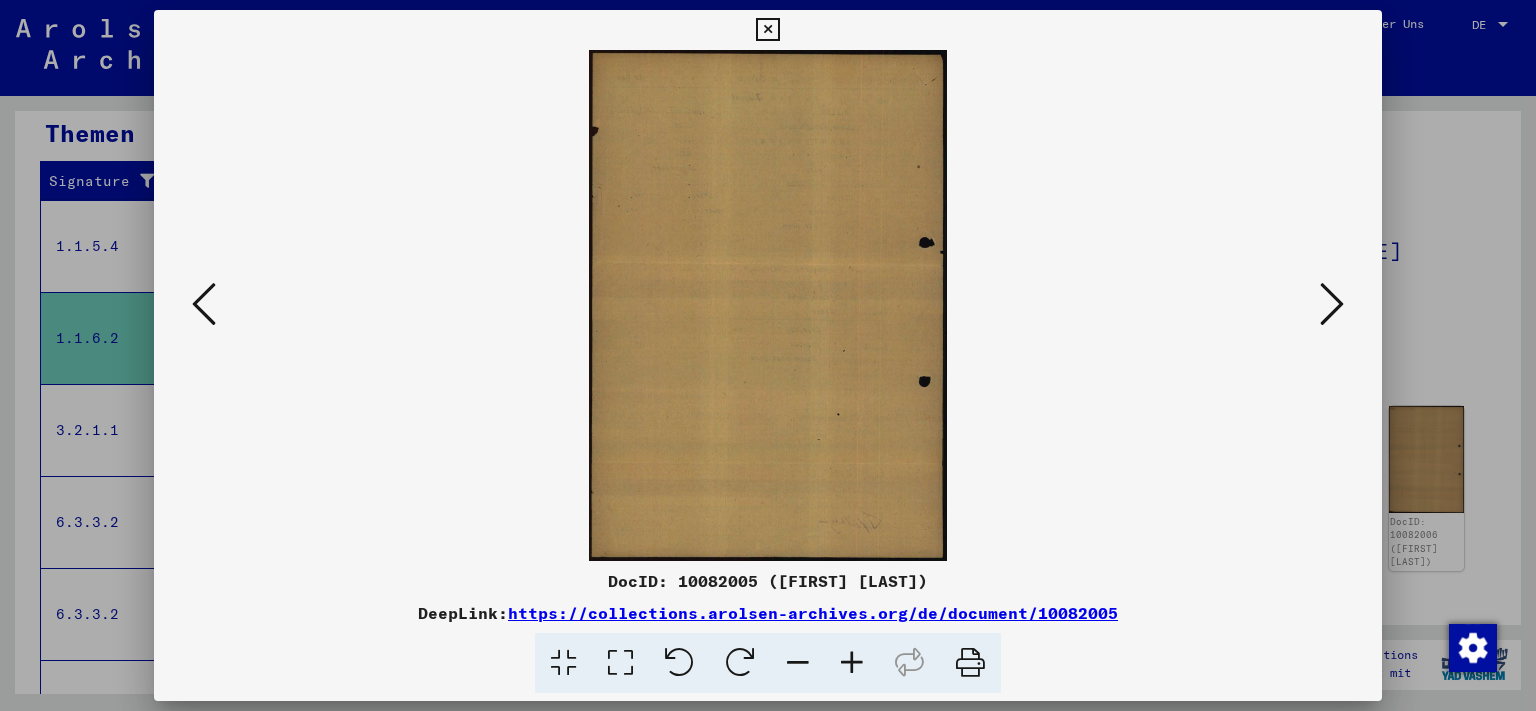 click at bounding box center [1332, 304] 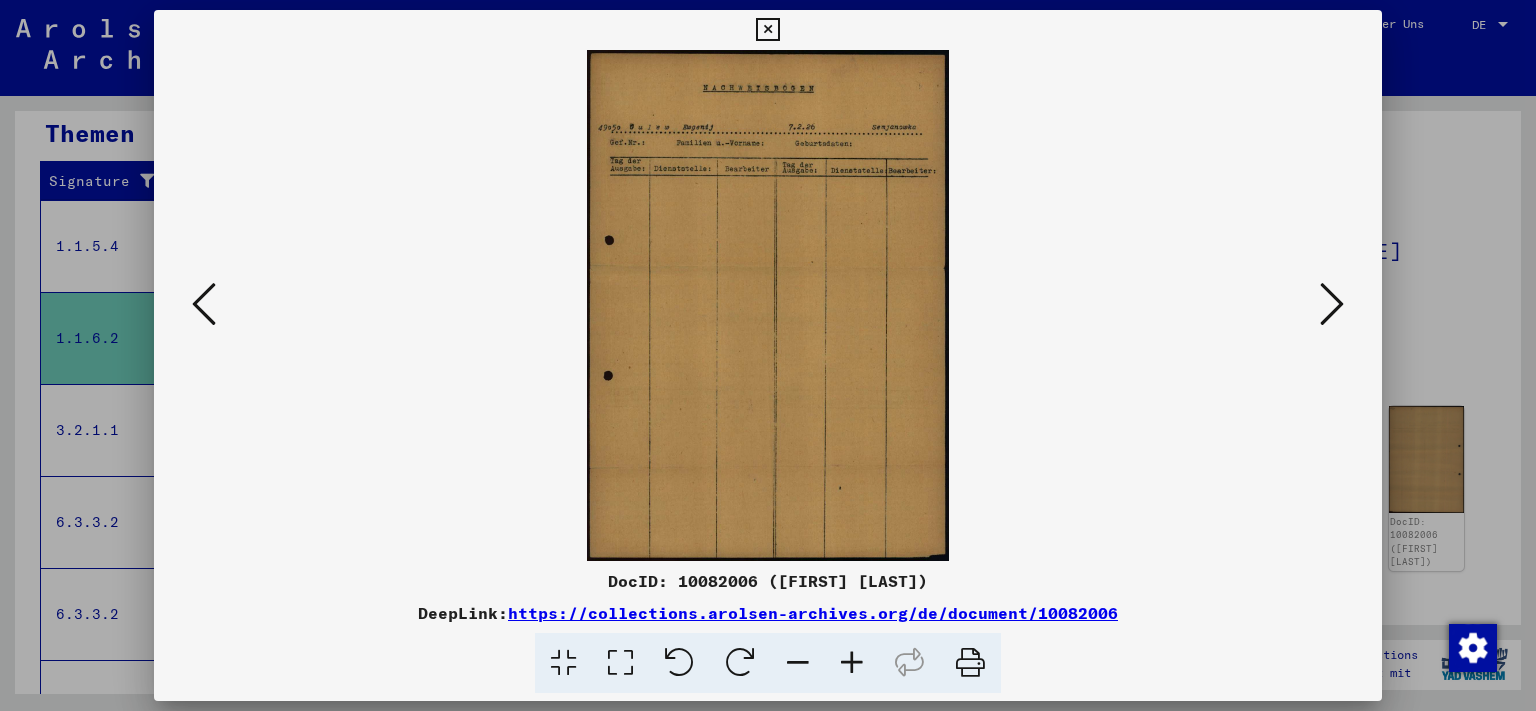 click at bounding box center [1332, 304] 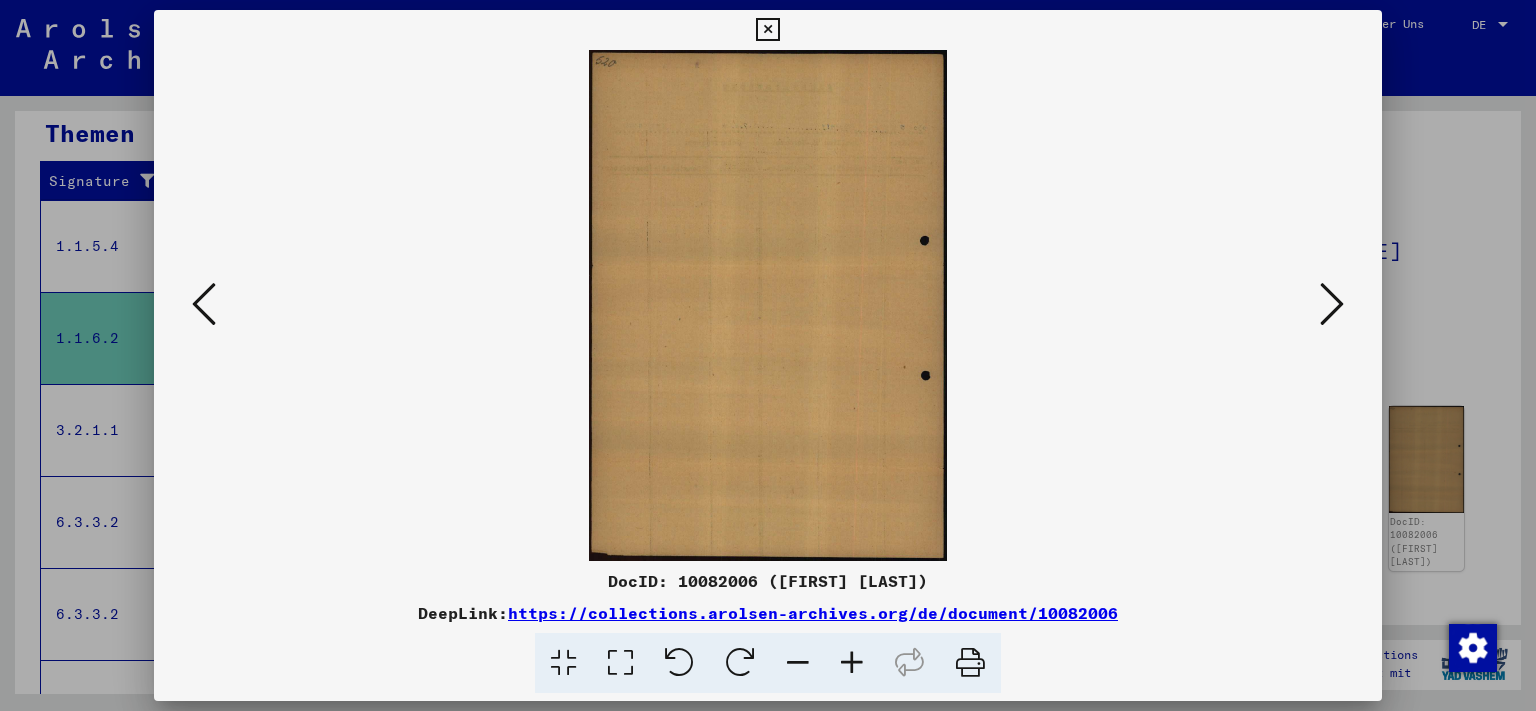 click at bounding box center [1332, 304] 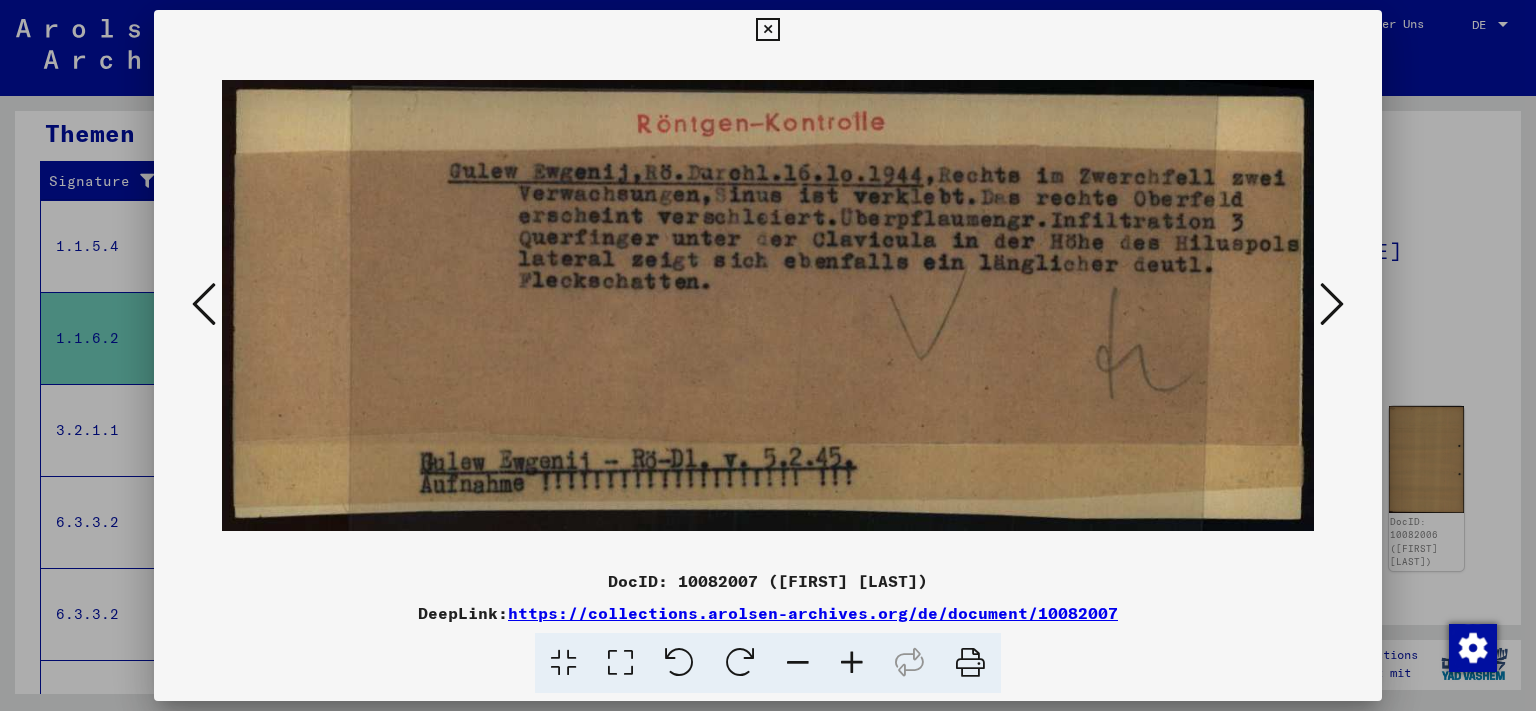click at bounding box center (1332, 304) 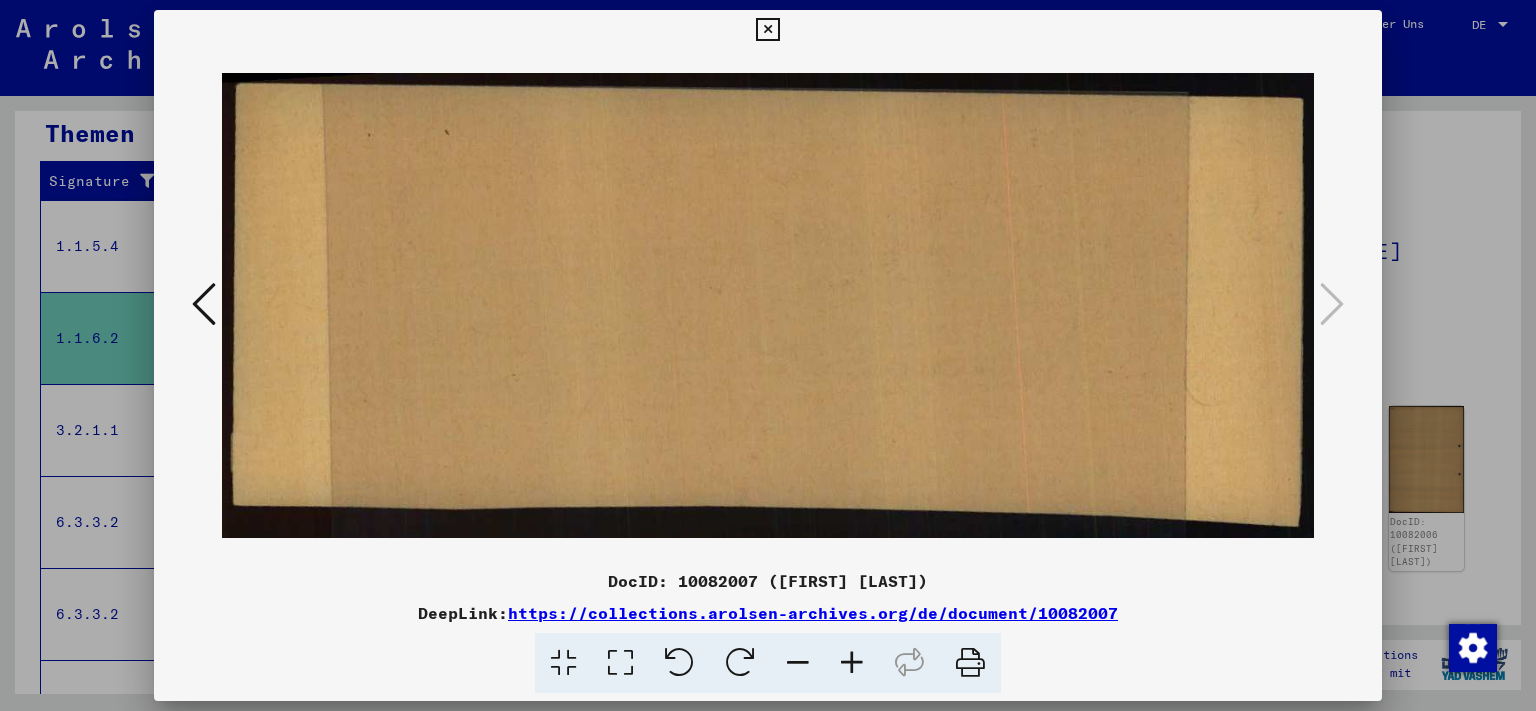 click at bounding box center (767, 30) 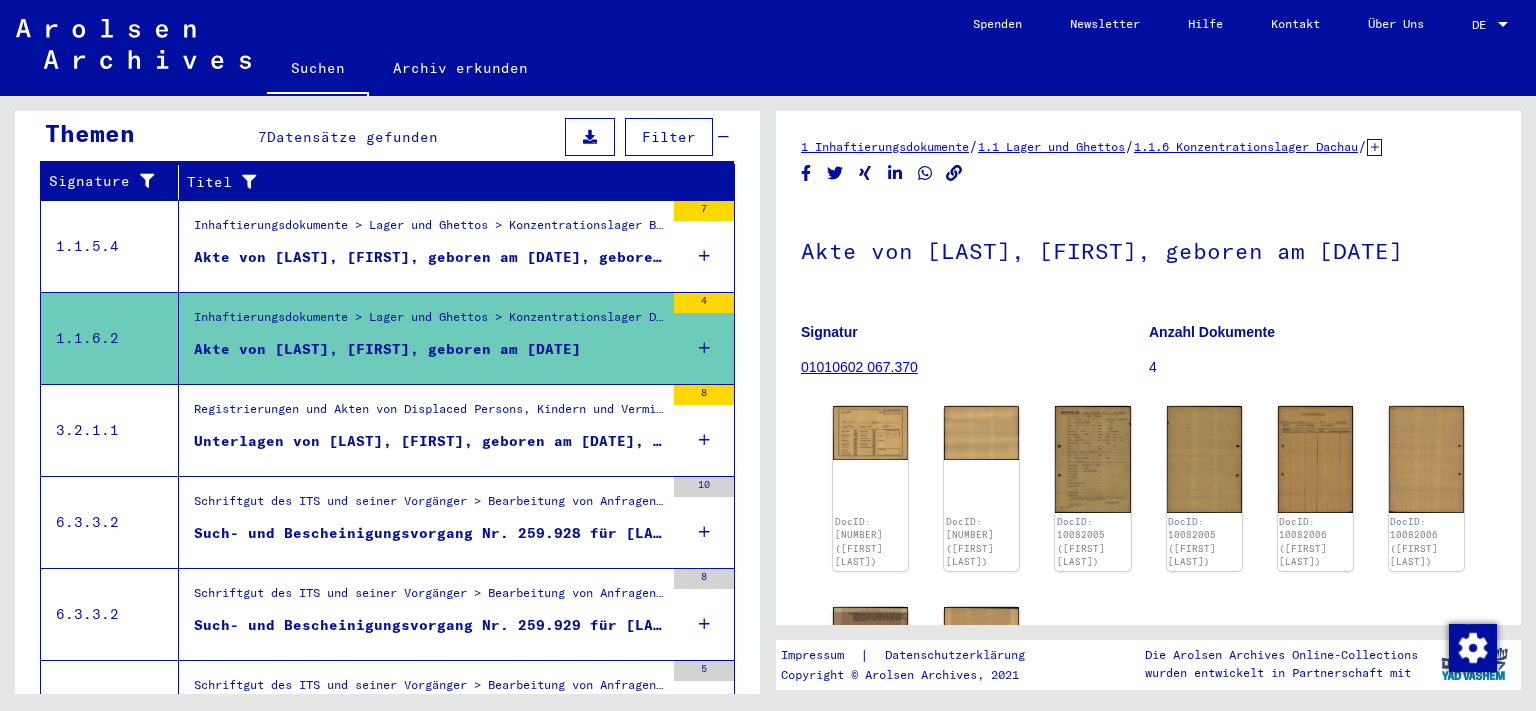 click on "Anzahl Dokumente" 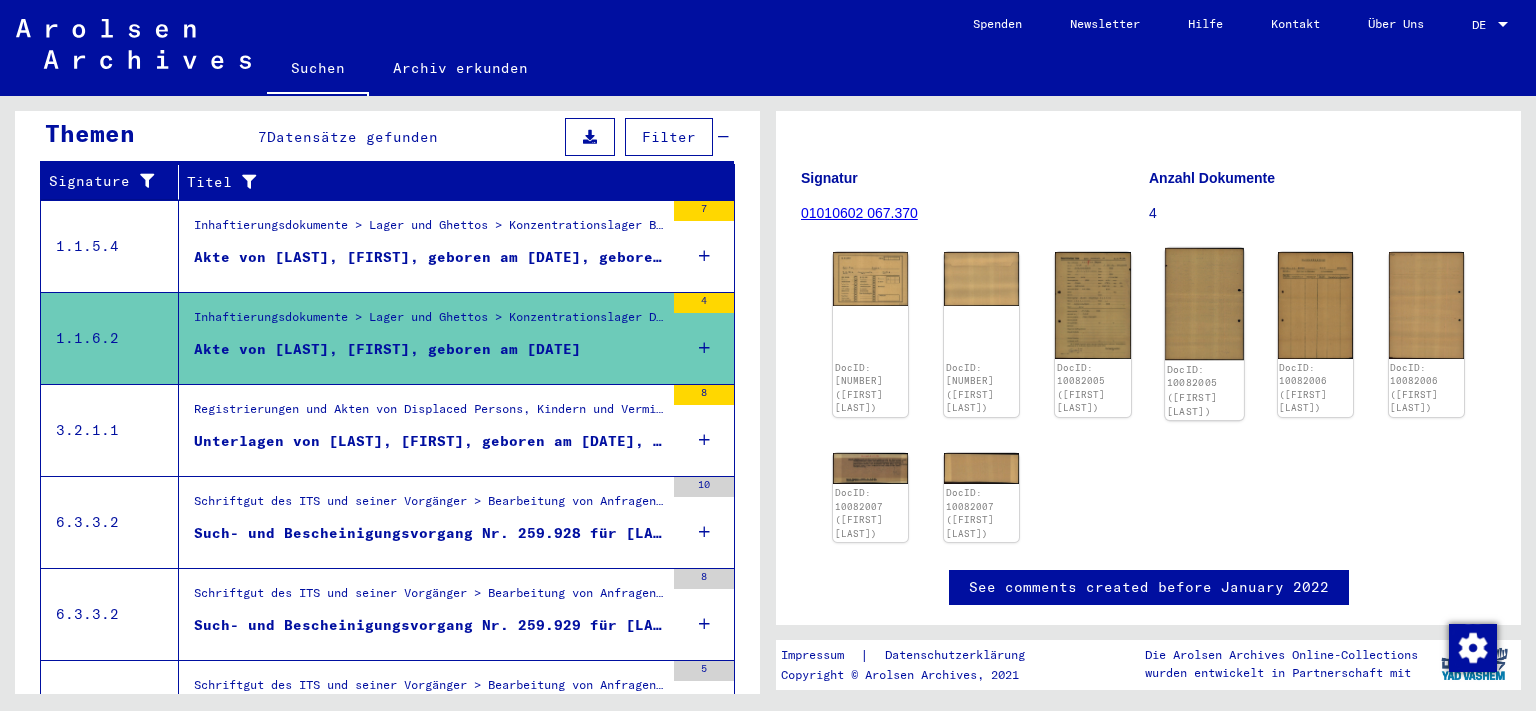 scroll, scrollTop: 110, scrollLeft: 0, axis: vertical 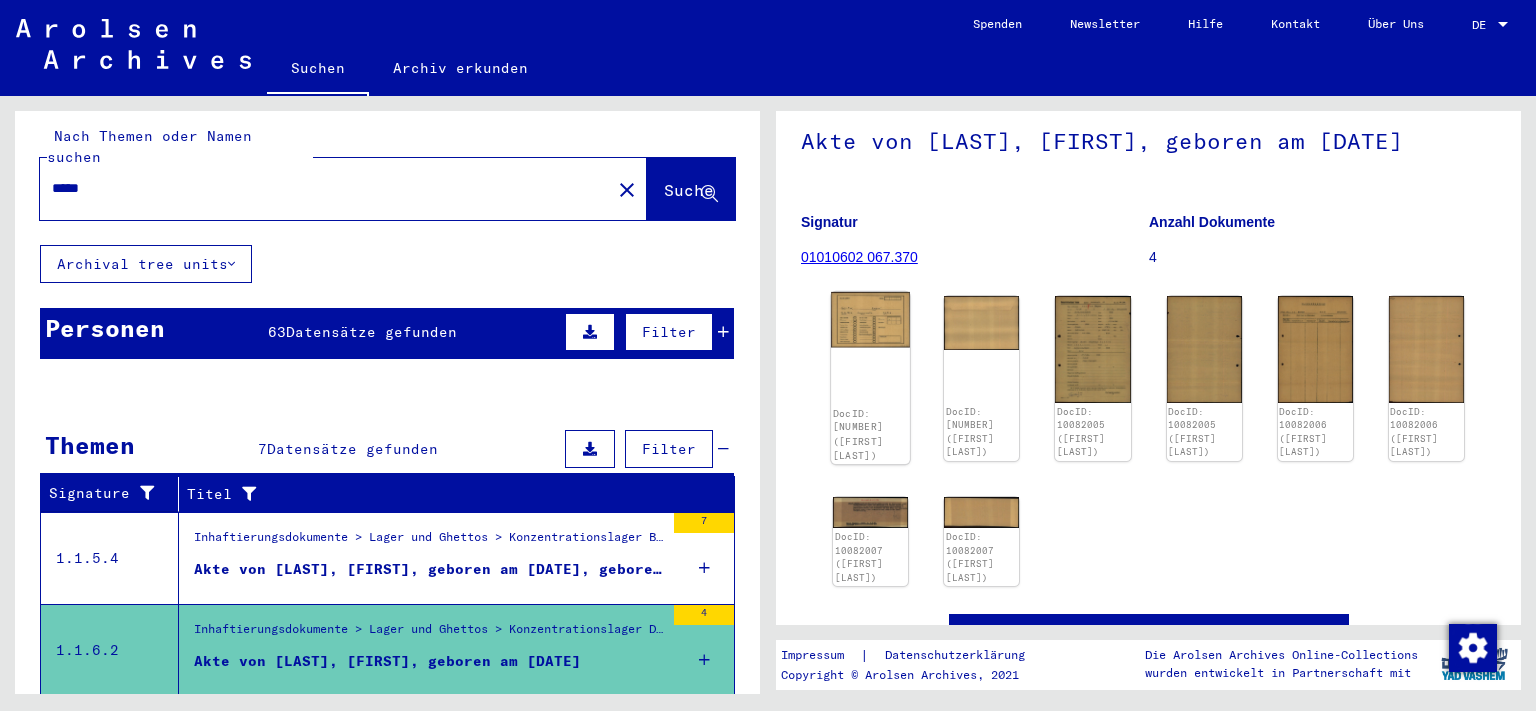click 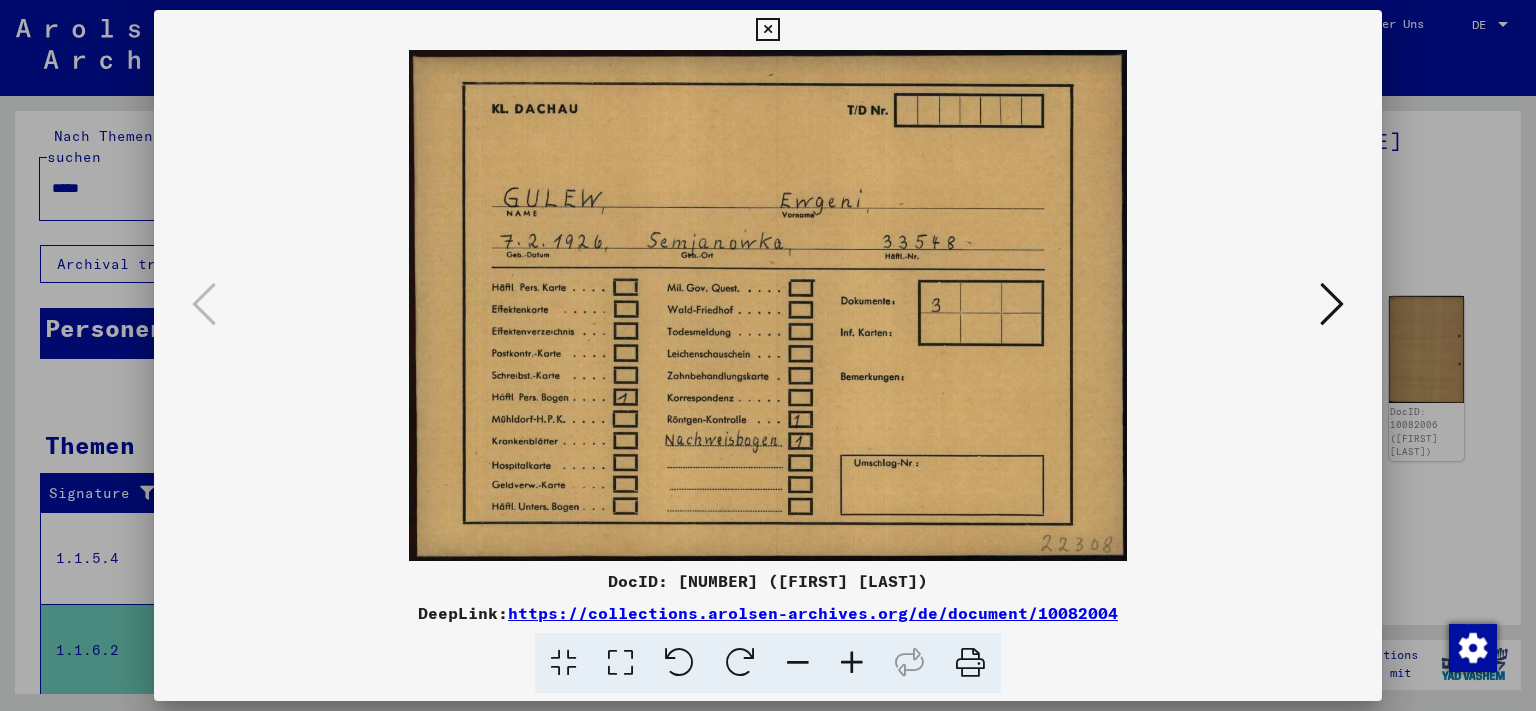 click on "https://collections.arolsen-archives.org/de/document/10082004" at bounding box center [813, 613] 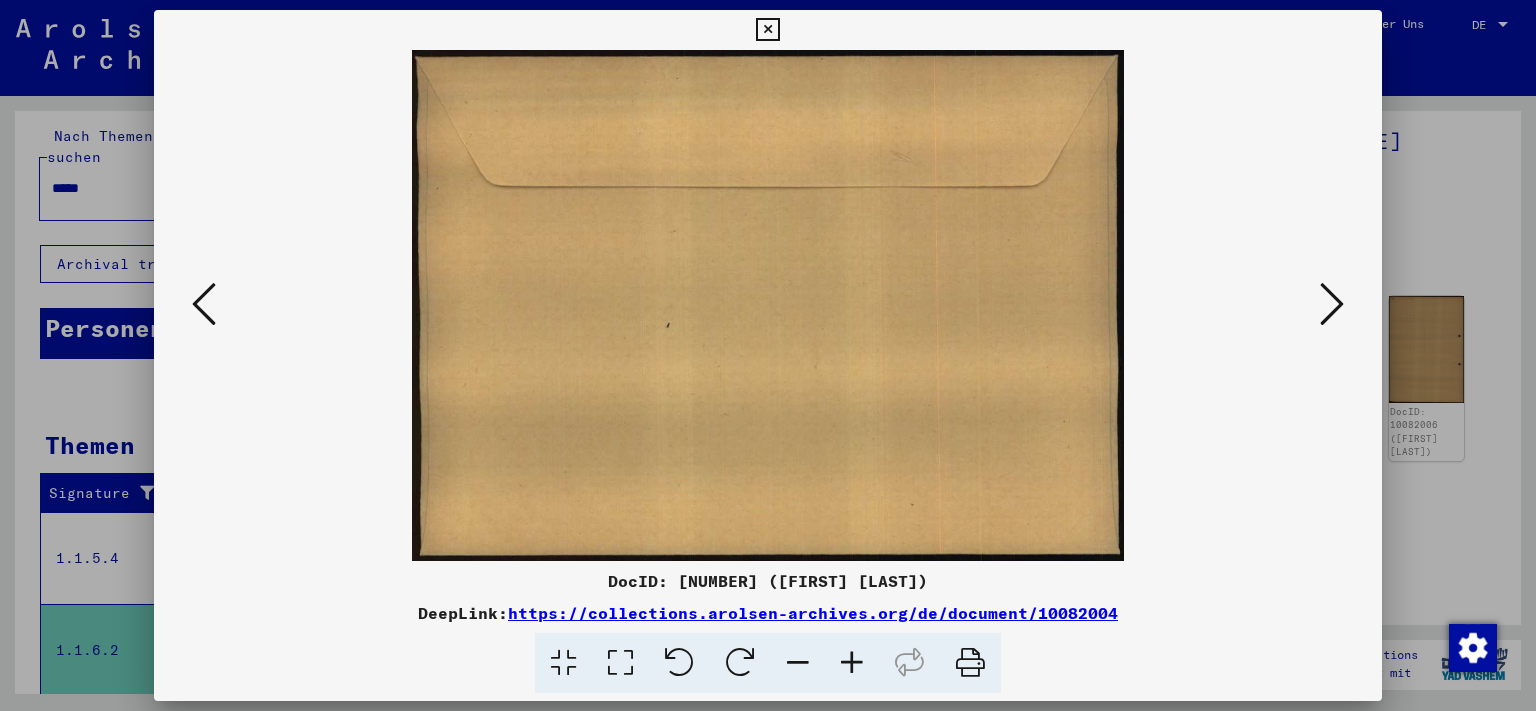 click at bounding box center [1332, 304] 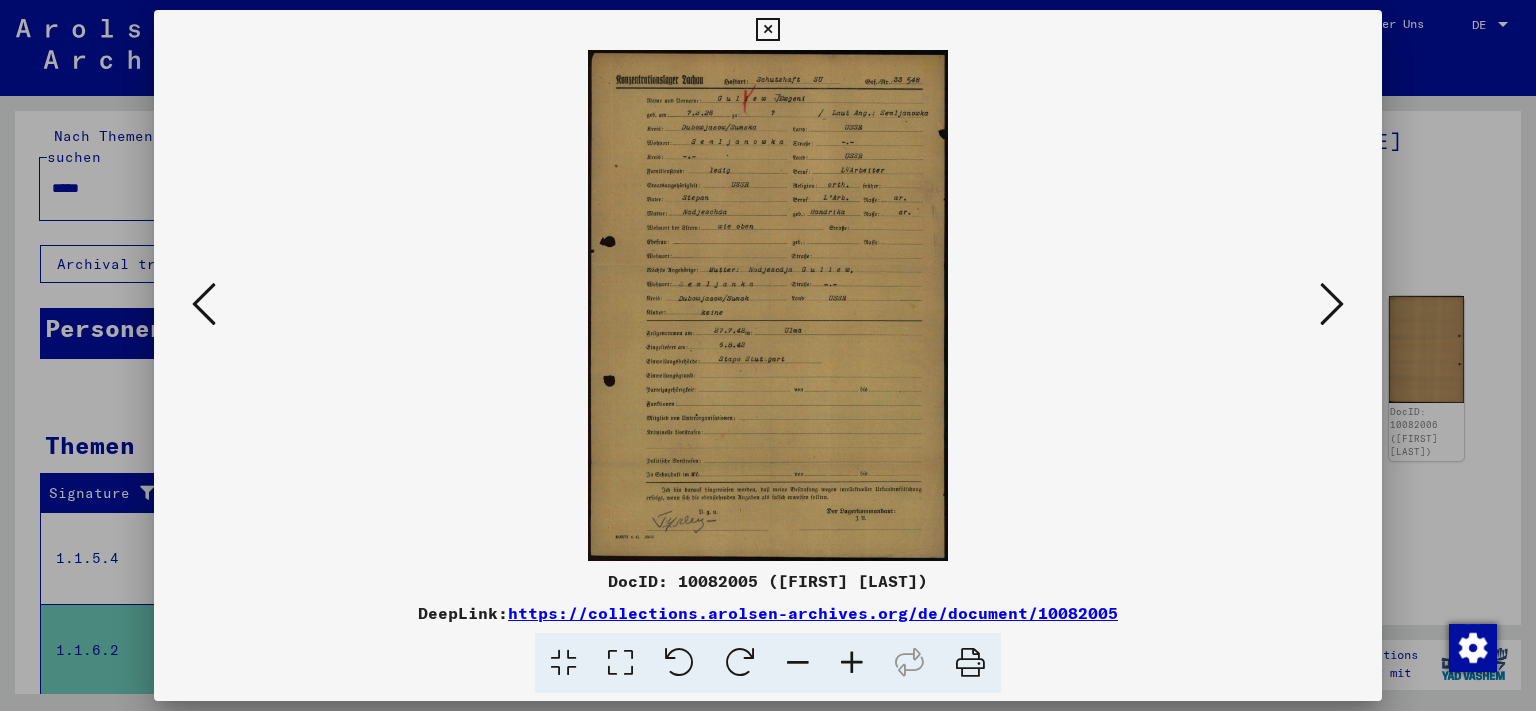 click at bounding box center [1332, 304] 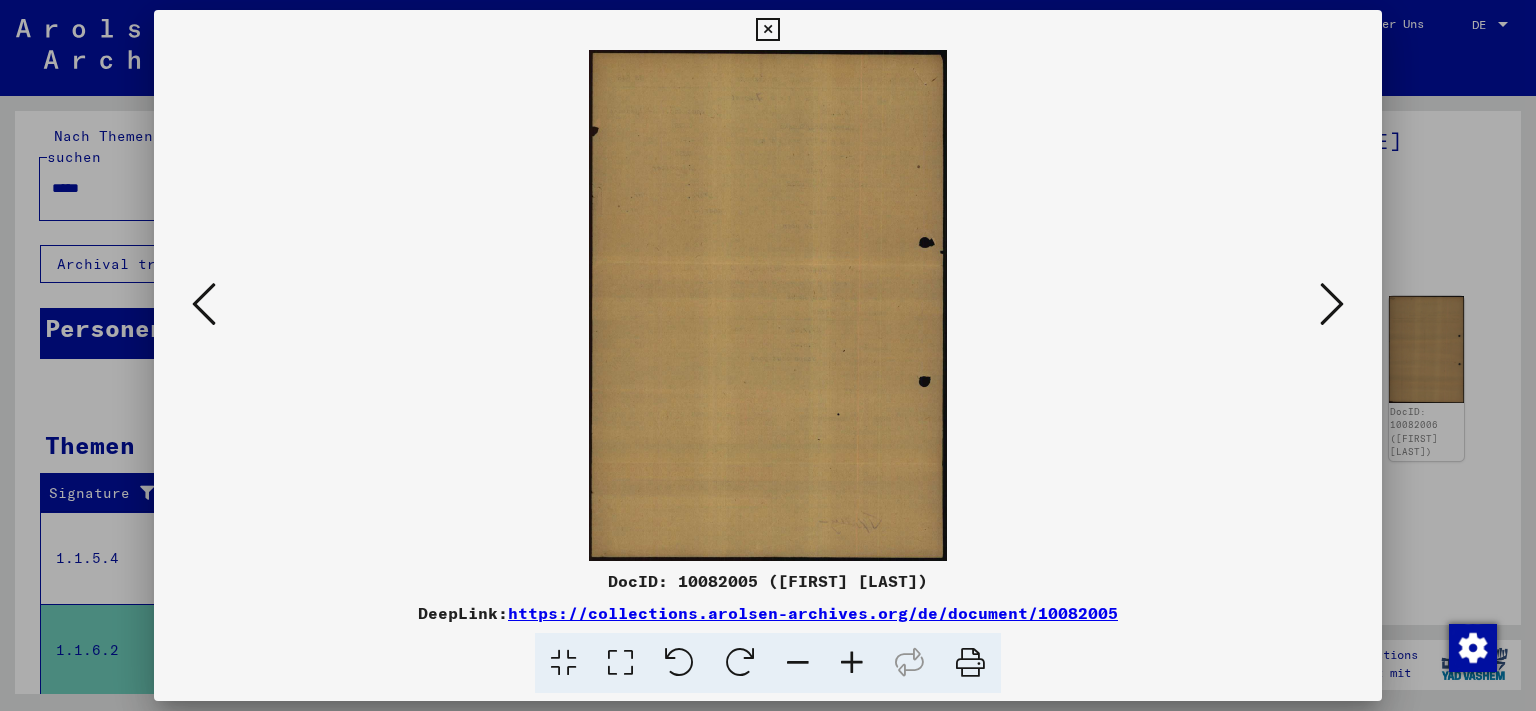 click at bounding box center (1332, 304) 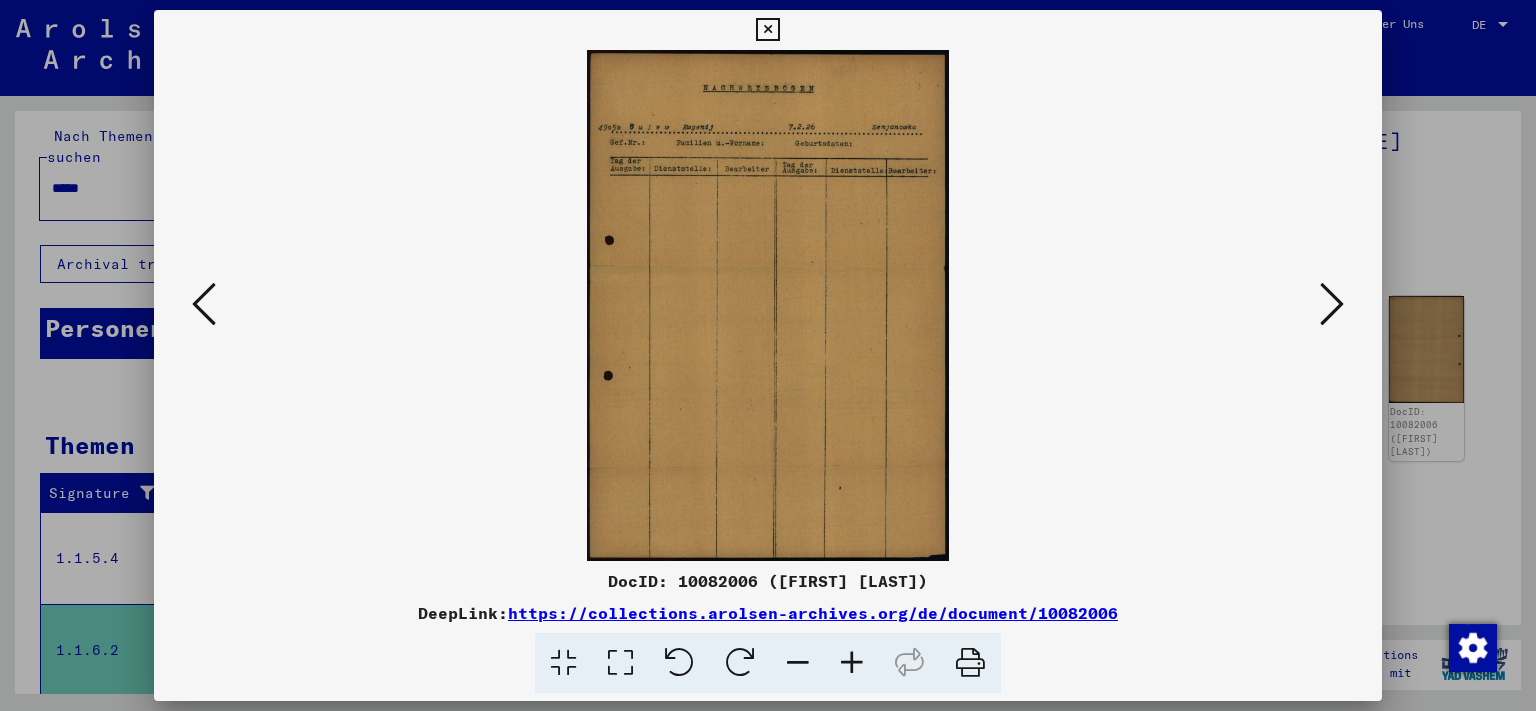 click at bounding box center (1332, 304) 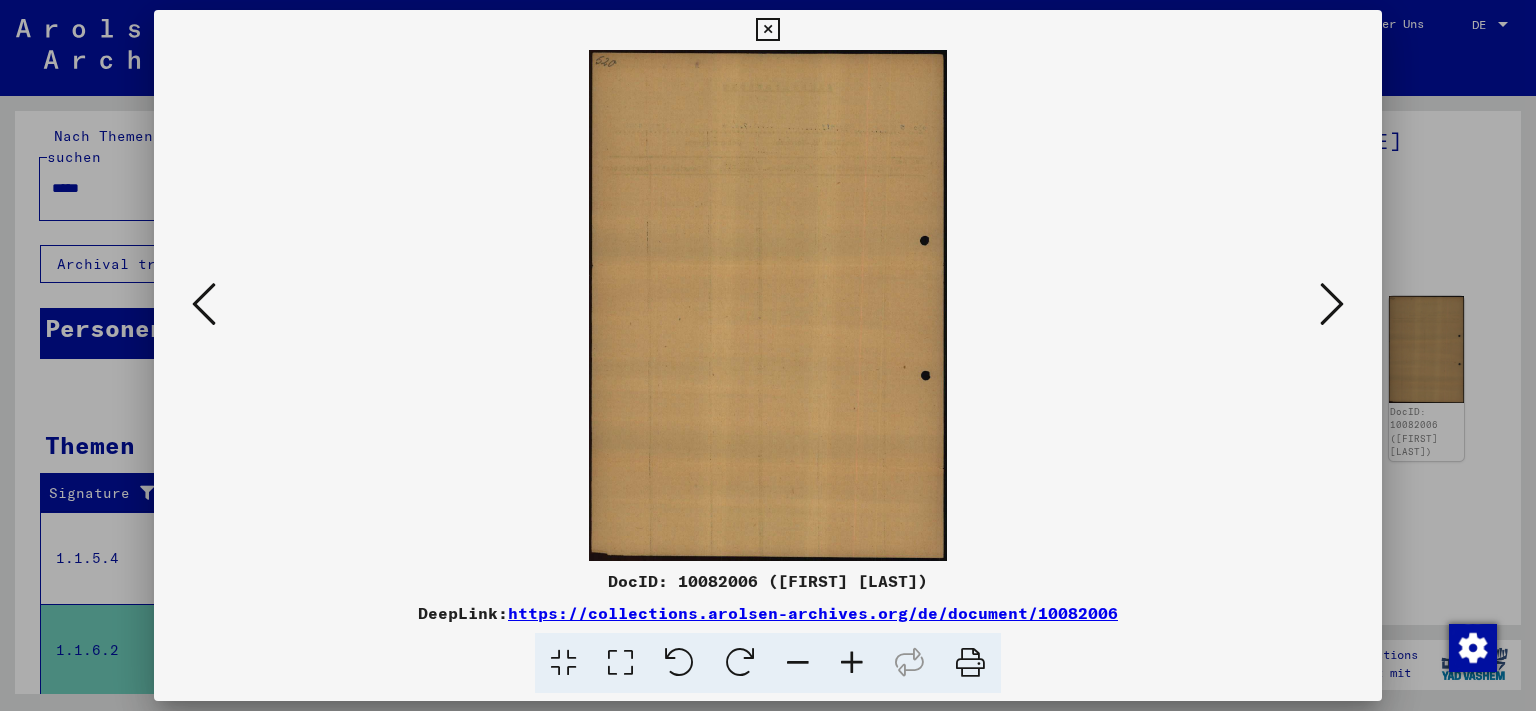 click at bounding box center (1332, 304) 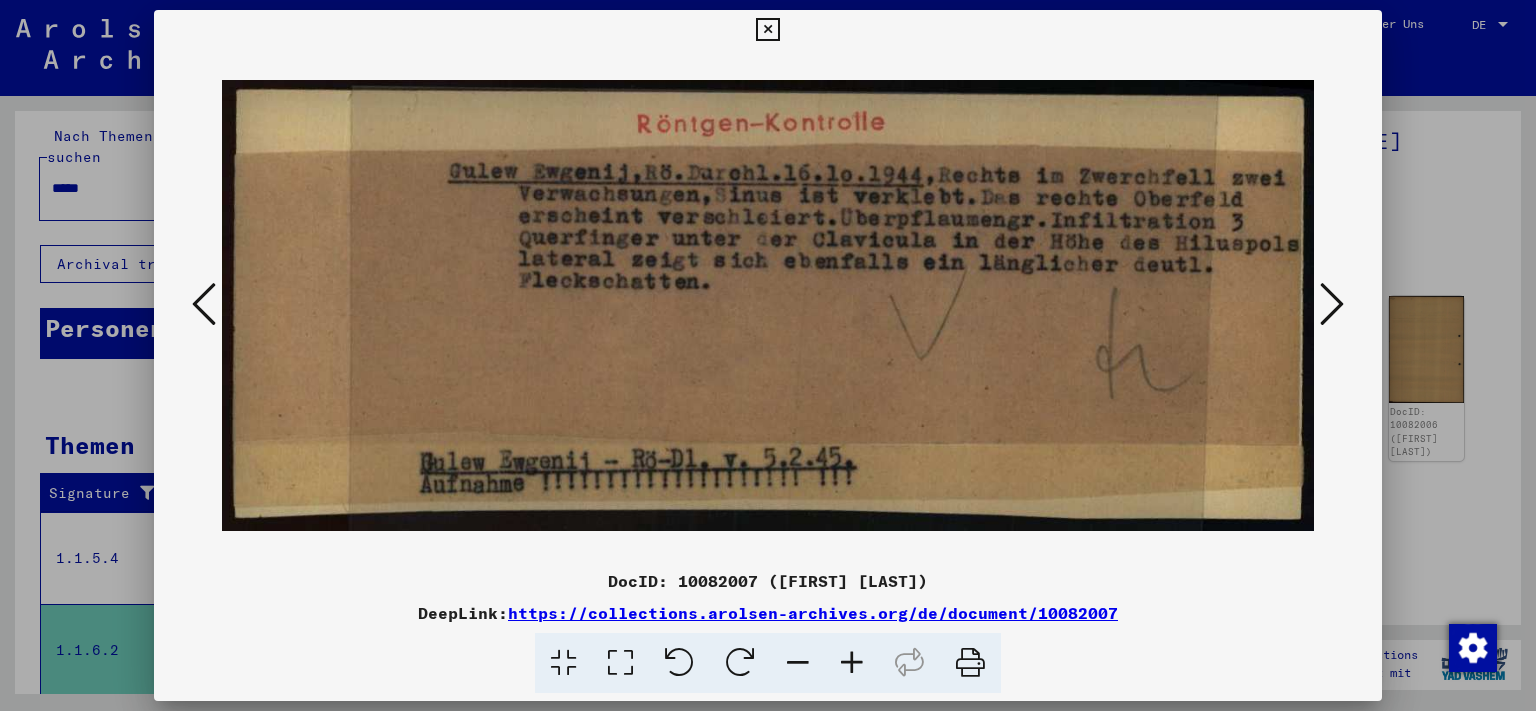 click at bounding box center (1332, 304) 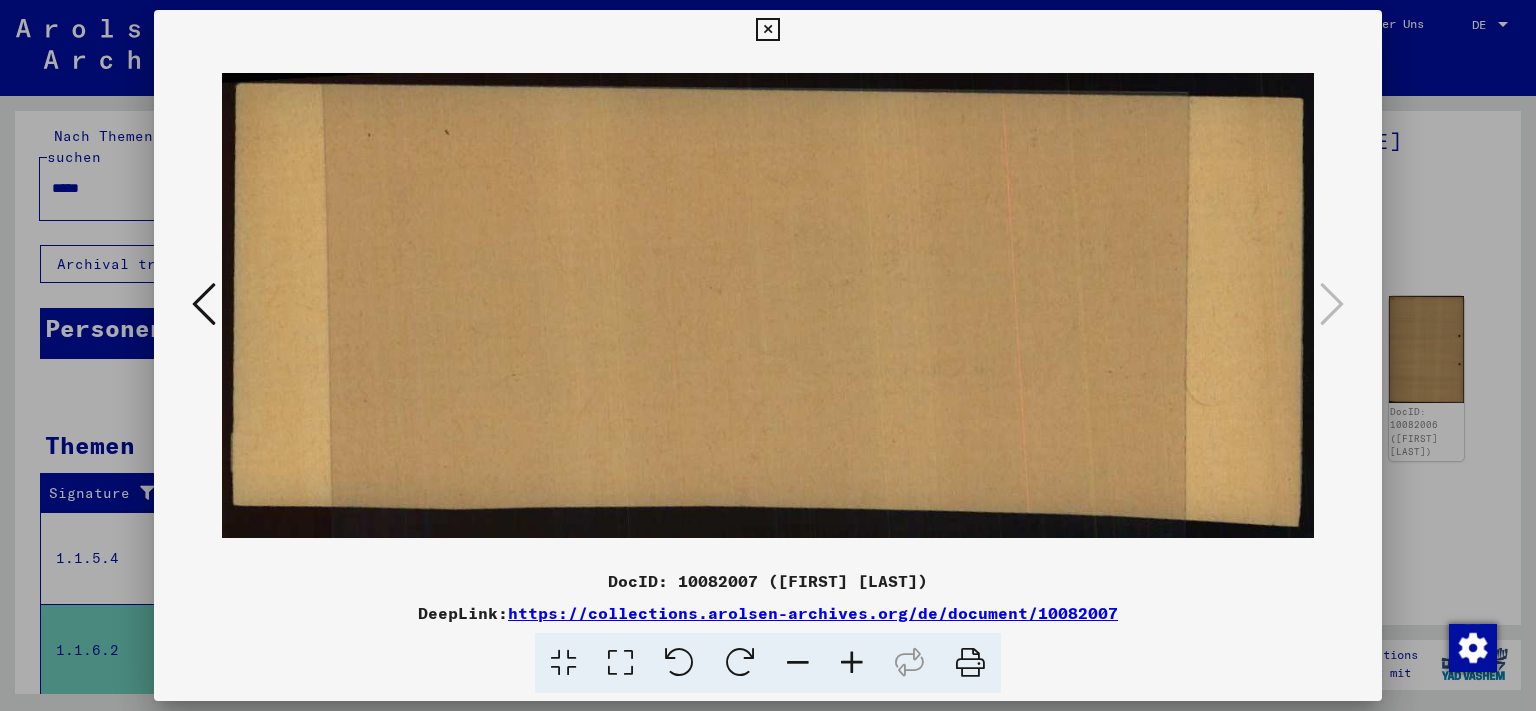 click at bounding box center (767, 30) 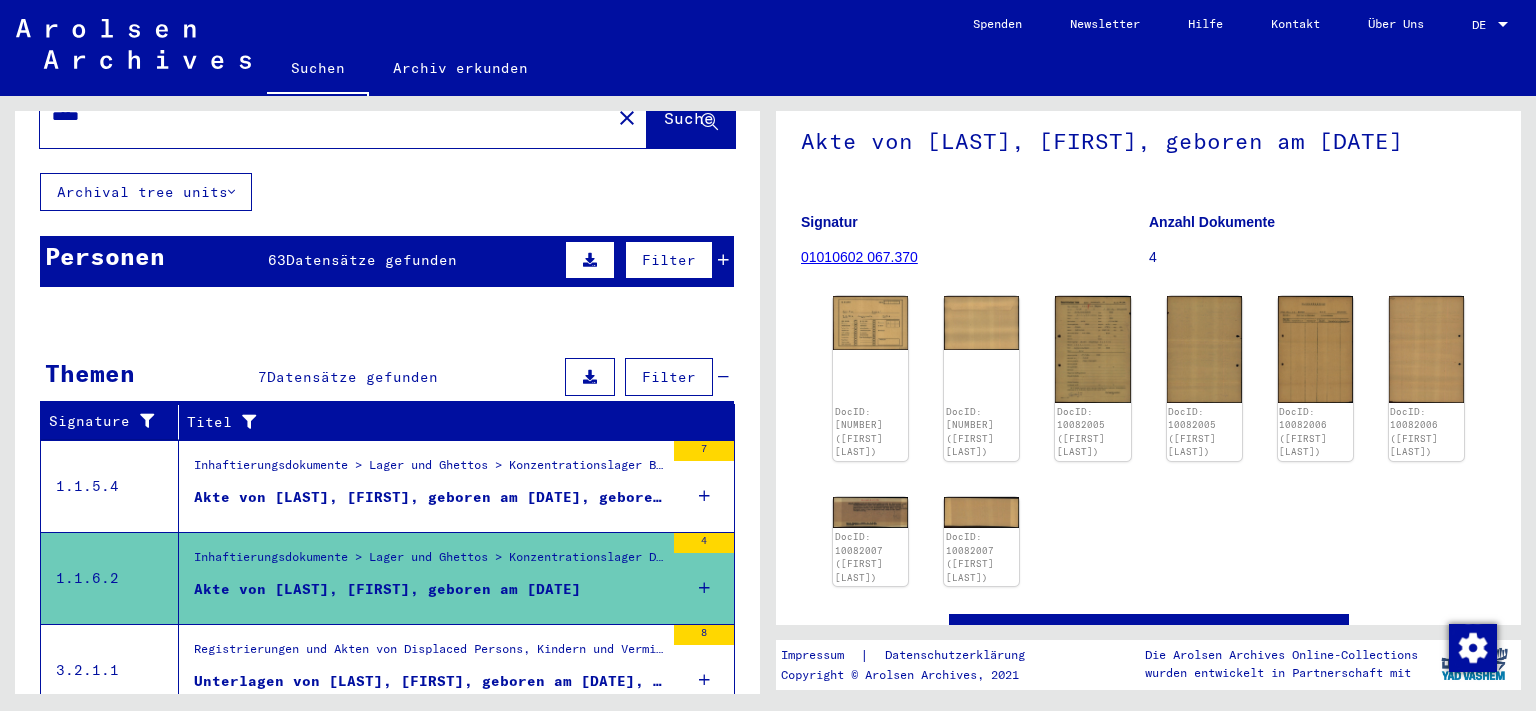 scroll, scrollTop: 120, scrollLeft: 0, axis: vertical 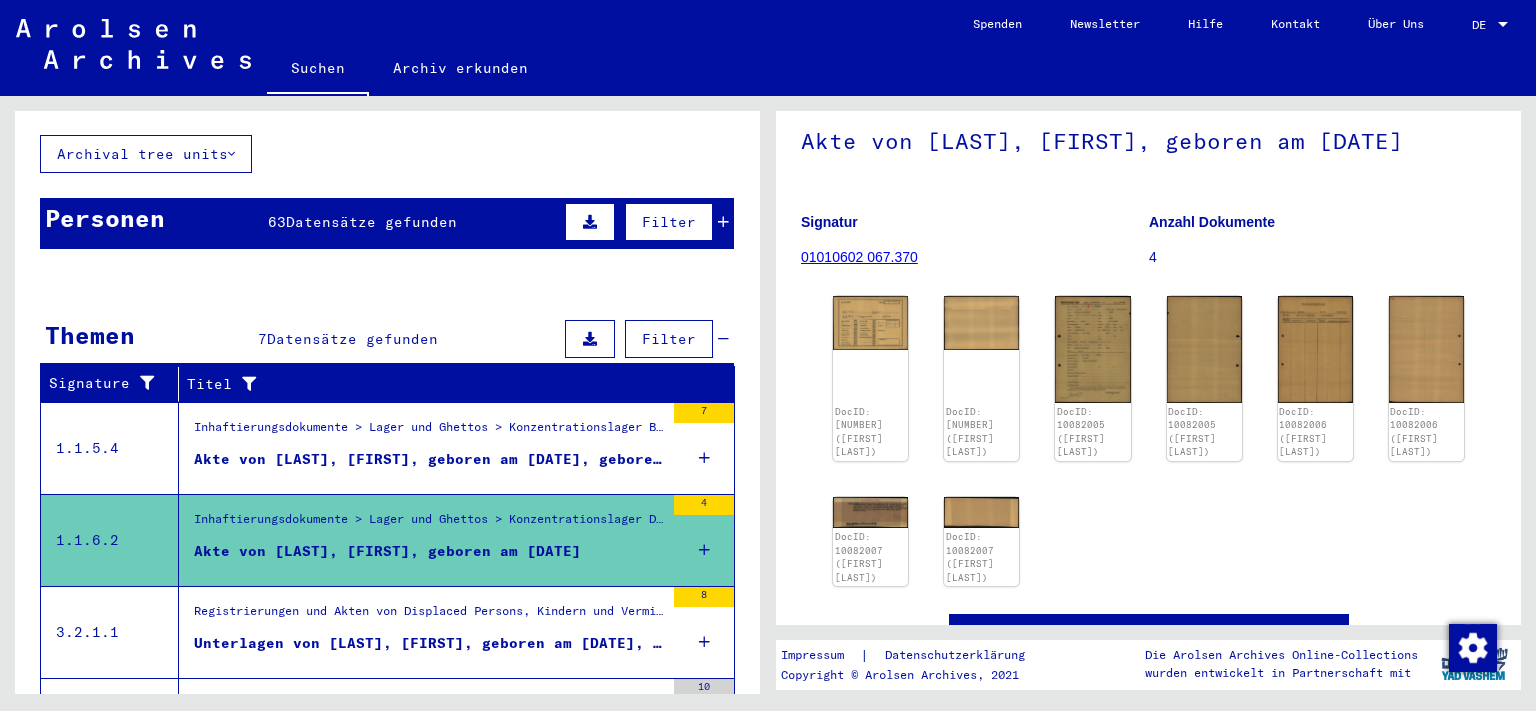 click on "Registrierungen und Akten von Displaced Persons, Kindern und Vermissten > Unterstützungsprogramme unterschiedlicher Organisationen > IRO „Care and Maintenance“ Programm > CM/1 Akten aus Deutschland > CM/1 Akten aus Deutschland, A-Z > Akten mit Namen ab GRZELCZAK" at bounding box center (429, 616) 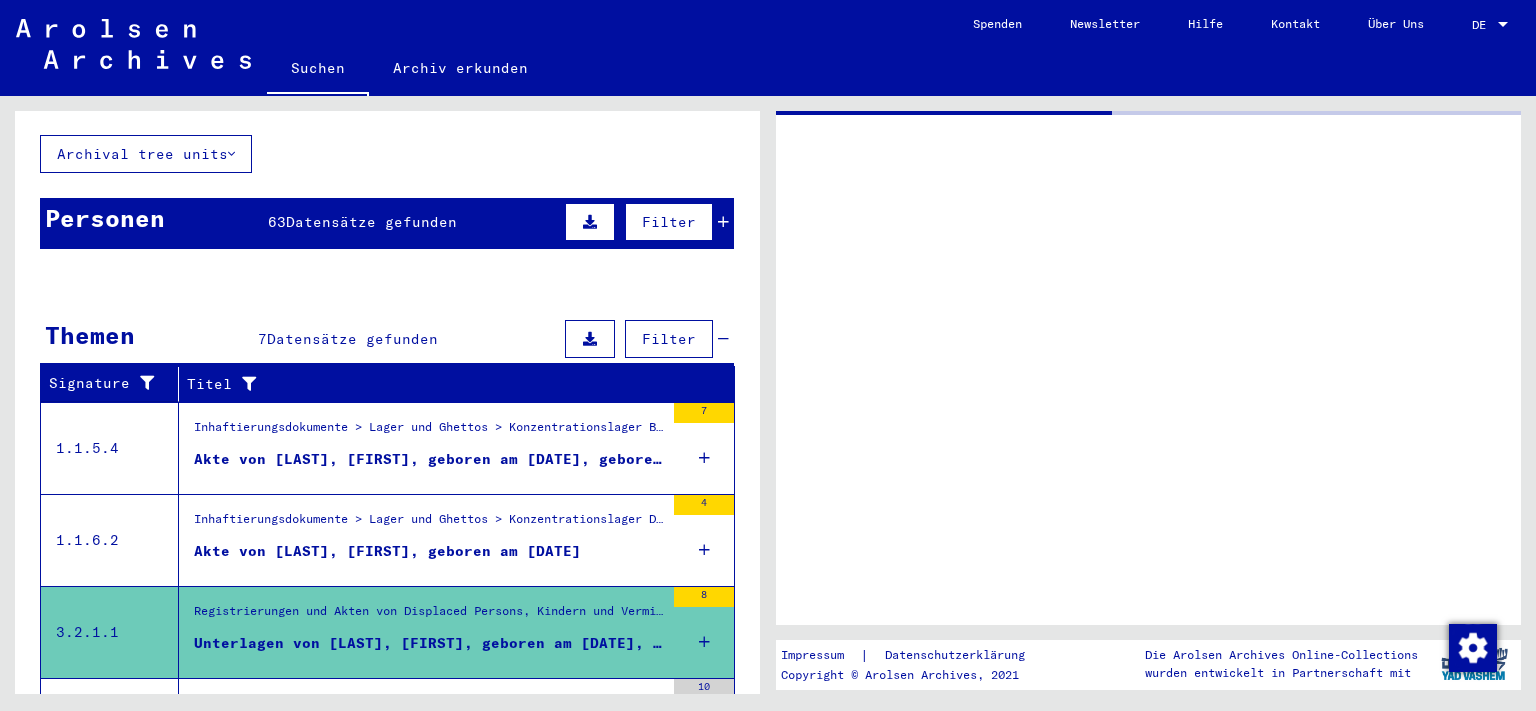 scroll, scrollTop: 0, scrollLeft: 0, axis: both 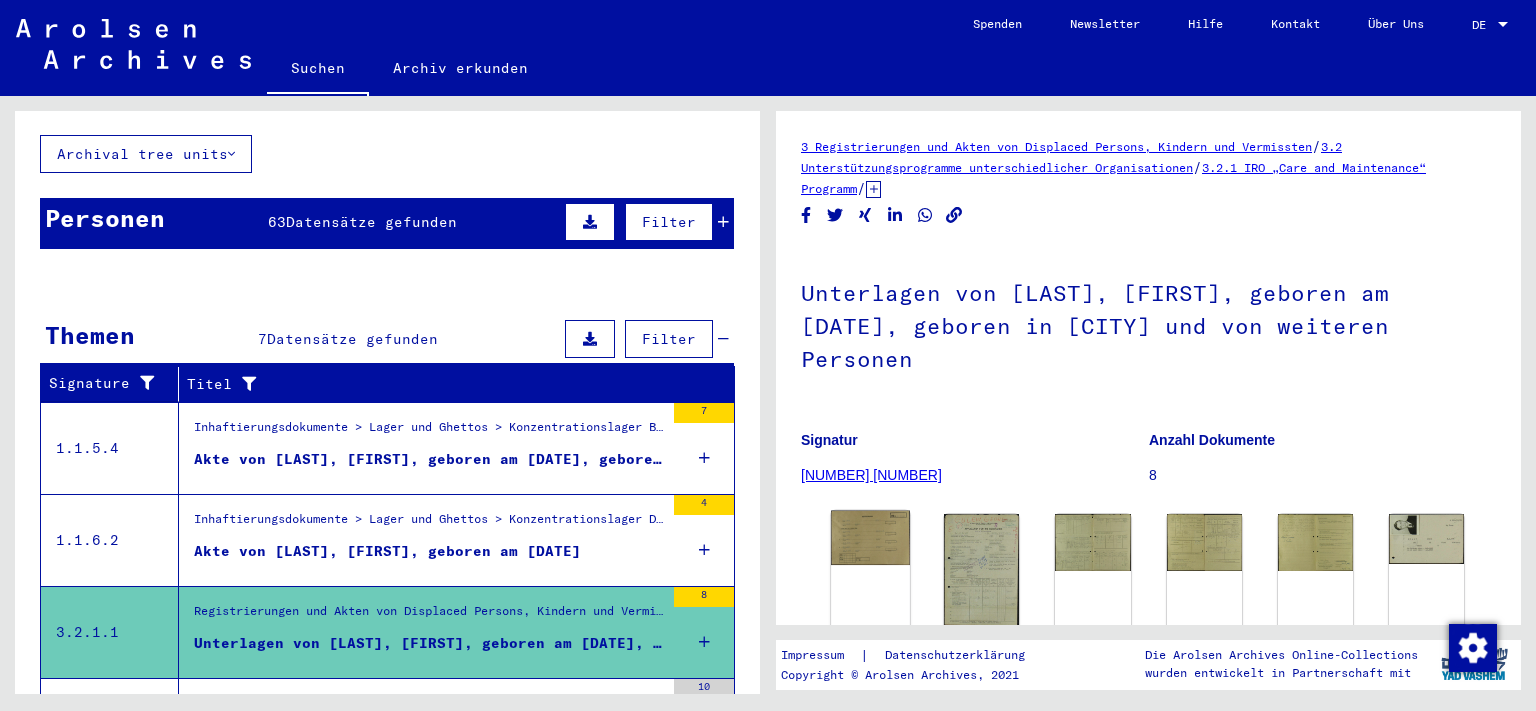 click 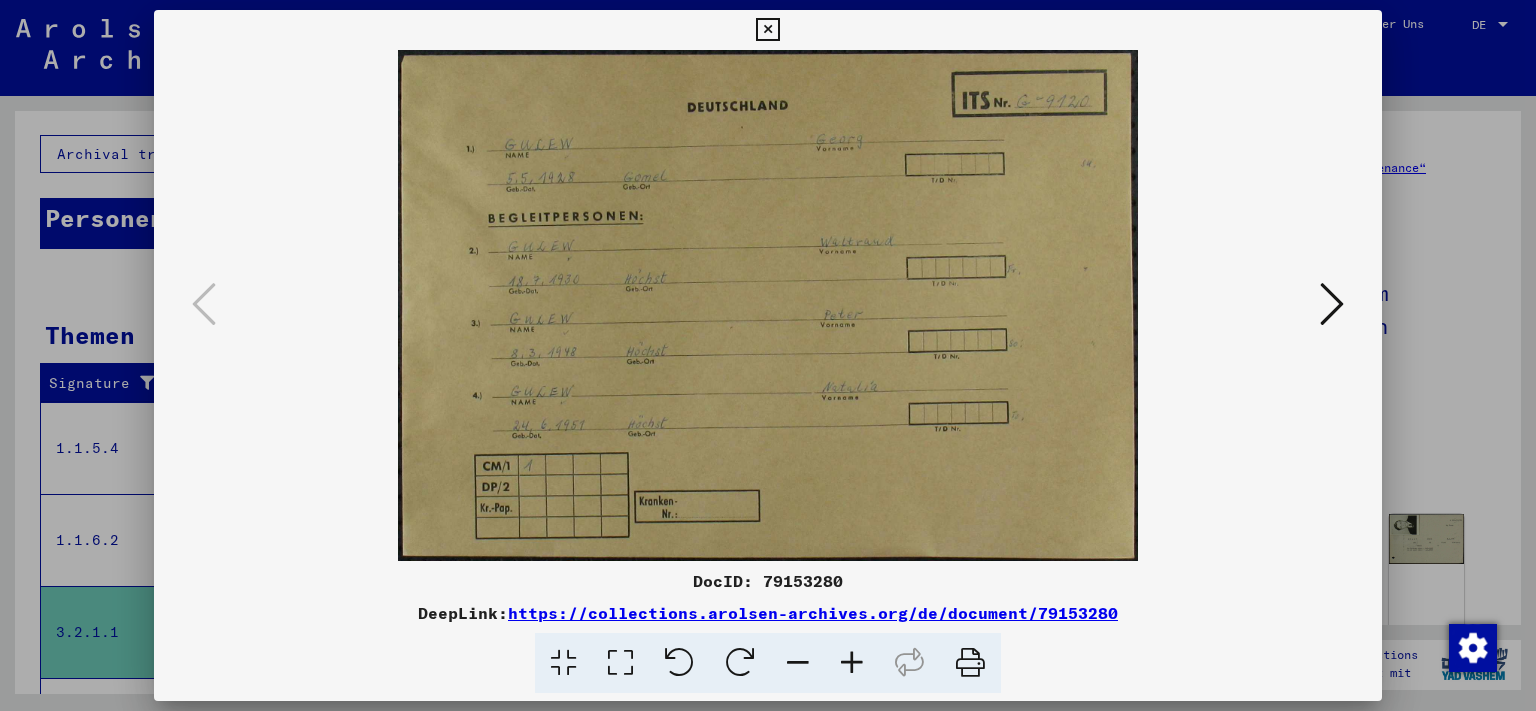 click at bounding box center (1332, 304) 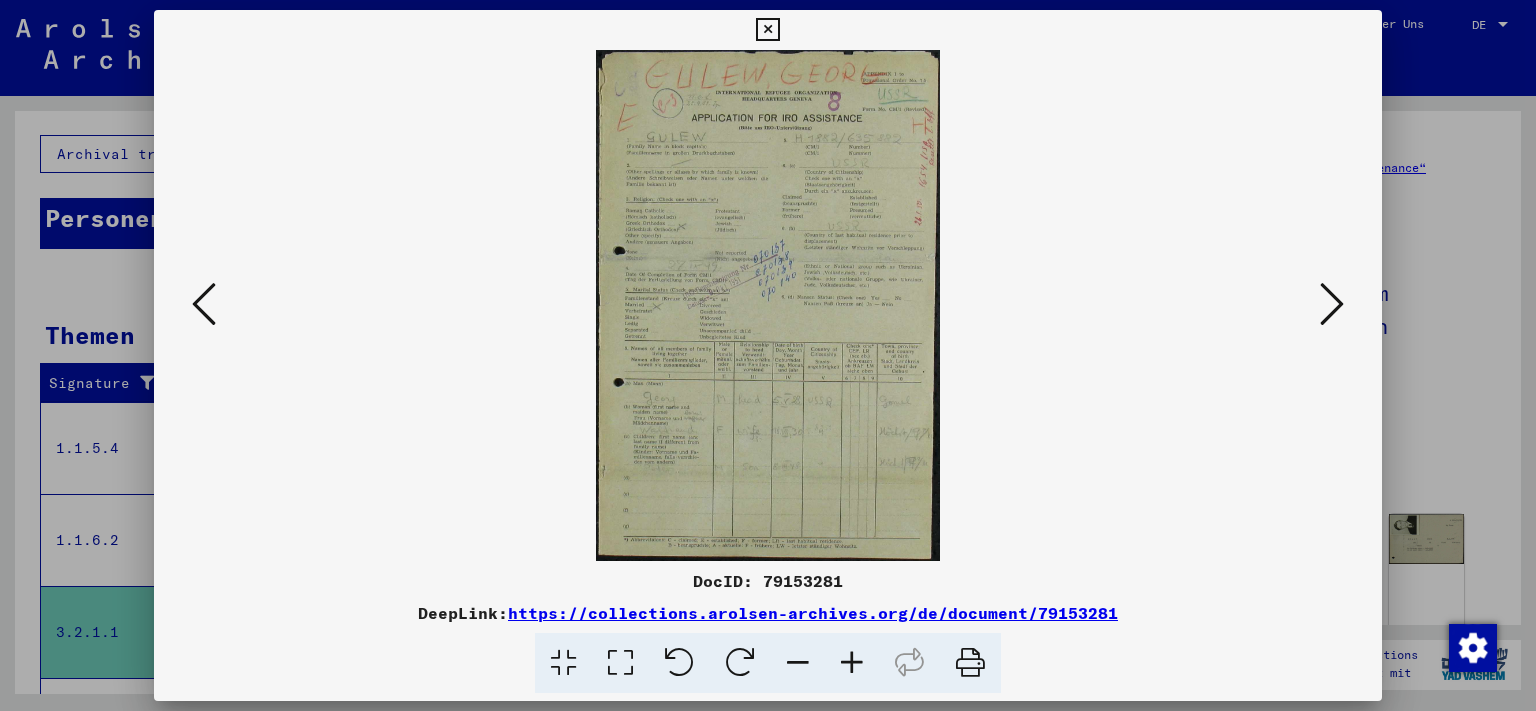 click at bounding box center [1332, 304] 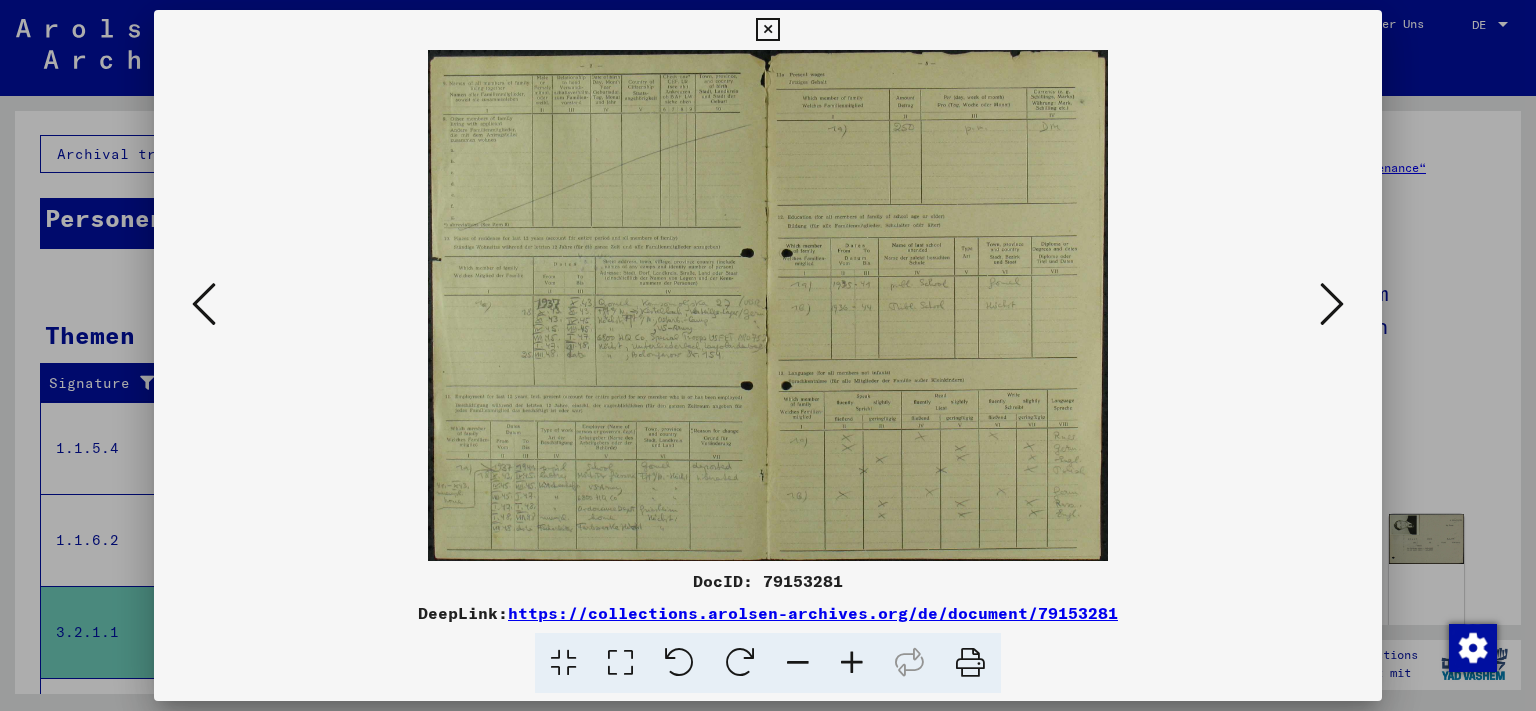 click at bounding box center [1332, 304] 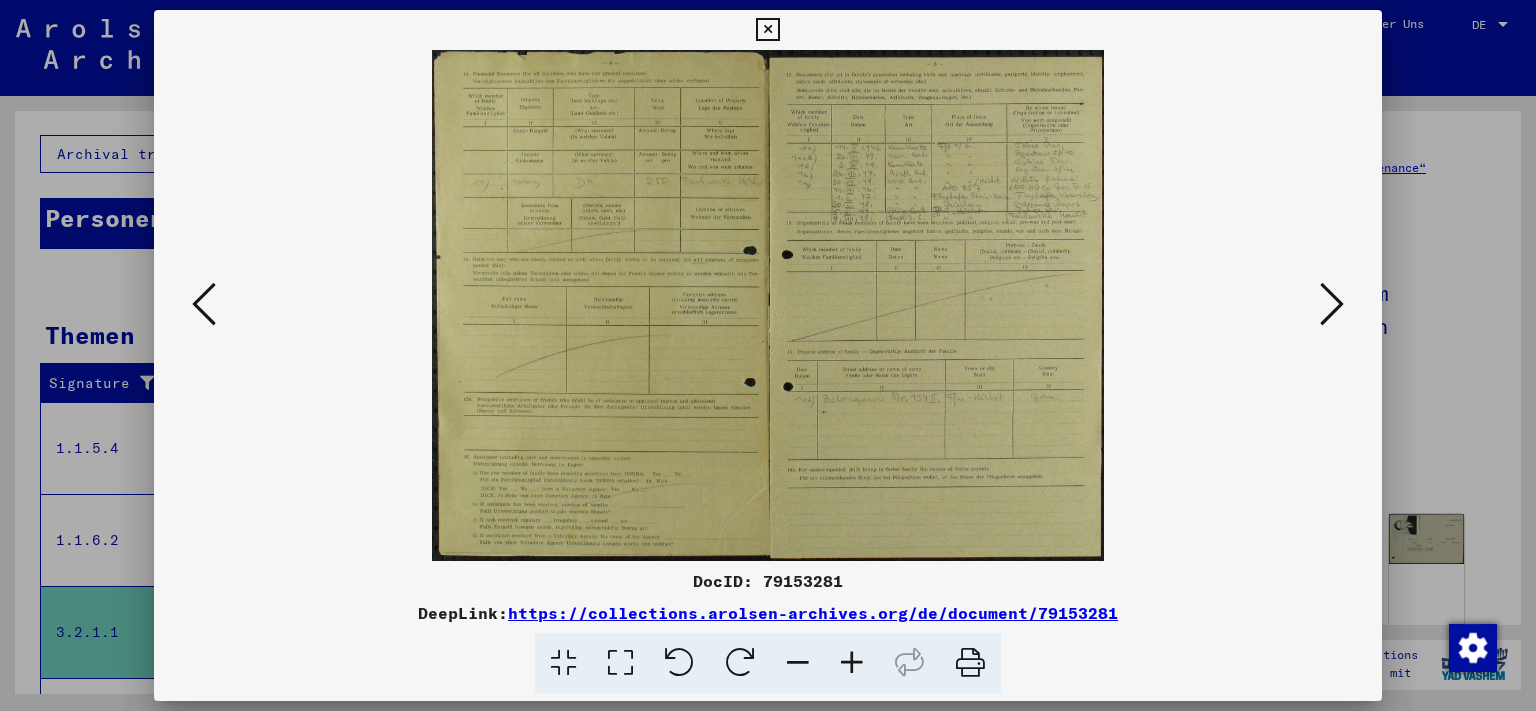 click at bounding box center [1332, 304] 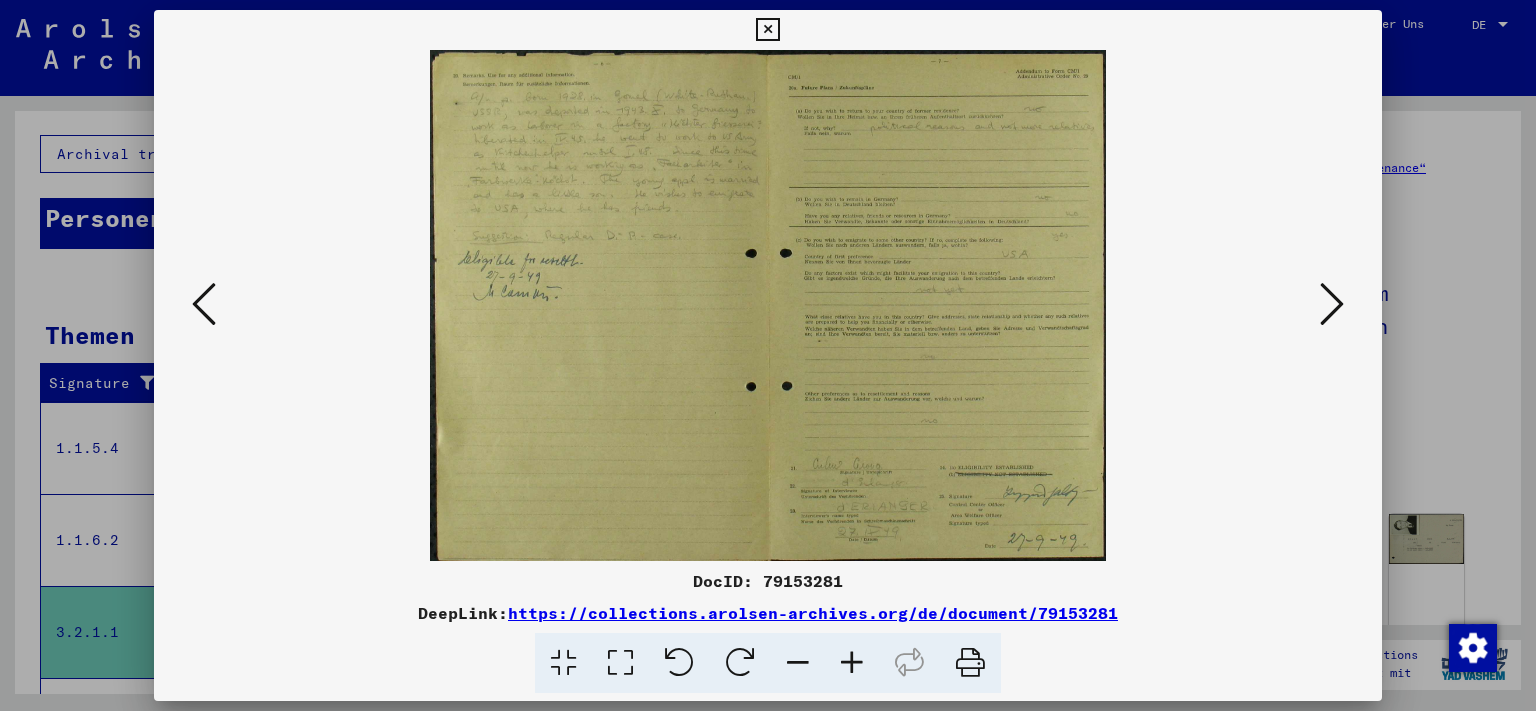click at bounding box center [1332, 304] 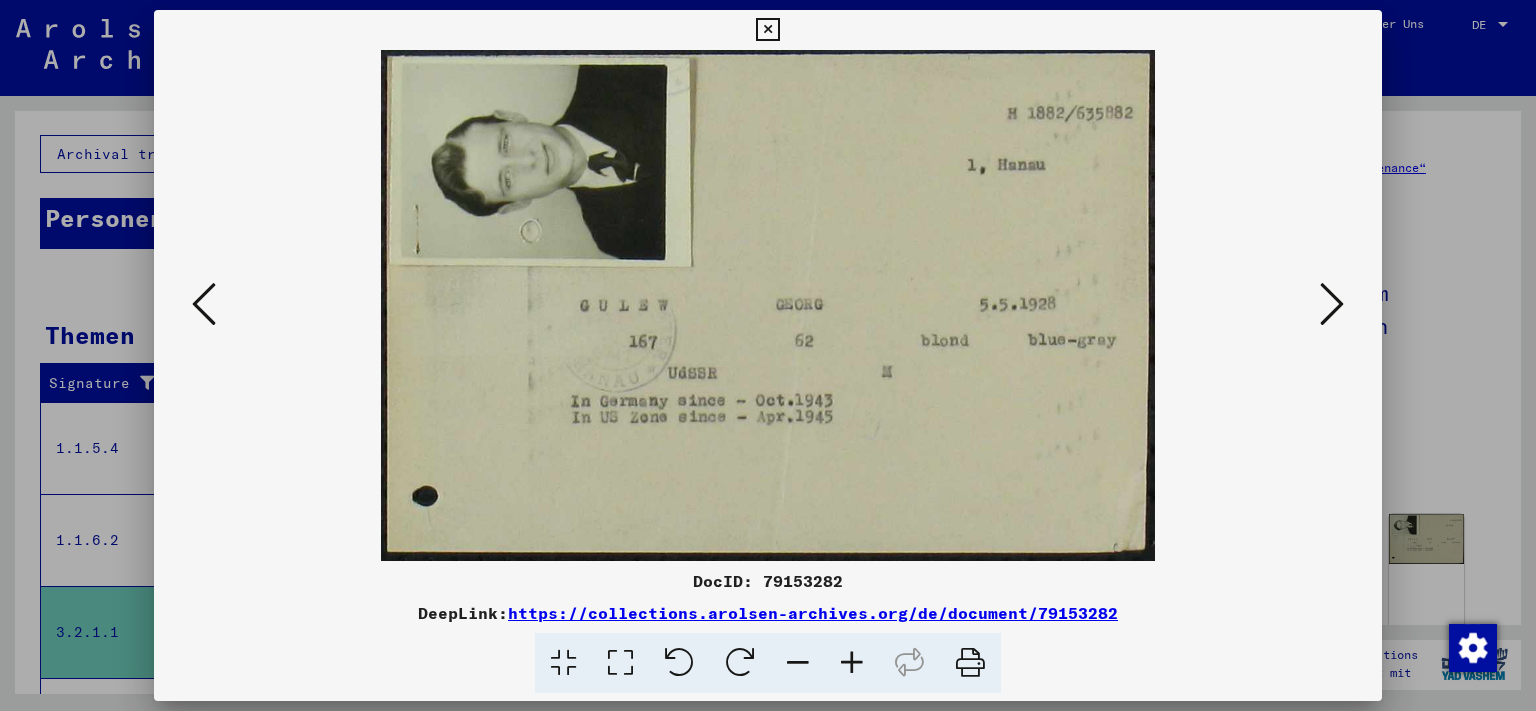 click at bounding box center [1332, 304] 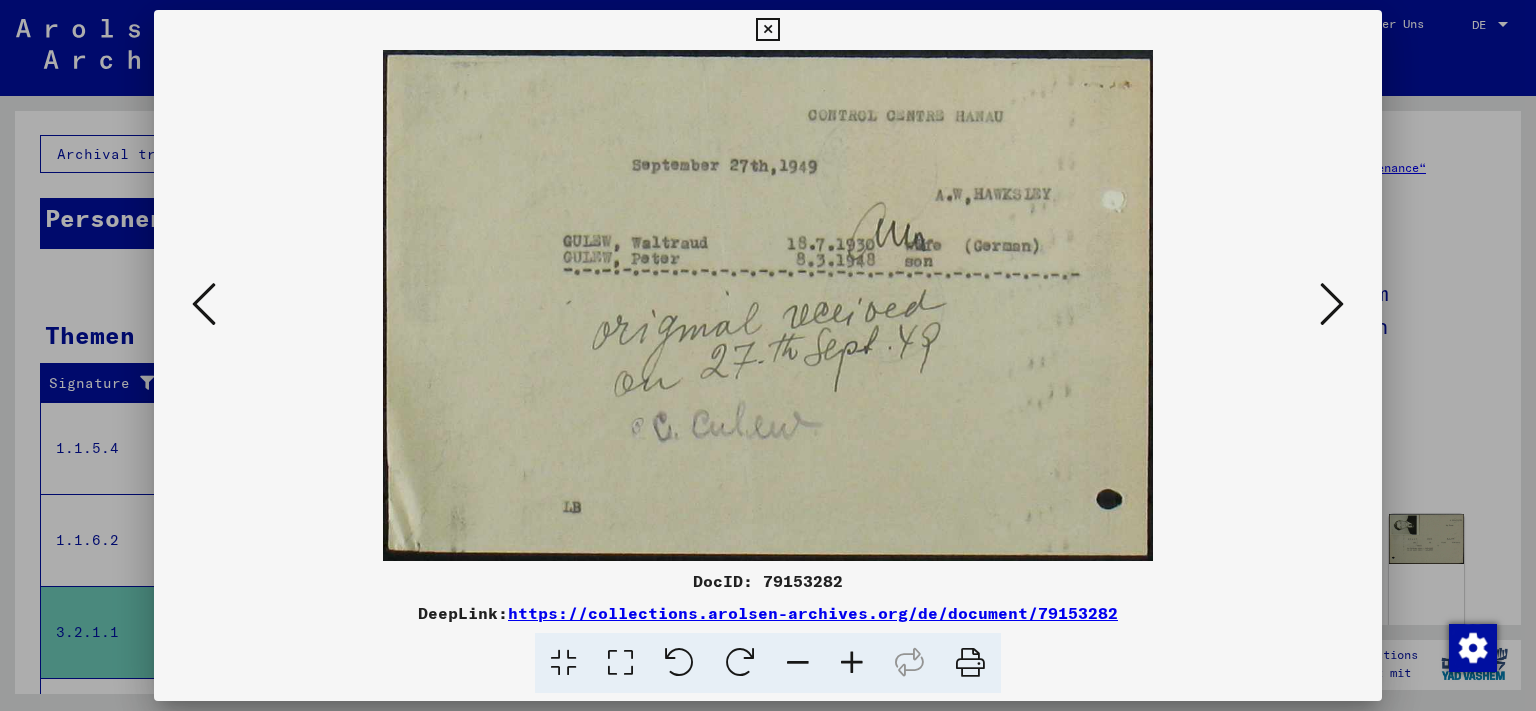click at bounding box center (1332, 304) 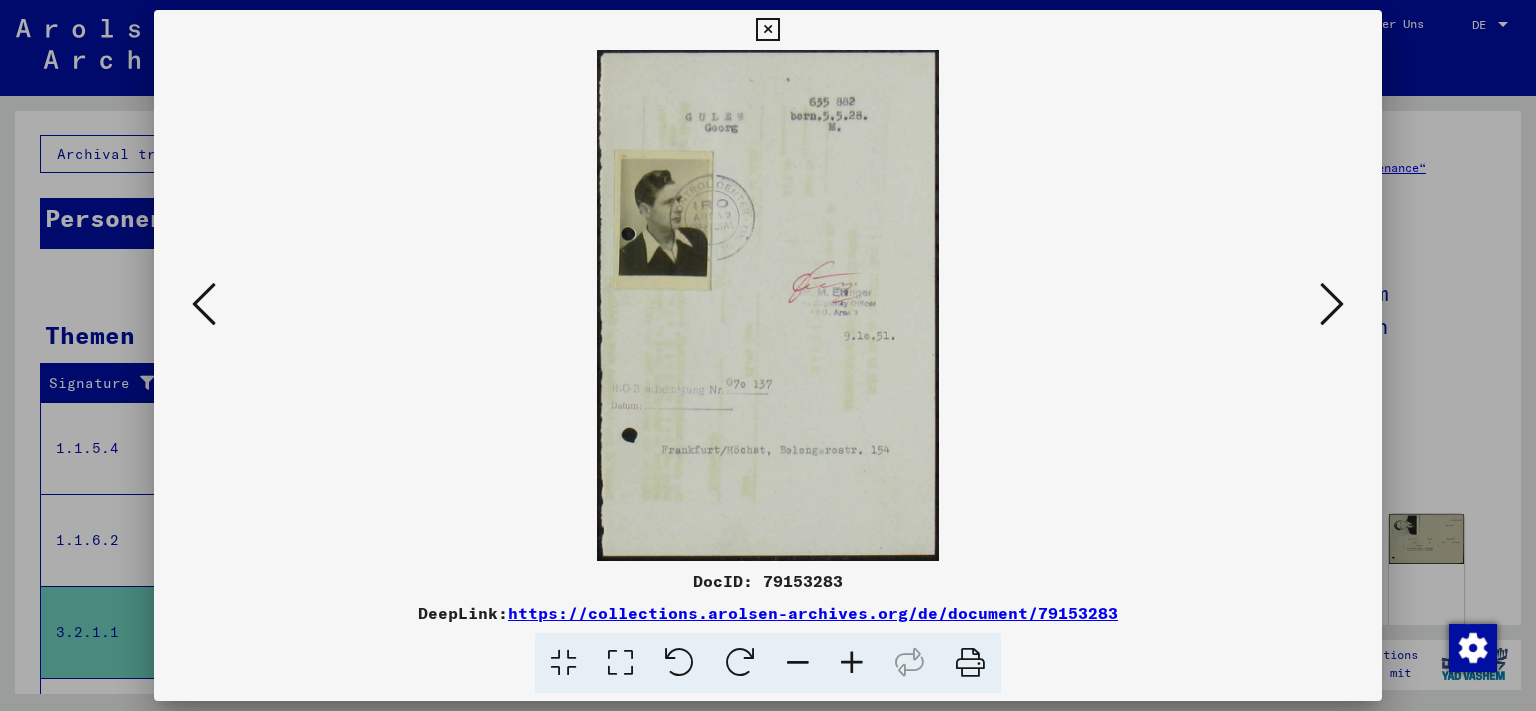 click at bounding box center [1332, 304] 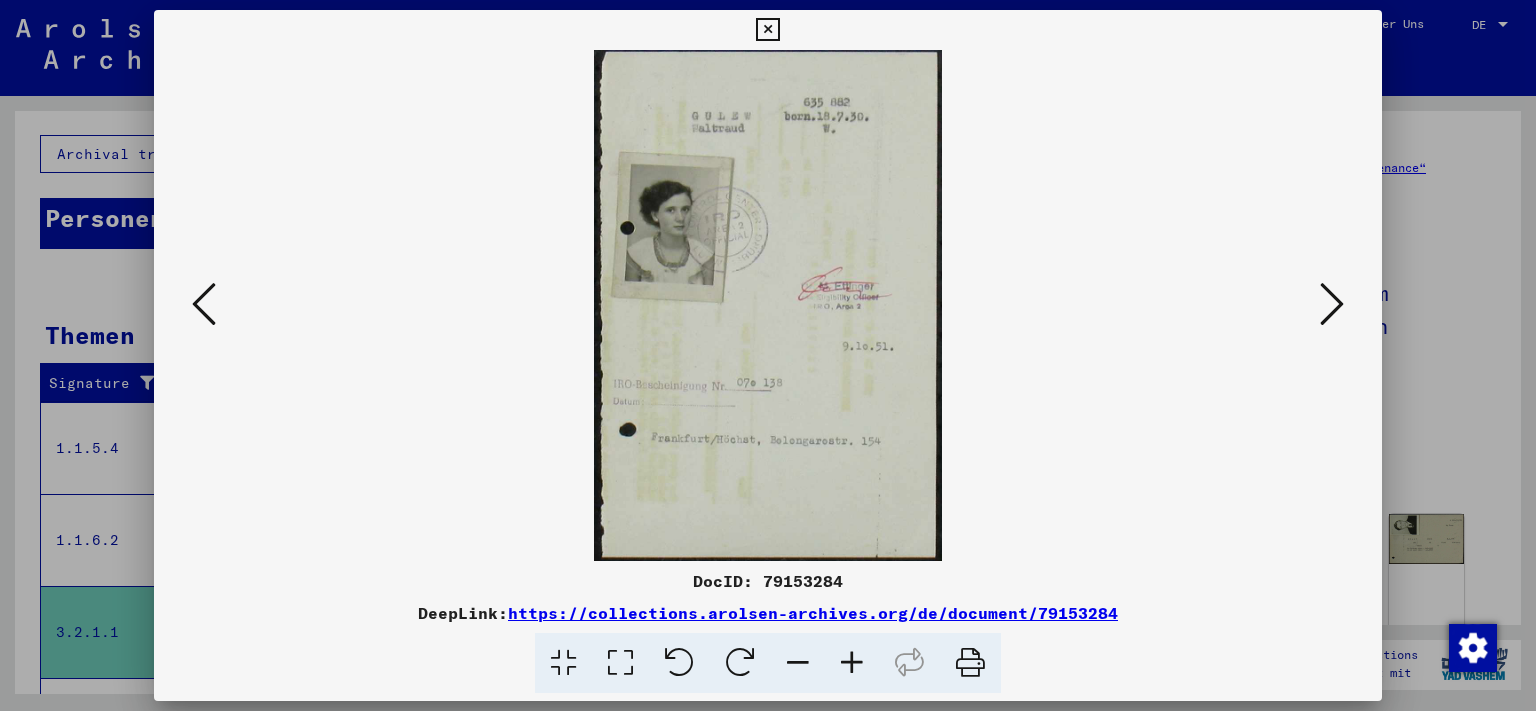 click at bounding box center (1332, 304) 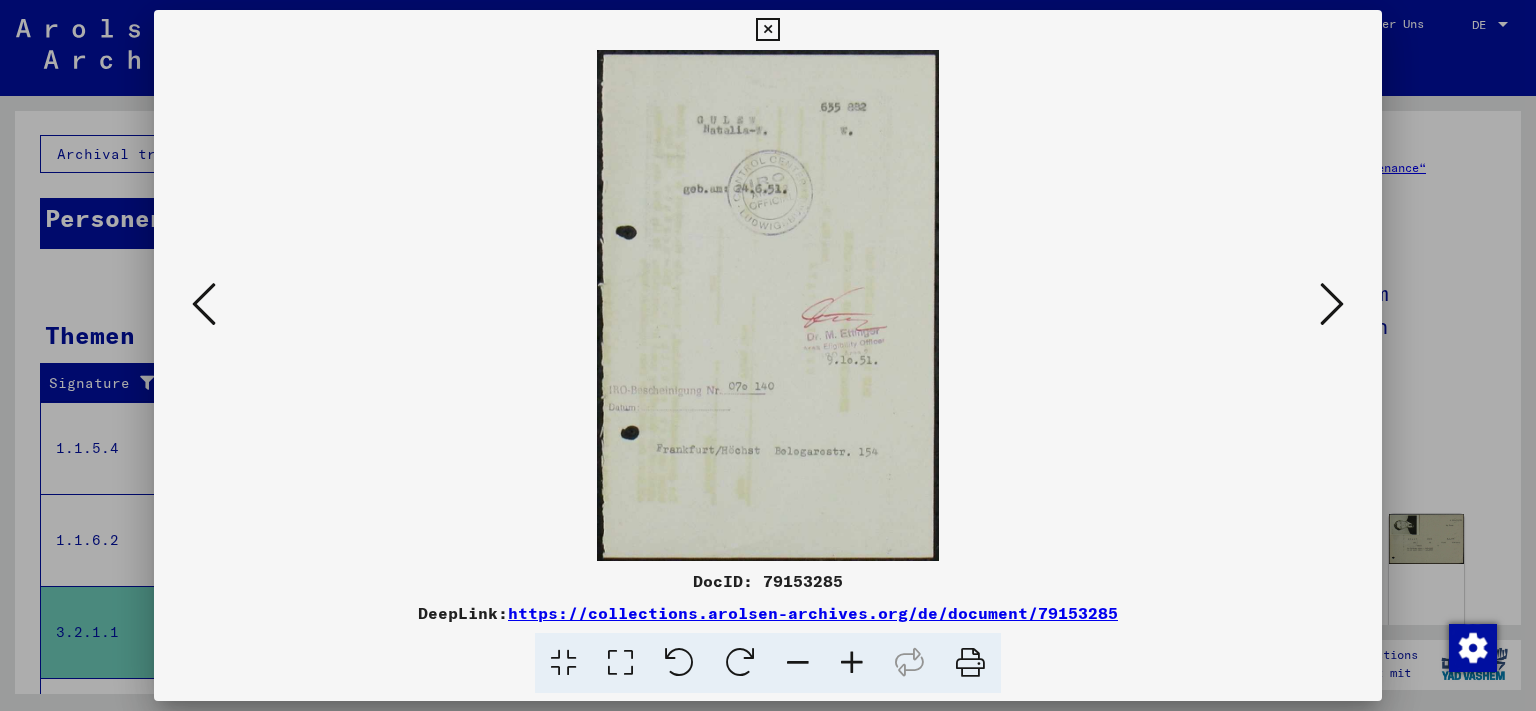 click at bounding box center (1332, 304) 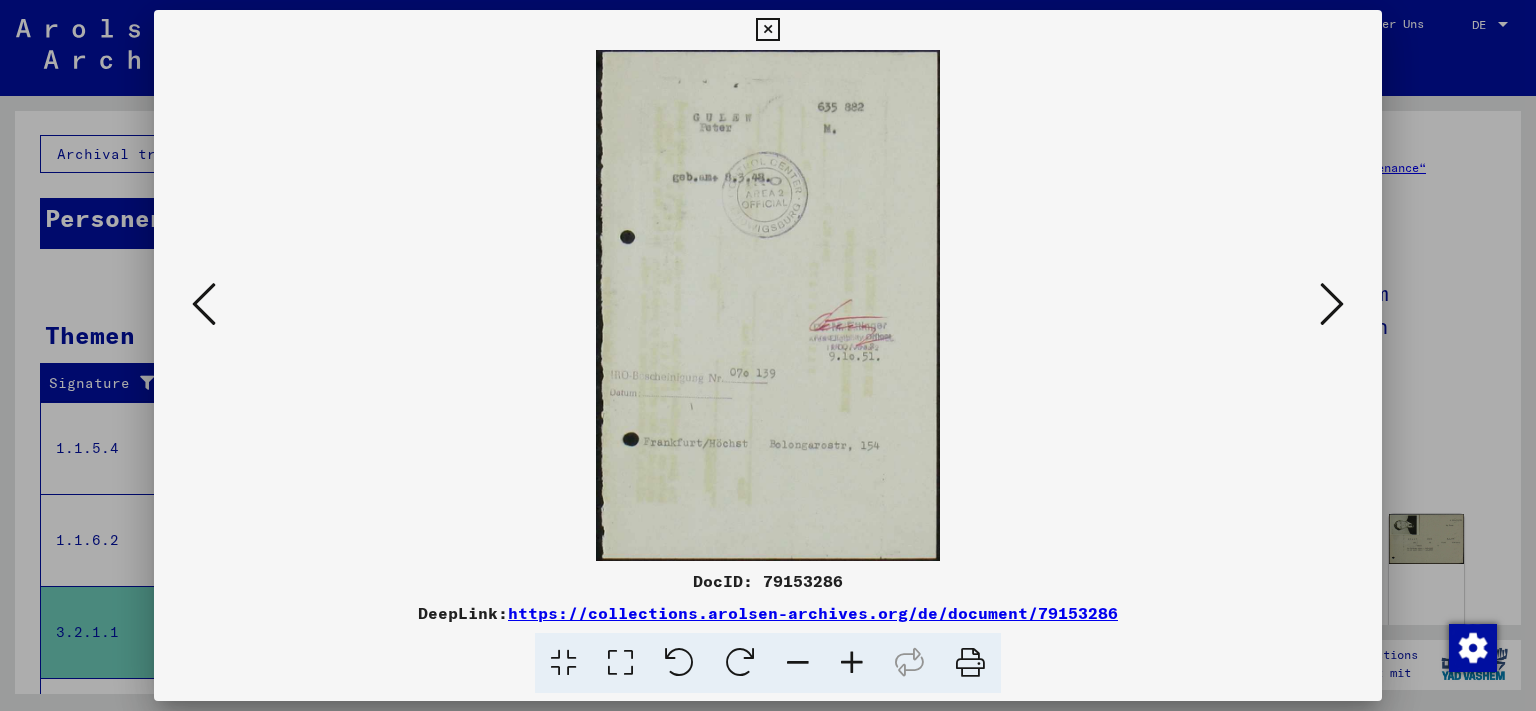 click at bounding box center [1332, 304] 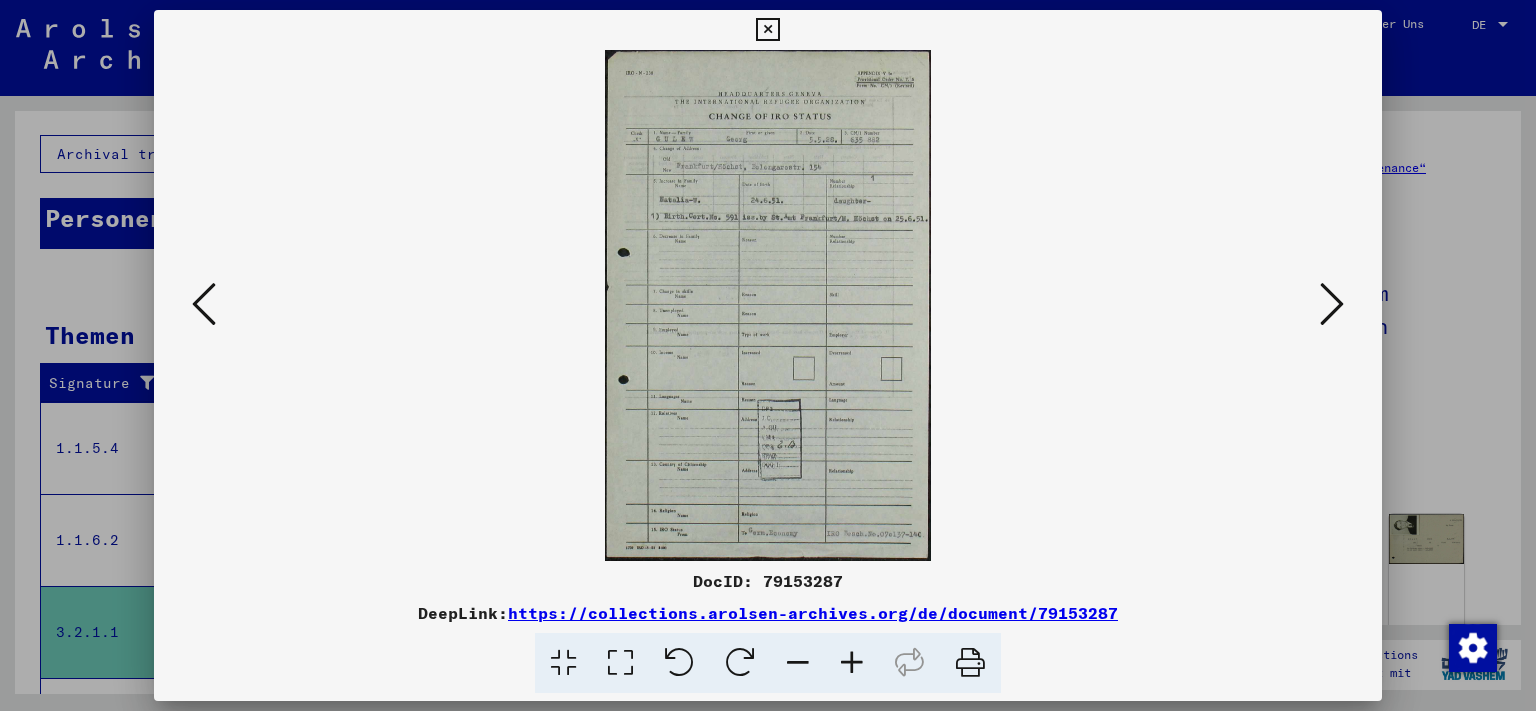 click at bounding box center [768, 305] 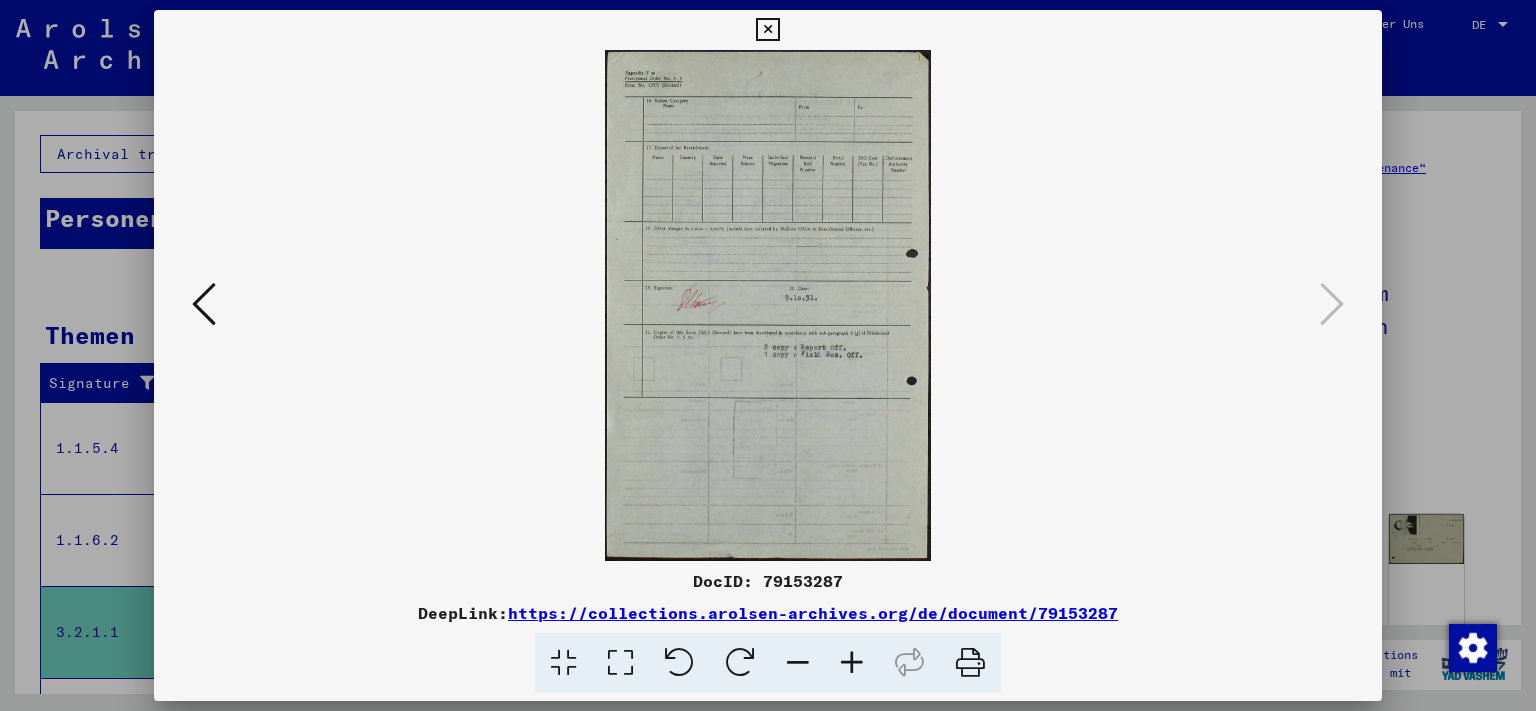 click at bounding box center (204, 304) 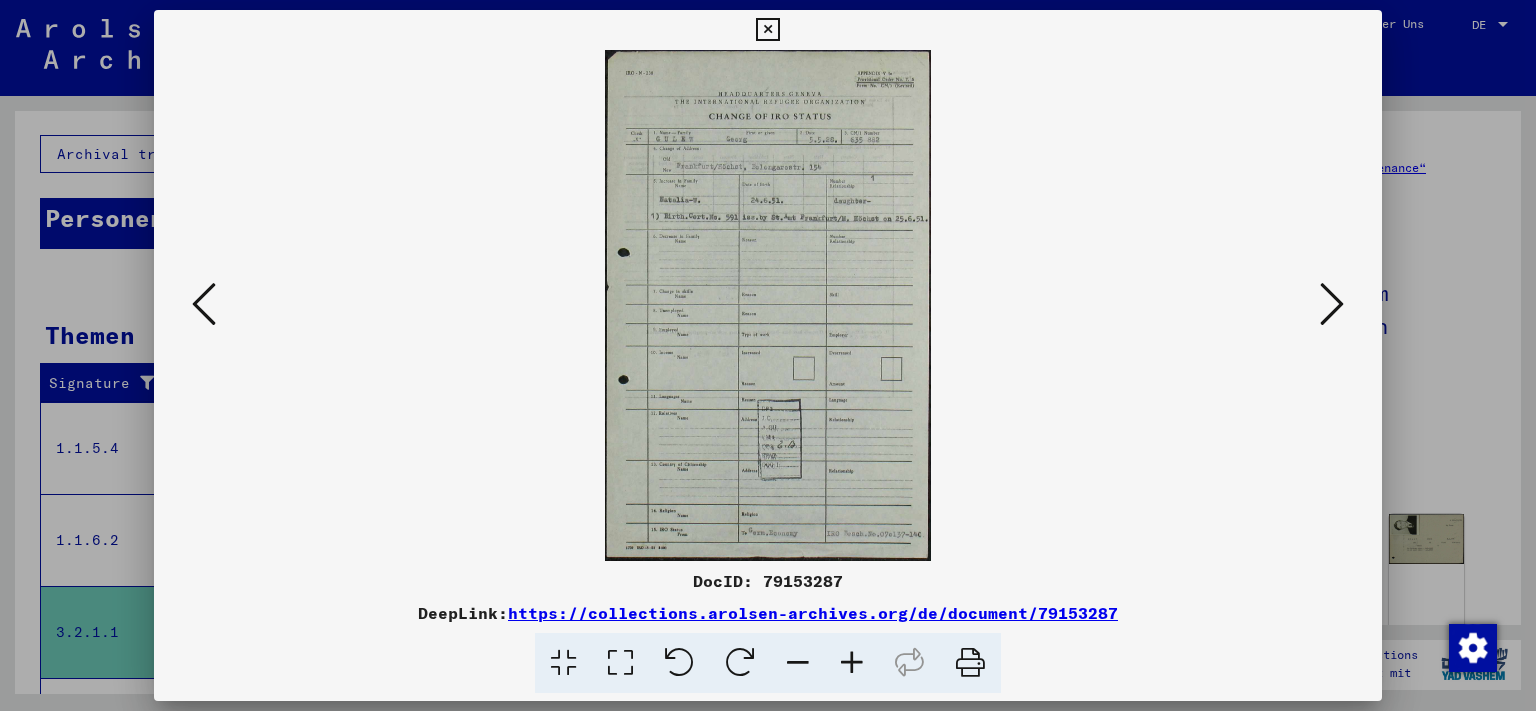 click at bounding box center (204, 304) 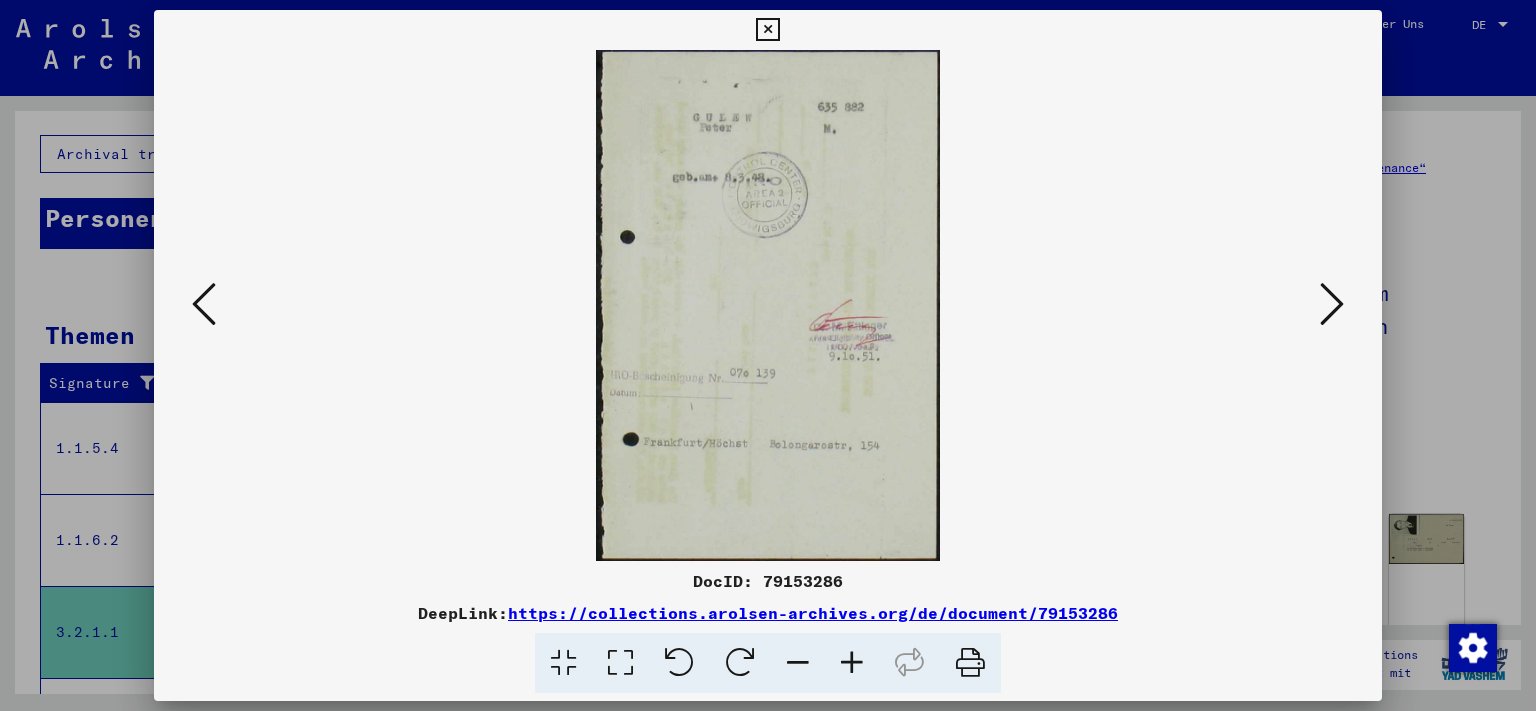 click at bounding box center [204, 304] 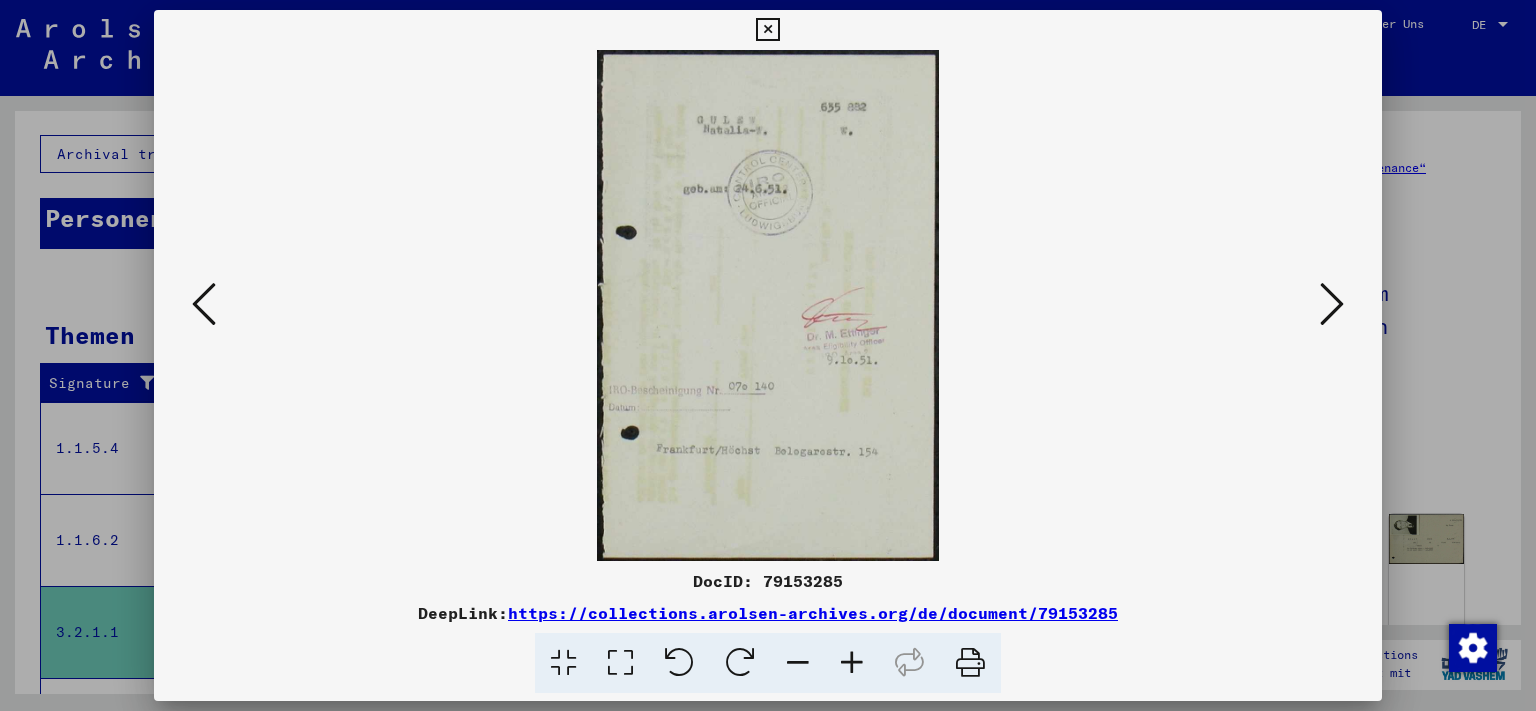 click at bounding box center [204, 304] 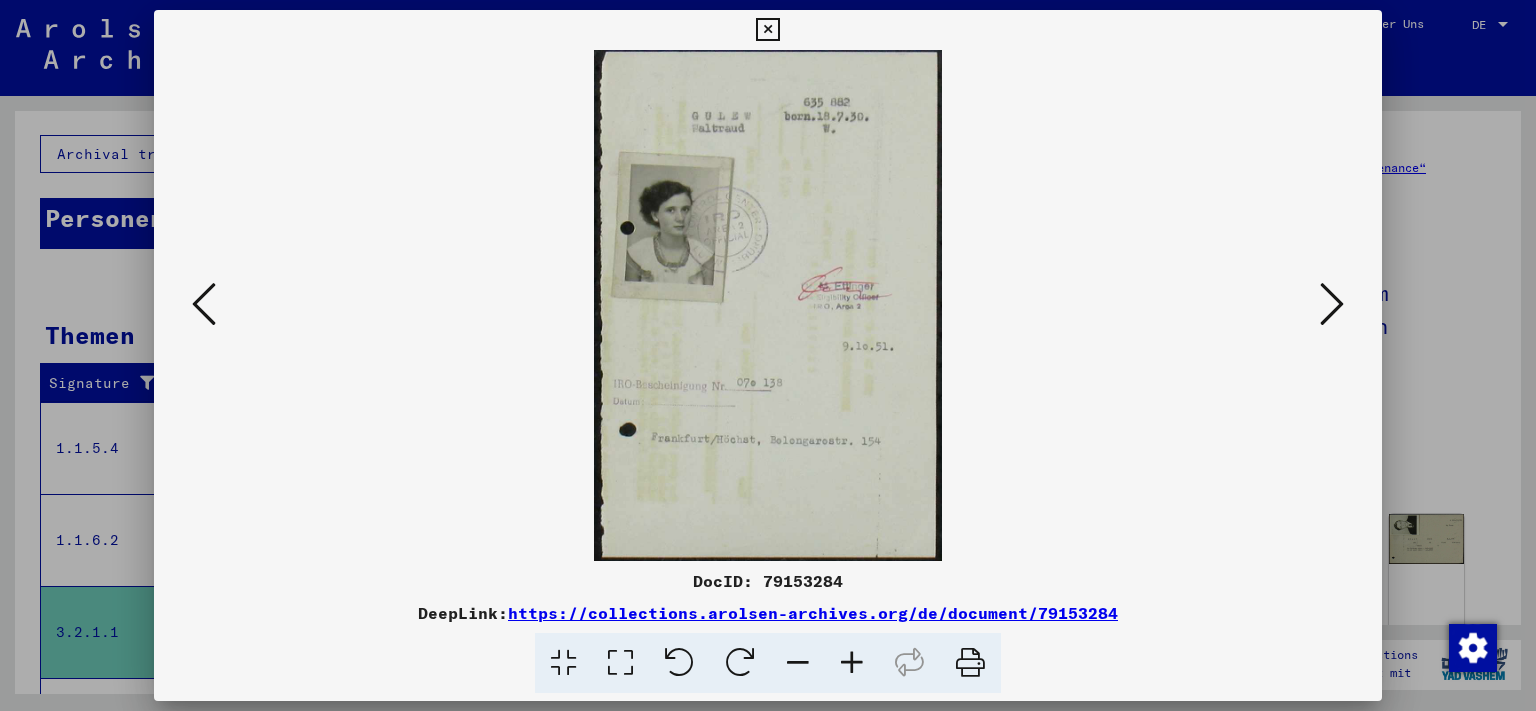 click at bounding box center [204, 304] 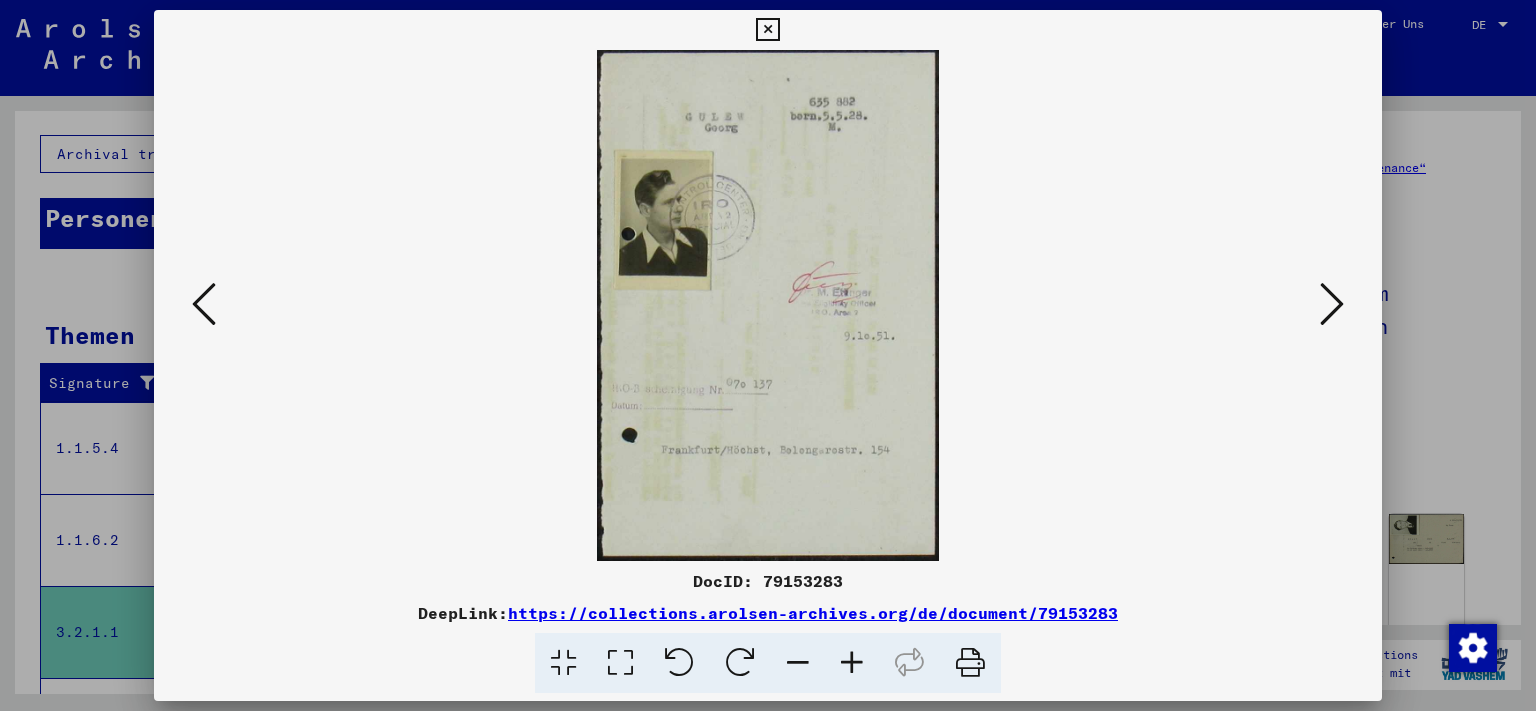 click at bounding box center [204, 304] 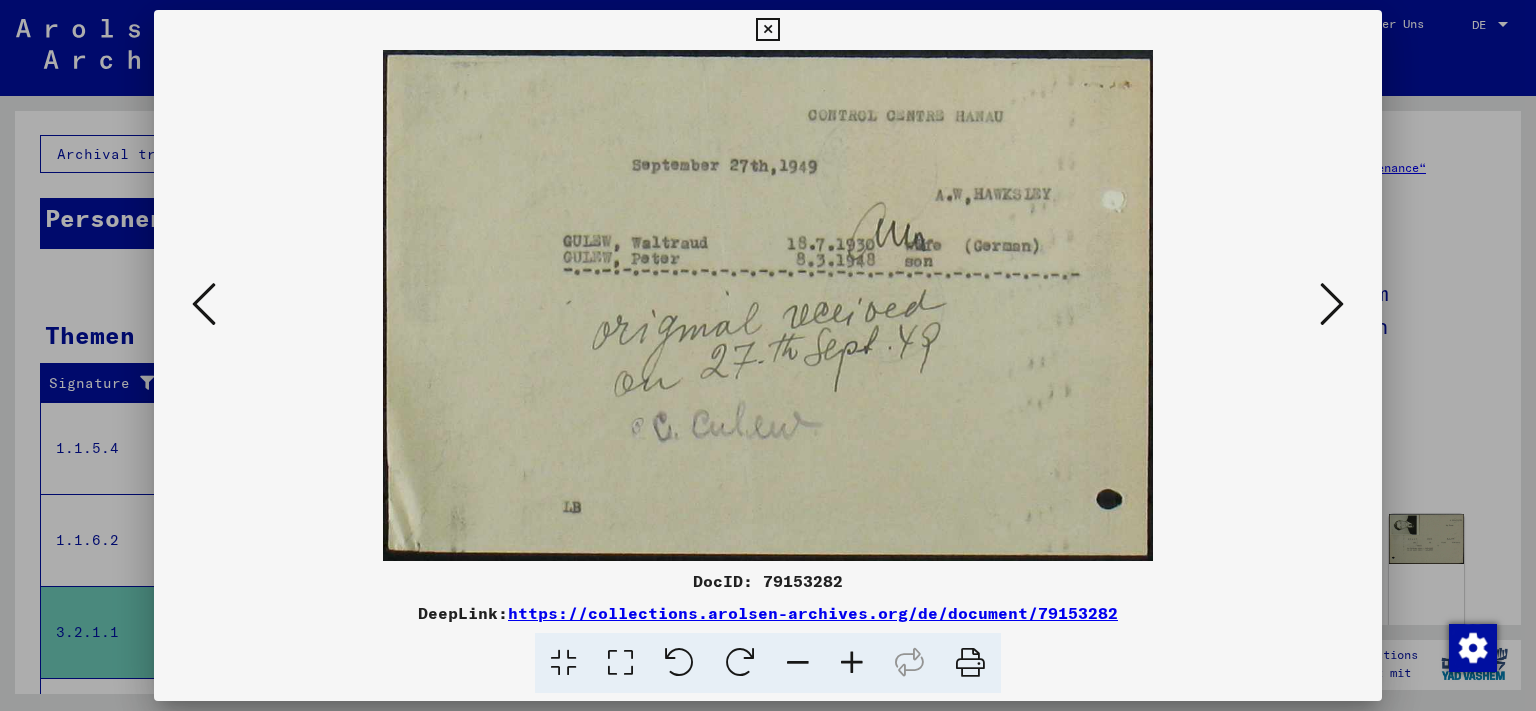 click at bounding box center [1332, 304] 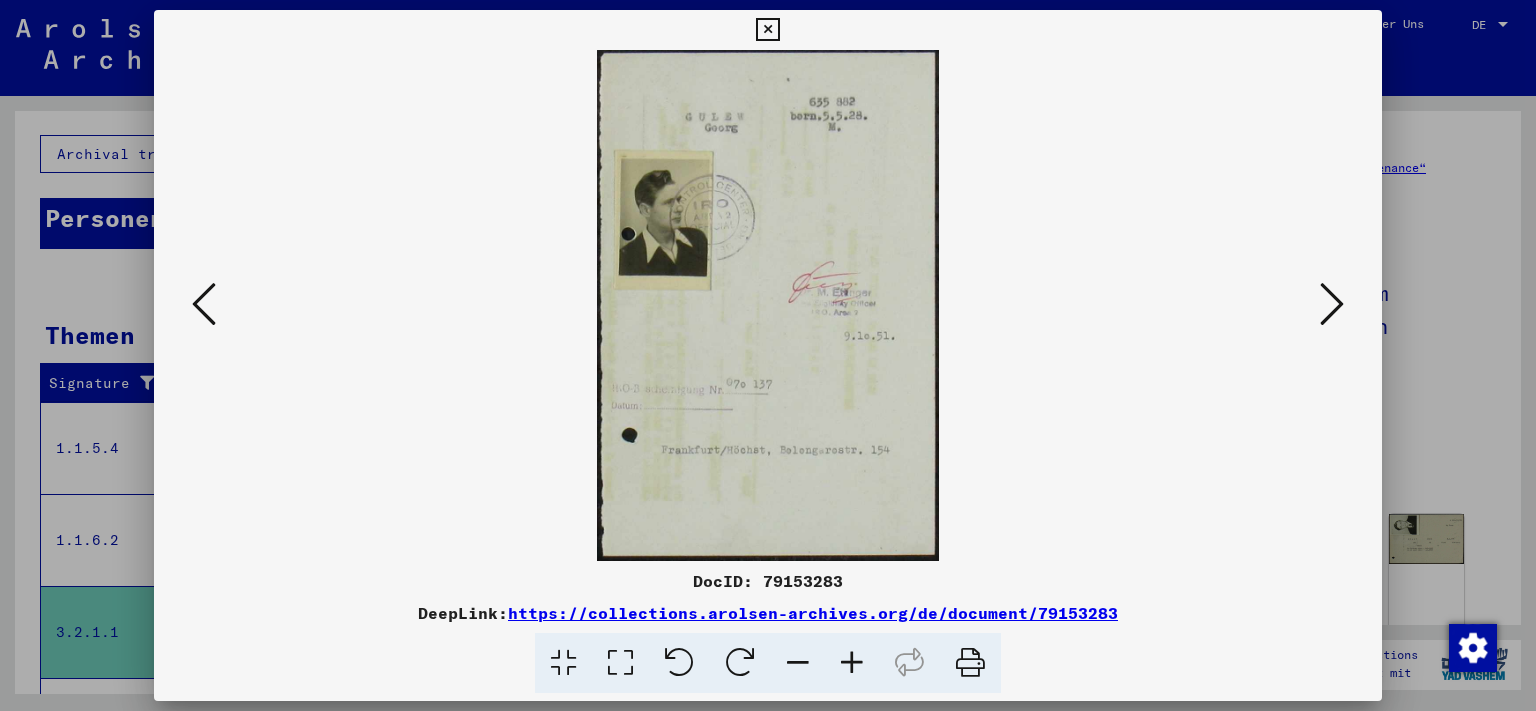 click at bounding box center [1332, 304] 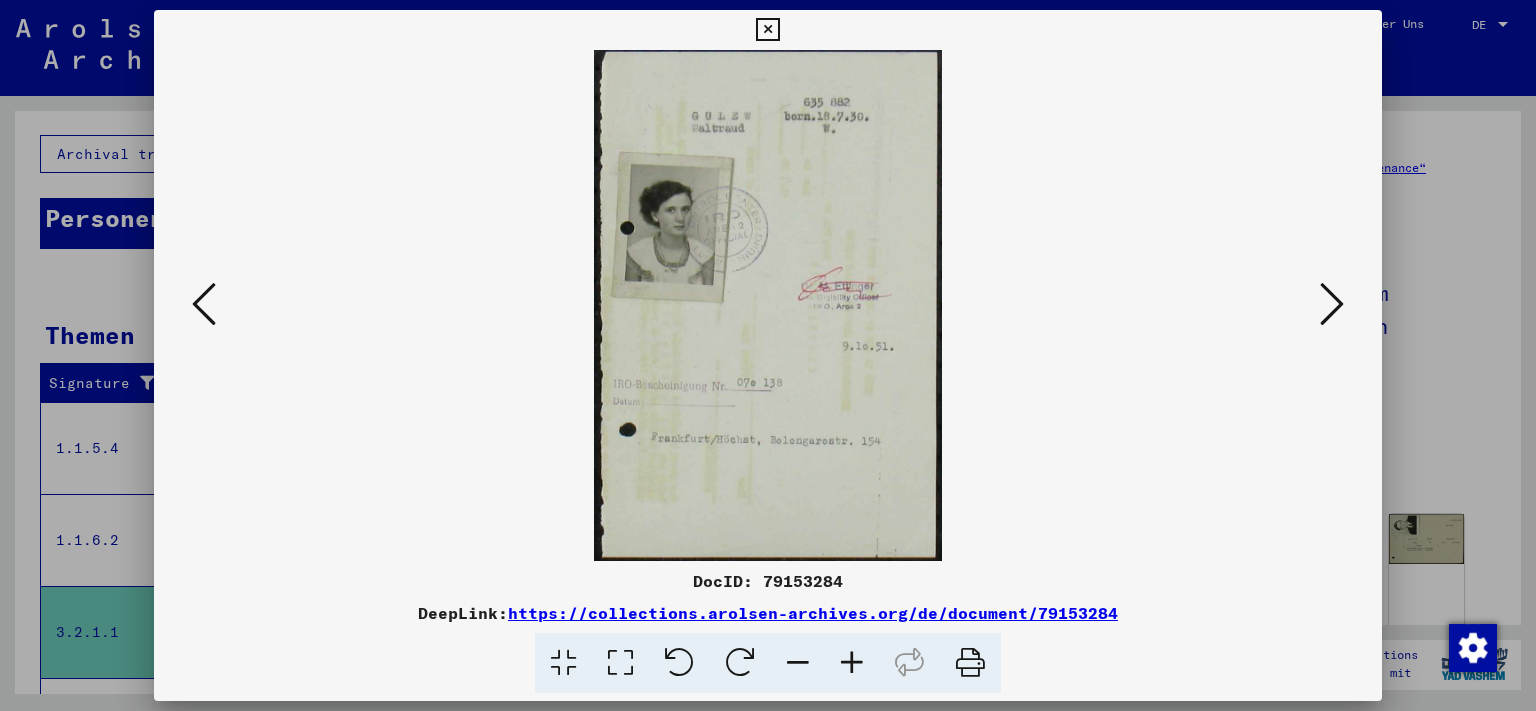 click at bounding box center [204, 304] 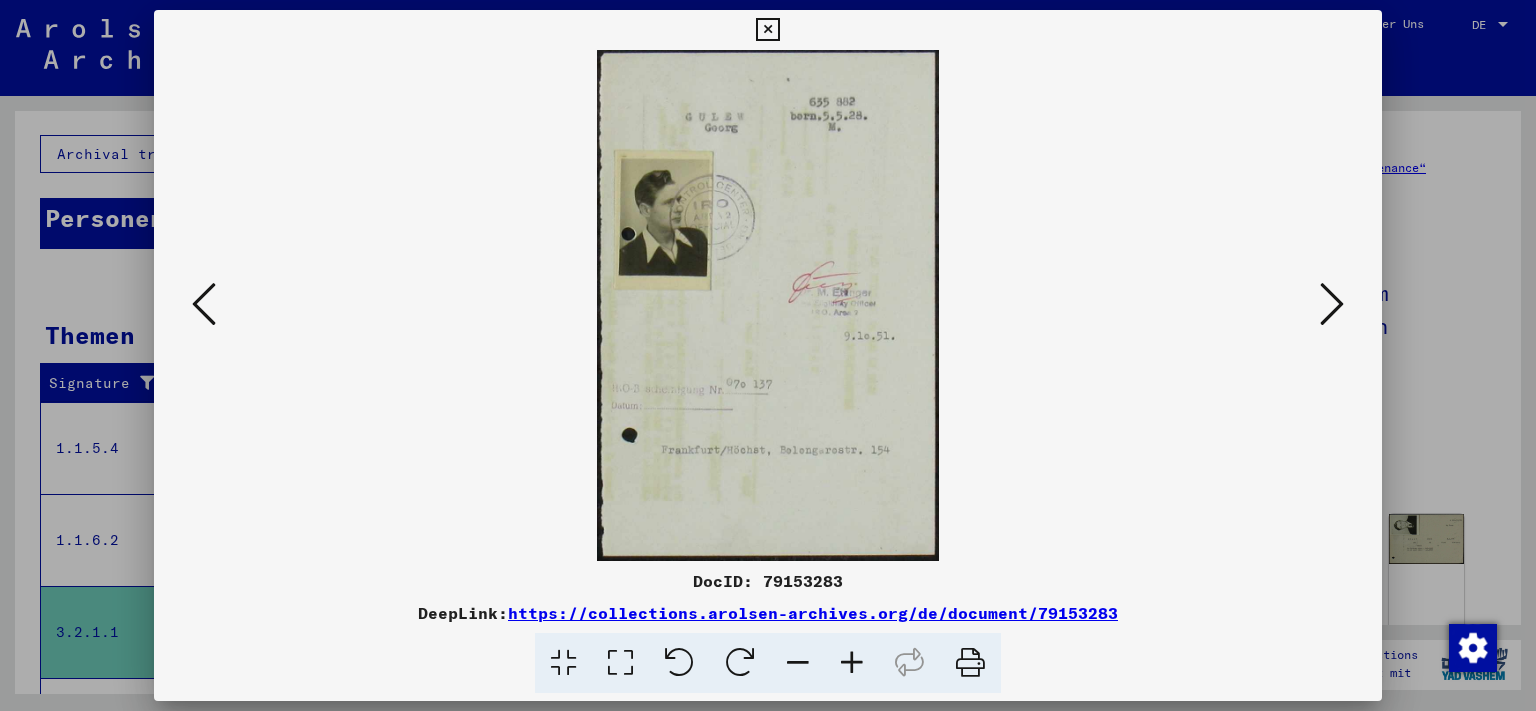 click at bounding box center (204, 304) 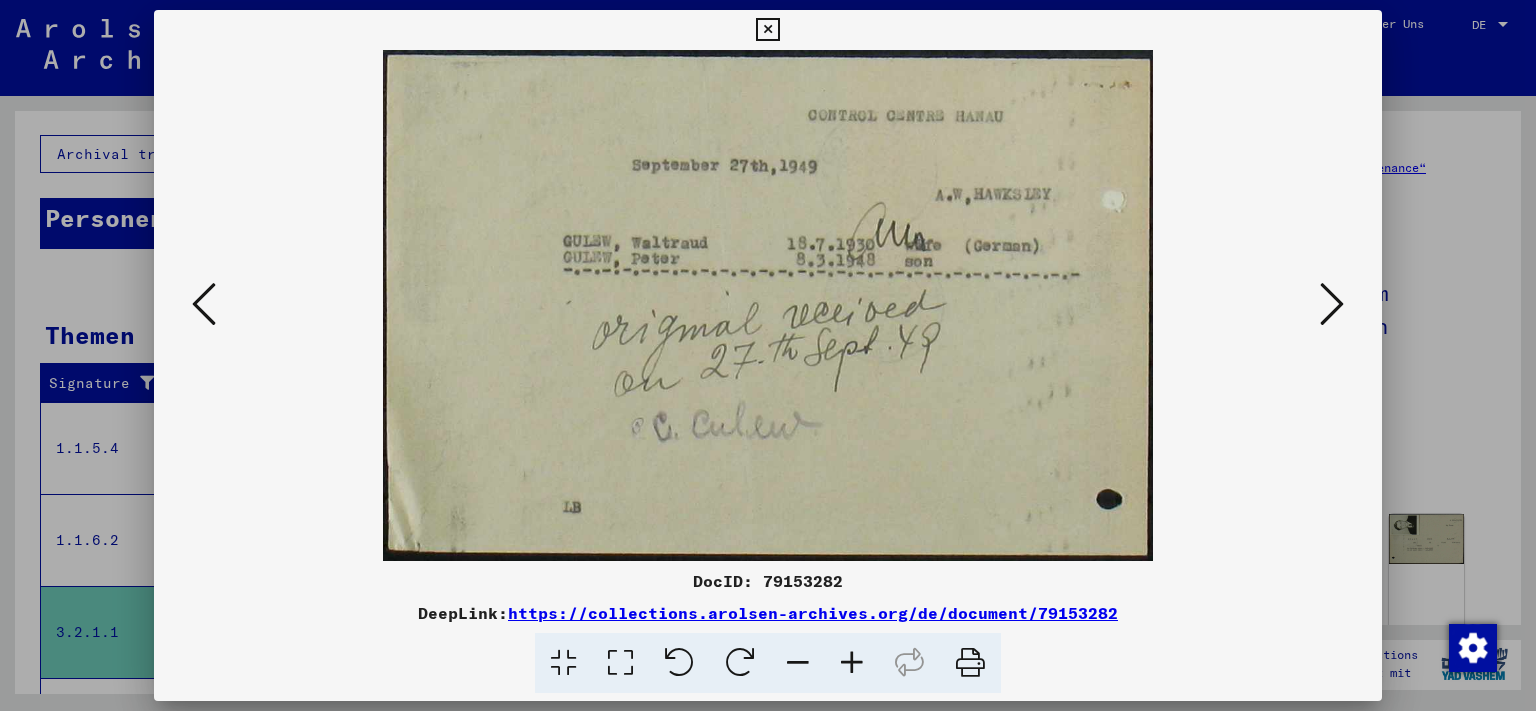 click at bounding box center [204, 304] 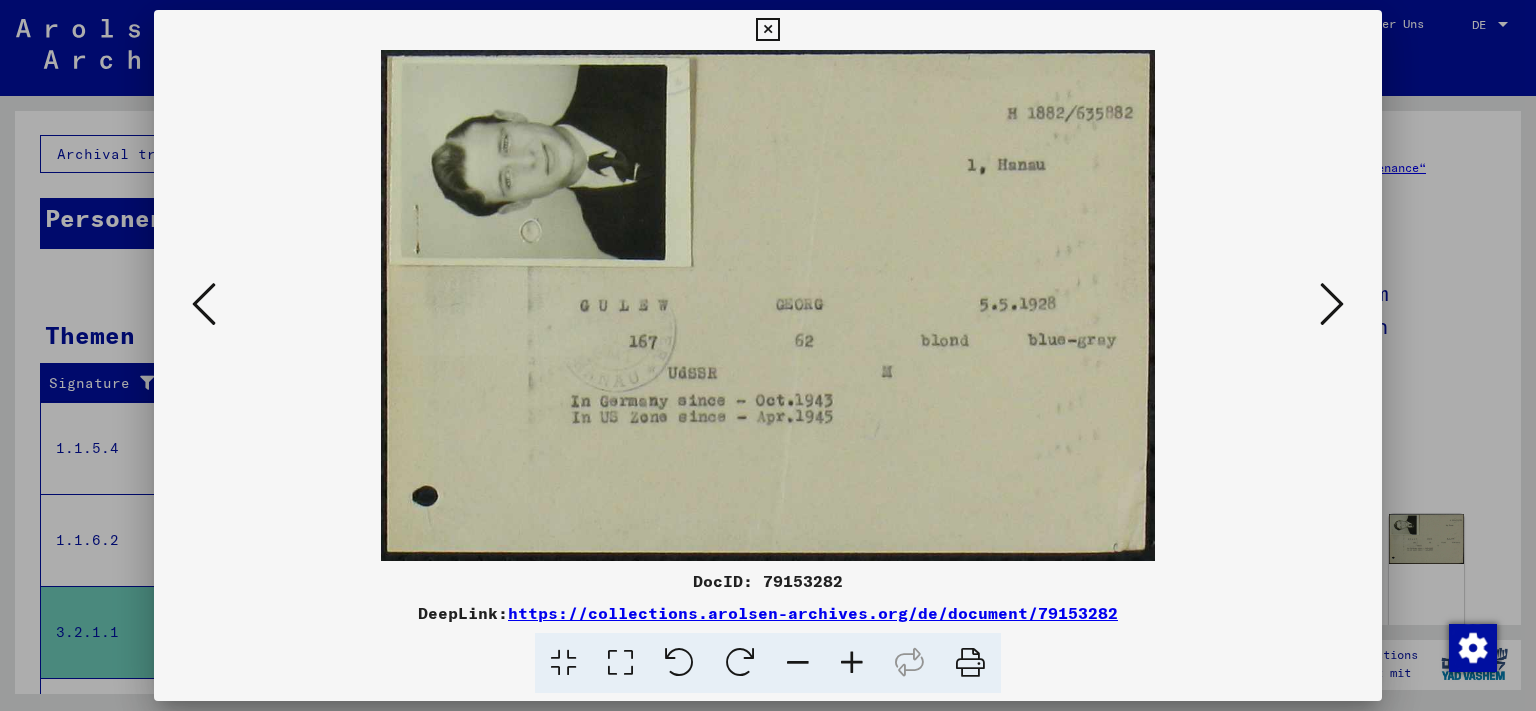 click at bounding box center (204, 304) 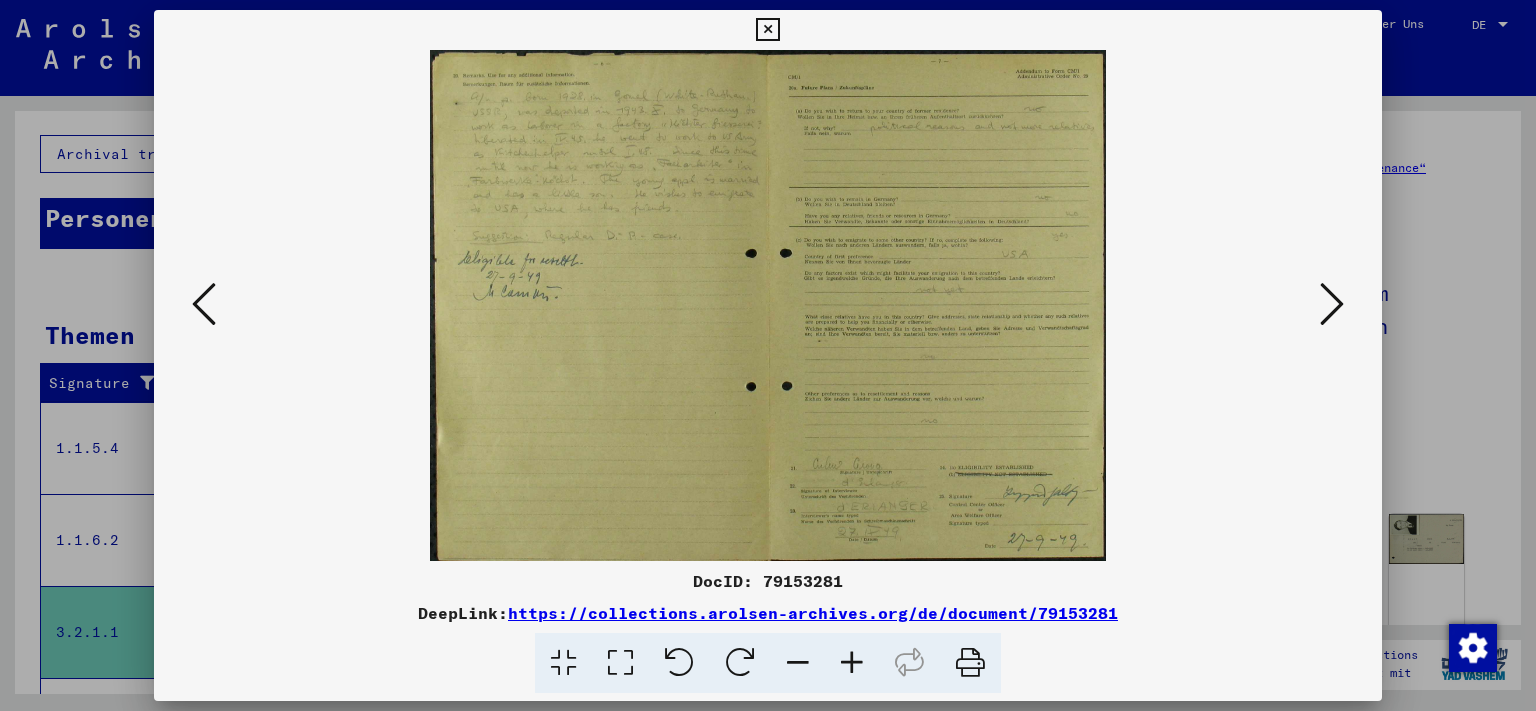 click at bounding box center (204, 304) 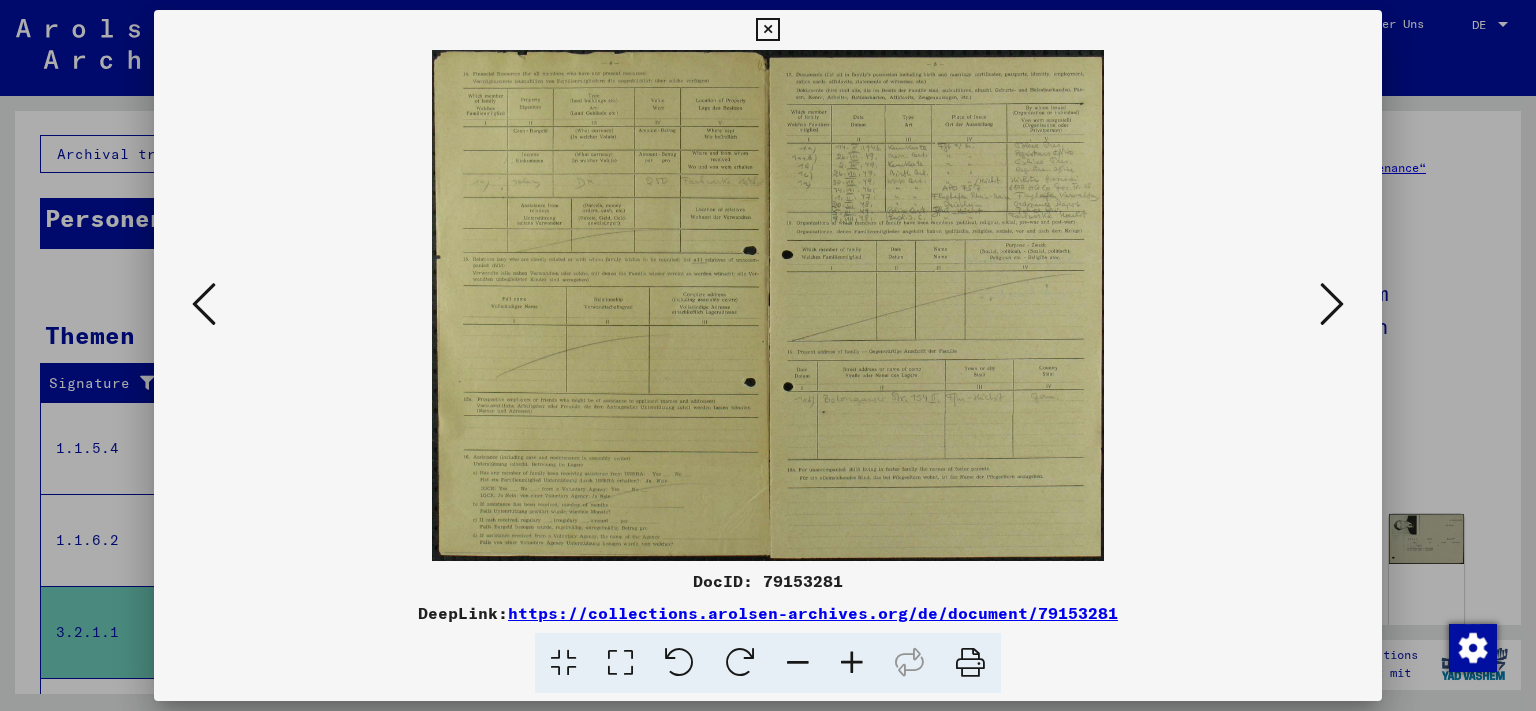 click at bounding box center [204, 304] 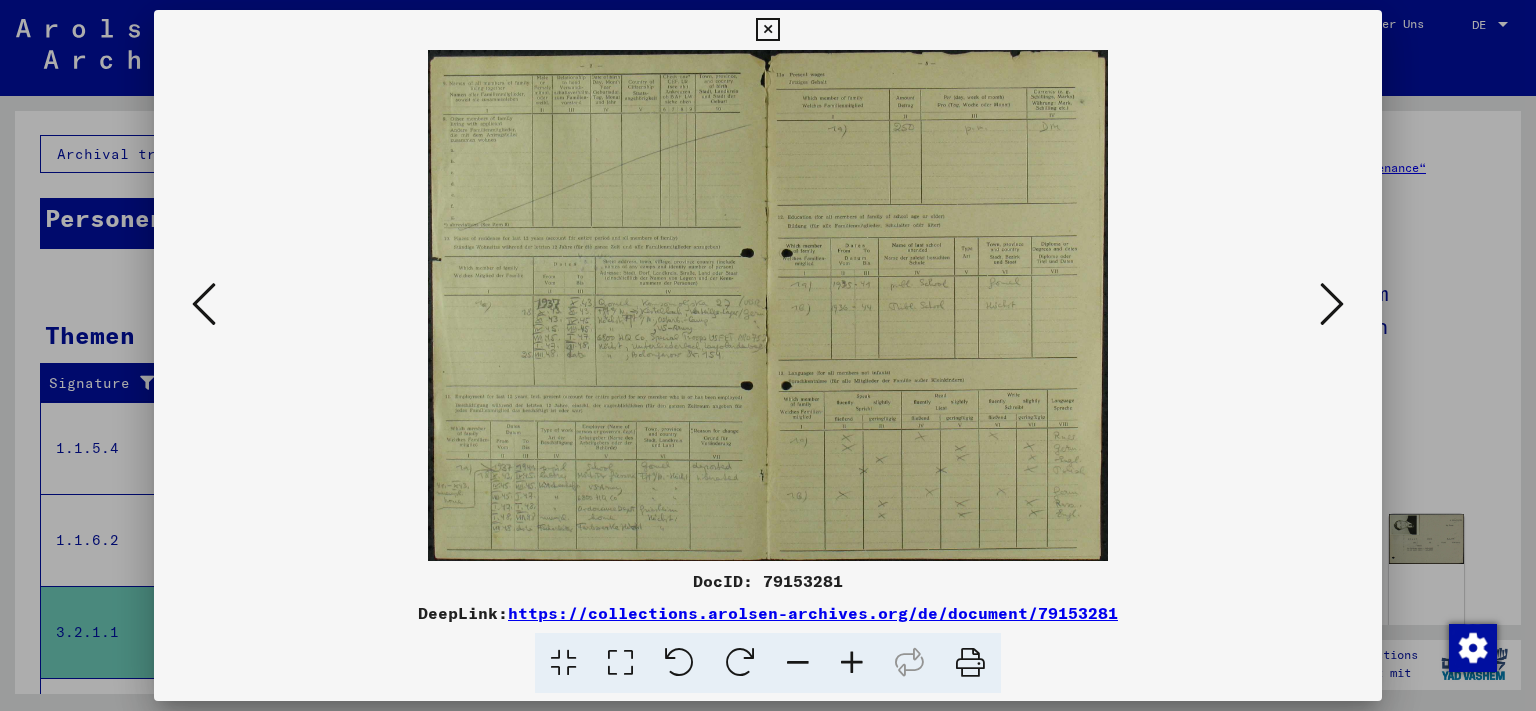 click at bounding box center [204, 304] 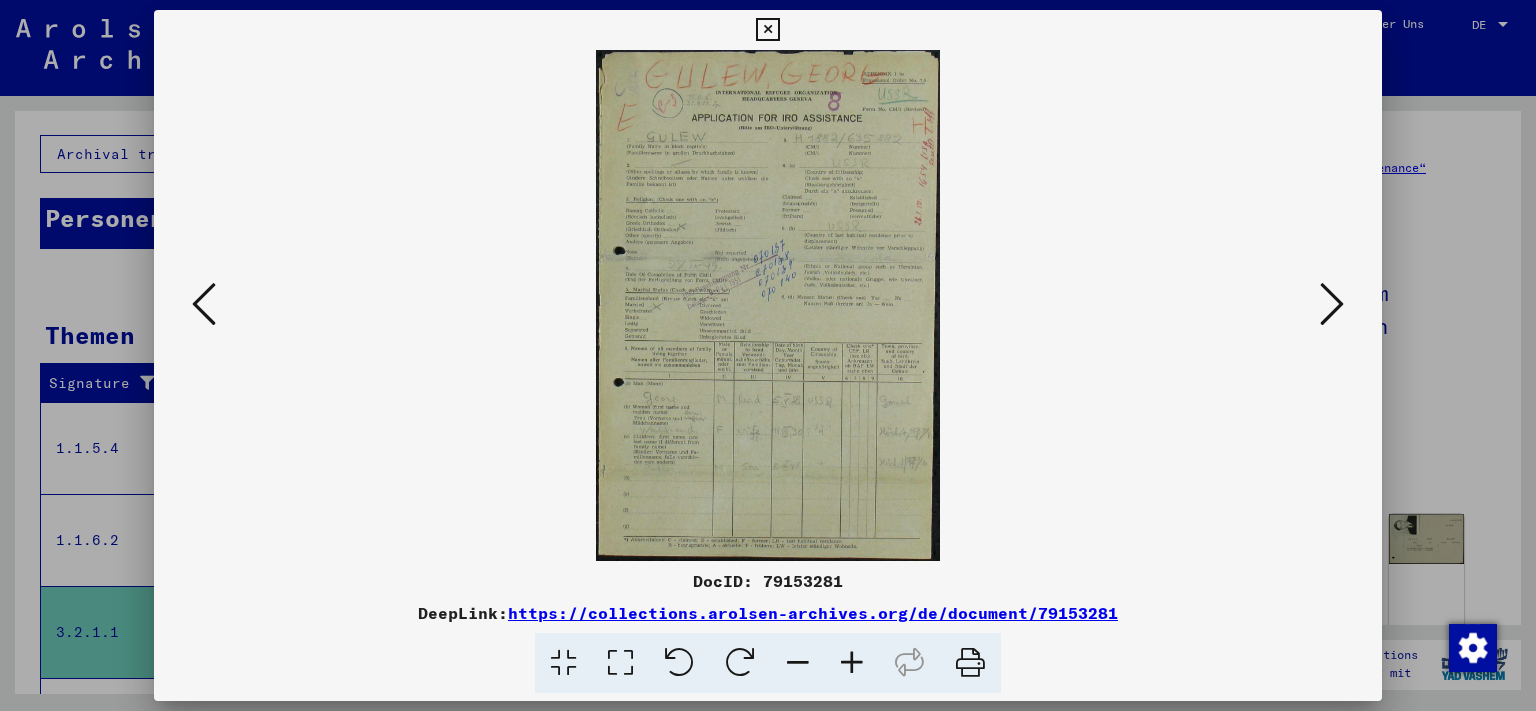 click at bounding box center [204, 304] 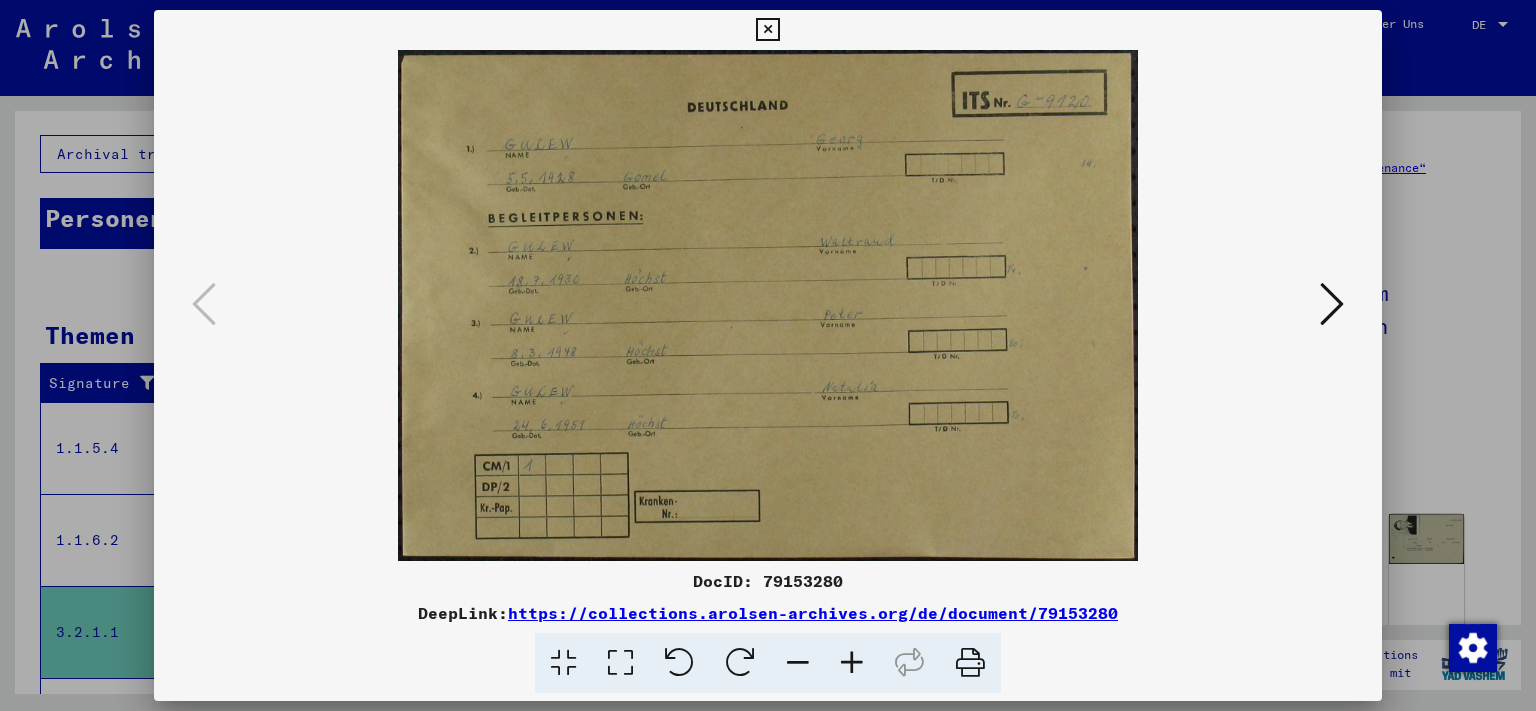 click at bounding box center [1332, 304] 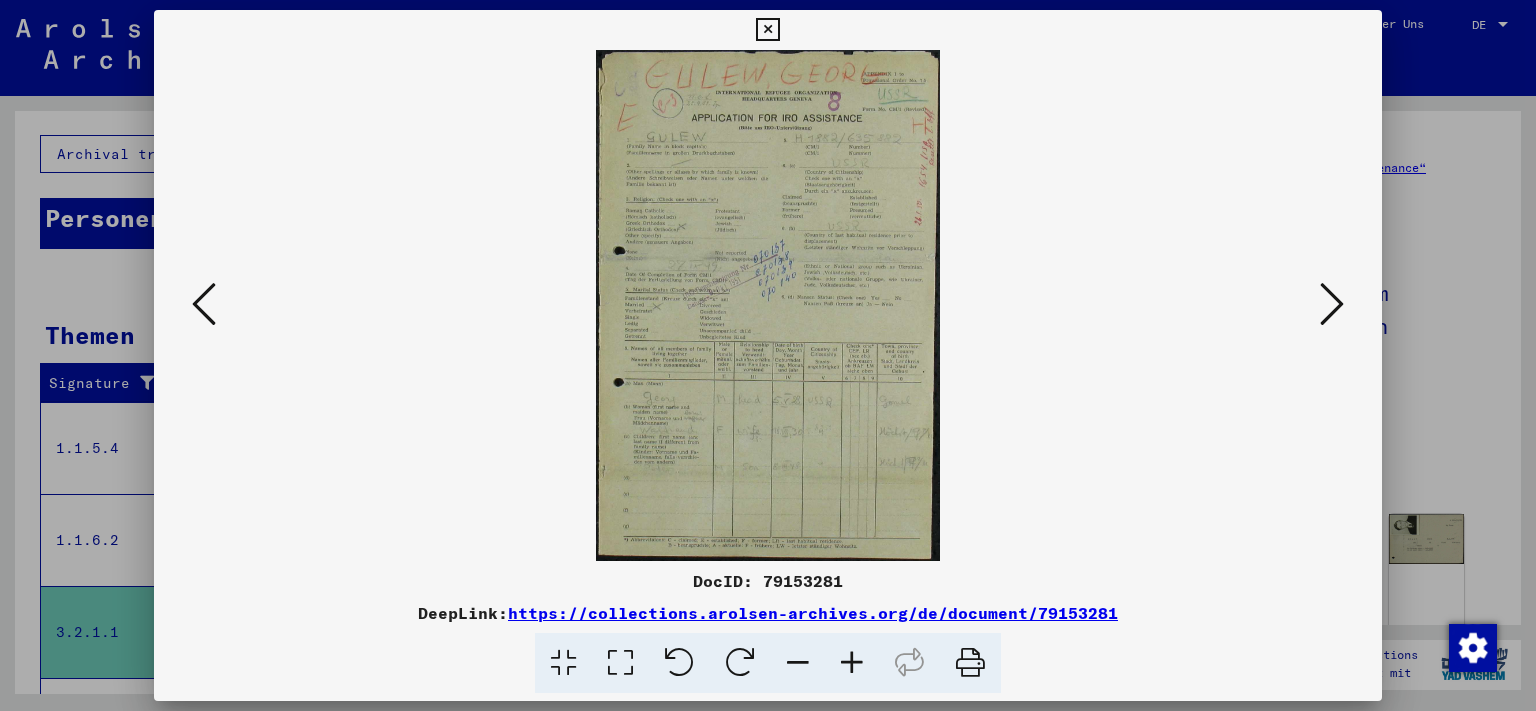 click at bounding box center (1332, 304) 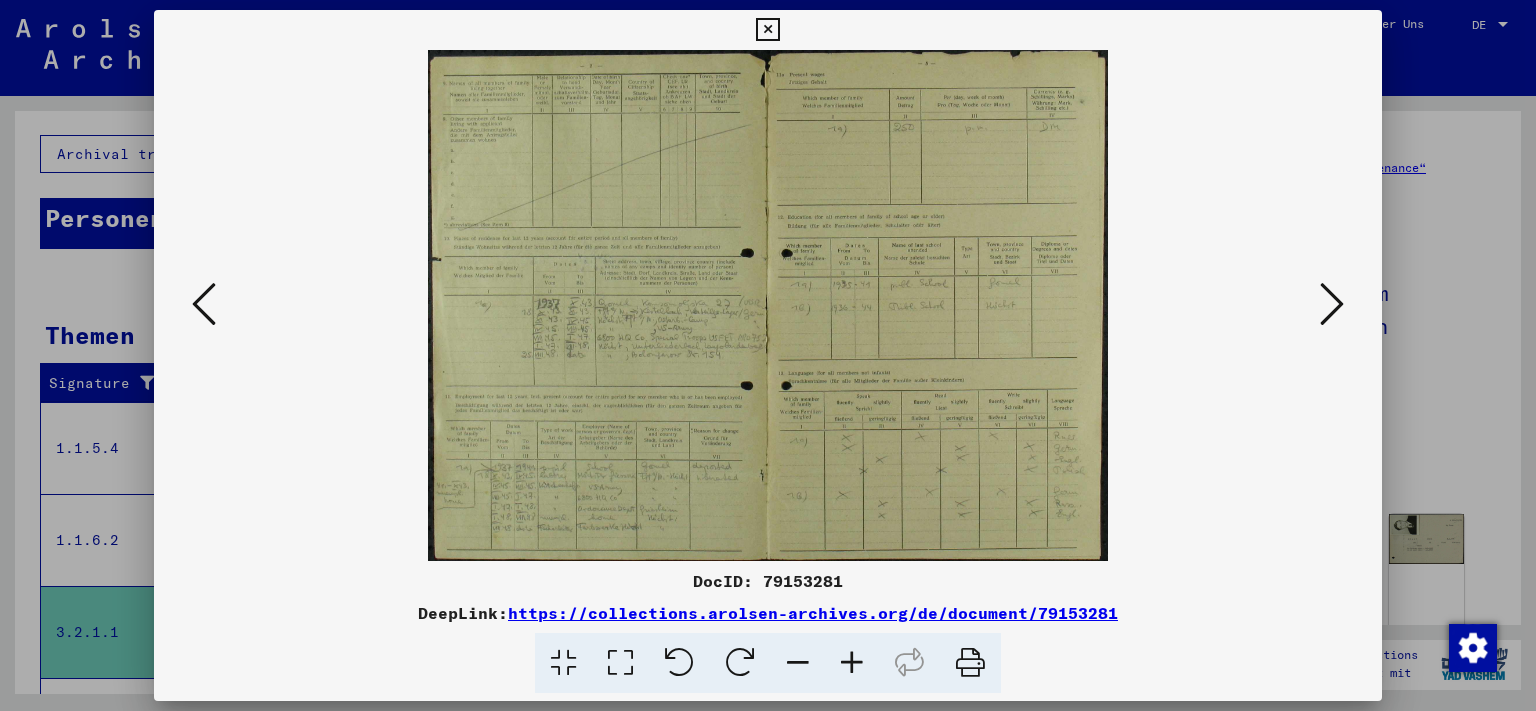 click at bounding box center (204, 304) 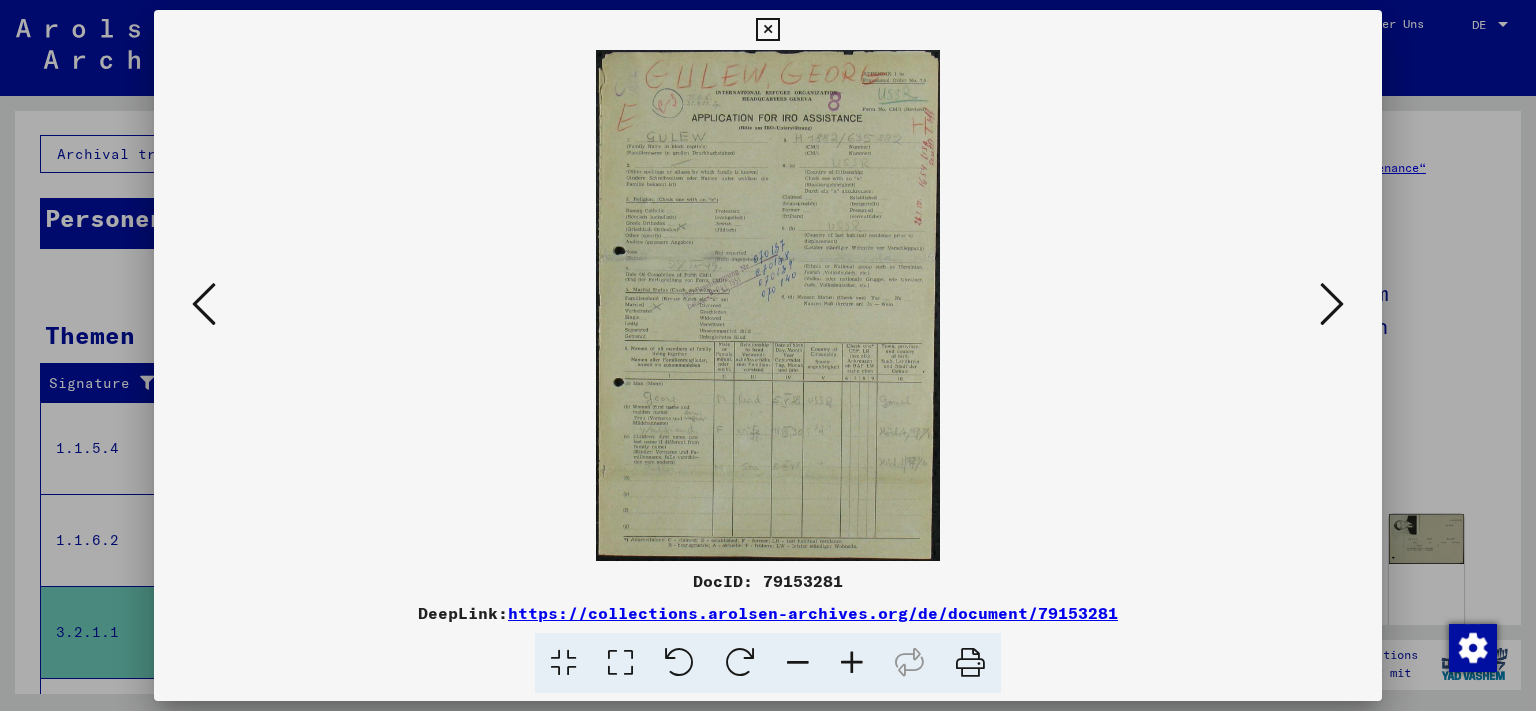 click at bounding box center (1332, 304) 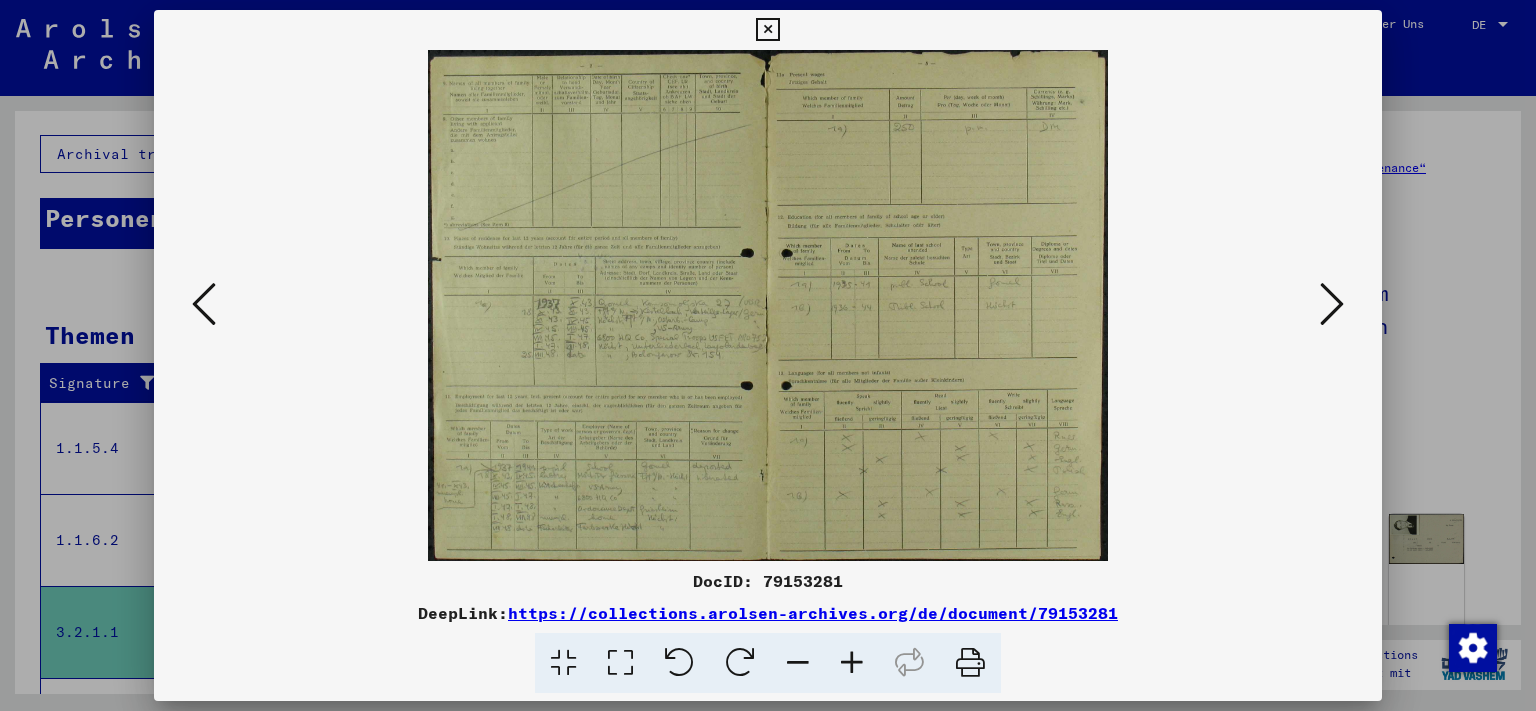 click at bounding box center (1332, 304) 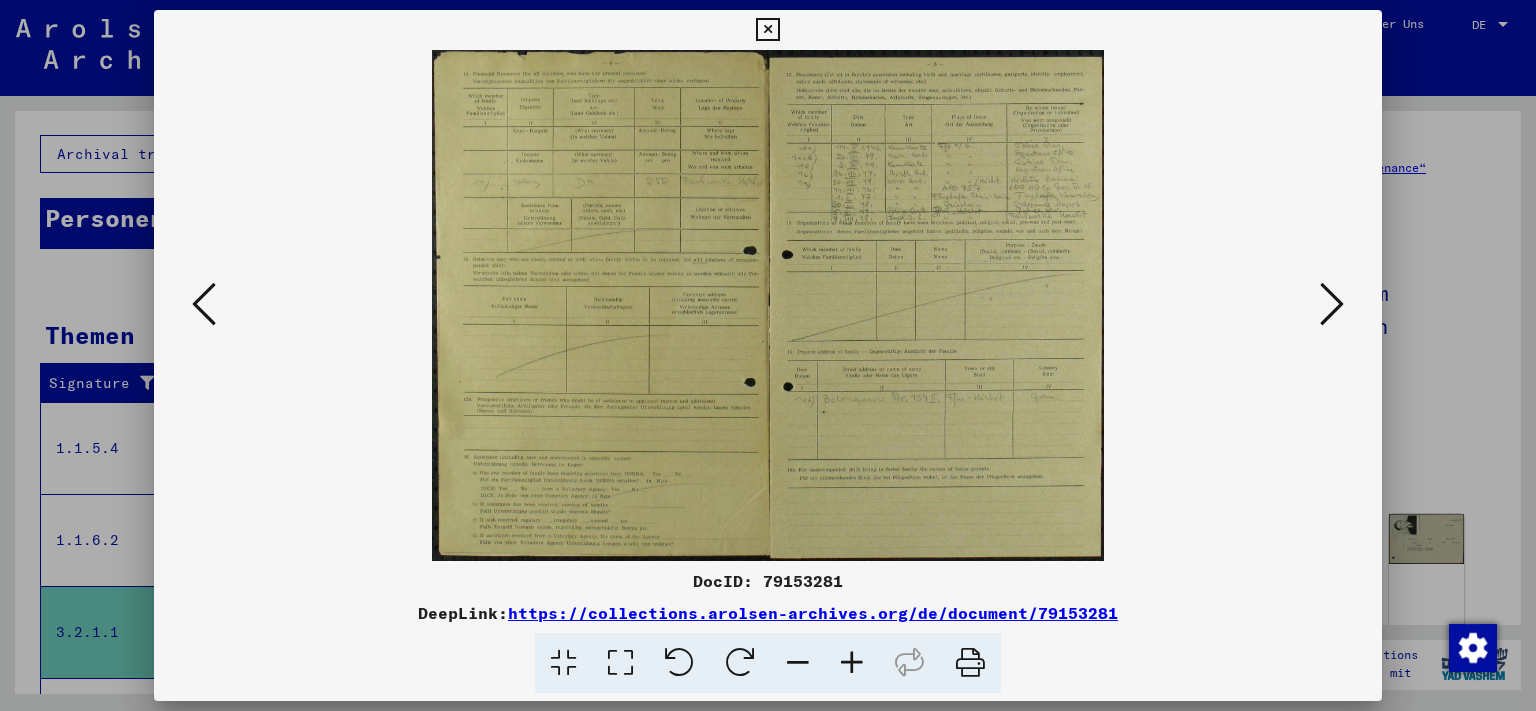 click at bounding box center [1332, 304] 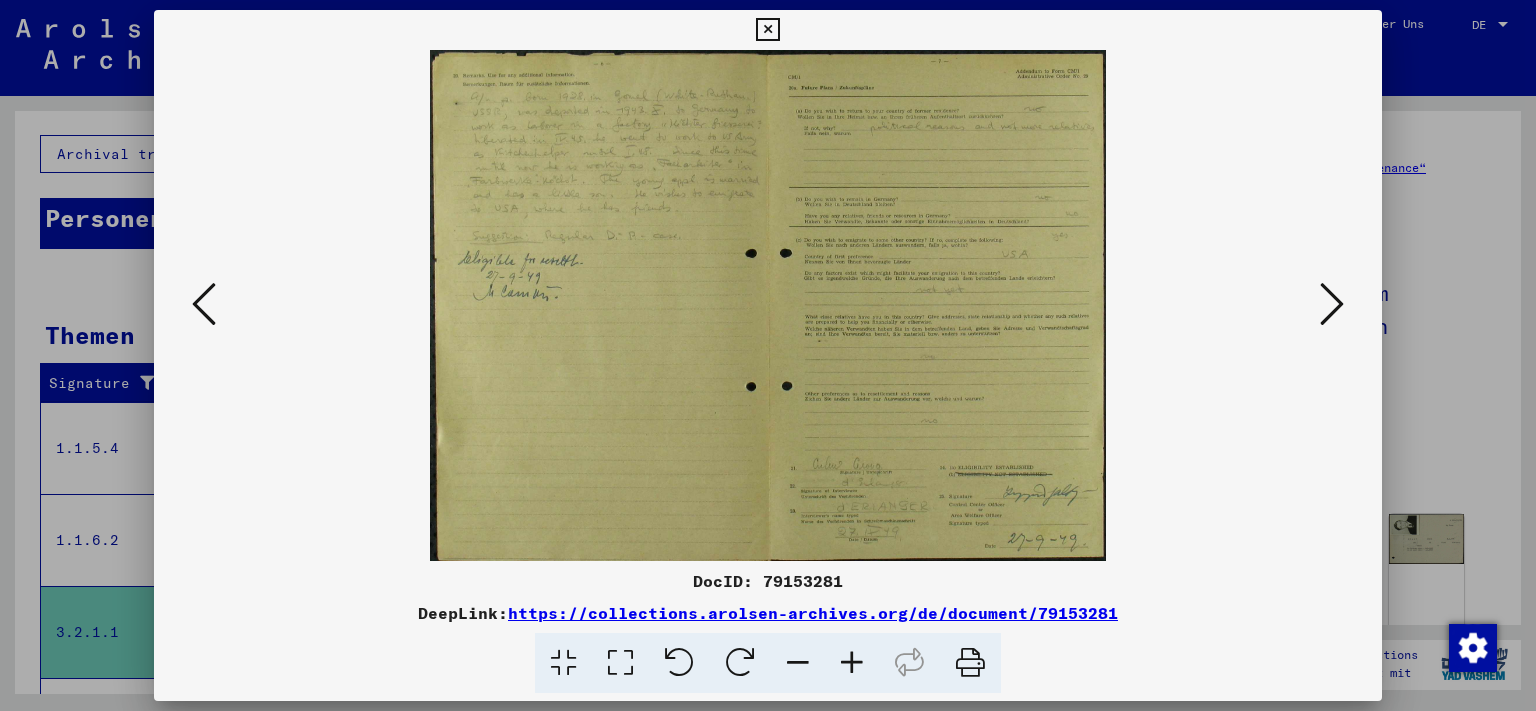 click at bounding box center (1332, 304) 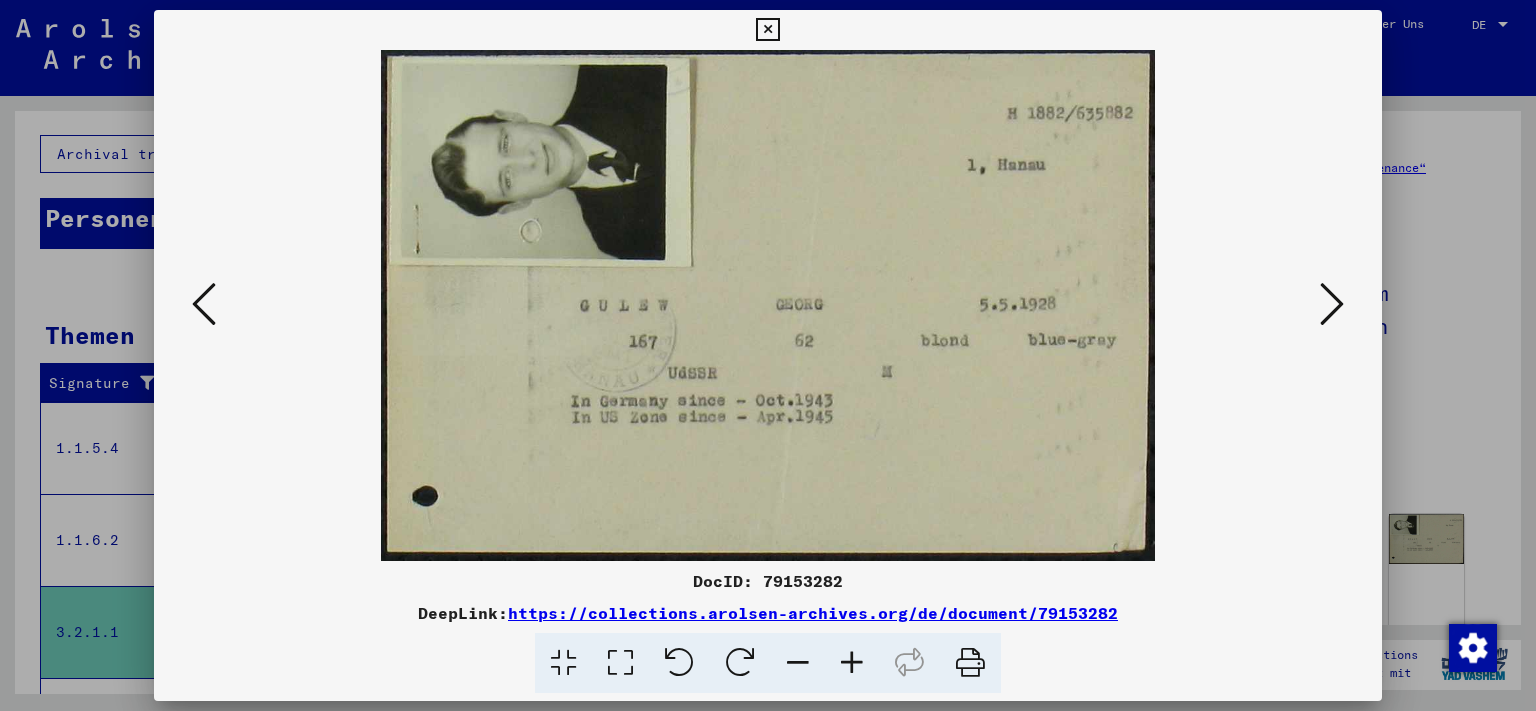 click at bounding box center (1332, 304) 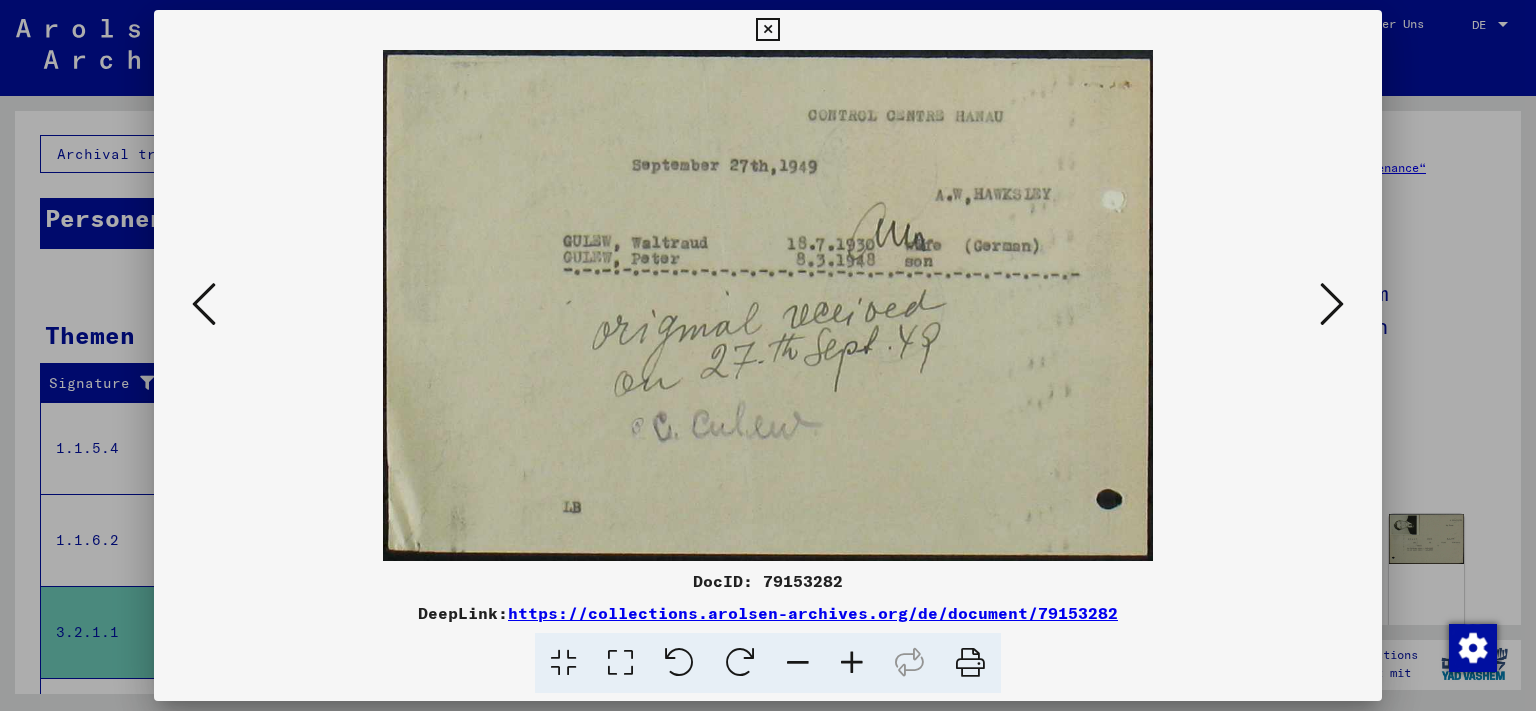 click at bounding box center [1332, 304] 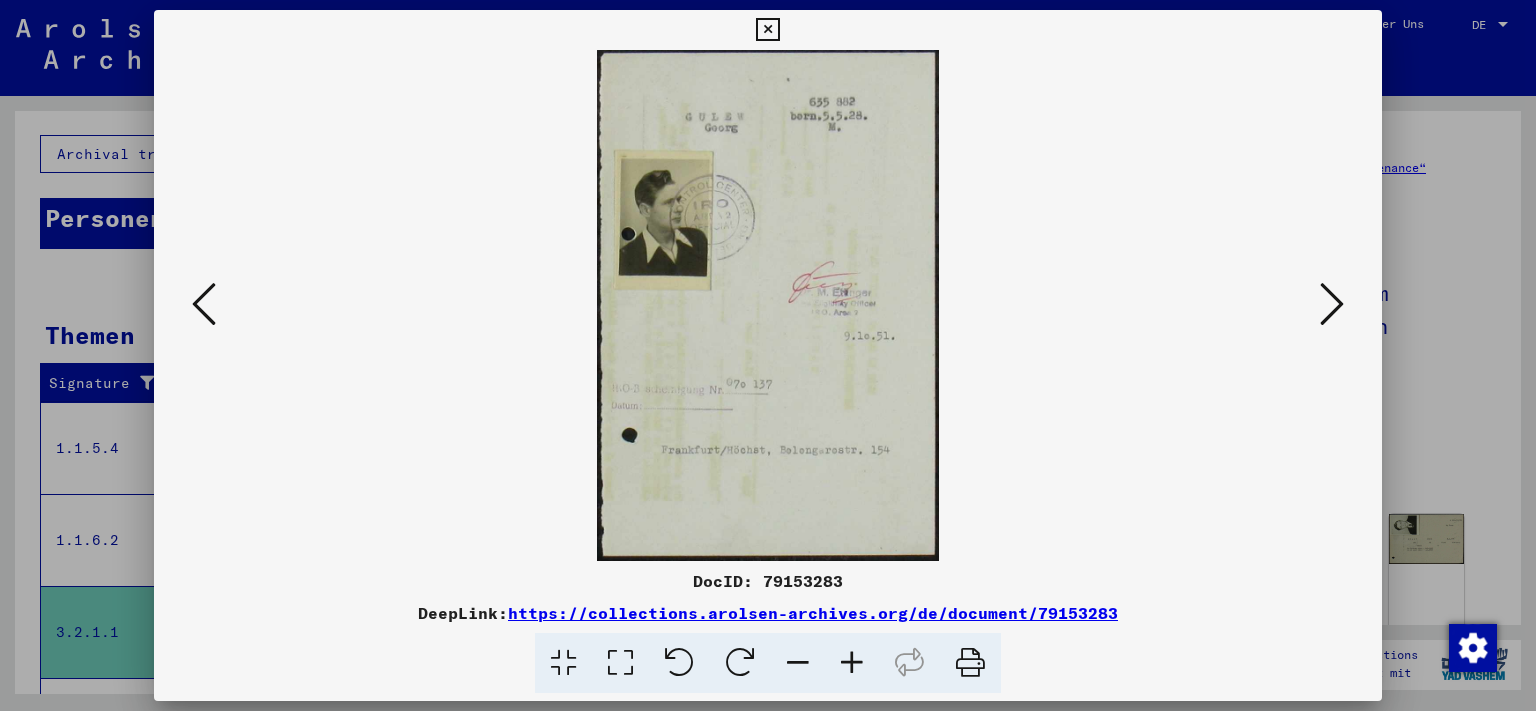 click at bounding box center [1332, 304] 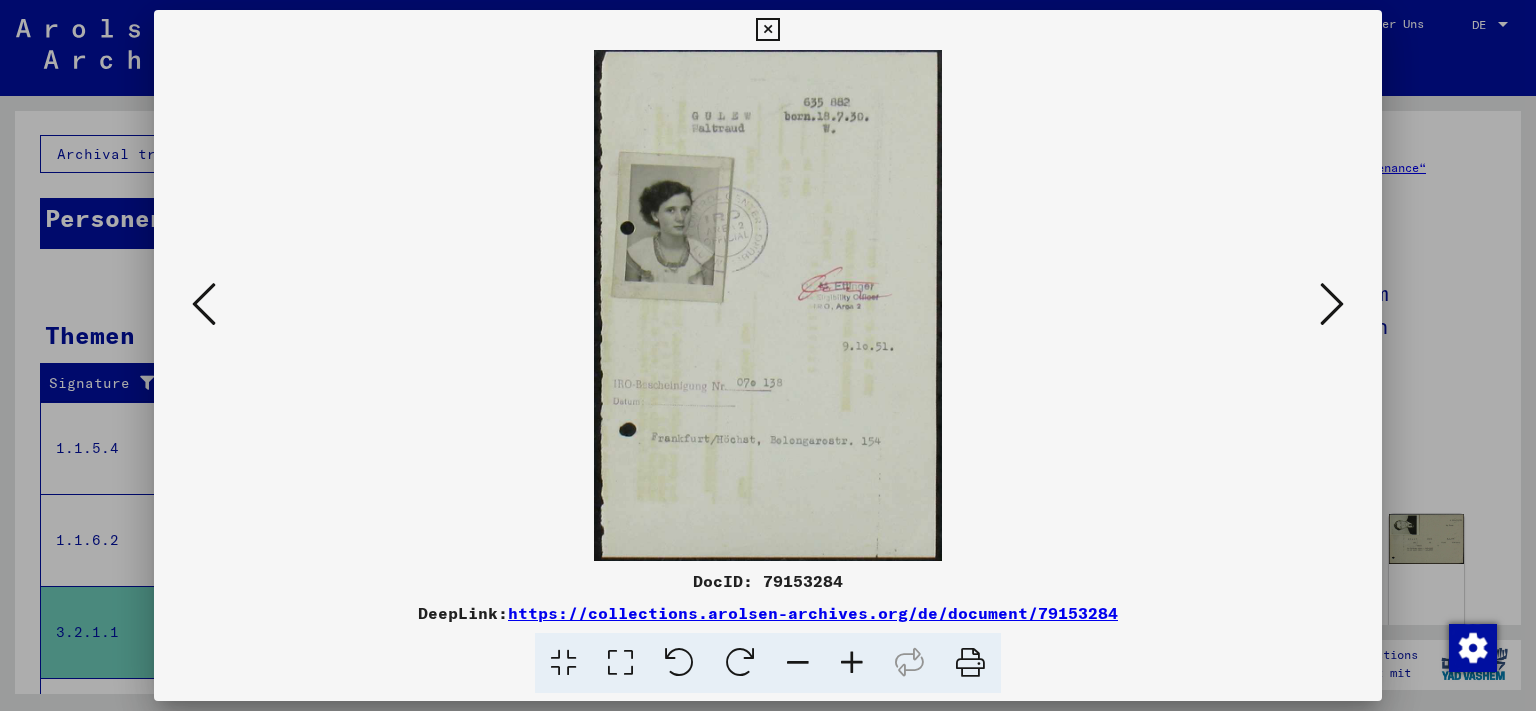 click at bounding box center (1332, 304) 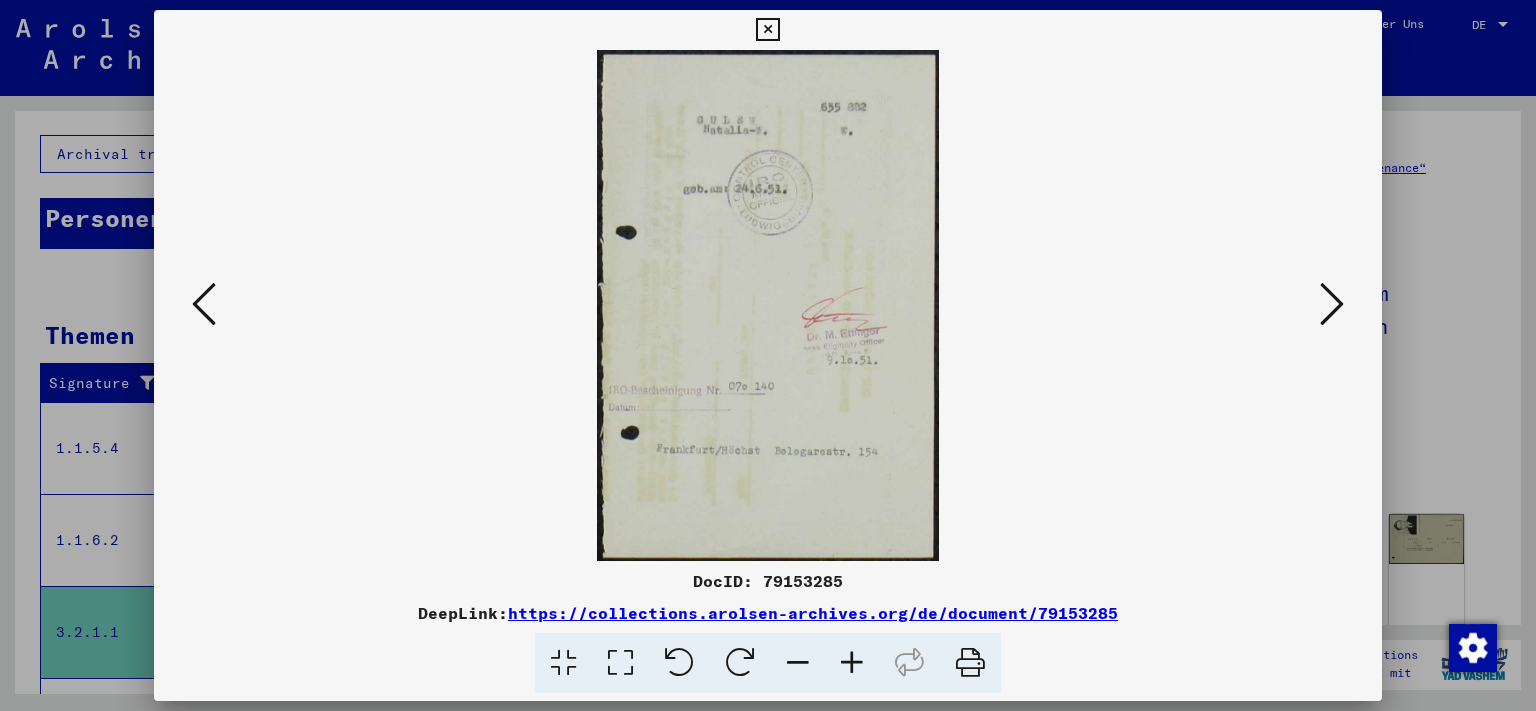 click at bounding box center (1332, 304) 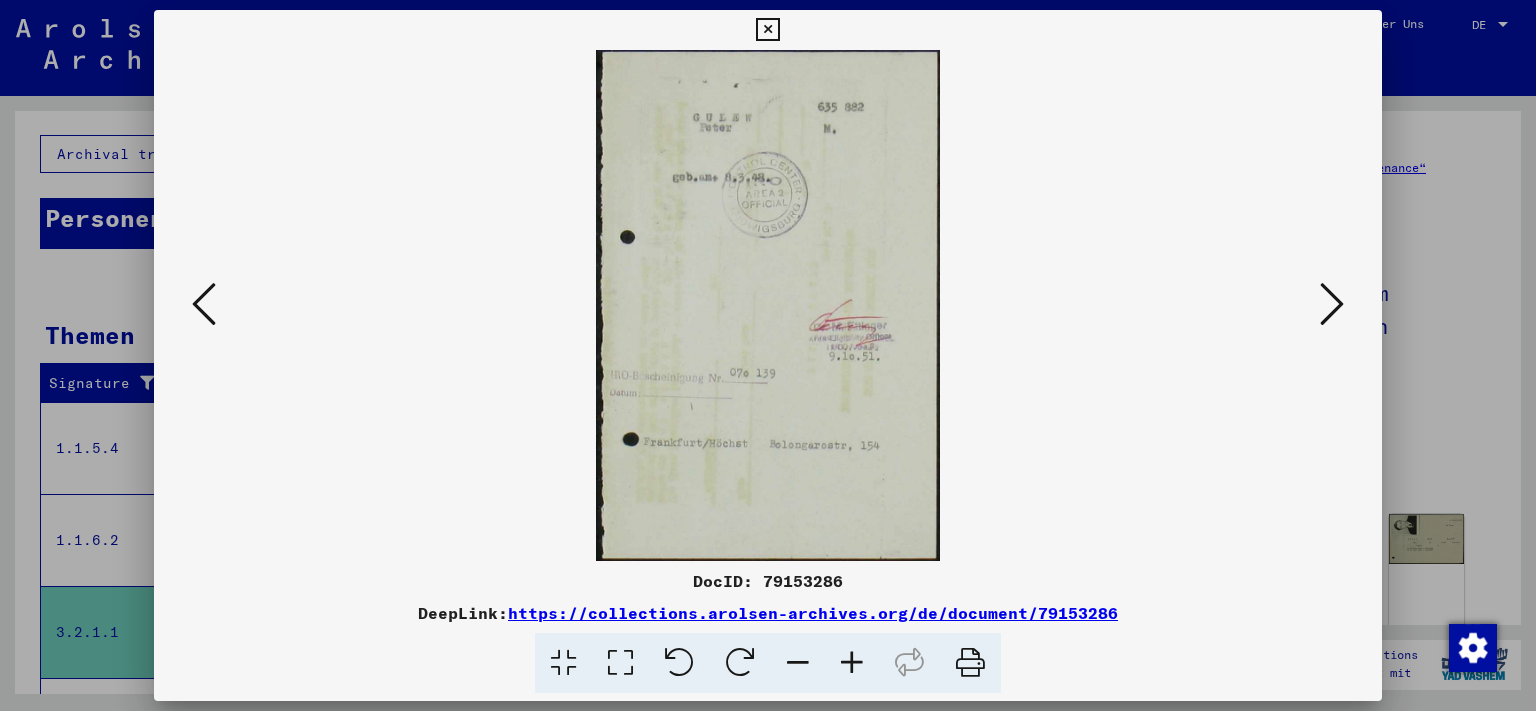 click at bounding box center (1332, 304) 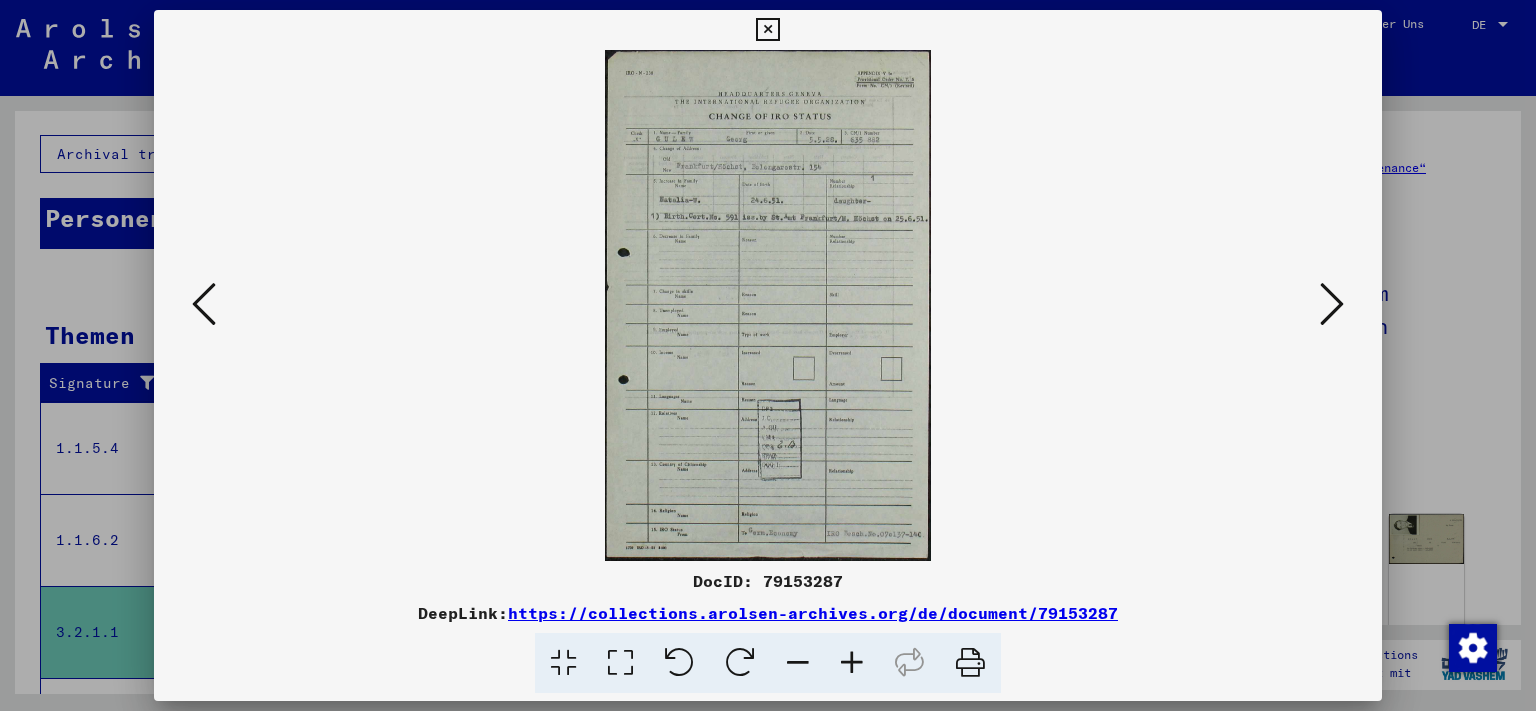 click at bounding box center (1332, 304) 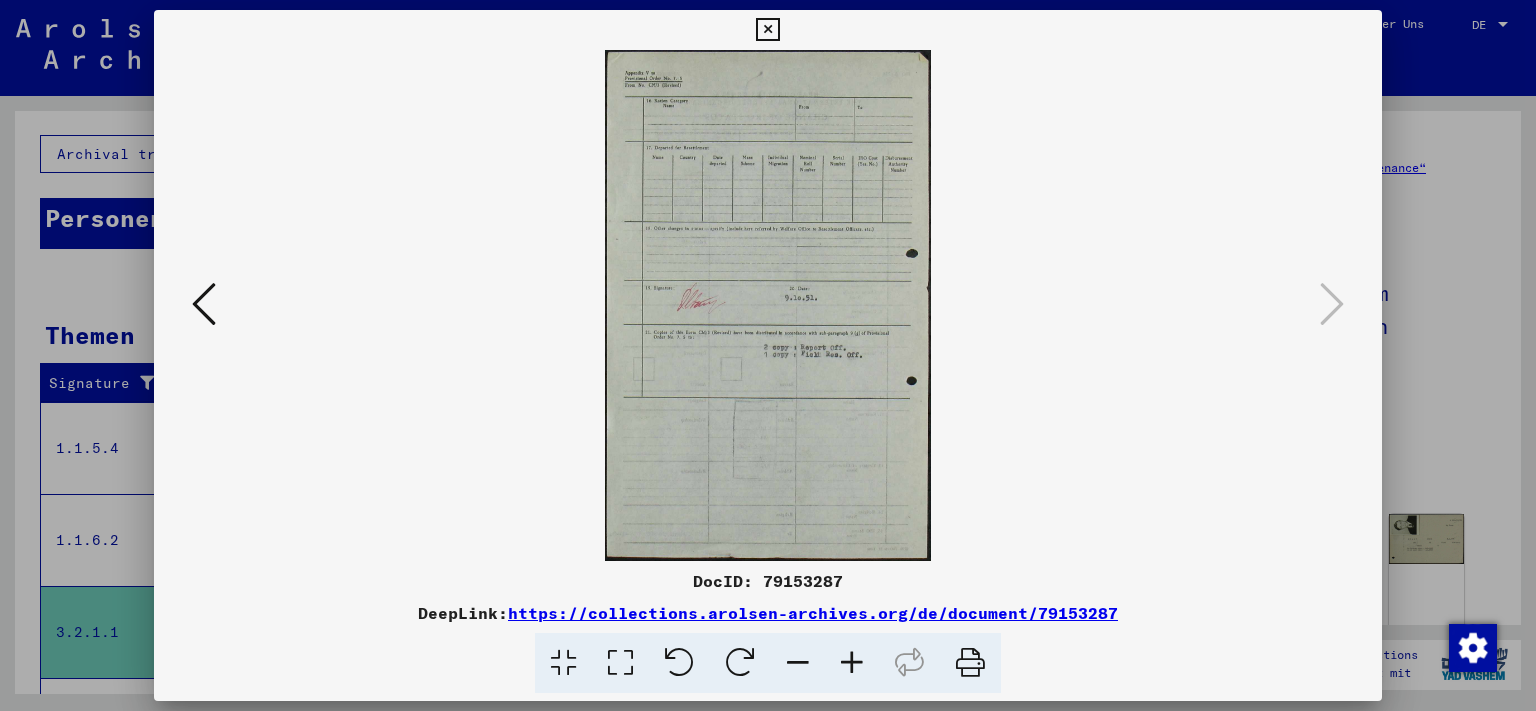 click at bounding box center [204, 304] 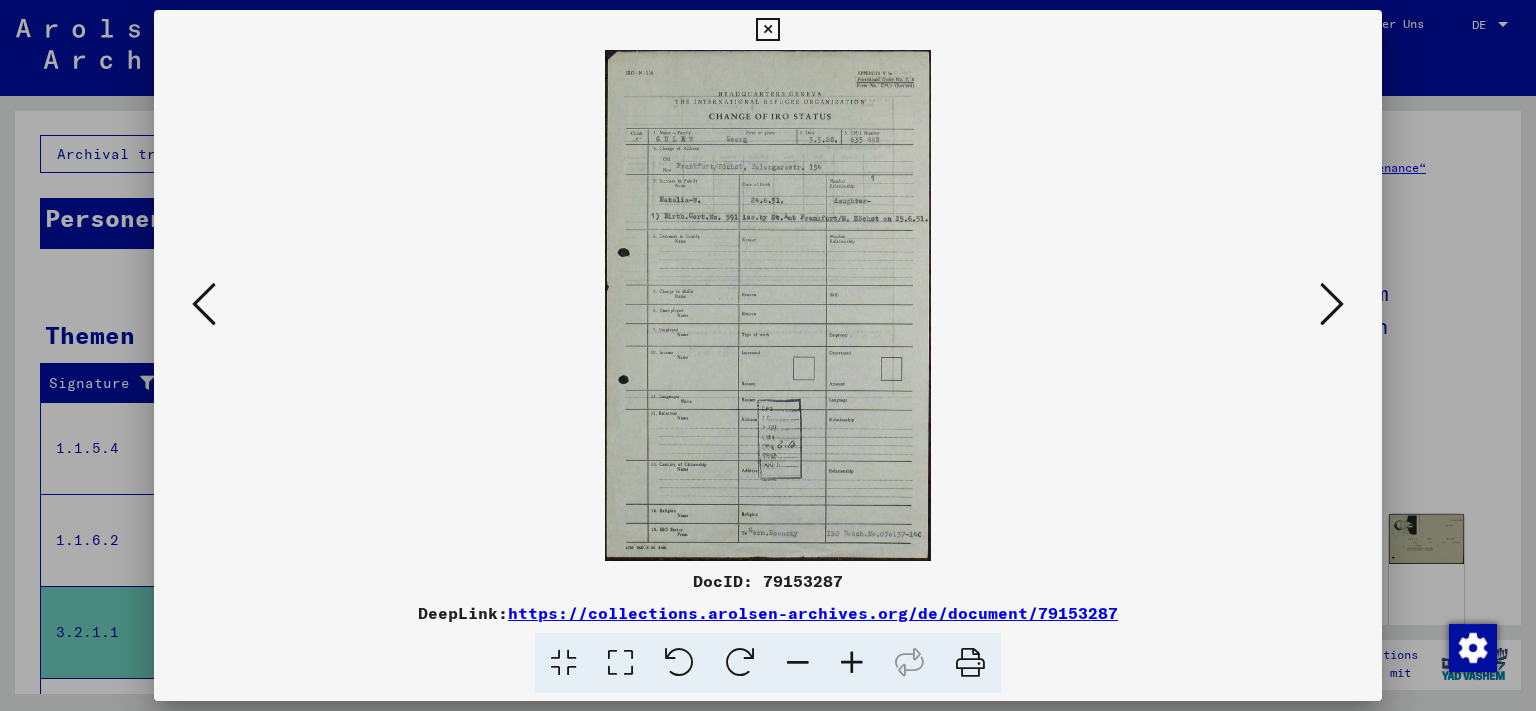 click at bounding box center (204, 304) 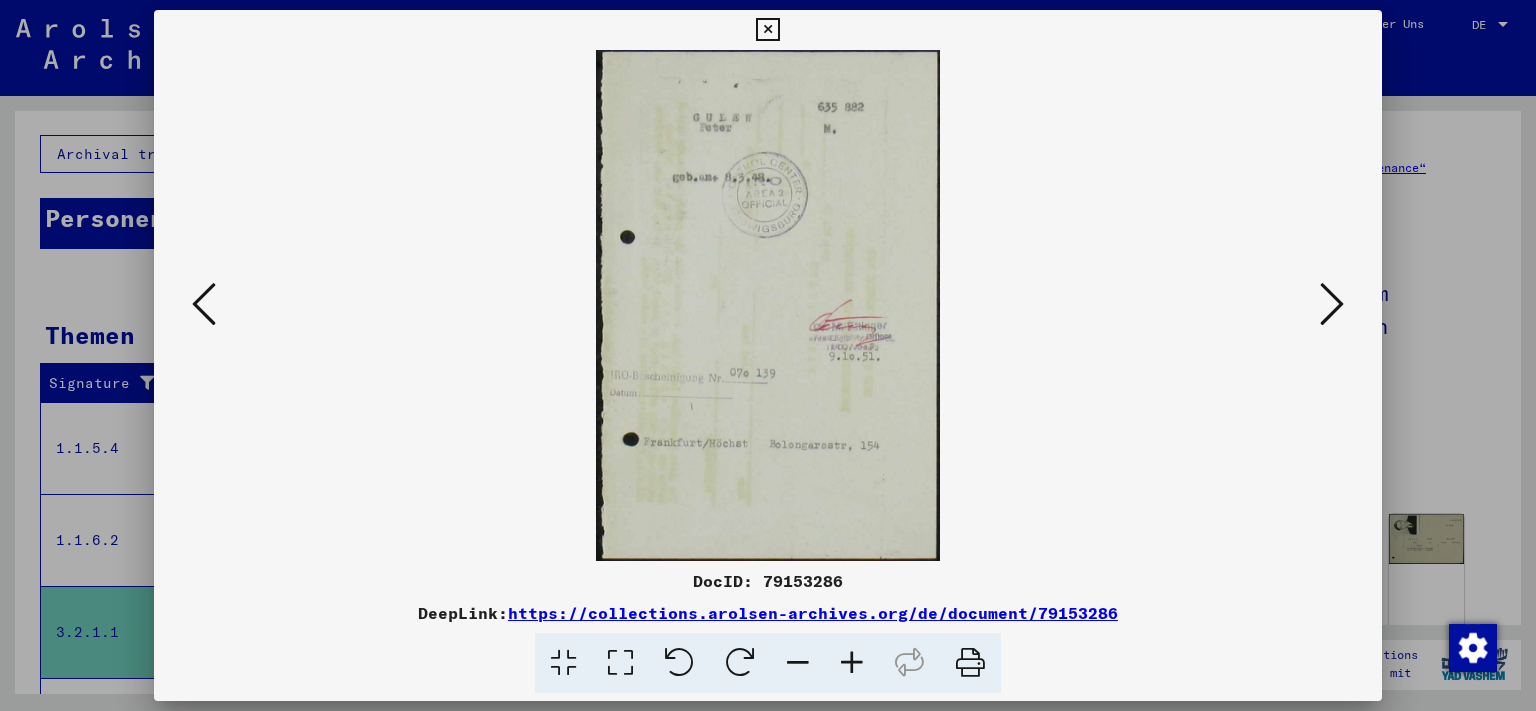 click at bounding box center (204, 304) 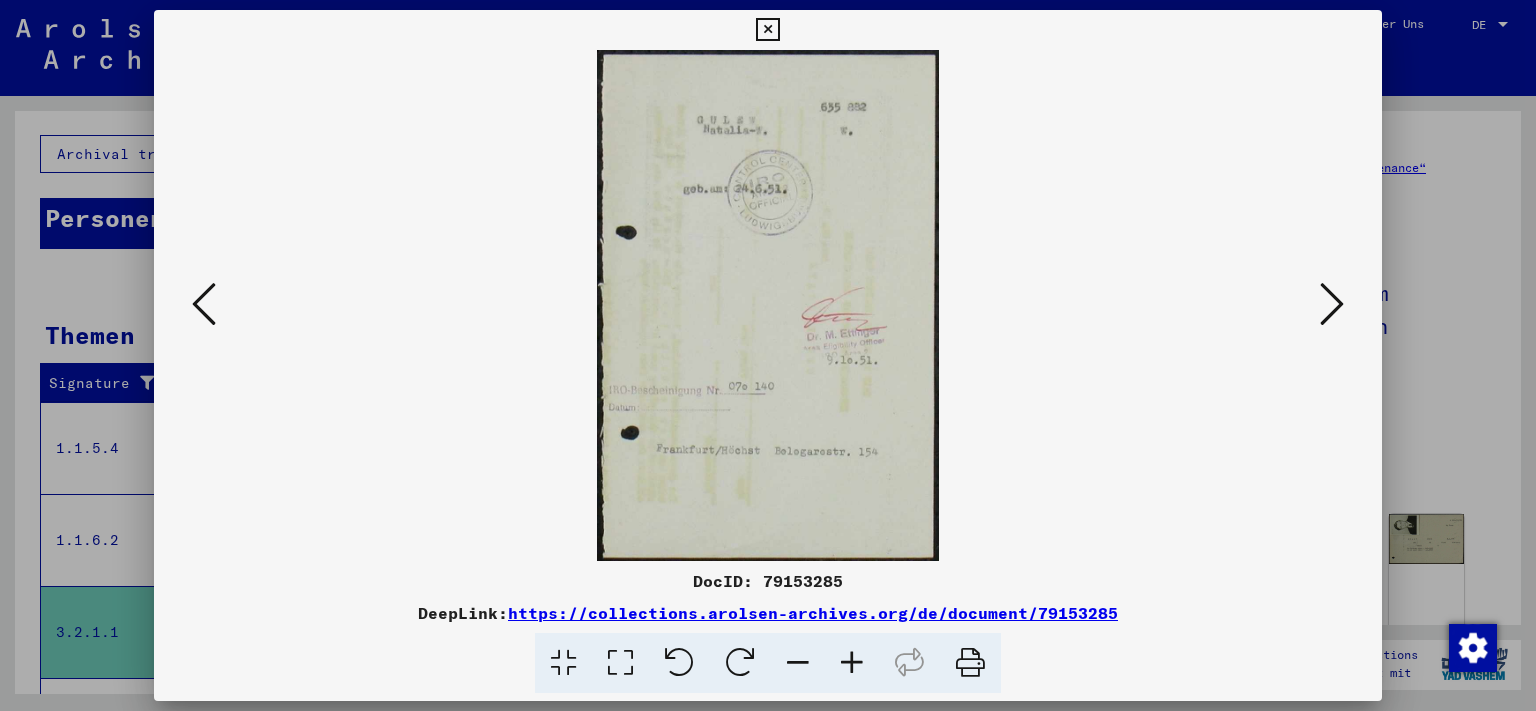 click at bounding box center (204, 304) 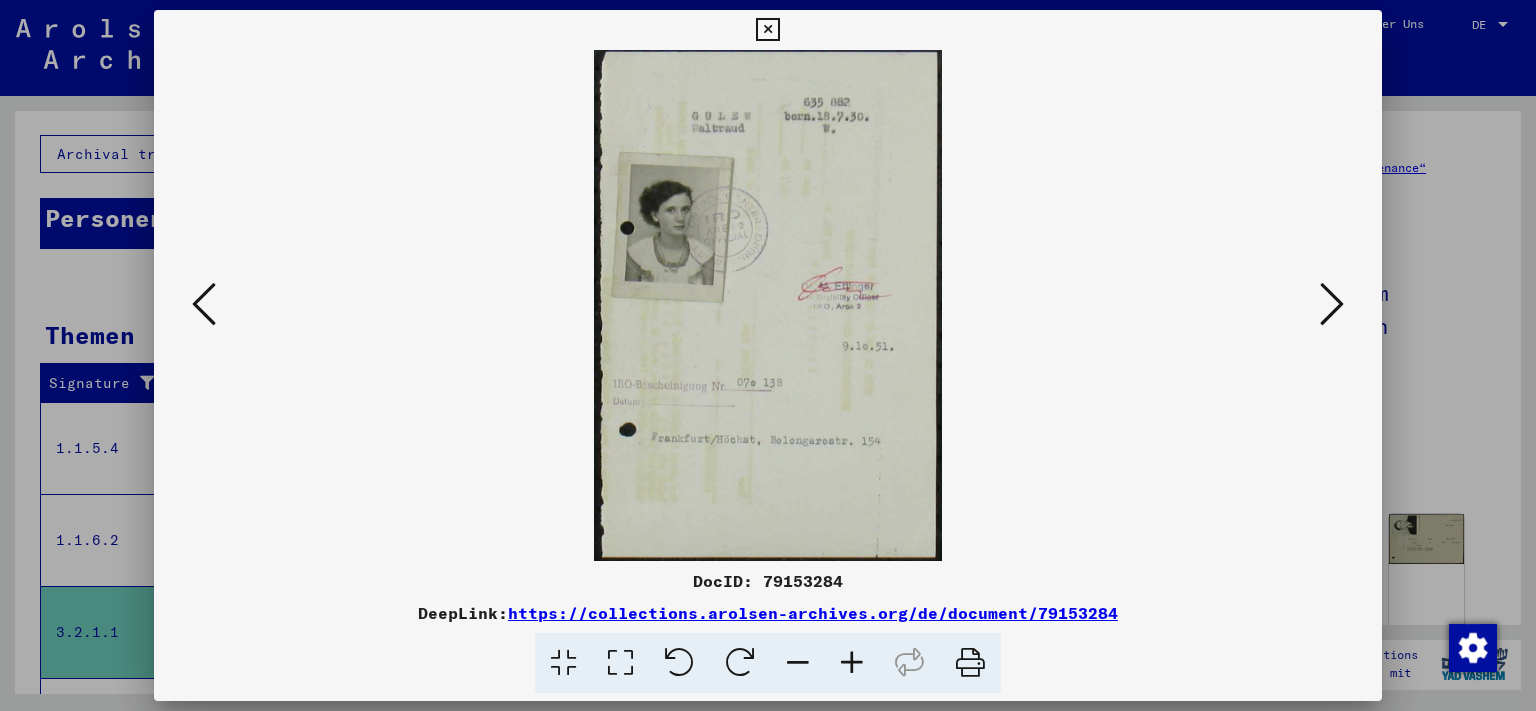 click at bounding box center (204, 304) 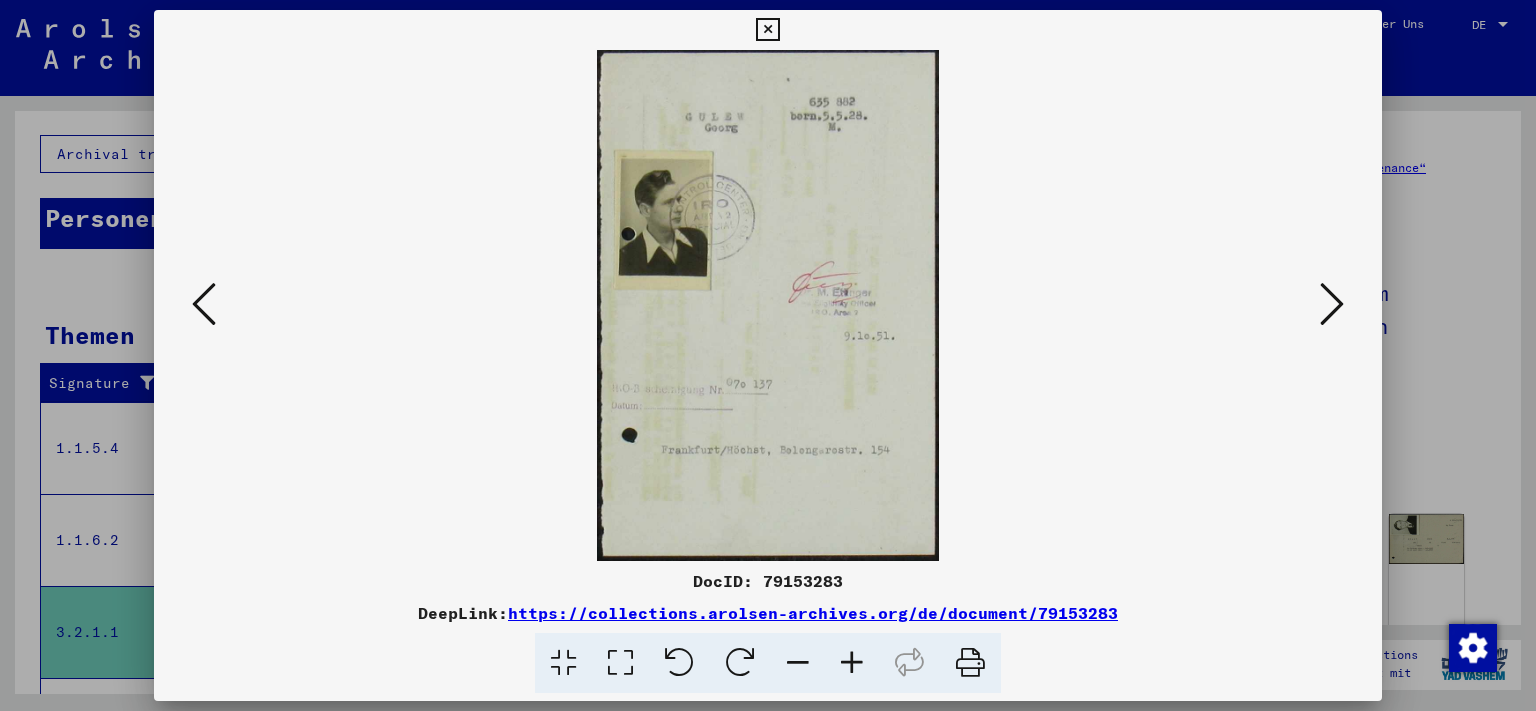 click at bounding box center (204, 304) 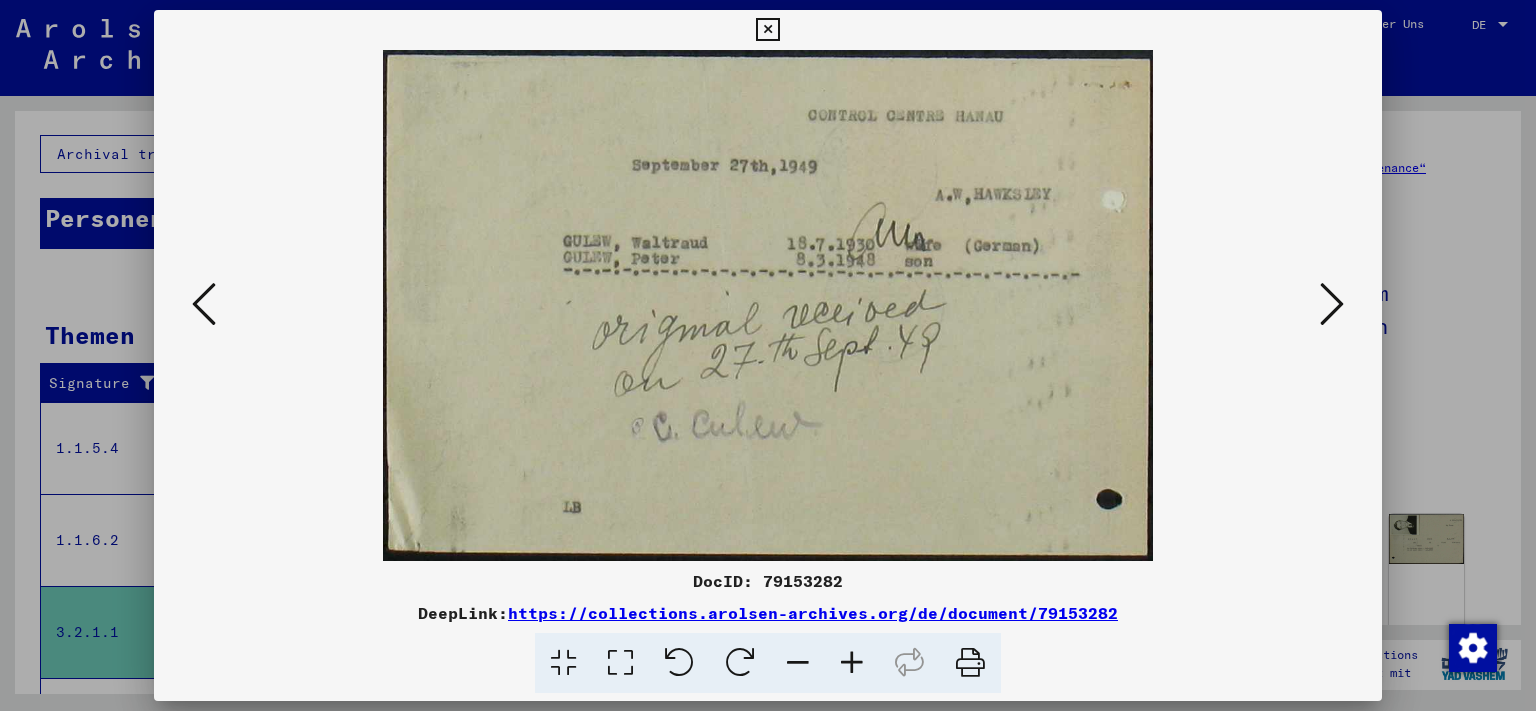 click at bounding box center (204, 304) 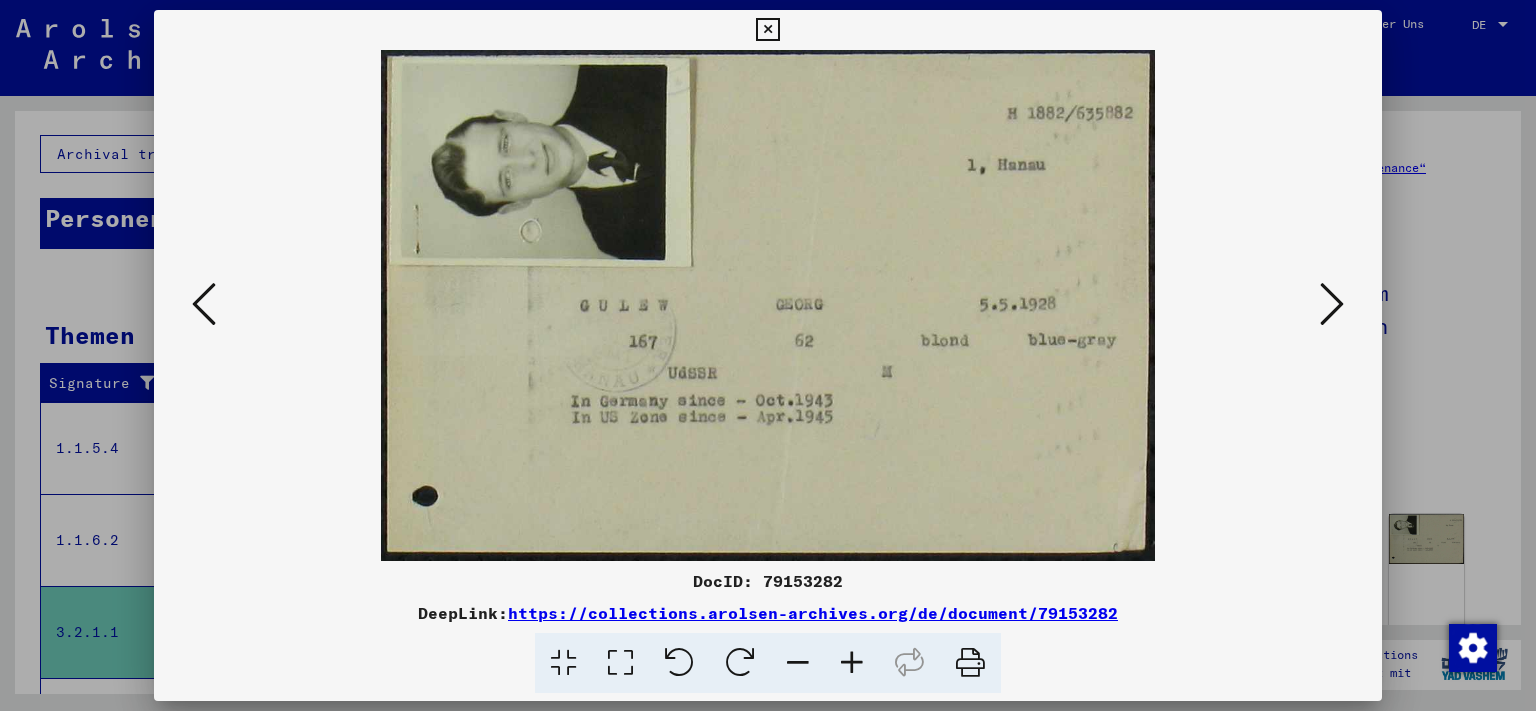 click at bounding box center (204, 304) 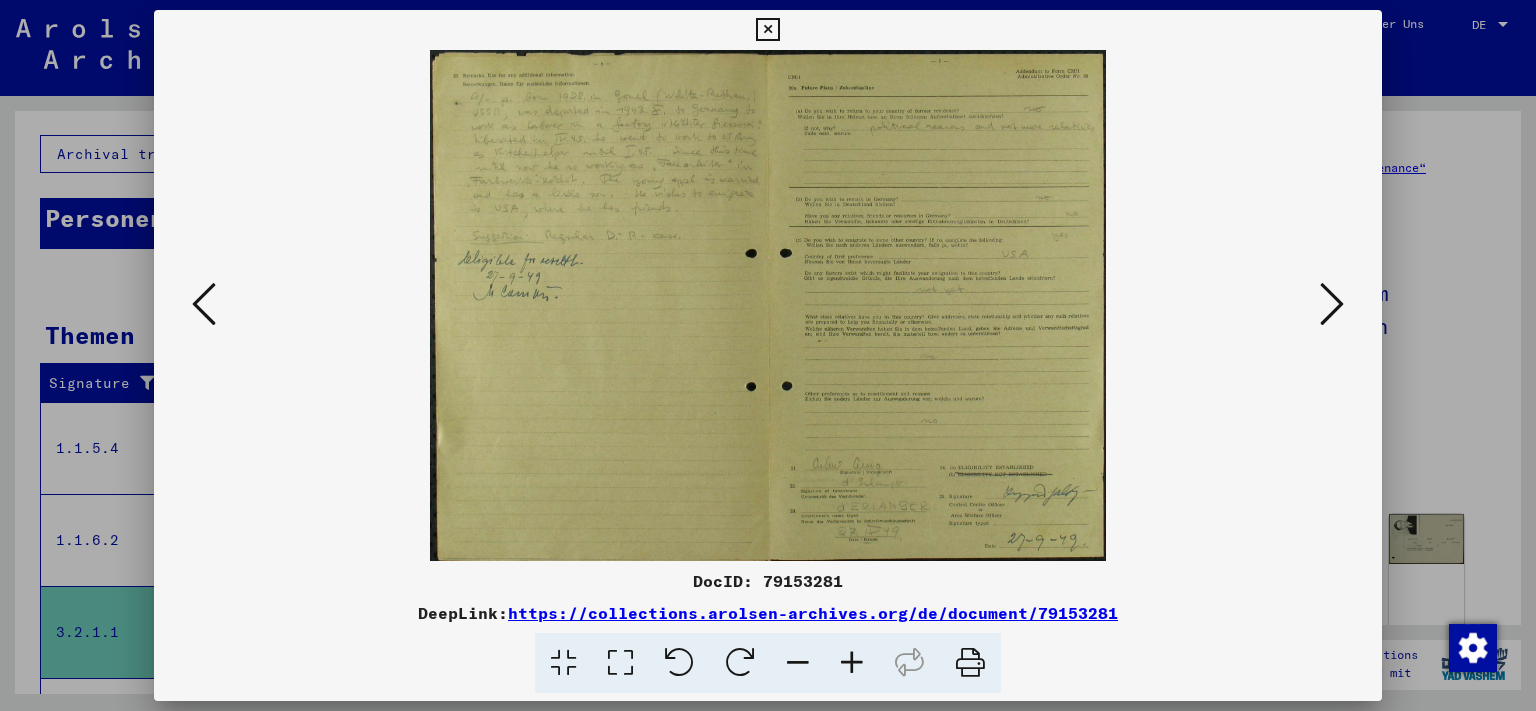 click at bounding box center [204, 304] 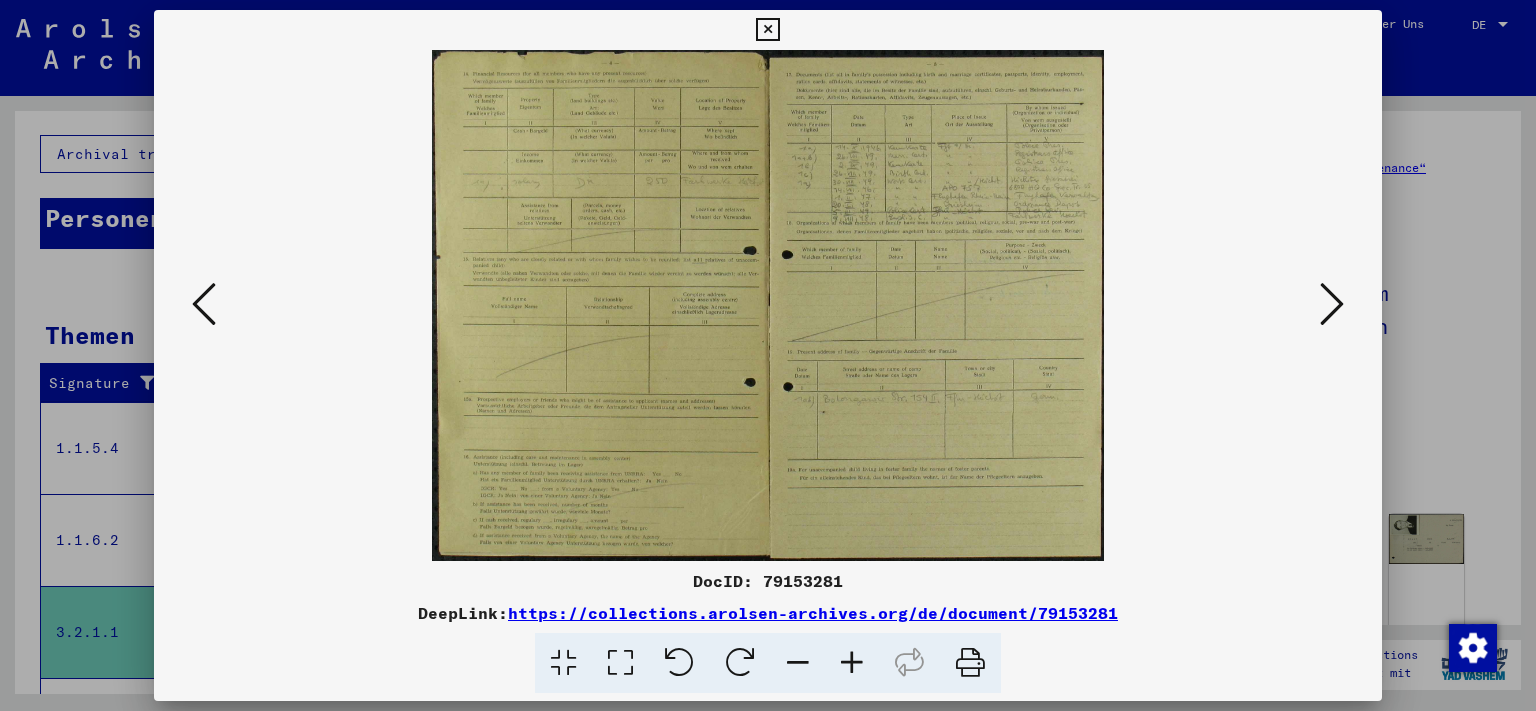 click at bounding box center (204, 304) 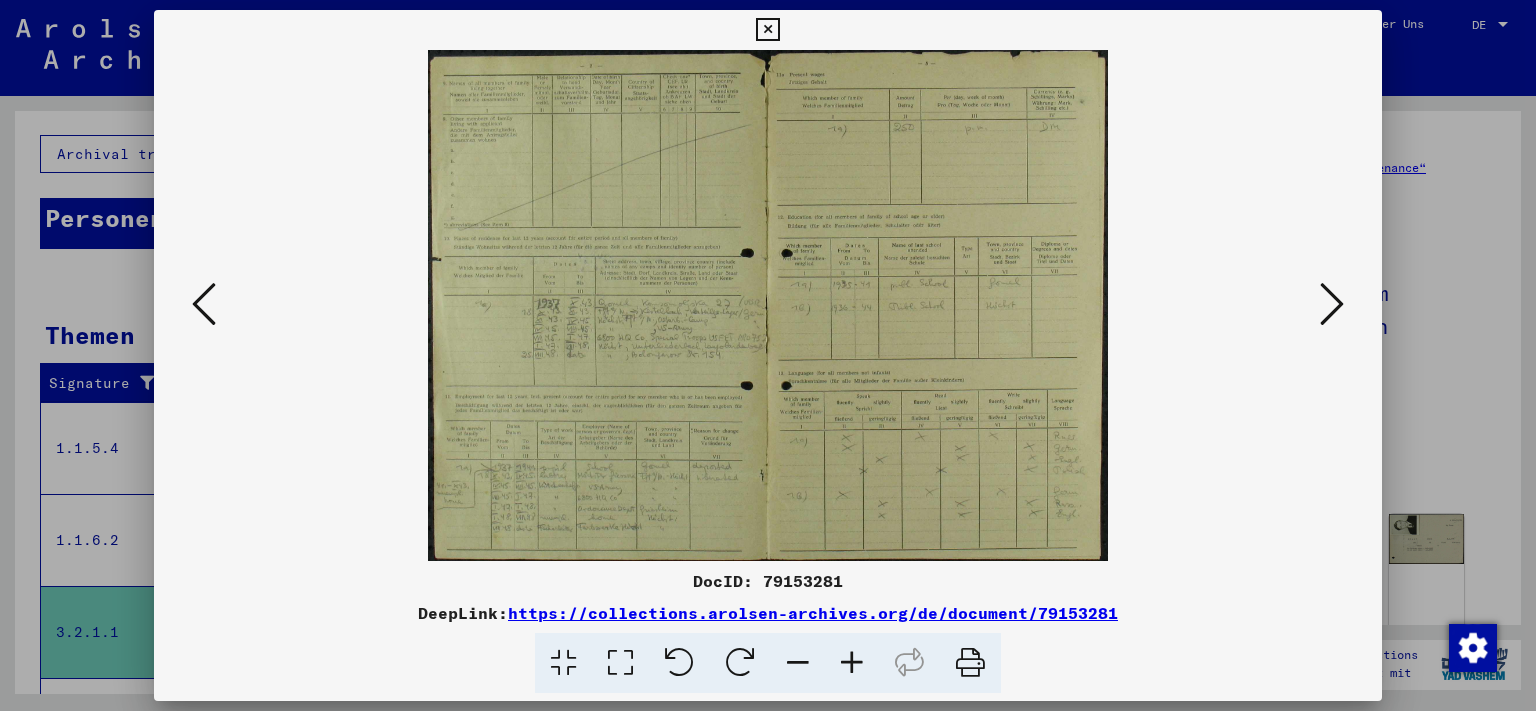 click at bounding box center (204, 304) 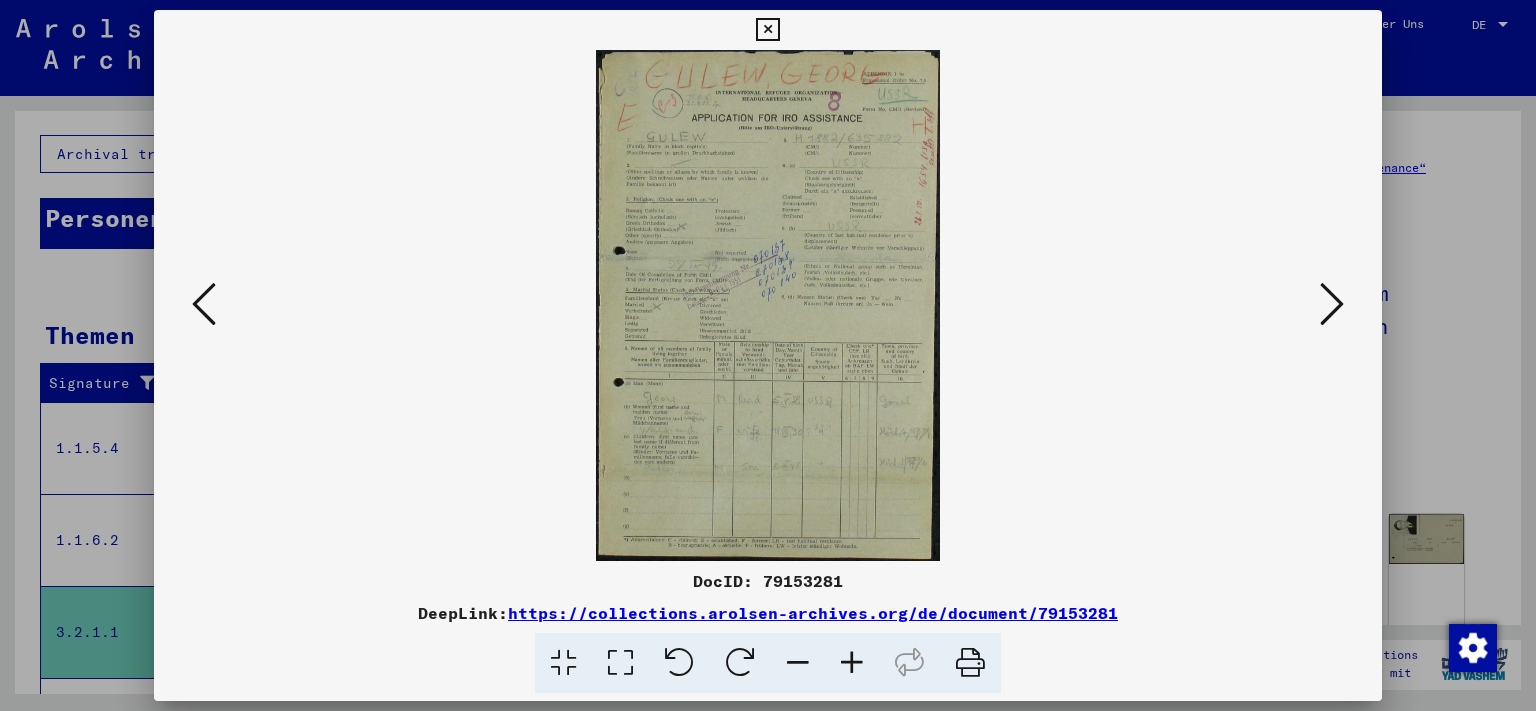click at bounding box center [204, 304] 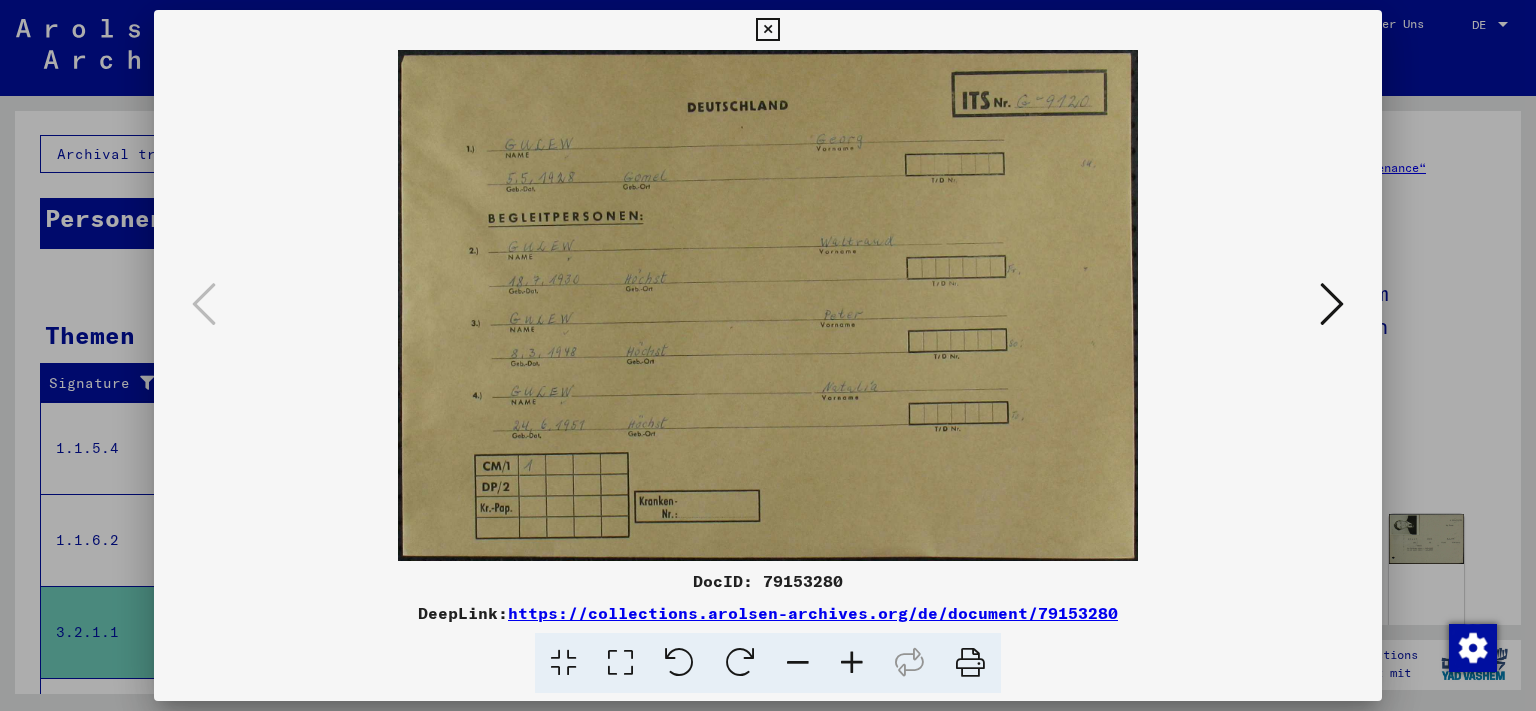 click at bounding box center [1332, 304] 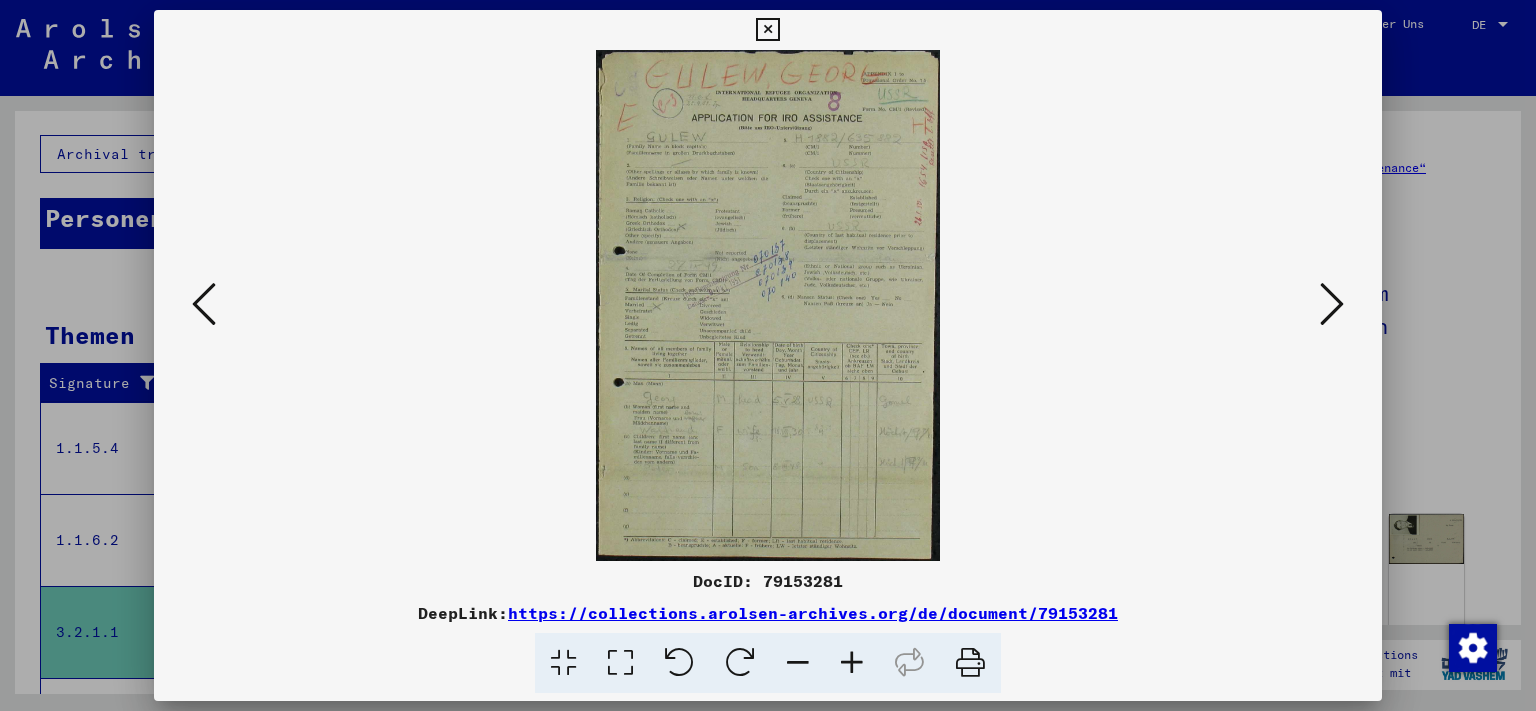 click at bounding box center (1332, 304) 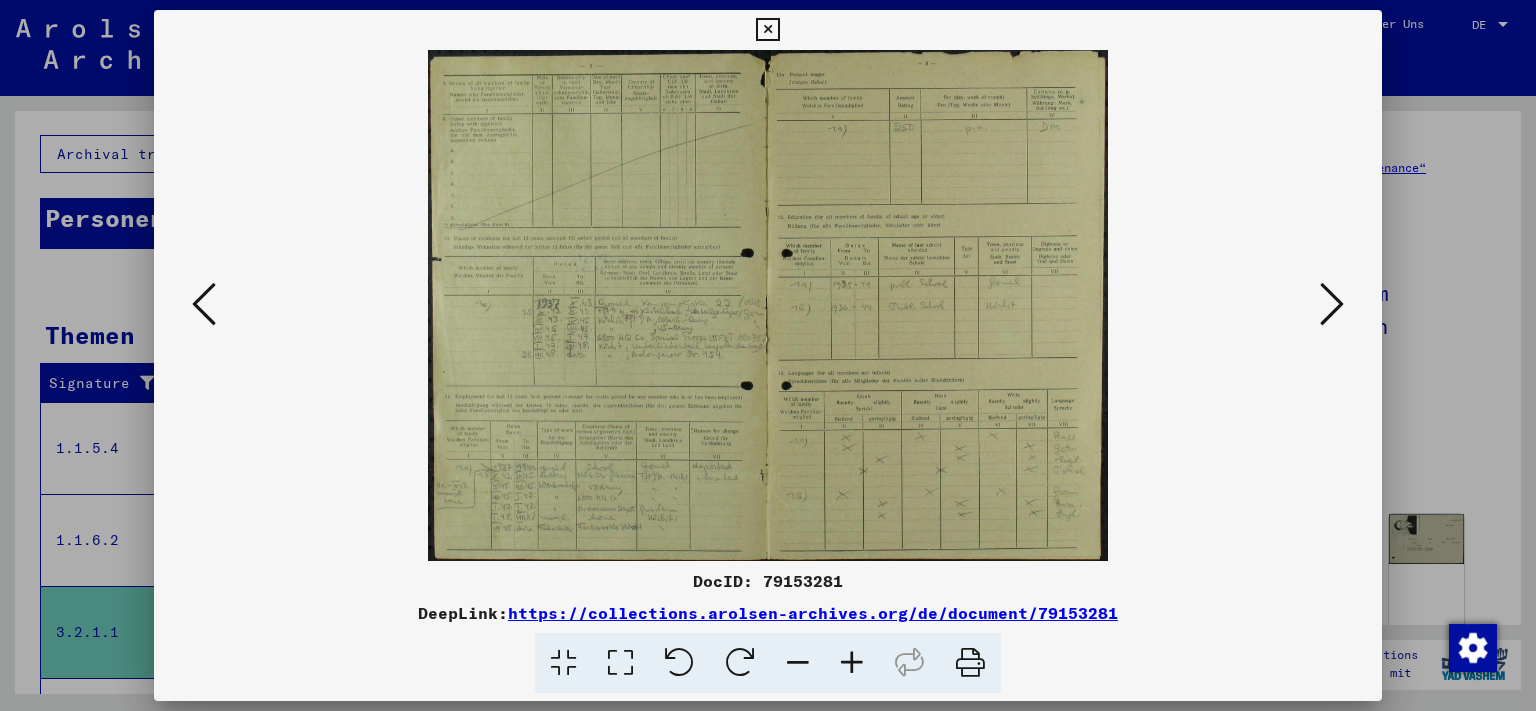 click at bounding box center (204, 304) 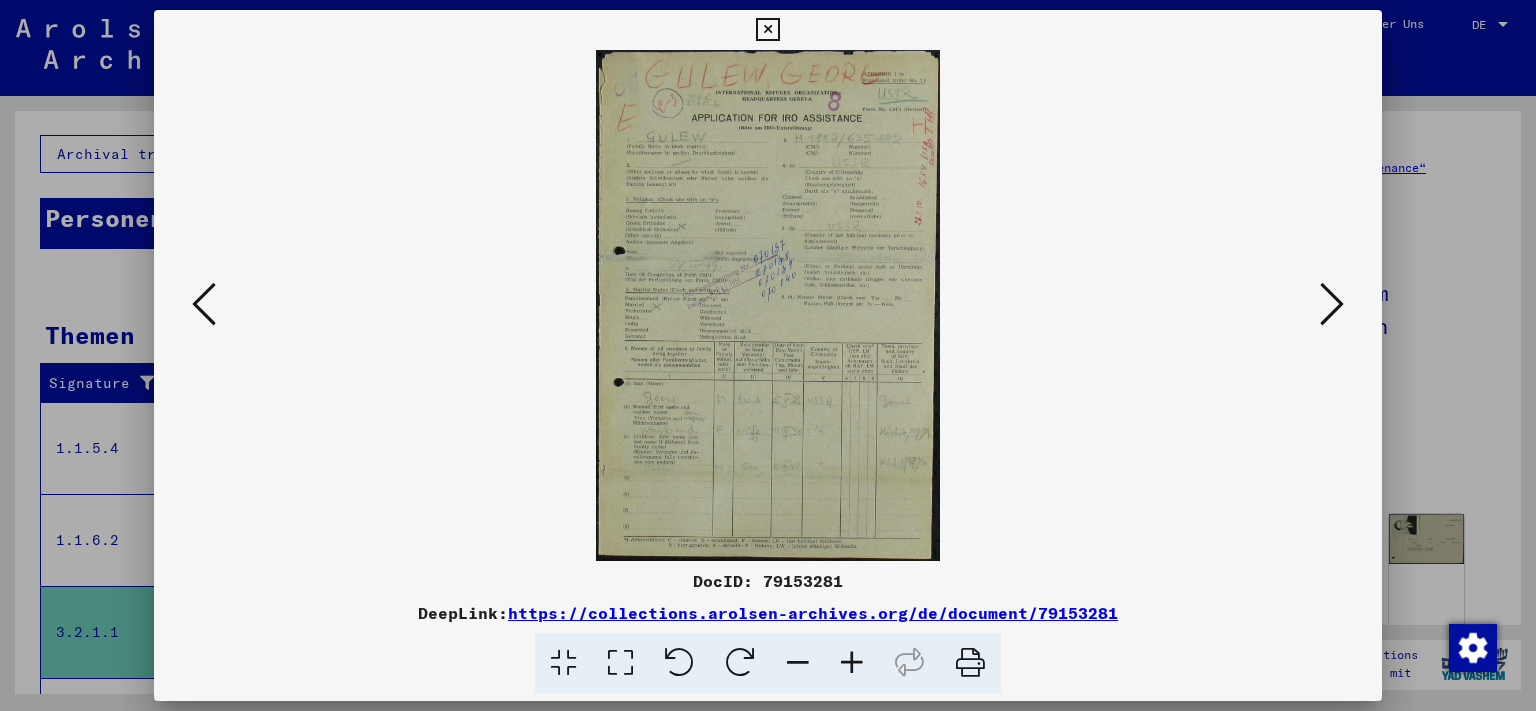 click at bounding box center (204, 304) 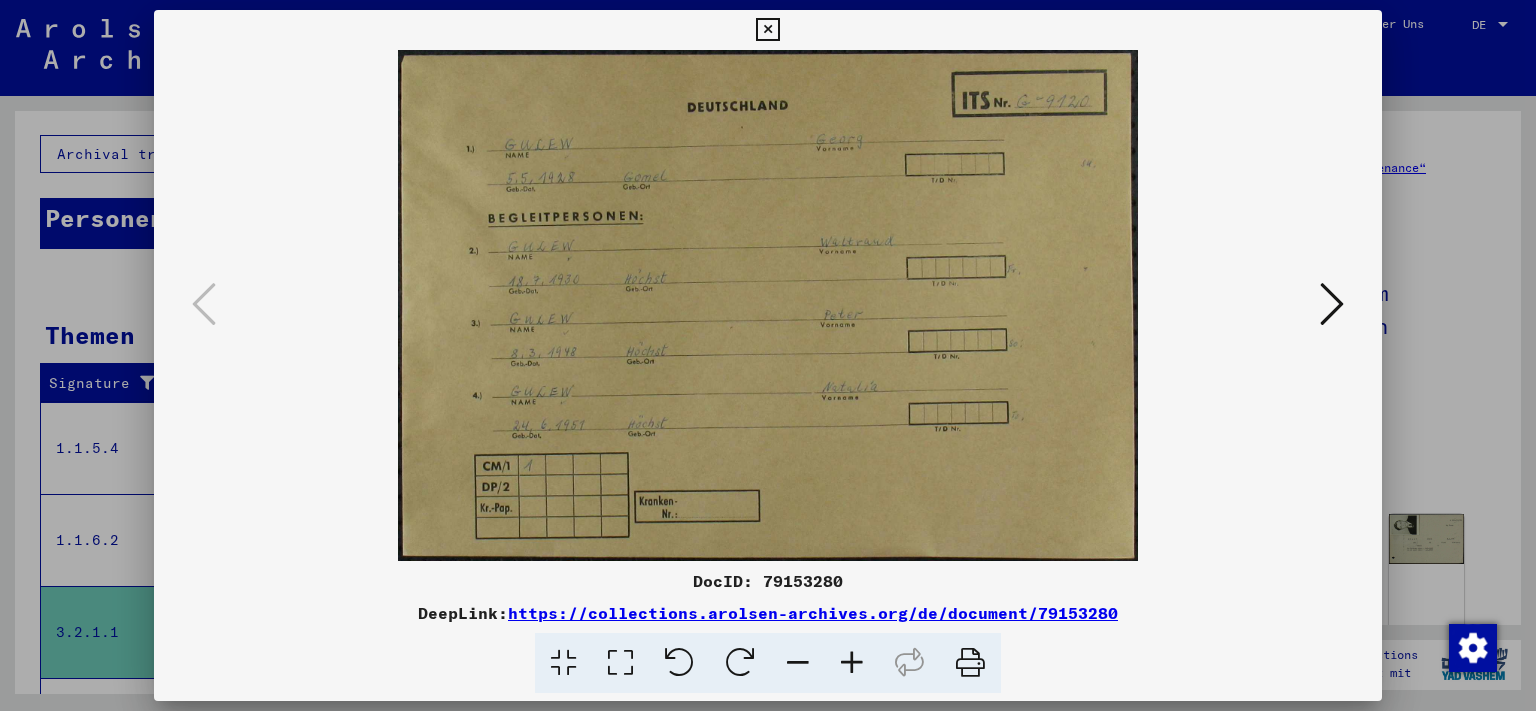 click on "https://collections.arolsen-archives.org/de/document/79153280" at bounding box center [813, 613] 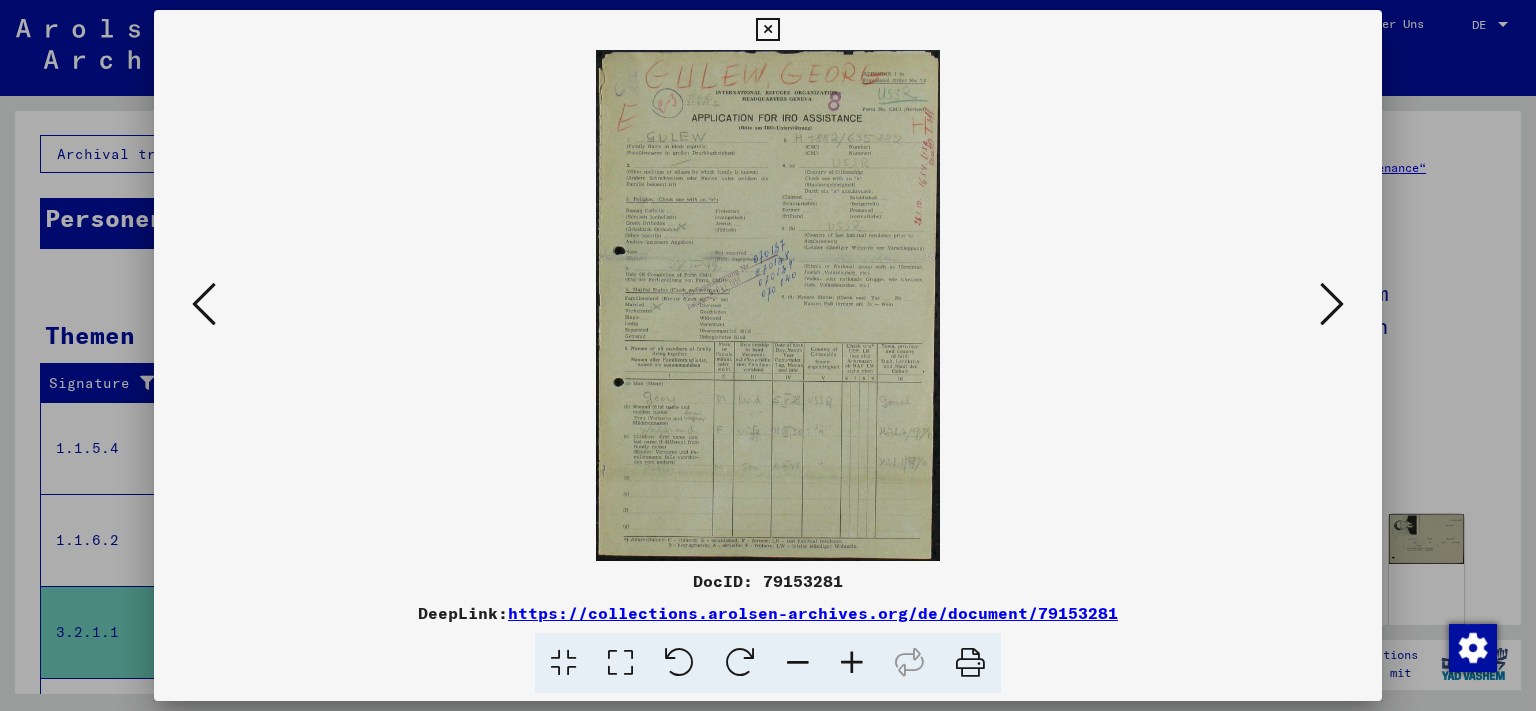 click at bounding box center (768, 305) 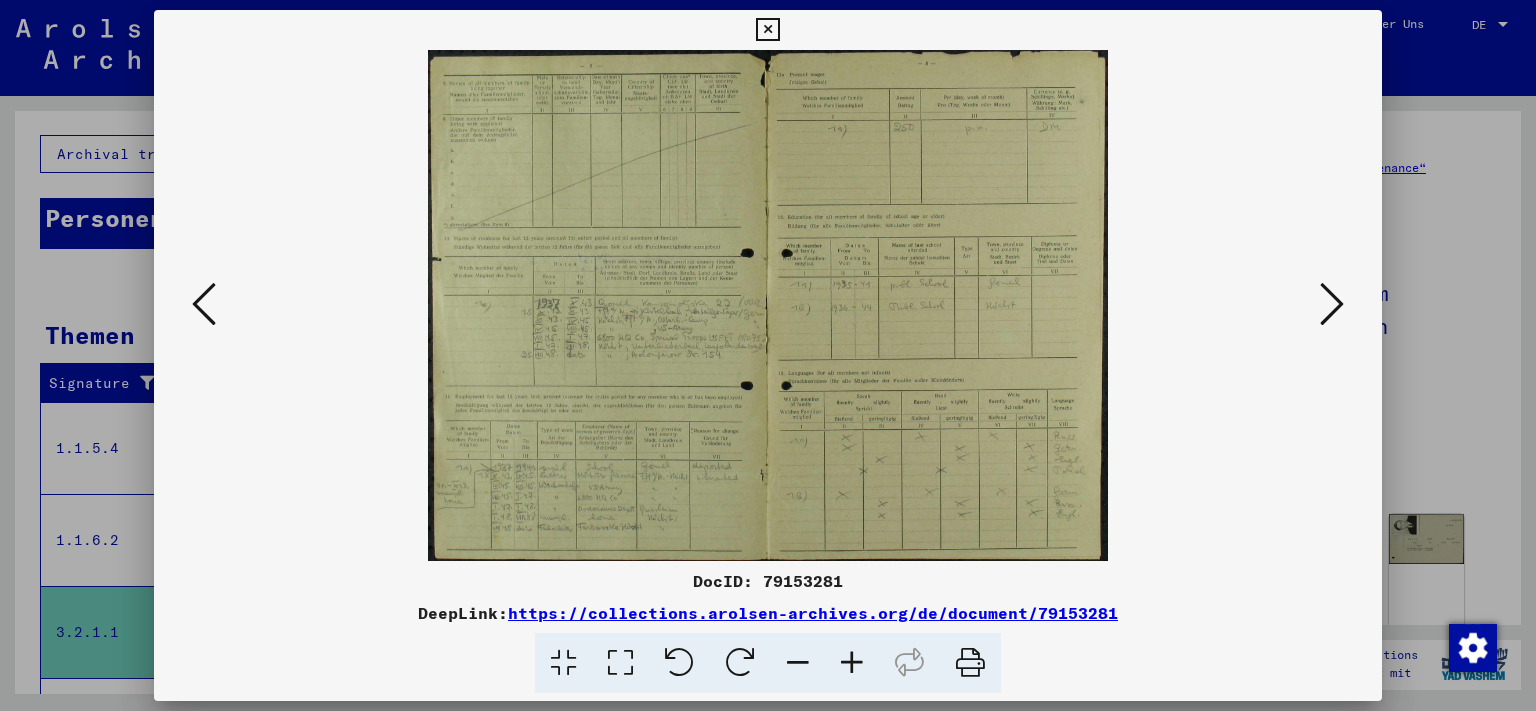 click at bounding box center [1332, 304] 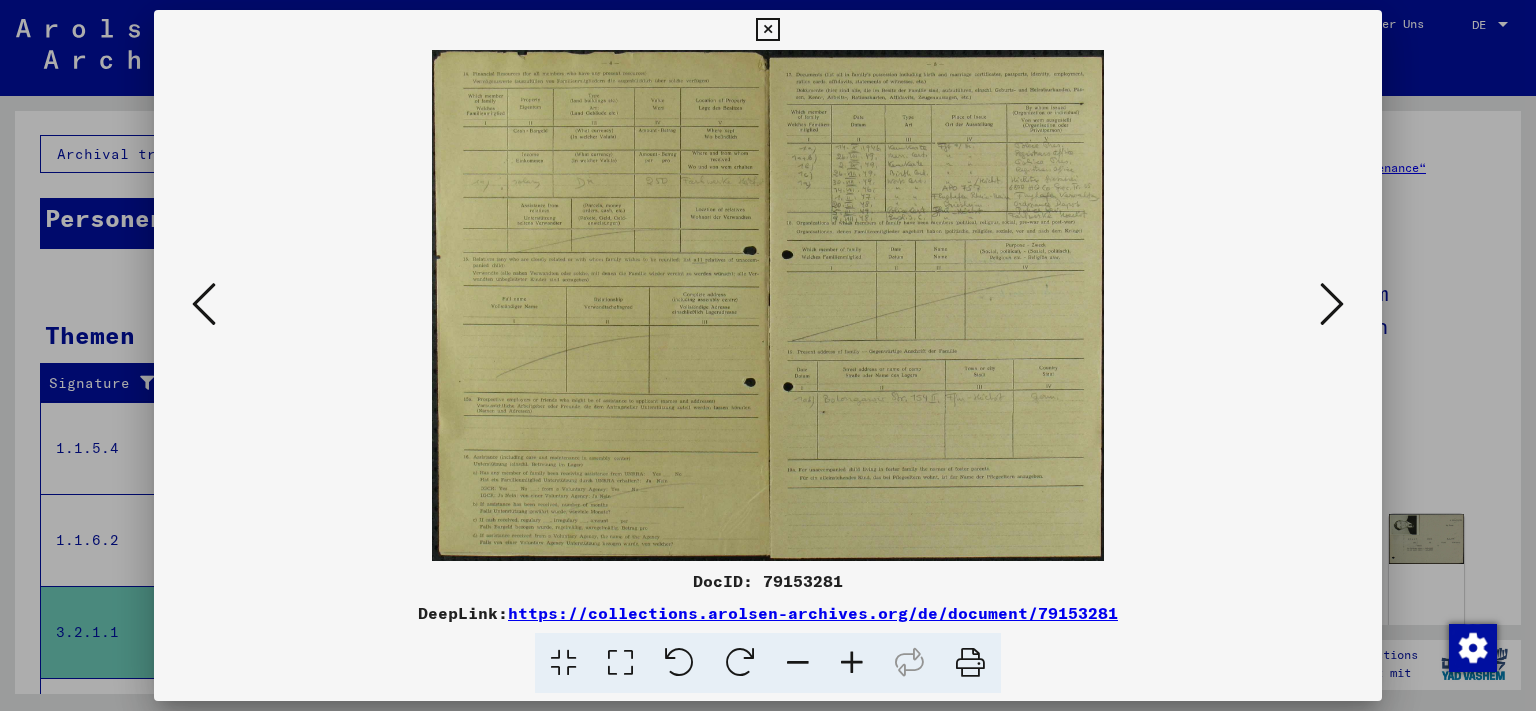 click at bounding box center (1332, 304) 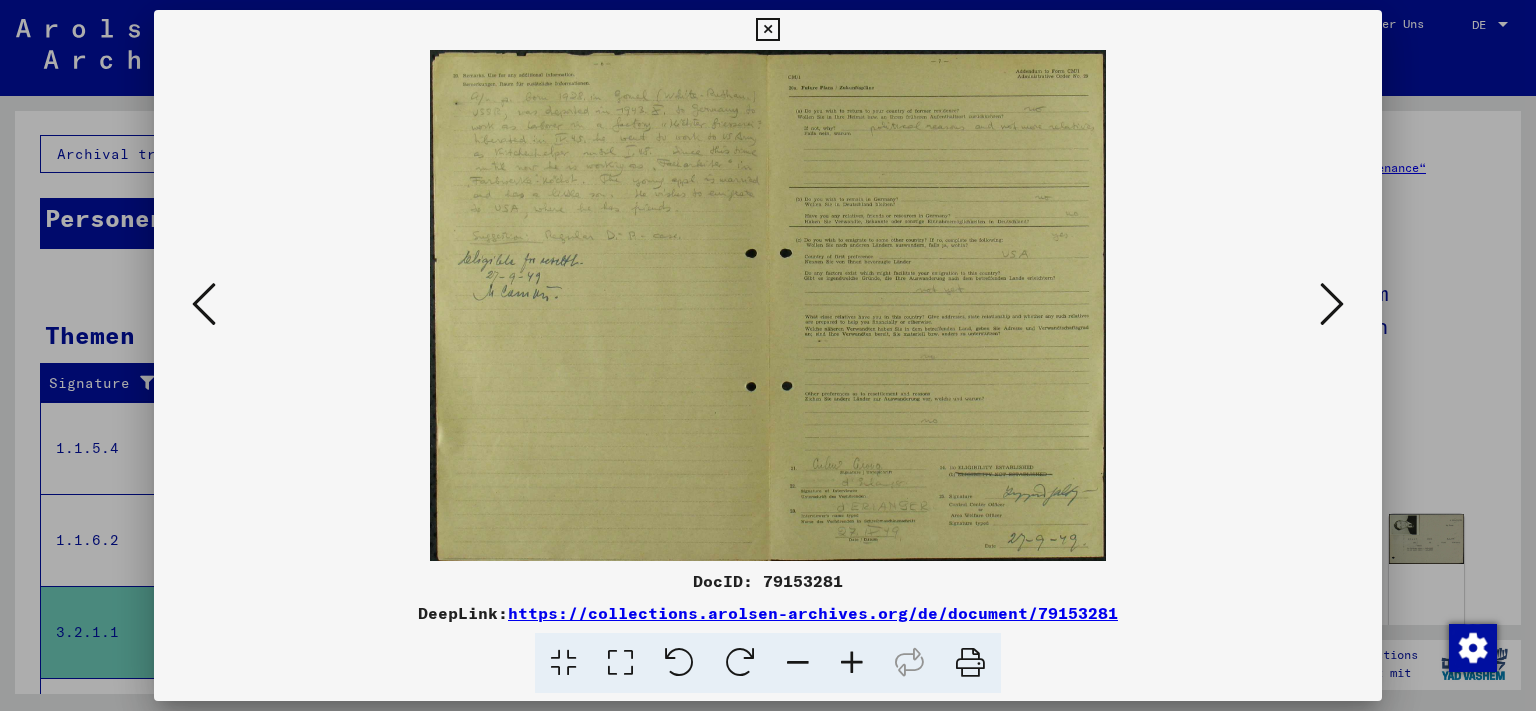 click at bounding box center (1332, 305) 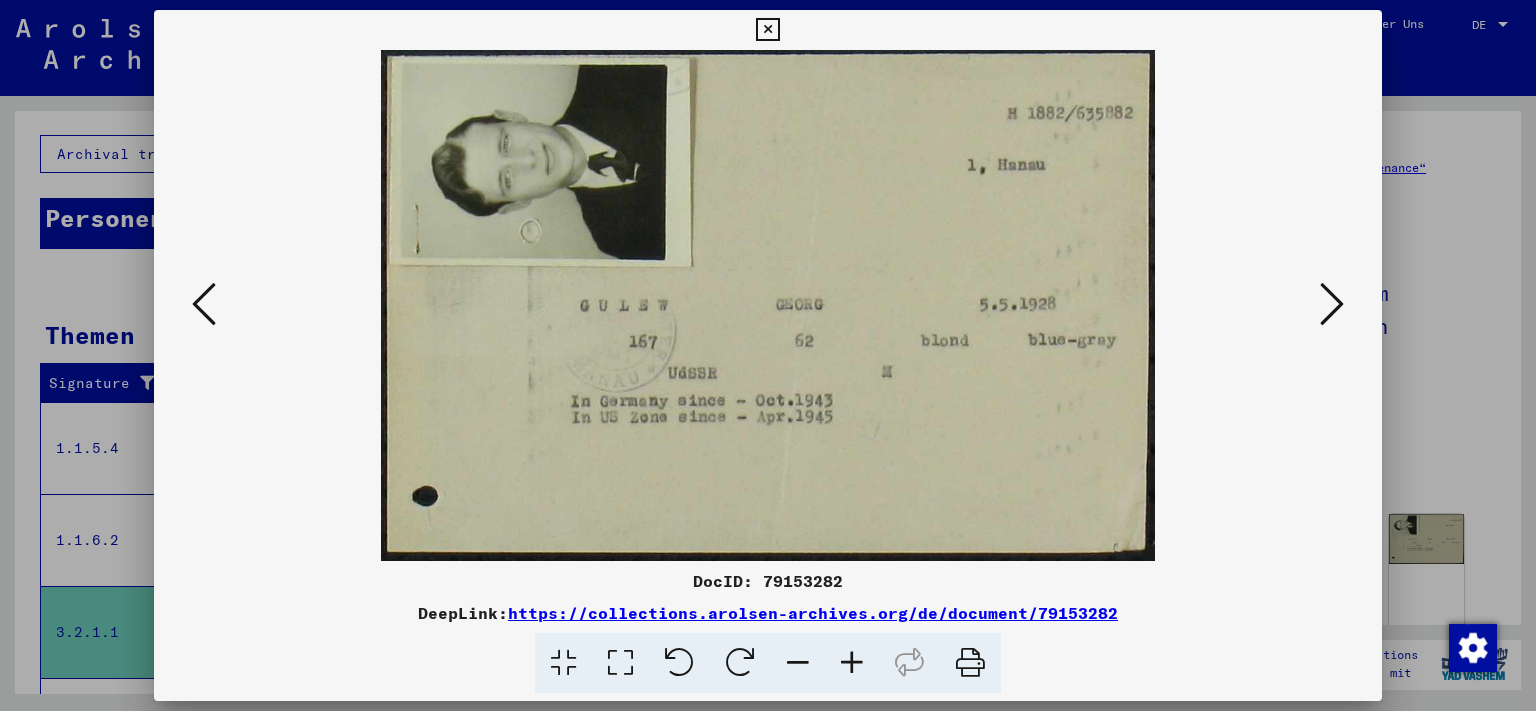click at bounding box center (1332, 304) 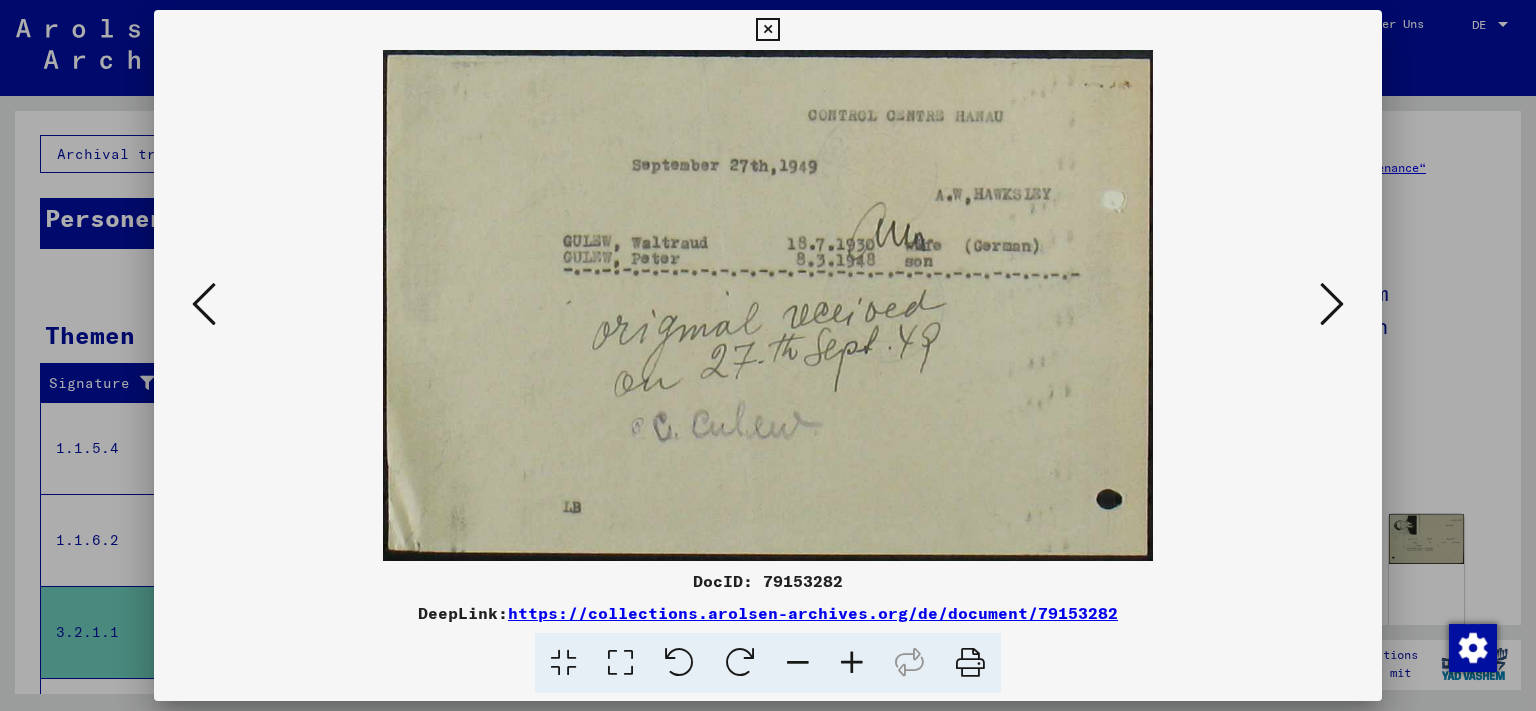 click at bounding box center [1332, 304] 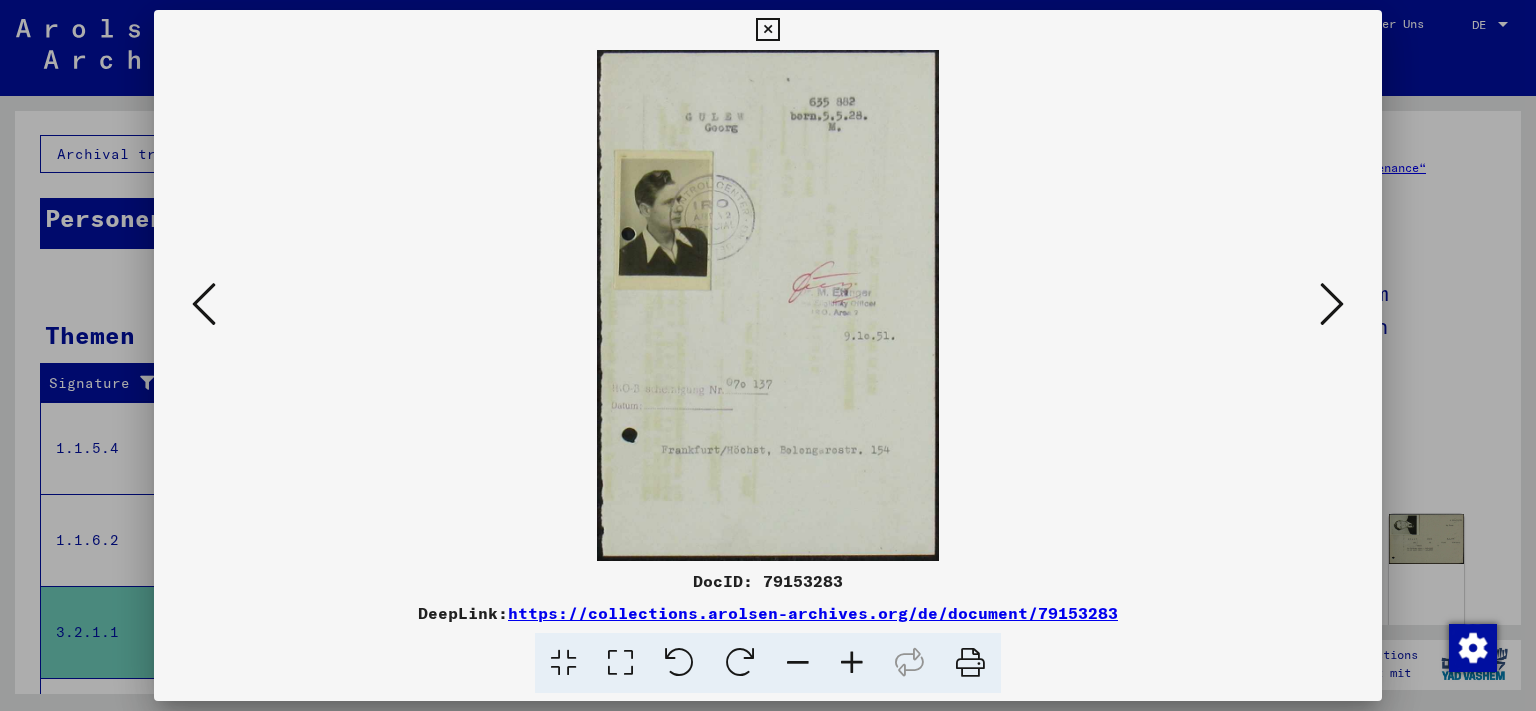 click at bounding box center [204, 304] 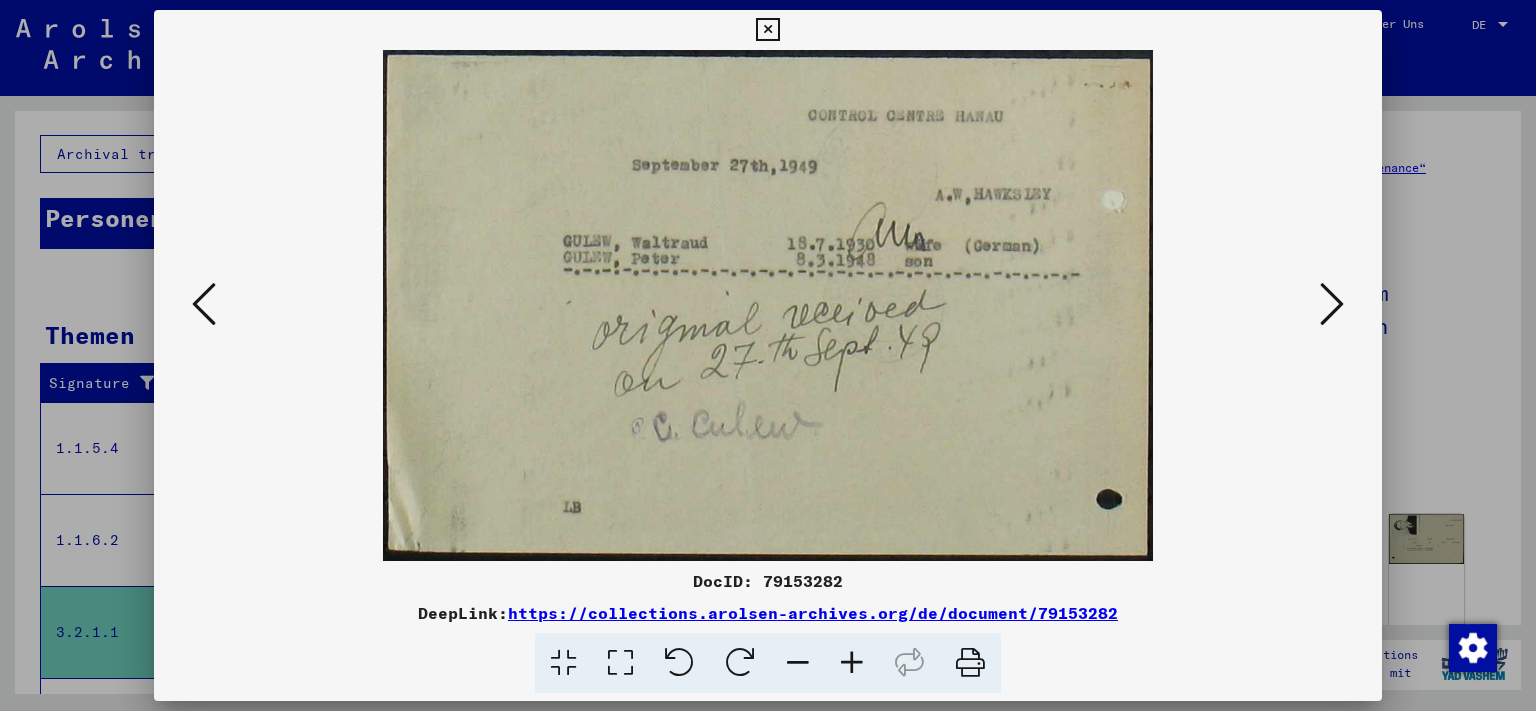 click at bounding box center [1332, 304] 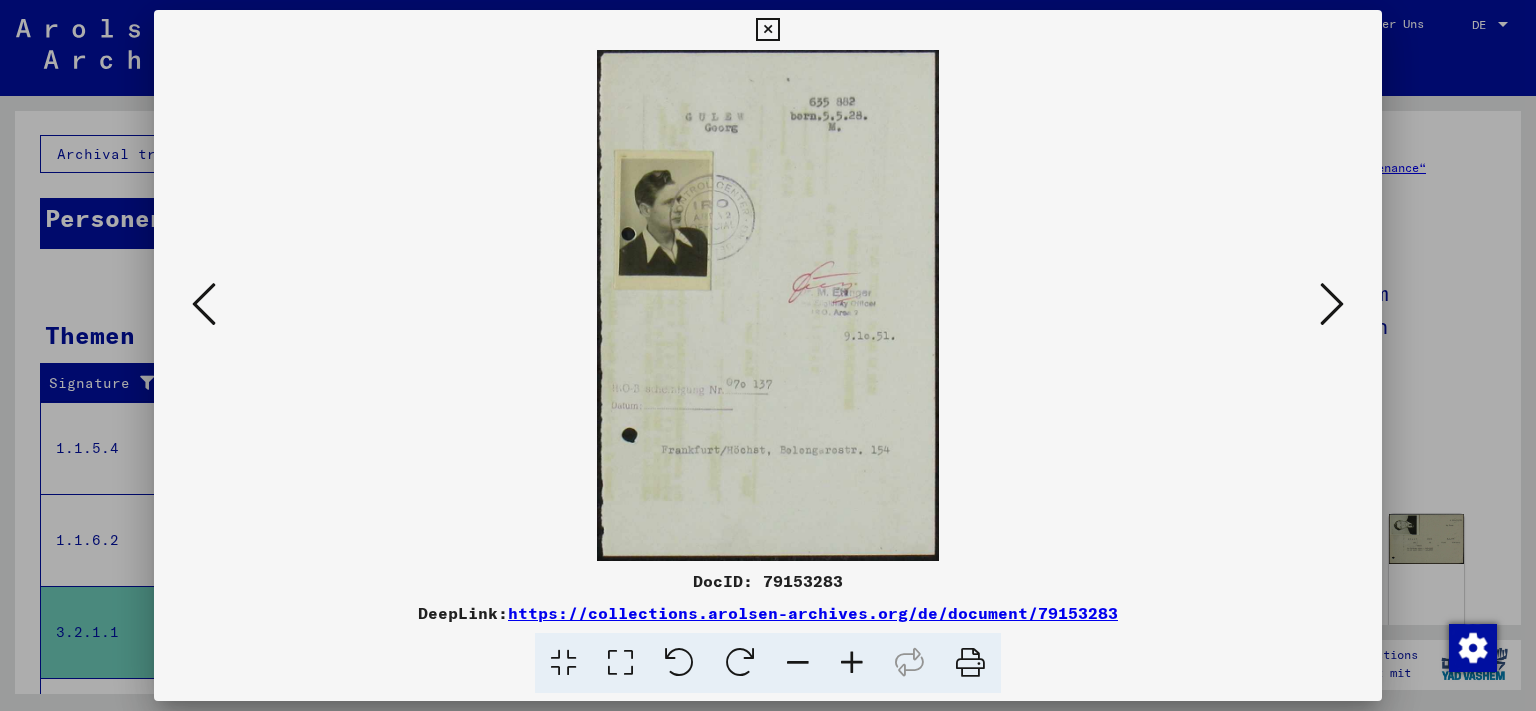 click at bounding box center [1332, 304] 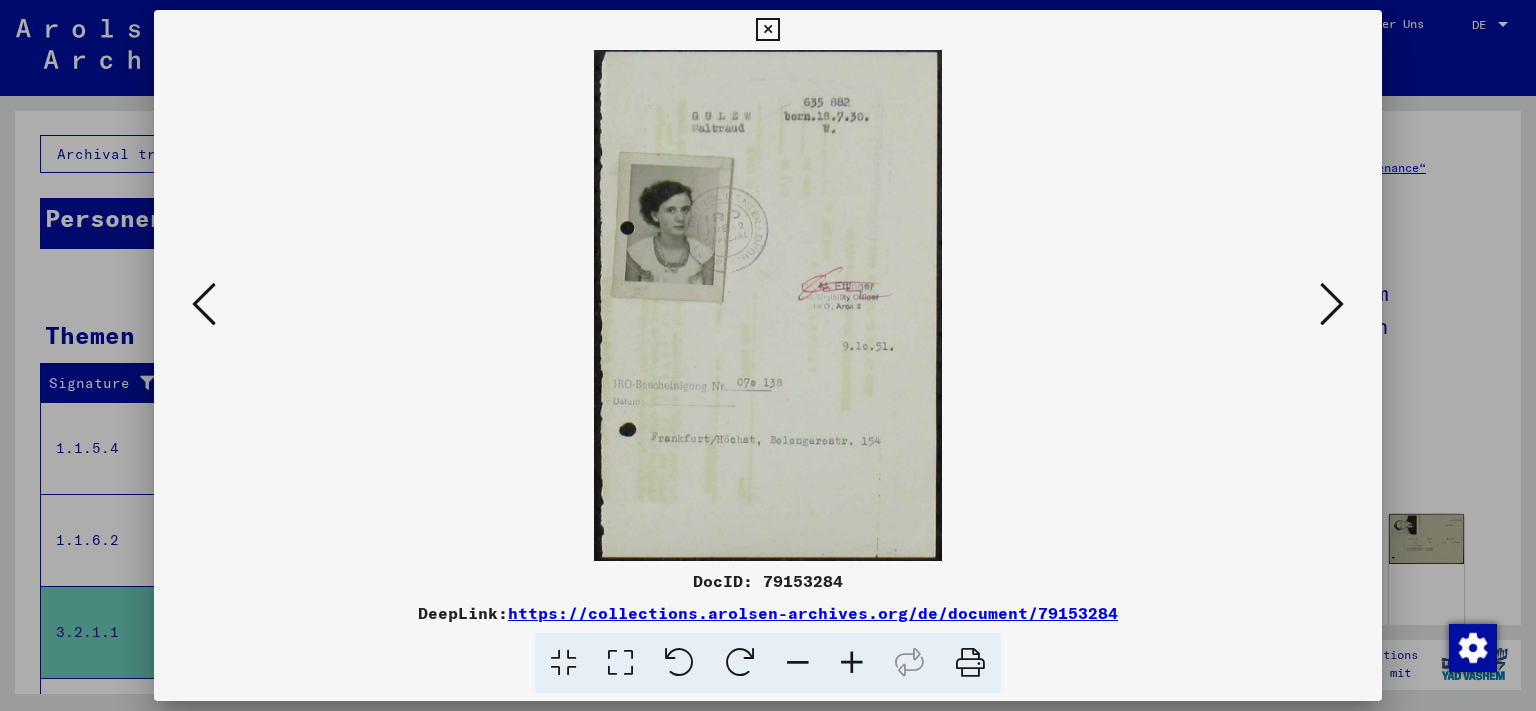 click at bounding box center [1332, 304] 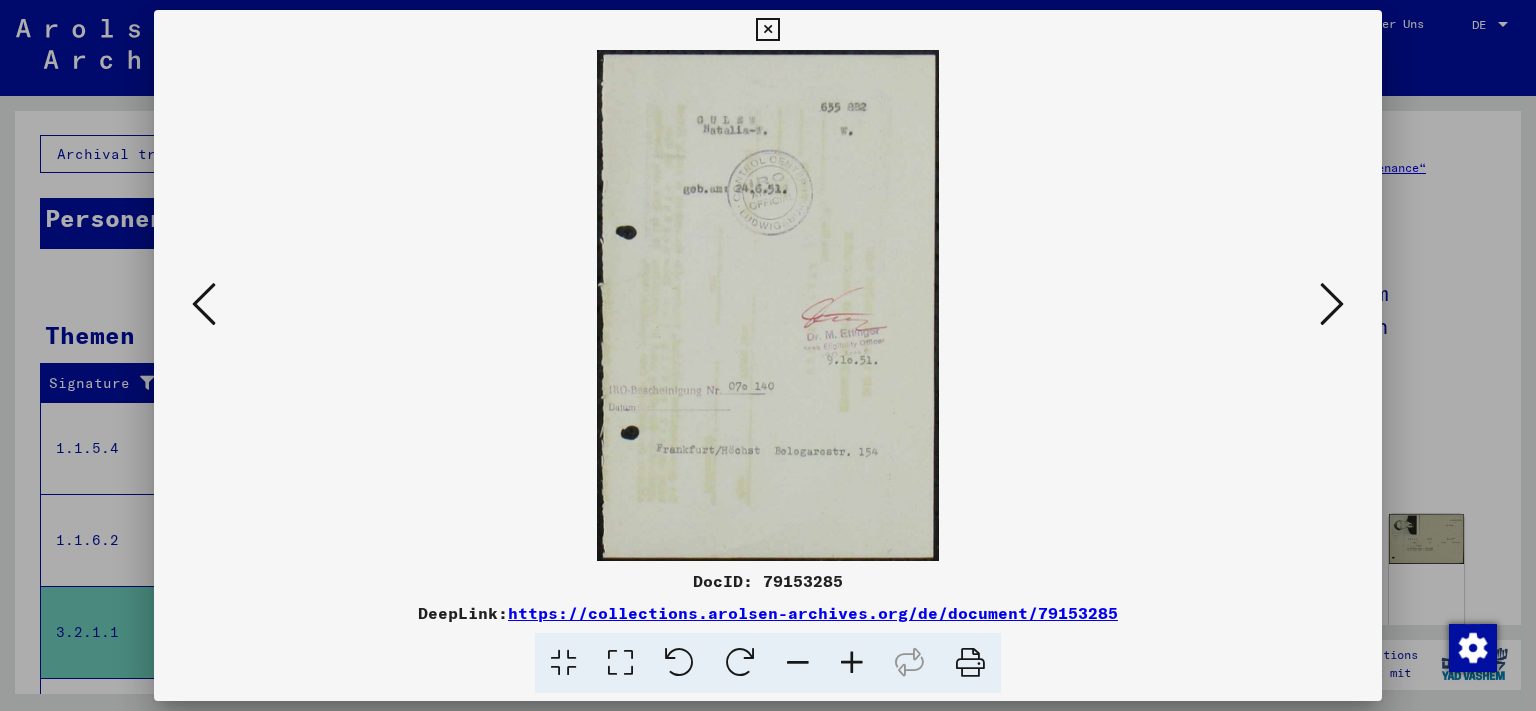 click at bounding box center (204, 304) 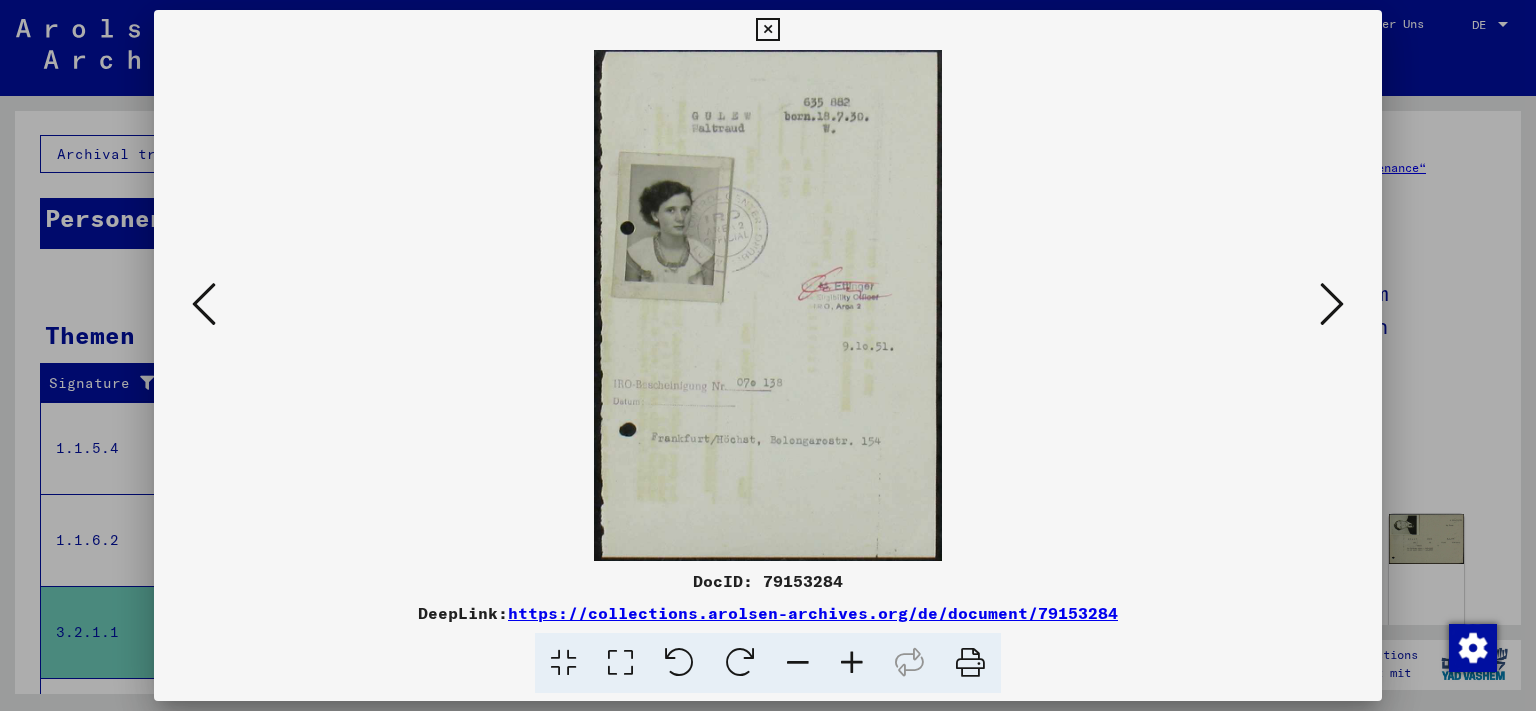click at bounding box center [204, 304] 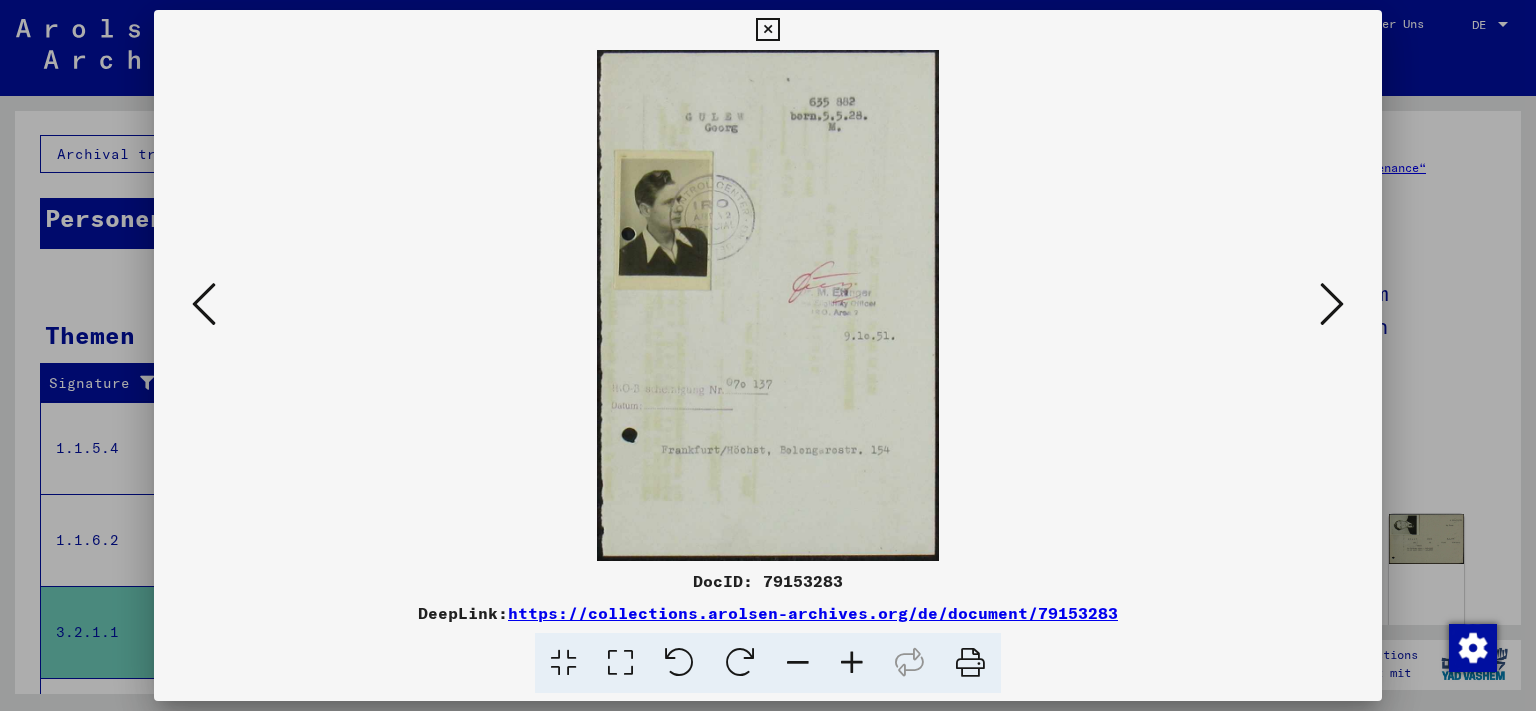 click at bounding box center (204, 304) 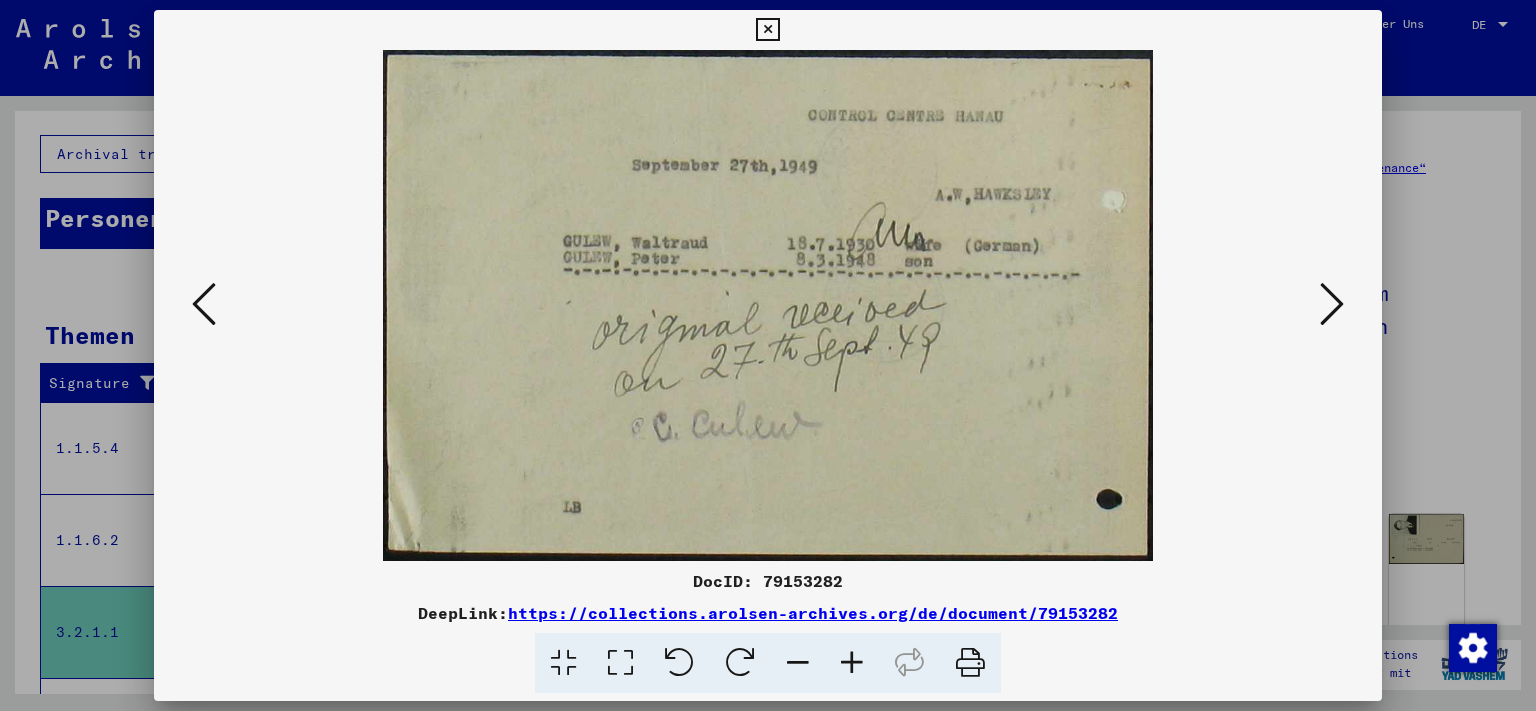 click at bounding box center [204, 304] 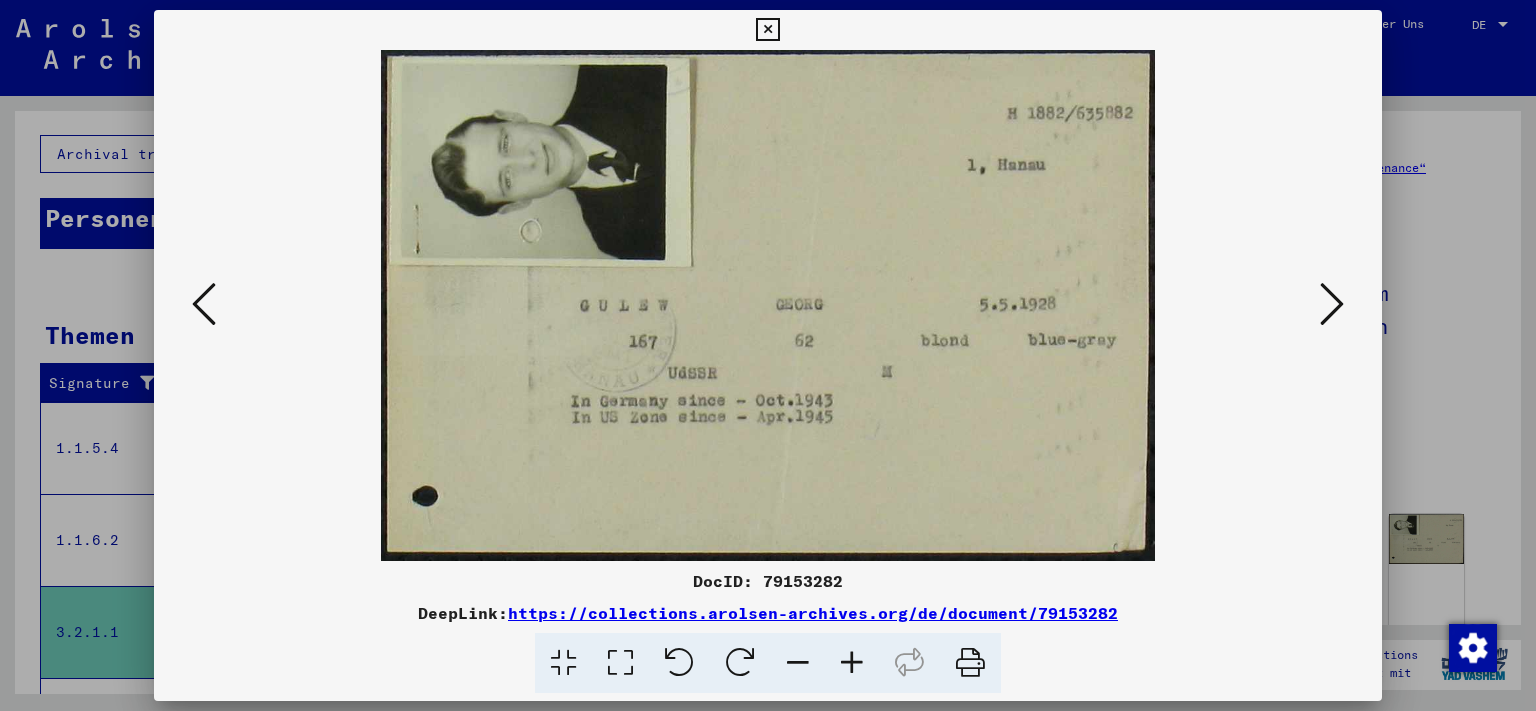 click at bounding box center [1332, 304] 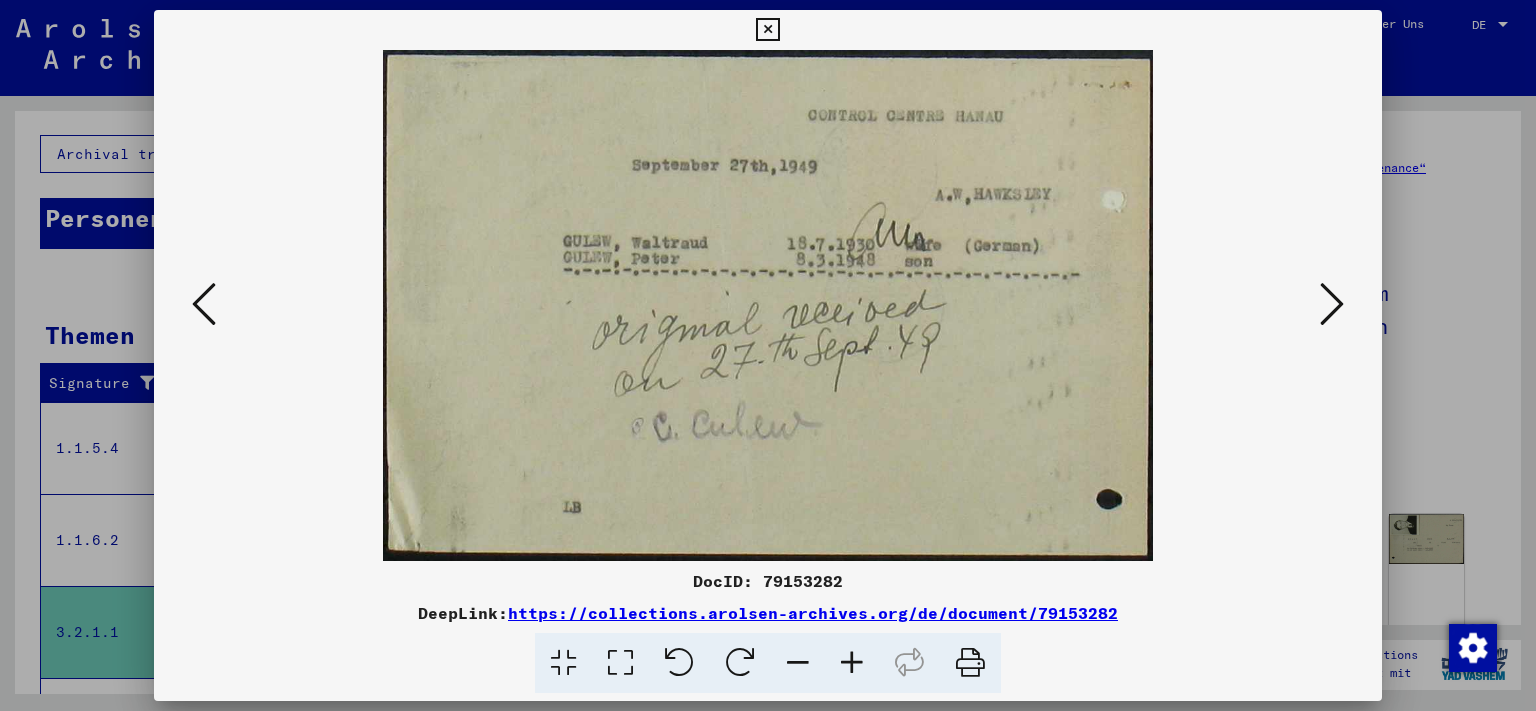 click at bounding box center (204, 304) 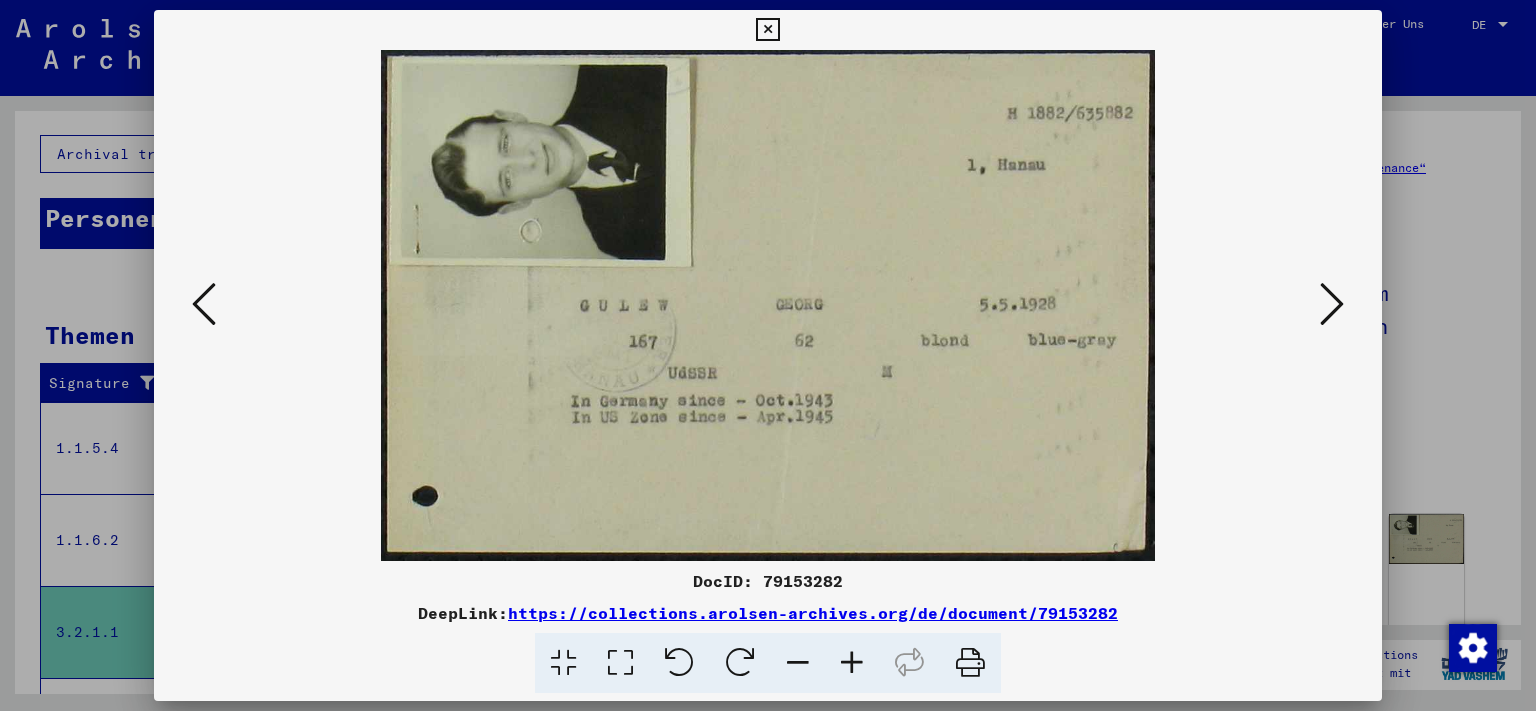 click at bounding box center [204, 304] 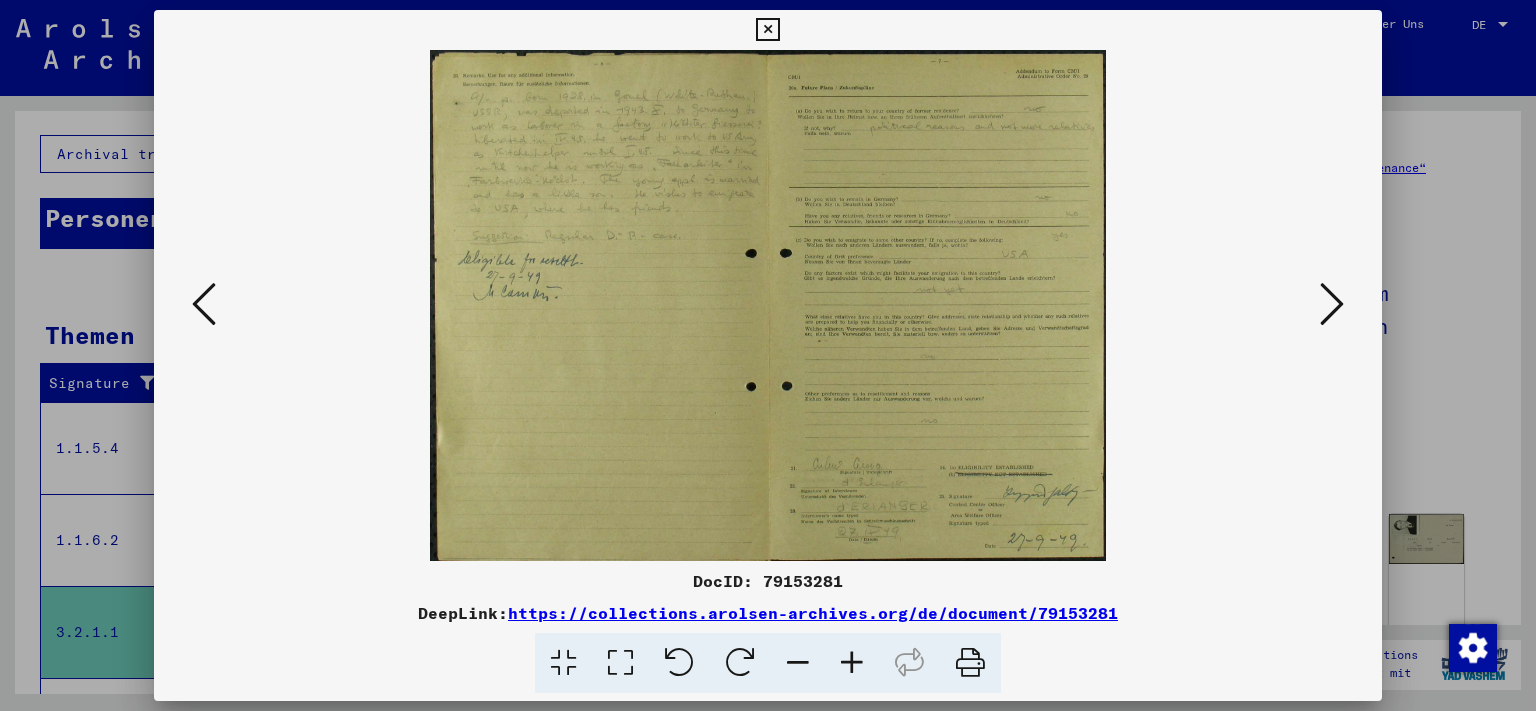 click at bounding box center (204, 304) 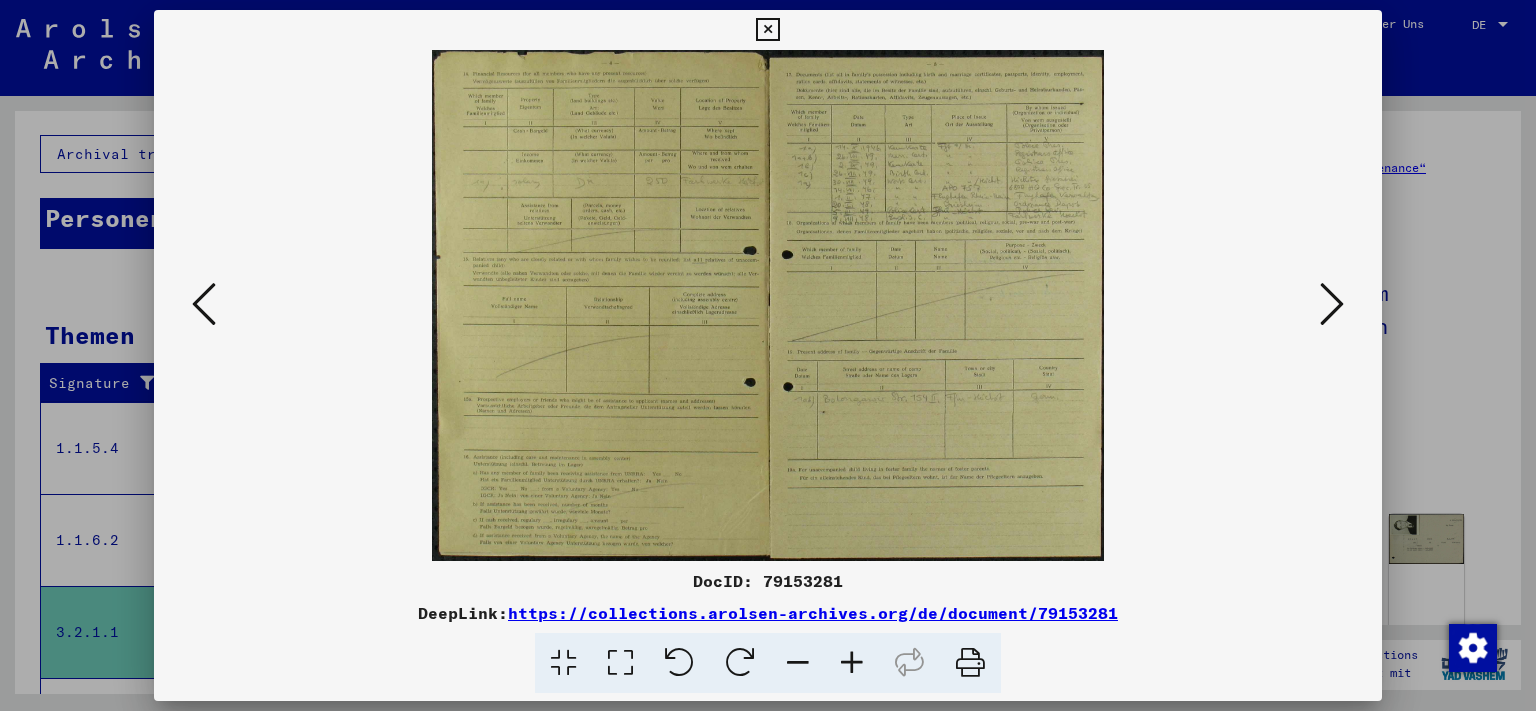 click at bounding box center (204, 304) 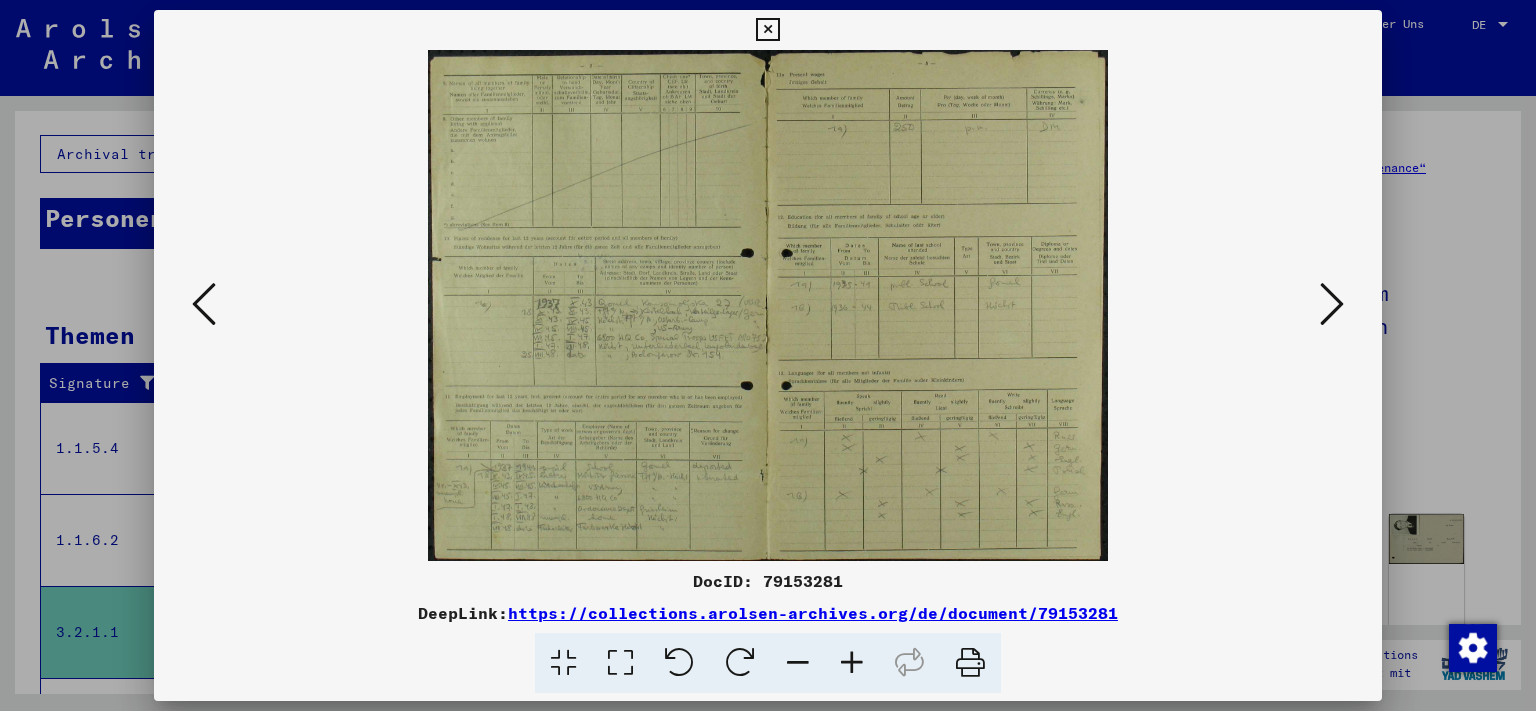 click at bounding box center [204, 304] 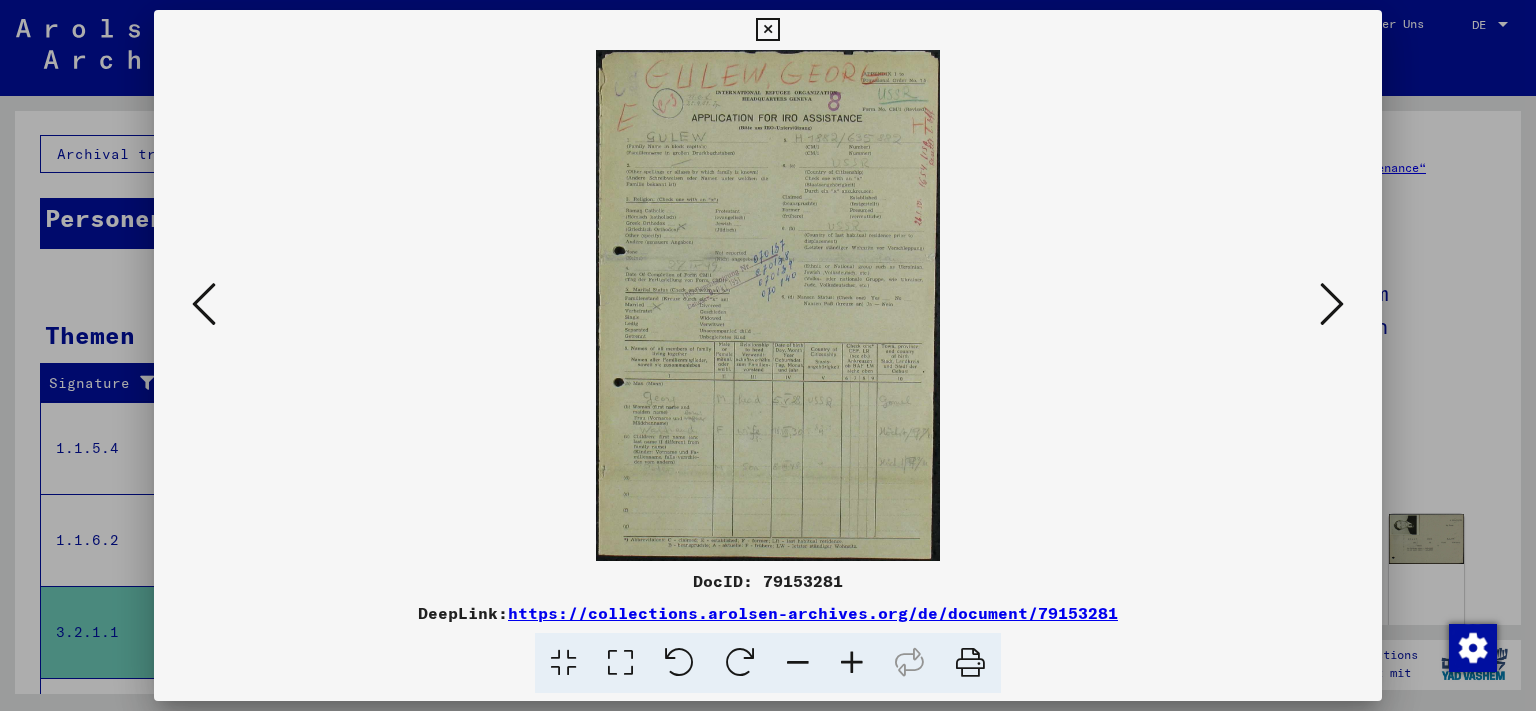 click at bounding box center (204, 304) 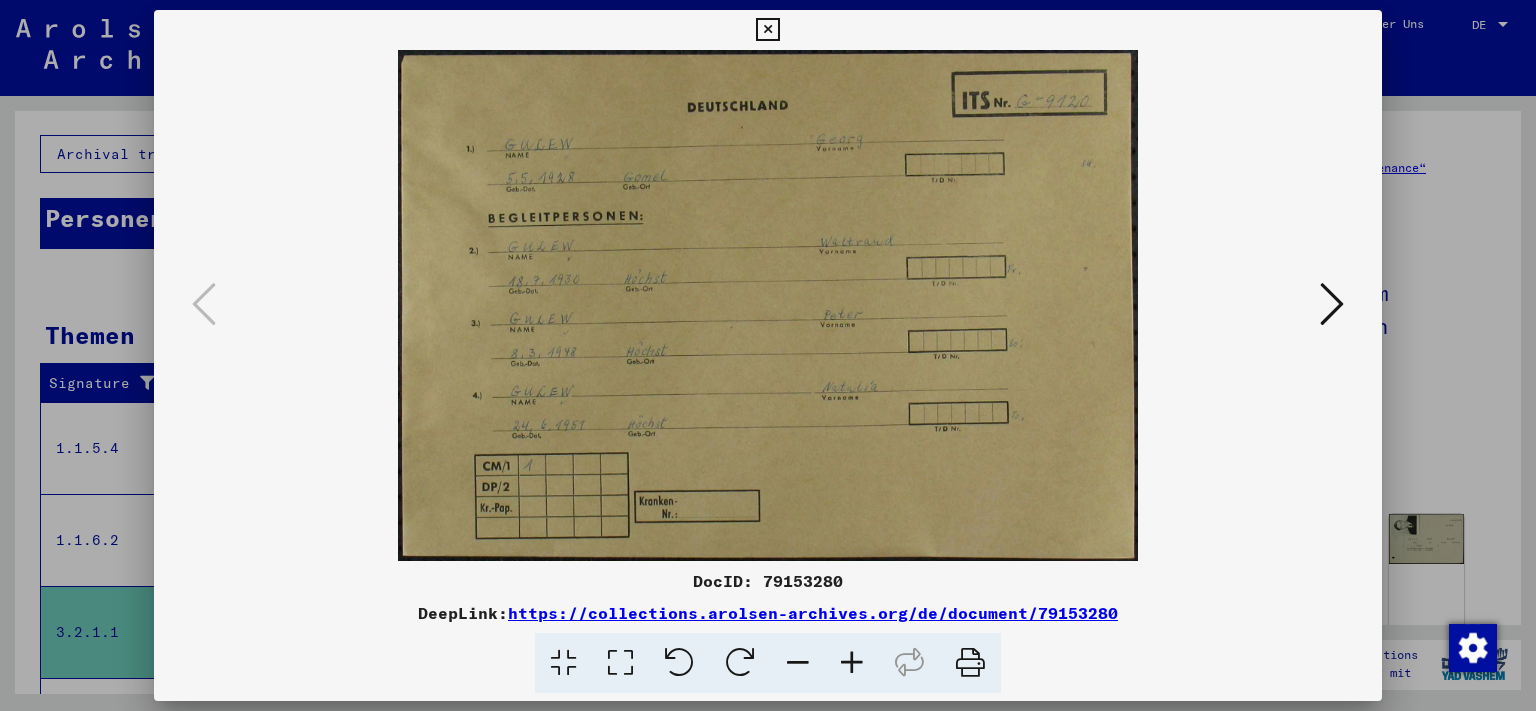 click at bounding box center (1332, 304) 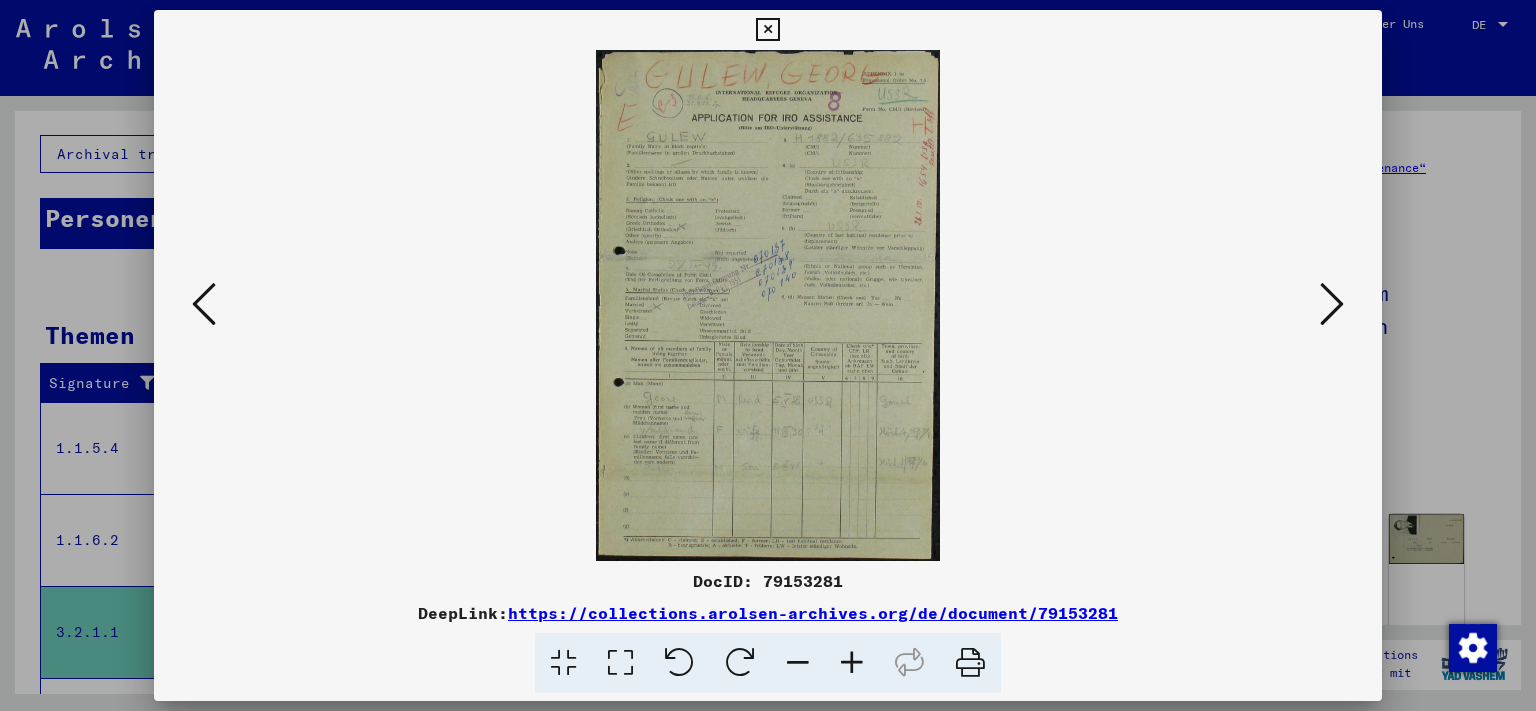 click at bounding box center [1332, 304] 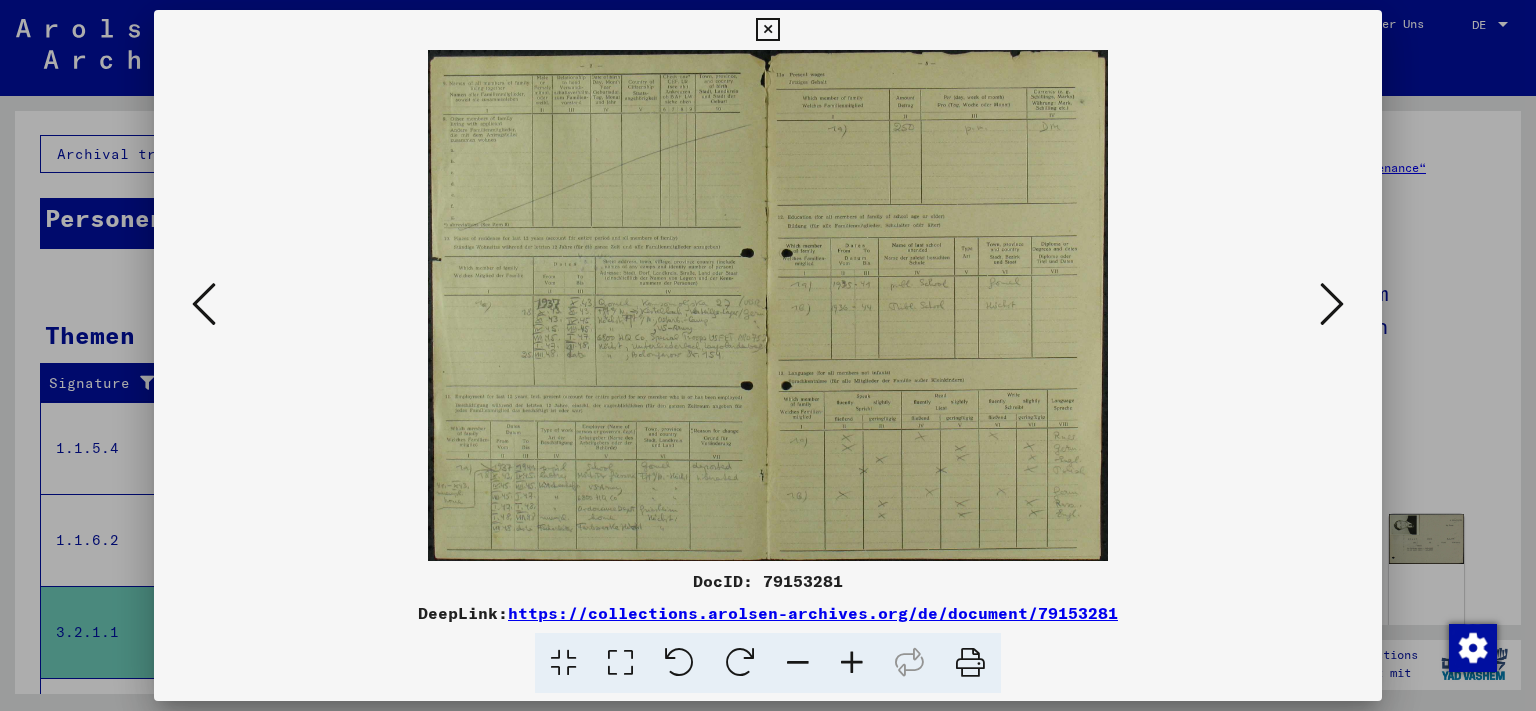click at bounding box center [1332, 304] 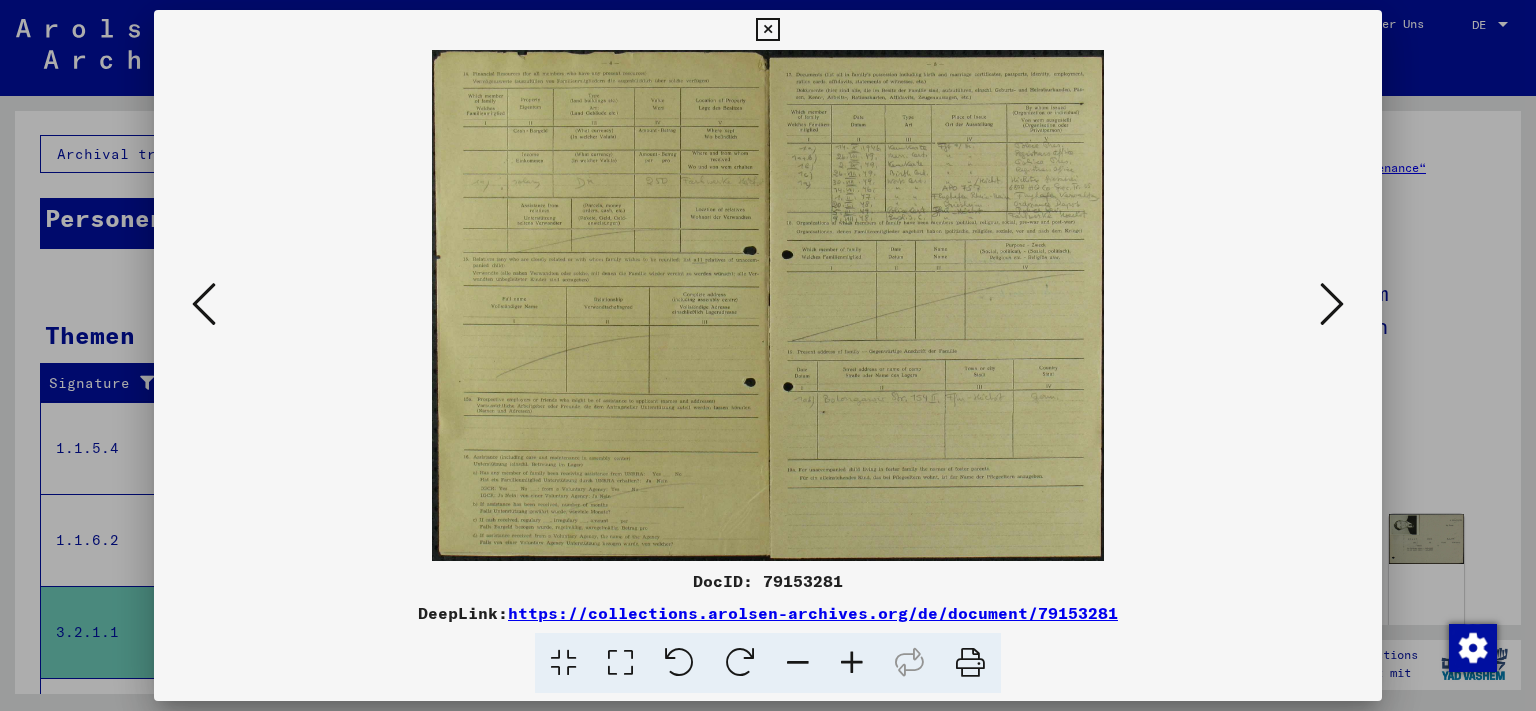 click at bounding box center (1332, 304) 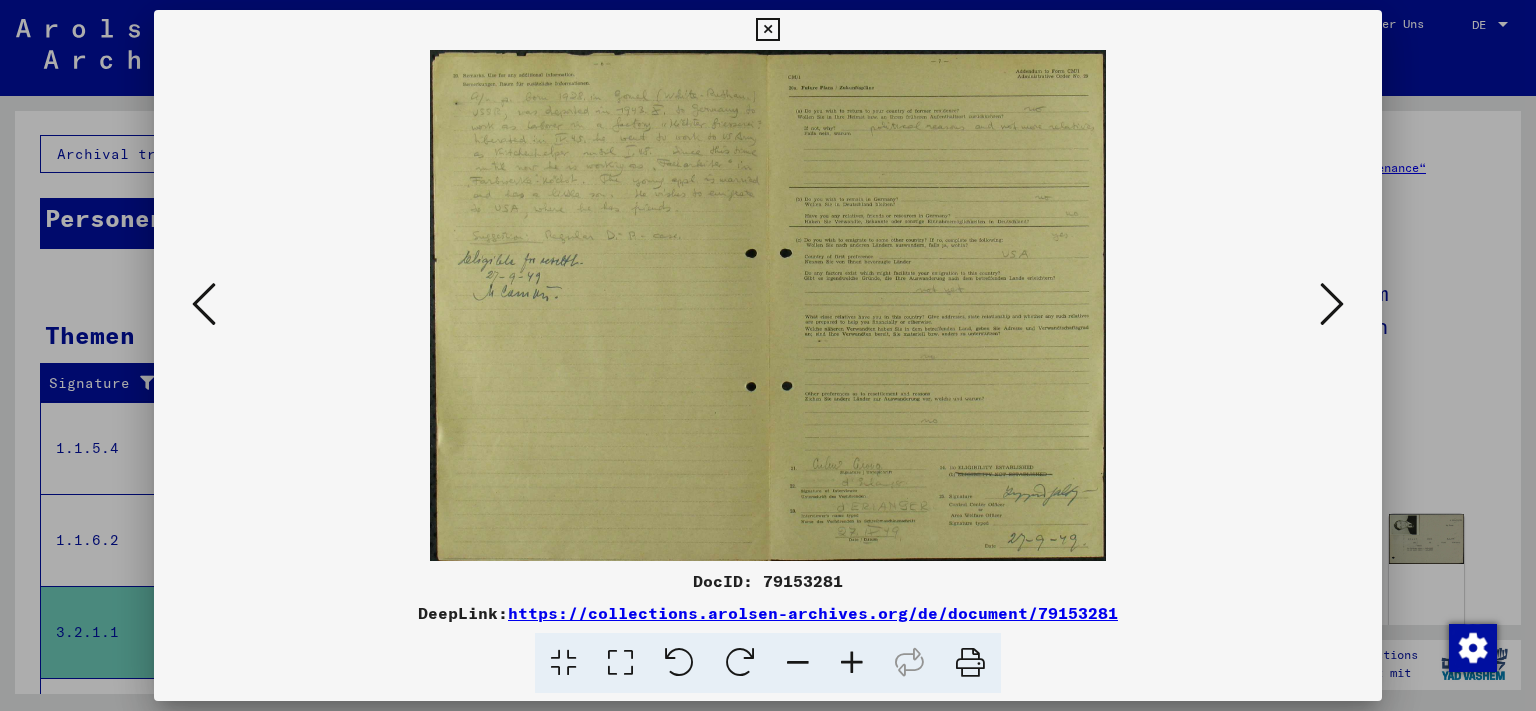 click at bounding box center [1332, 304] 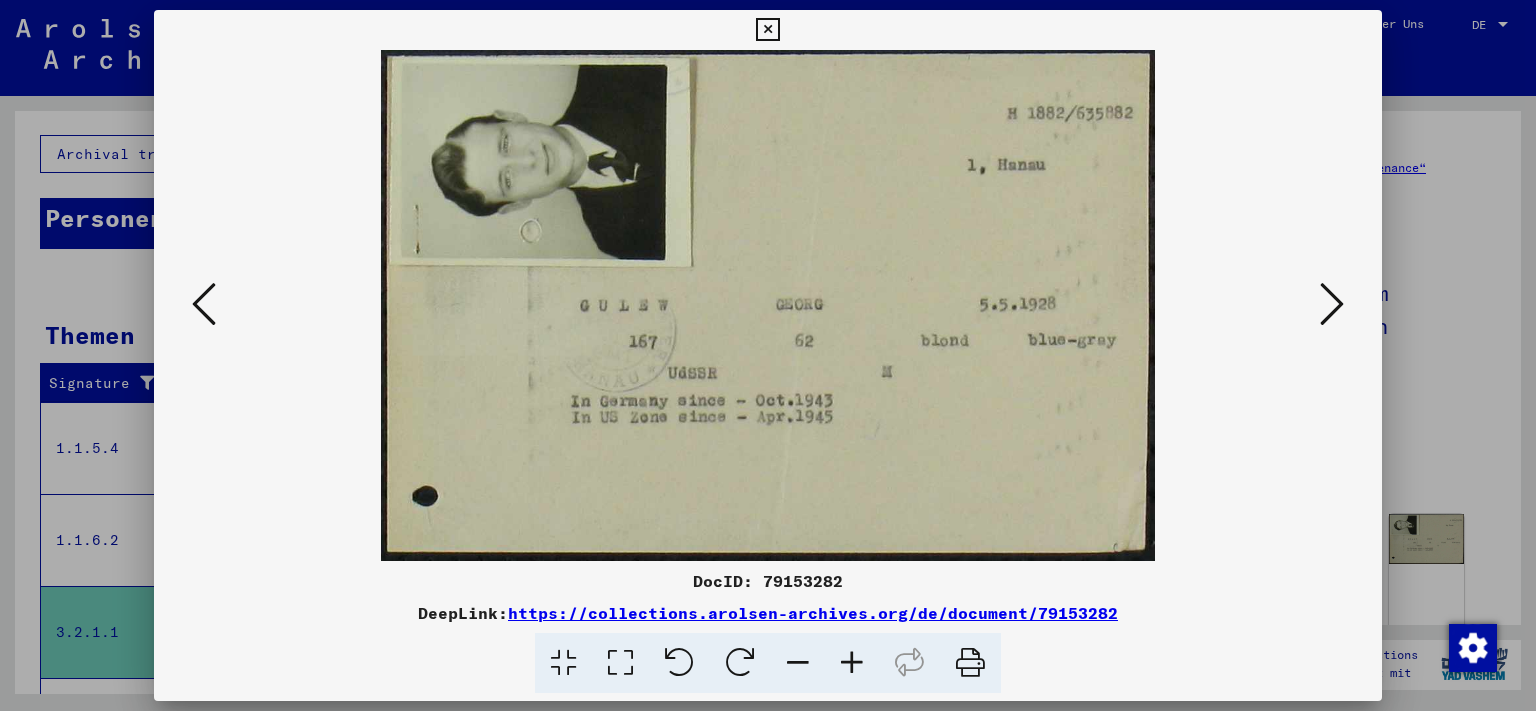 click at bounding box center (1332, 304) 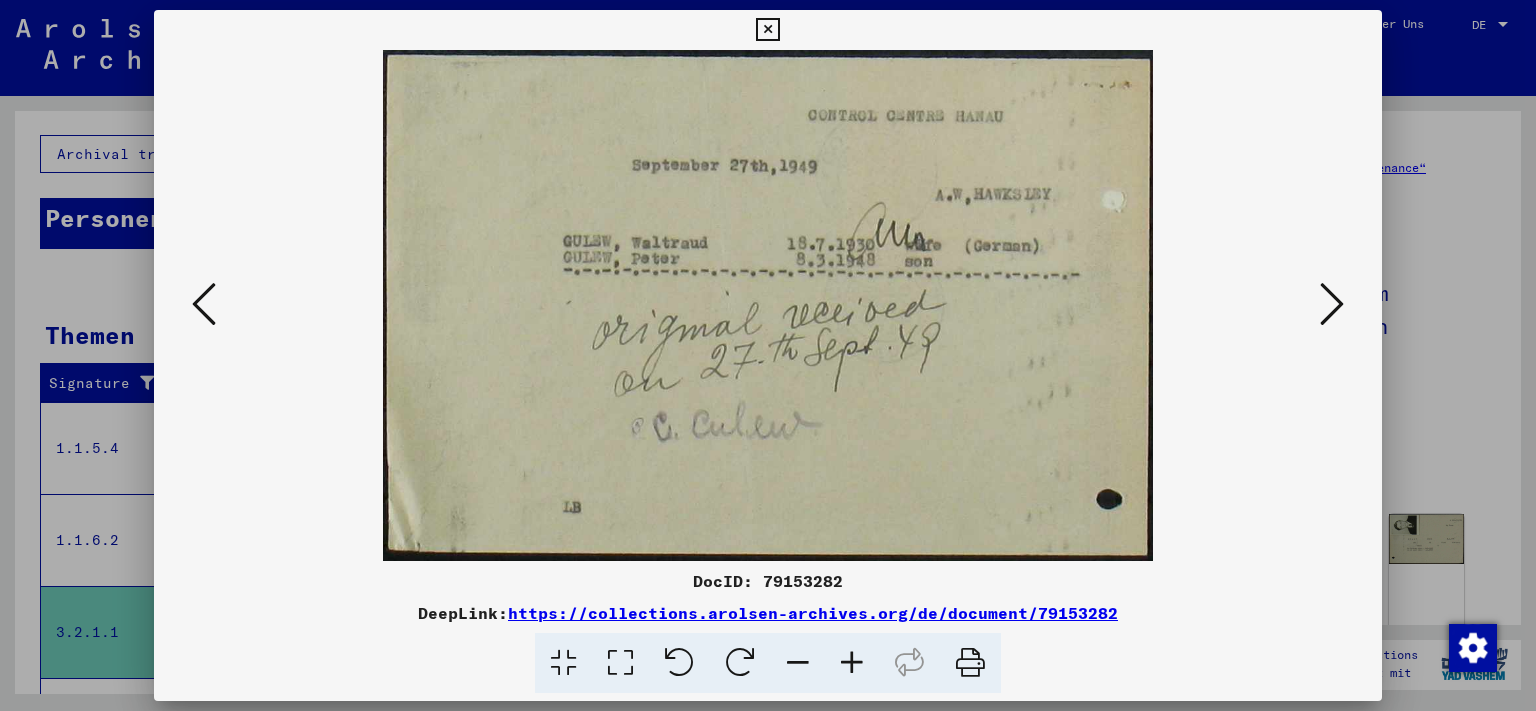 click at bounding box center [1332, 304] 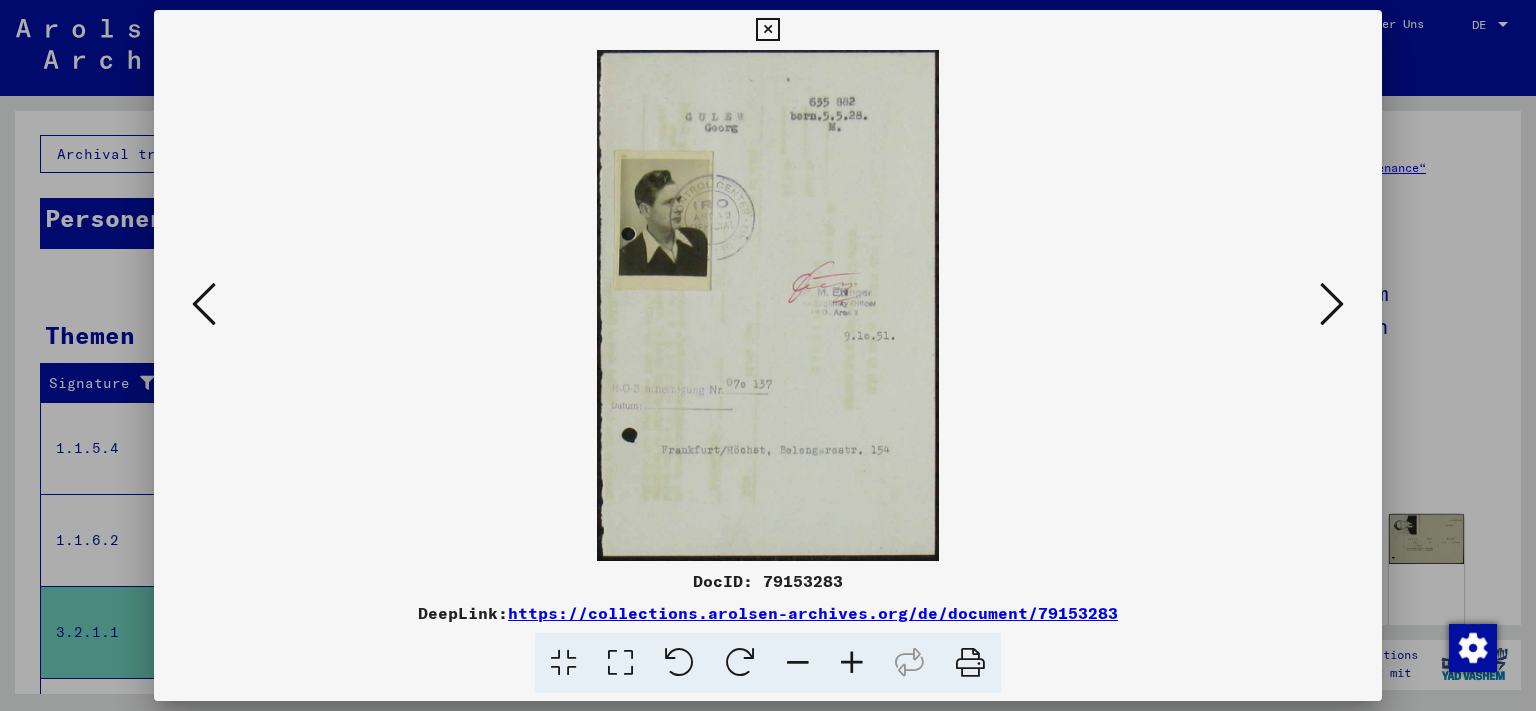 click at bounding box center [1332, 304] 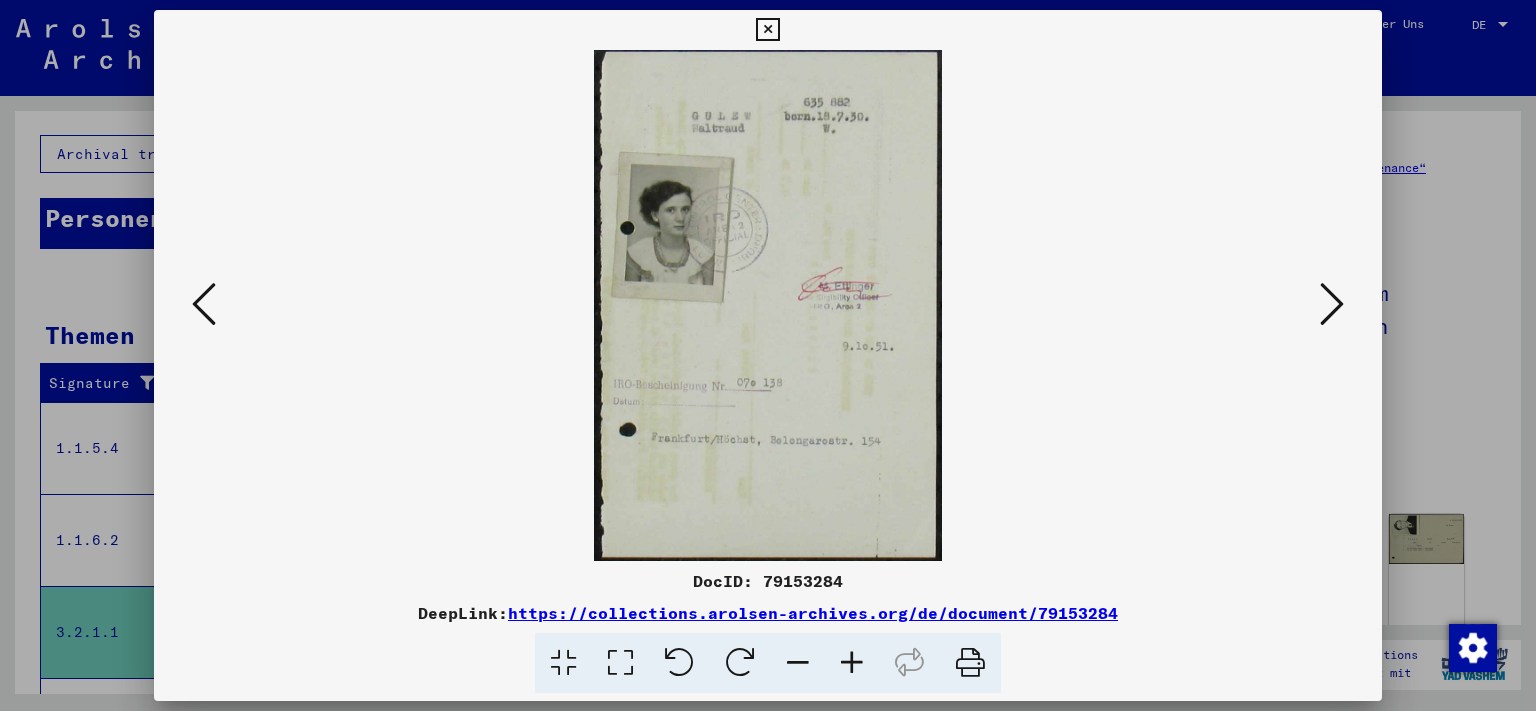 click at bounding box center [1332, 304] 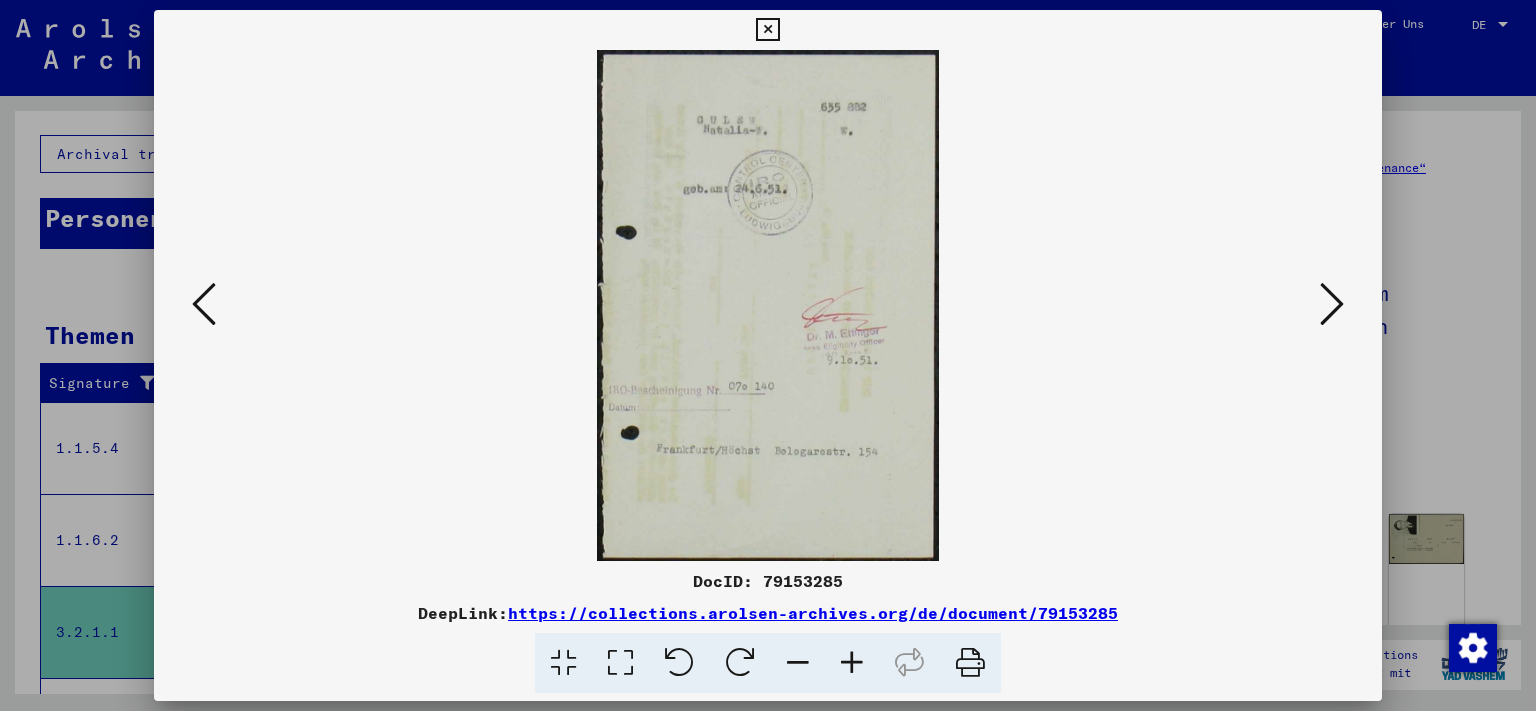 click at bounding box center [1332, 305] 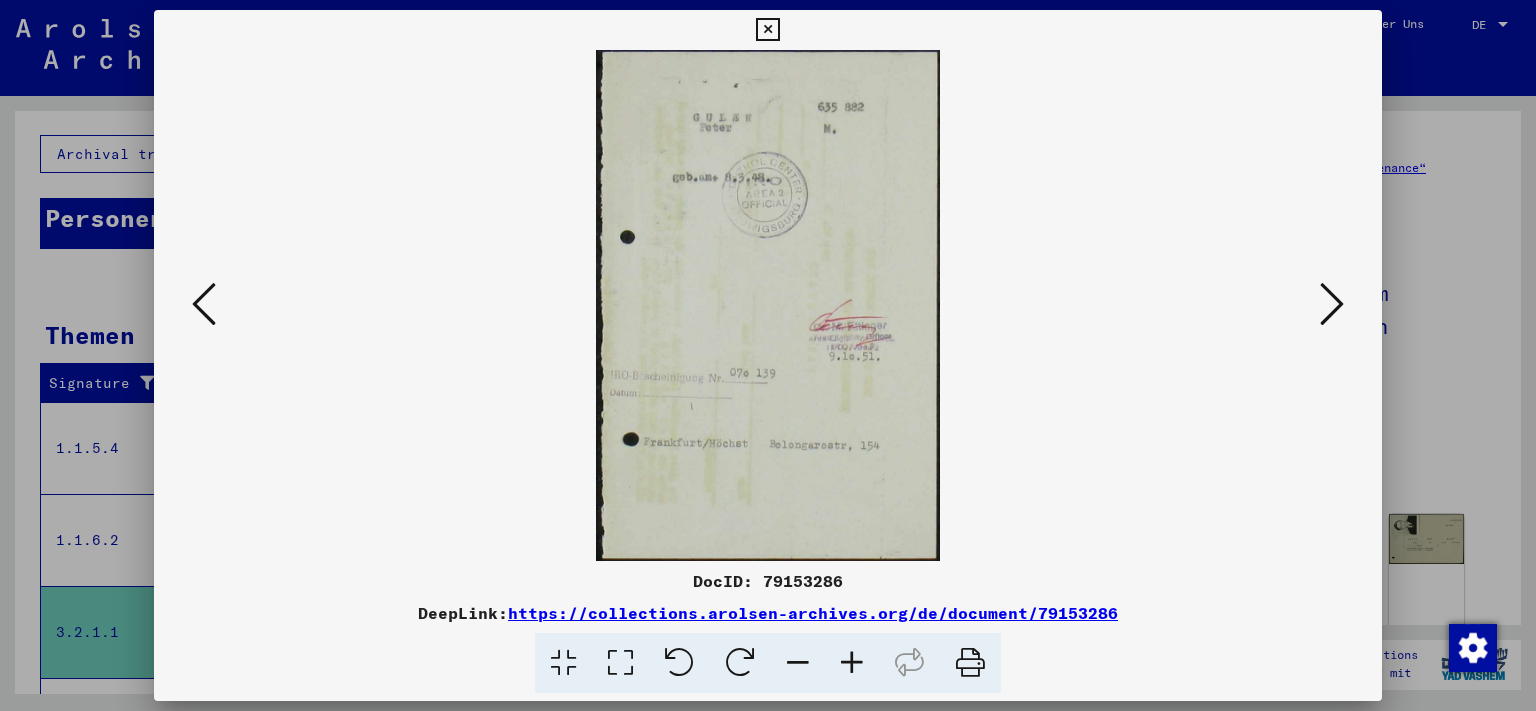 click at bounding box center [1332, 305] 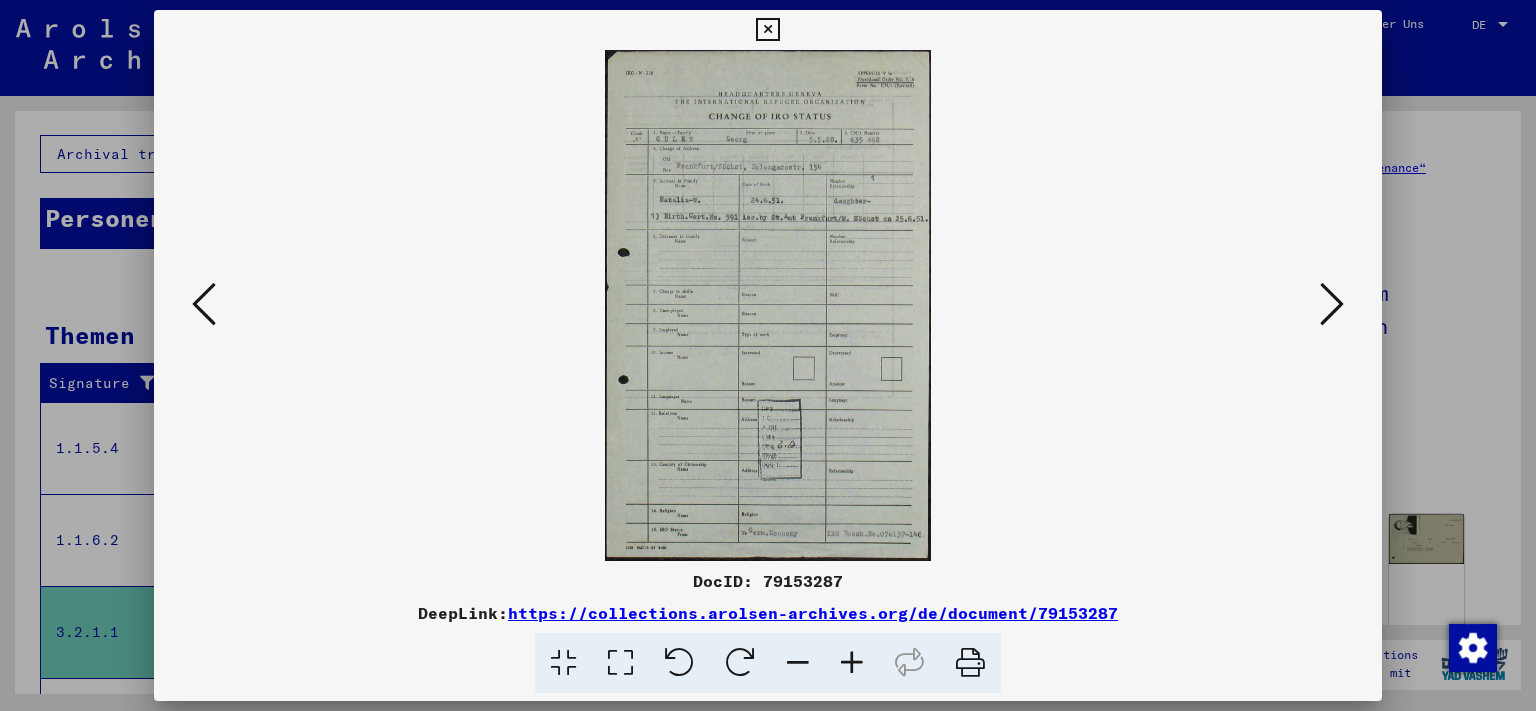 click at bounding box center (1332, 305) 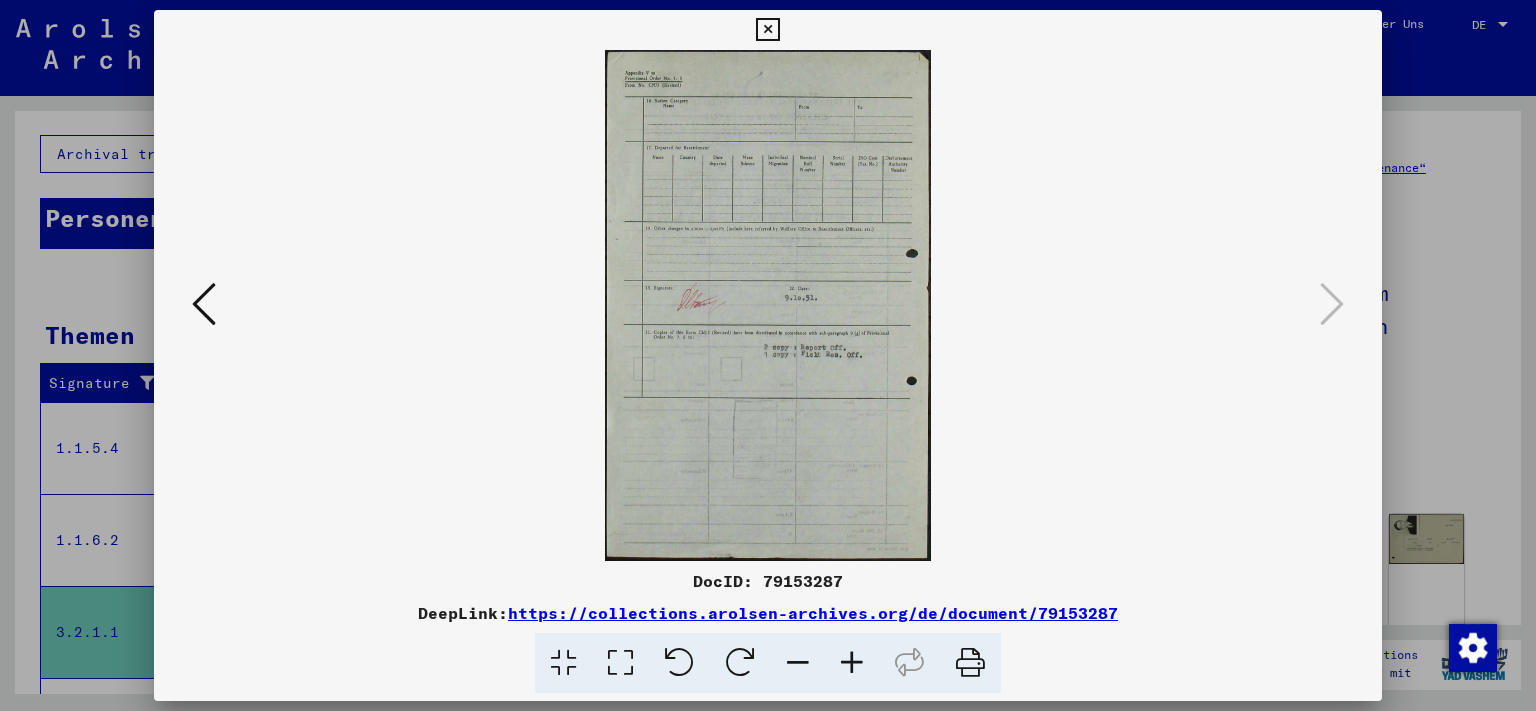 click at bounding box center [767, 30] 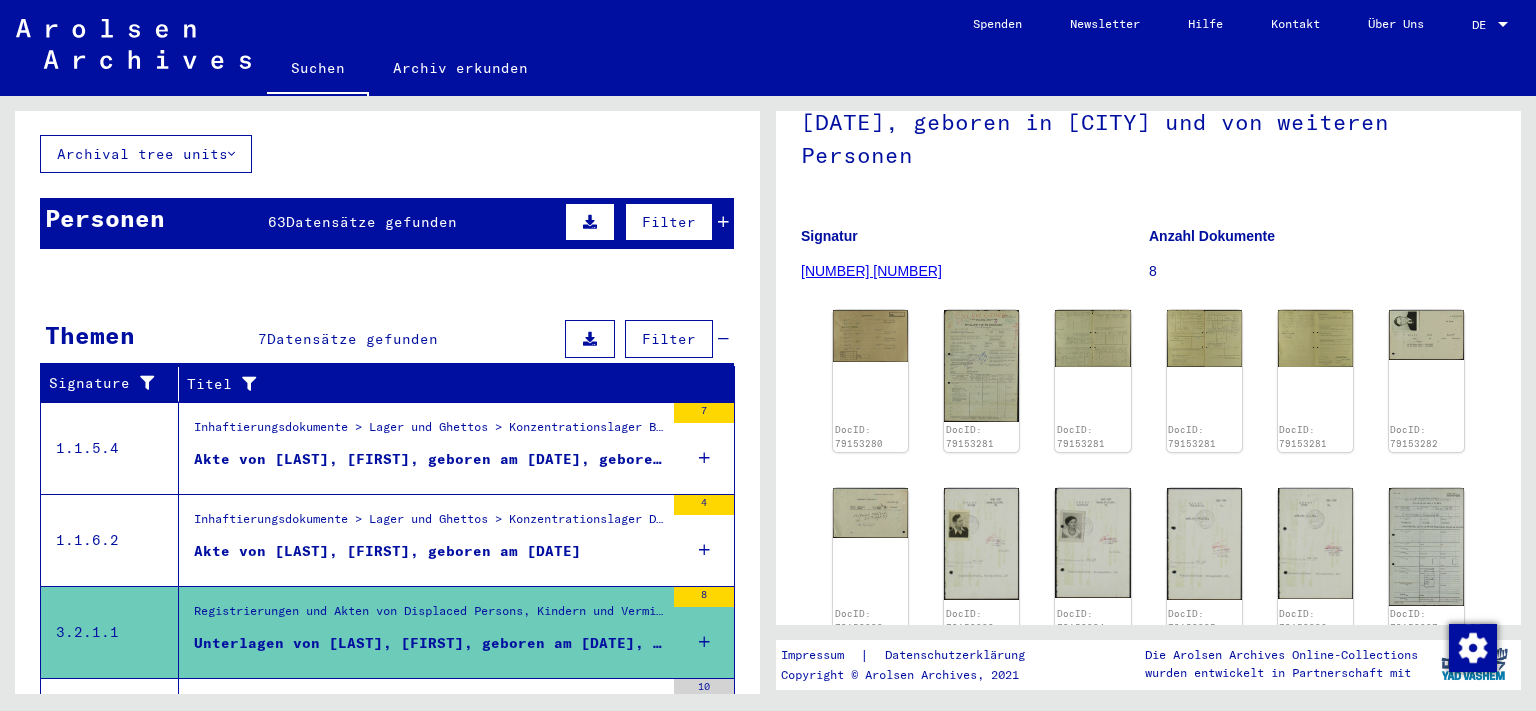 scroll, scrollTop: 221, scrollLeft: 0, axis: vertical 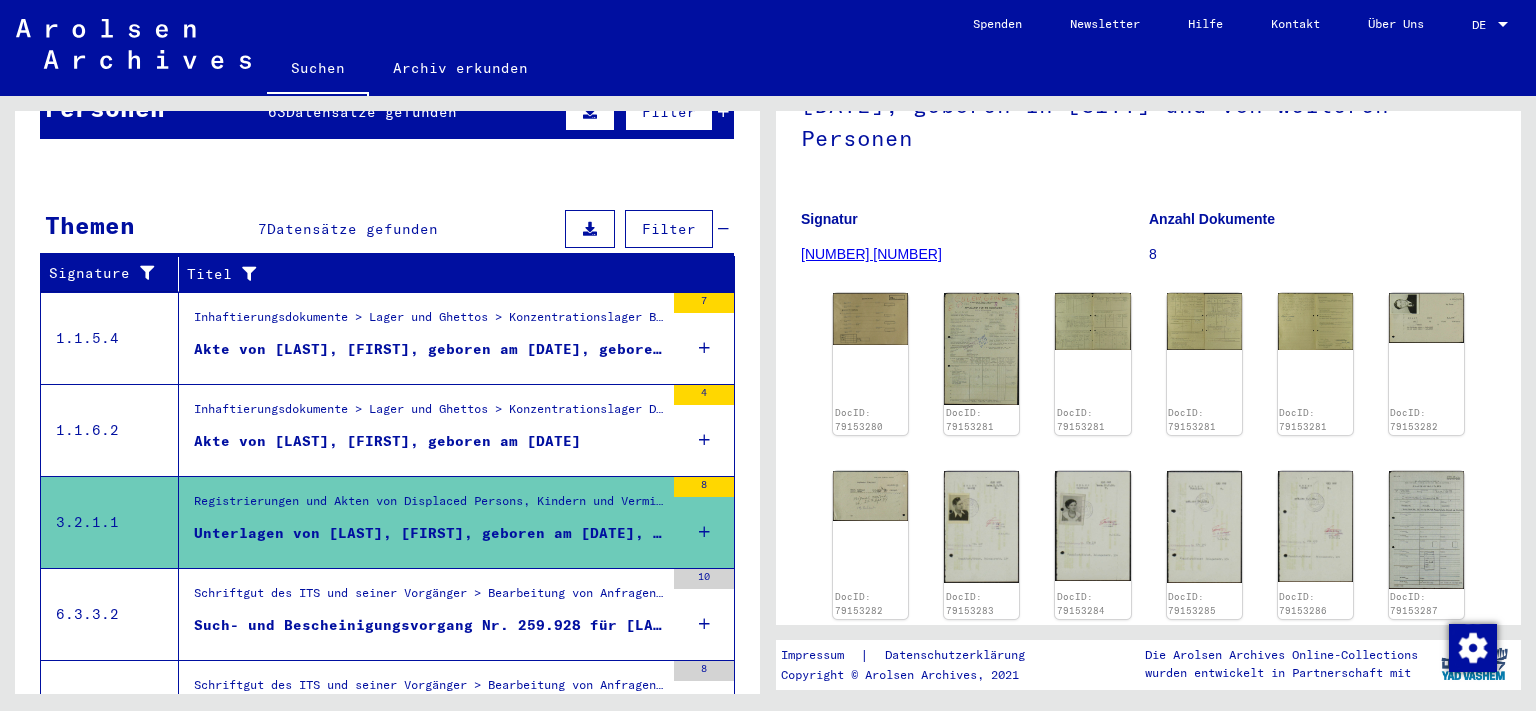 click on "Such- und Bescheinigungsvorgang Nr. 259.928 für [LAST], [FIRST] geboren [DATE]" at bounding box center [429, 625] 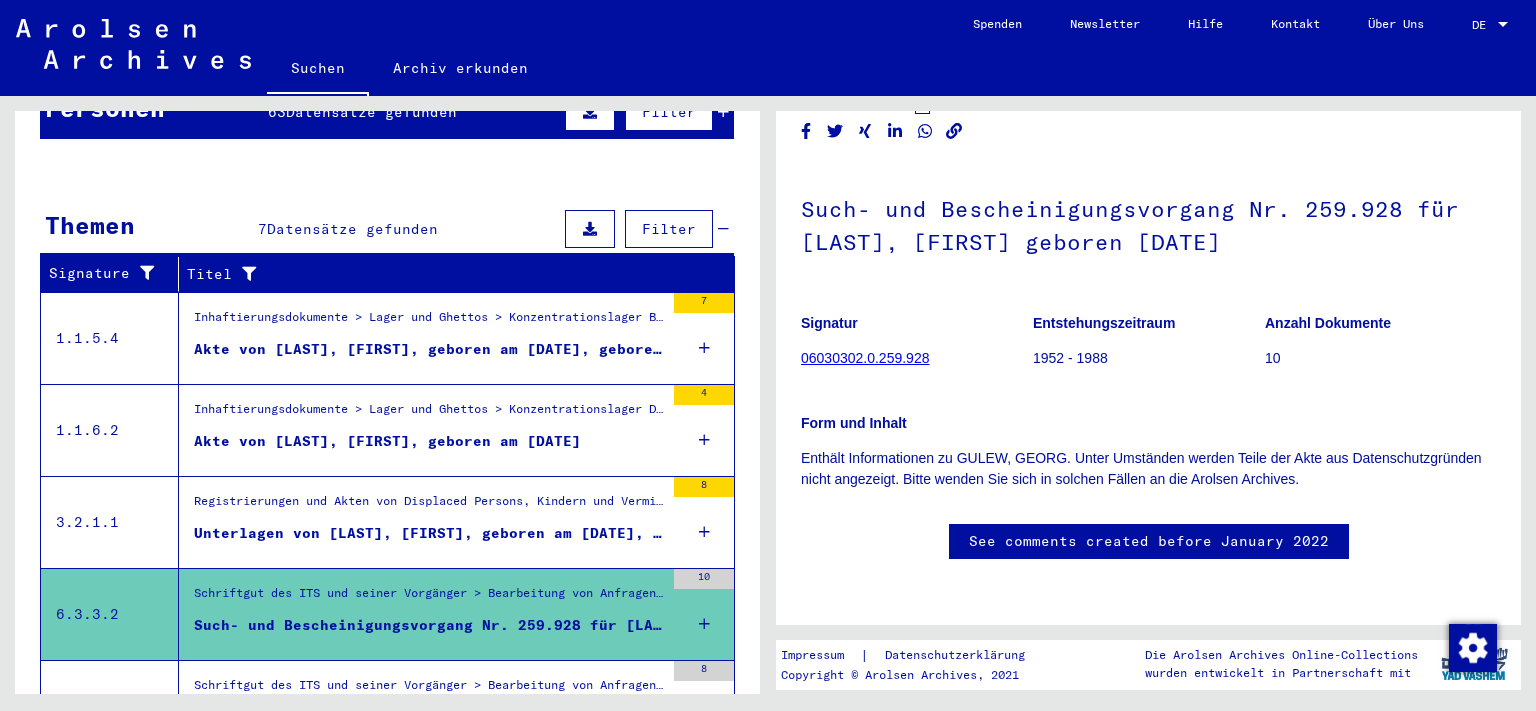 scroll, scrollTop: 221, scrollLeft: 0, axis: vertical 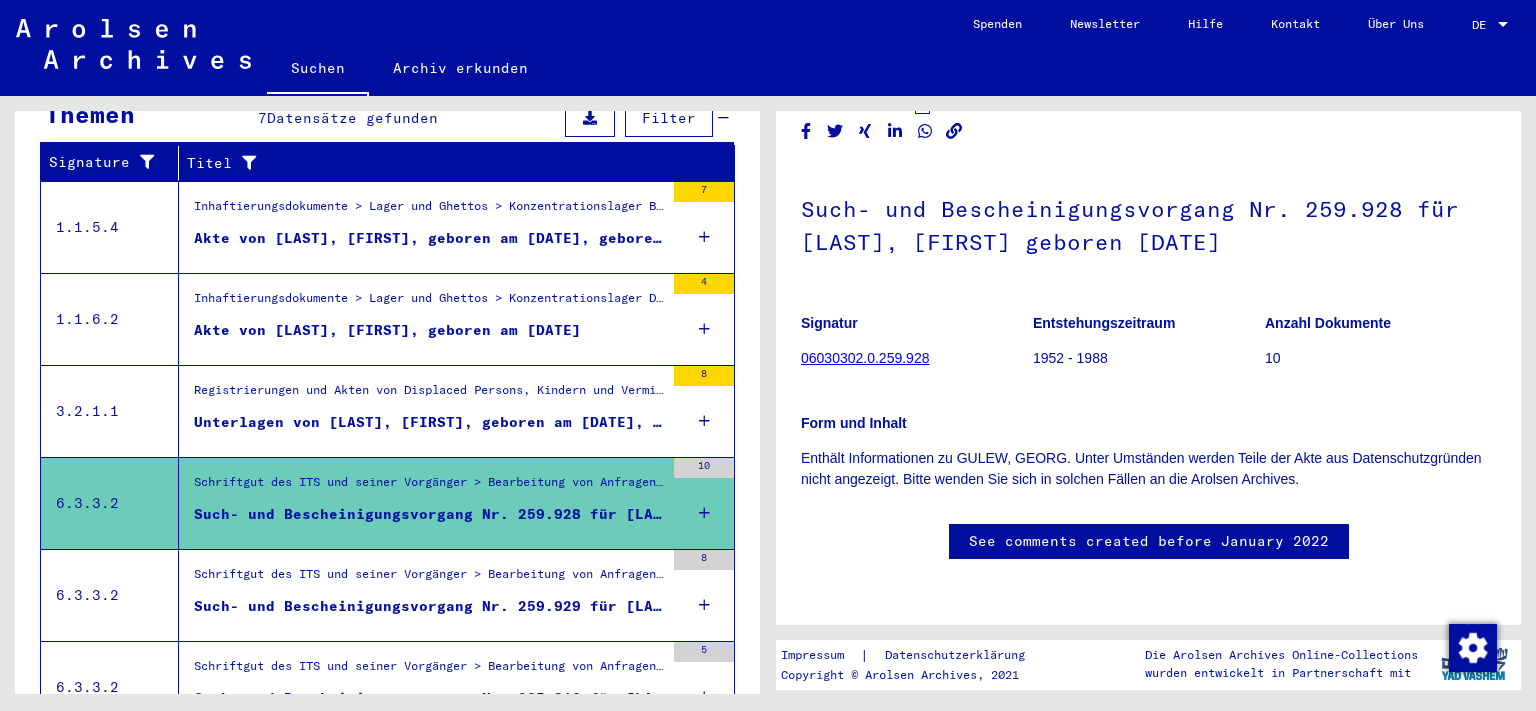 click on "Such- und Bescheinigungsvorgang Nr. 259.929 für [LAST], [FIRST]" at bounding box center [429, 606] 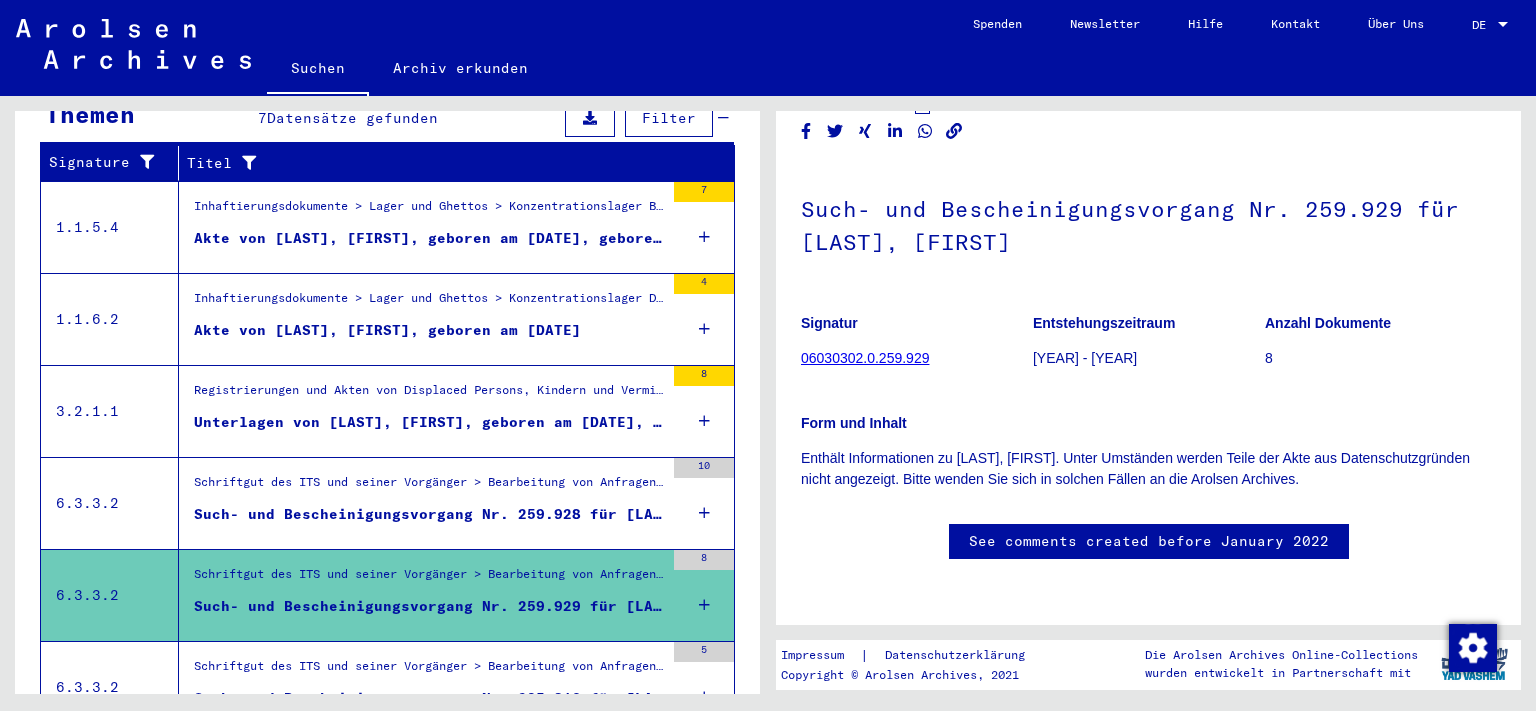 scroll, scrollTop: 110, scrollLeft: 0, axis: vertical 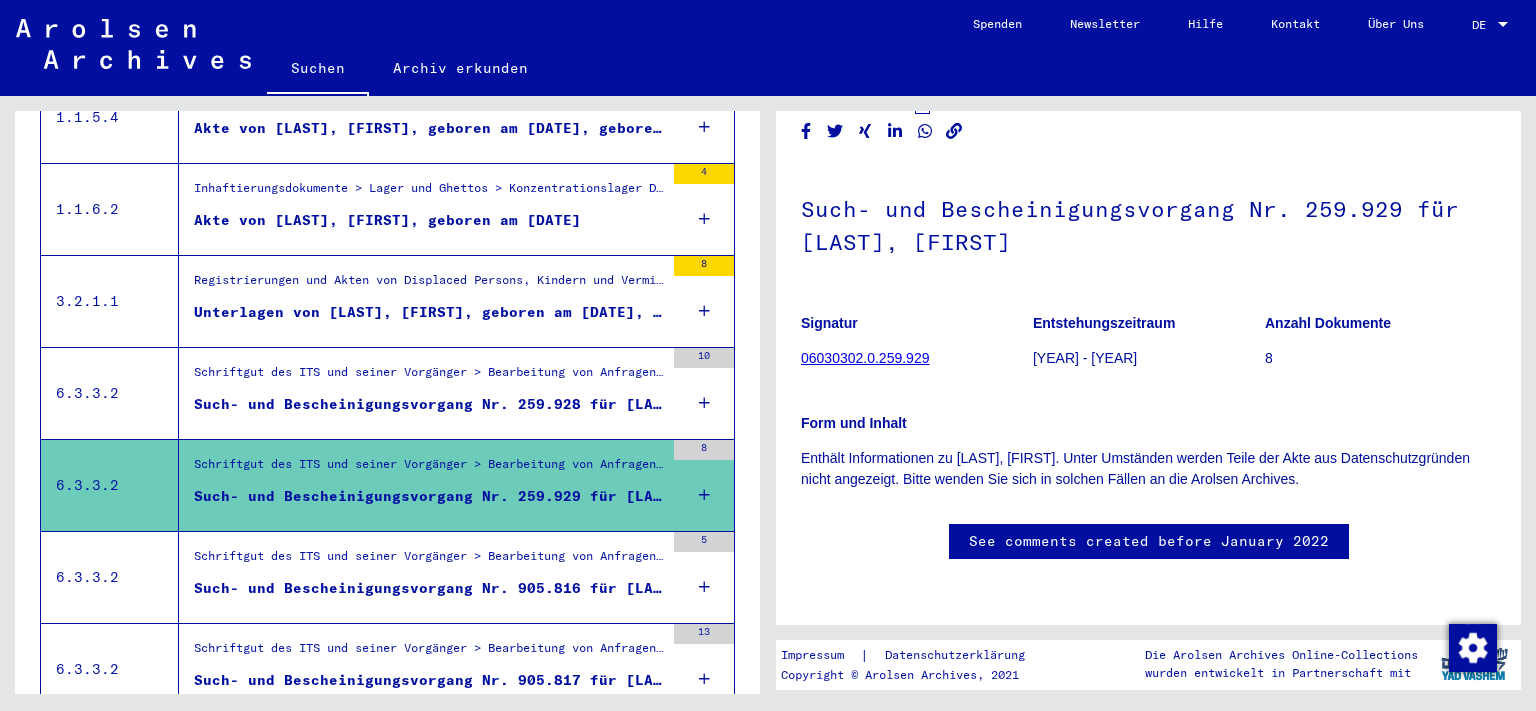 click on "Schriftgut des ITS und seiner Vorgänger > Bearbeitung von Anfragen > Fallbezogene Akten des ITS ab 1947 > T/D-Fallablage > Such- und Bescheinigungsvorgänge mit den (T/D-) Nummern von 750.000 bis 999.999 > Such- und Bescheinigungsvorgänge mit den (T/D-) Nummern von 905.500 bis 905.999" at bounding box center [429, 561] 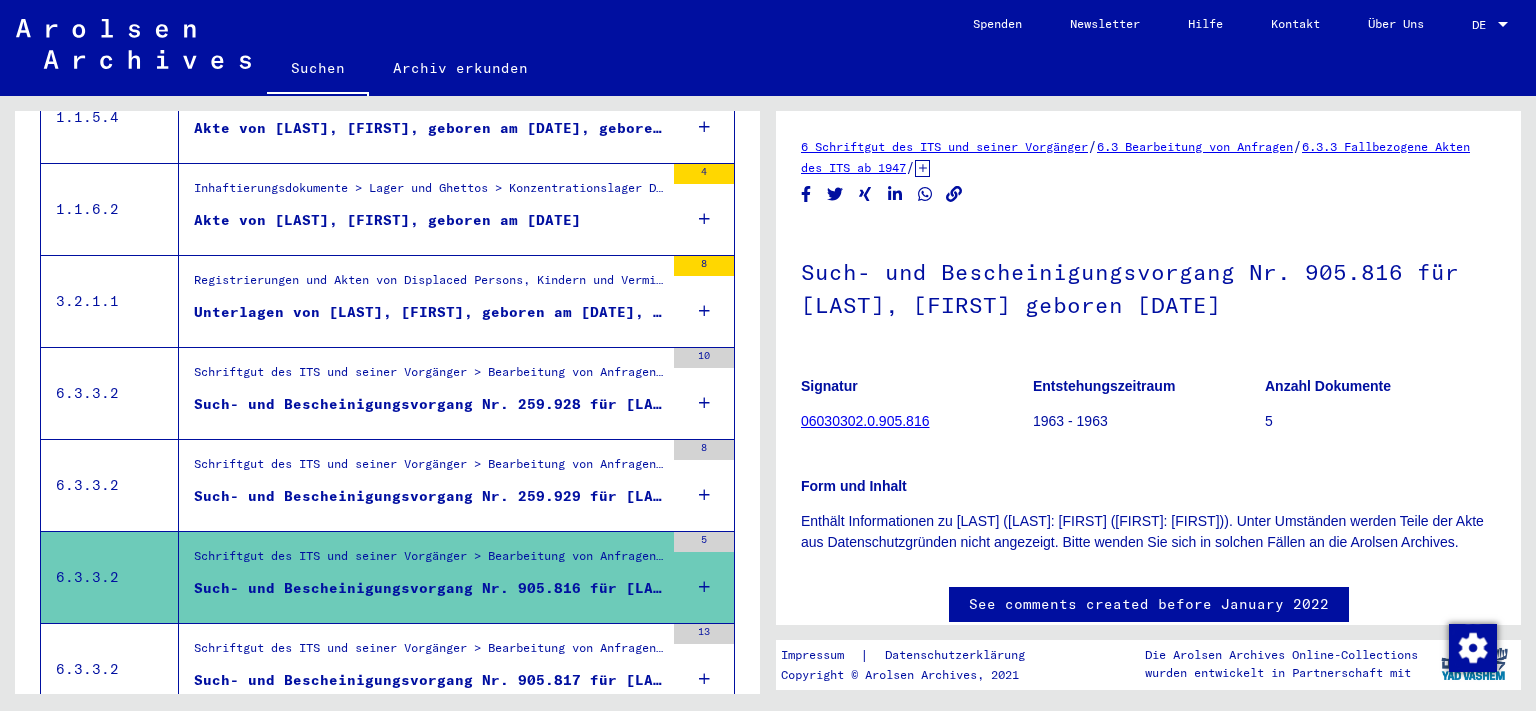 click at bounding box center (704, 587) 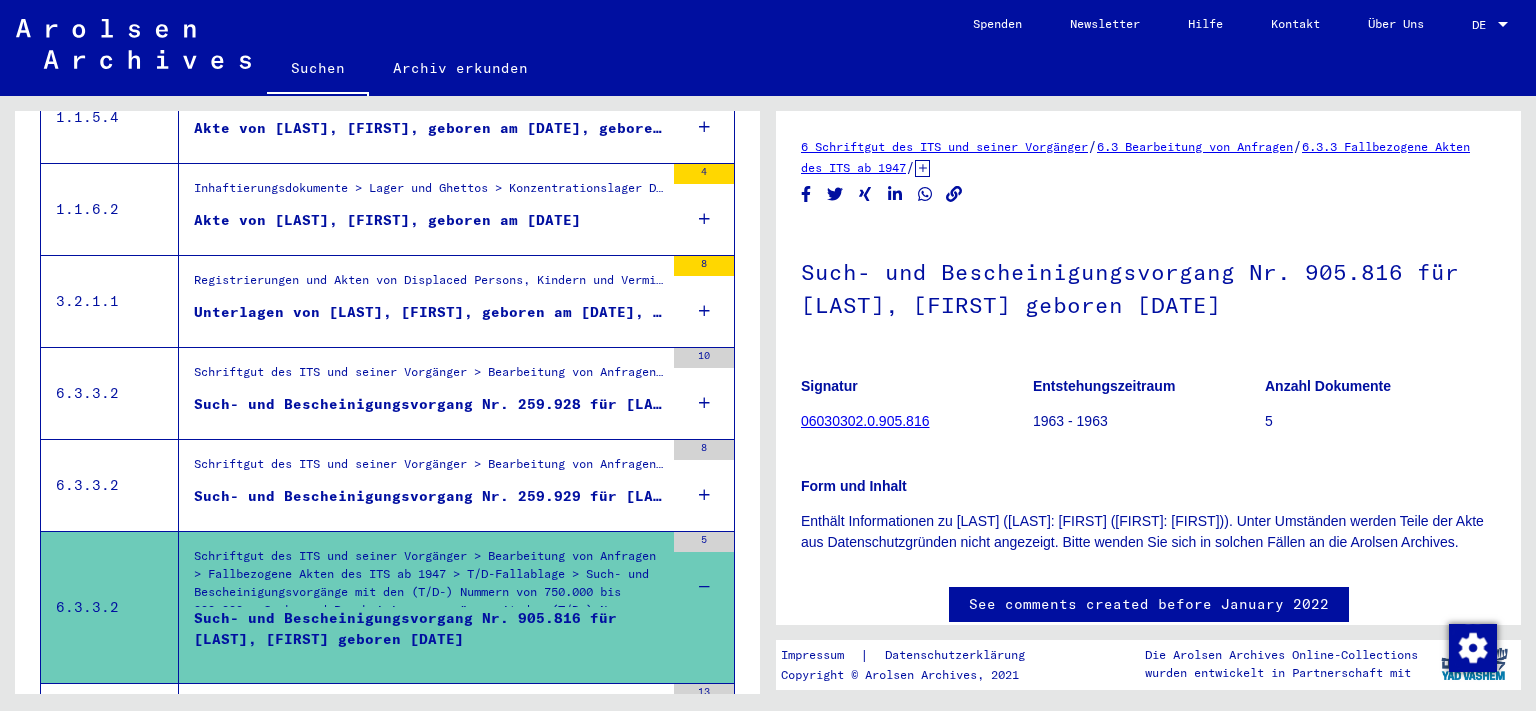 click on "Such- und Bescheinigungsvorgang Nr. 905.816 für [LAST], [FIRST] geboren [DATE]" at bounding box center [429, 638] 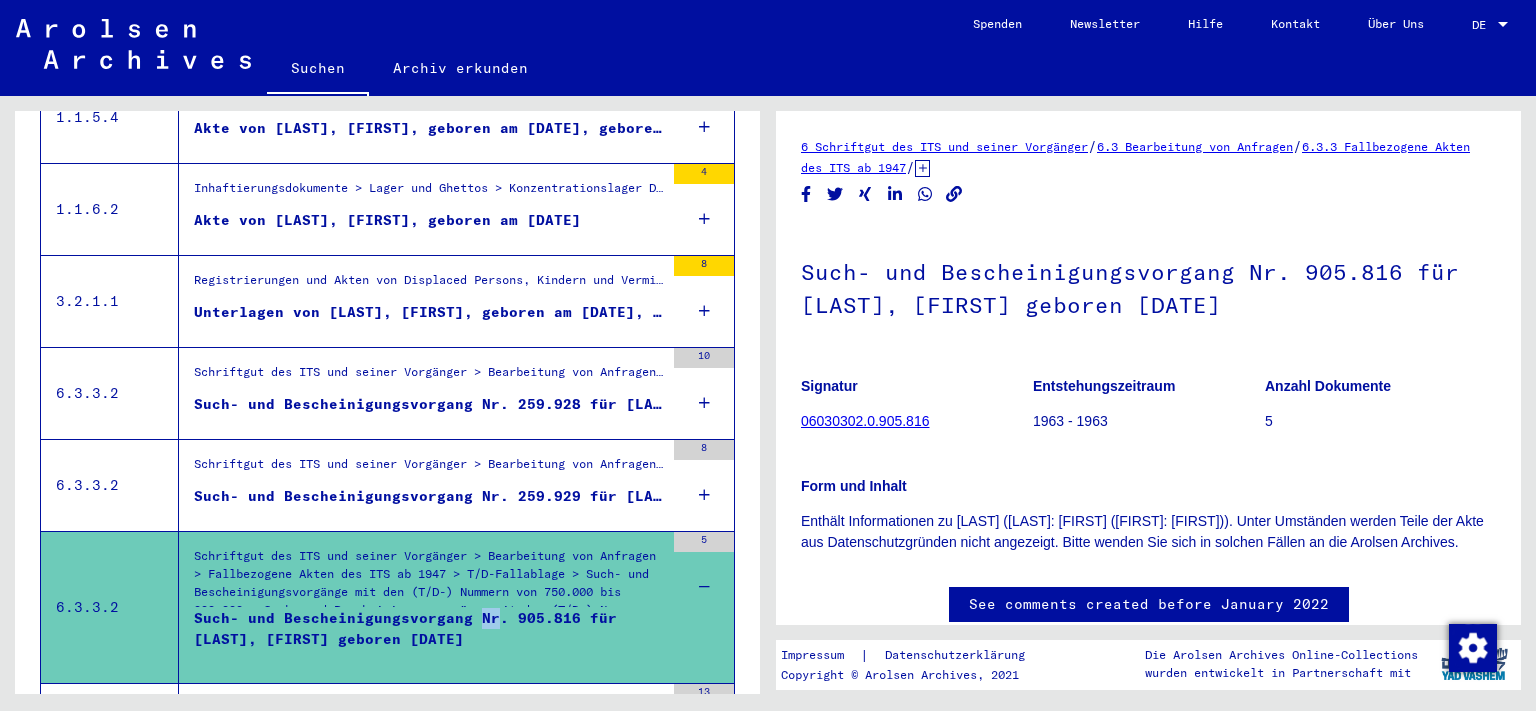 click on "Such- und Bescheinigungsvorgang Nr. 905.816 für [LAST], [FIRST] geboren [DATE]" at bounding box center (429, 638) 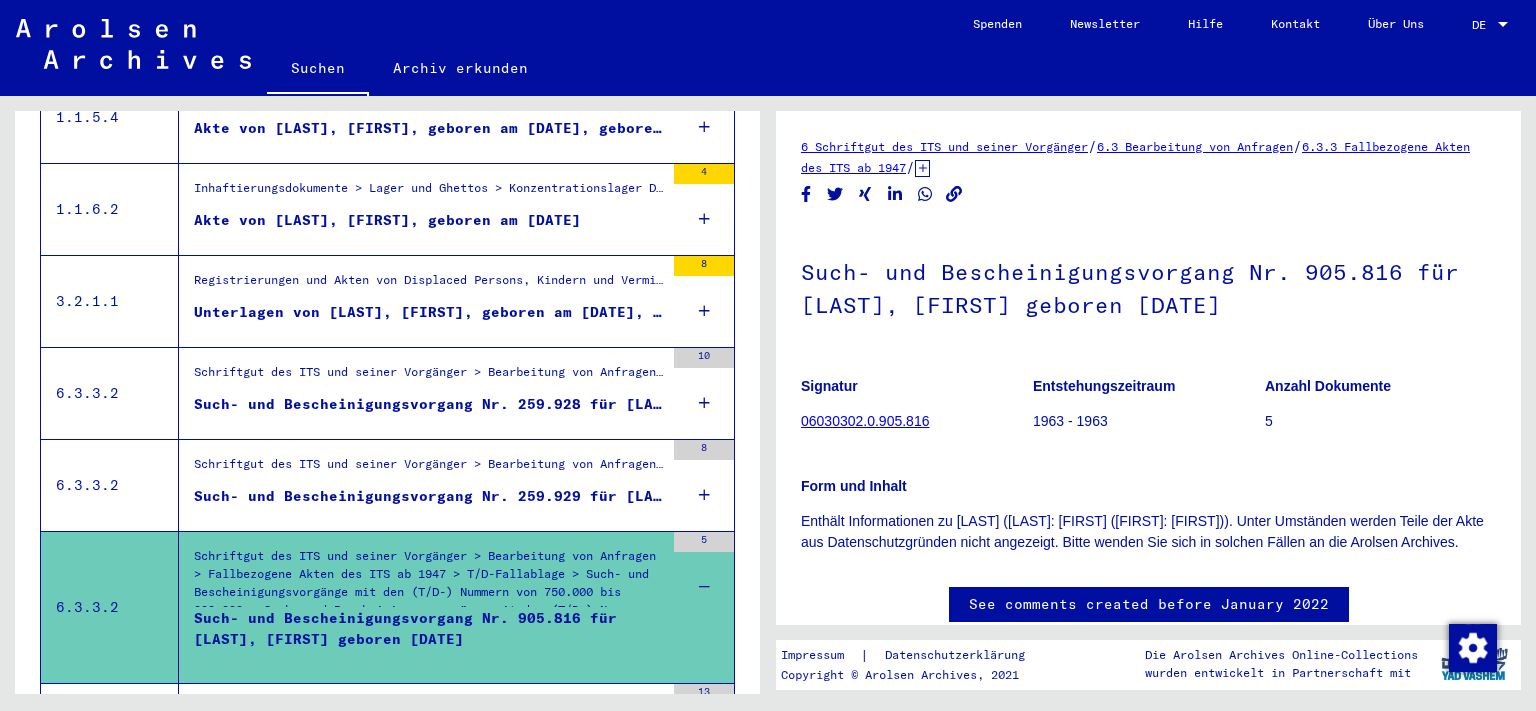 click on "Schriftgut des ITS und seiner Vorgänger > Bearbeitung von Anfragen > Fallbezogene Akten des ITS ab 1947 > T/D-Fallablage > Such- und Bescheinigungsvorgänge mit den (T/D-) Nummern von 750.000 bis 999.999 > Such- und Bescheinigungsvorgänge mit den (T/D-) Nummern von 905.500 bis 905.999" at bounding box center (429, 582) 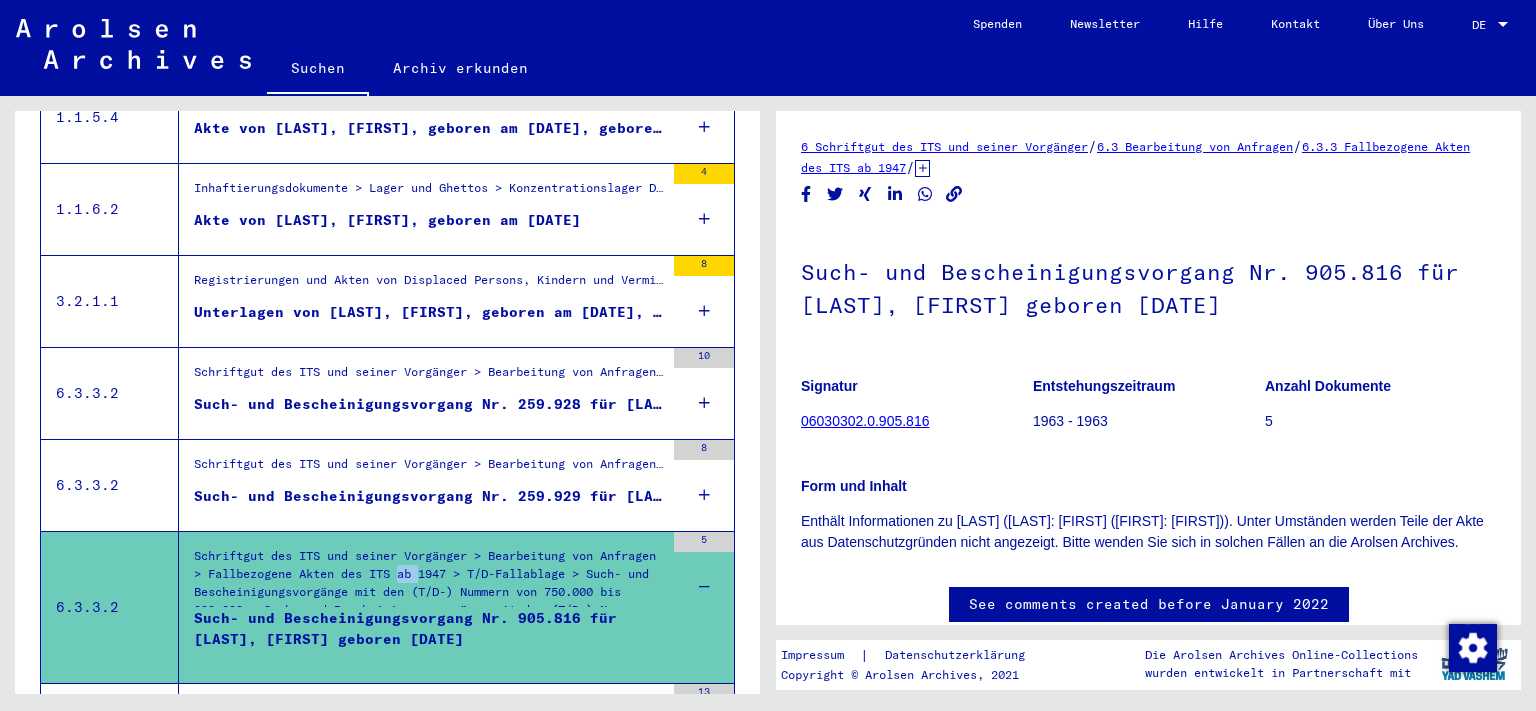 click on "Schriftgut des ITS und seiner Vorgänger > Bearbeitung von Anfragen > Fallbezogene Akten des ITS ab 1947 > T/D-Fallablage > Such- und Bescheinigungsvorgänge mit den (T/D-) Nummern von 750.000 bis 999.999 > Such- und Bescheinigungsvorgänge mit den (T/D-) Nummern von 905.500 bis 905.999" at bounding box center (429, 582) 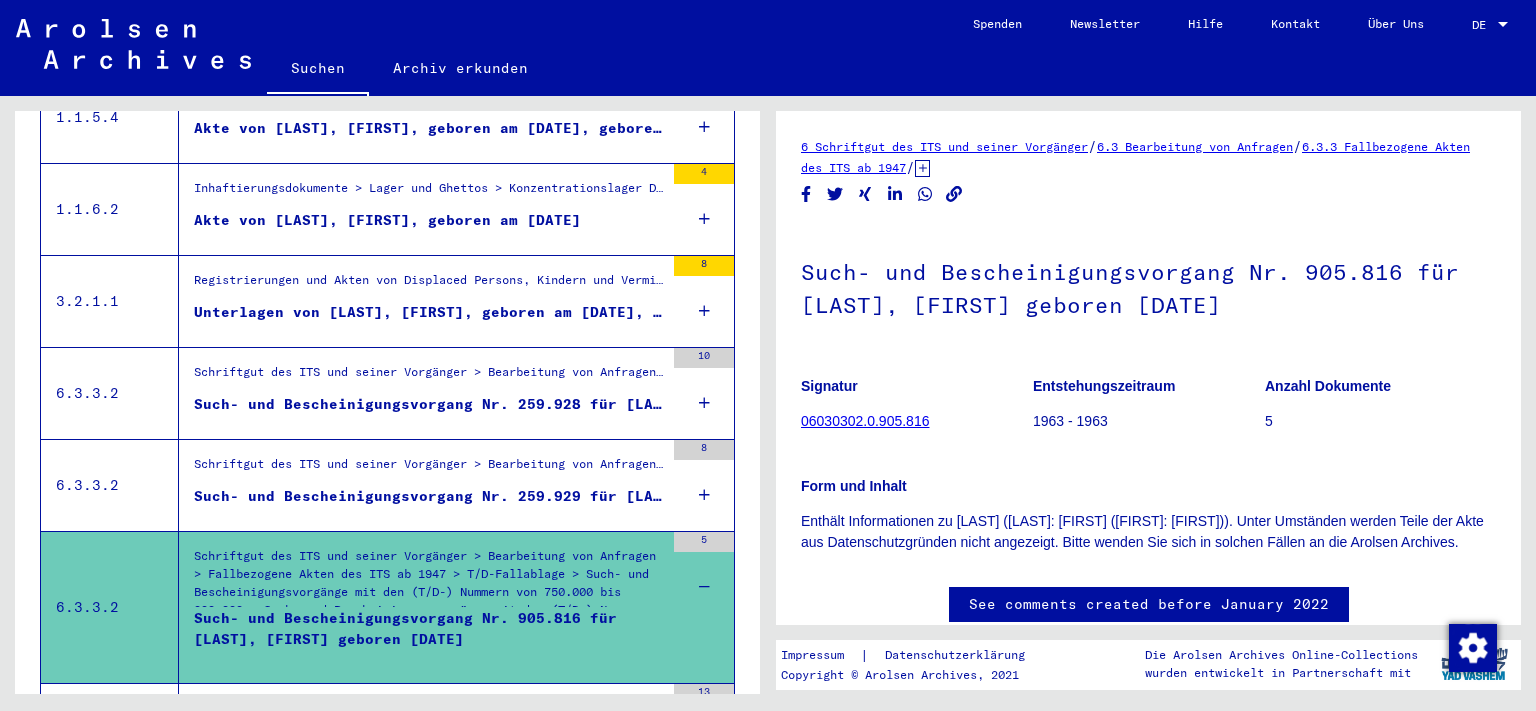 click on "Schriftgut des ITS und seiner Vorgänger > Bearbeitung von Anfragen > Fallbezogene Akten des ITS ab 1947 > T/D-Fallablage > Such- und Bescheinigungsvorgänge mit den (T/D-) Nummern von 750.000 bis 999.999 > Such- und Bescheinigungsvorgänge mit den (T/D-) Nummern von 905.500 bis 905.999" at bounding box center (429, 582) 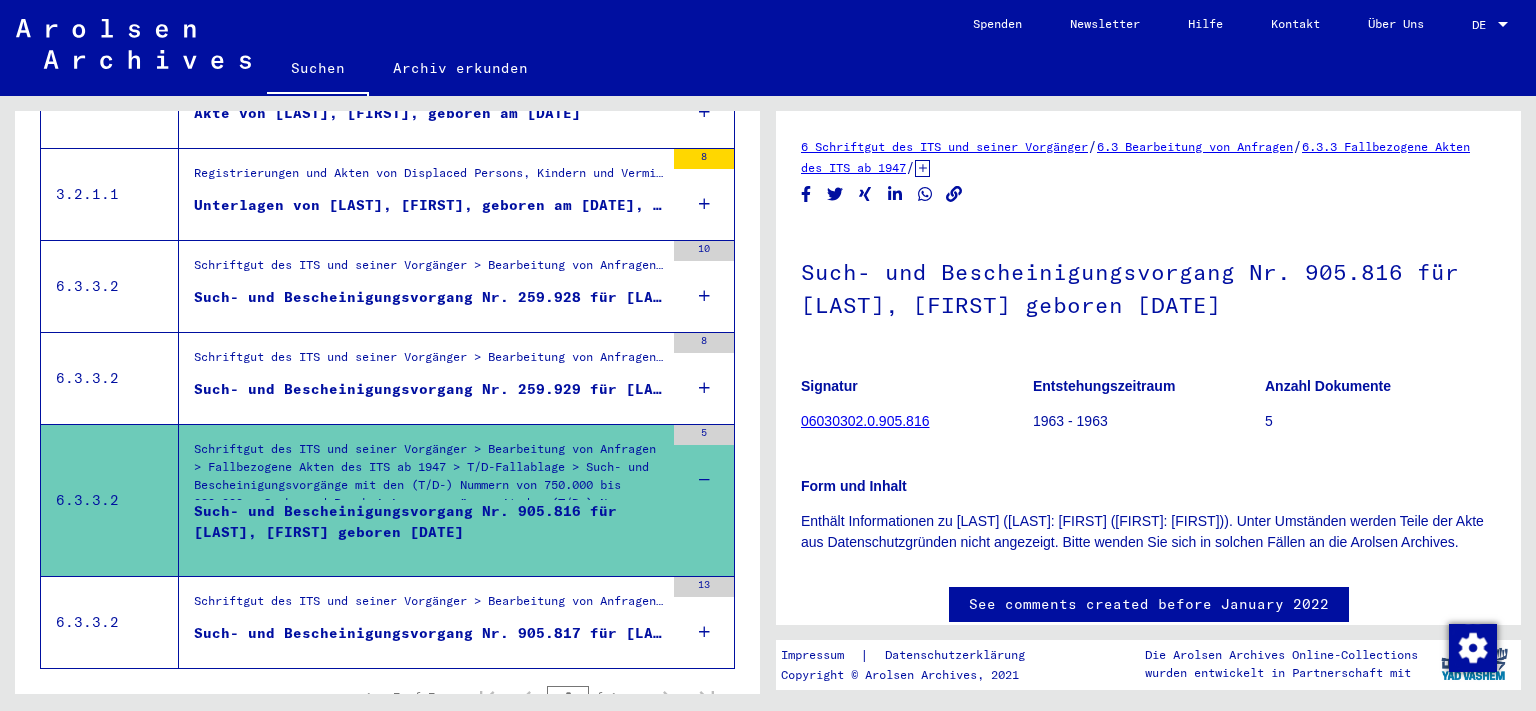 scroll, scrollTop: 562, scrollLeft: 0, axis: vertical 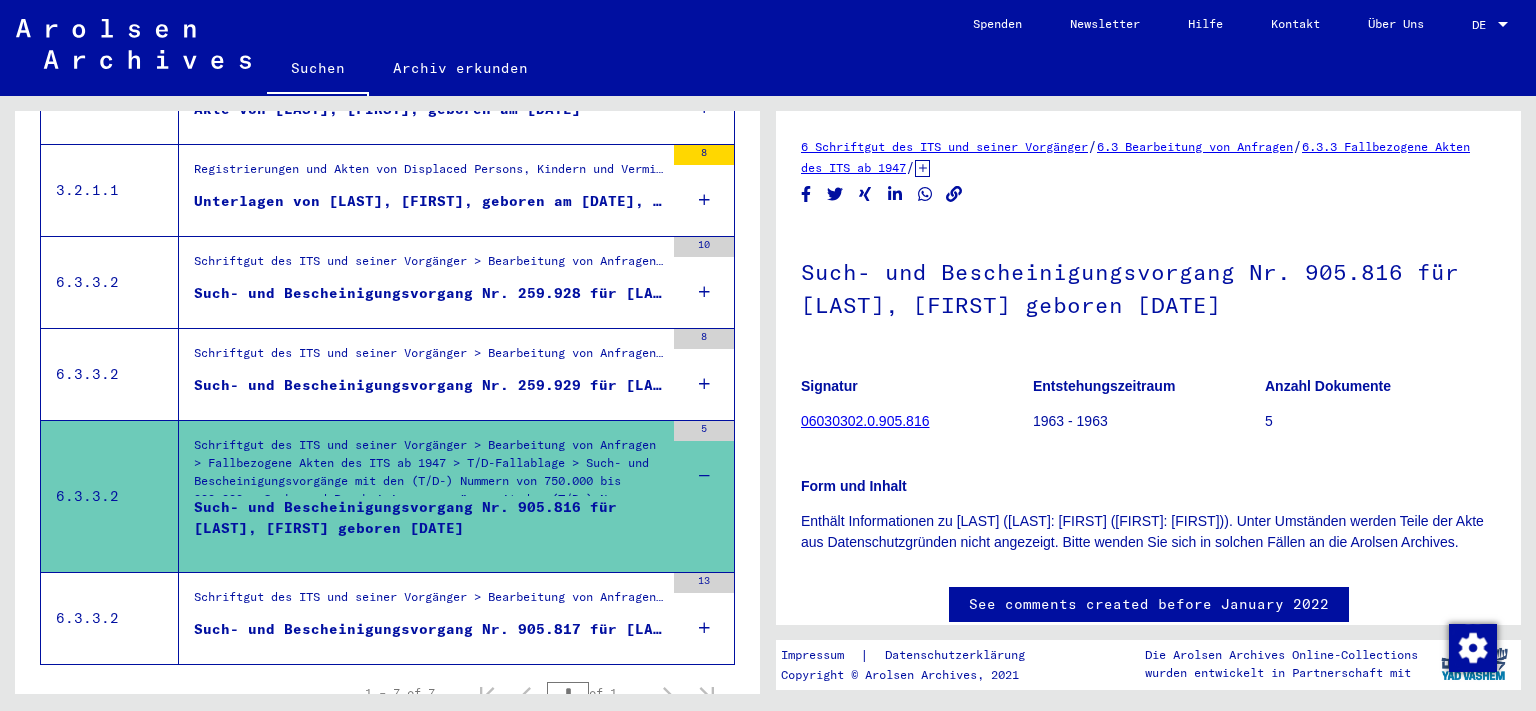click on "Such- und Bescheinigungsvorgang Nr. 905.817 für [LAST], [FIRST] geboren [DATE] oder[DATE]" at bounding box center (429, 629) 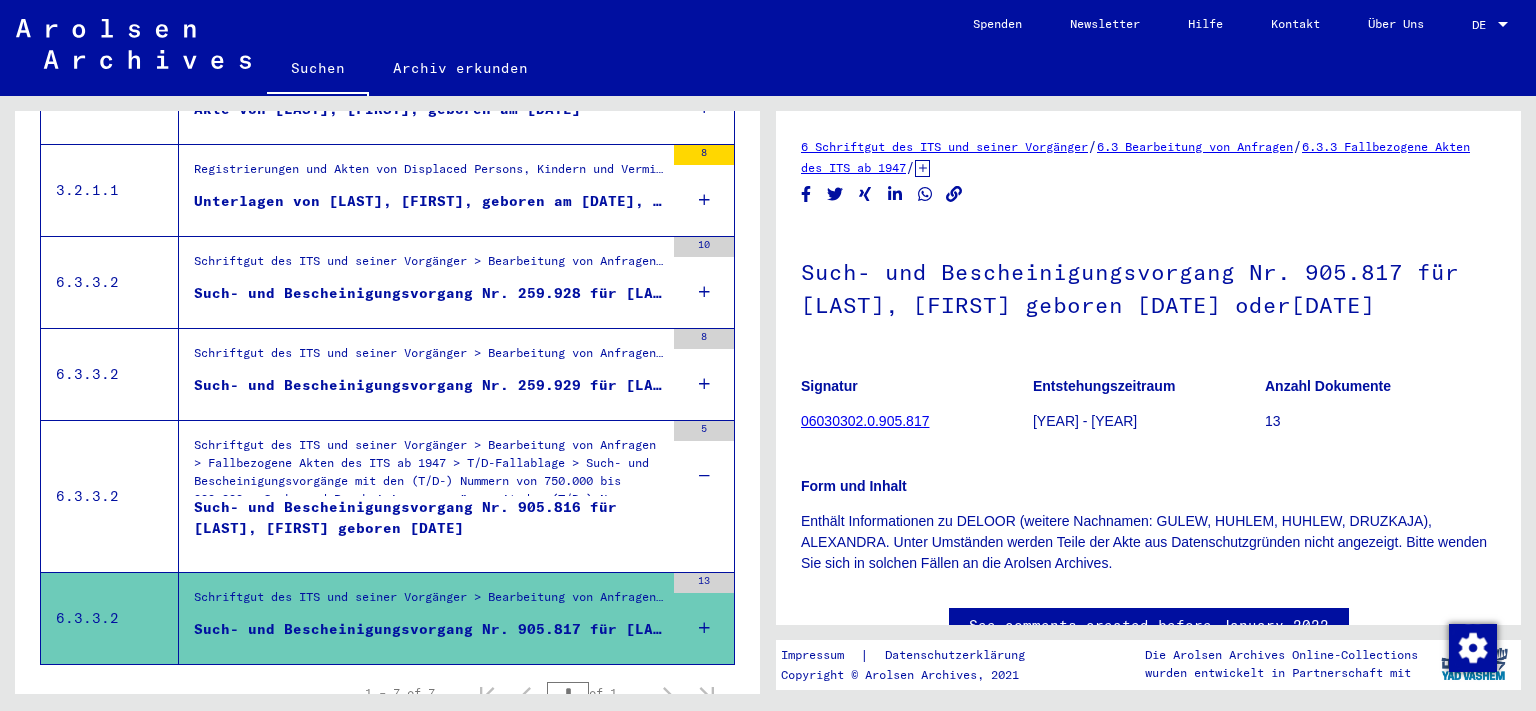 click on "Such- und Bescheinigungsvorgang Nr. 905.816 für [LAST], [FIRST] geboren [DATE]" at bounding box center (429, 527) 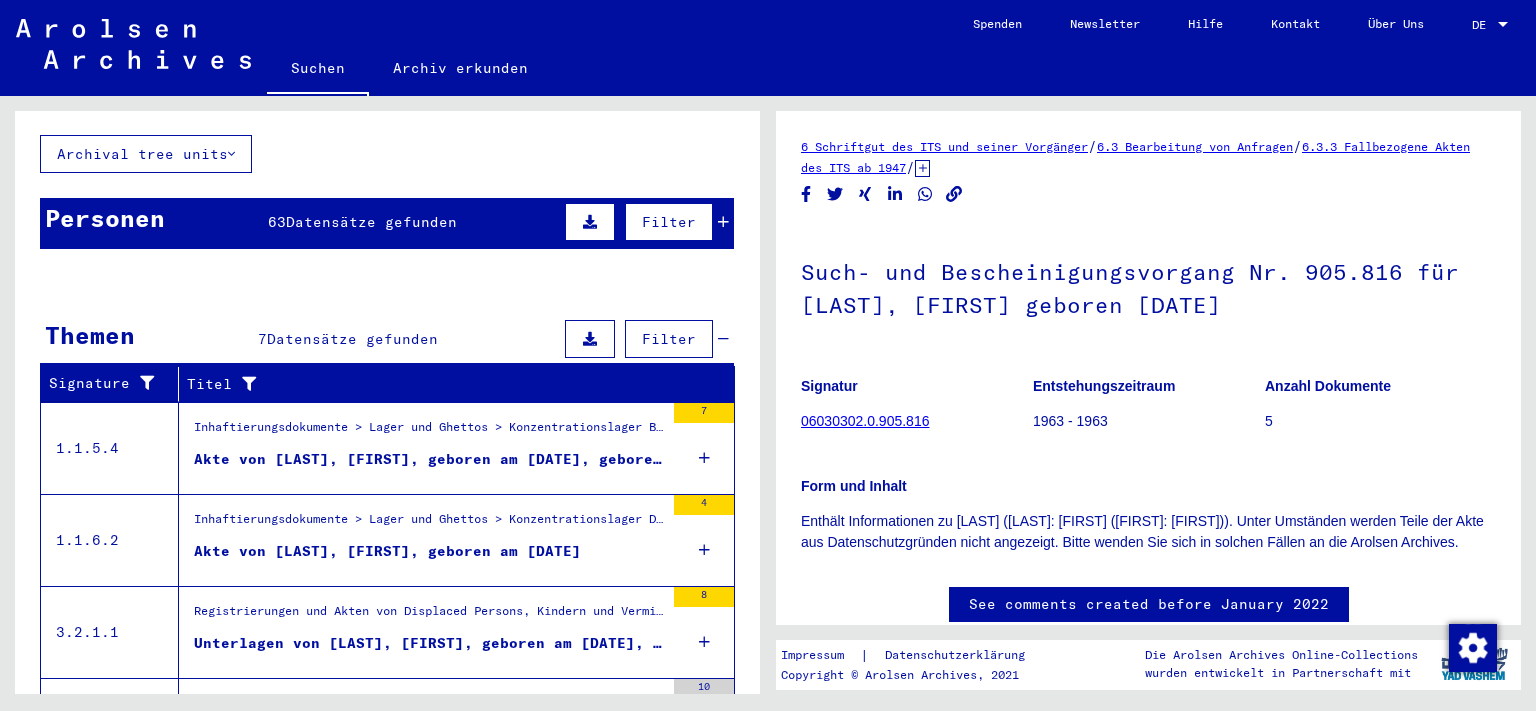 scroll, scrollTop: 0, scrollLeft: 0, axis: both 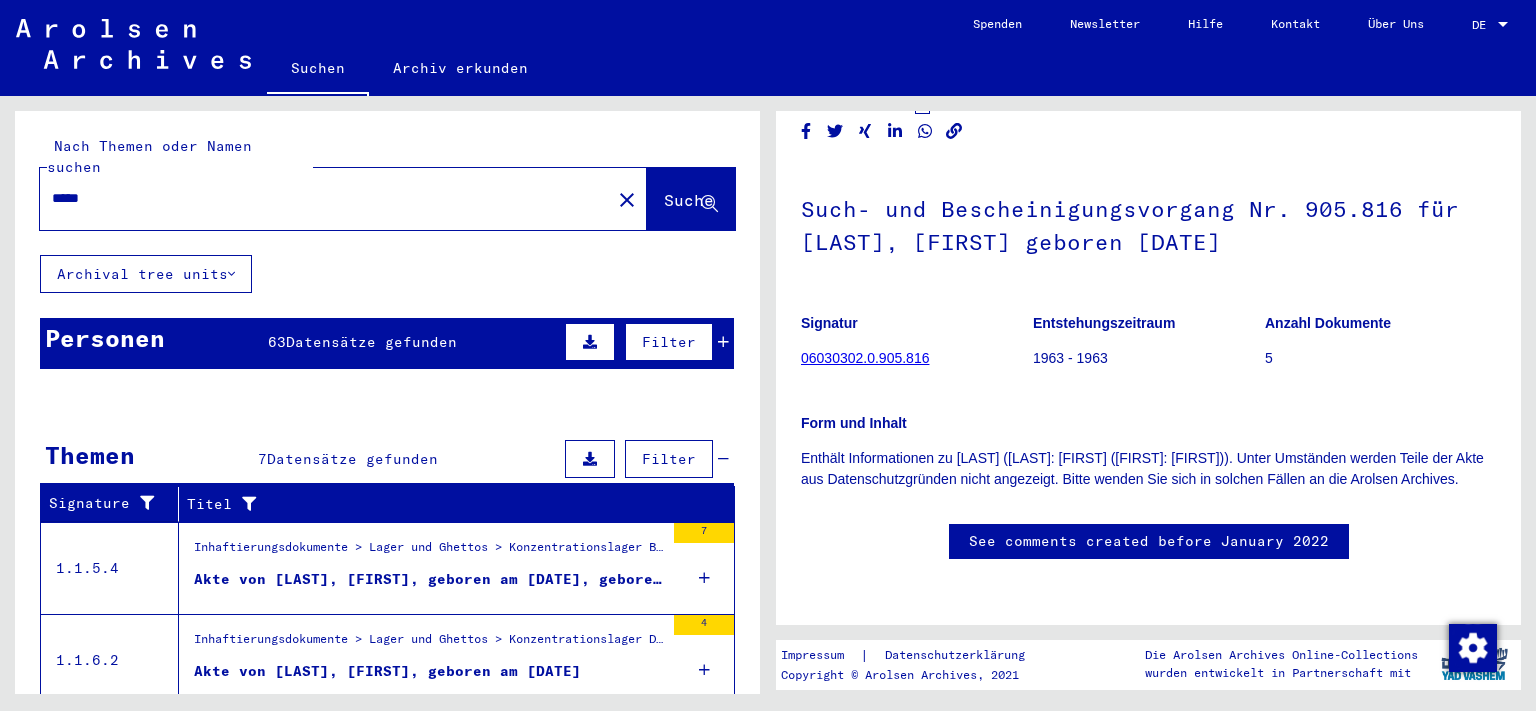 drag, startPoint x: 802, startPoint y: 413, endPoint x: 1099, endPoint y: 454, distance: 299.81662 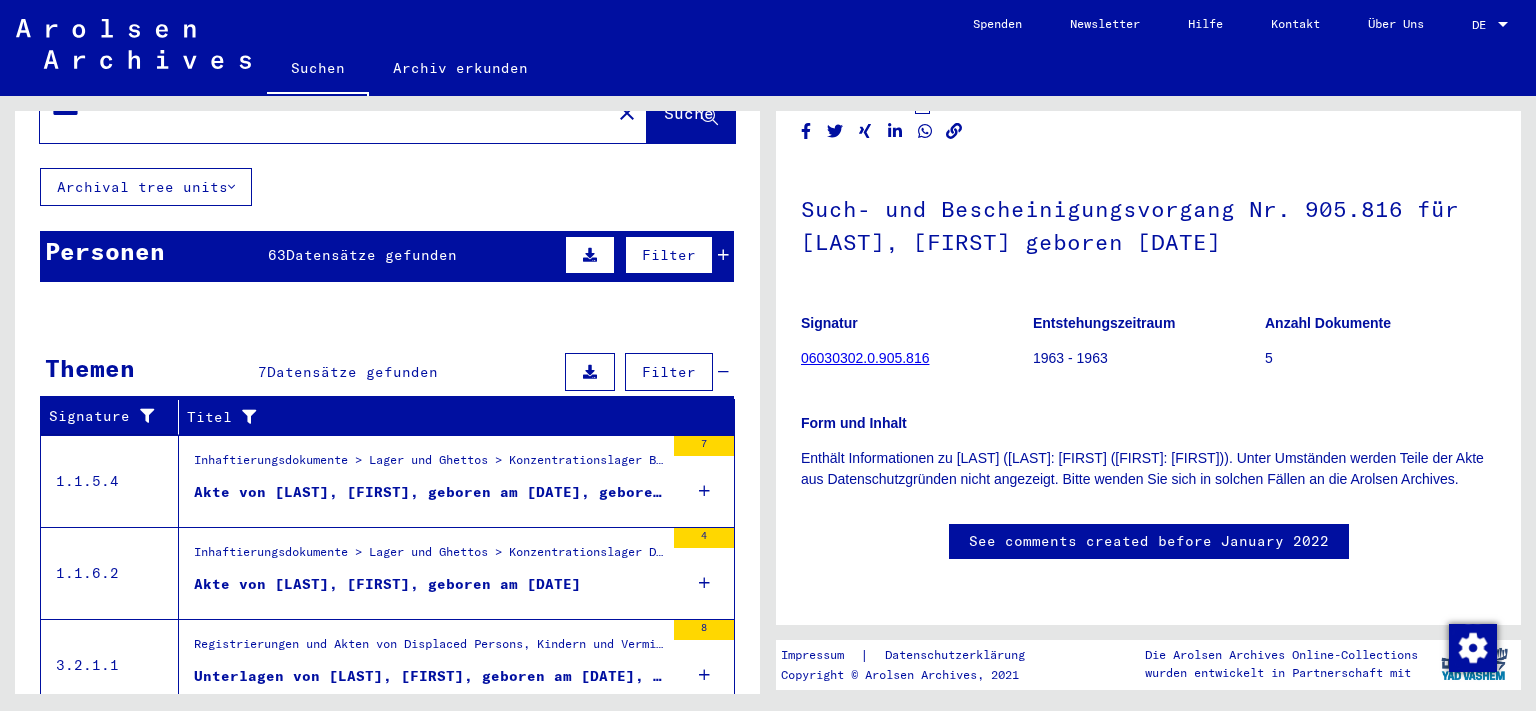 scroll, scrollTop: 221, scrollLeft: 0, axis: vertical 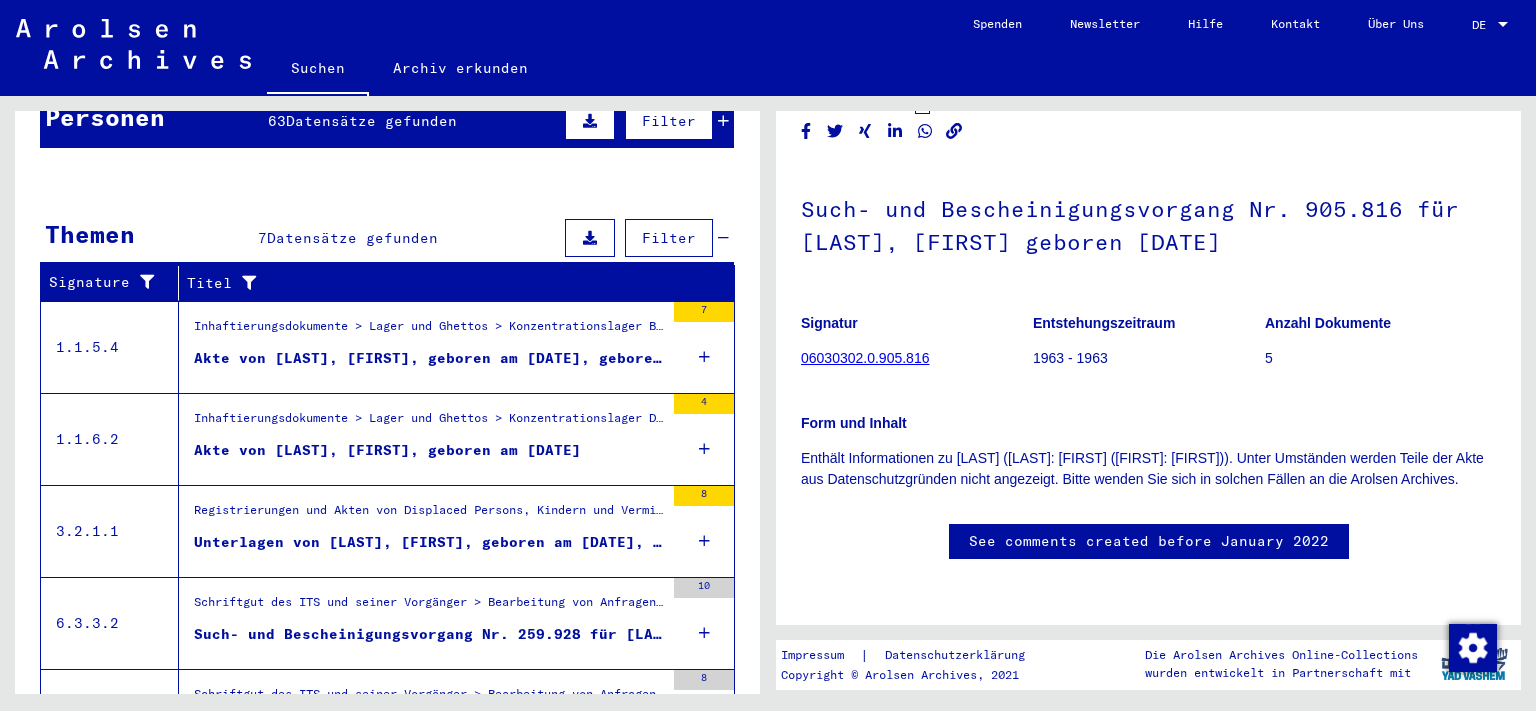 click on "Akte von [LAST], [FIRST], geboren am [DATE], geboren in [LOCATION]" at bounding box center [429, 358] 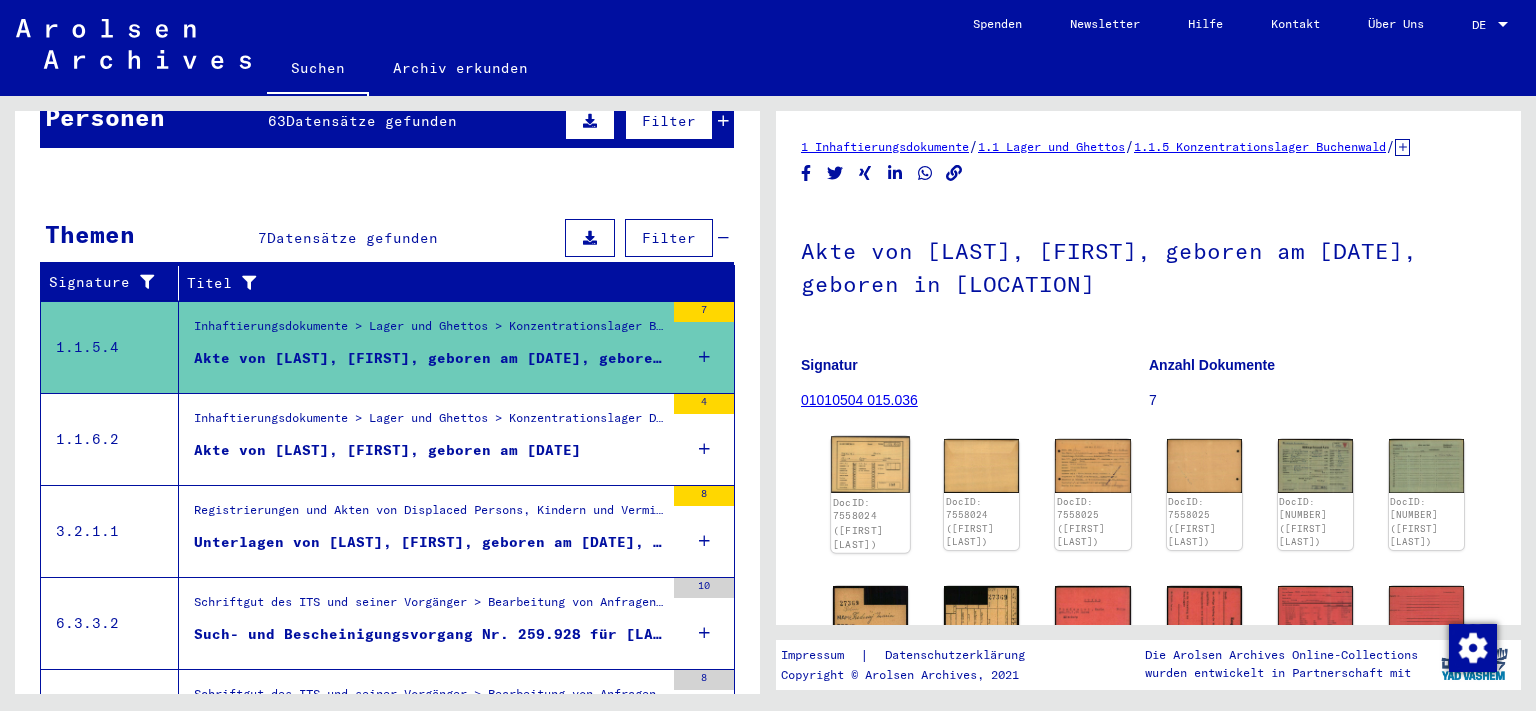 click 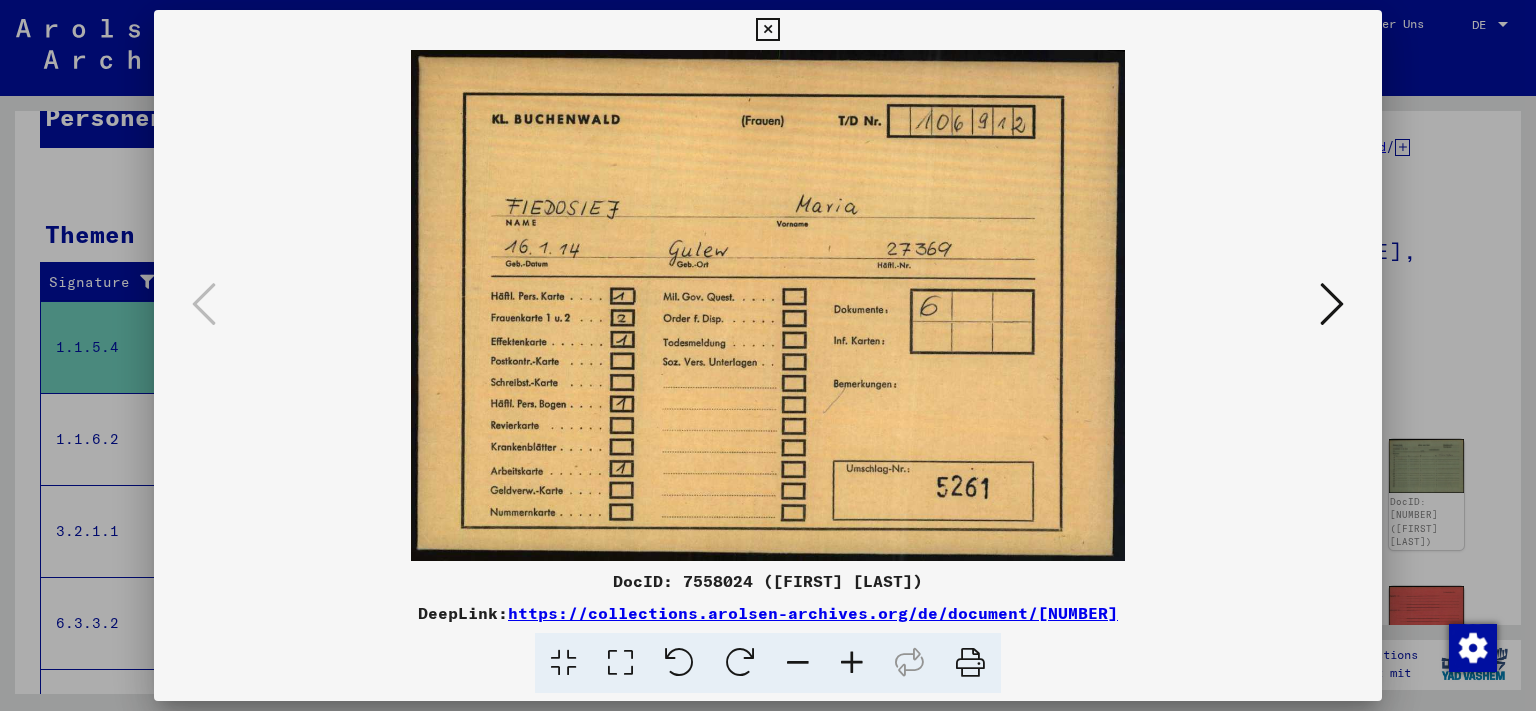 click at bounding box center (1332, 304) 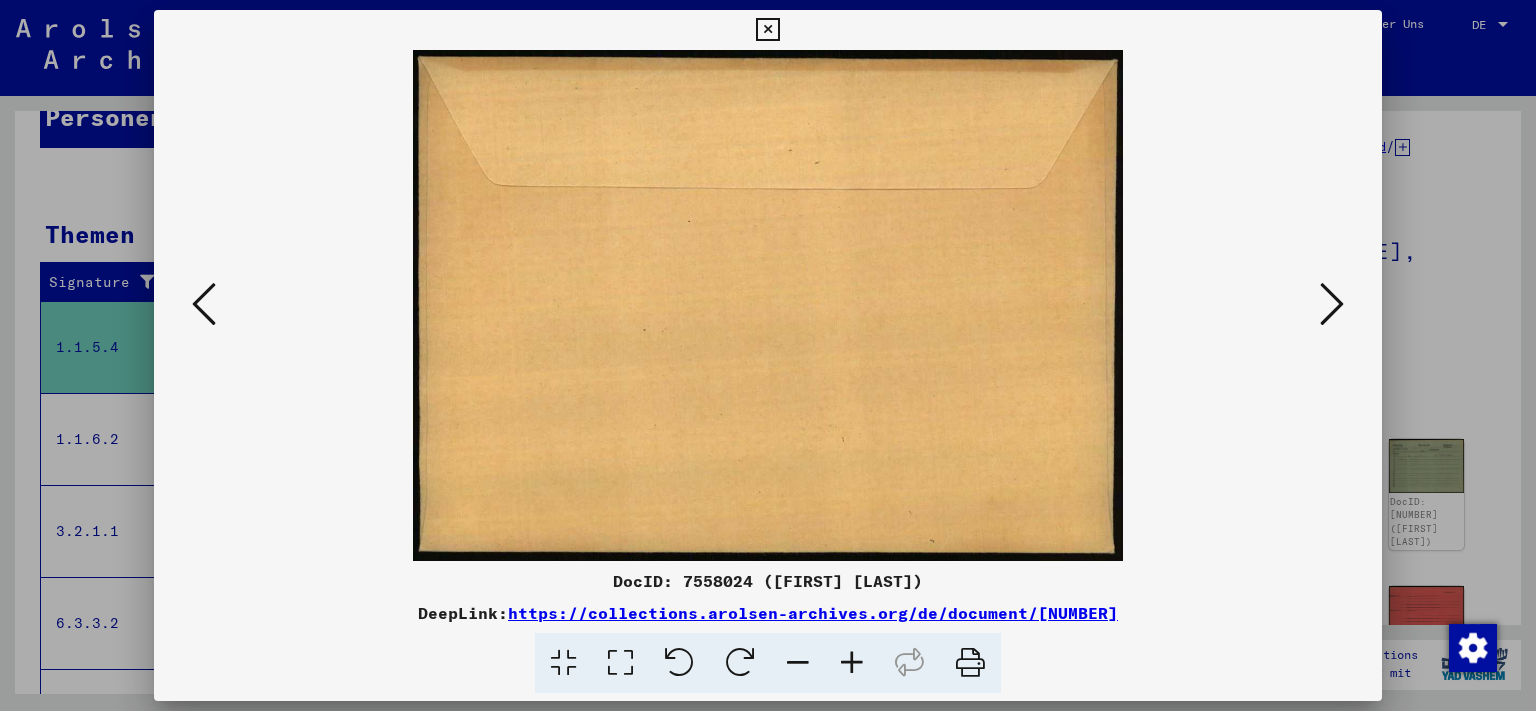 click at bounding box center (1332, 304) 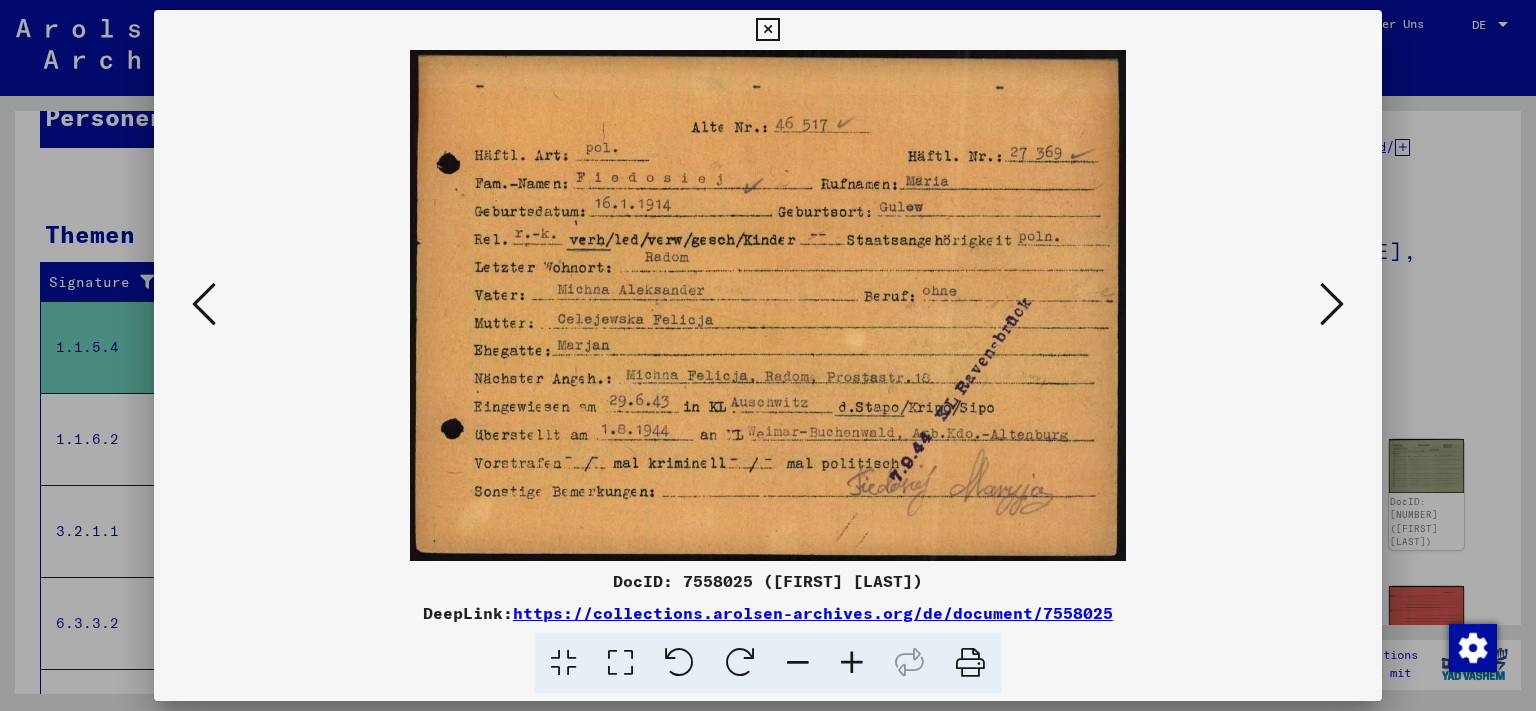 click at bounding box center [1332, 304] 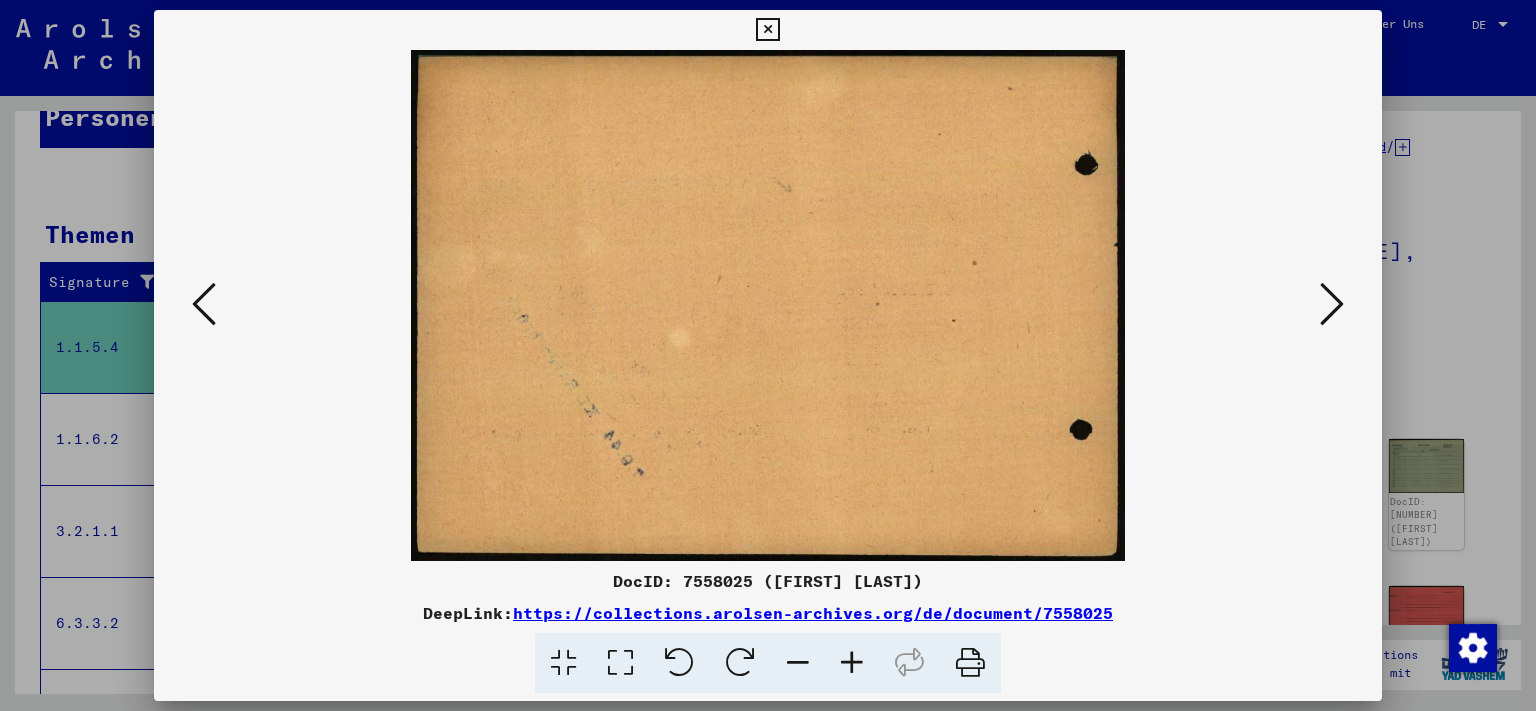 click at bounding box center (1332, 304) 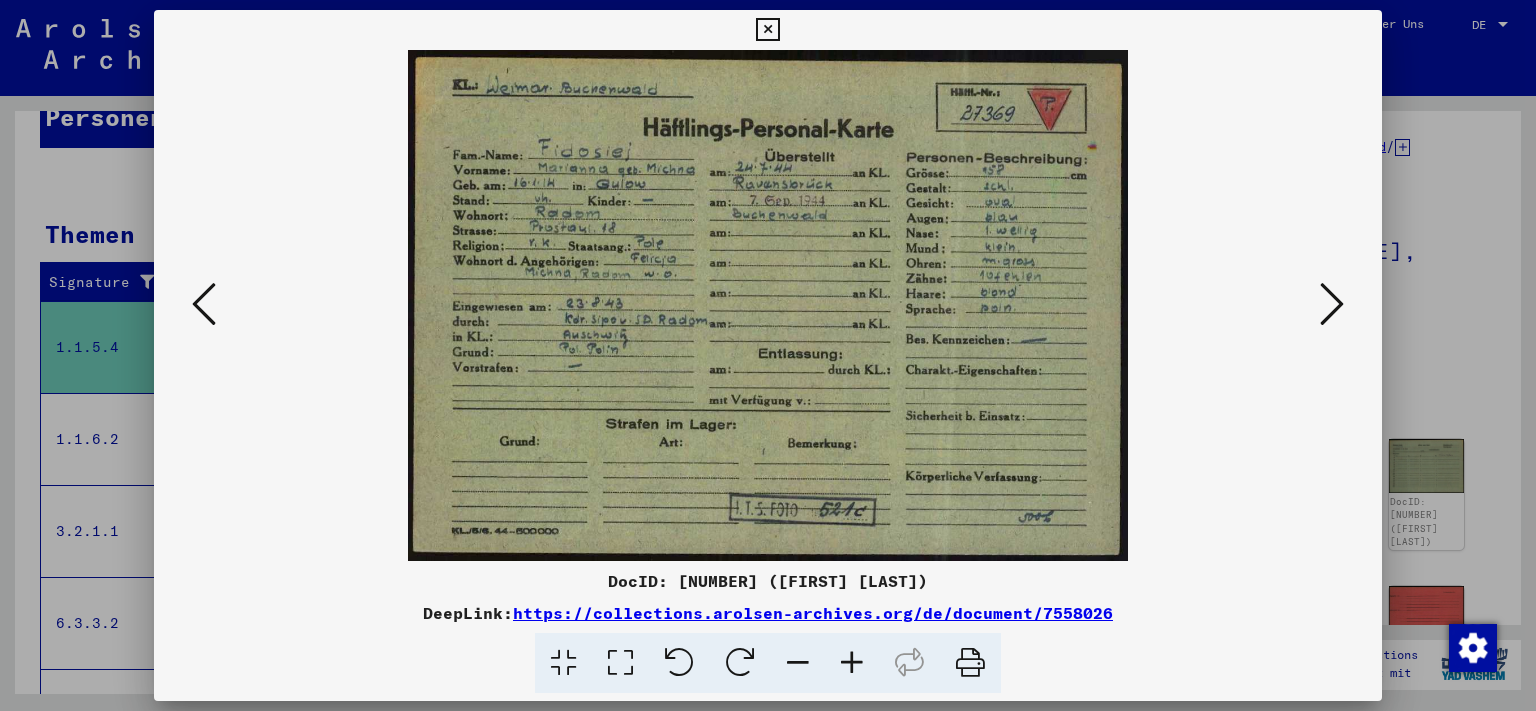 click at bounding box center [1332, 304] 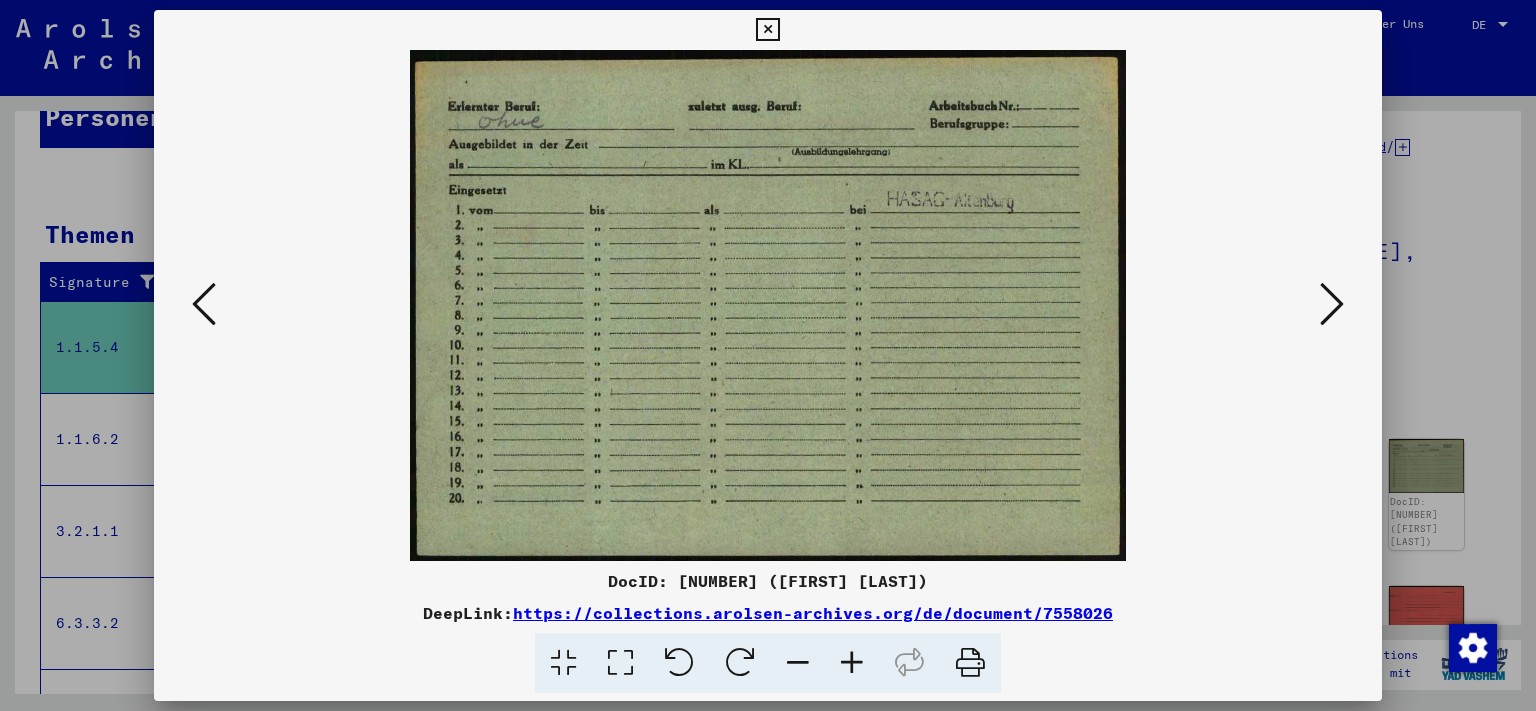 click at bounding box center [1332, 304] 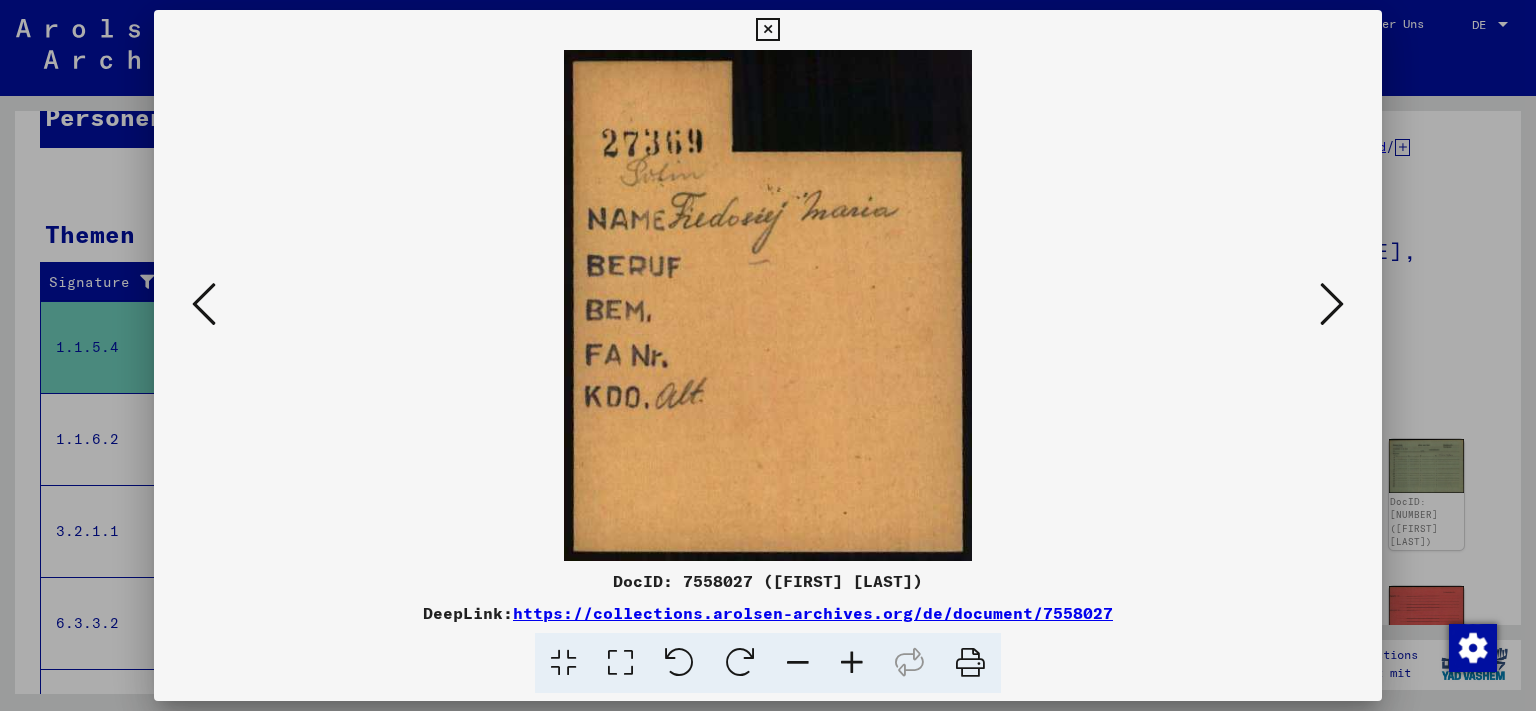 click at bounding box center (1332, 304) 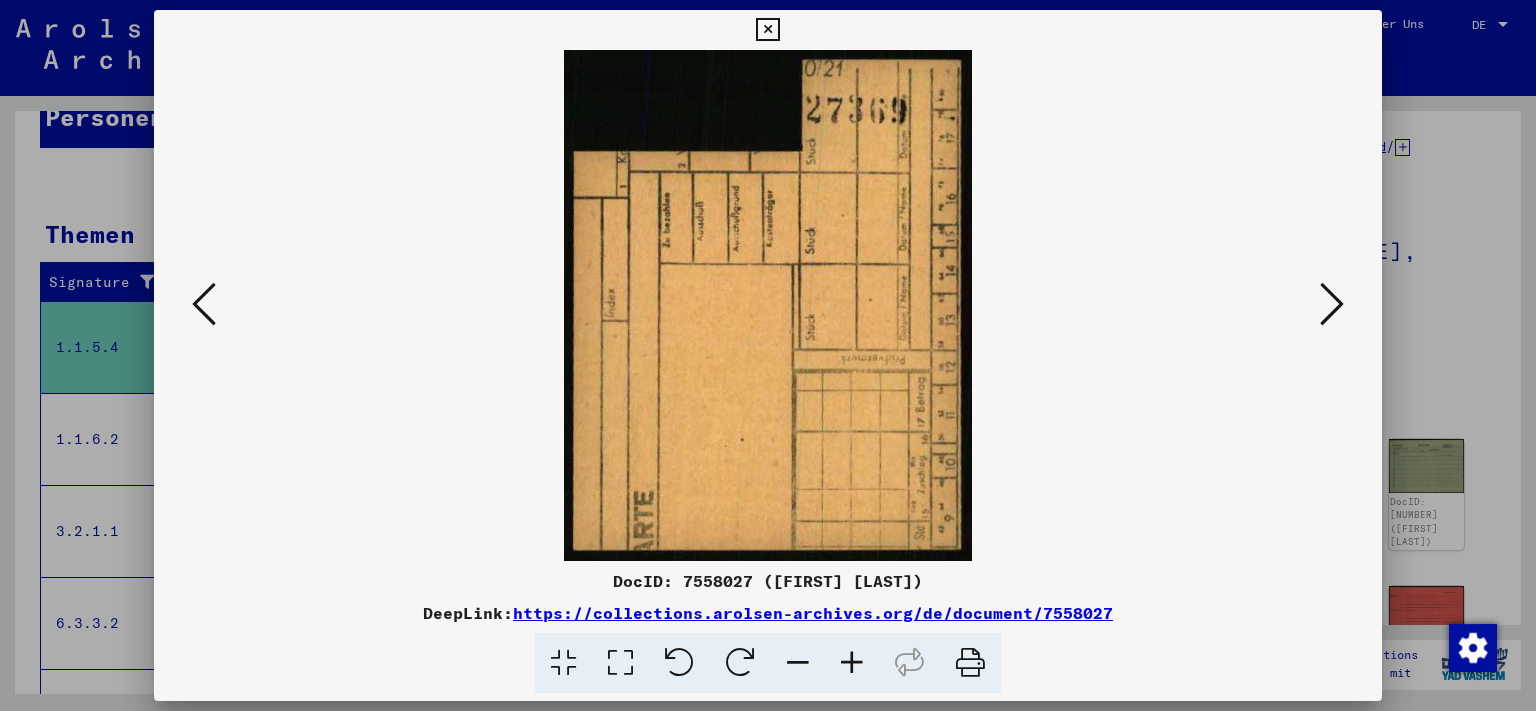 click at bounding box center [1332, 304] 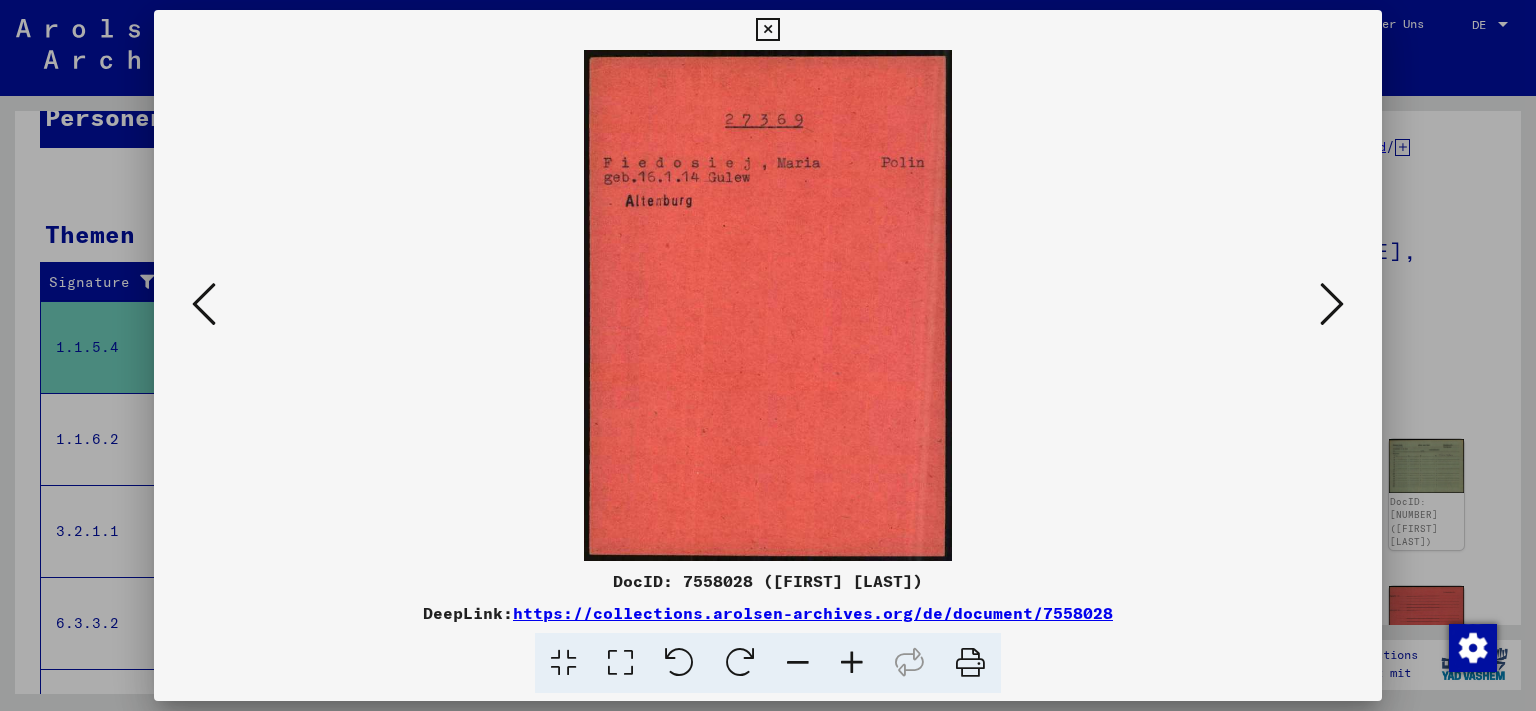 click at bounding box center [1332, 304] 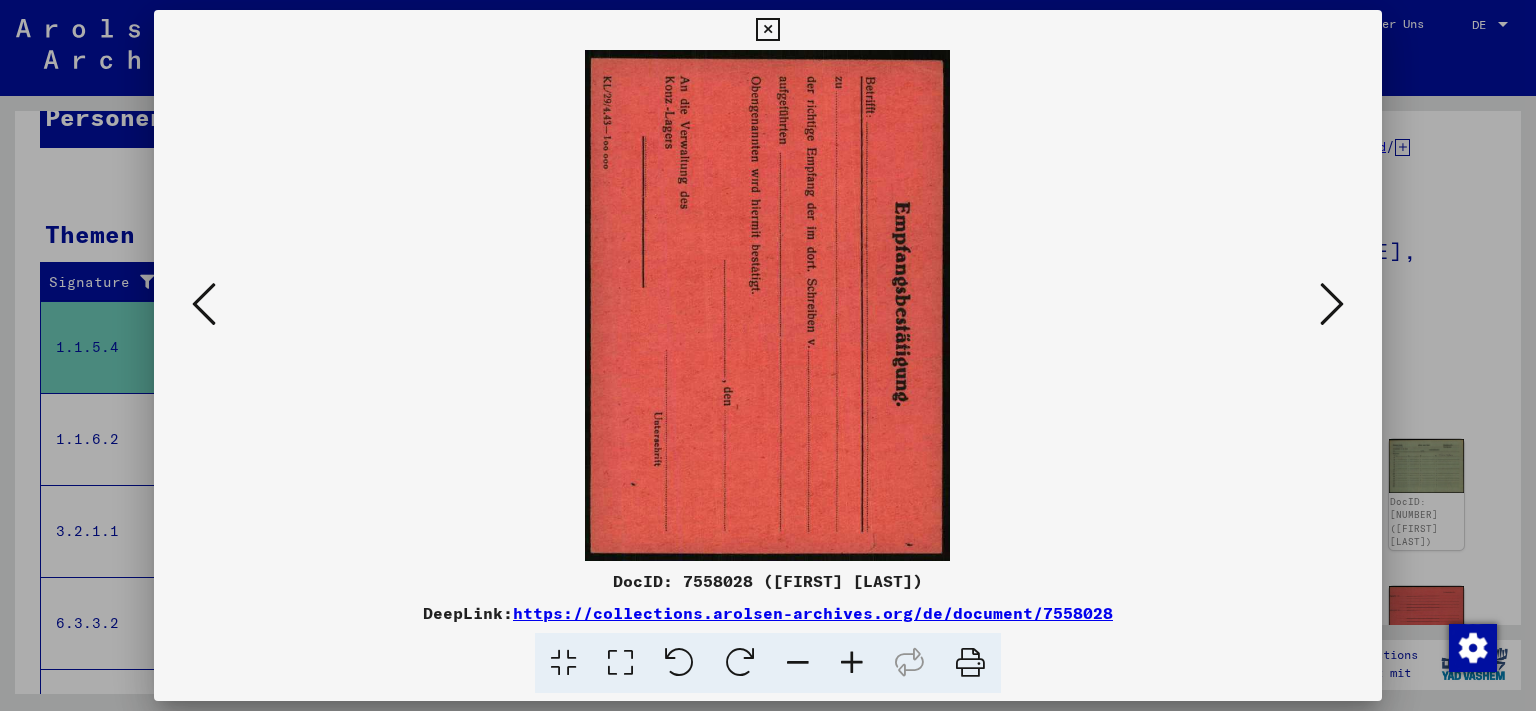 click at bounding box center [1332, 304] 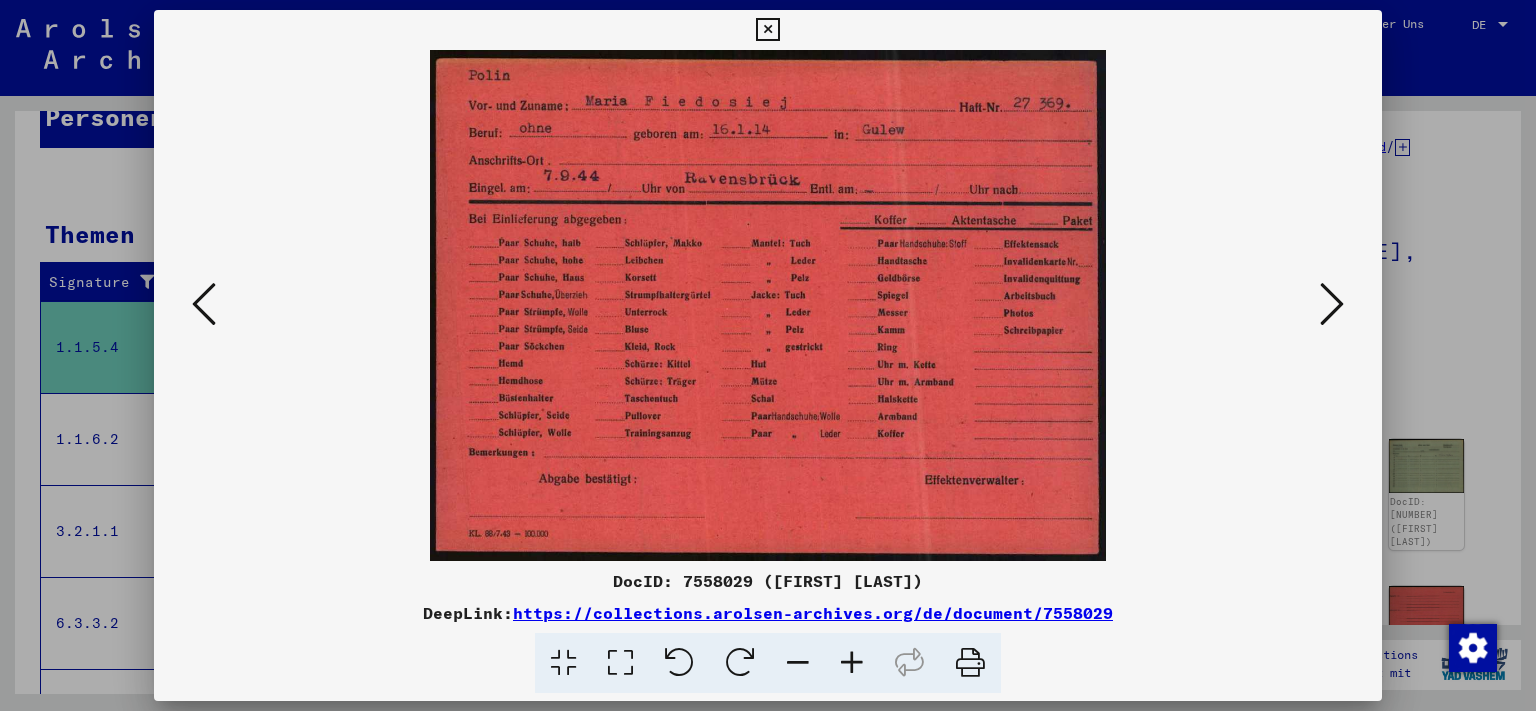 click at bounding box center (1332, 304) 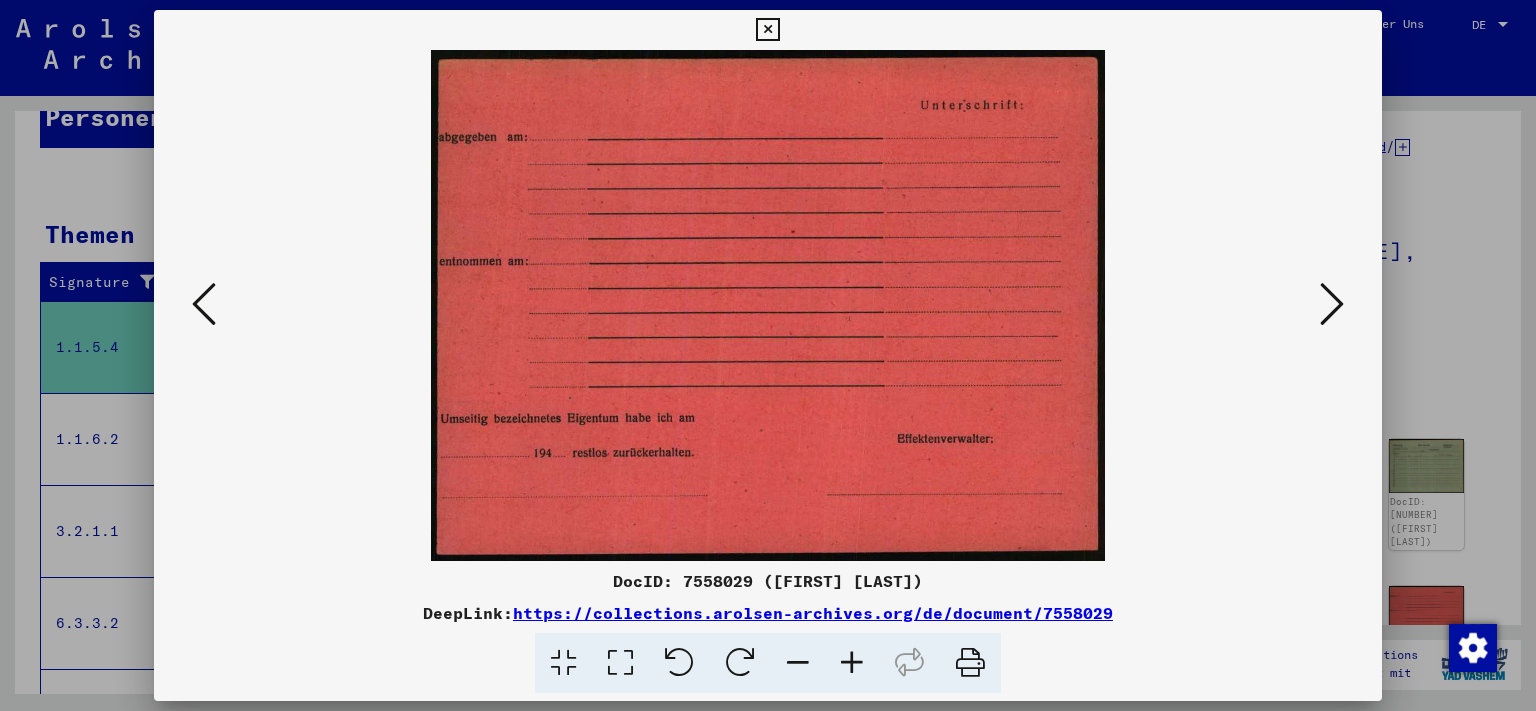 click at bounding box center (1332, 304) 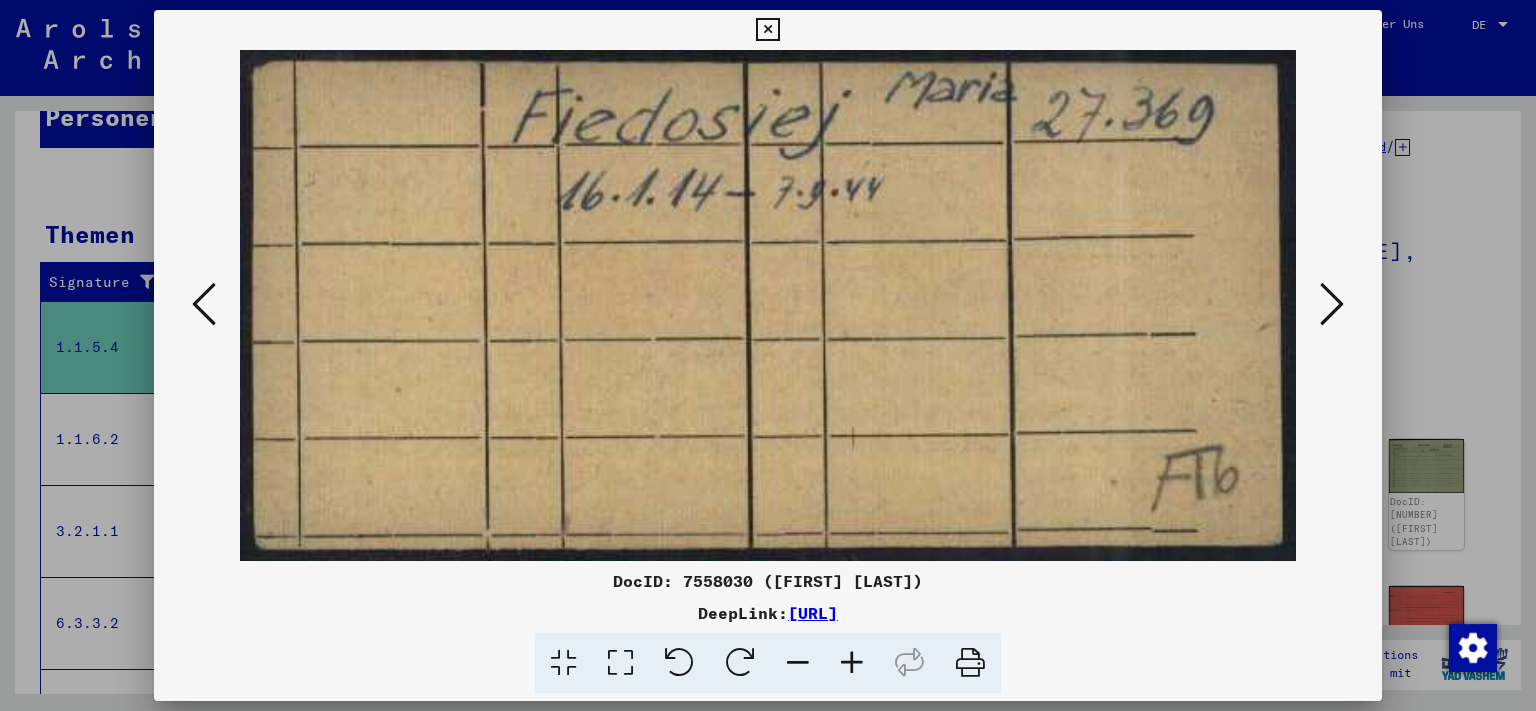 click at bounding box center (1332, 304) 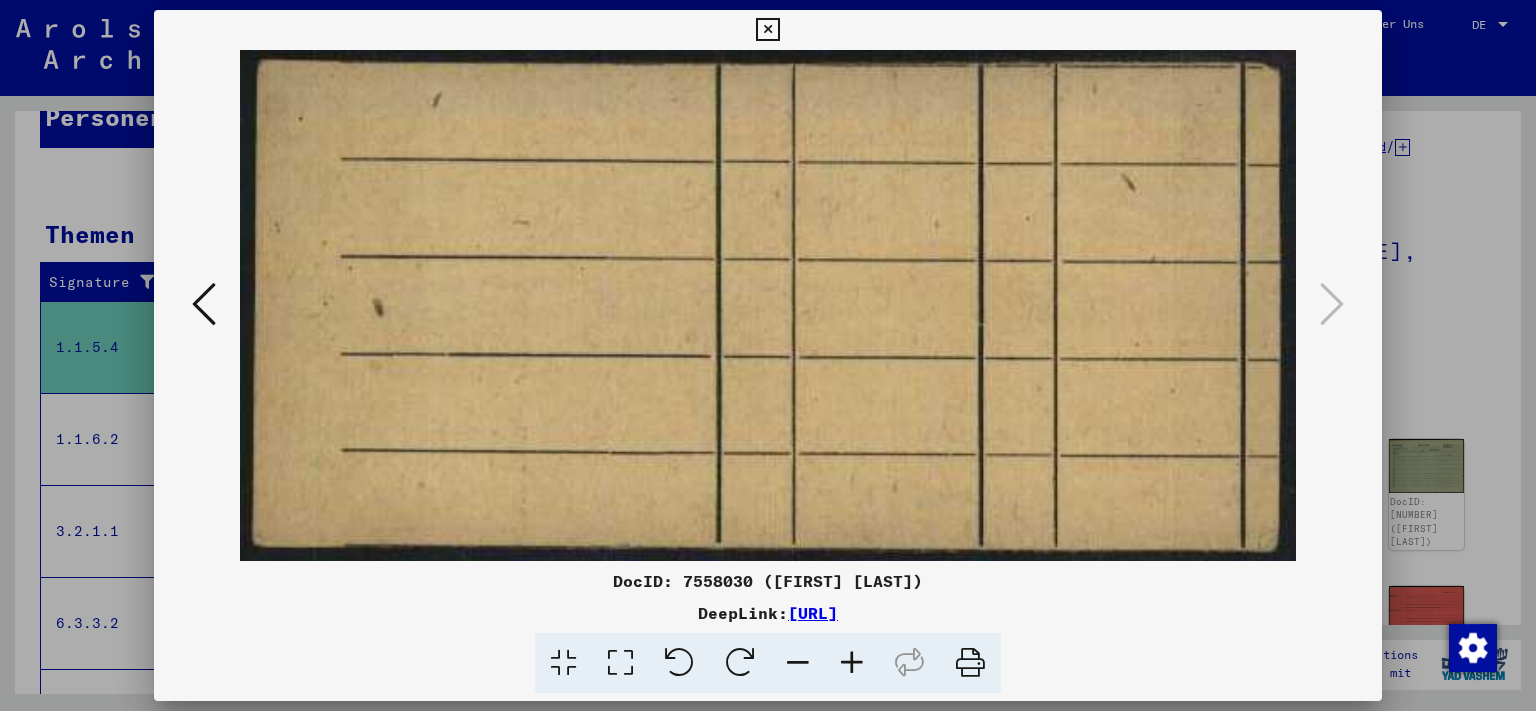 click at bounding box center (767, 30) 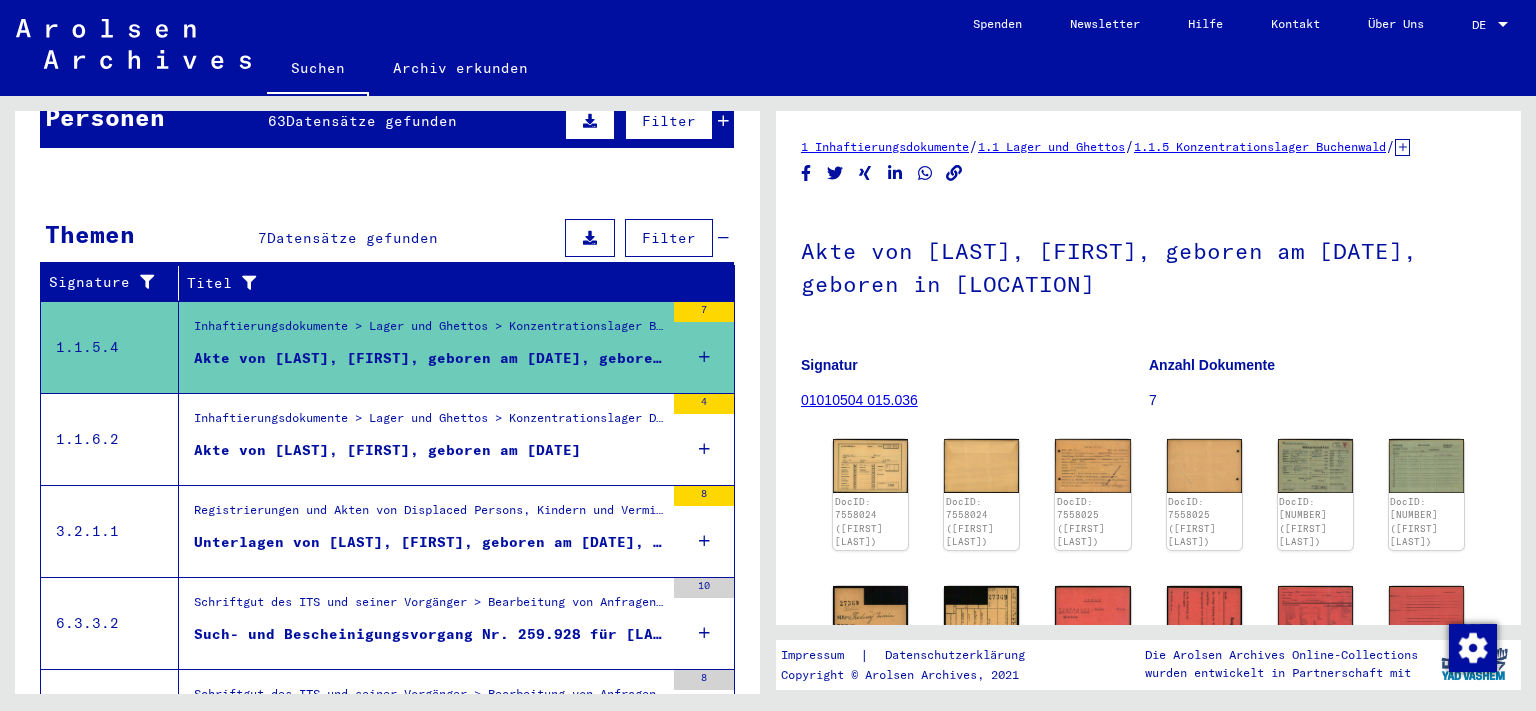 click on "Inhaftierungsdokumente > Lager und Ghettos > Konzentrationslager Dachau > Individuelle Unterlagen Dachau > Individuelle Häftlings Unterlagen - KL Dachau > Akten mit Namen ab GRYLAK" at bounding box center (429, 424) 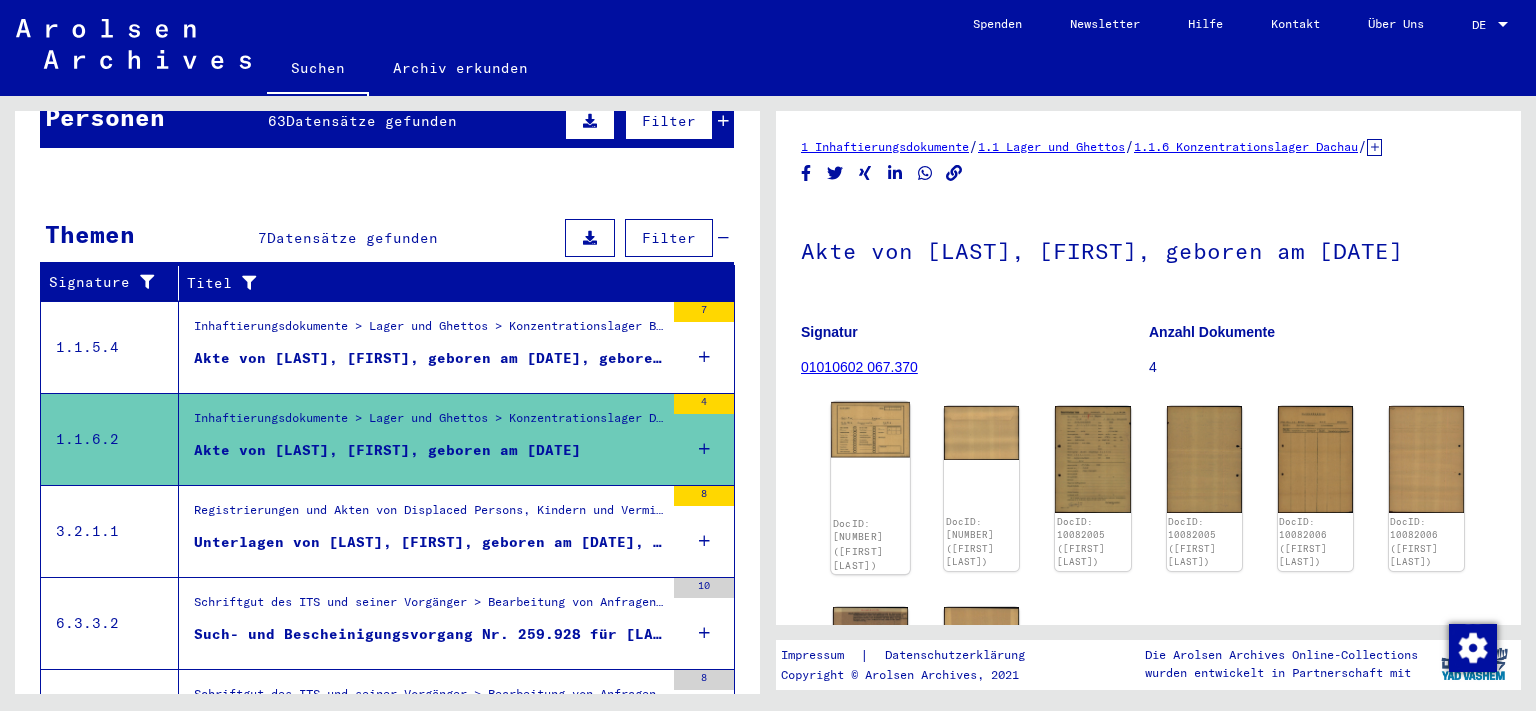 click 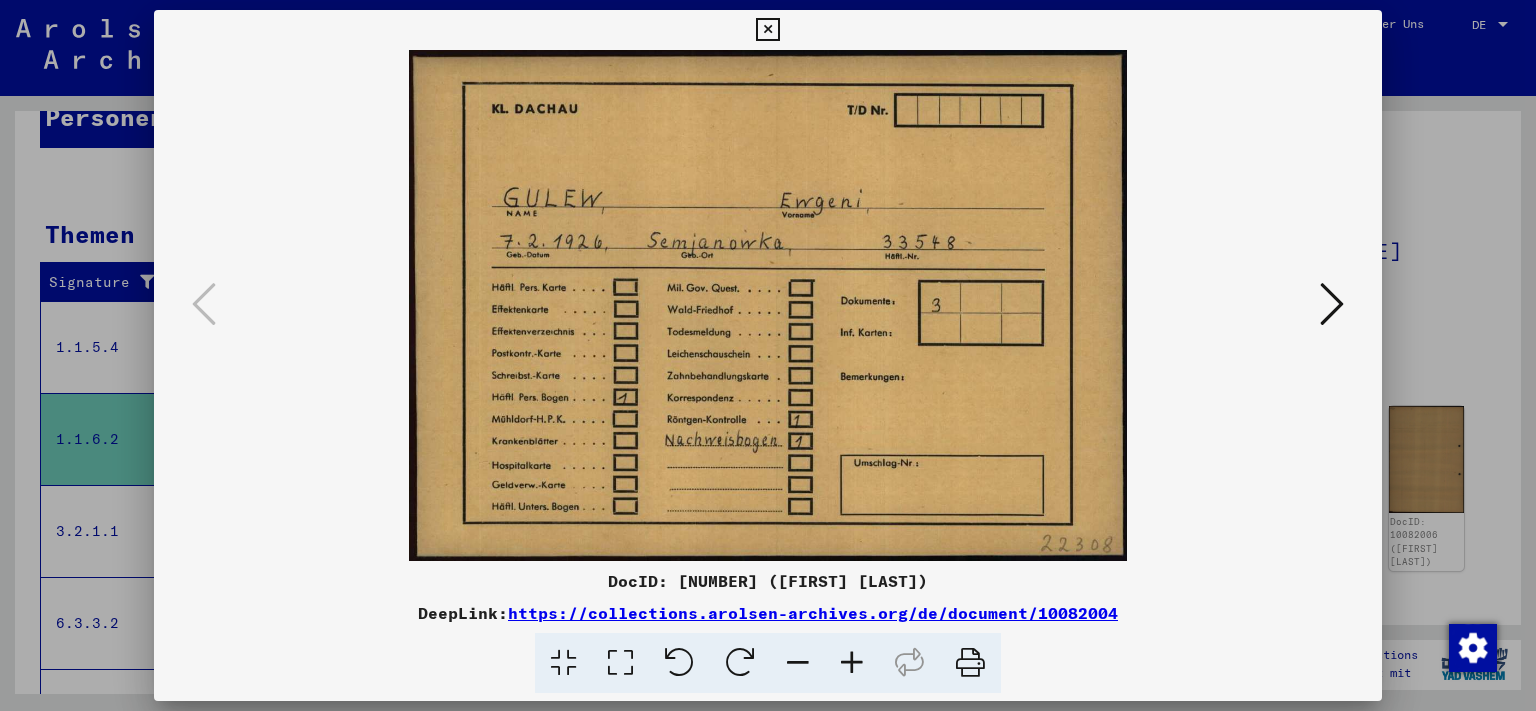 click at bounding box center [1332, 304] 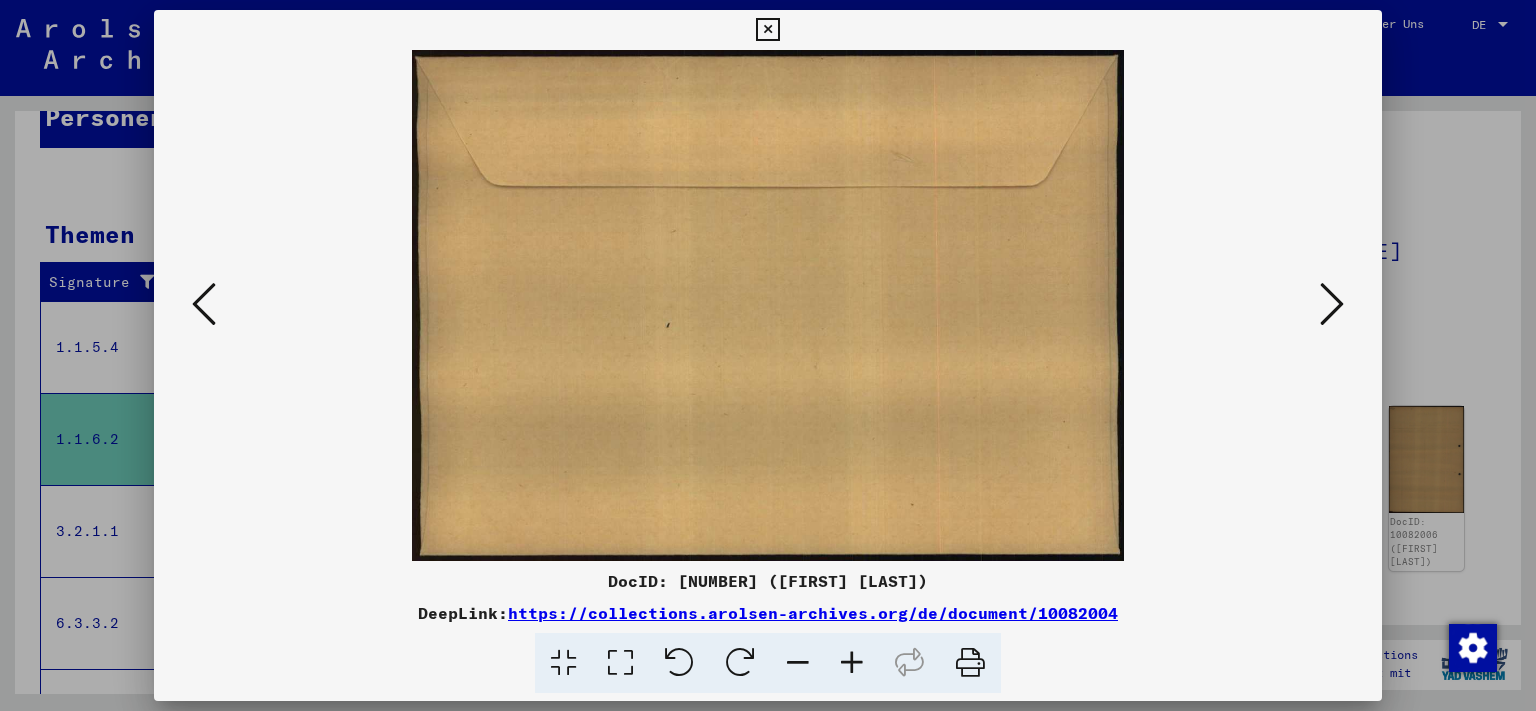 click at bounding box center [1332, 304] 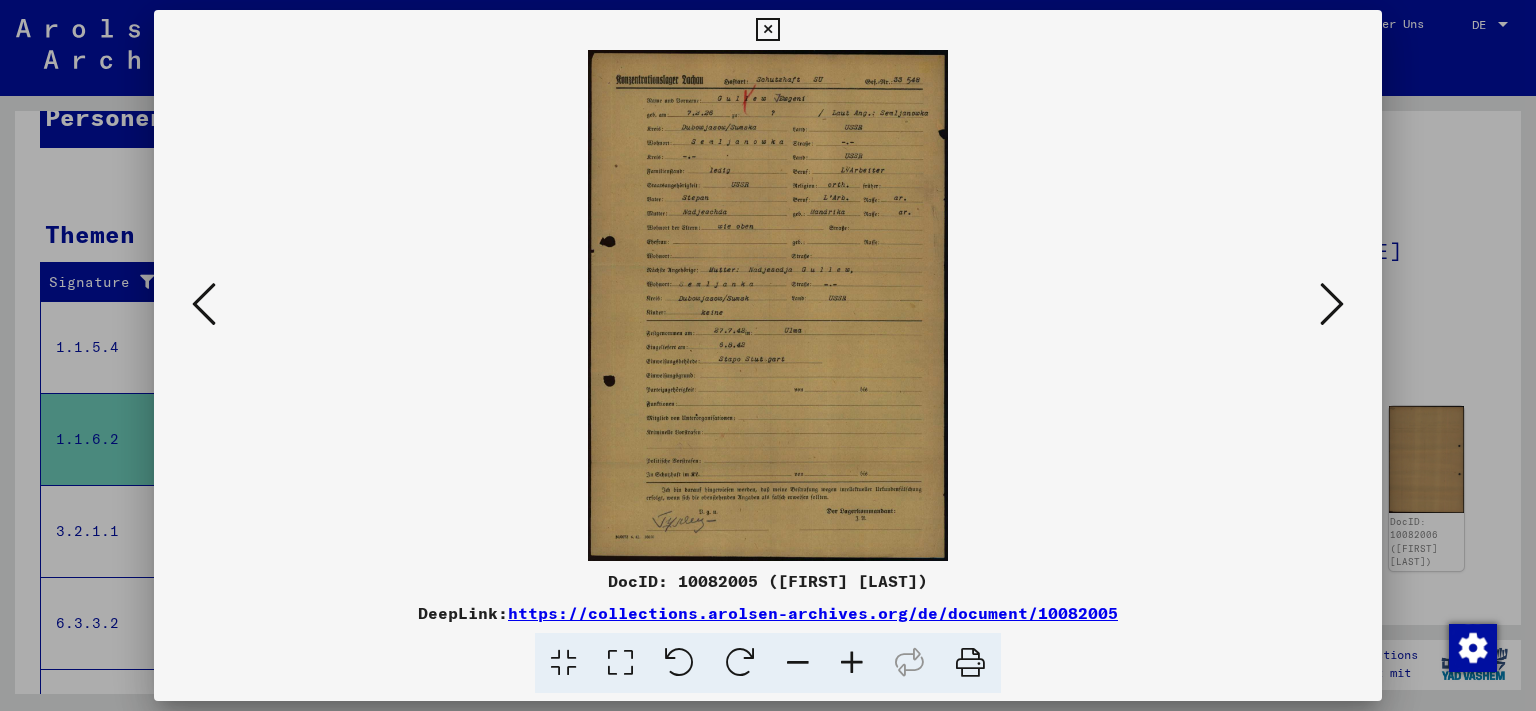 click at bounding box center [1332, 304] 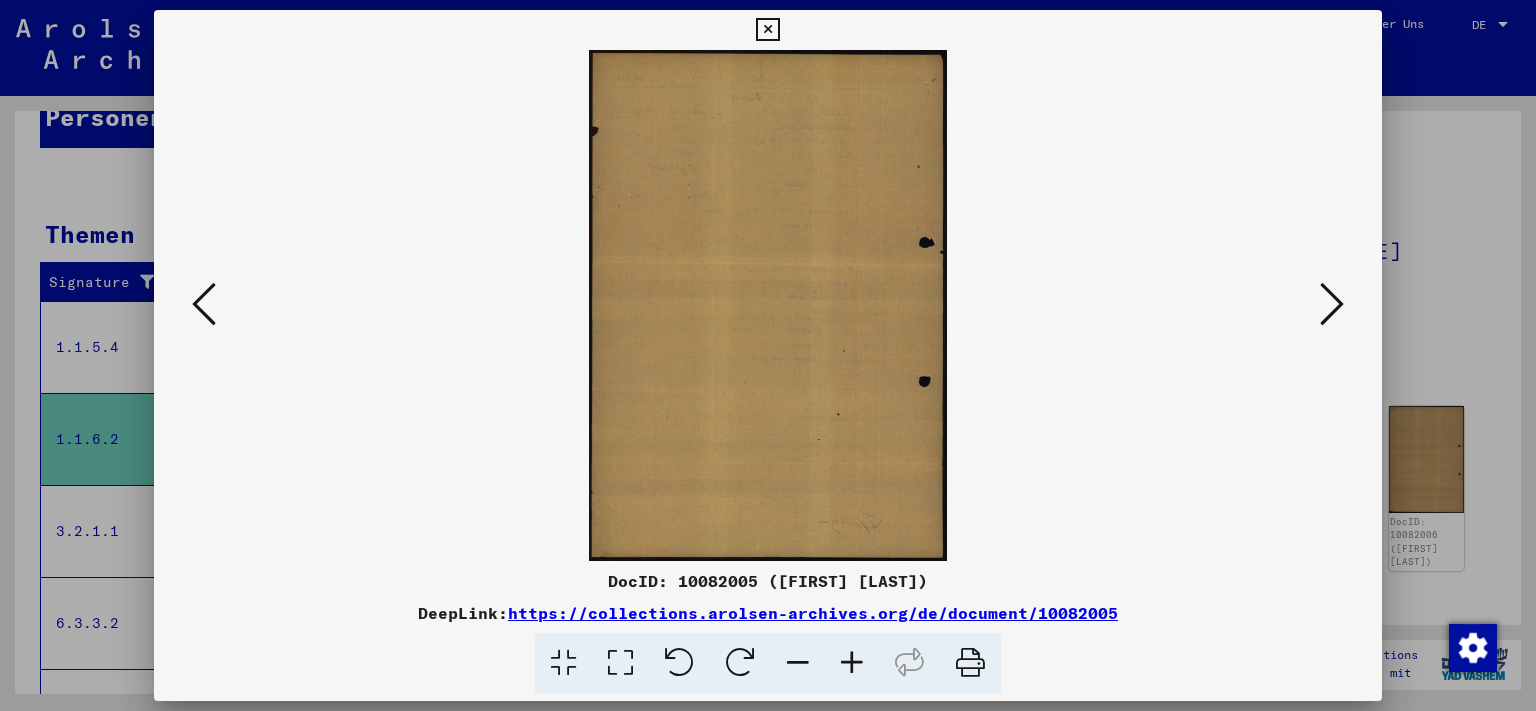 click at bounding box center [1332, 304] 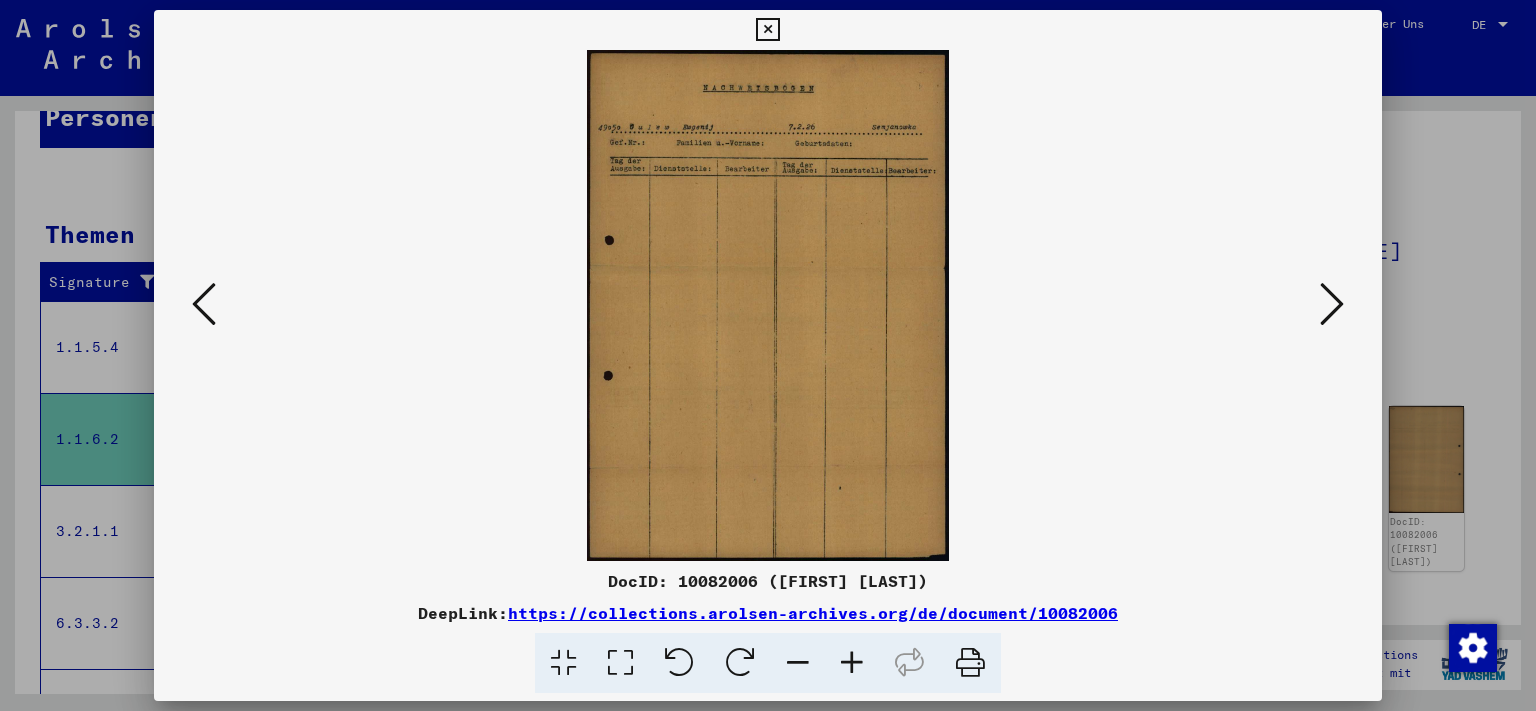 click at bounding box center (1332, 304) 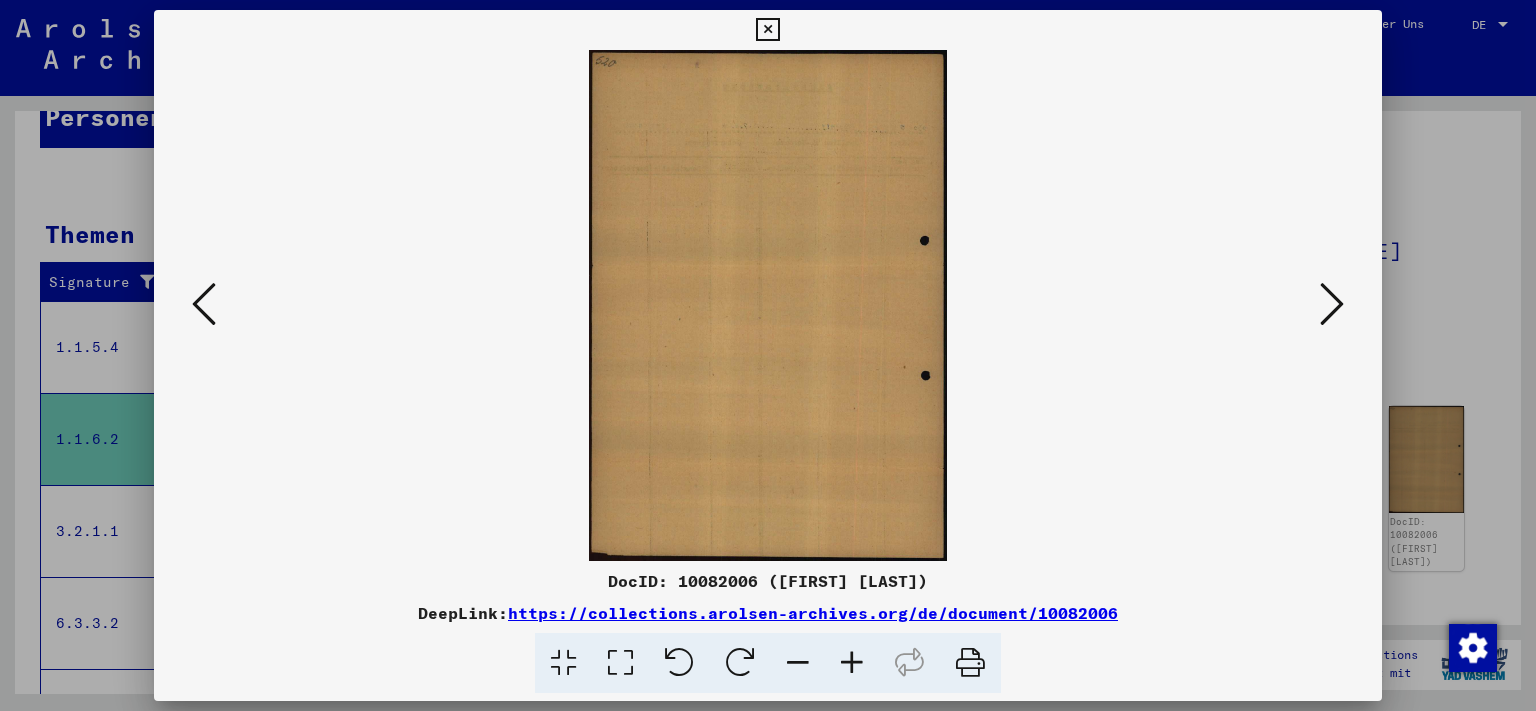 click at bounding box center [1332, 304] 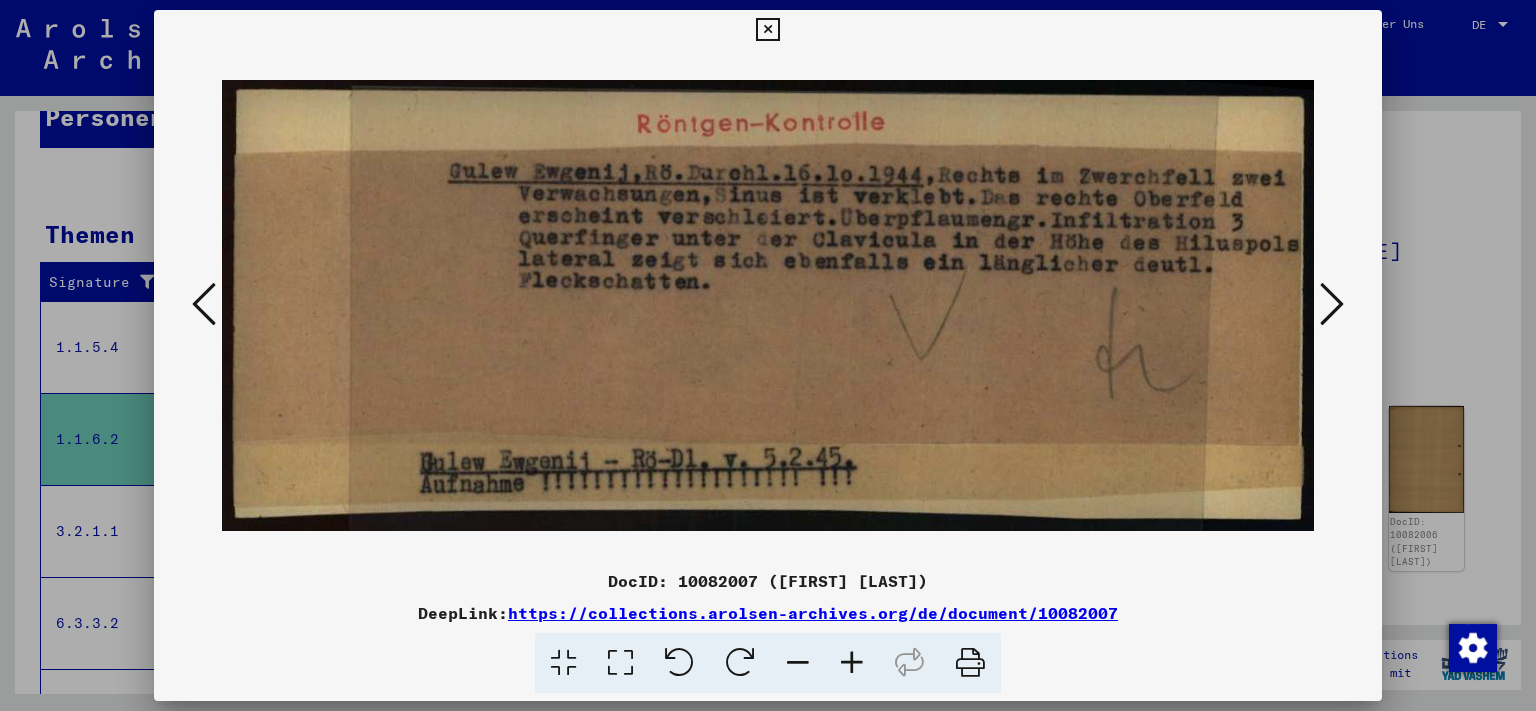 click at bounding box center [1332, 304] 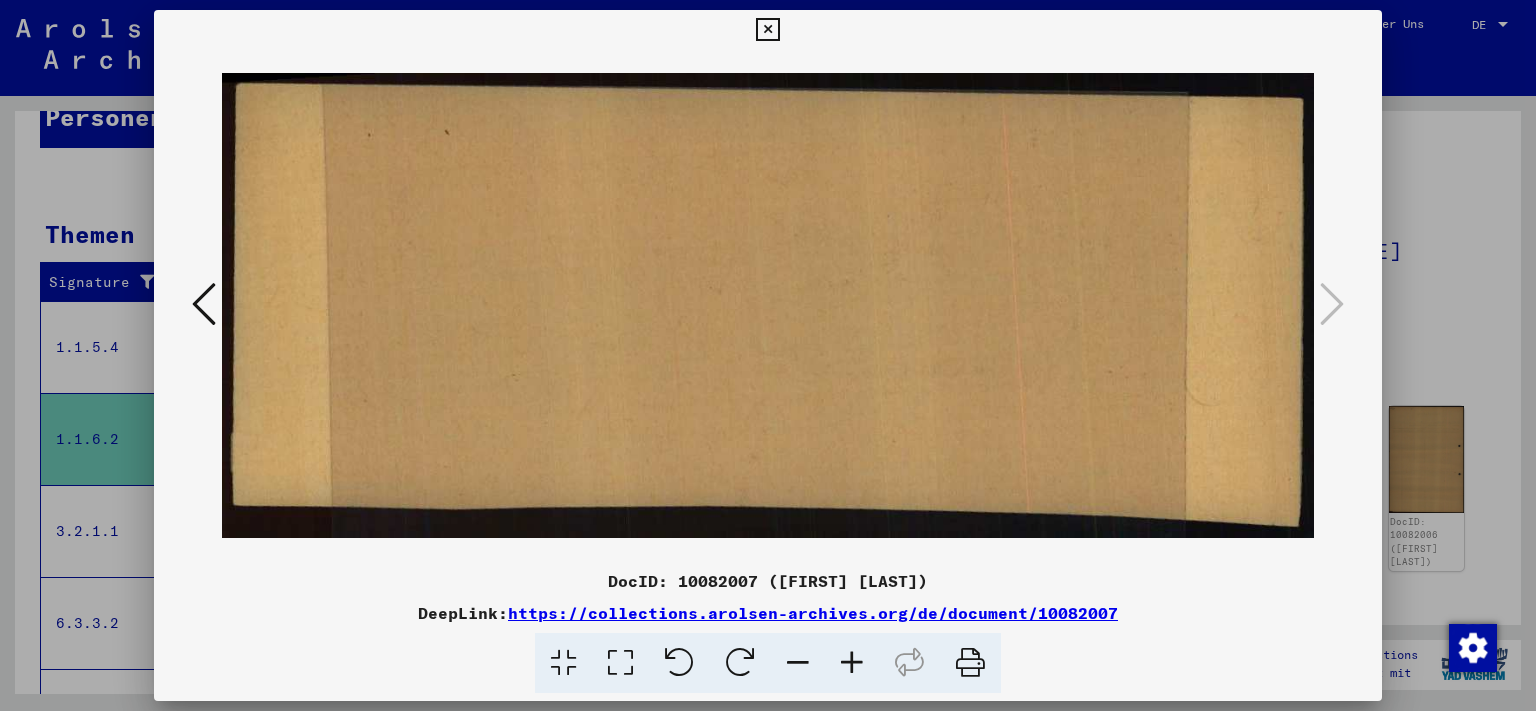 click at bounding box center (767, 30) 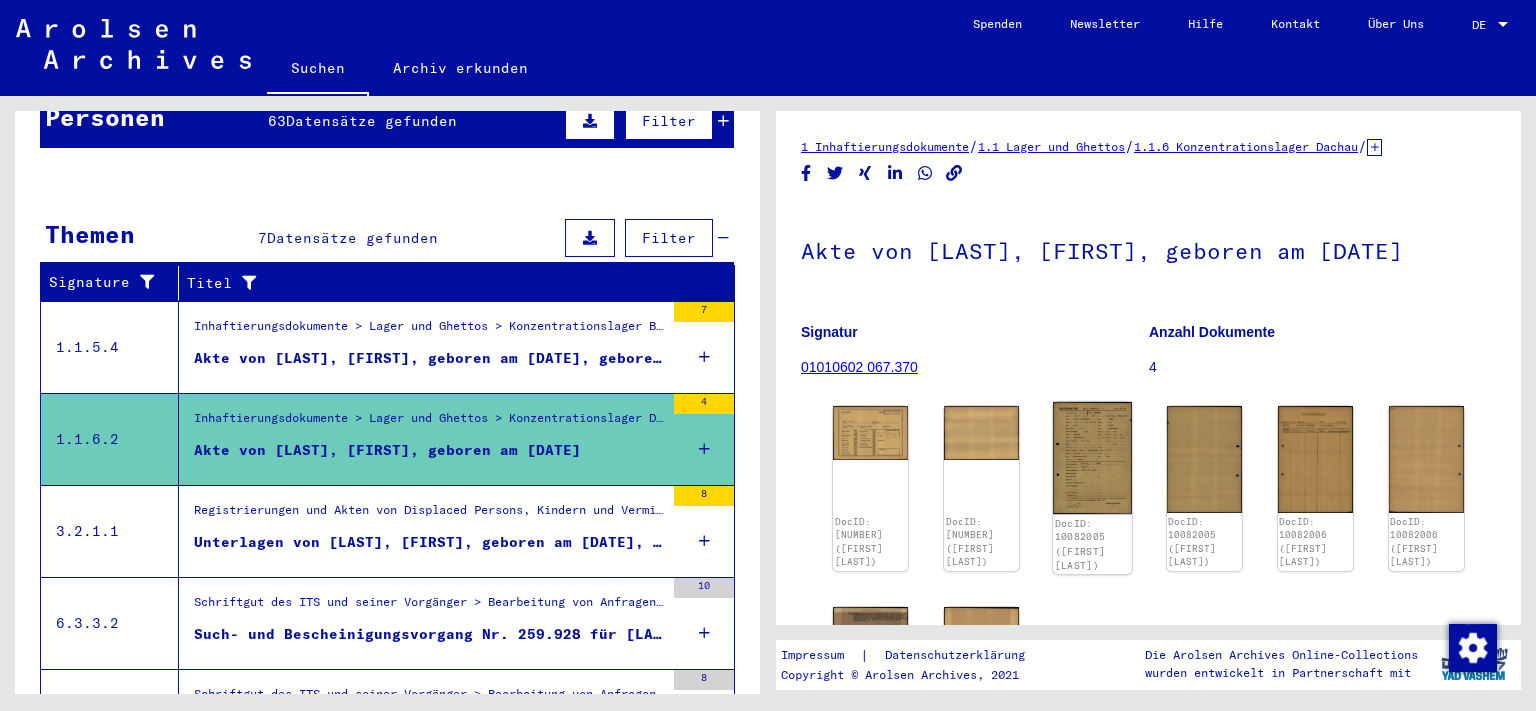 click 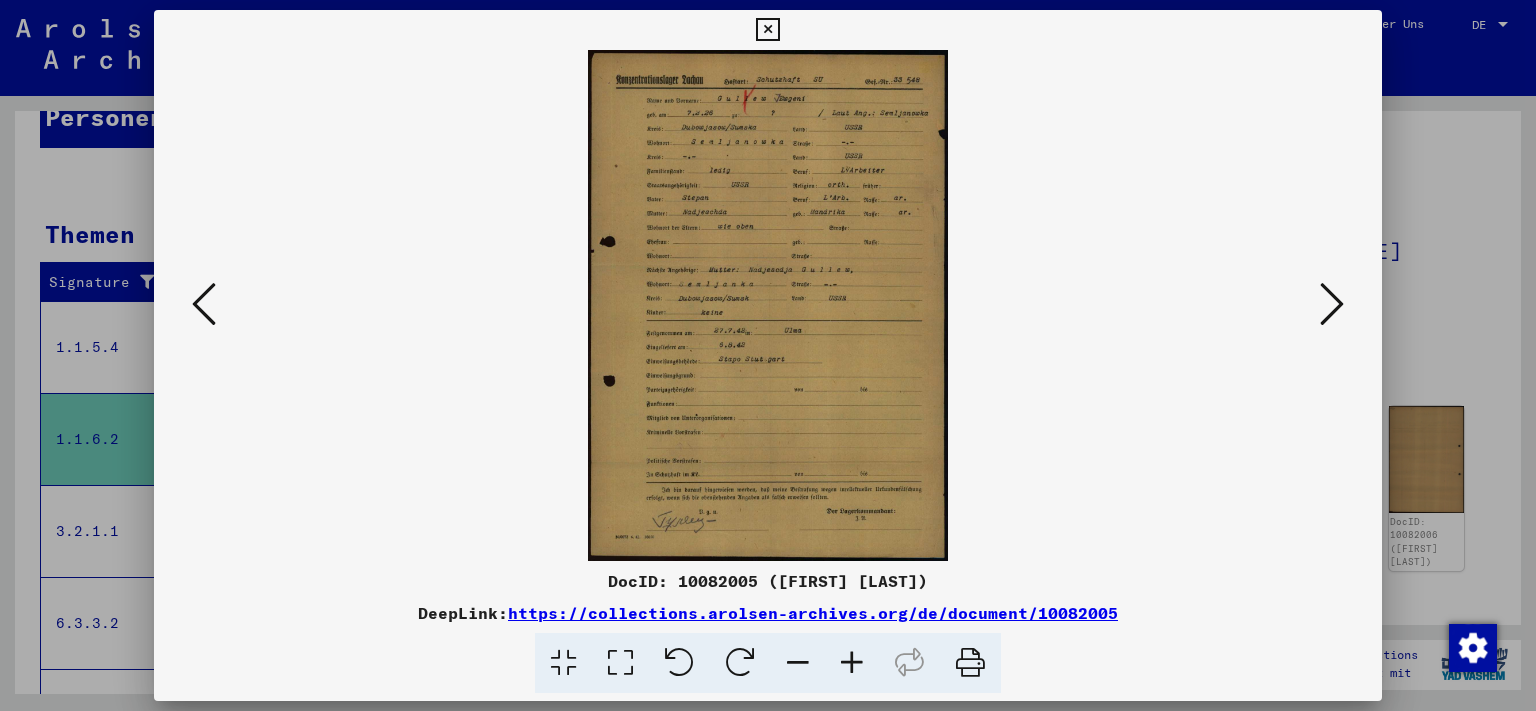 click at bounding box center [1332, 304] 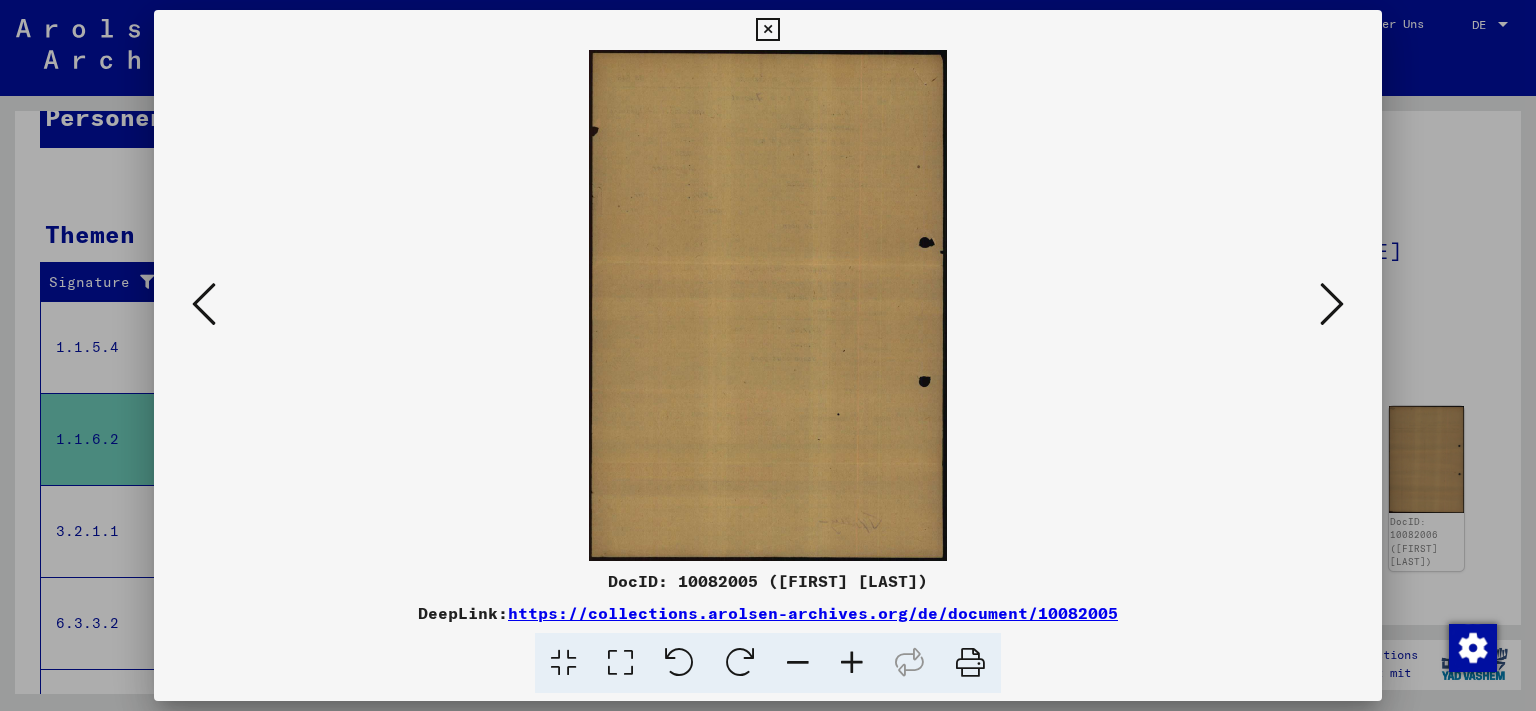 click at bounding box center [204, 305] 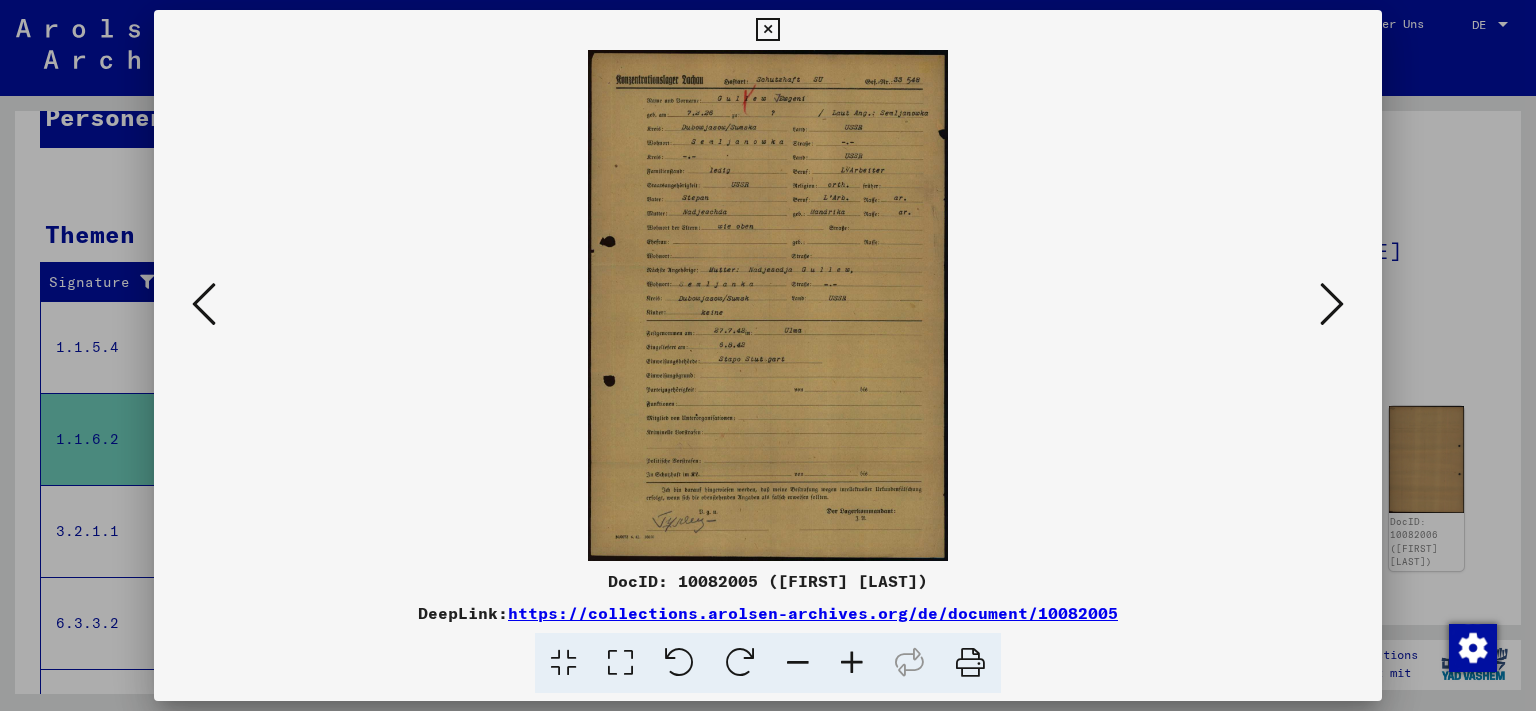 click at bounding box center [767, 30] 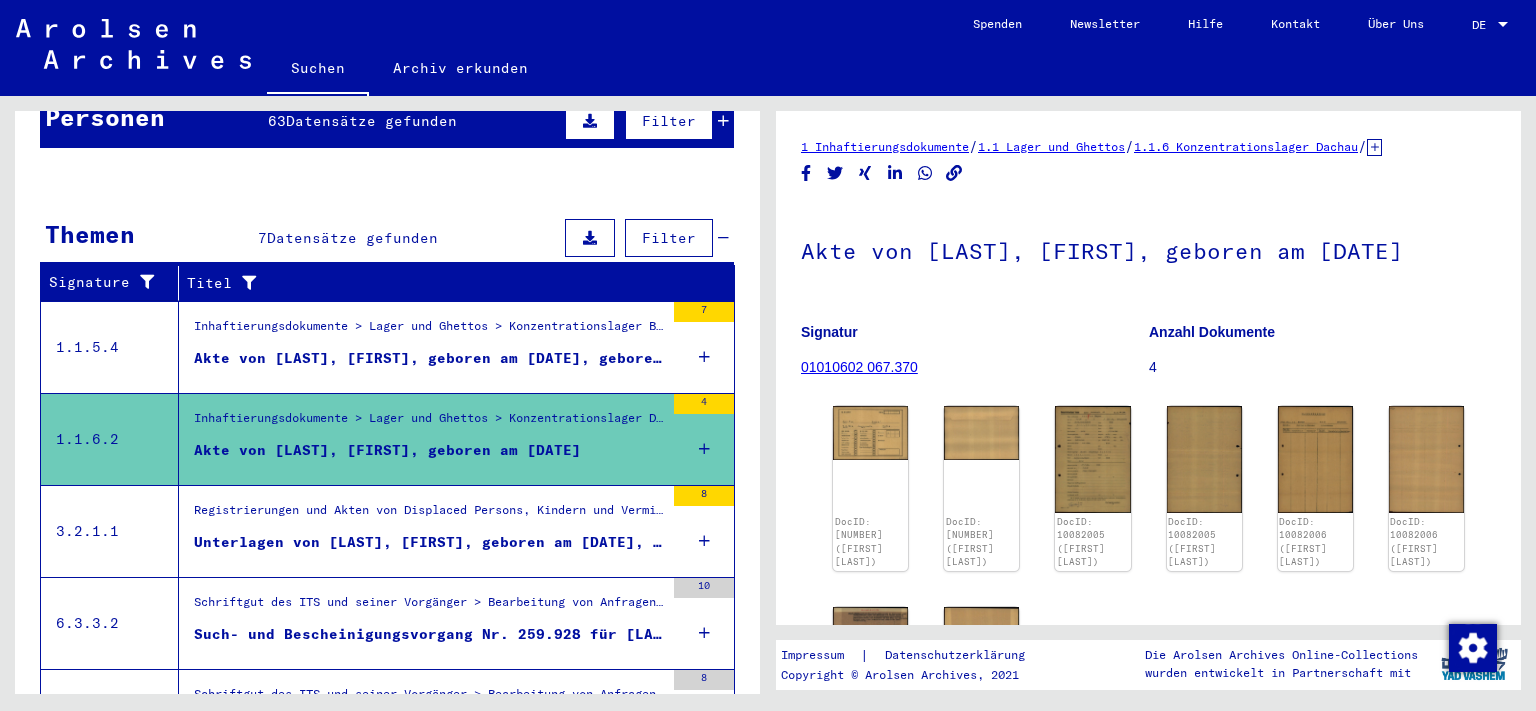 click on "Inhaftierungsdokumente > Lager und Ghettos > Konzentrationslager Buchenwald > Individuelle Unterlagen Frauen Buchenwald > Individuelle Häftlings Unterlagen - KL Buchenwald, Frauen > Akten mit Namen ab FEUERVERGER" at bounding box center [429, 331] 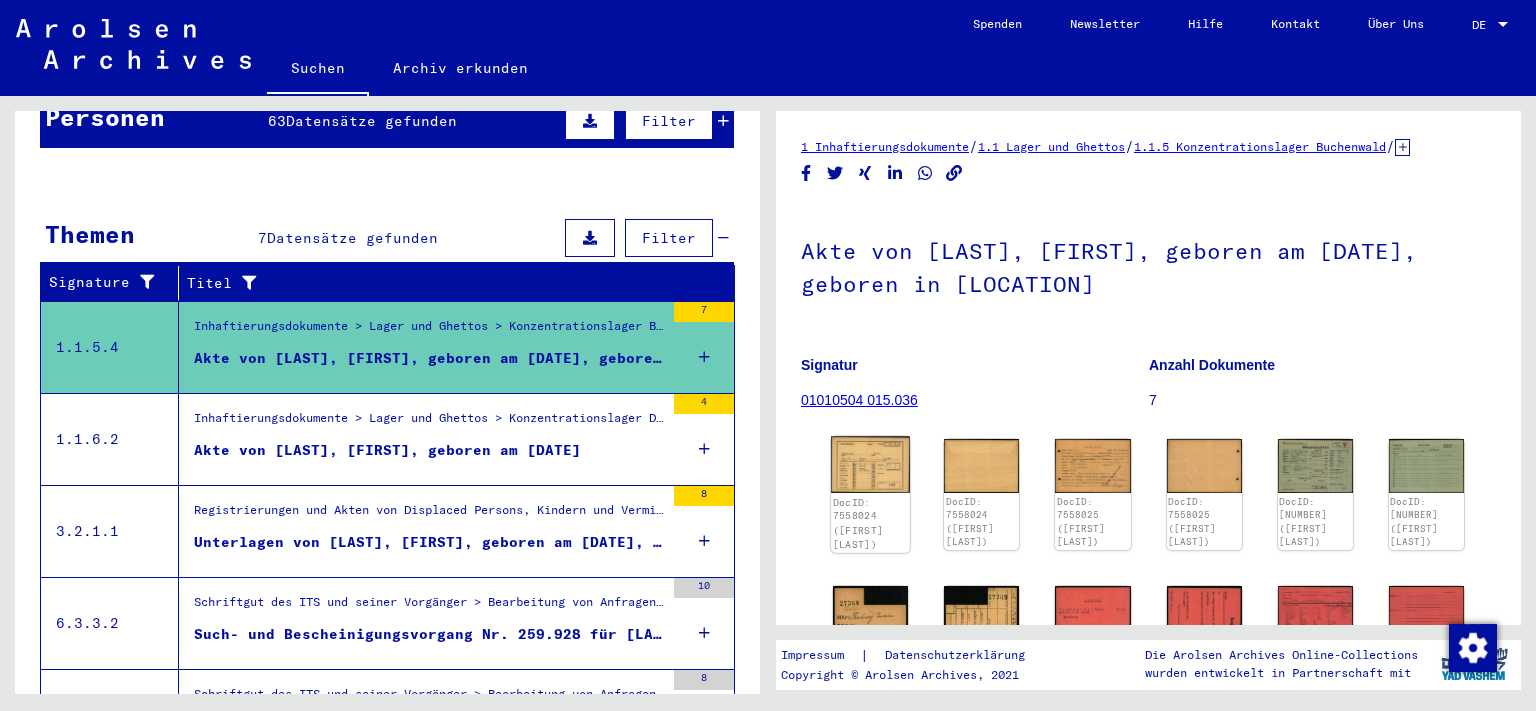 click 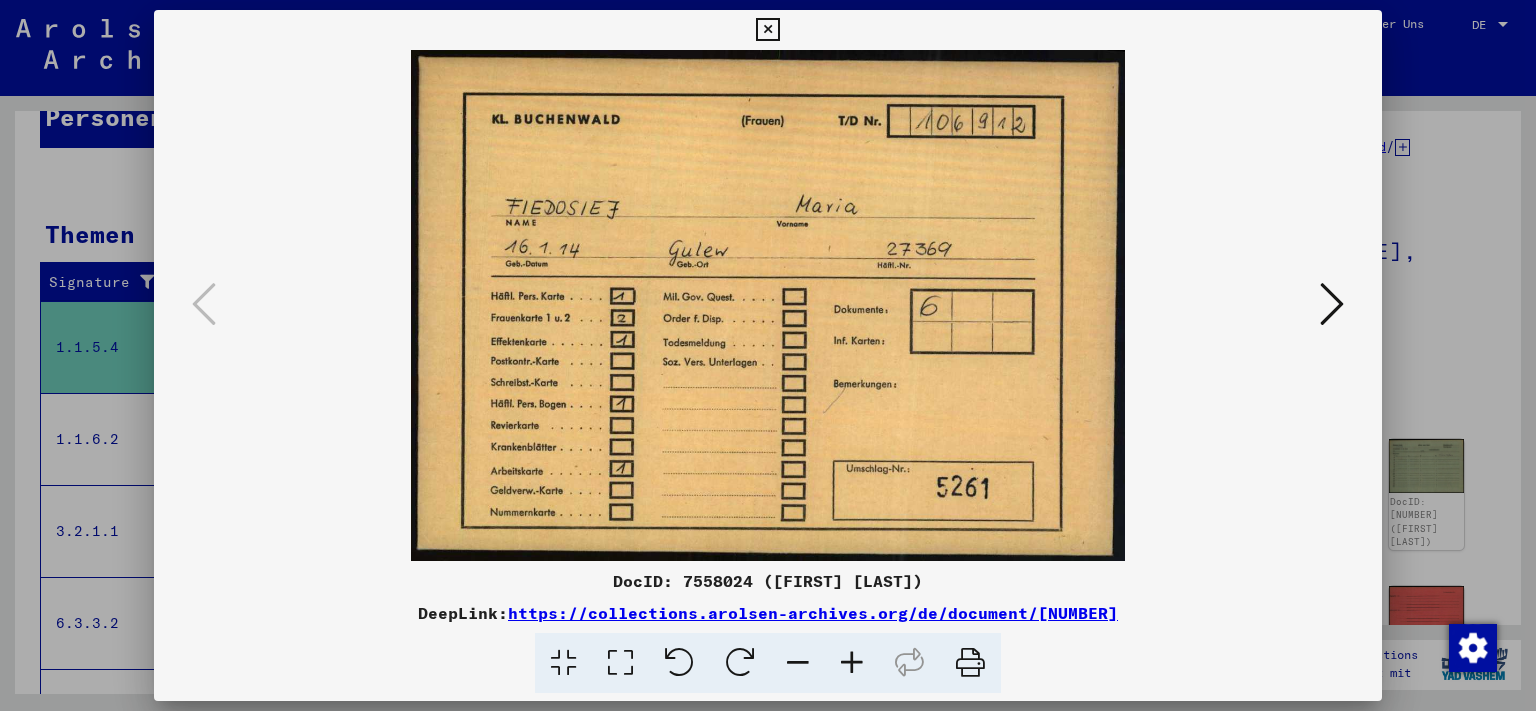 click at bounding box center (767, 30) 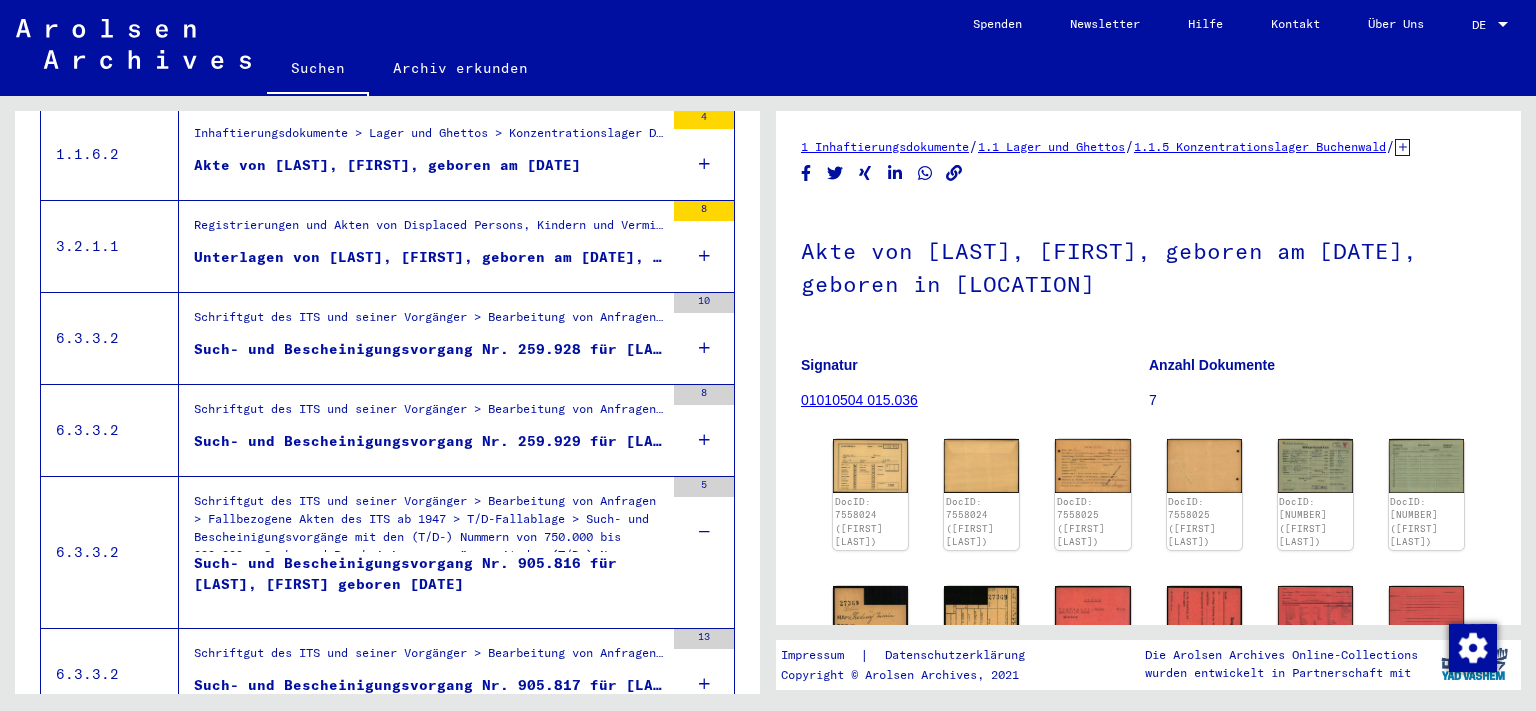 scroll, scrollTop: 552, scrollLeft: 0, axis: vertical 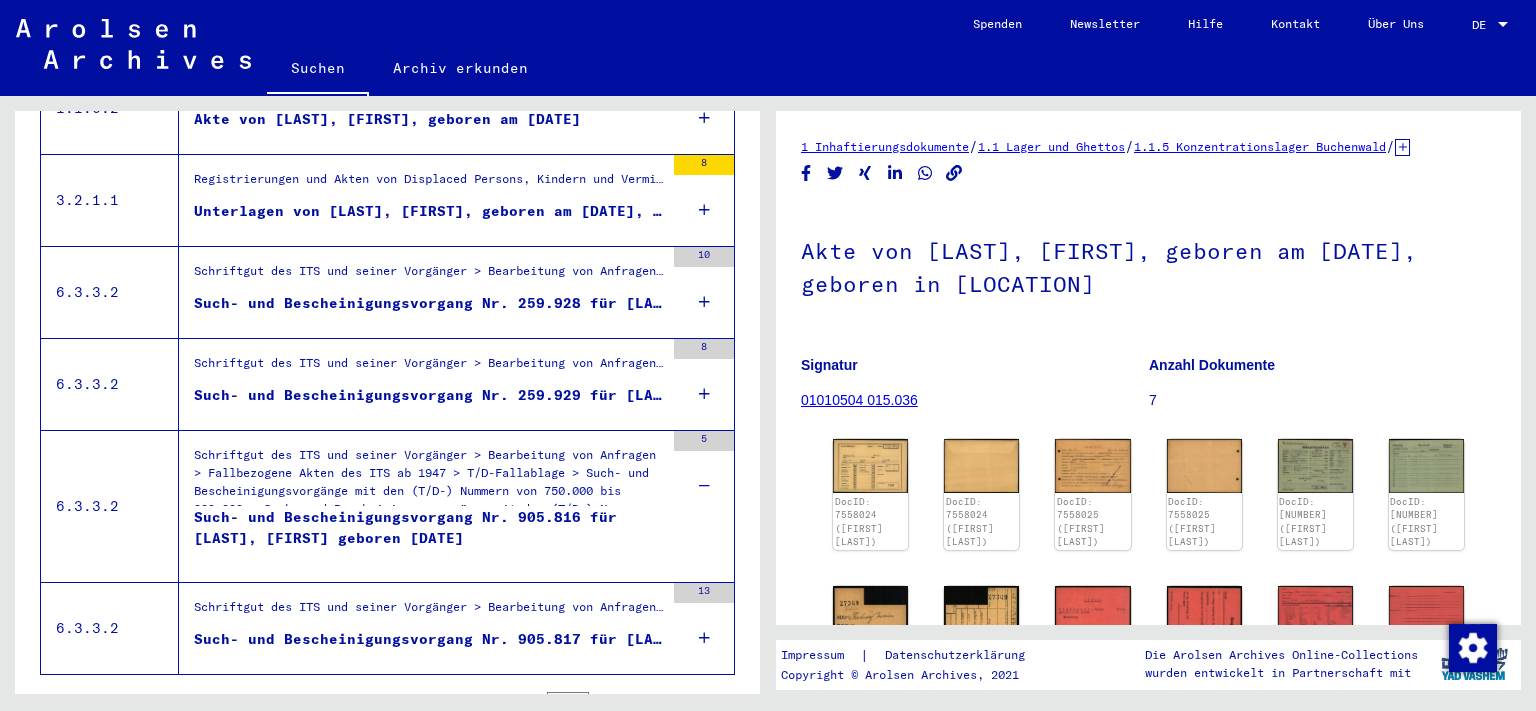 click on "Such- und Bescheinigungsvorgang Nr. 905.816 für [LAST], [FIRST] geboren [DATE]" at bounding box center (429, 537) 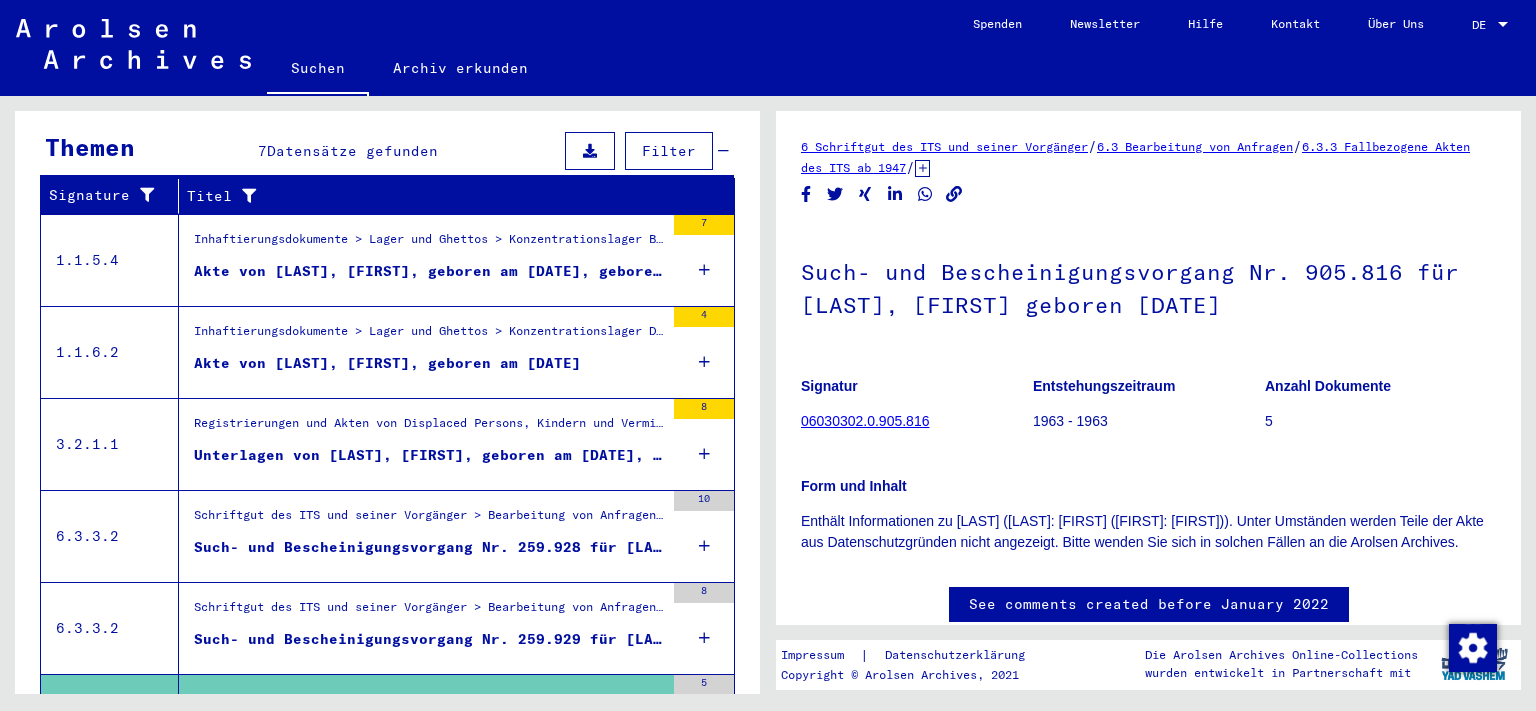scroll, scrollTop: 221, scrollLeft: 0, axis: vertical 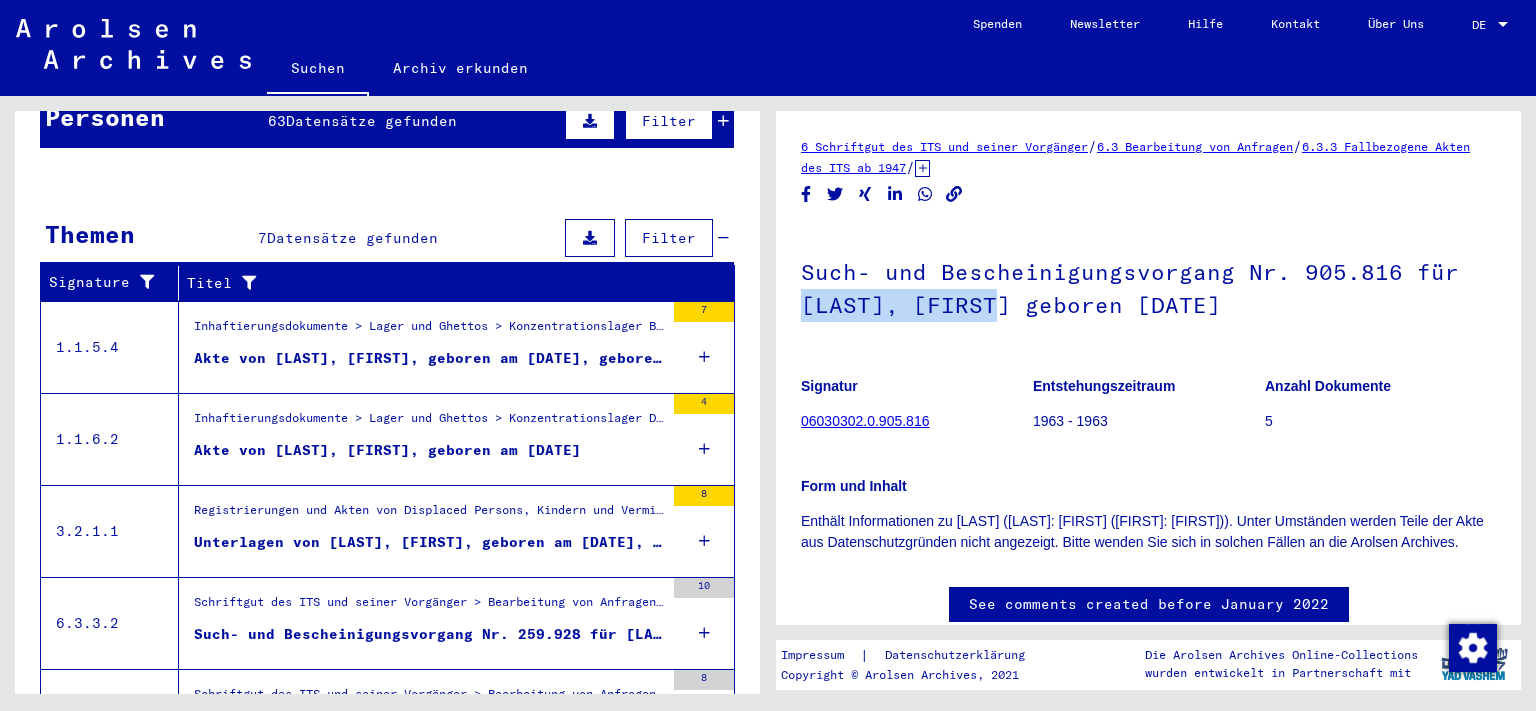 drag, startPoint x: 806, startPoint y: 310, endPoint x: 990, endPoint y: 311, distance: 184.00272 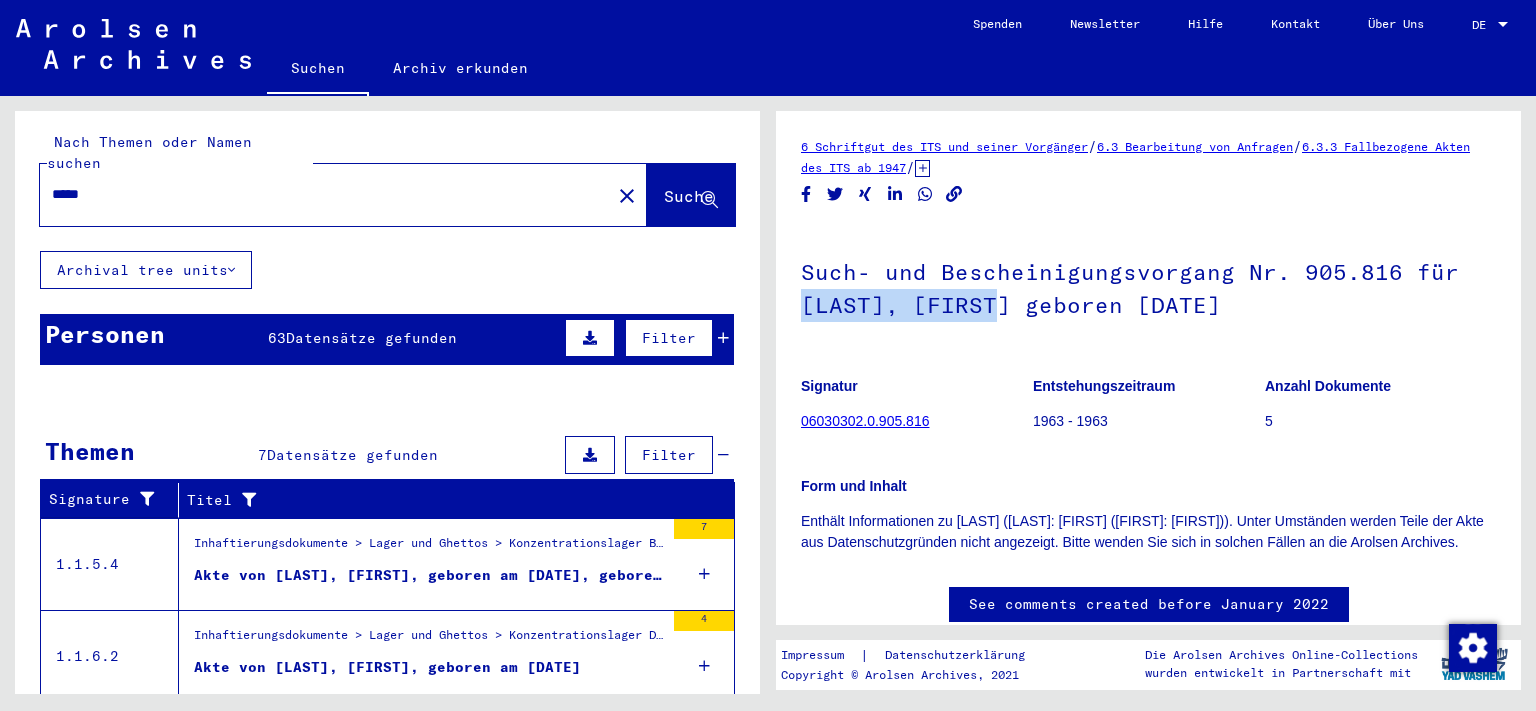 scroll, scrollTop: 0, scrollLeft: 0, axis: both 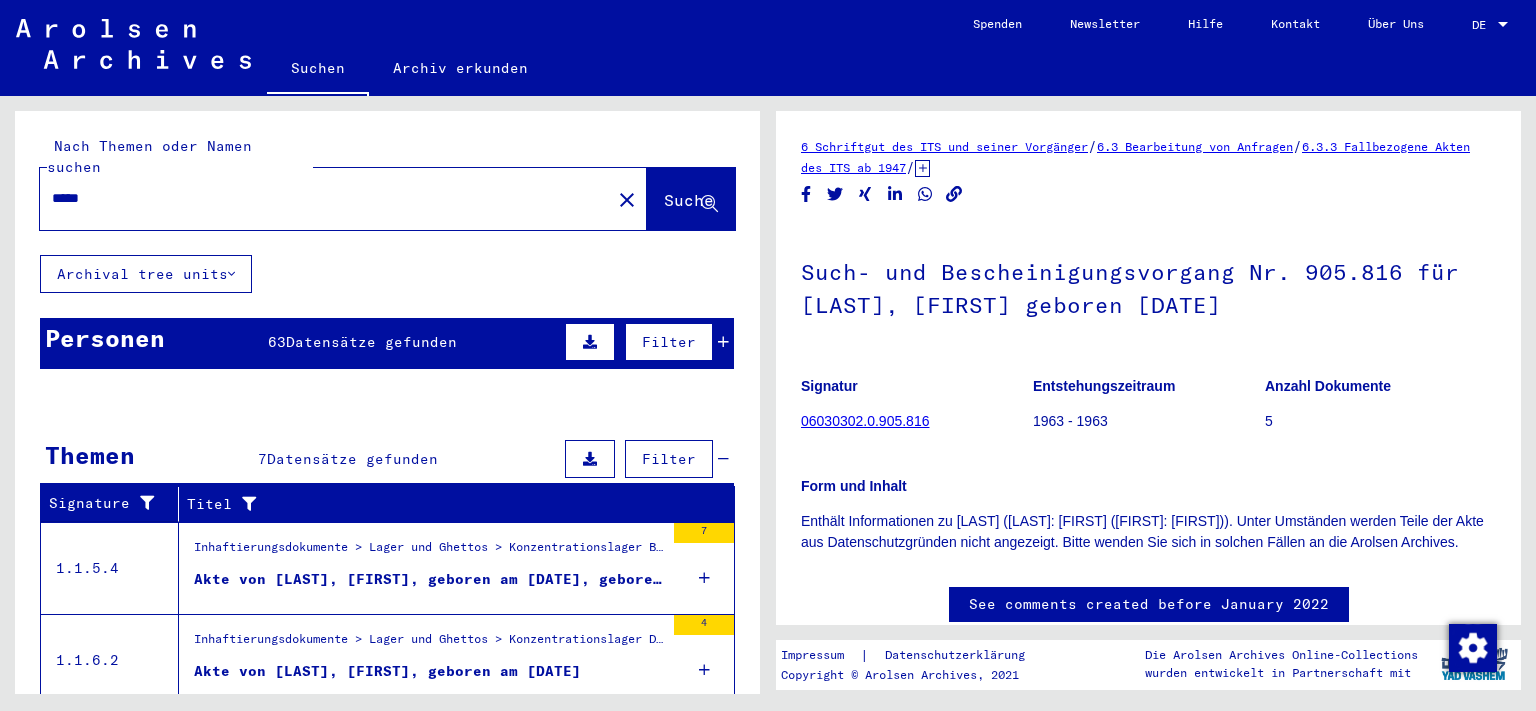 click on "*****" at bounding box center (325, 198) 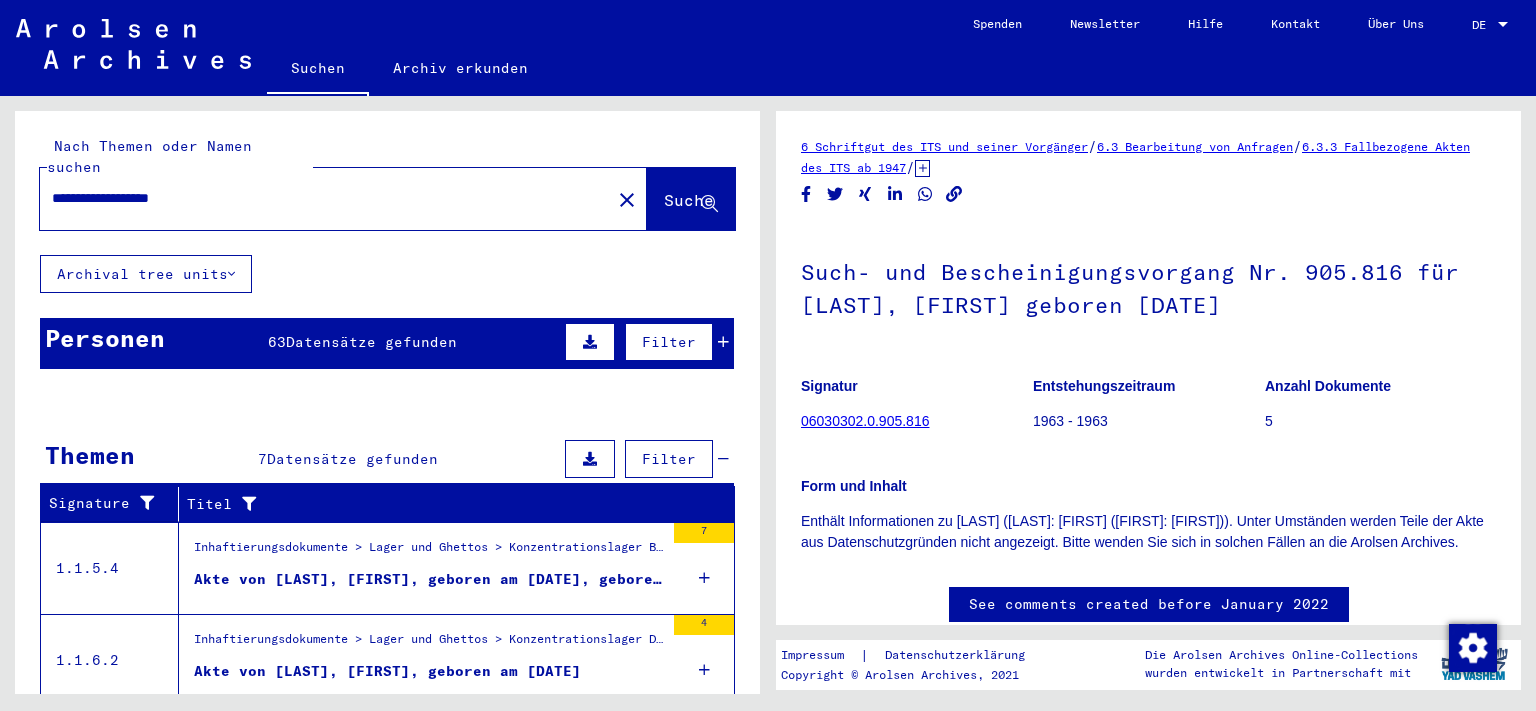 click on "**********" at bounding box center (325, 198) 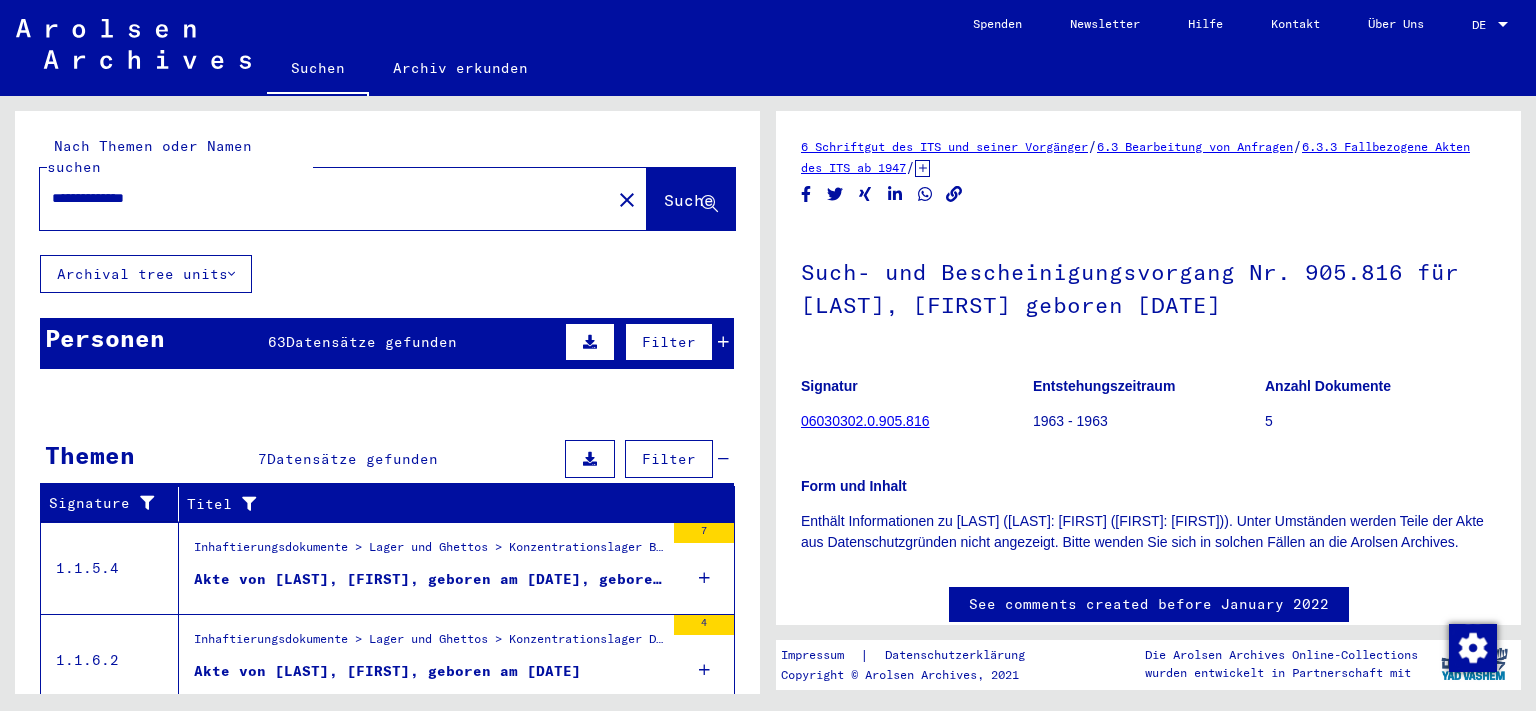 type on "**********" 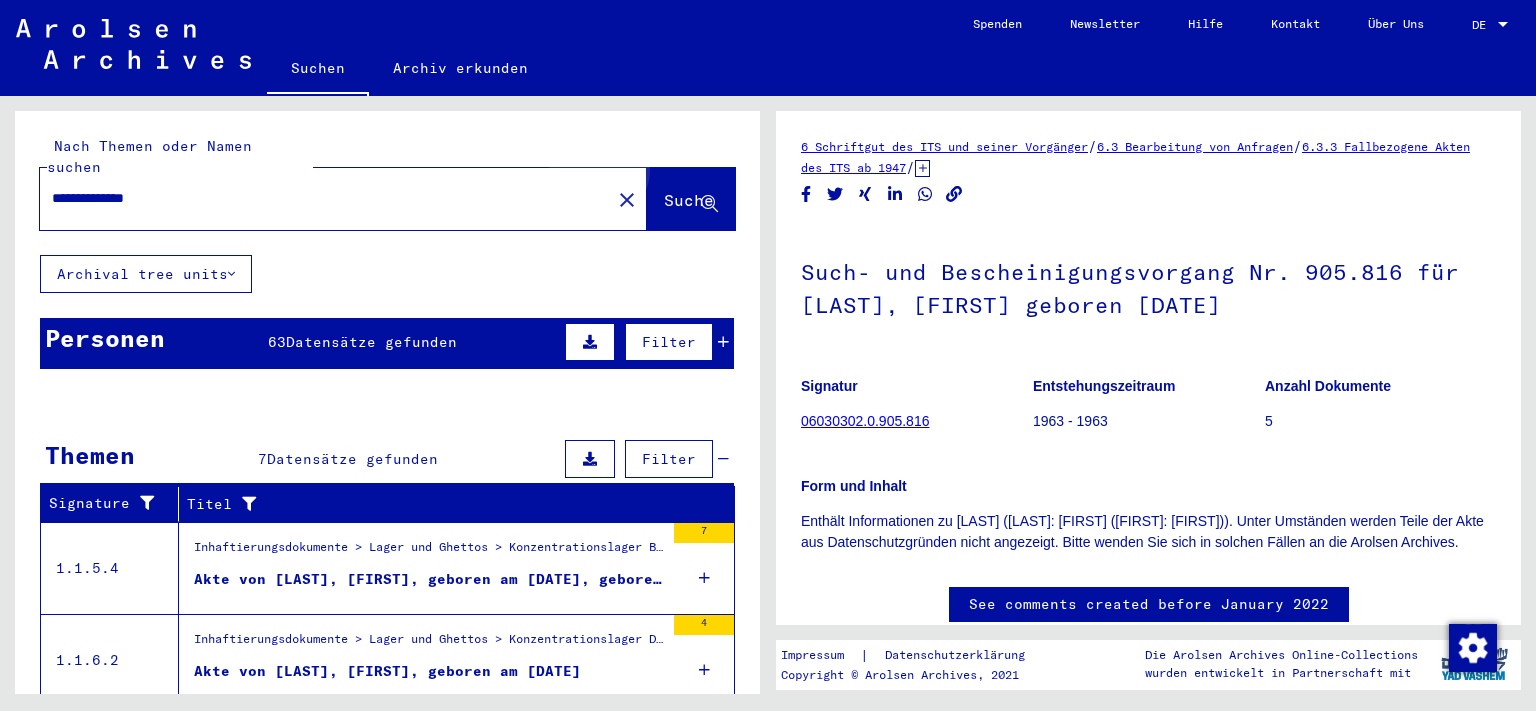 click on "Suche" 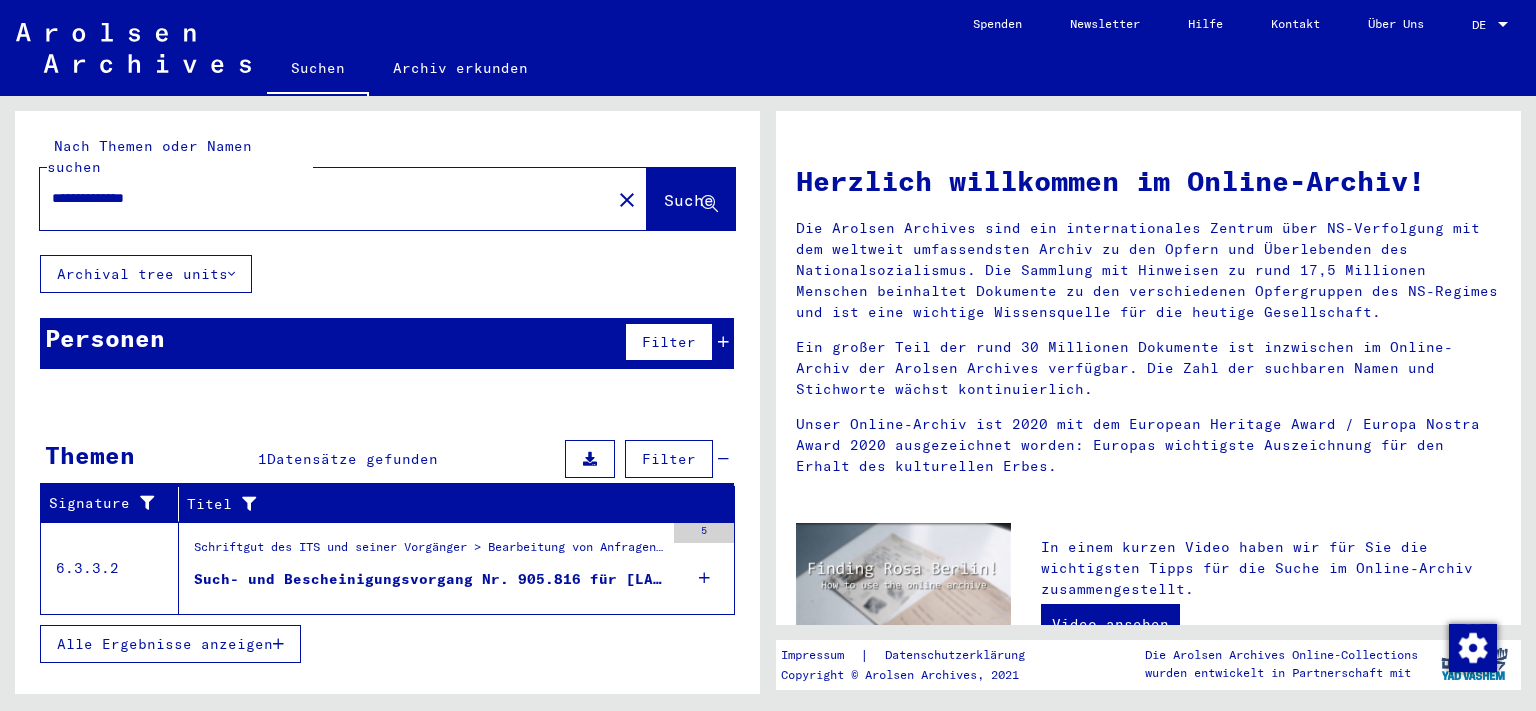 click on "Such- und Bescheinigungsvorgang Nr. 905.816 für [LAST], [FIRST] geboren [DATE]" at bounding box center (429, 579) 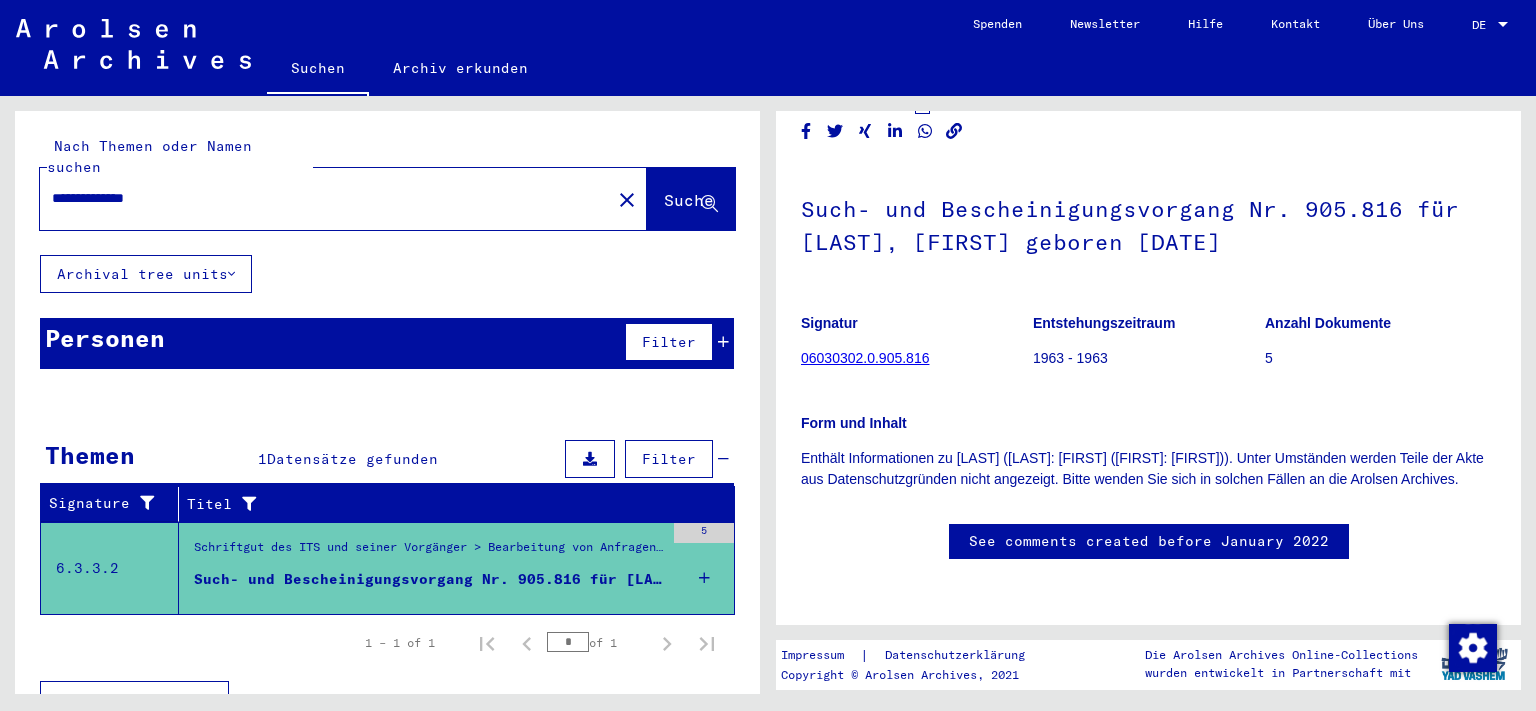scroll, scrollTop: 110, scrollLeft: 0, axis: vertical 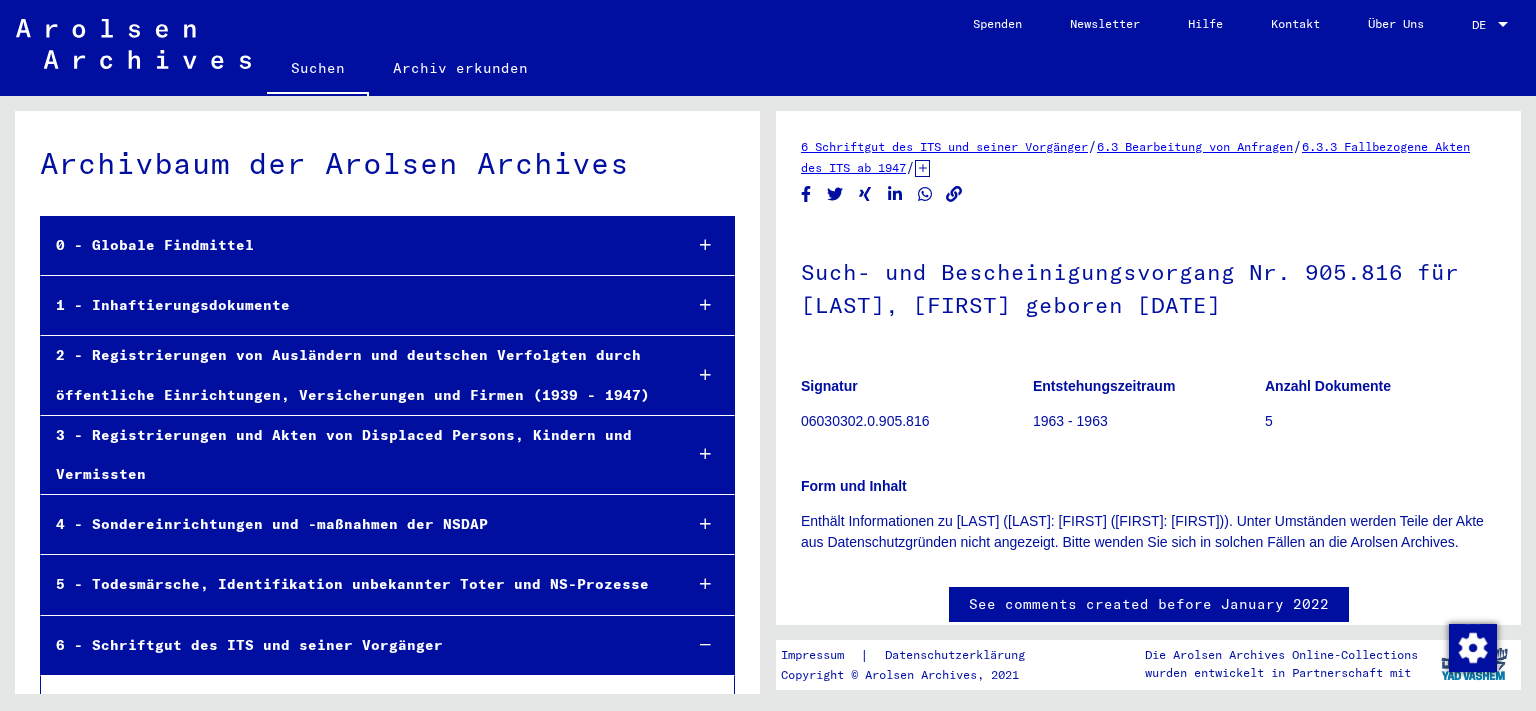 click at bounding box center (705, 454) 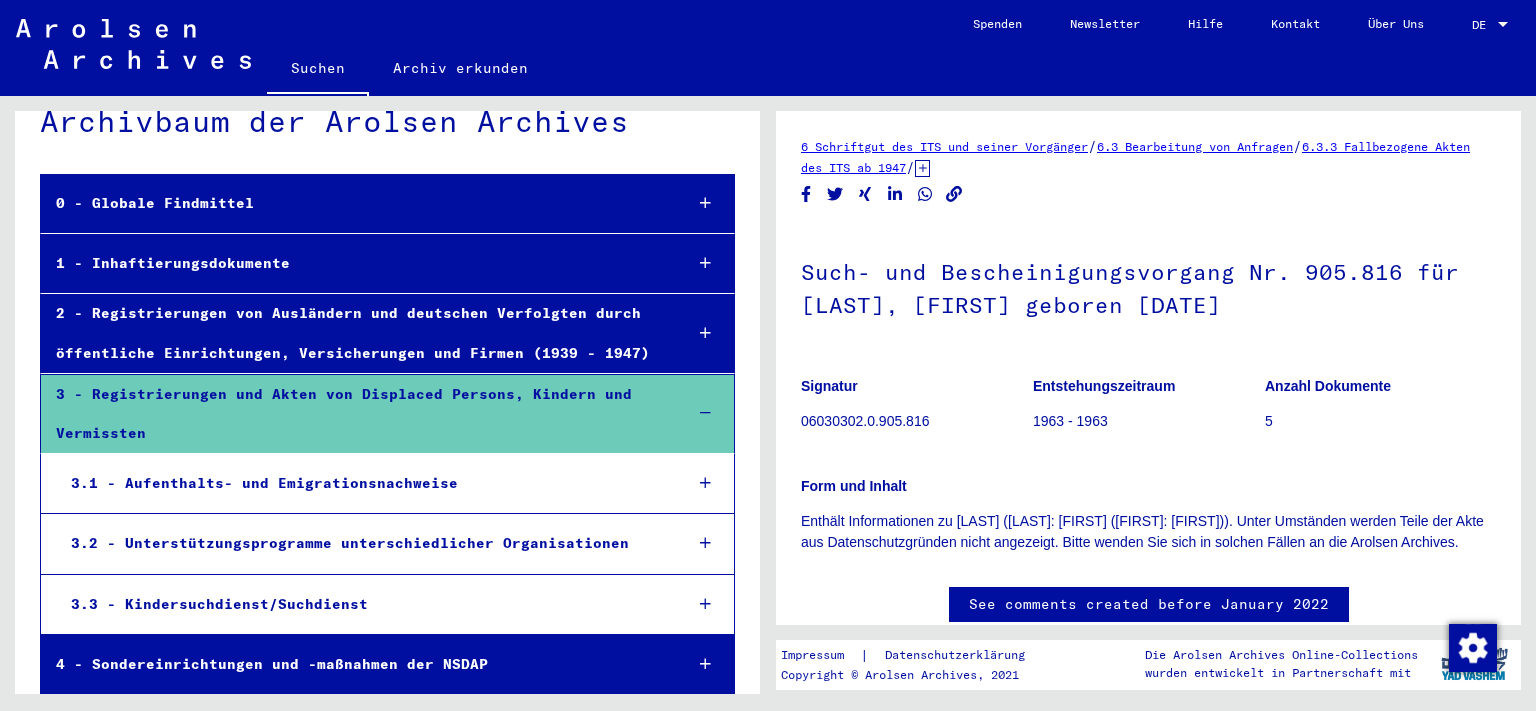 scroll, scrollTop: 0, scrollLeft: 0, axis: both 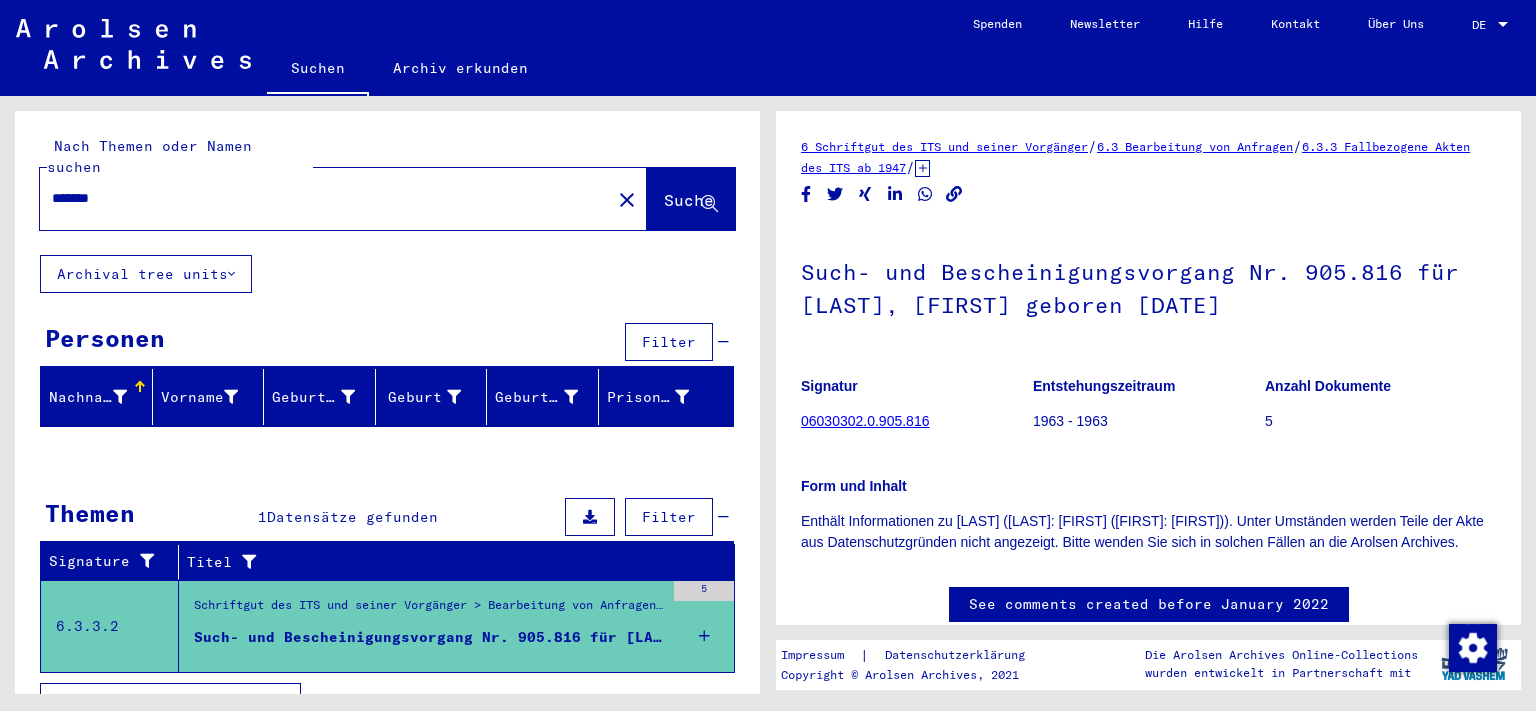 click on "*******" at bounding box center (325, 198) 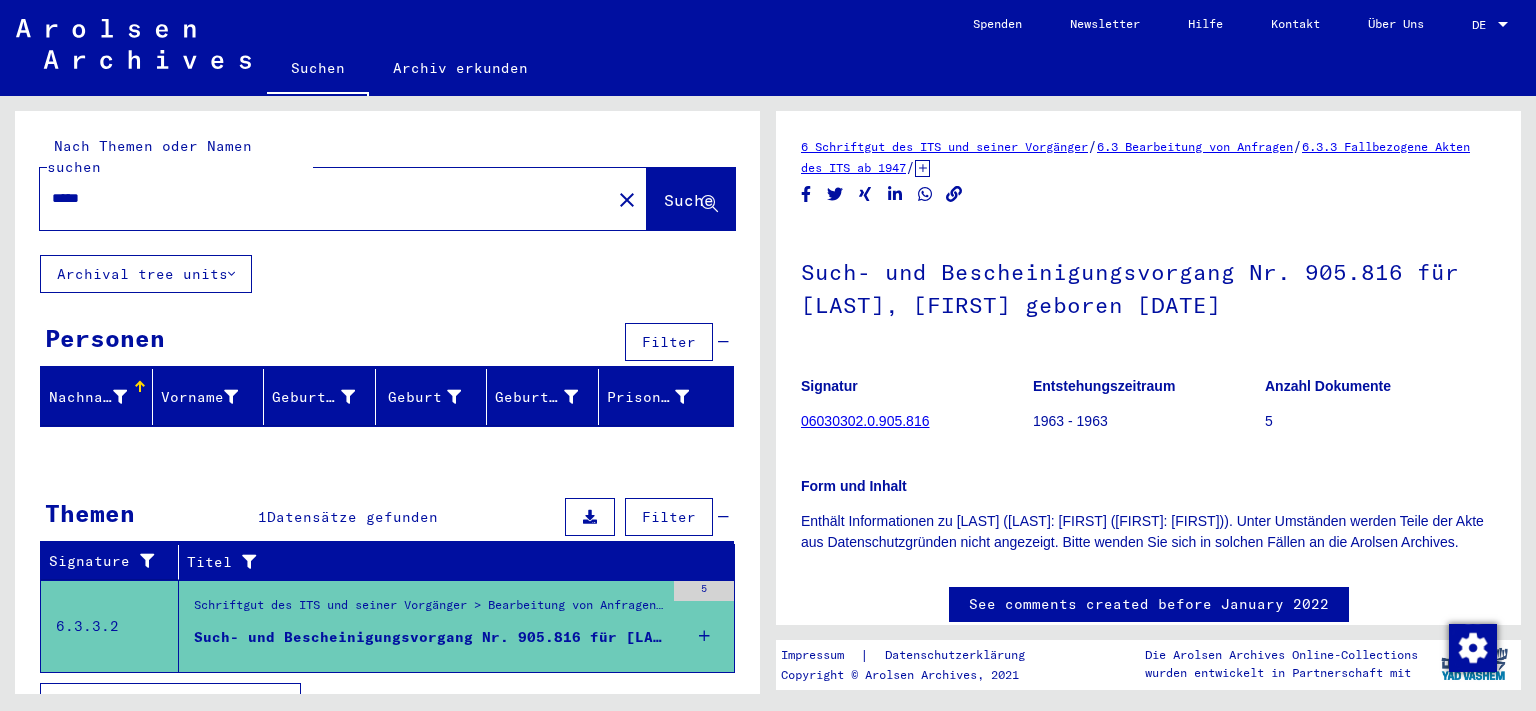 type on "*****" 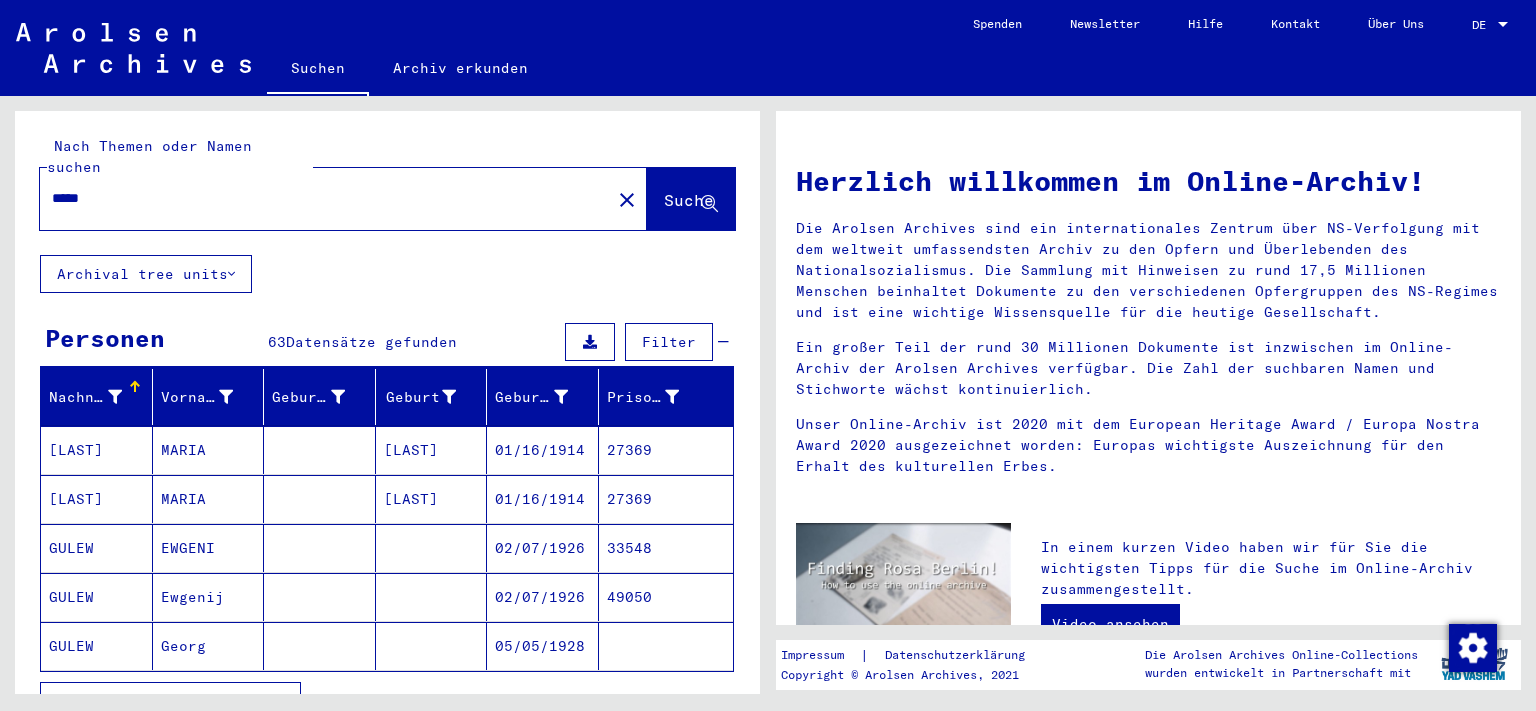 click on "Georg" 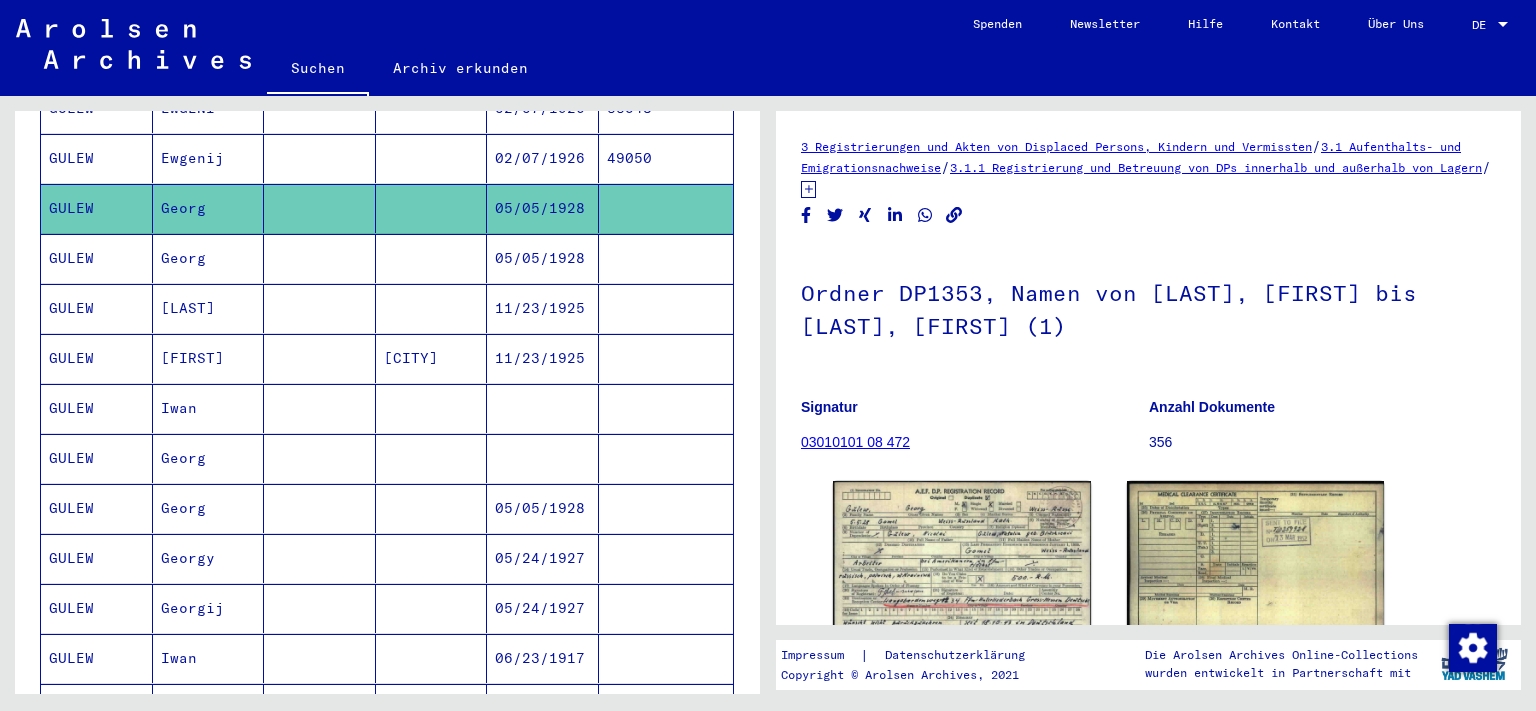 scroll, scrollTop: 331, scrollLeft: 0, axis: vertical 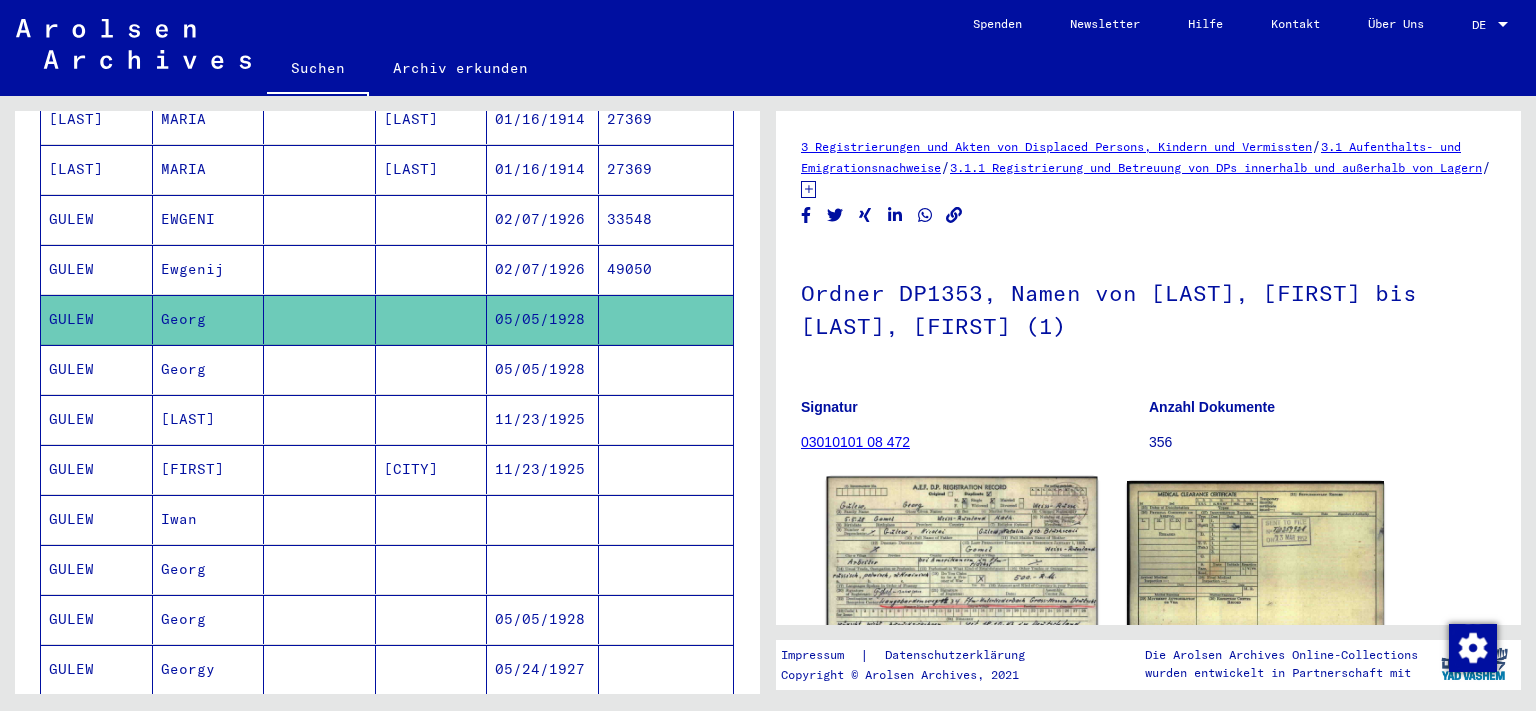 click 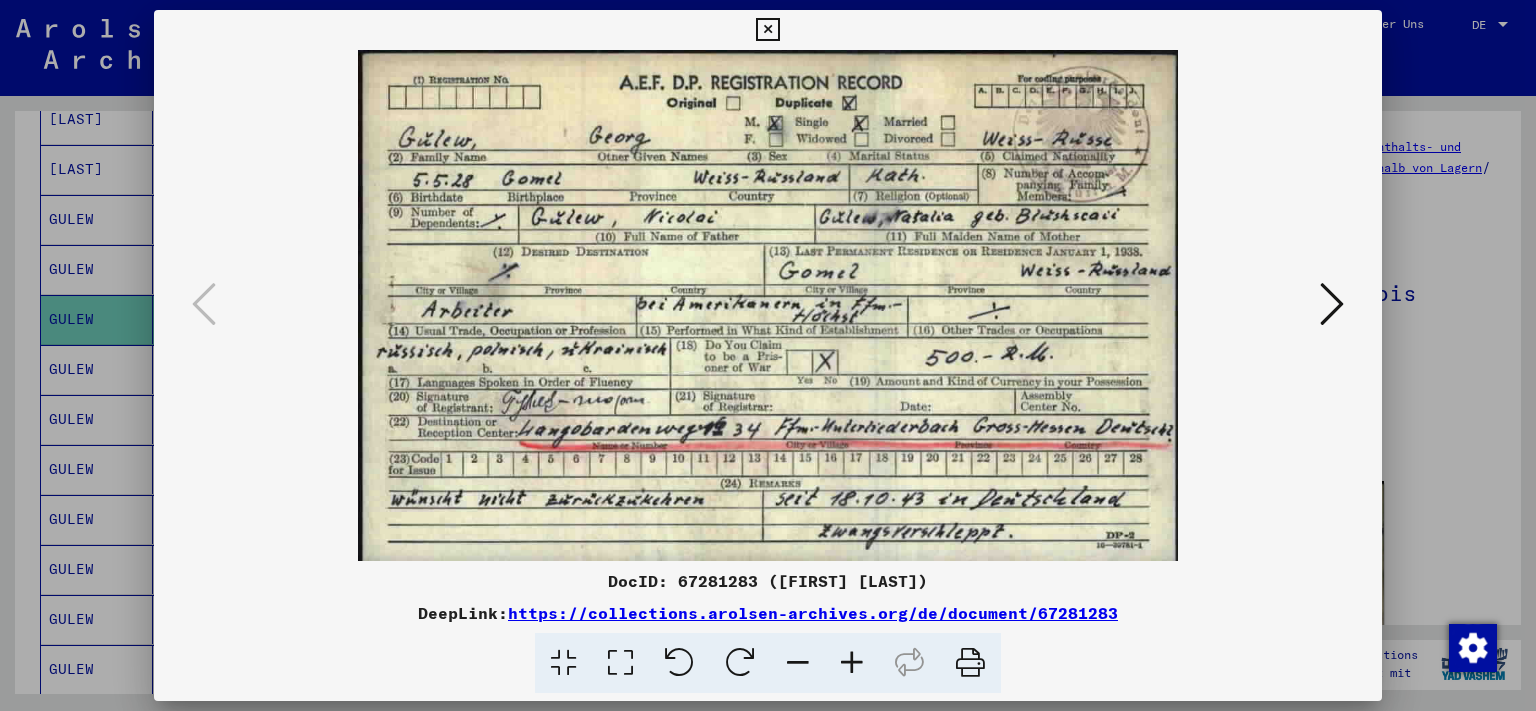 click at bounding box center (1332, 304) 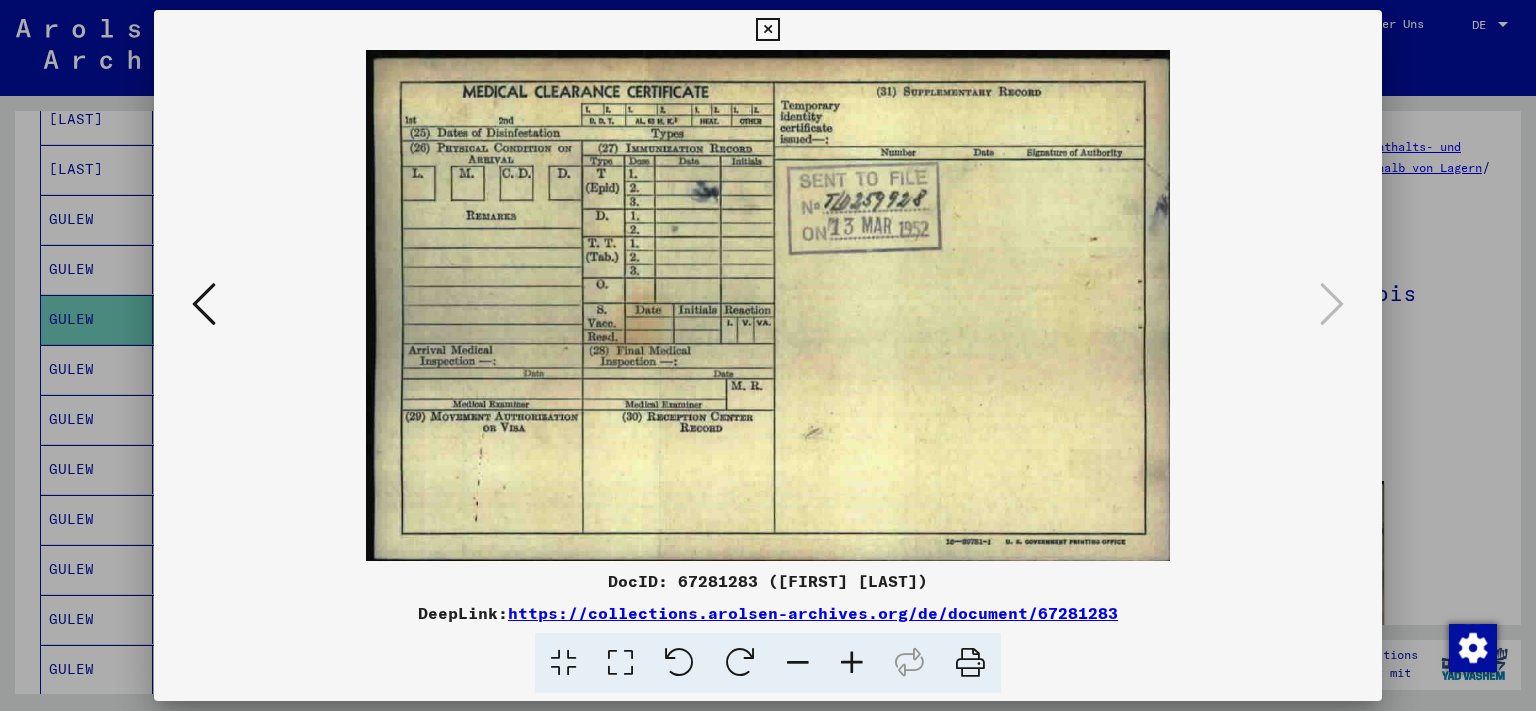 click at bounding box center [204, 304] 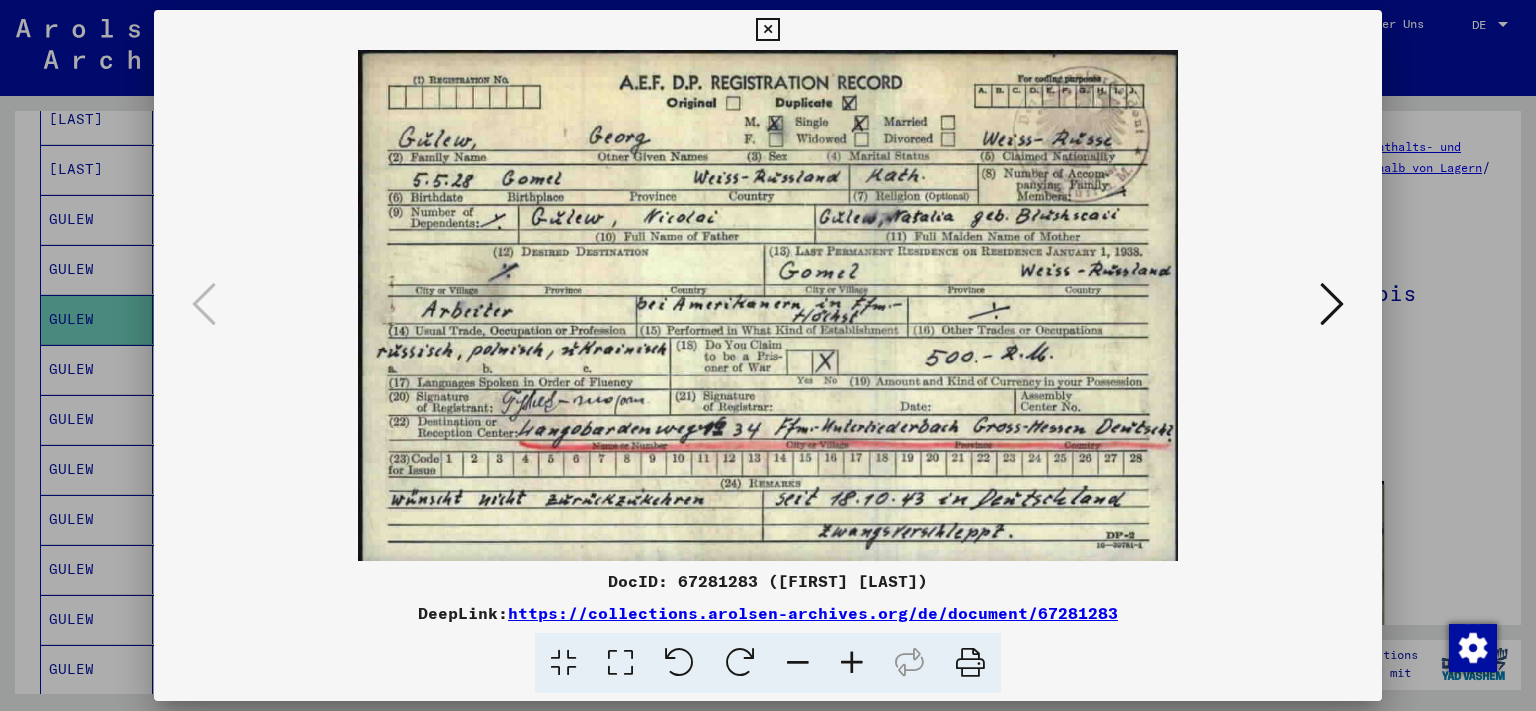 click at bounding box center (1332, 304) 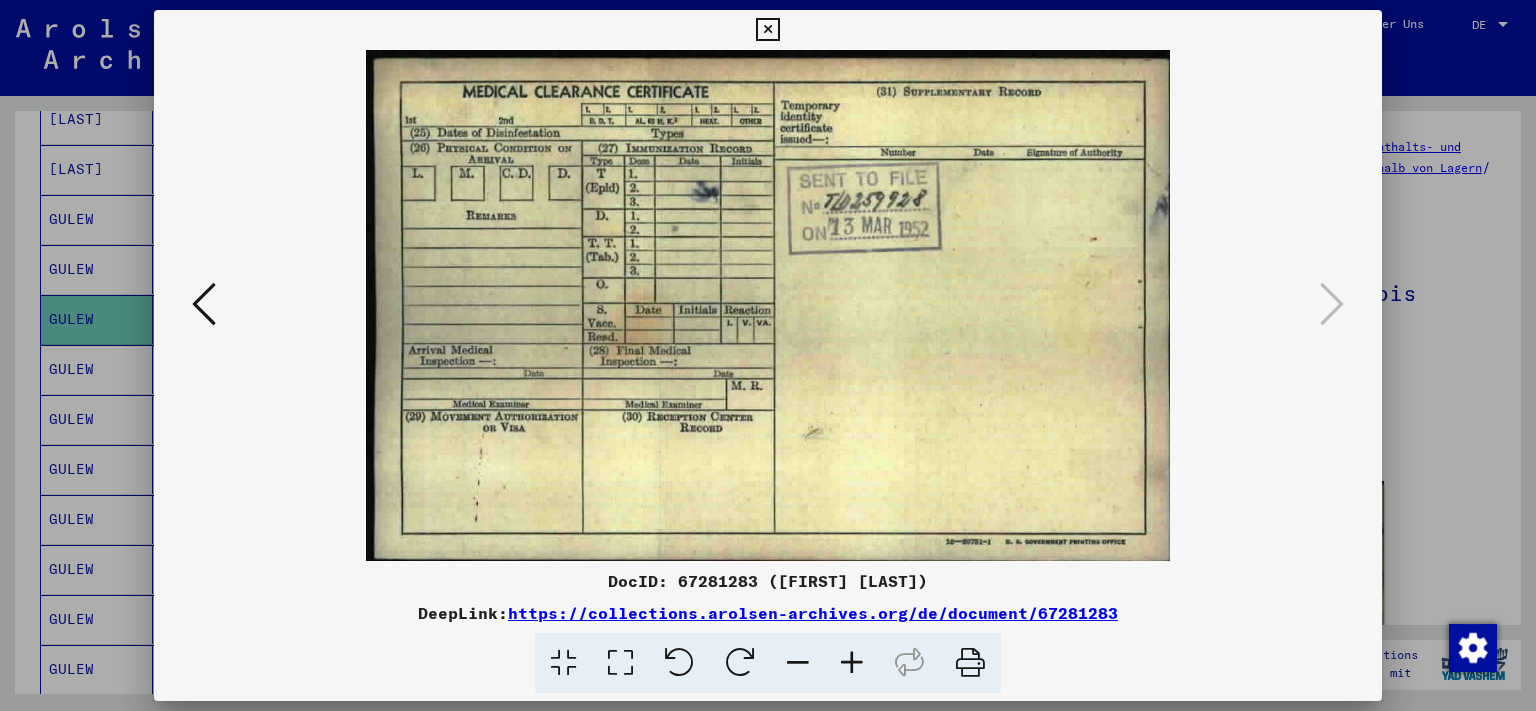 click at bounding box center [204, 304] 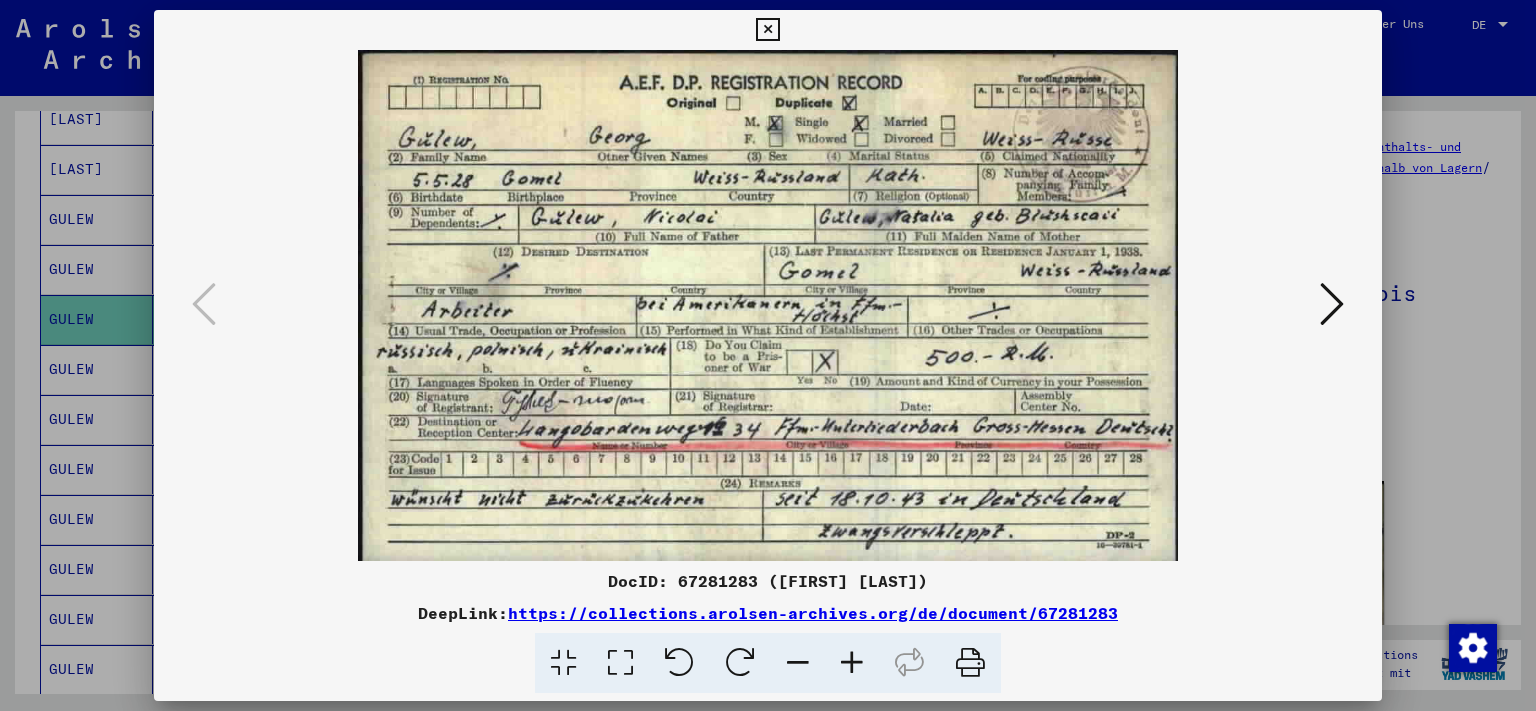 click at bounding box center (1332, 304) 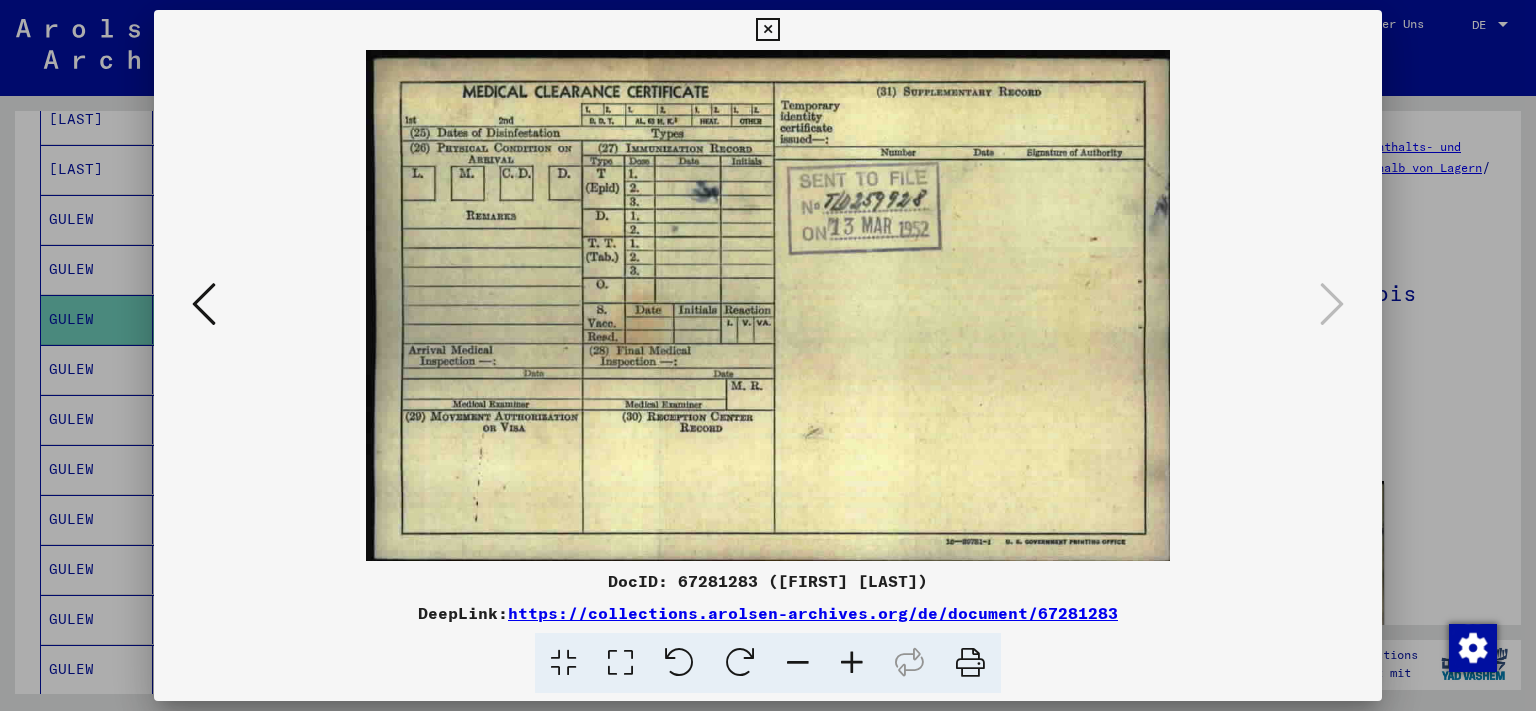 click at bounding box center (767, 30) 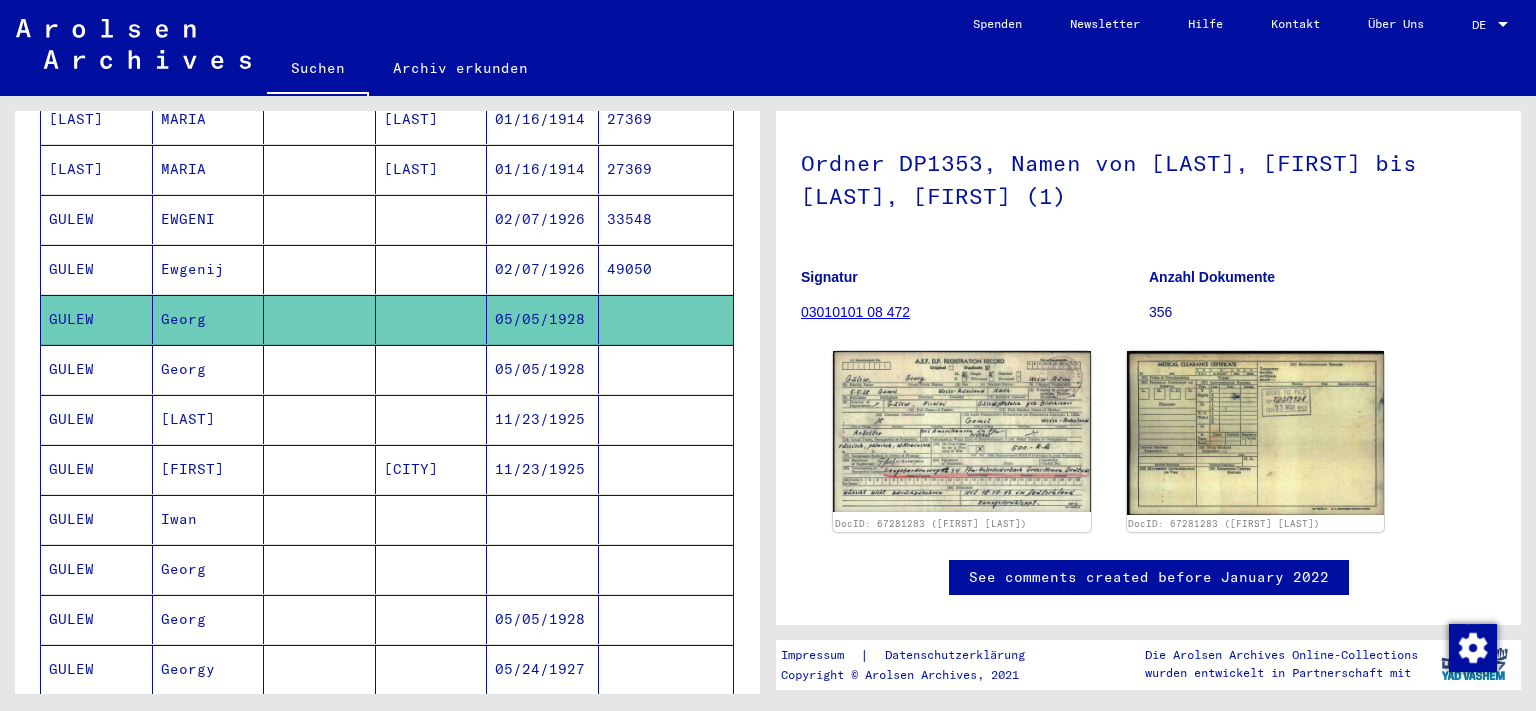 scroll, scrollTop: 221, scrollLeft: 0, axis: vertical 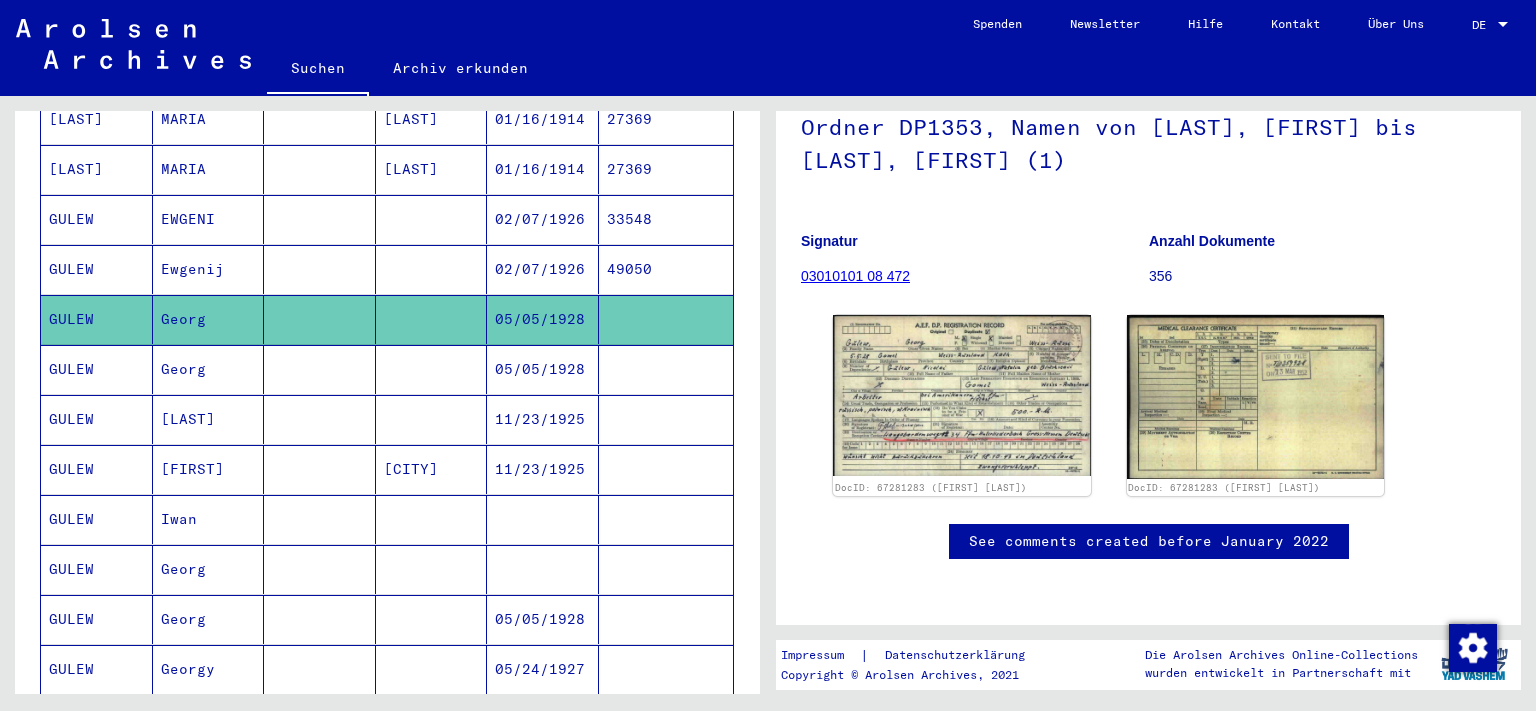 click on "Georg" at bounding box center (209, 419) 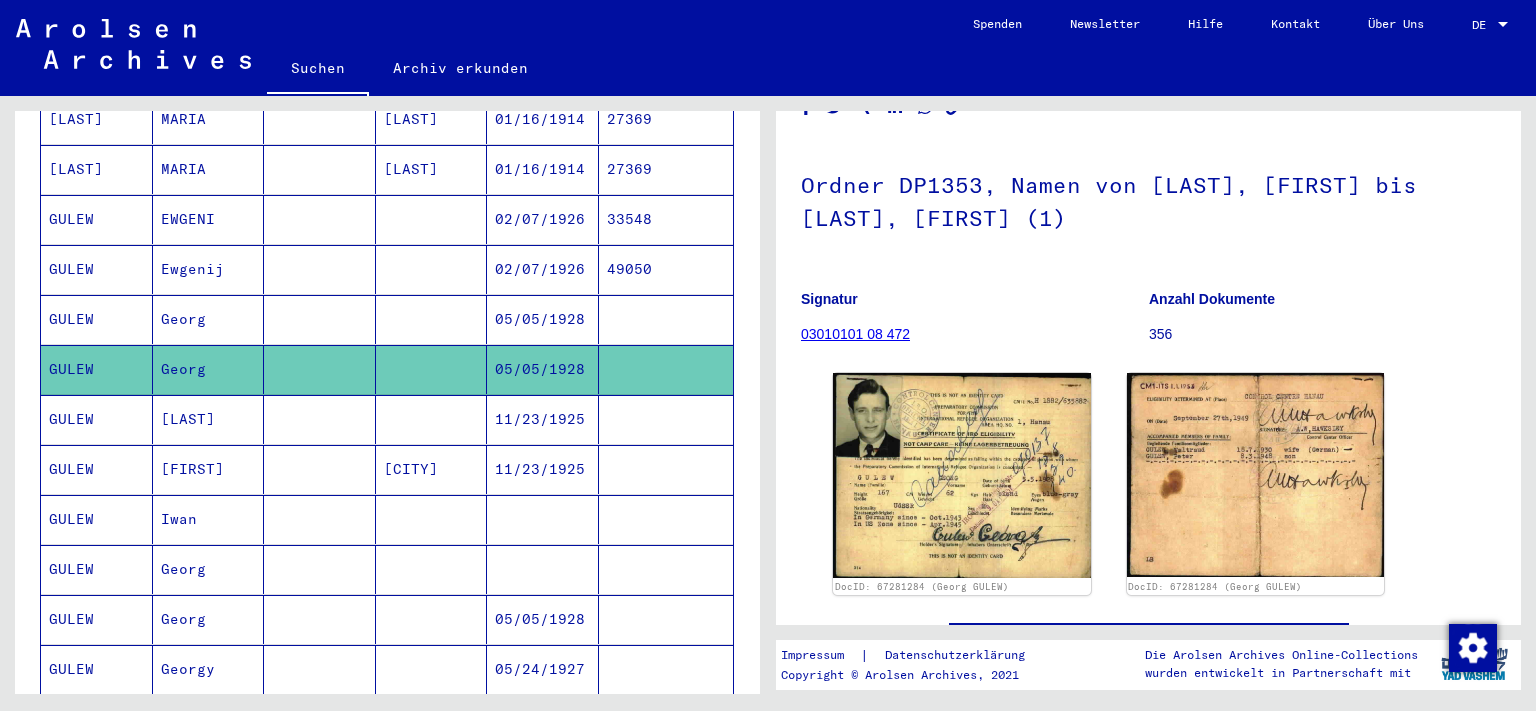 scroll, scrollTop: 110, scrollLeft: 0, axis: vertical 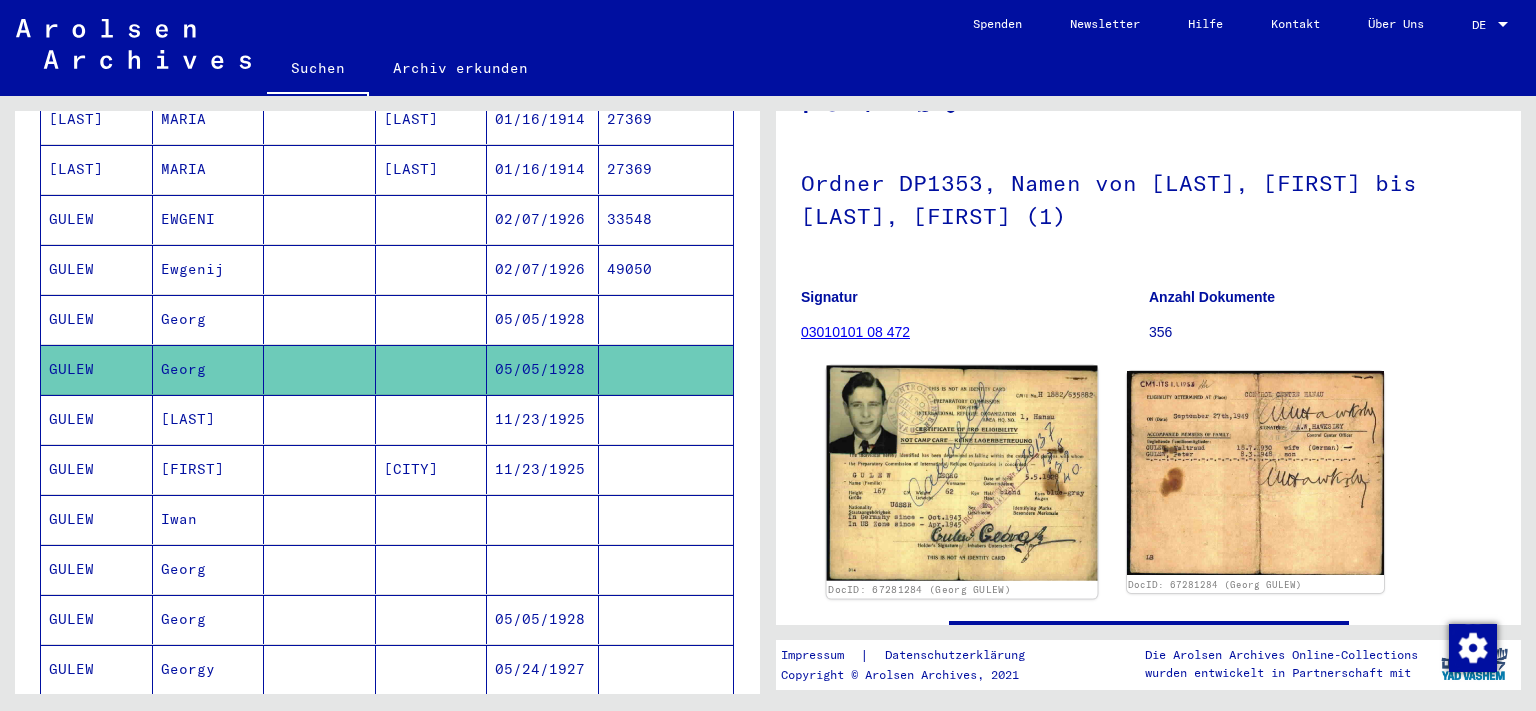 click 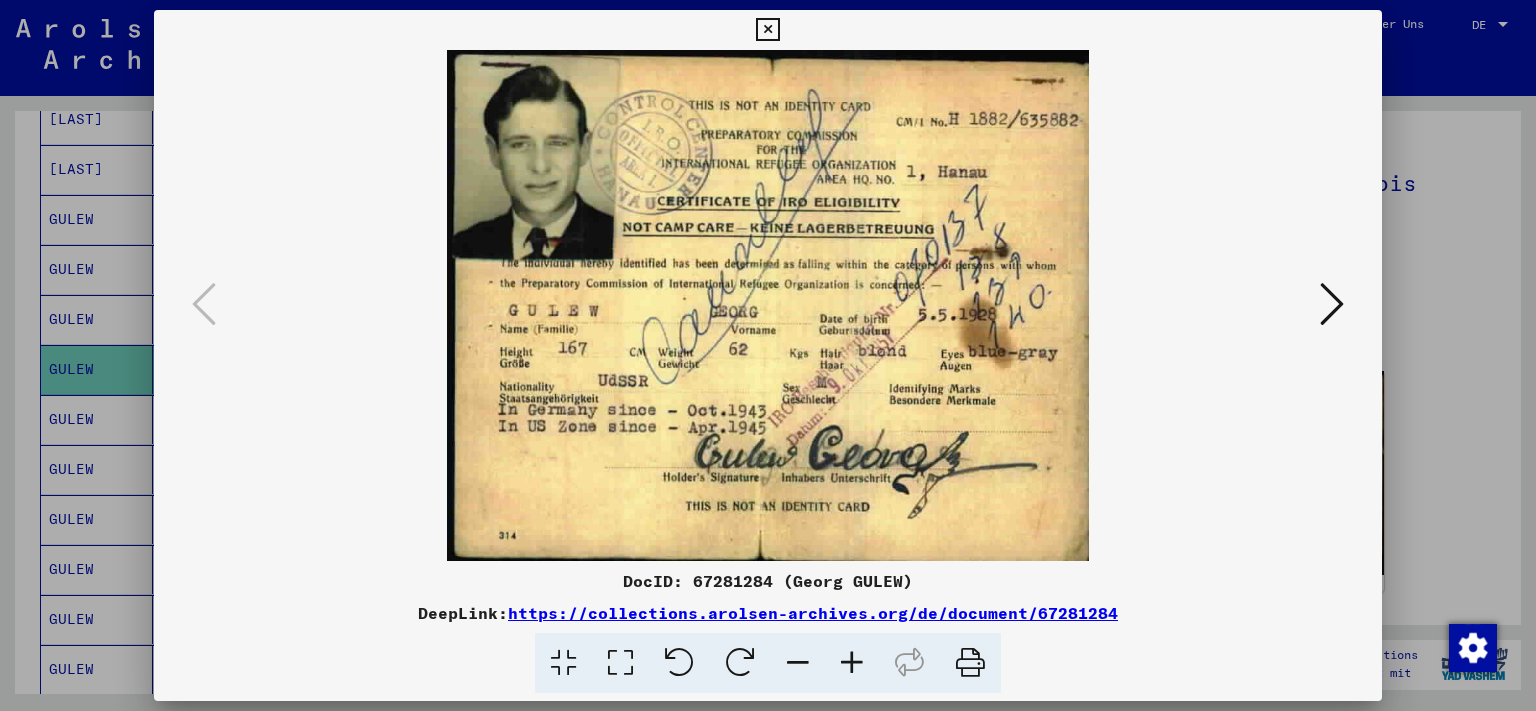click at bounding box center (1332, 304) 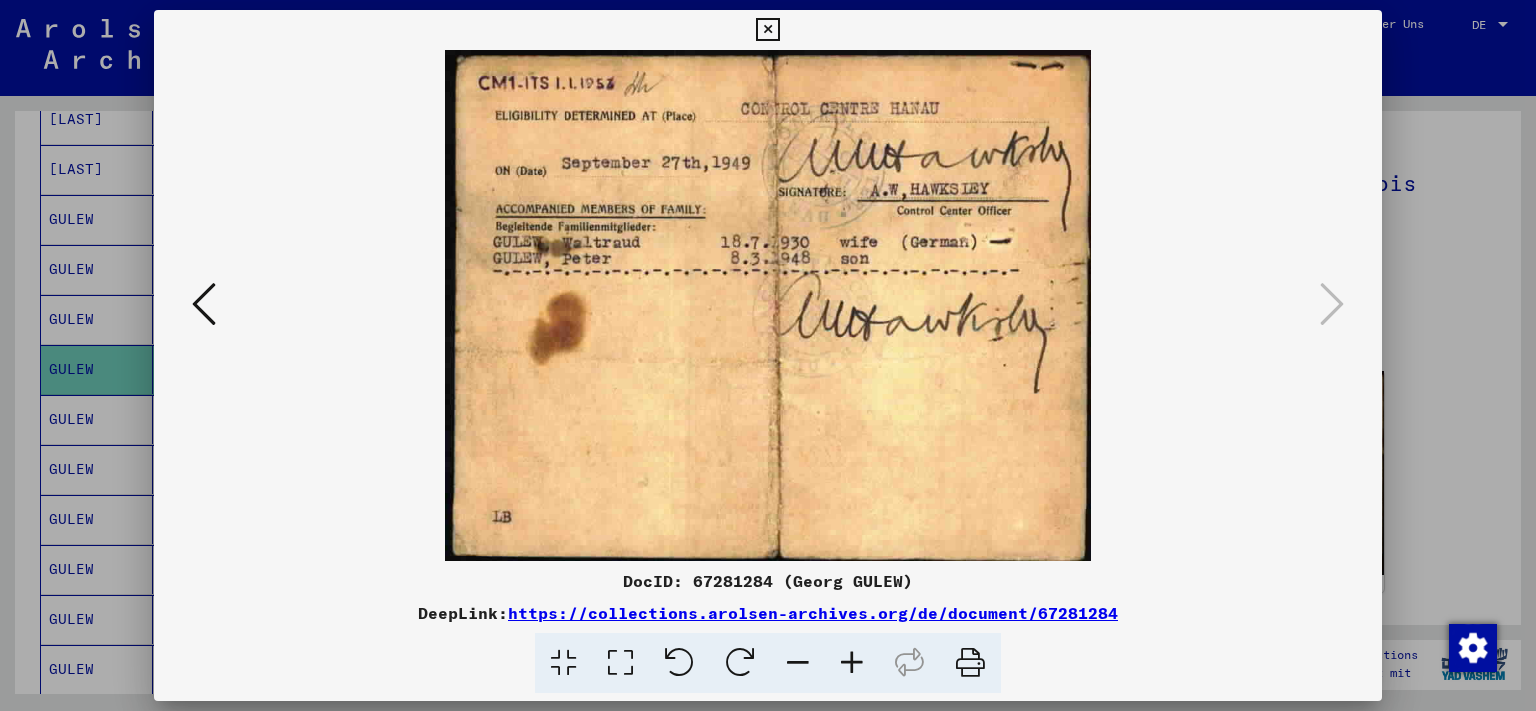click at bounding box center [767, 30] 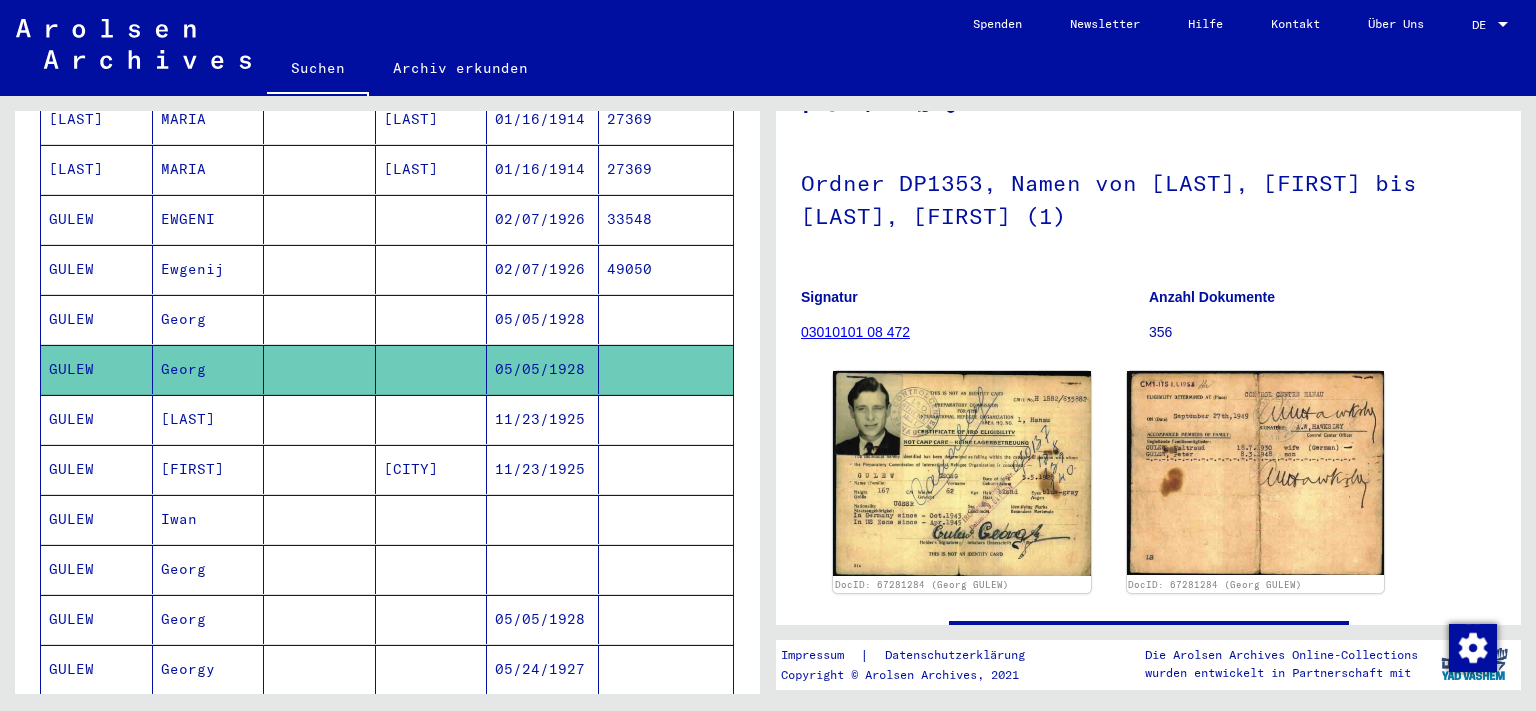 click on "[LAST]" at bounding box center (209, 469) 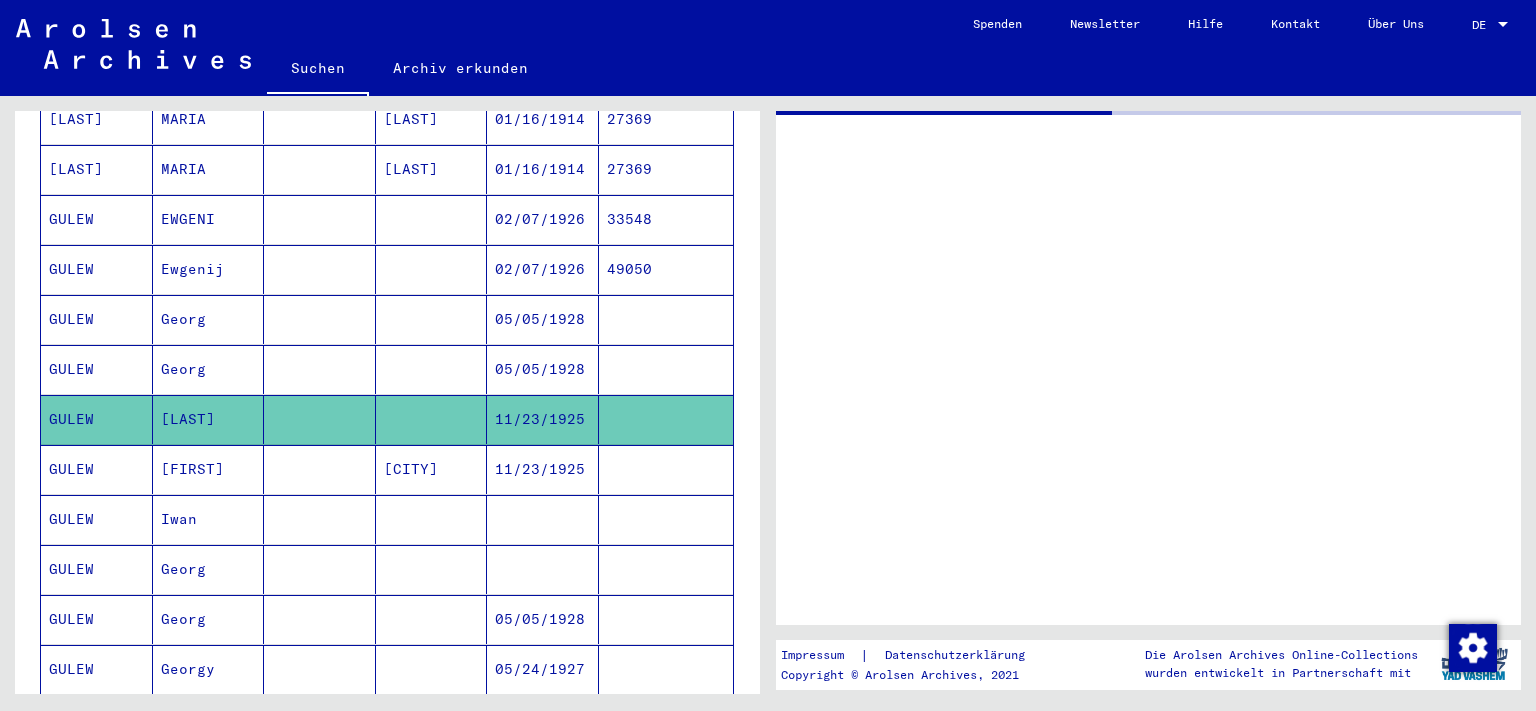 scroll, scrollTop: 0, scrollLeft: 0, axis: both 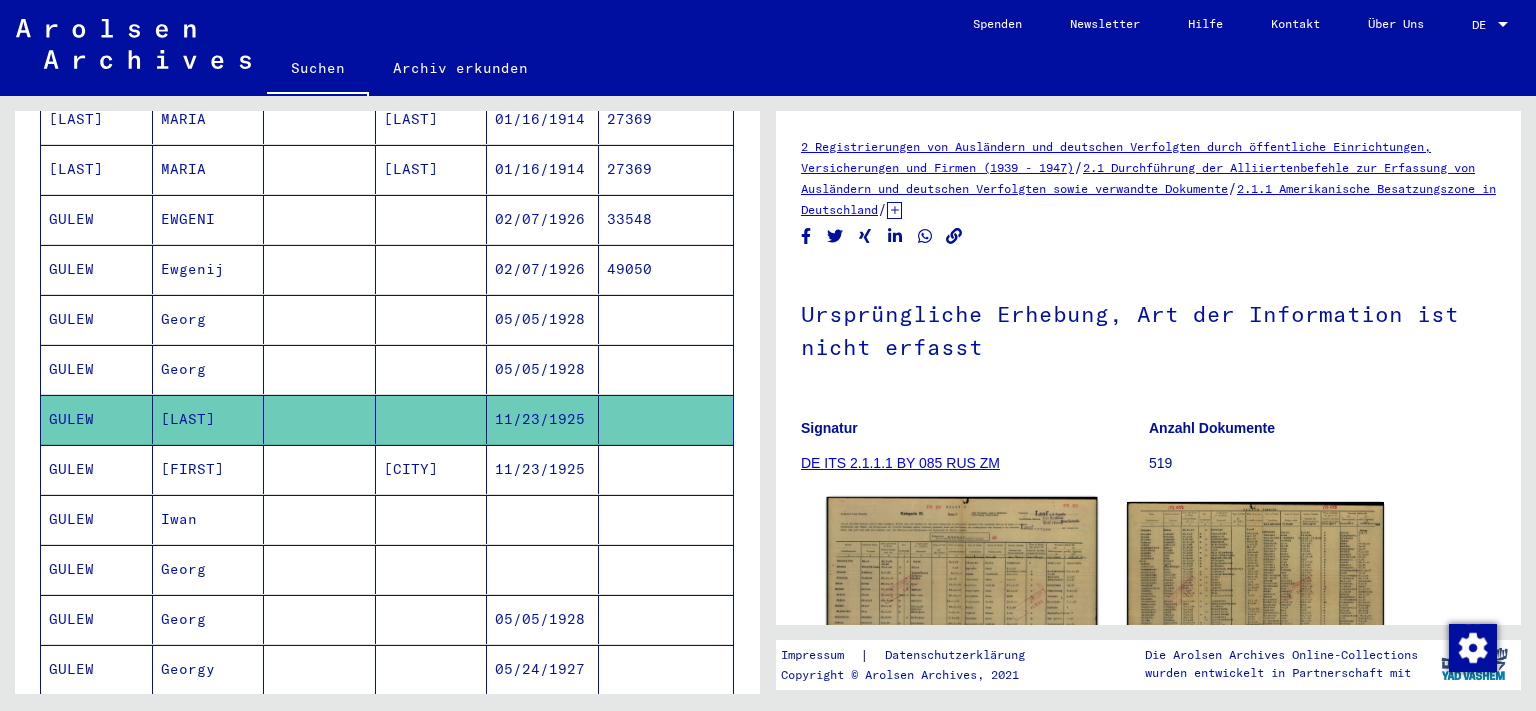 click 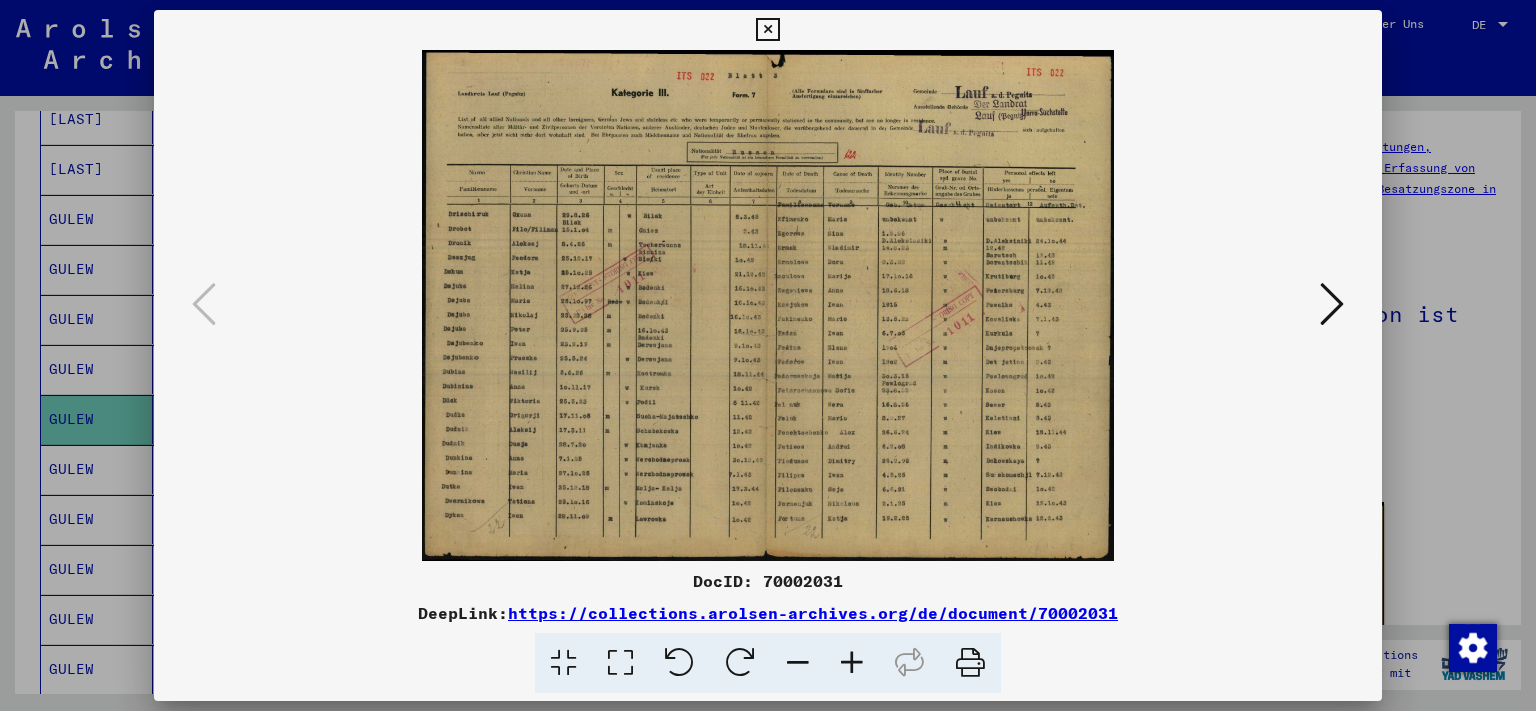 click at bounding box center (767, 30) 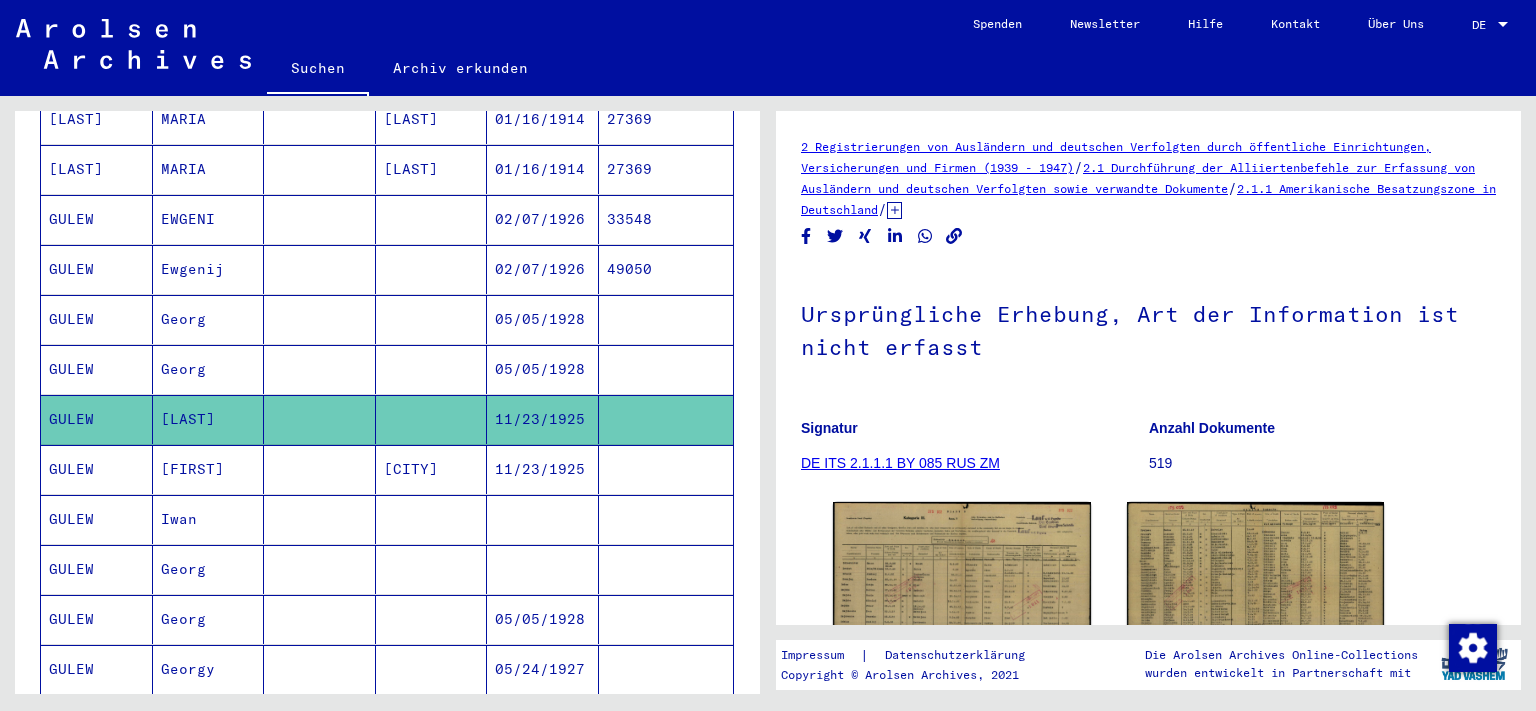 scroll, scrollTop: 442, scrollLeft: 0, axis: vertical 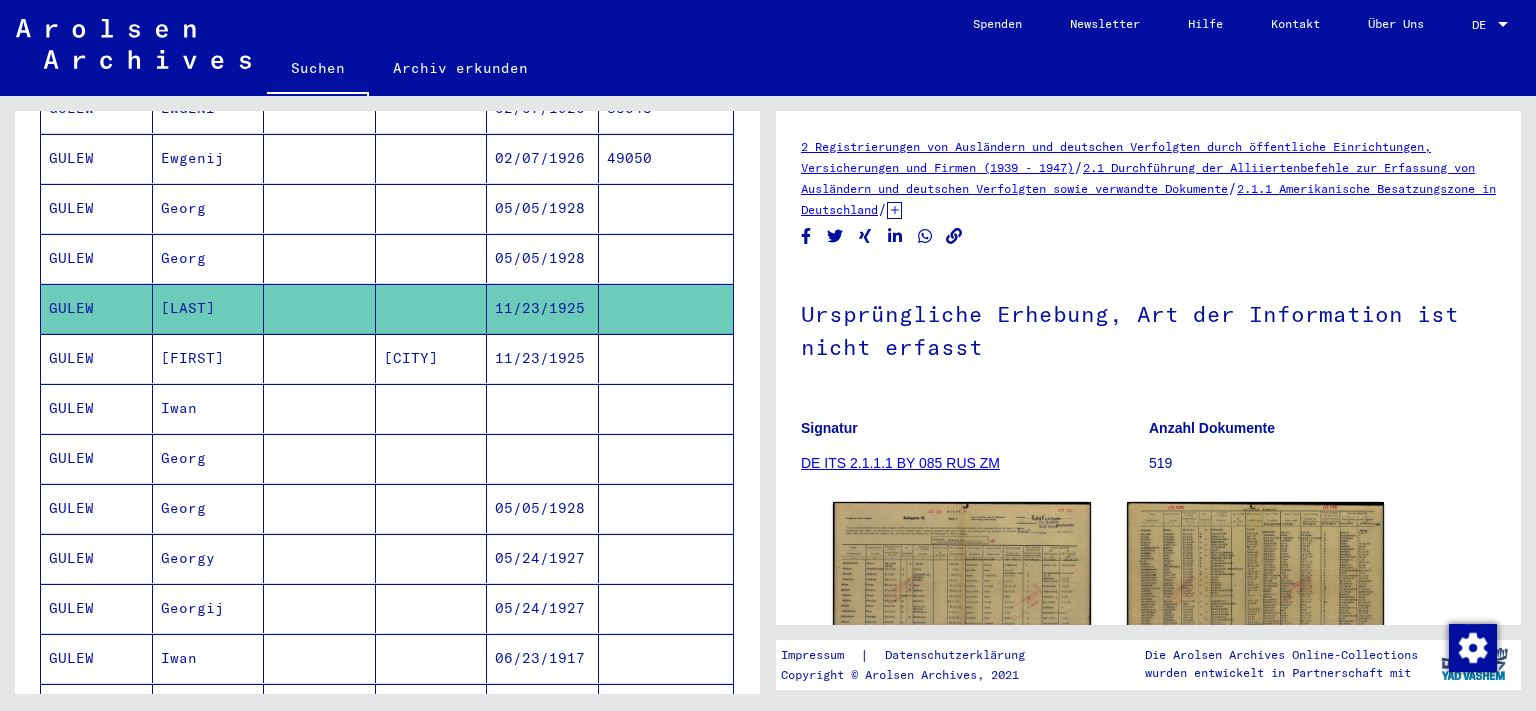 click at bounding box center (320, 558) 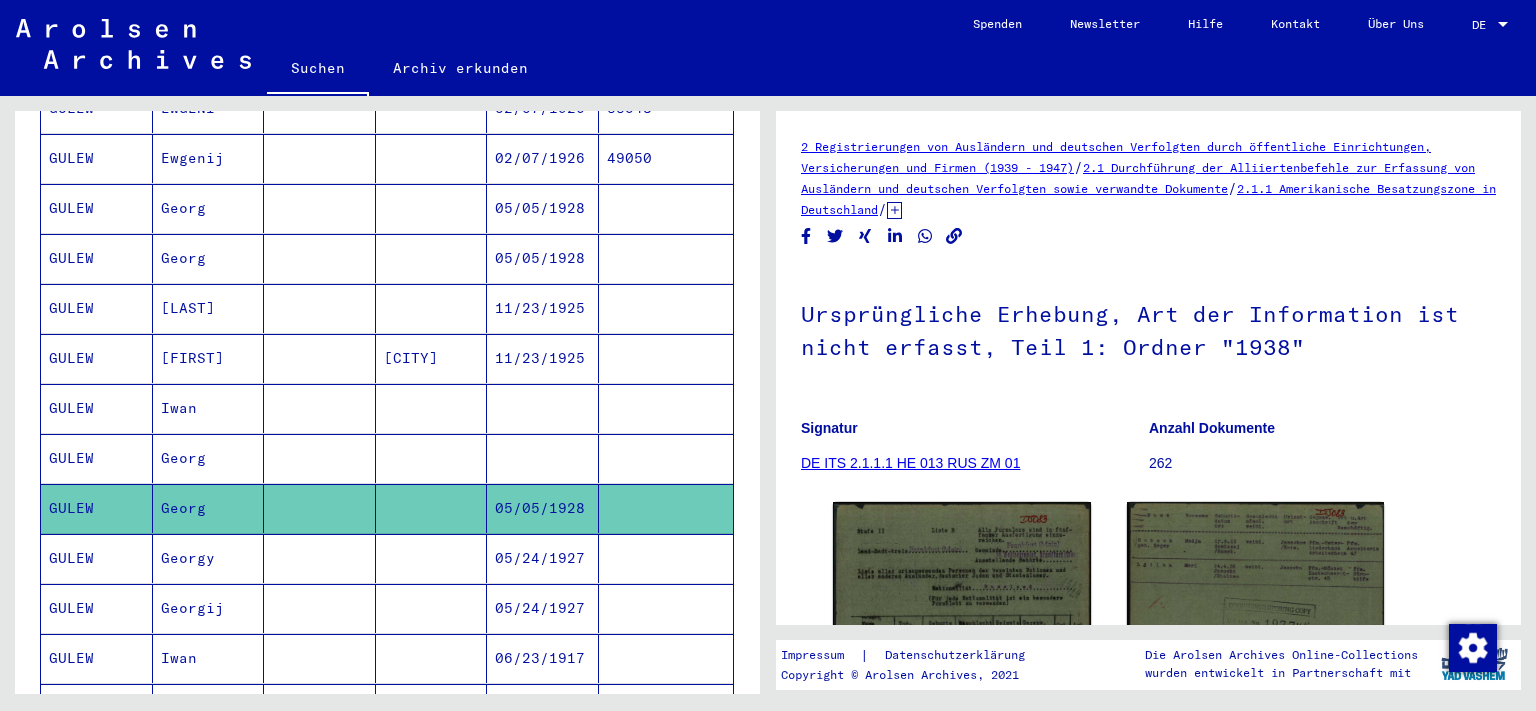 click on "Iwan" at bounding box center [209, 458] 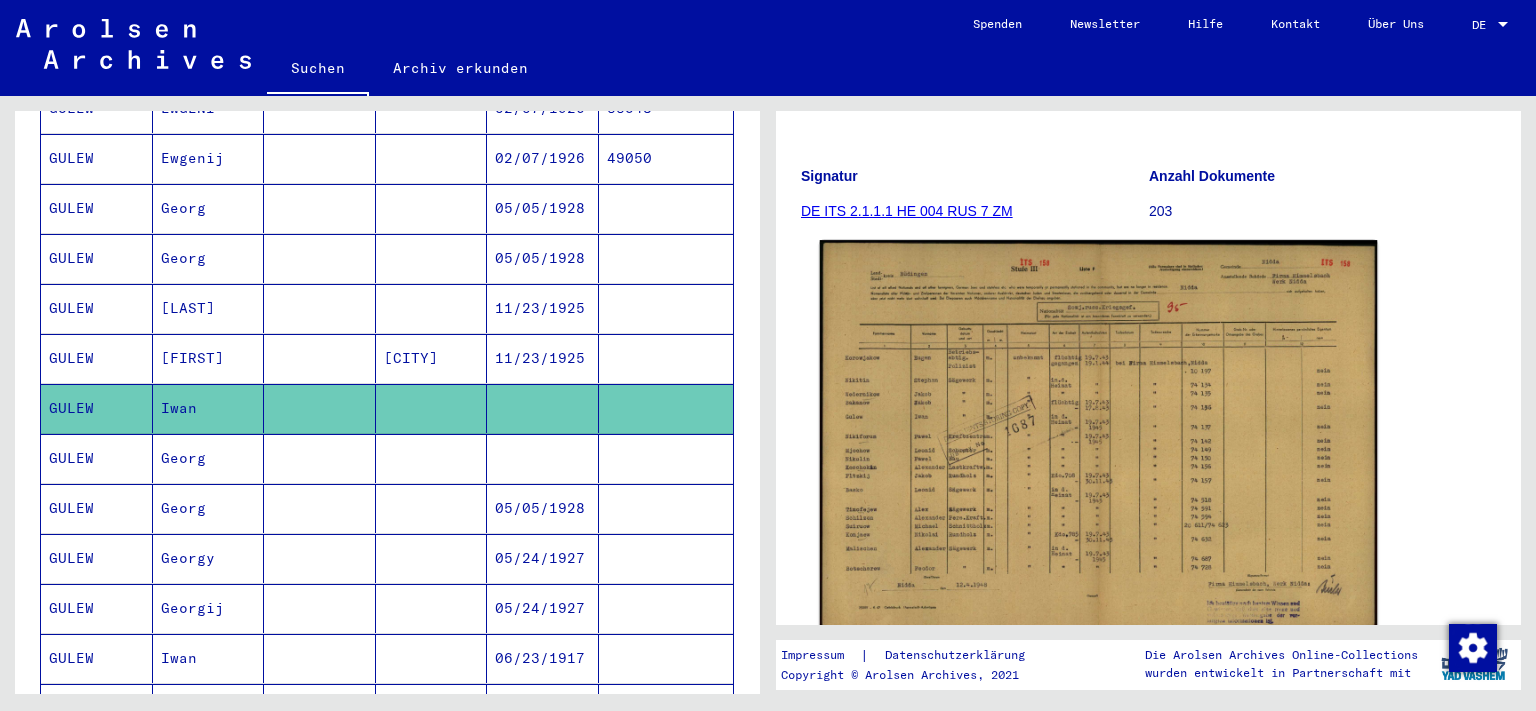 scroll, scrollTop: 221, scrollLeft: 0, axis: vertical 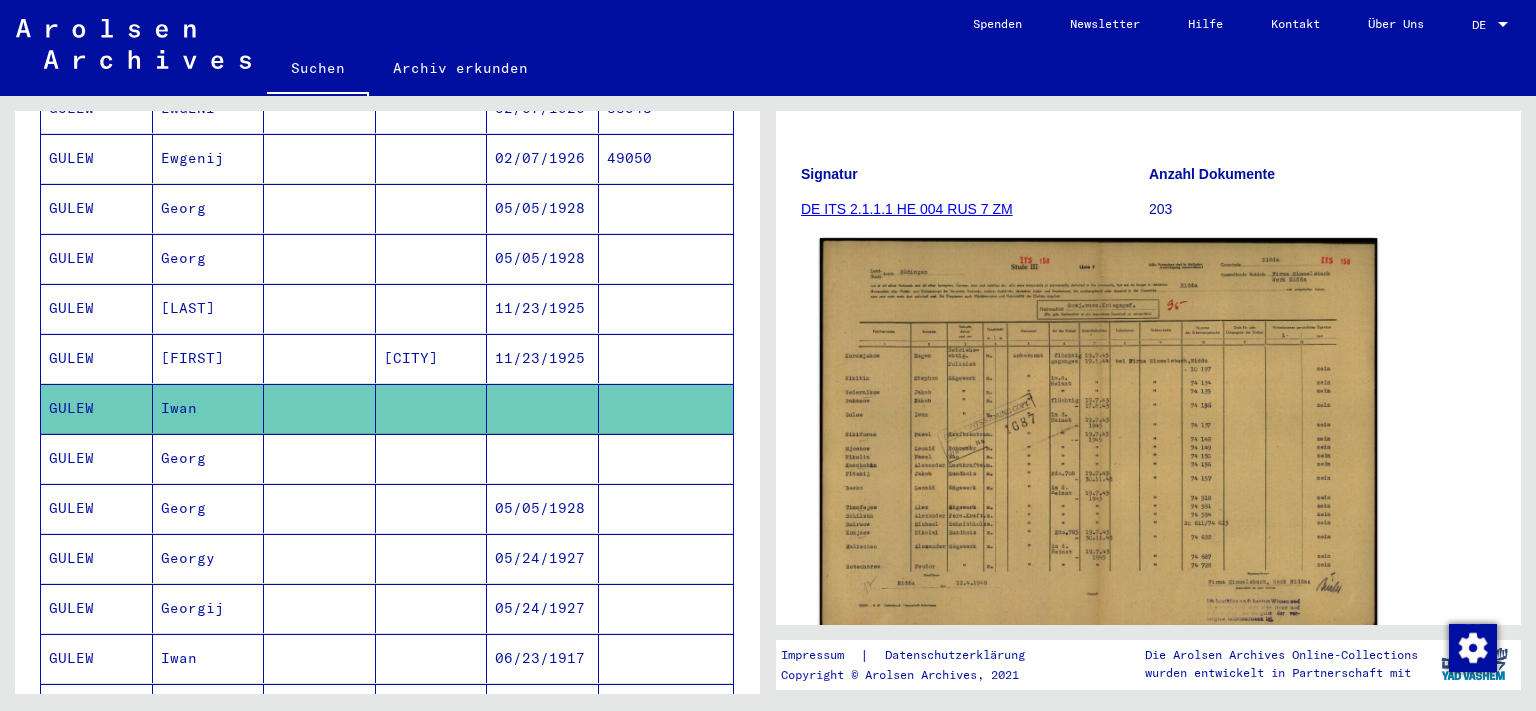 click 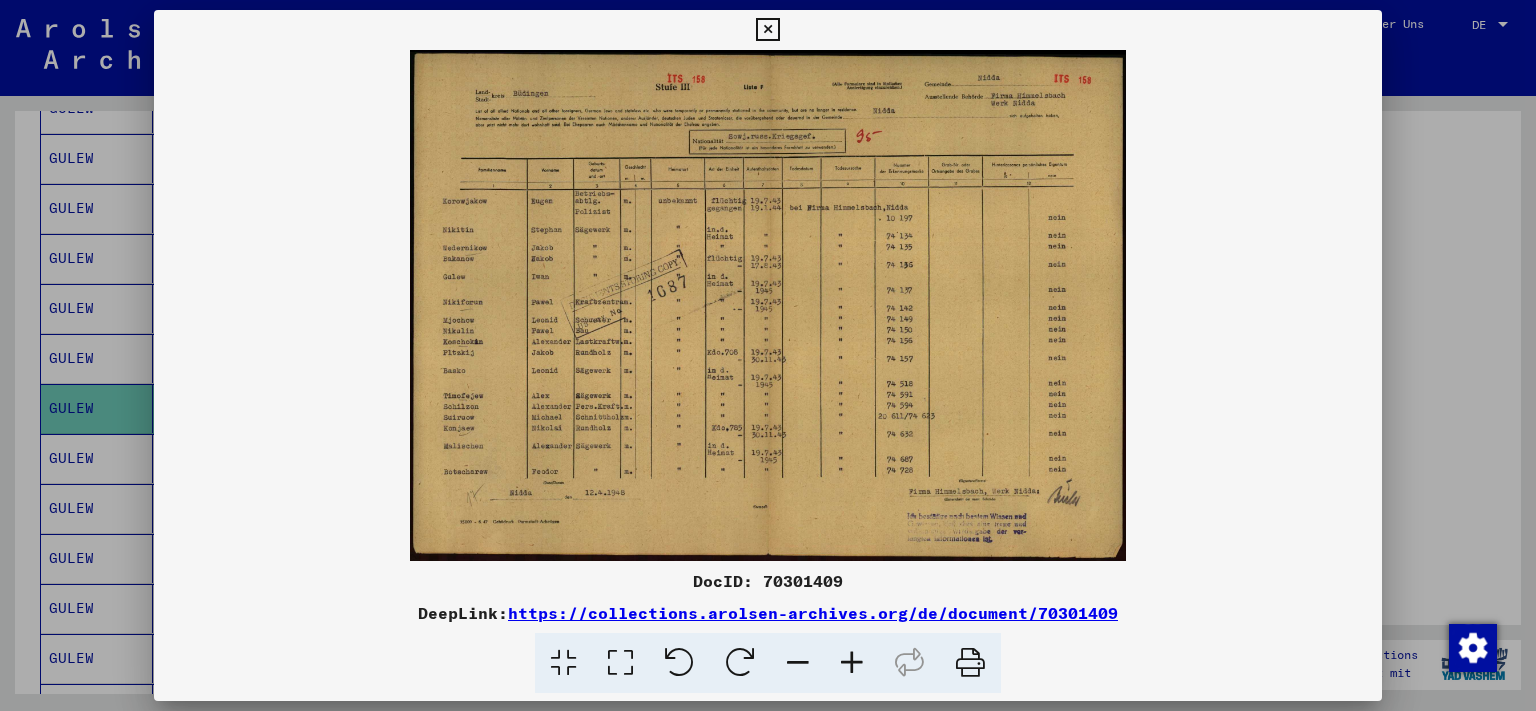 click at bounding box center (767, 30) 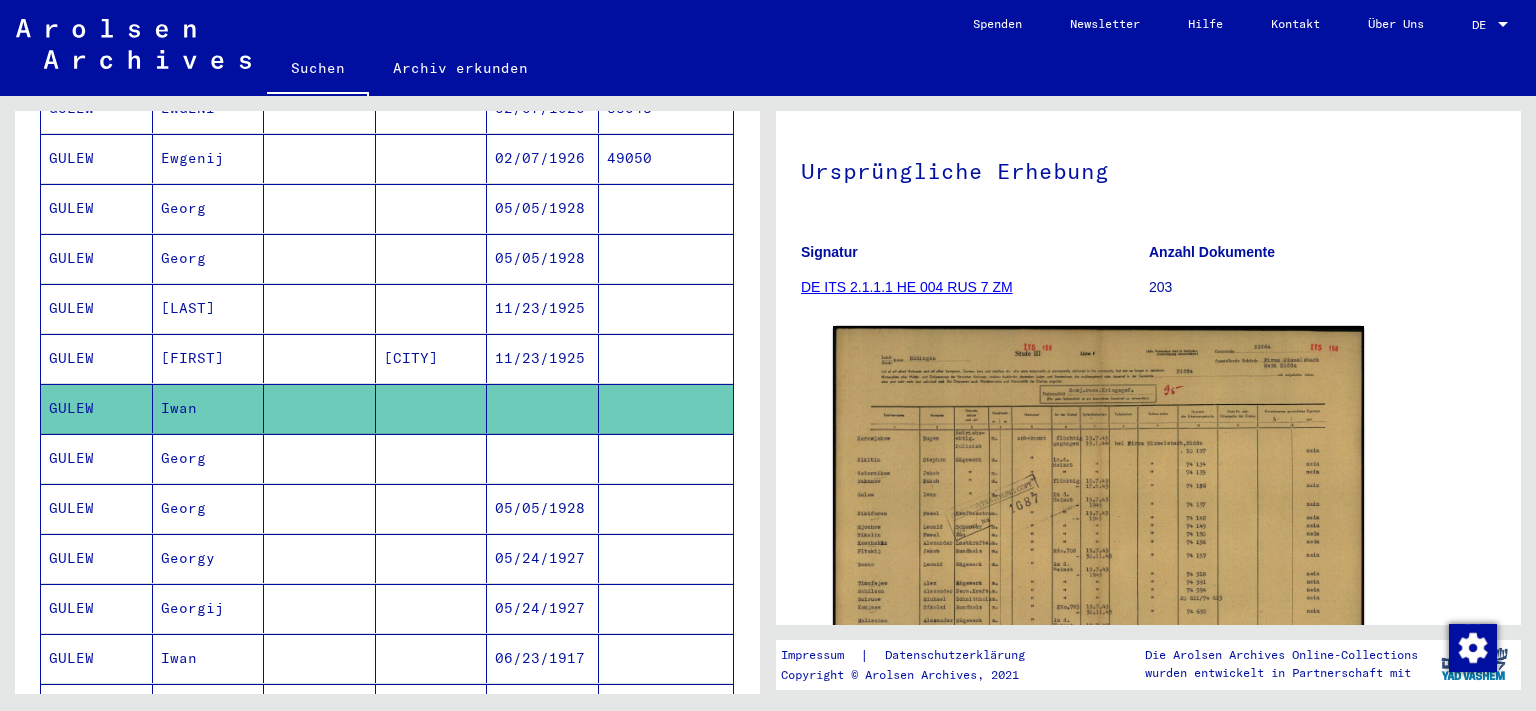 scroll, scrollTop: 110, scrollLeft: 0, axis: vertical 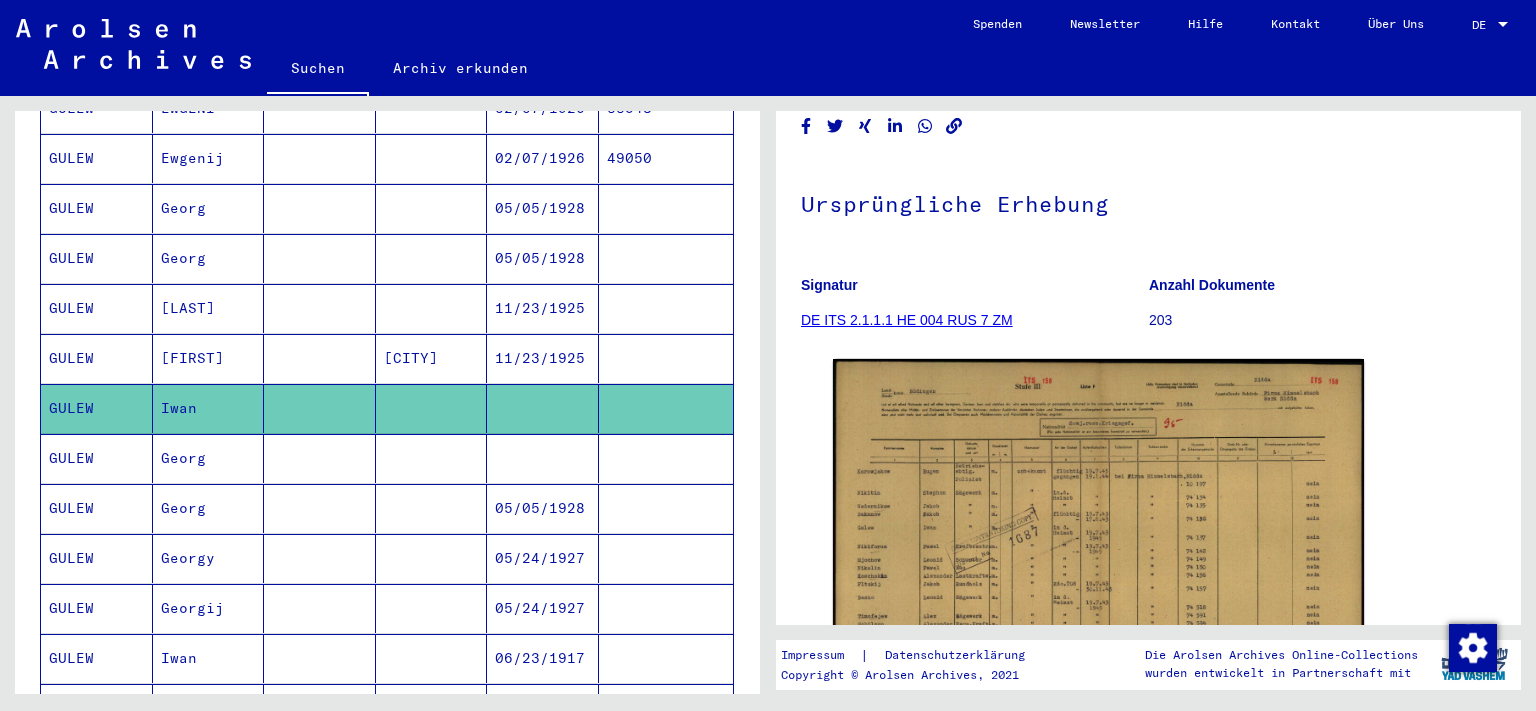 click on "Ewgenij" at bounding box center [209, 208] 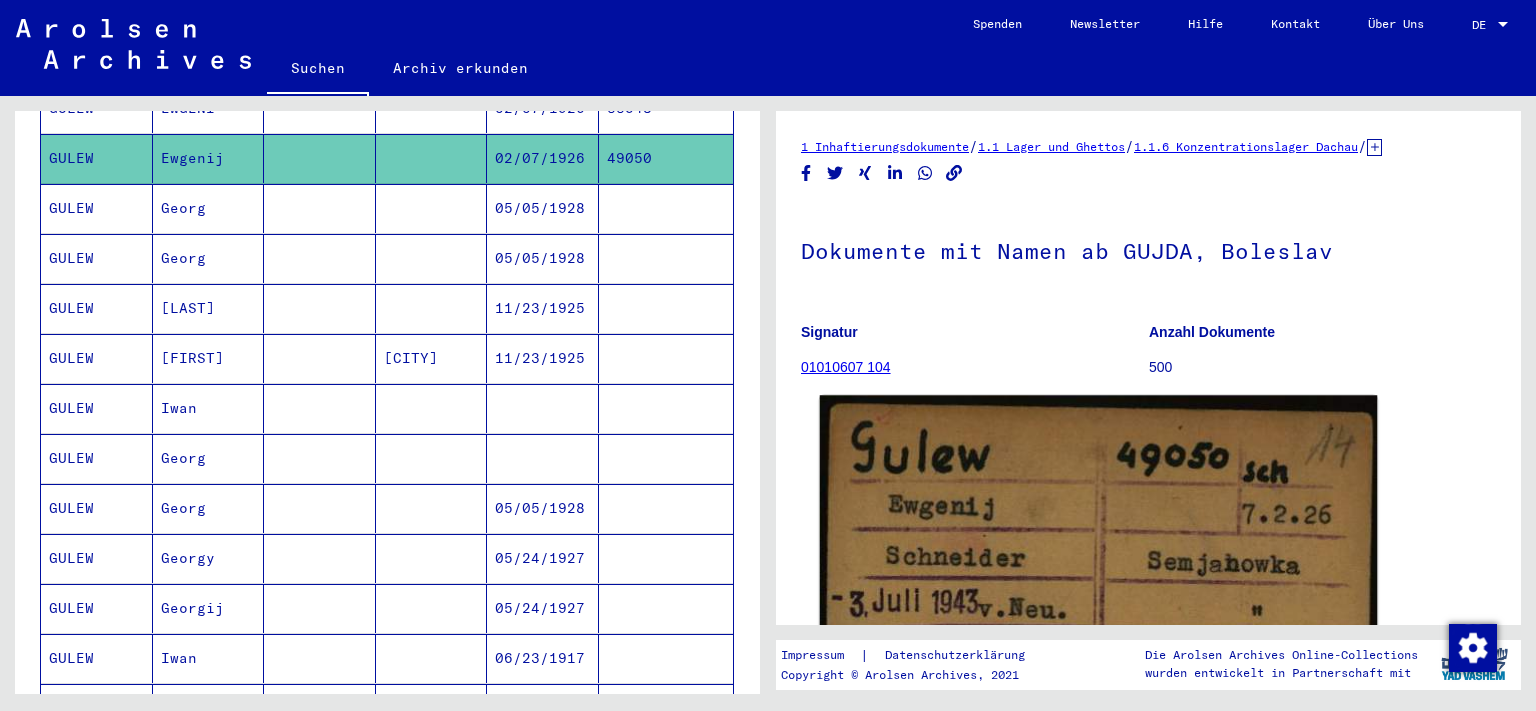 click 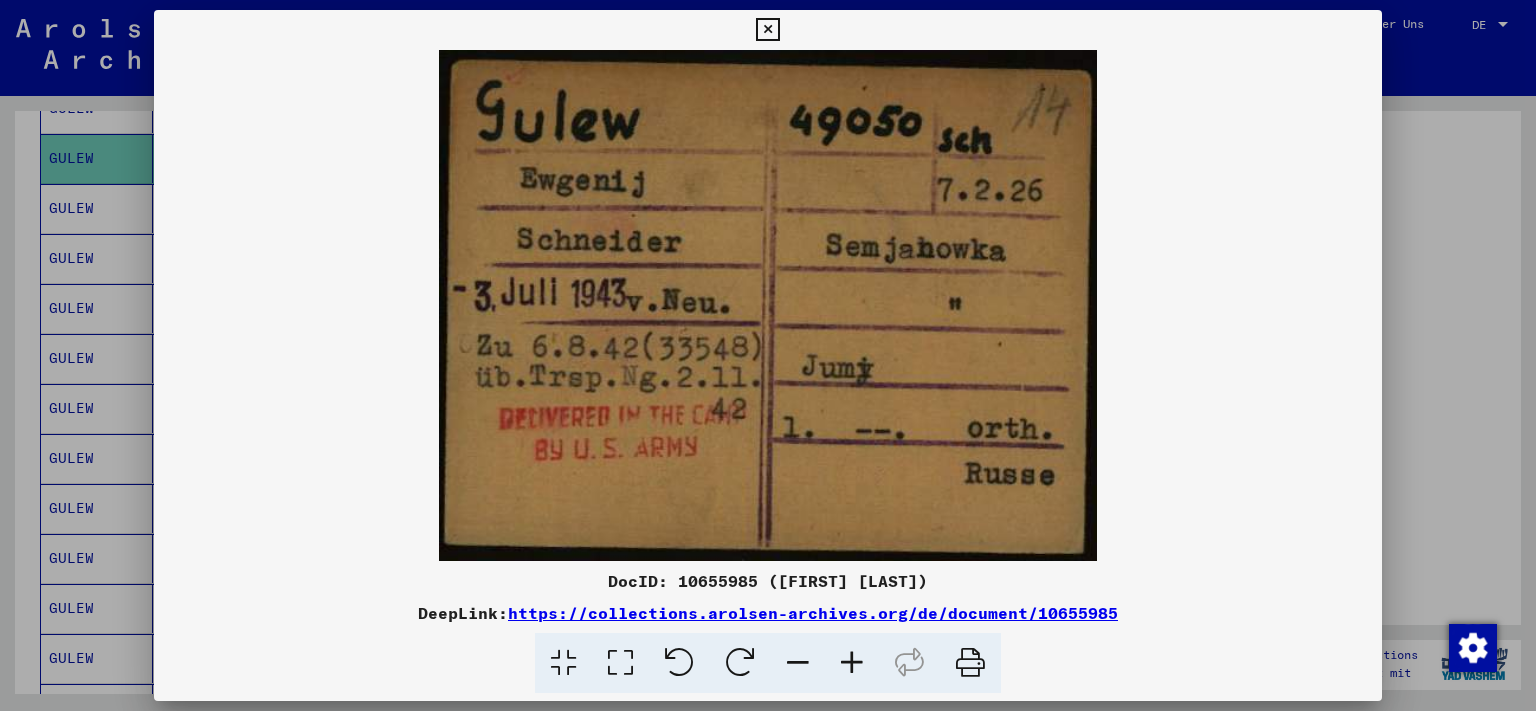 click at bounding box center [767, 30] 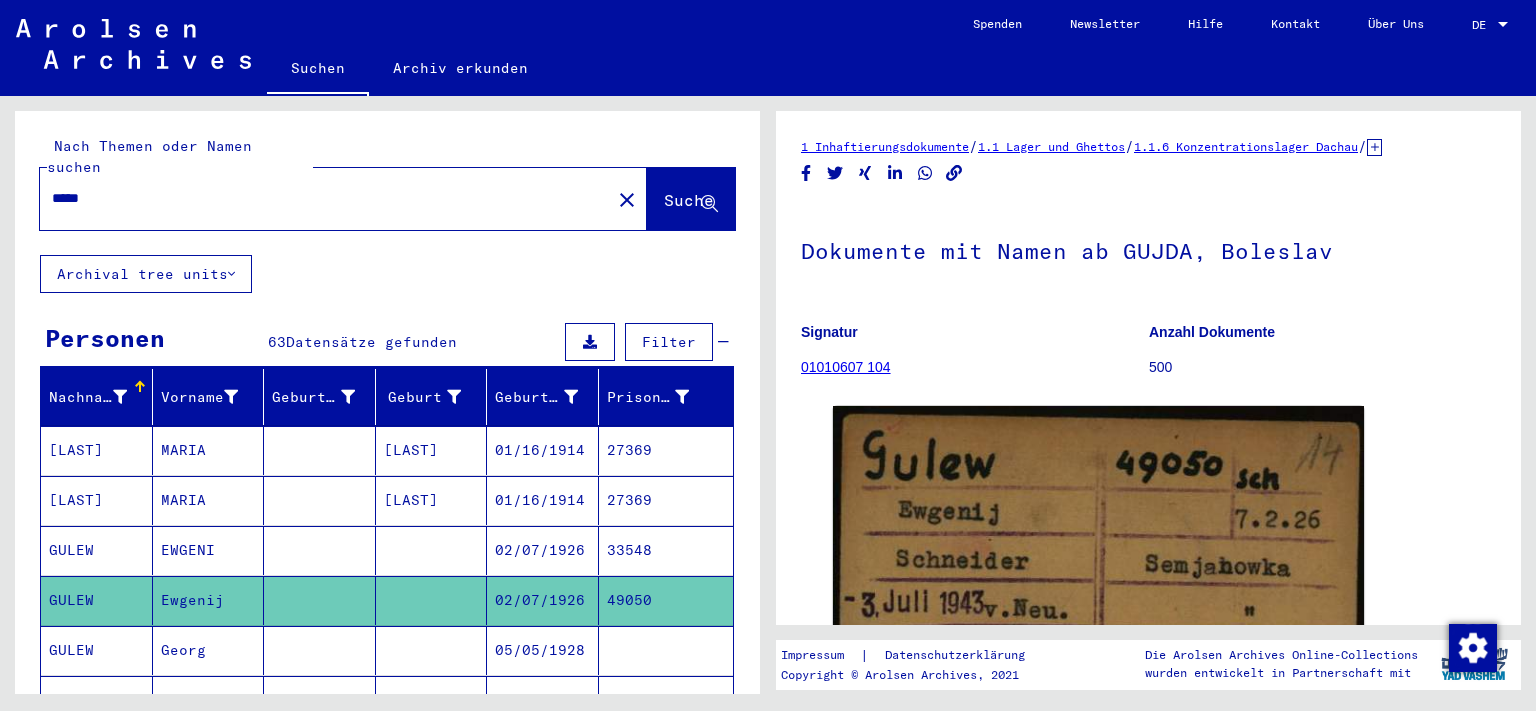 scroll, scrollTop: 110, scrollLeft: 0, axis: vertical 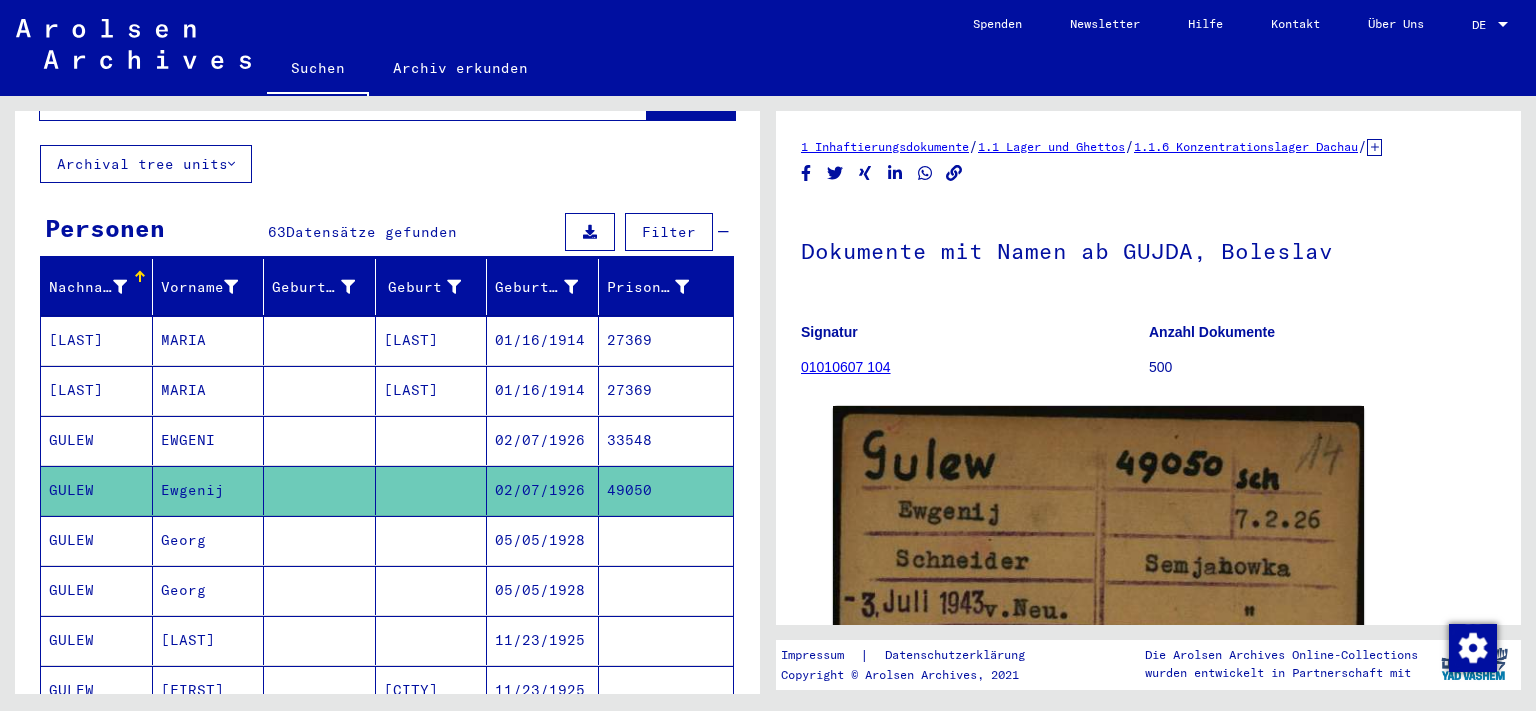 click on "EWGENI" at bounding box center (209, 490) 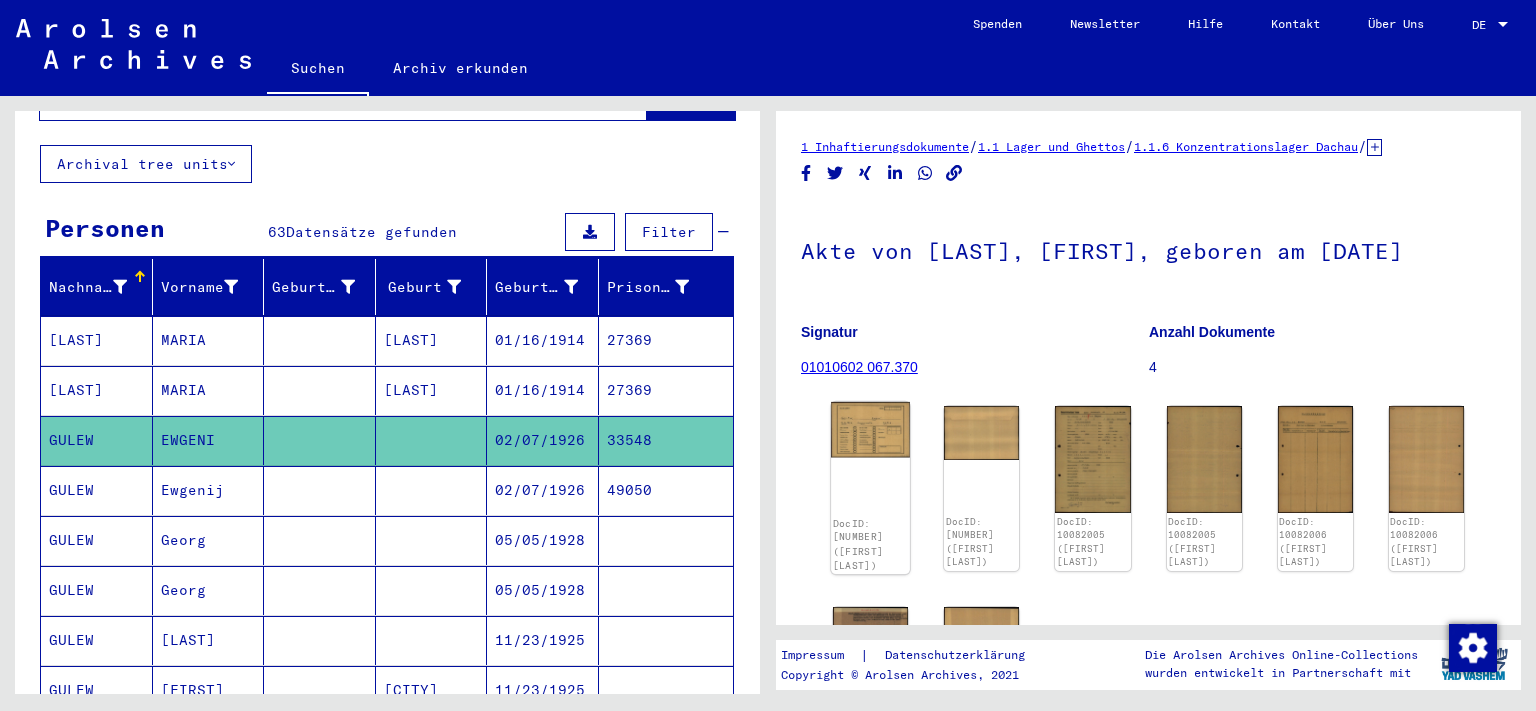 click 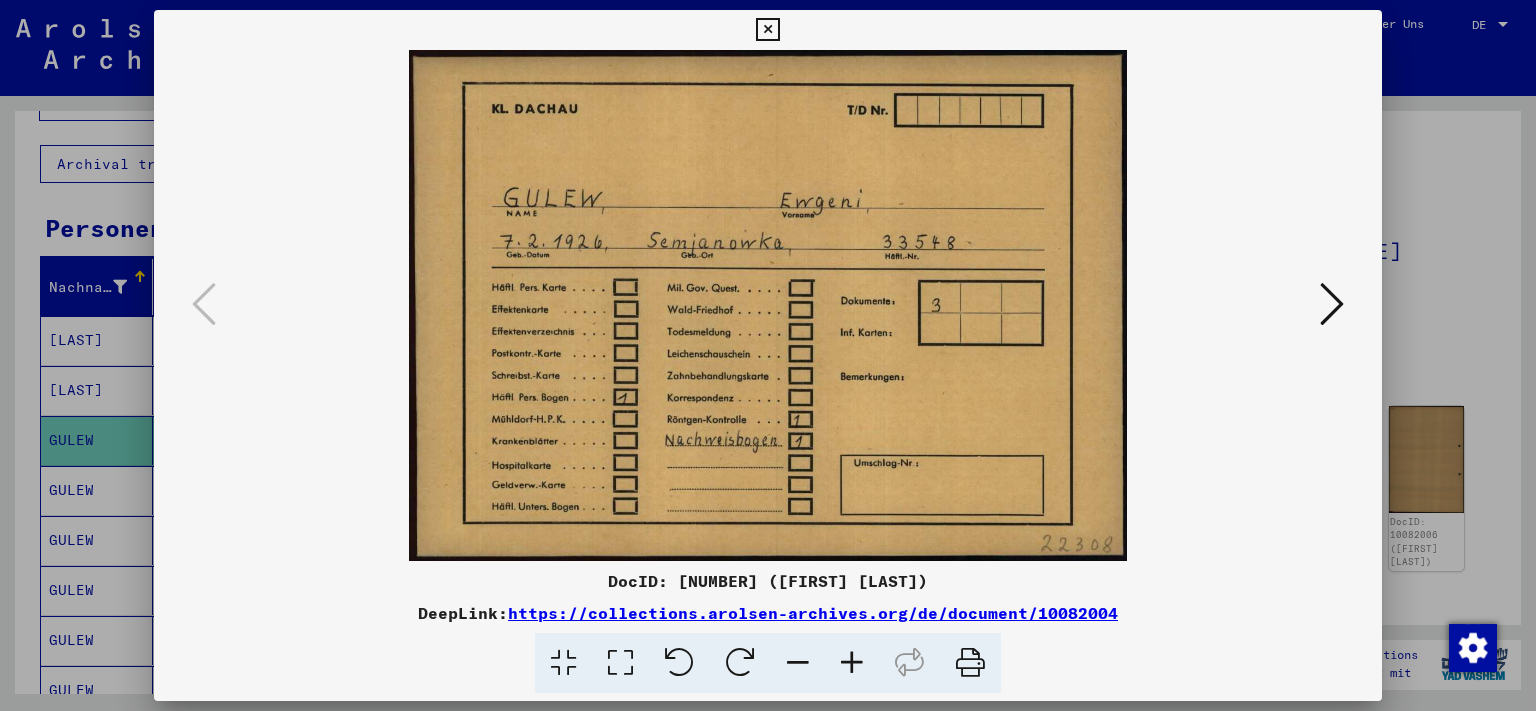 click at bounding box center [1332, 304] 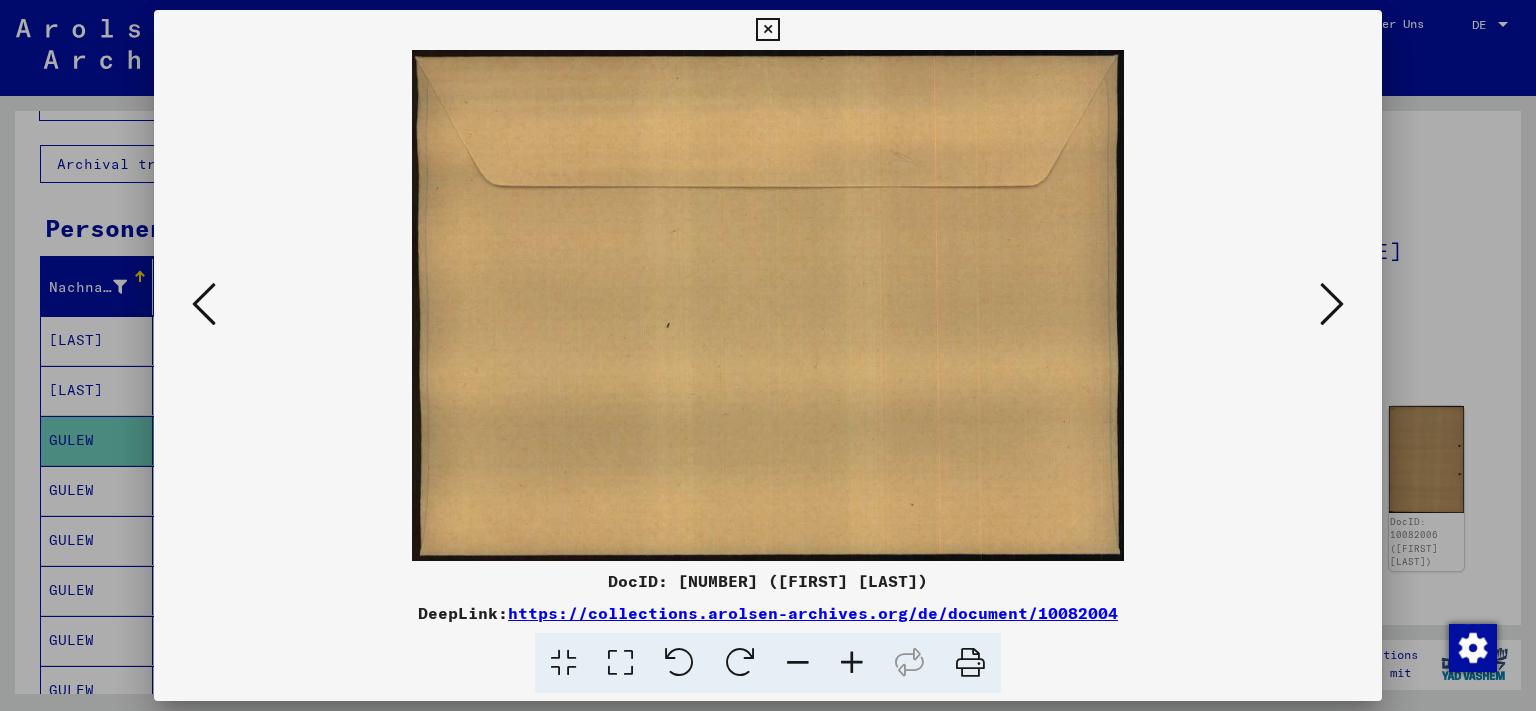 click at bounding box center [1332, 304] 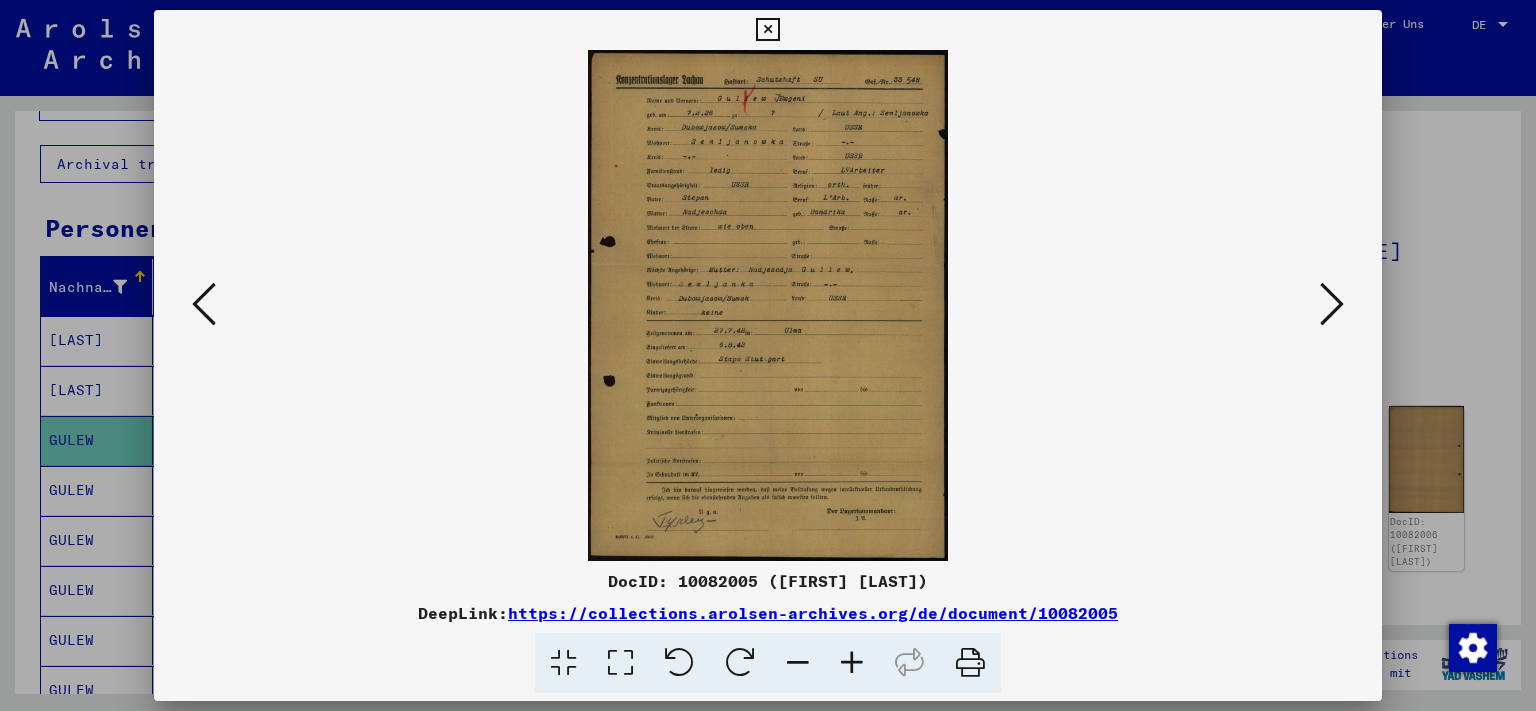 click at bounding box center (1332, 304) 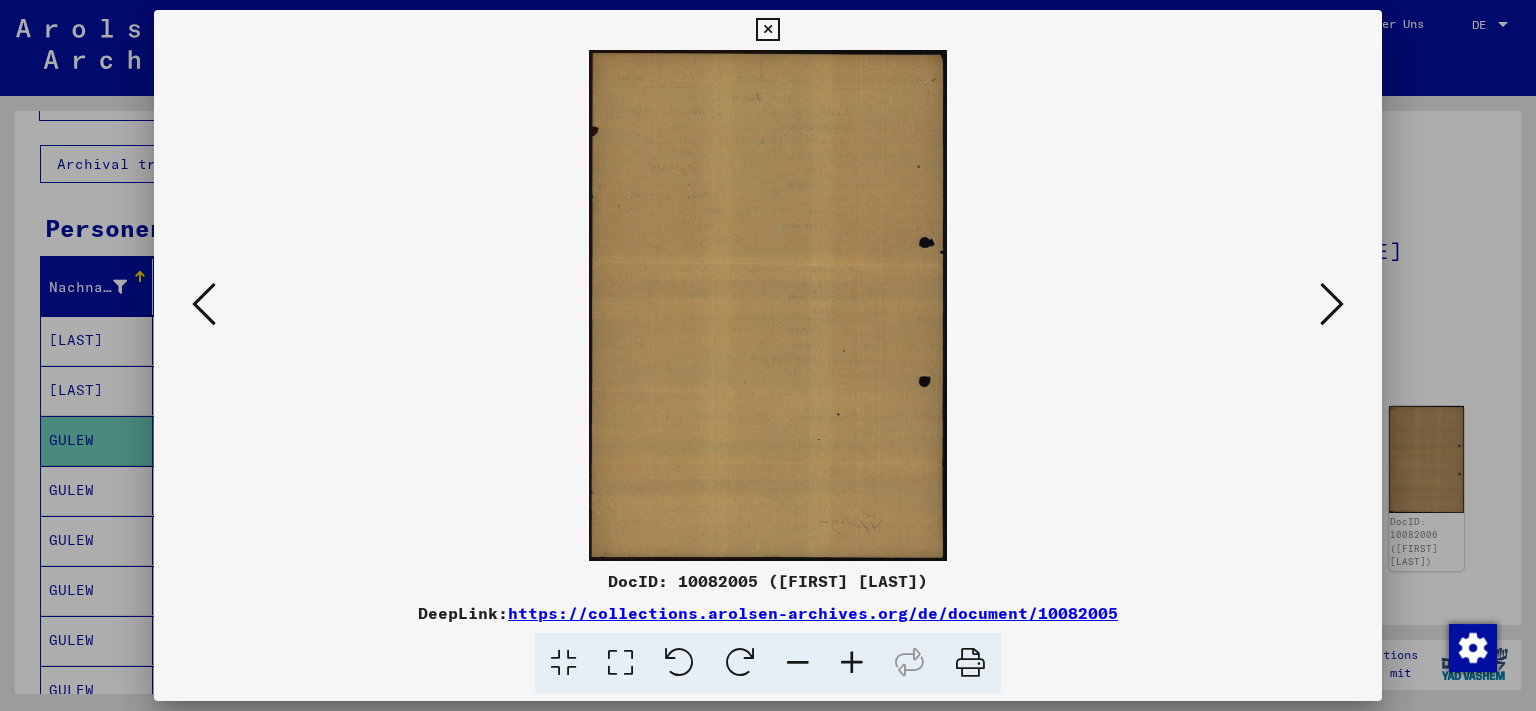 click at bounding box center [1332, 304] 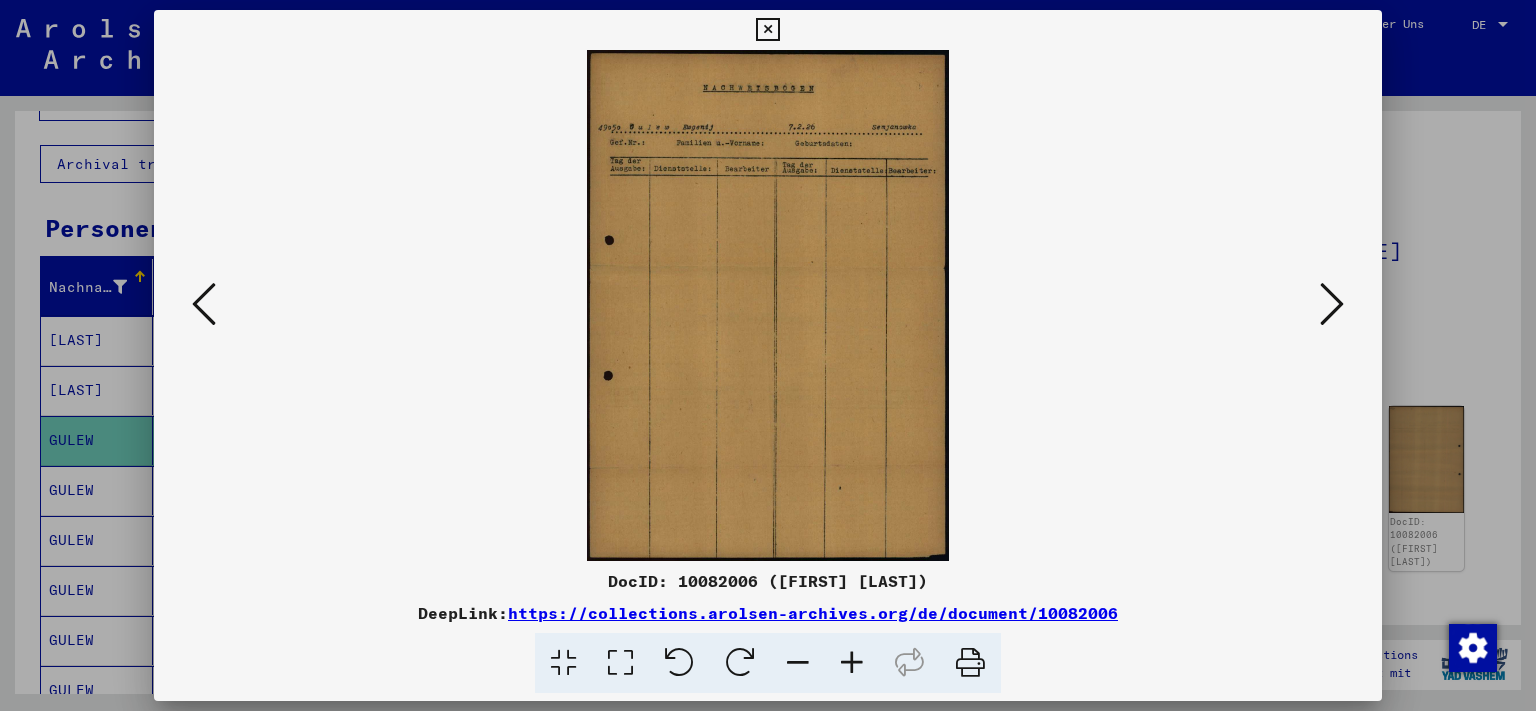 click at bounding box center [767, 30] 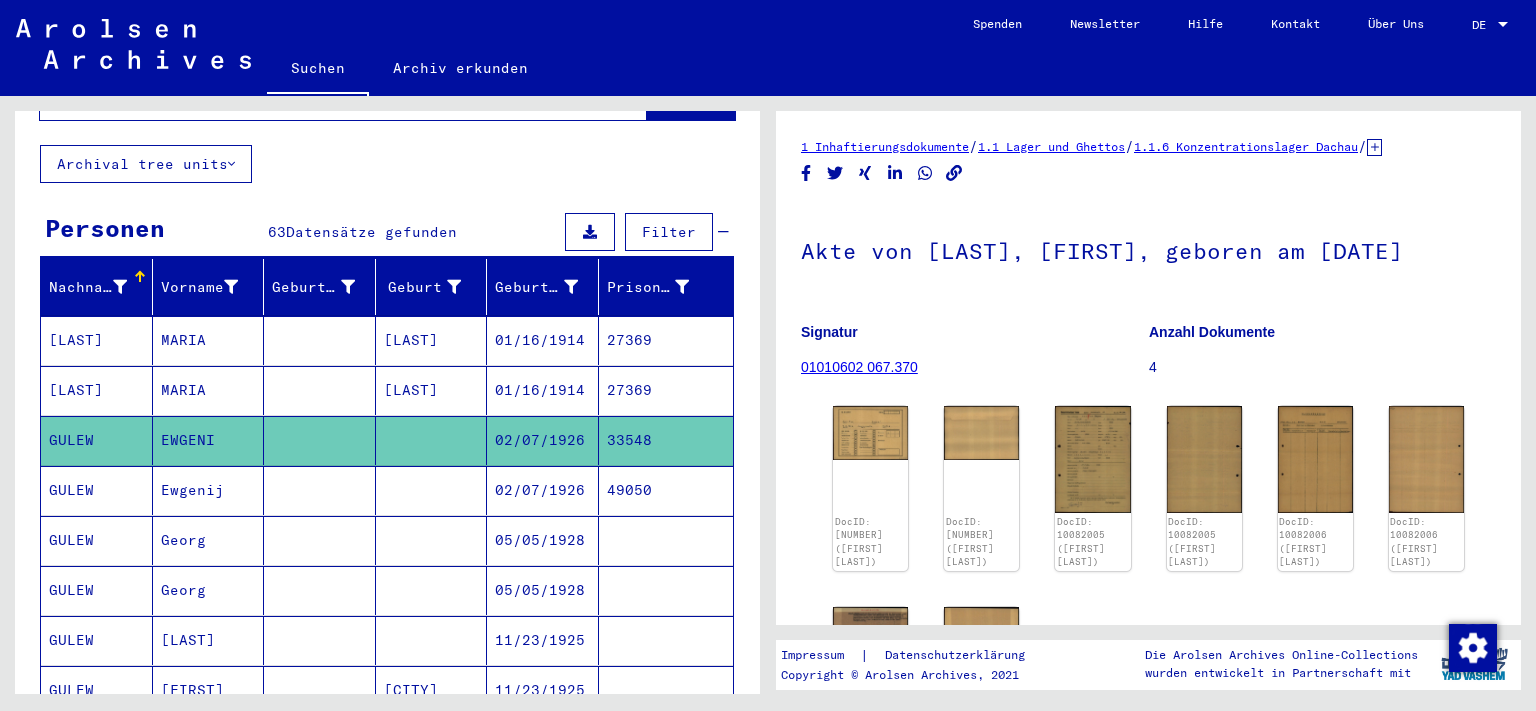click on "Ewgenij" at bounding box center [209, 540] 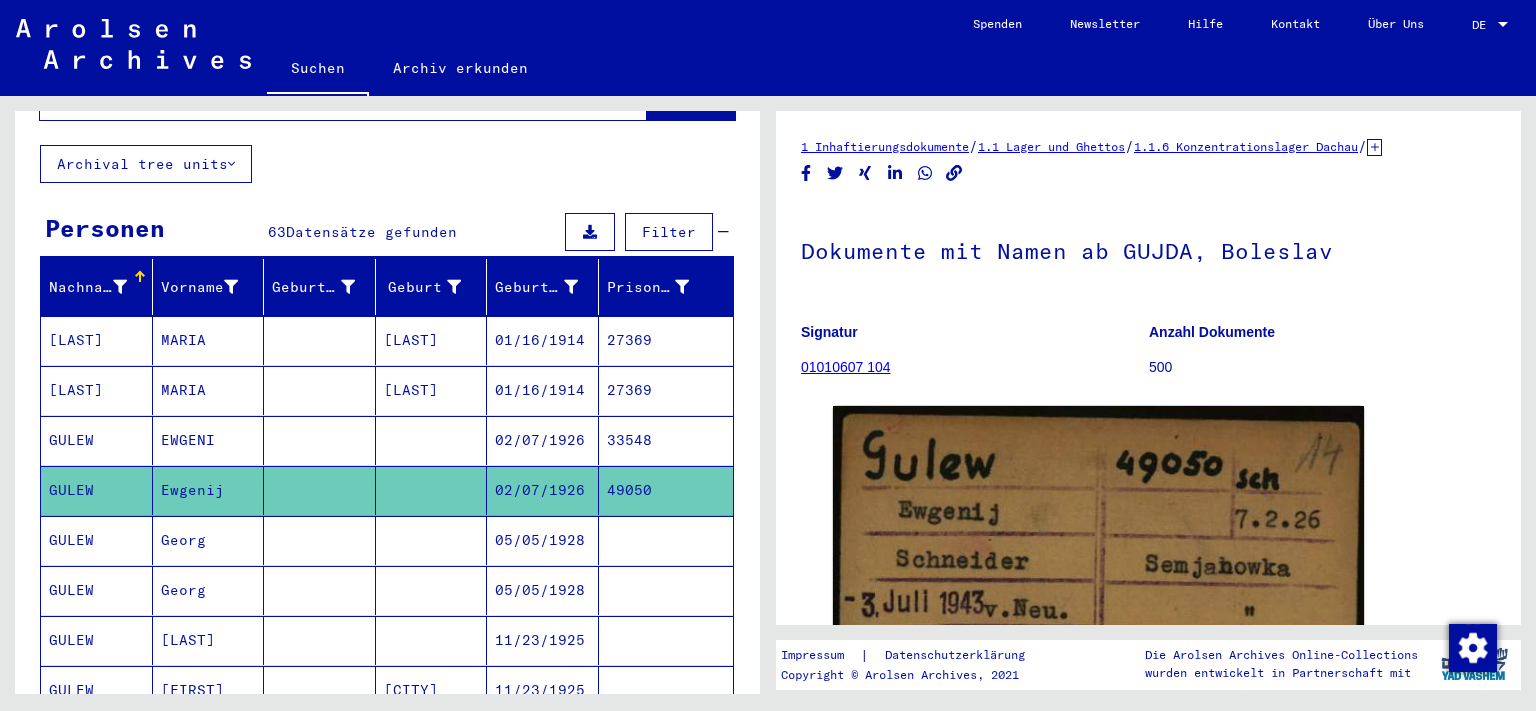 click on "EWGENI" at bounding box center (209, 490) 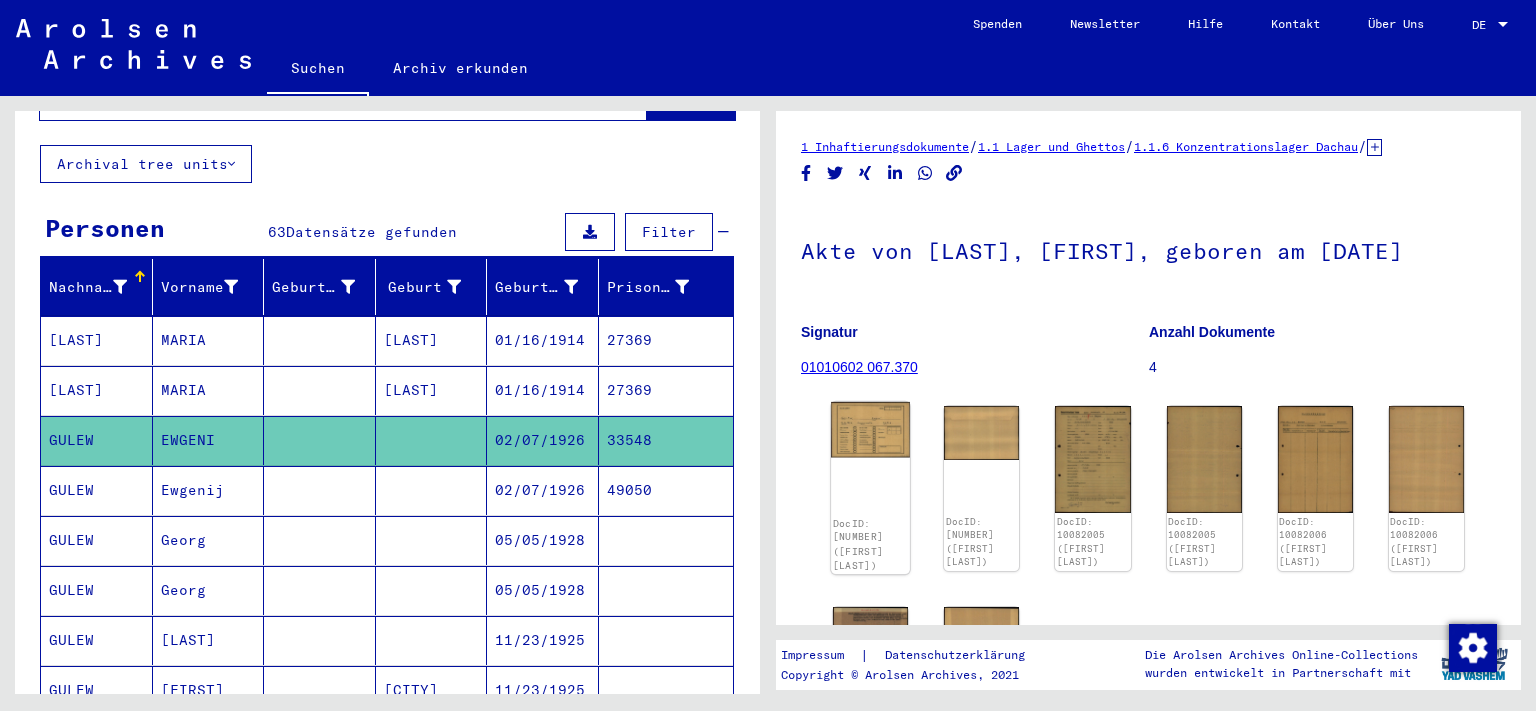 click 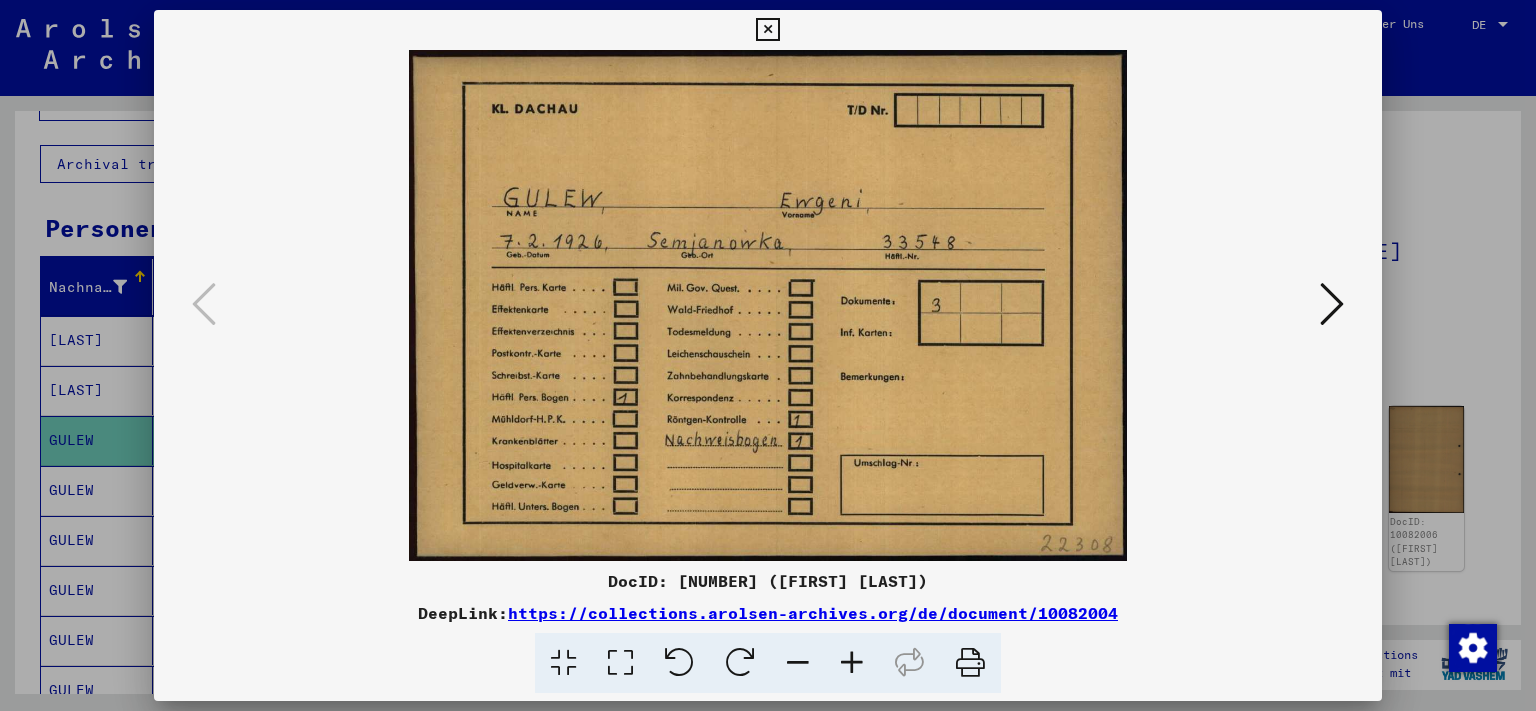 click at bounding box center [767, 30] 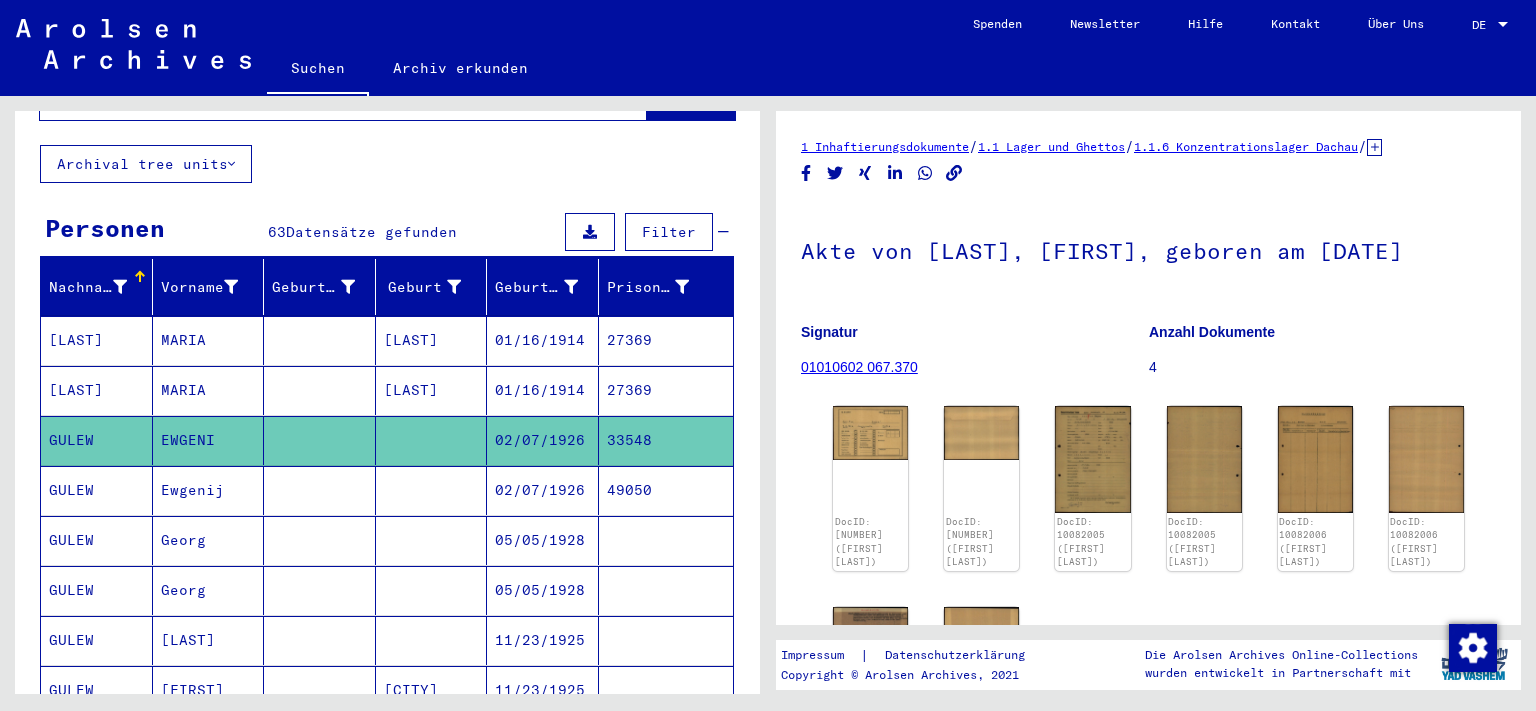 click on "Ewgenij" at bounding box center (209, 540) 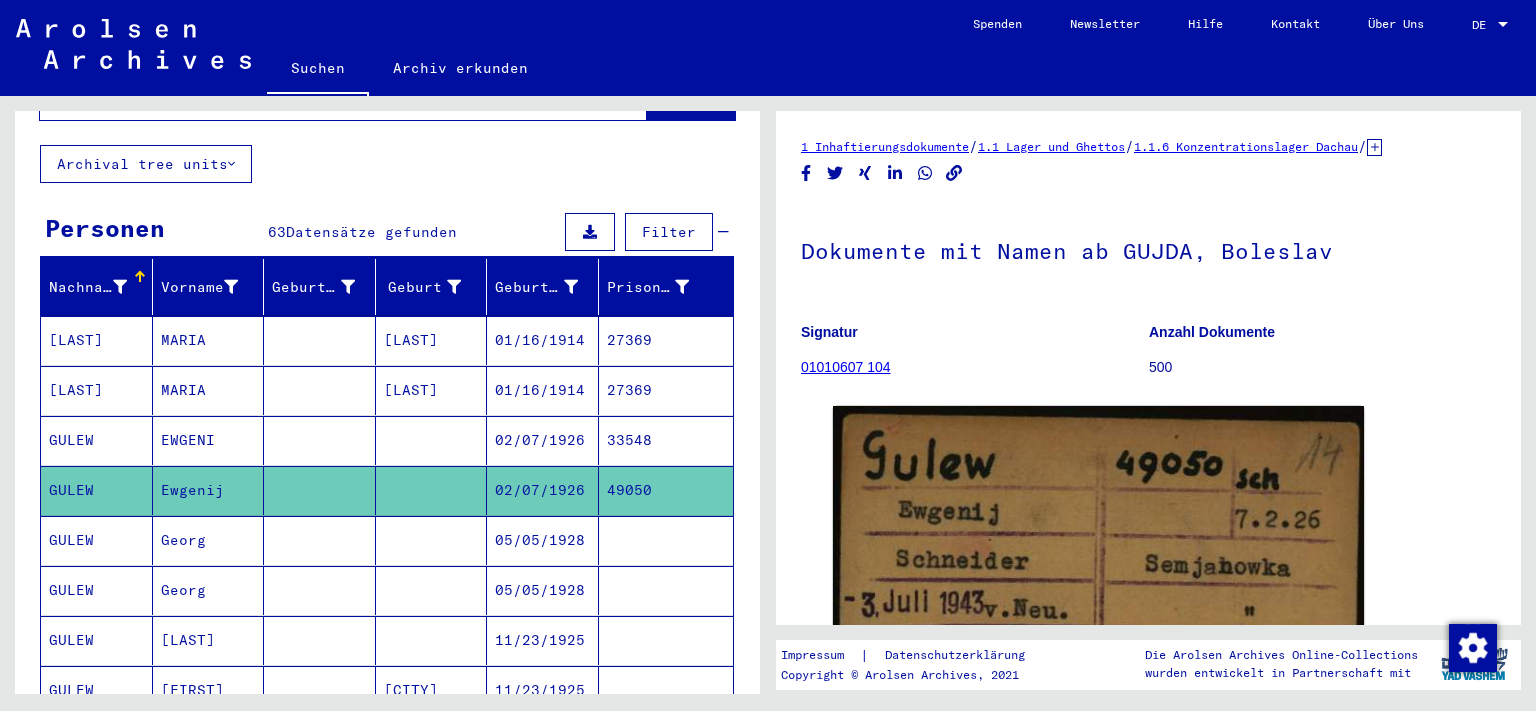 click on "Georg" at bounding box center (209, 590) 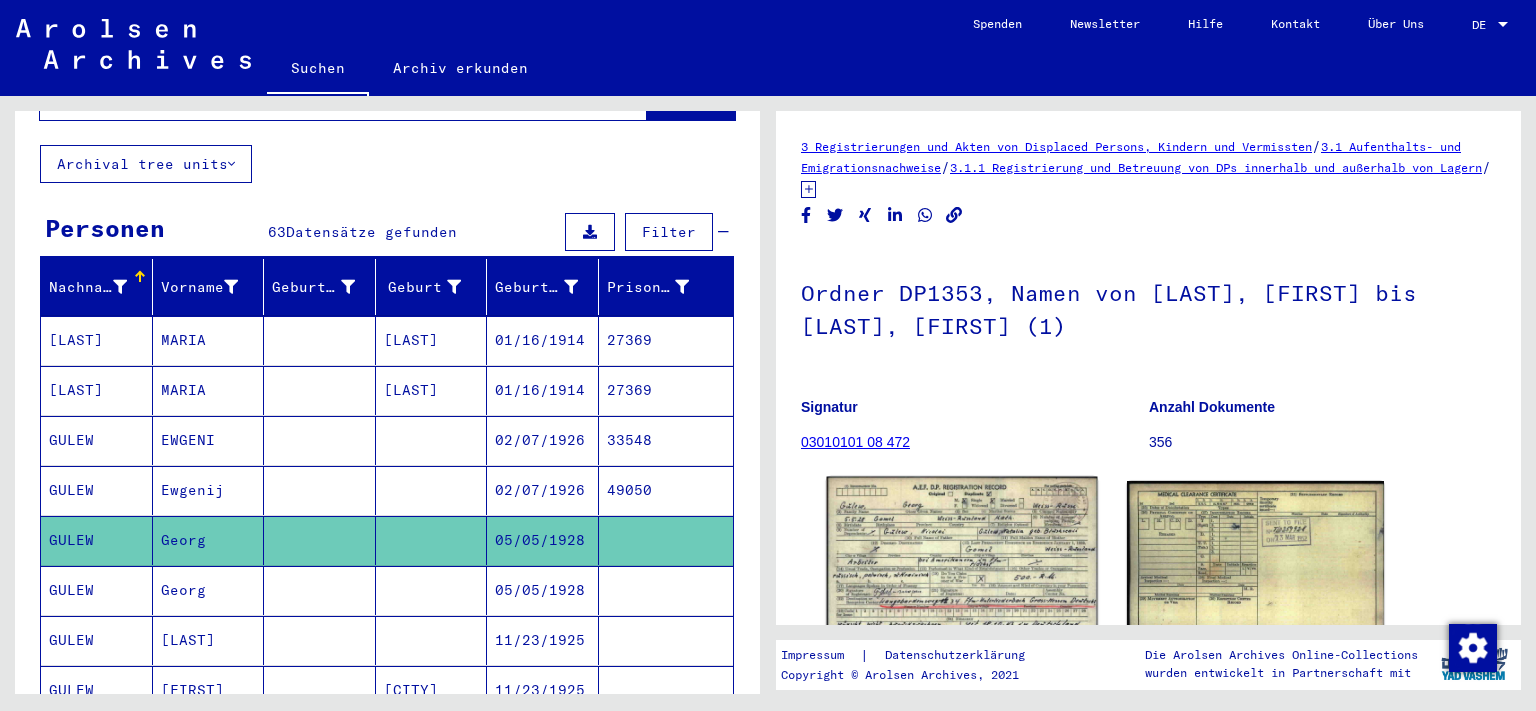 click 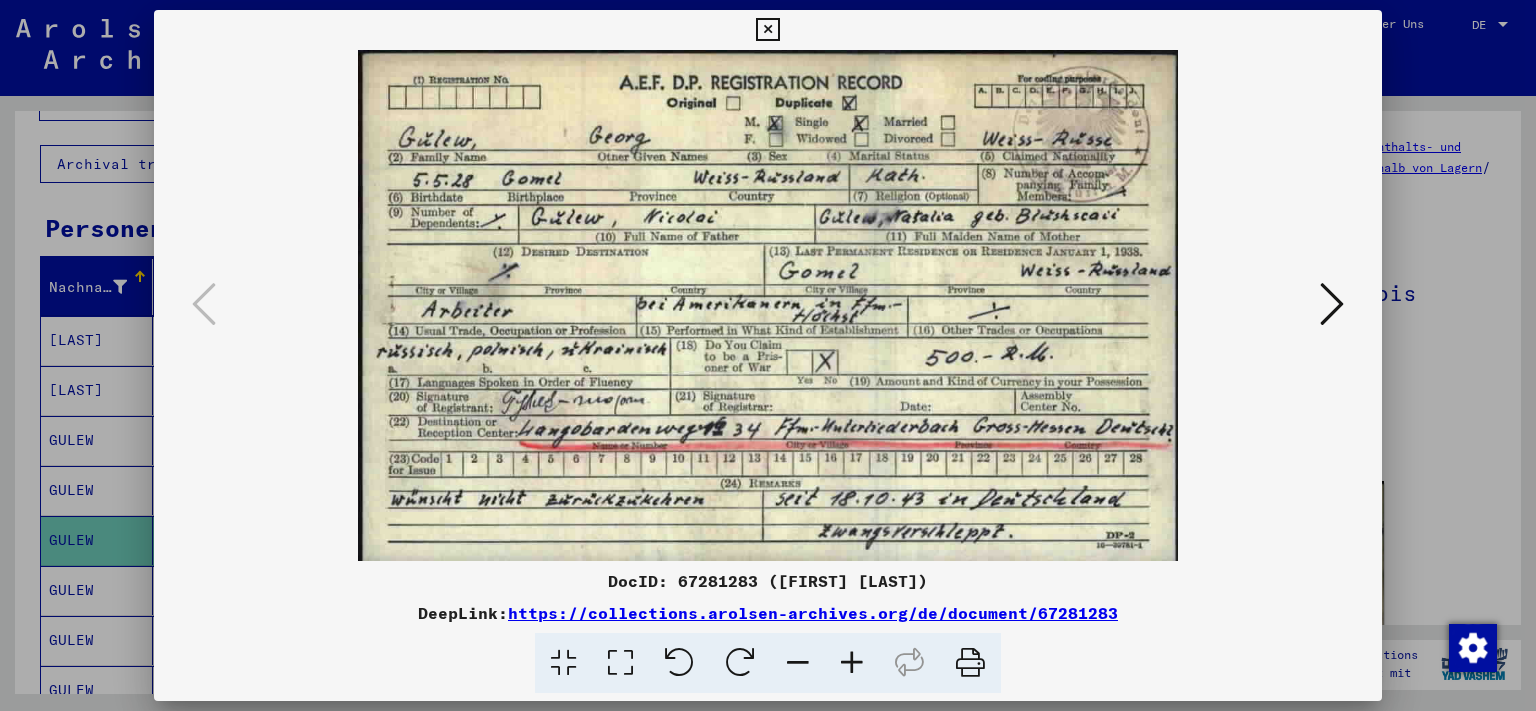 click at bounding box center [767, 30] 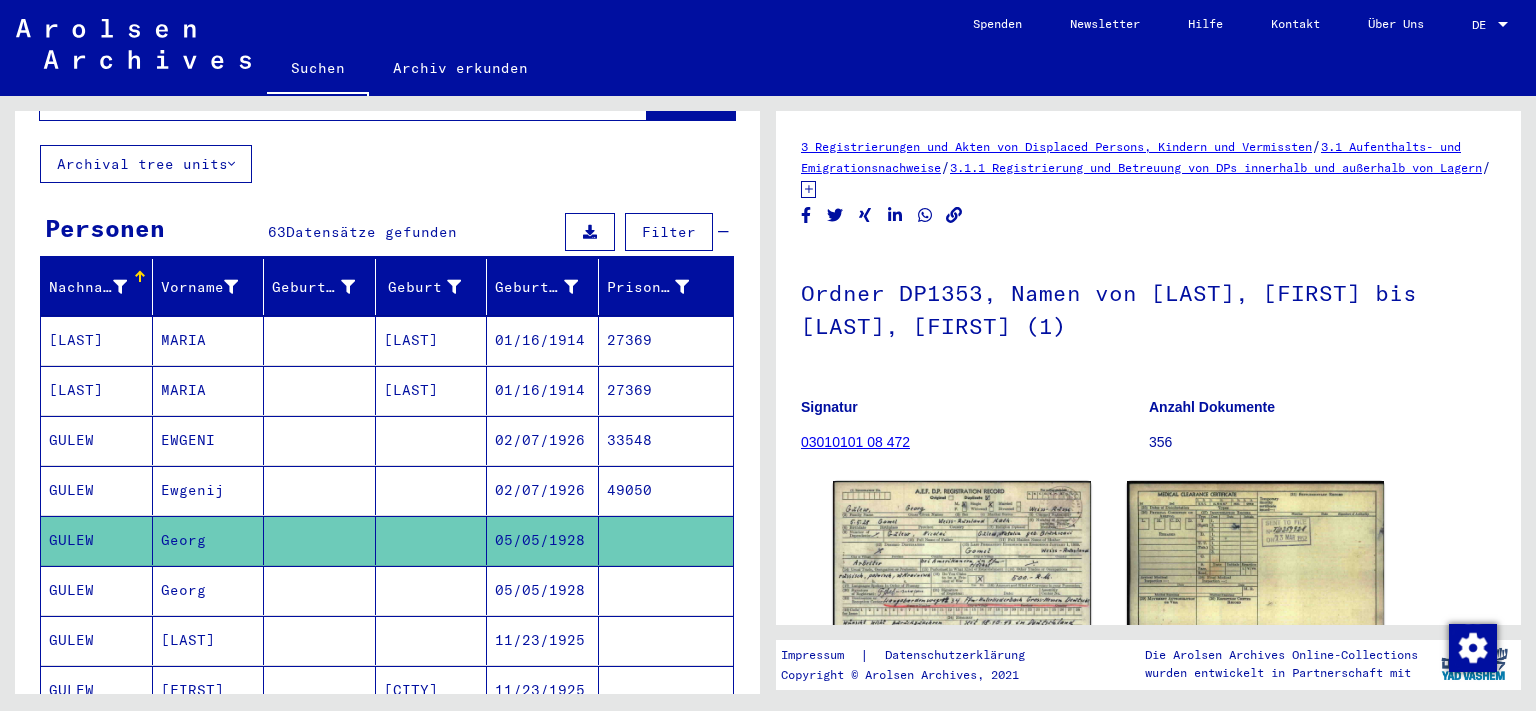 click on "Georg" at bounding box center [209, 640] 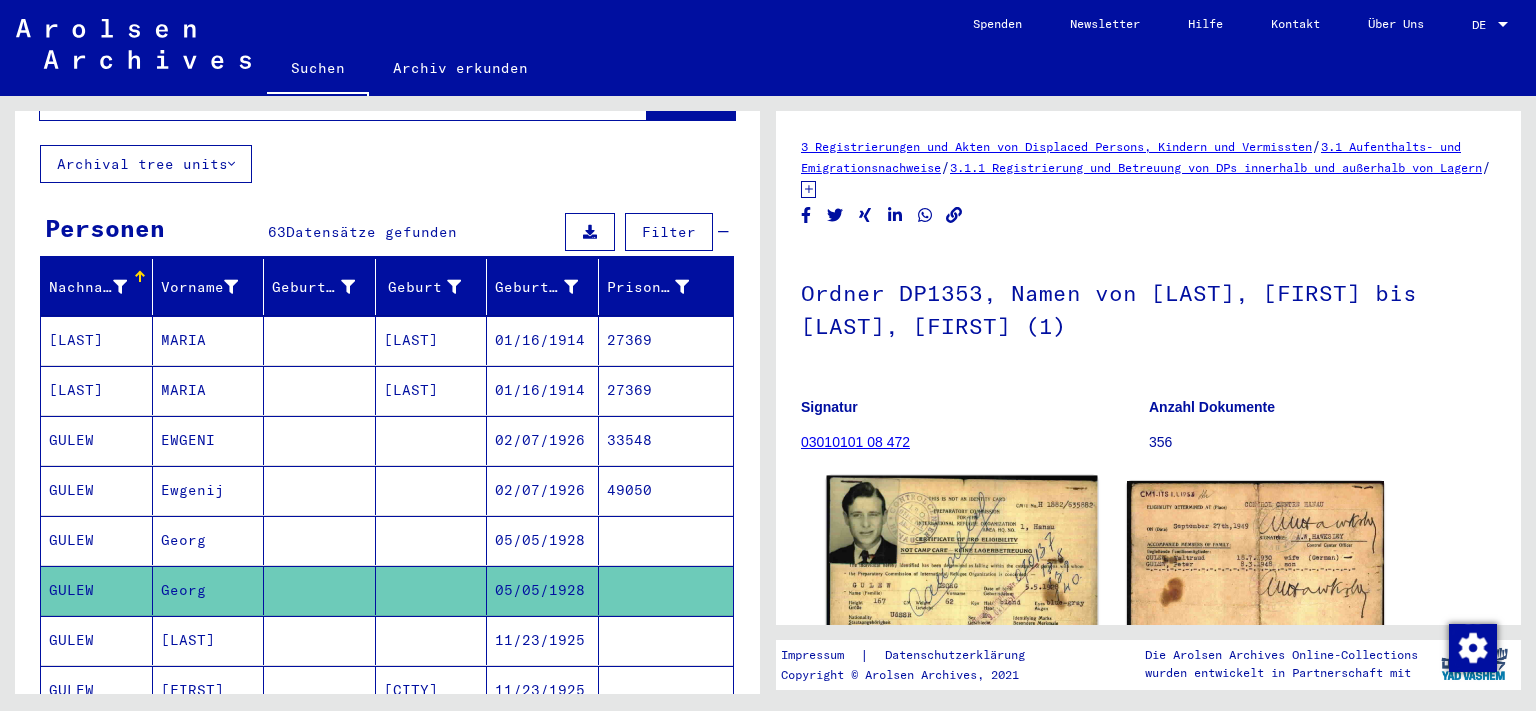 click 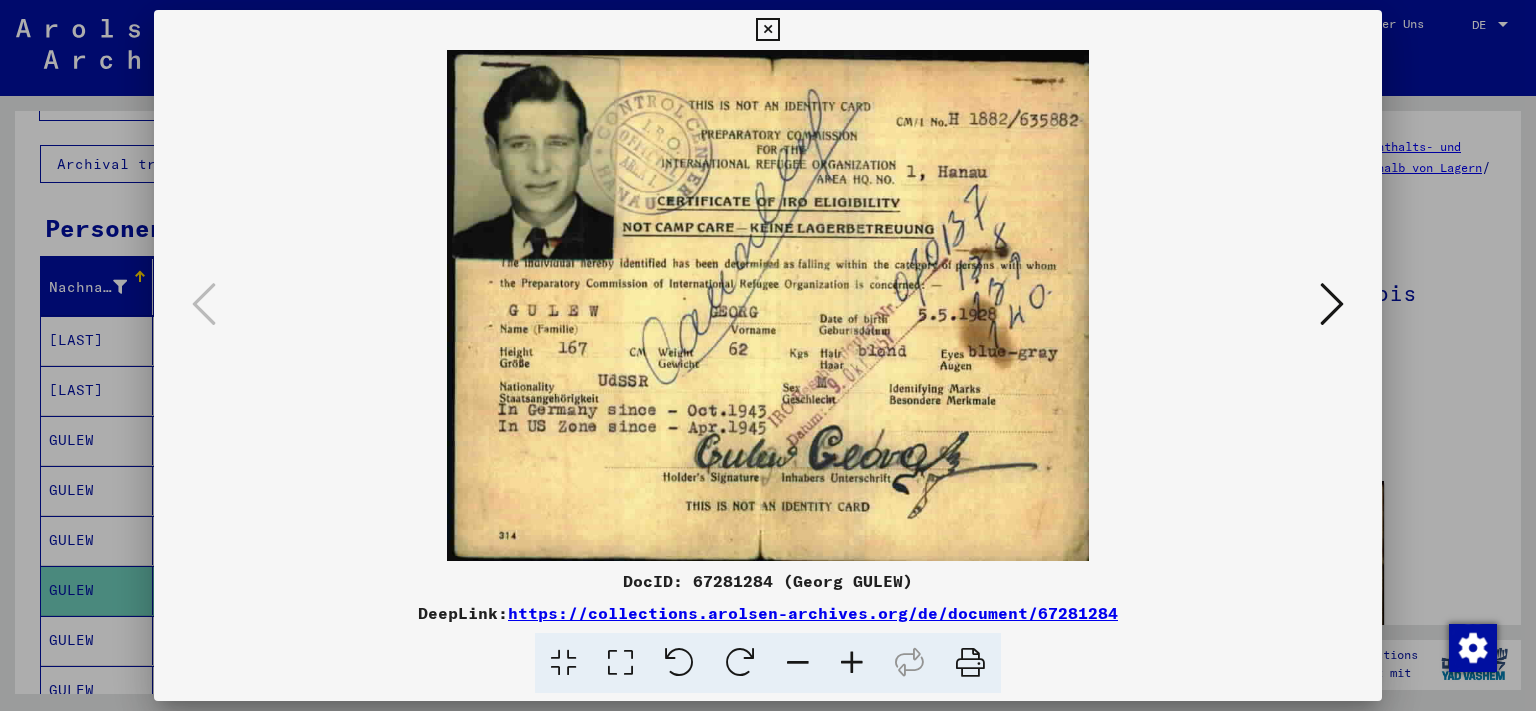 click at bounding box center [767, 30] 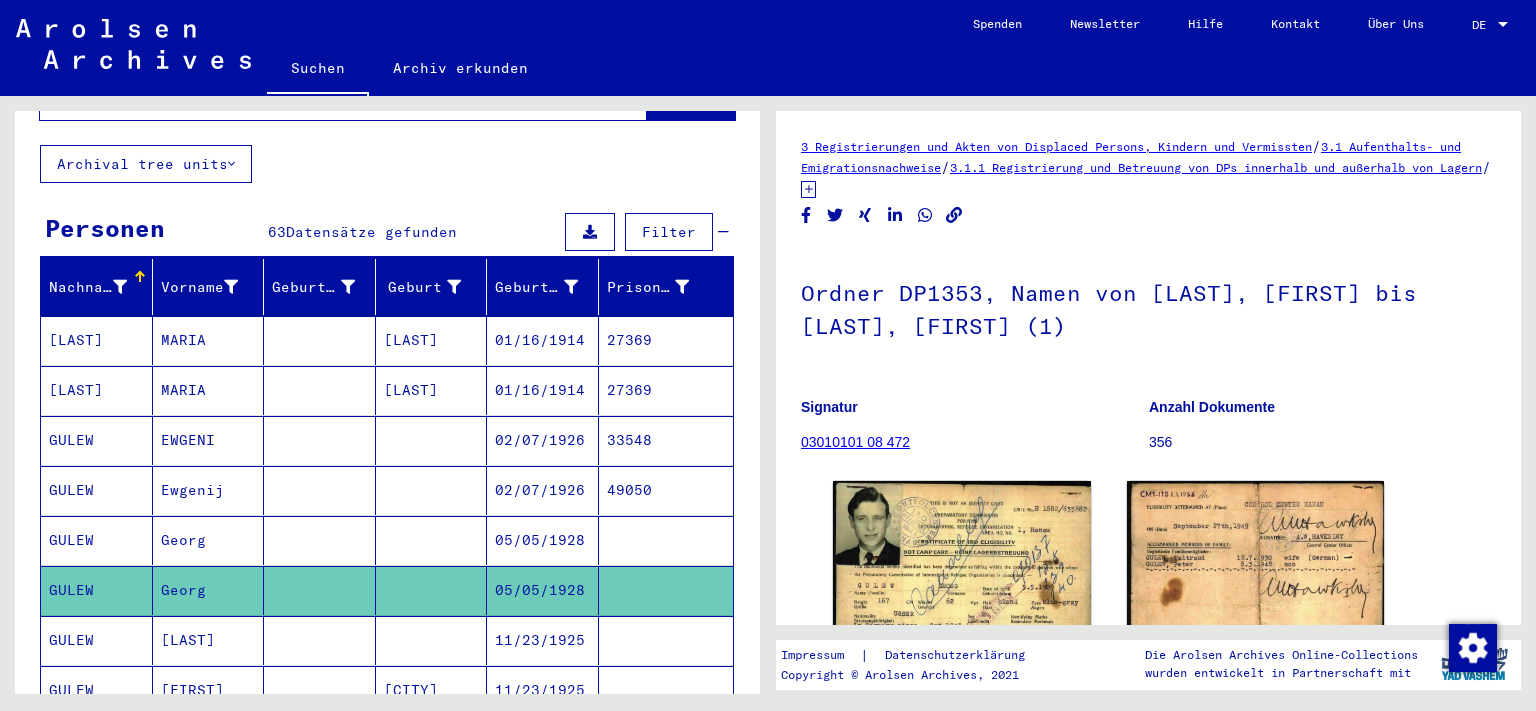 click on "[LAST]" at bounding box center [209, 690] 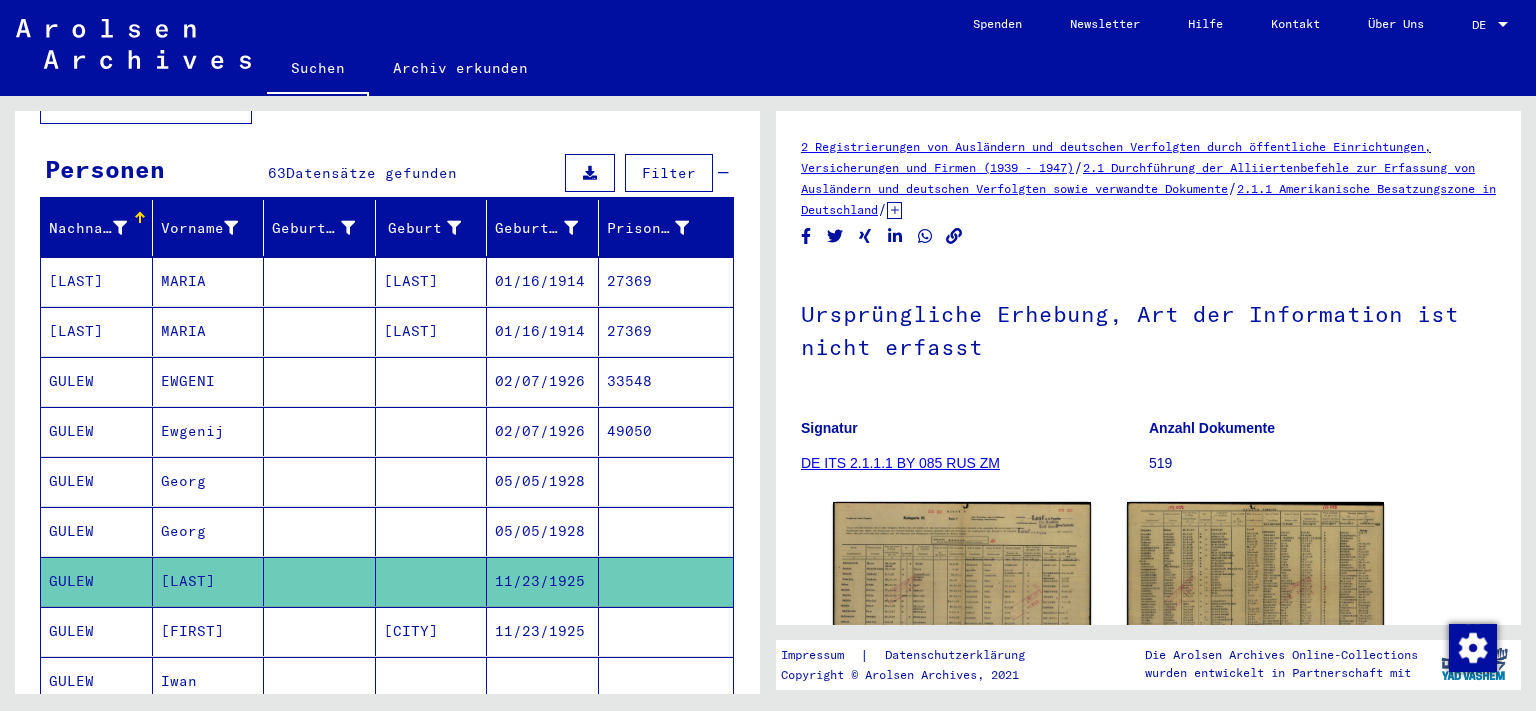 scroll, scrollTop: 221, scrollLeft: 0, axis: vertical 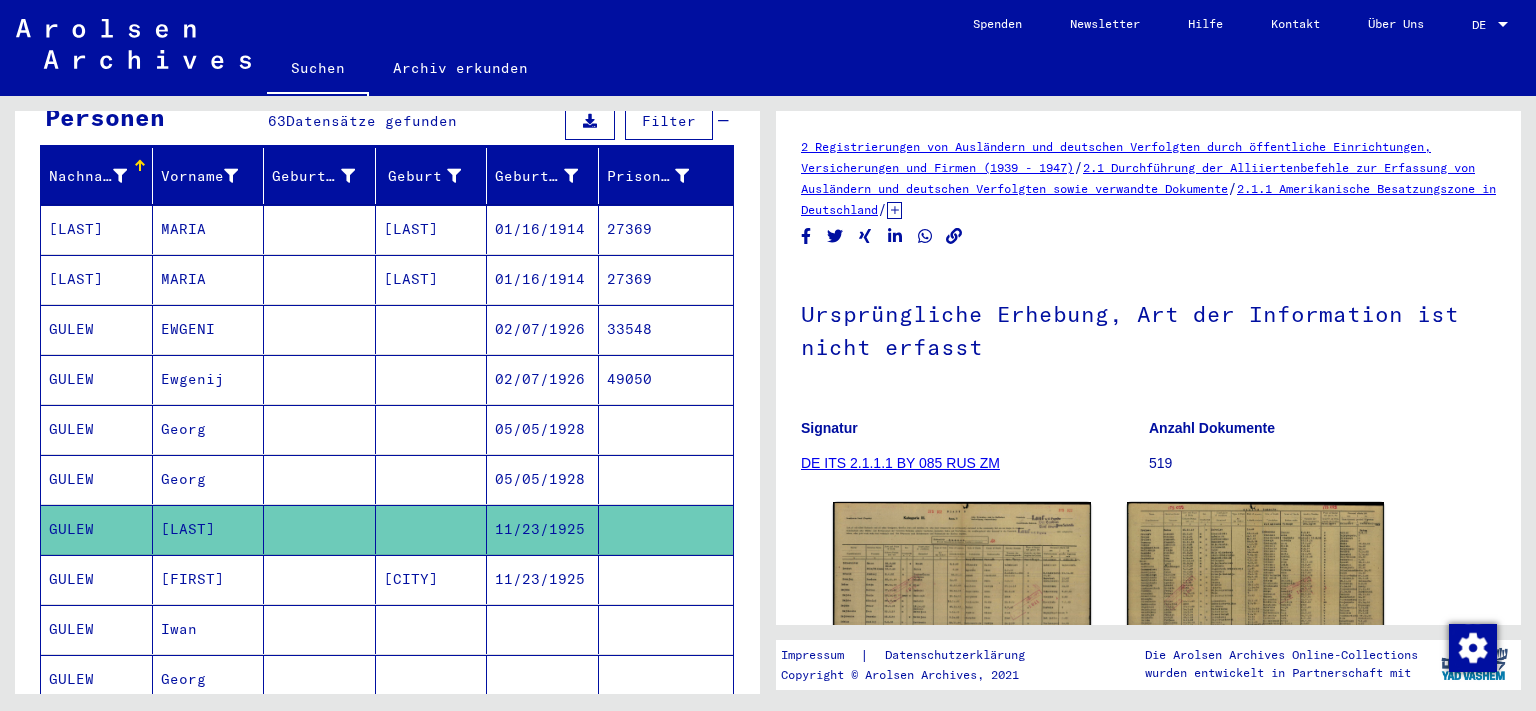 click on "[FIRST]" at bounding box center (209, 629) 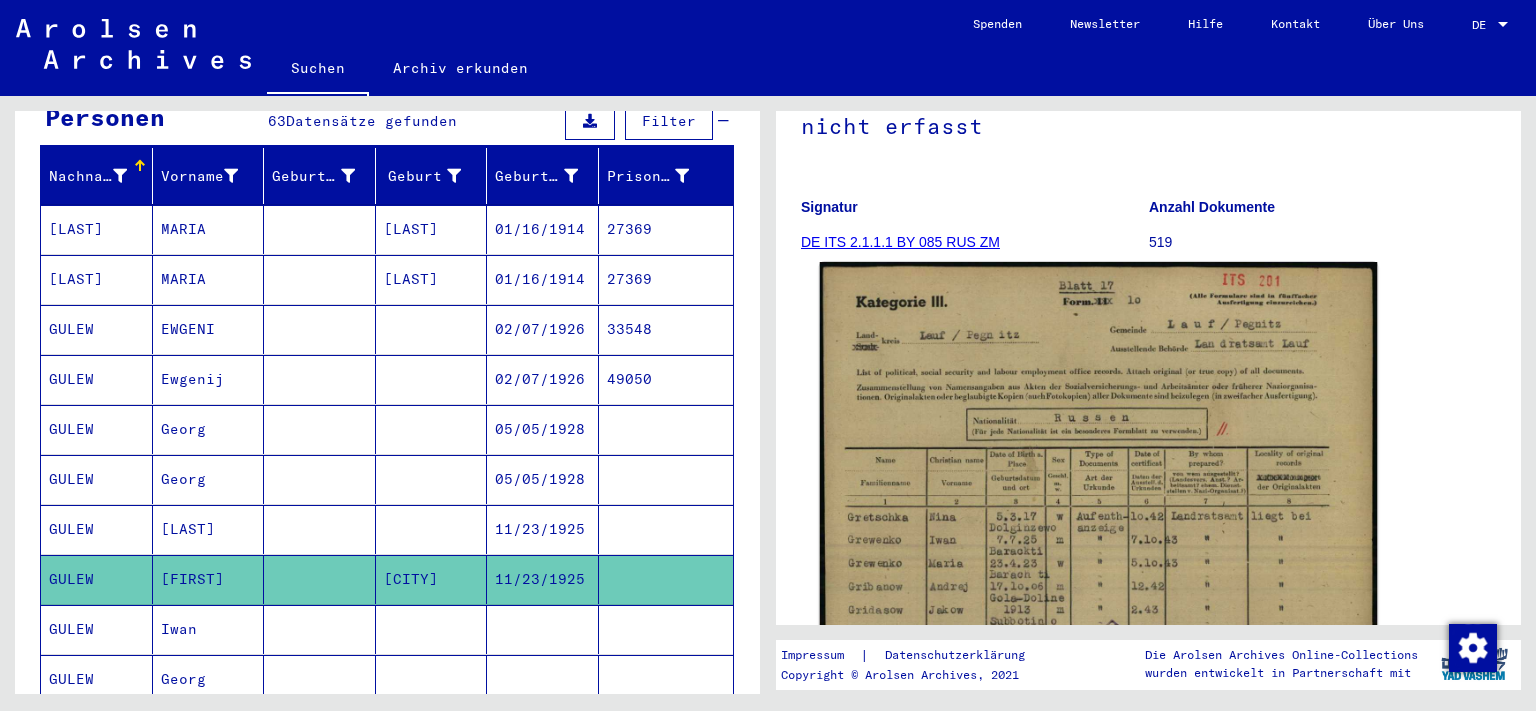 scroll, scrollTop: 331, scrollLeft: 0, axis: vertical 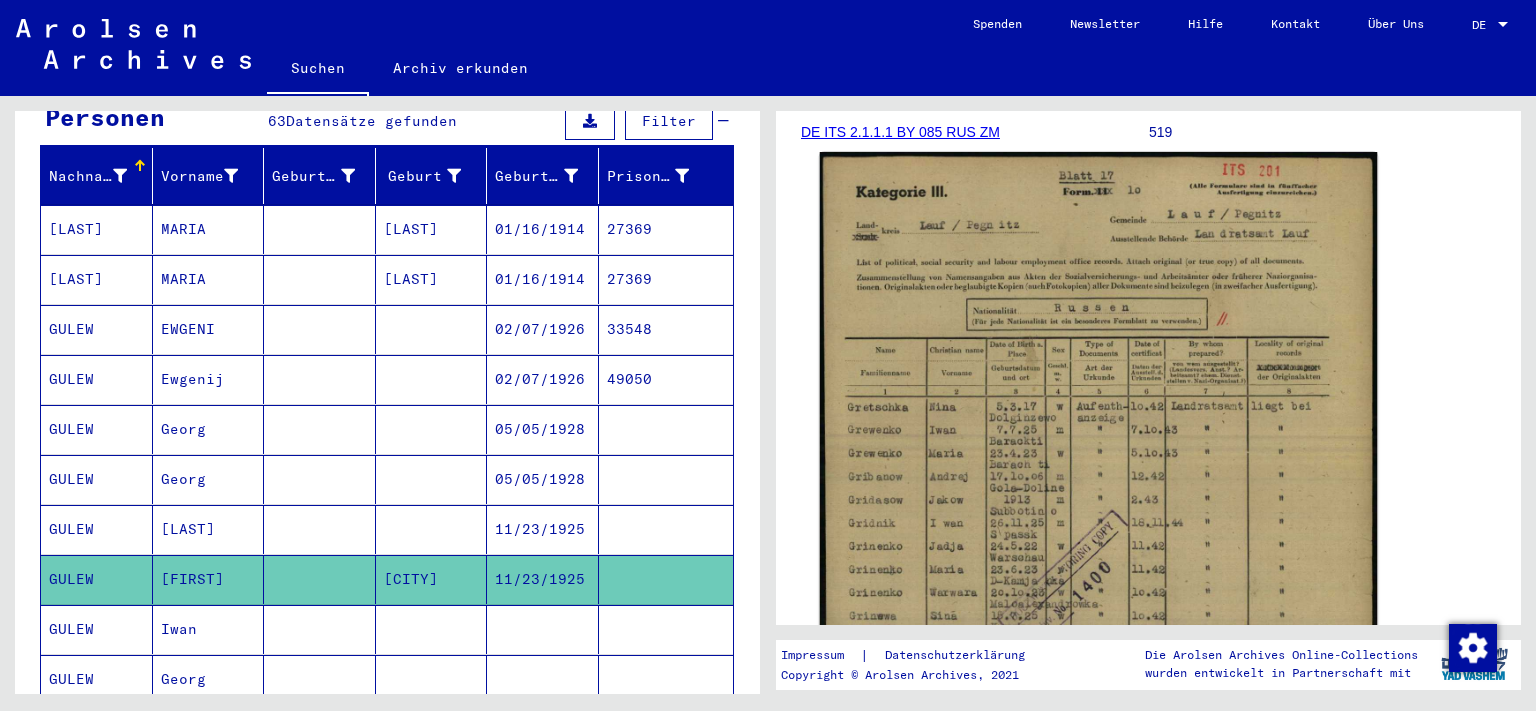 click 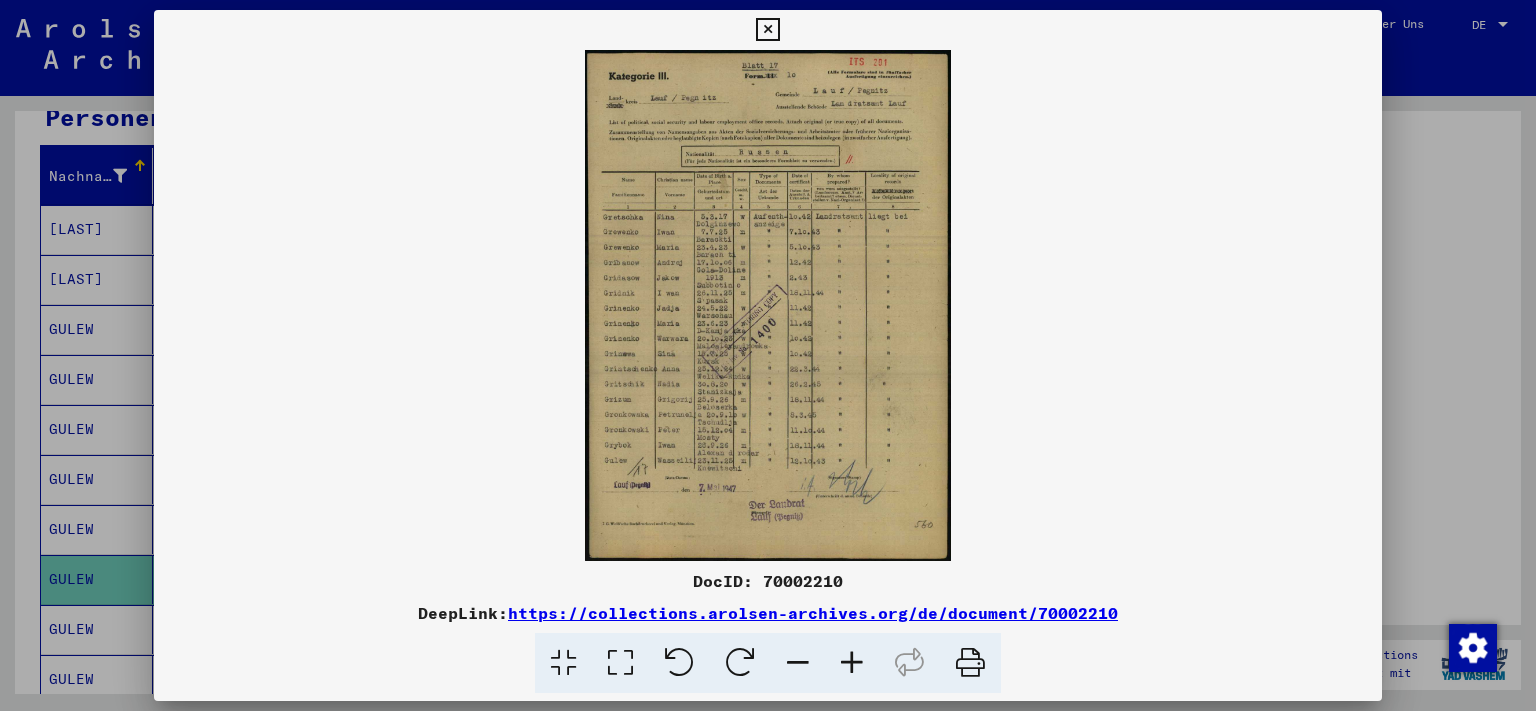 click at bounding box center (767, 30) 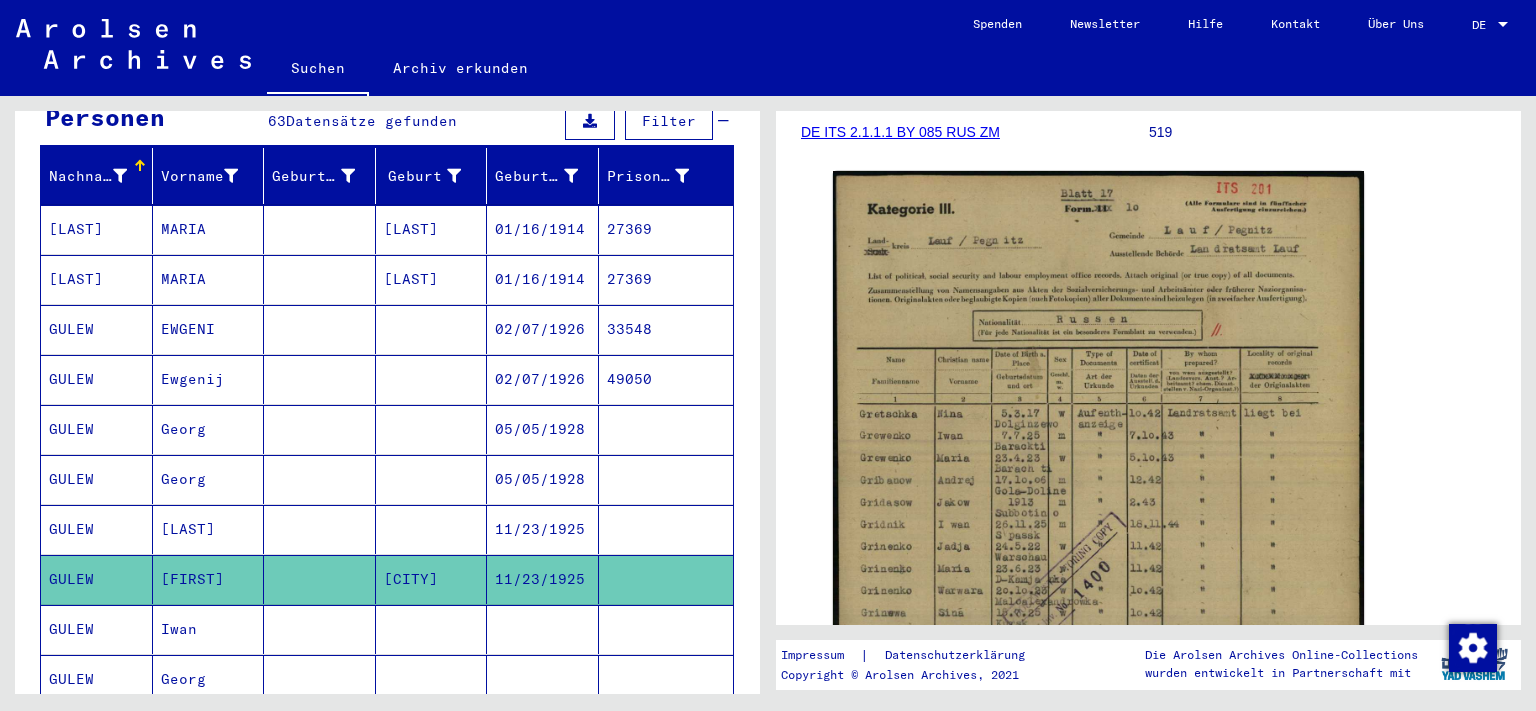 click on "Iwan" at bounding box center (209, 679) 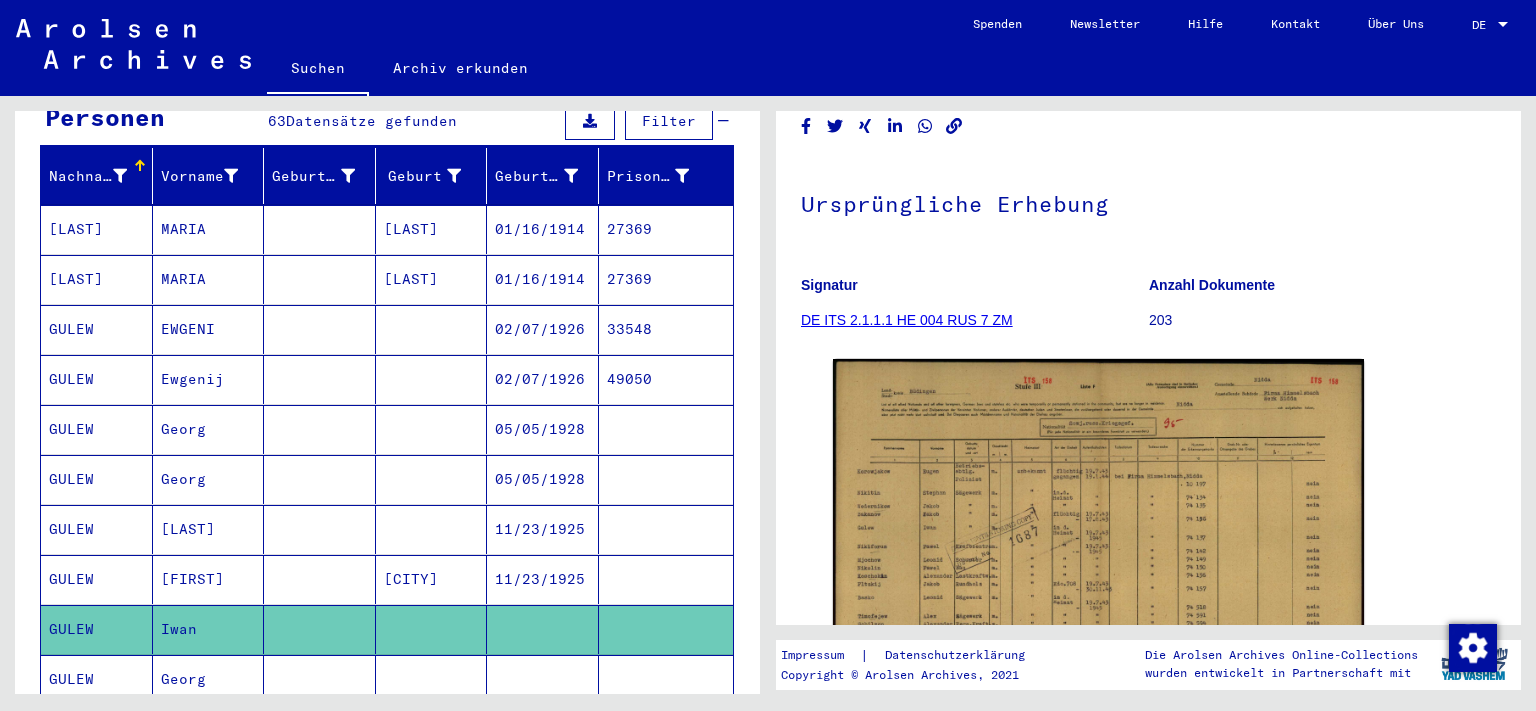 scroll, scrollTop: 221, scrollLeft: 0, axis: vertical 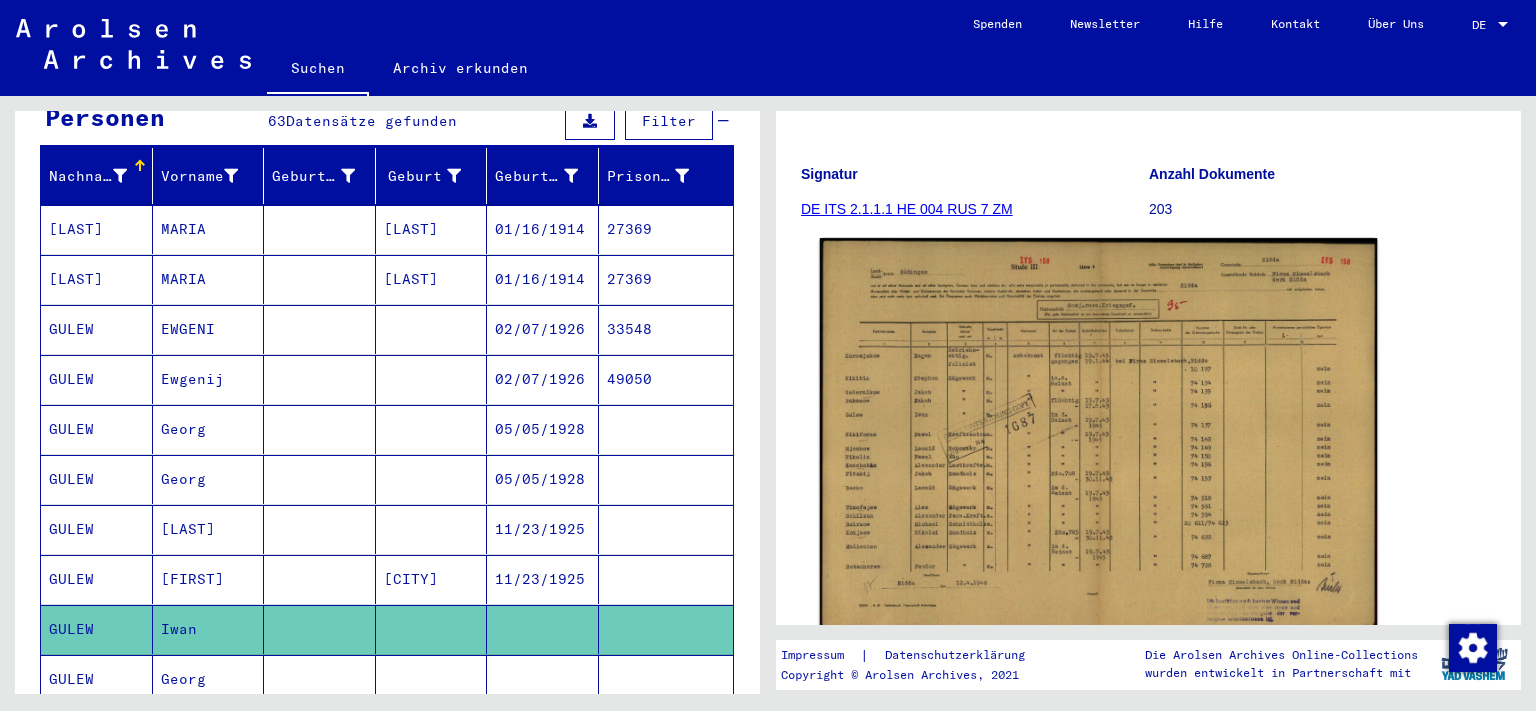 click 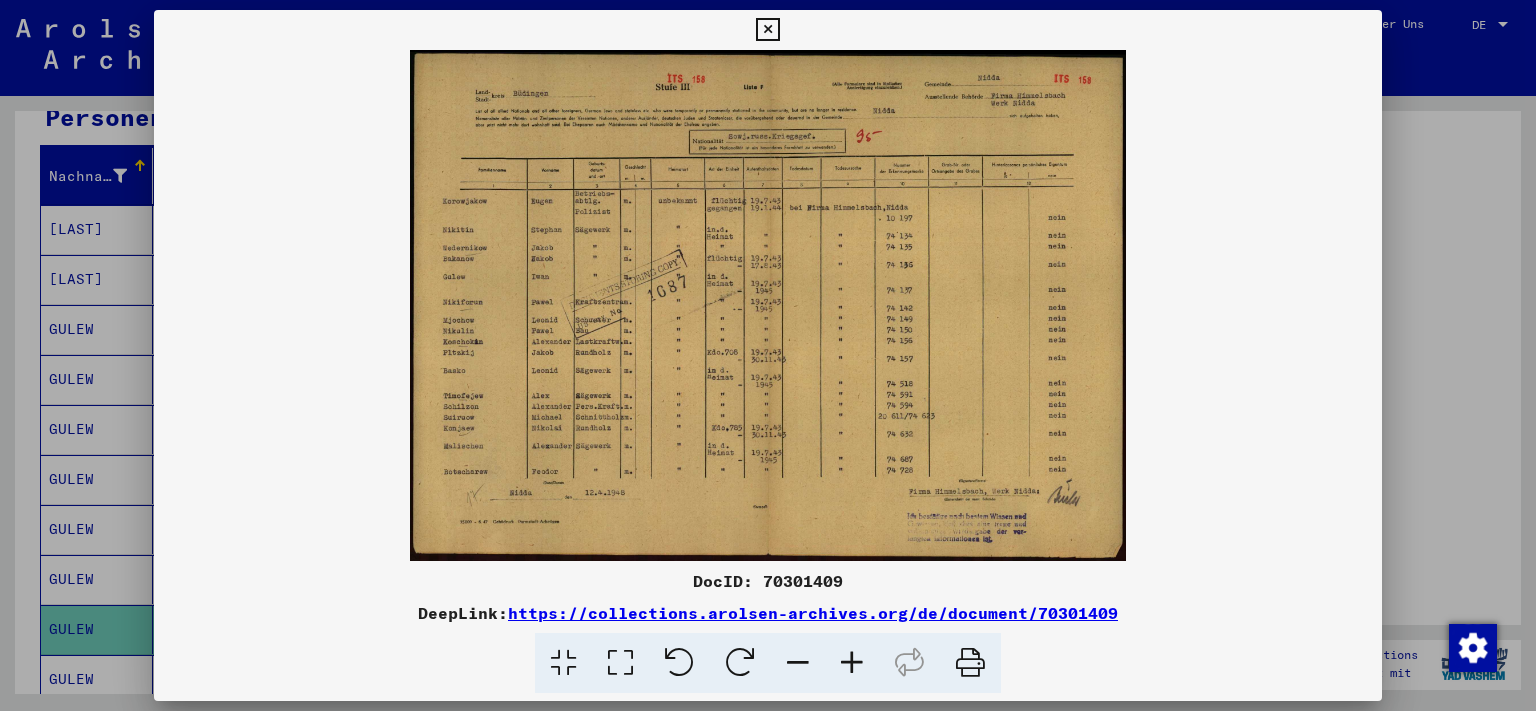 click at bounding box center (767, 30) 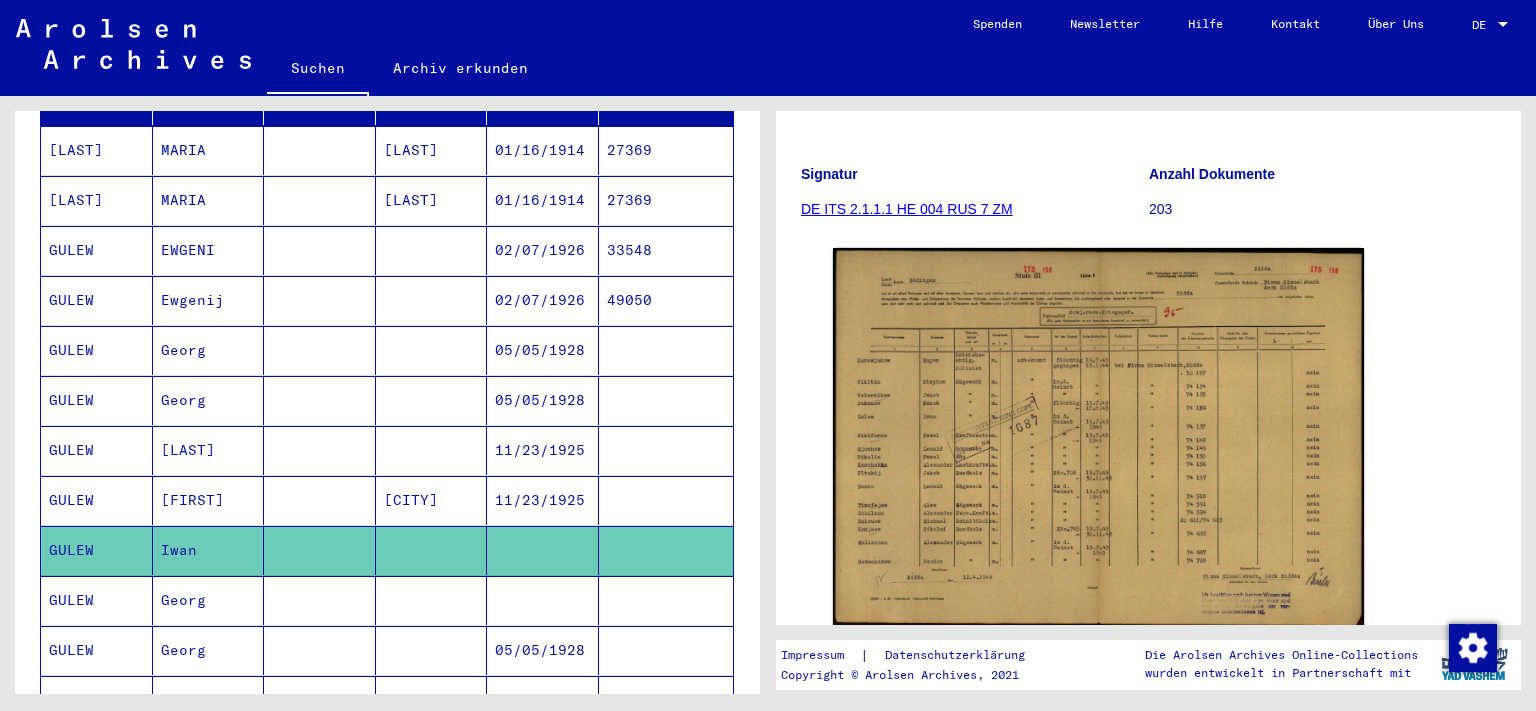 scroll, scrollTop: 331, scrollLeft: 0, axis: vertical 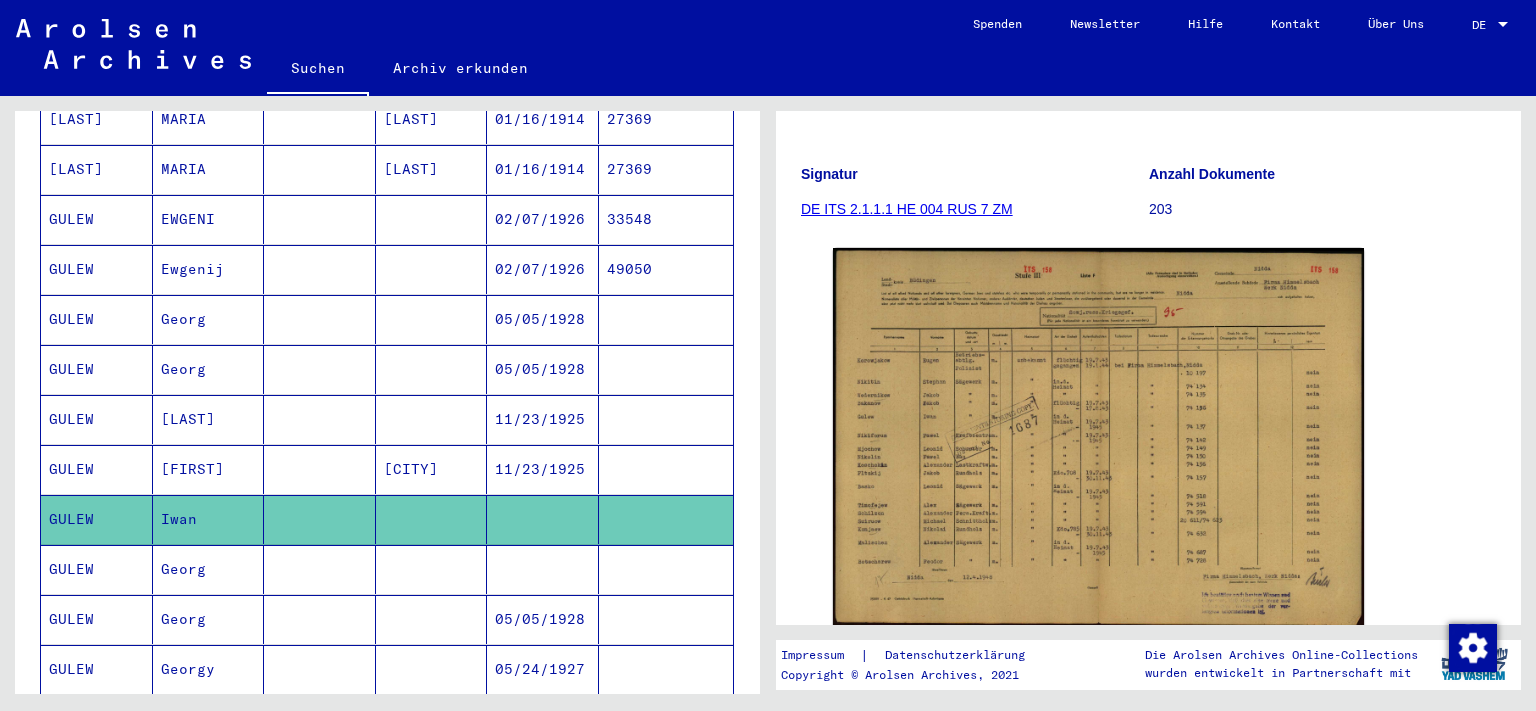 click on "Georg" at bounding box center (209, 619) 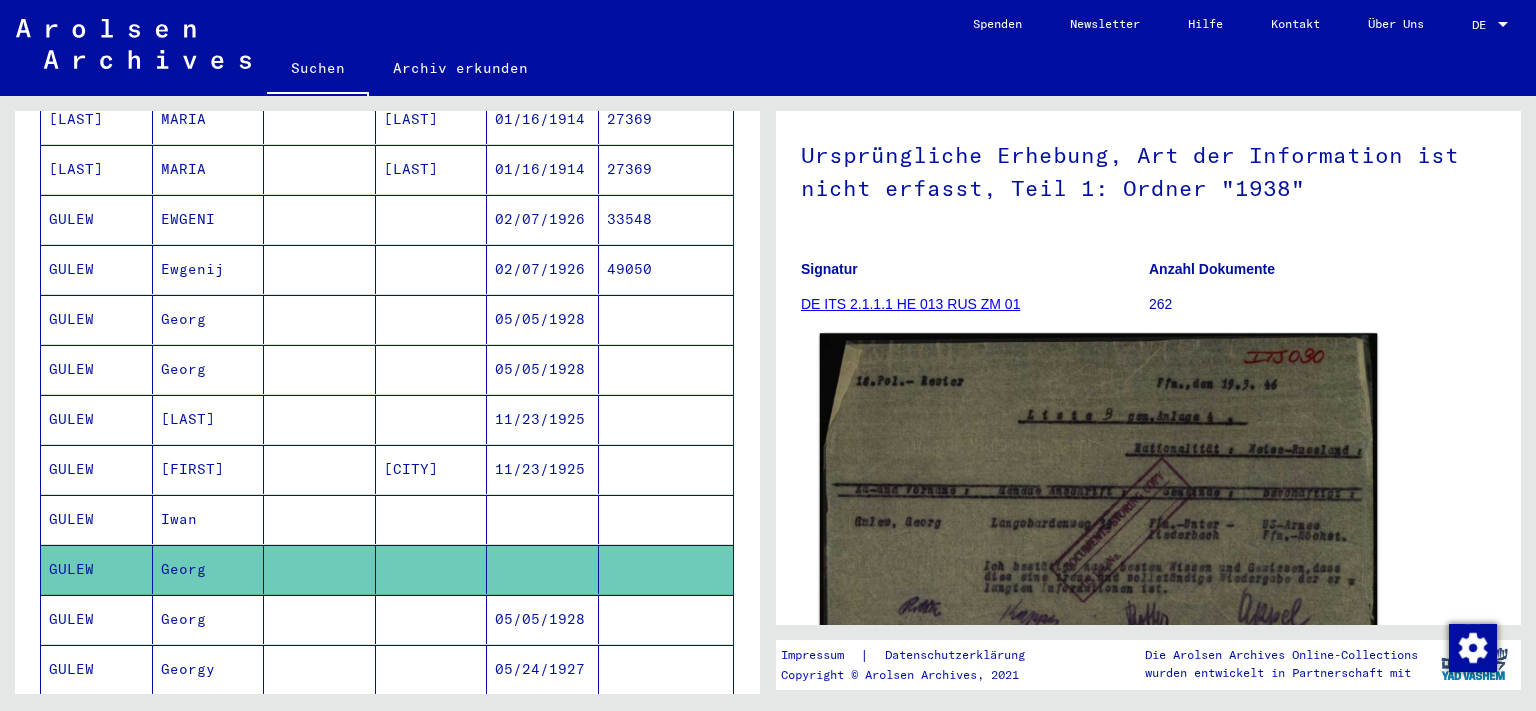 scroll, scrollTop: 221, scrollLeft: 0, axis: vertical 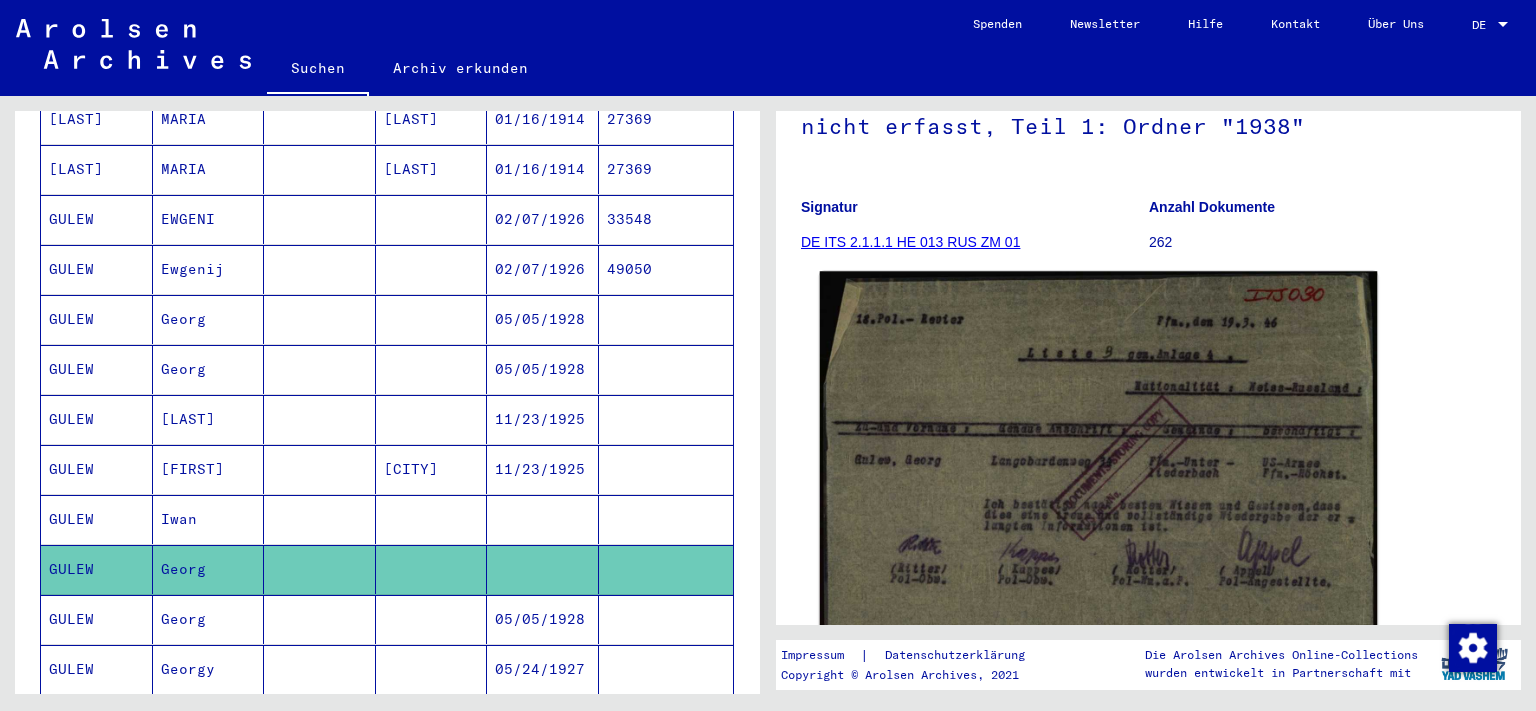 click 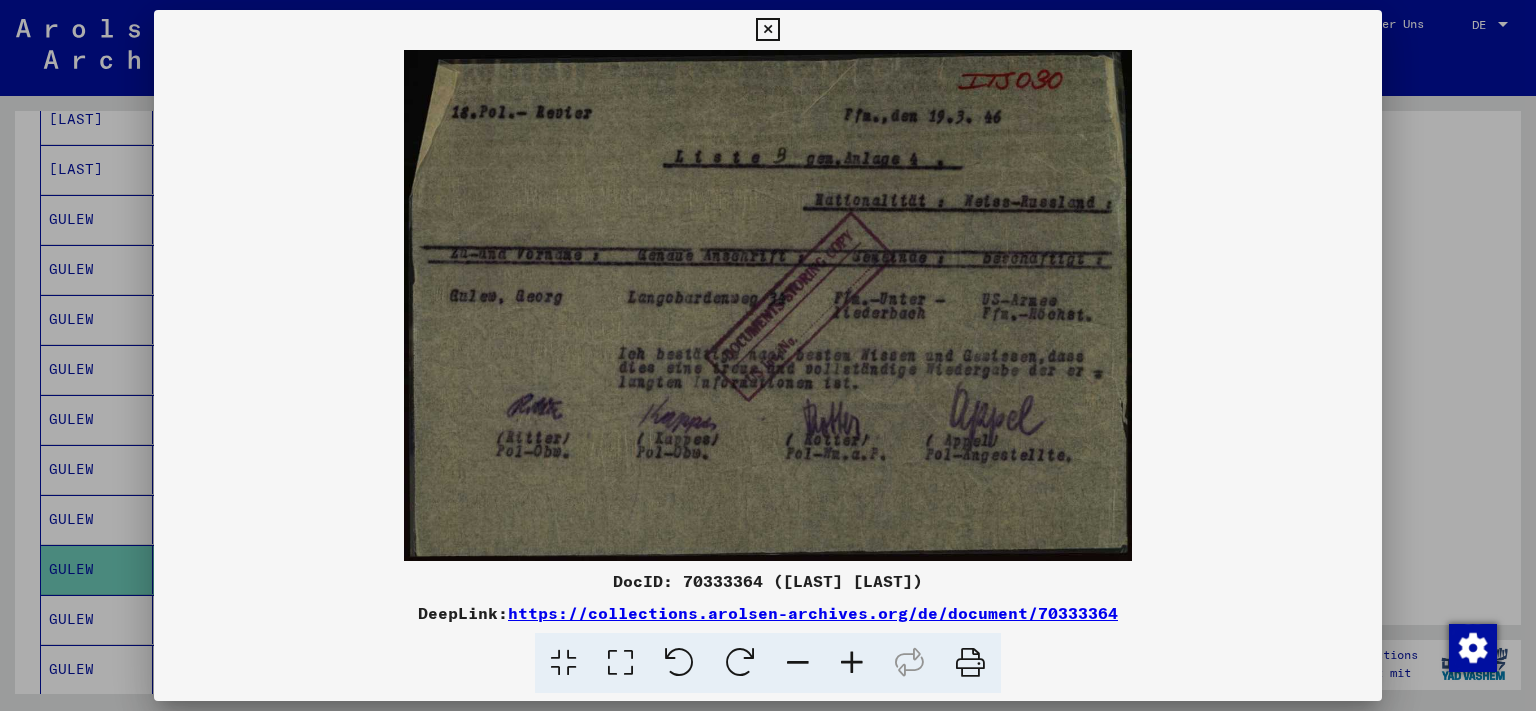 click at bounding box center [767, 30] 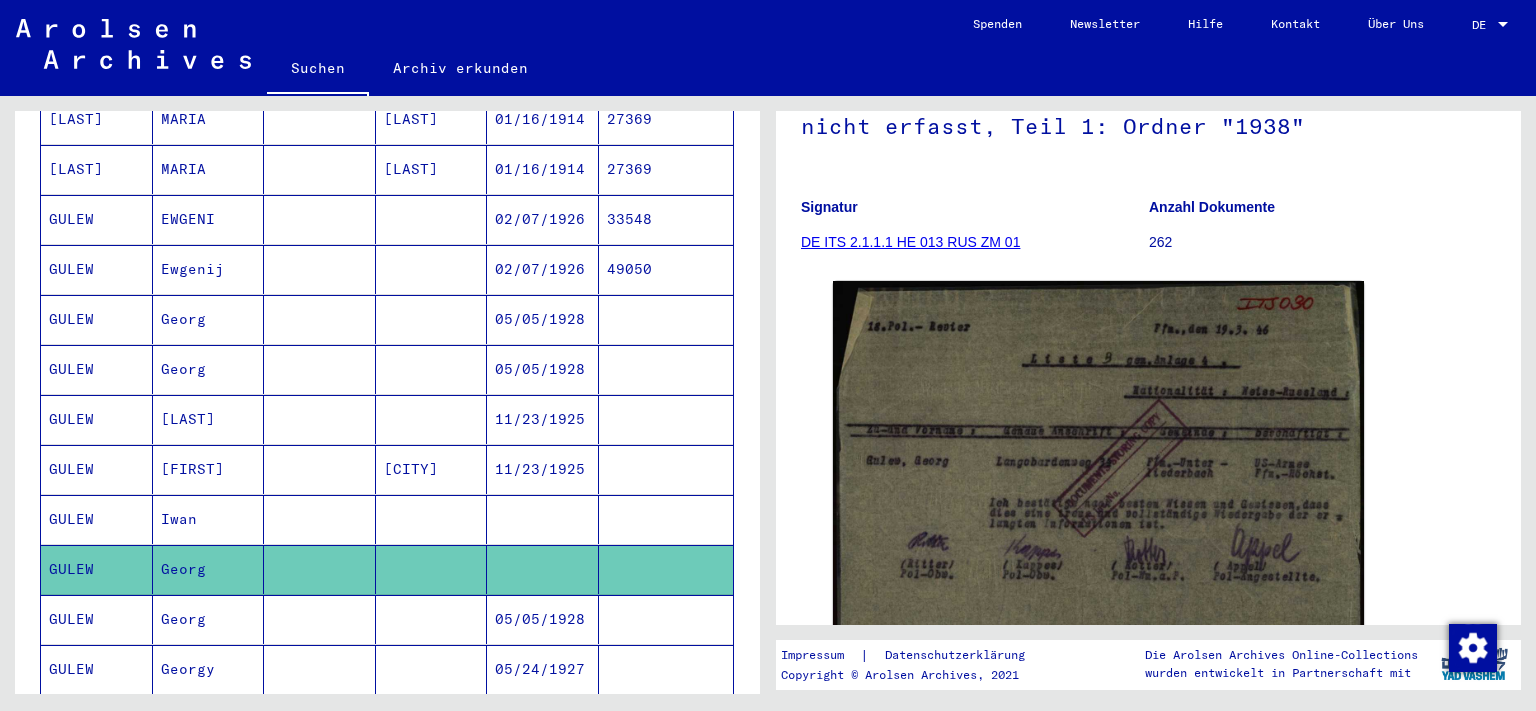 click on "Georg" at bounding box center [209, 669] 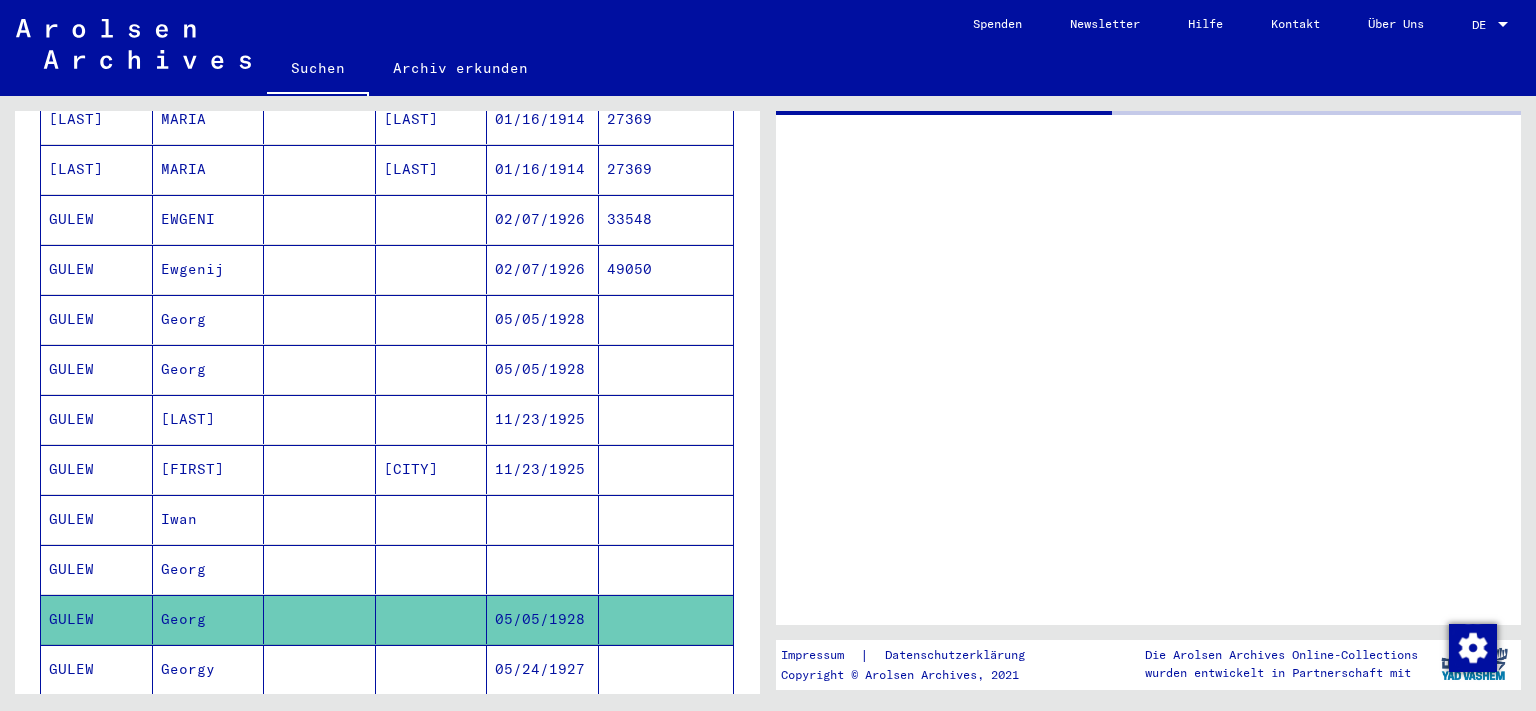 scroll, scrollTop: 0, scrollLeft: 0, axis: both 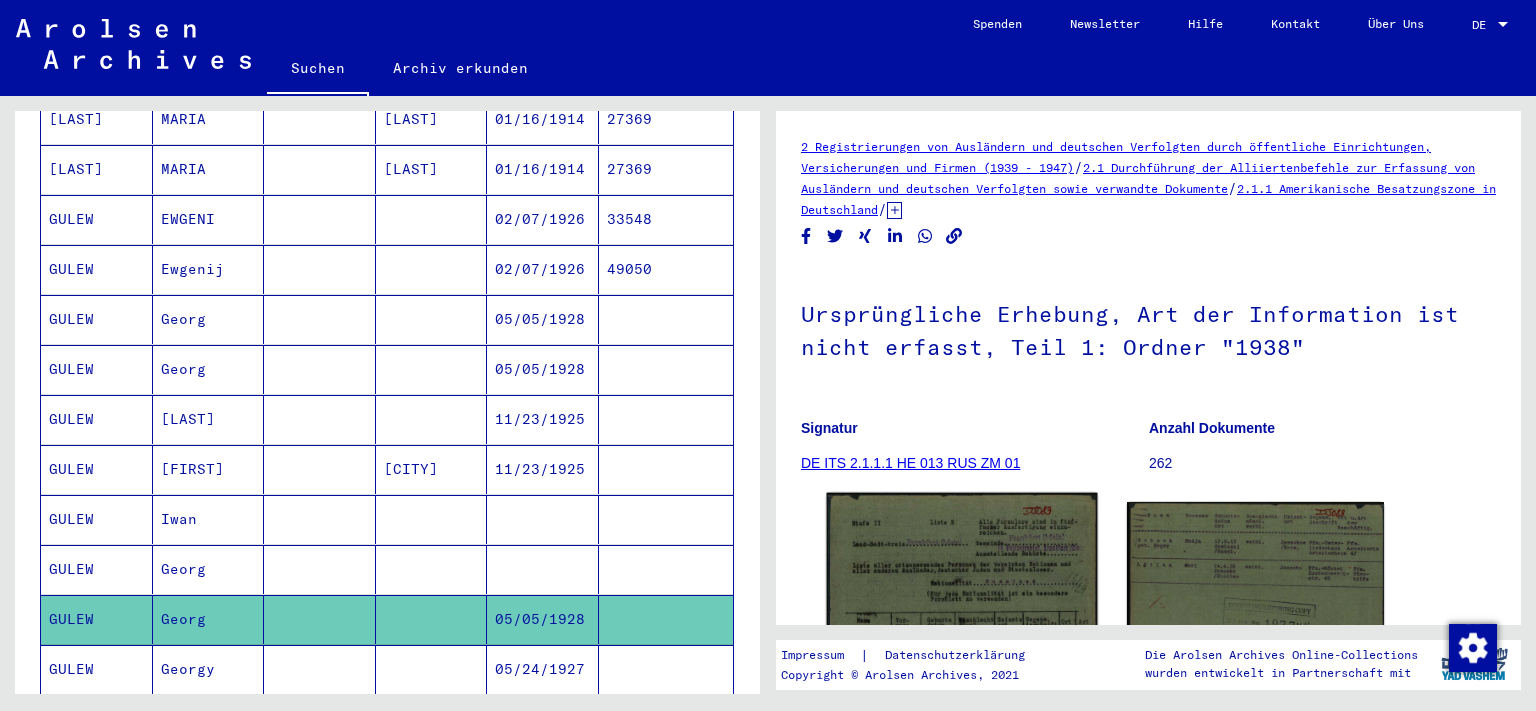 click 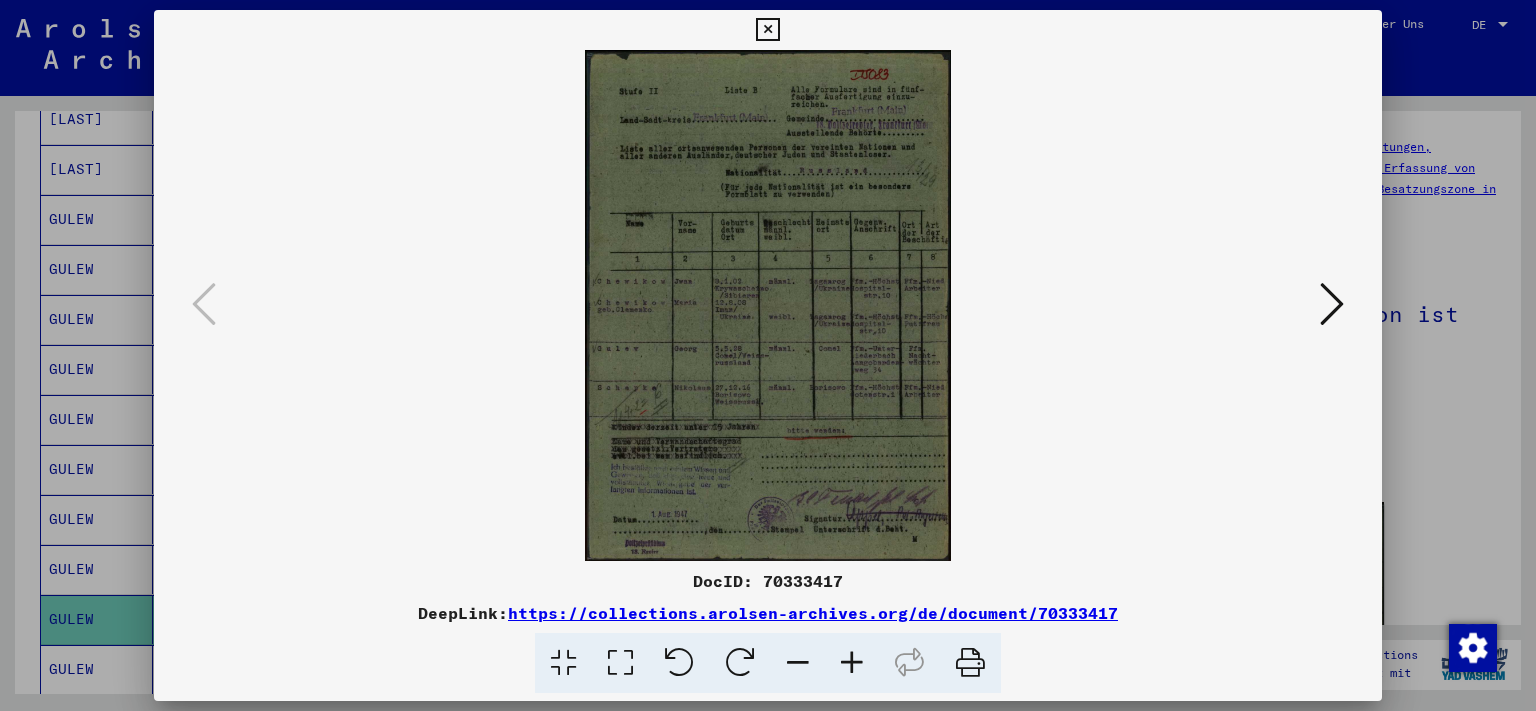 click at bounding box center (1332, 304) 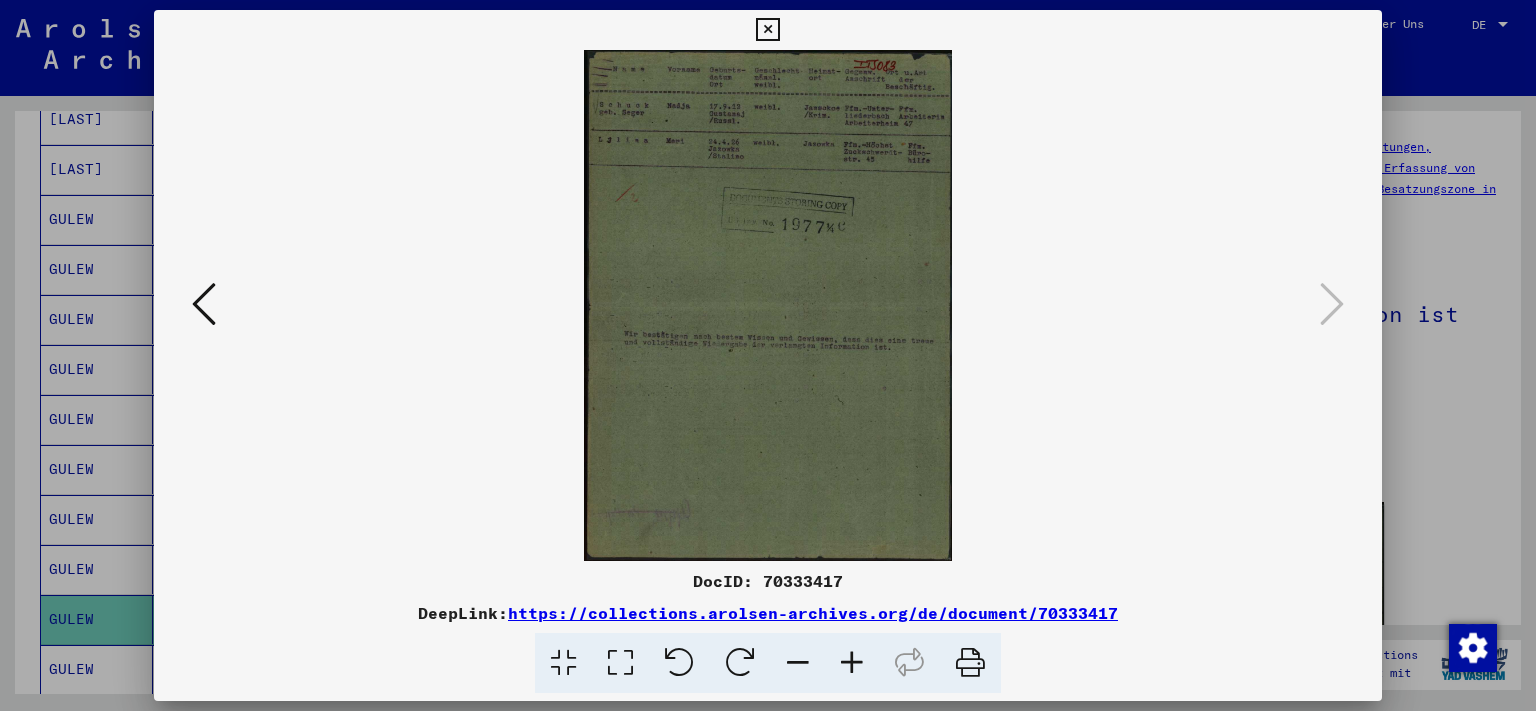 click at bounding box center [767, 30] 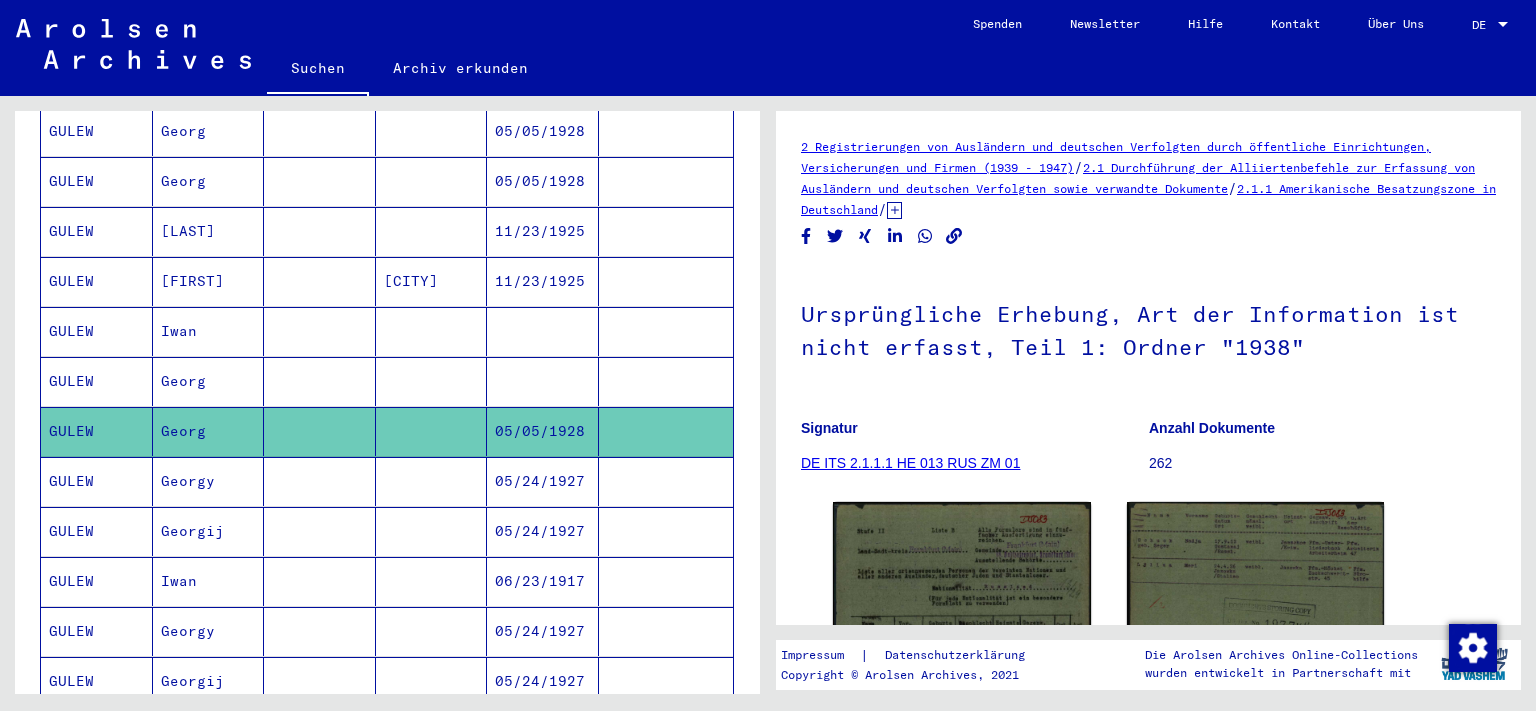 scroll, scrollTop: 552, scrollLeft: 0, axis: vertical 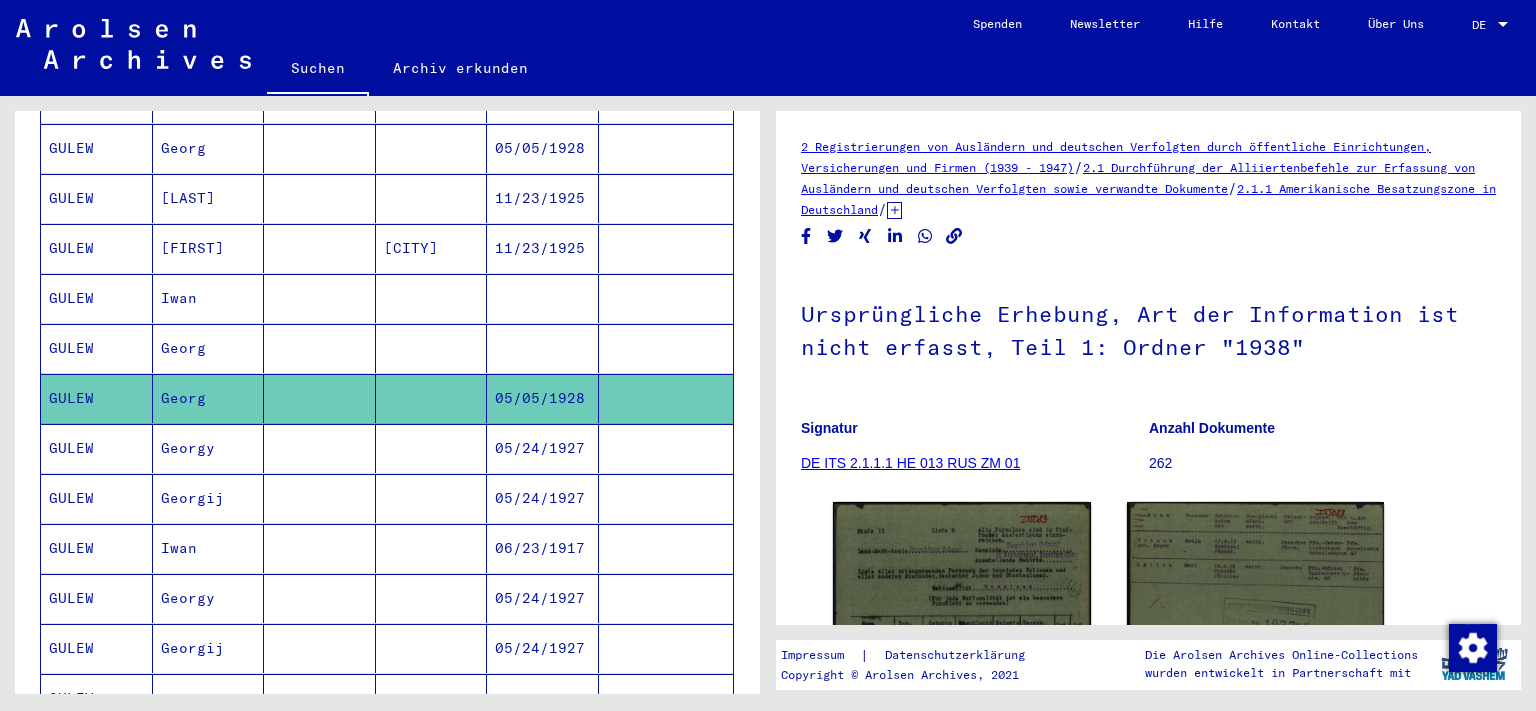 click on "Georgy" at bounding box center (209, 498) 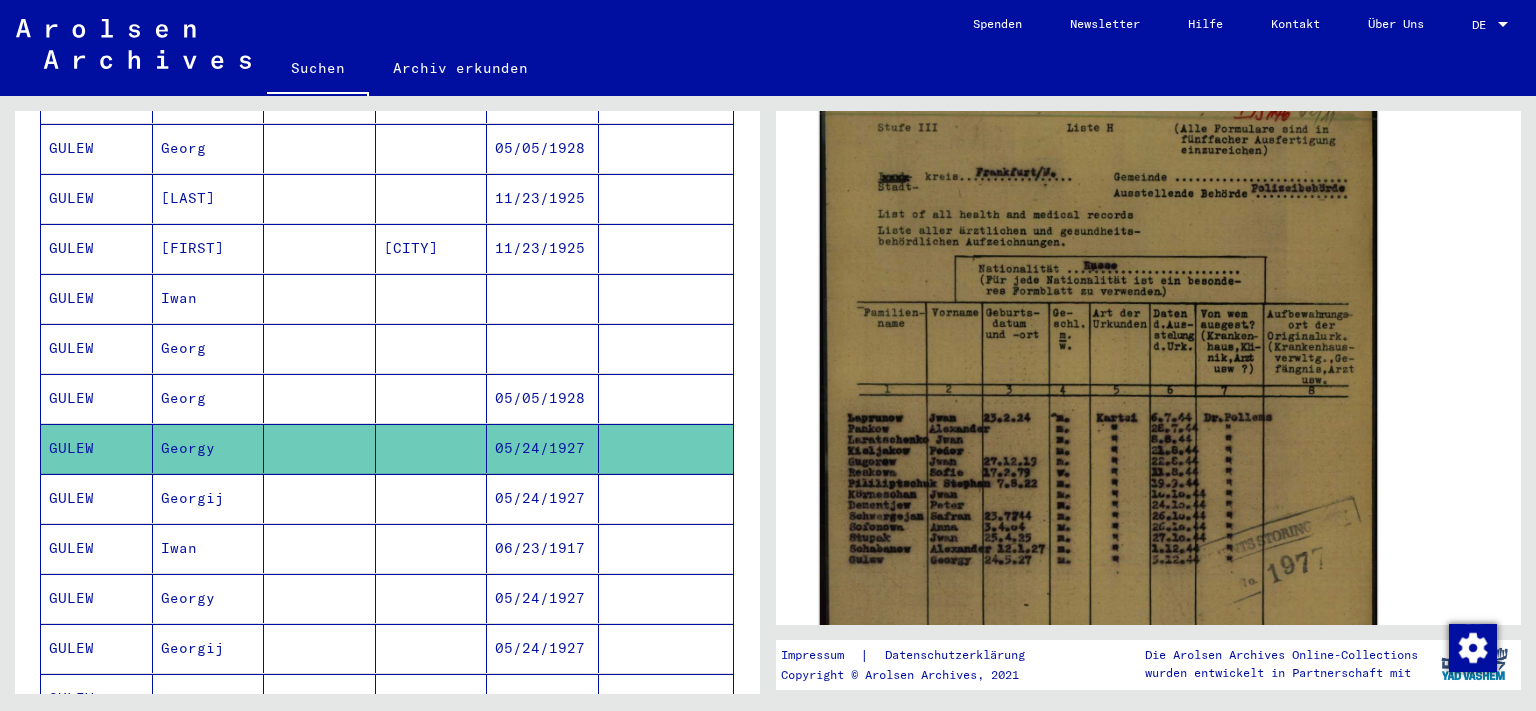 scroll, scrollTop: 442, scrollLeft: 0, axis: vertical 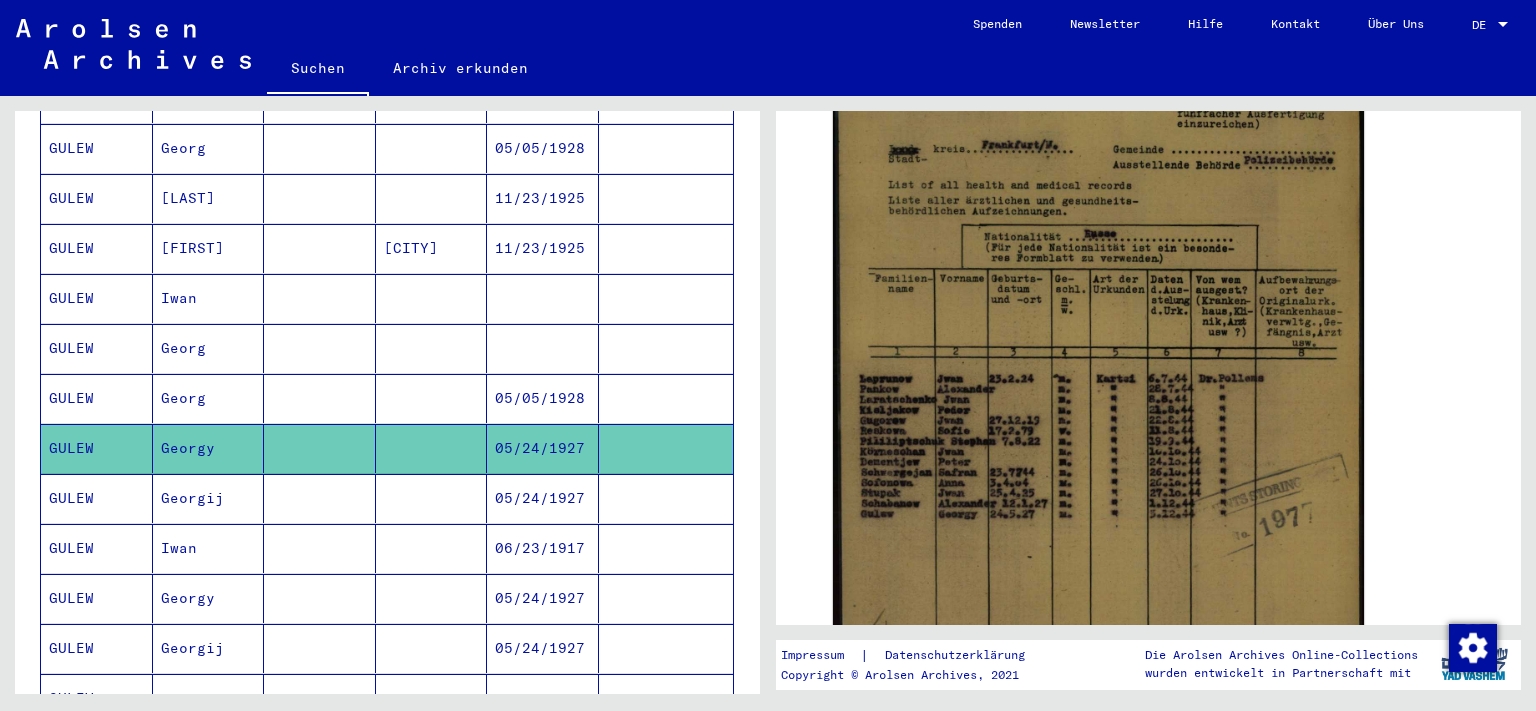 click on "Georgij" at bounding box center [209, 548] 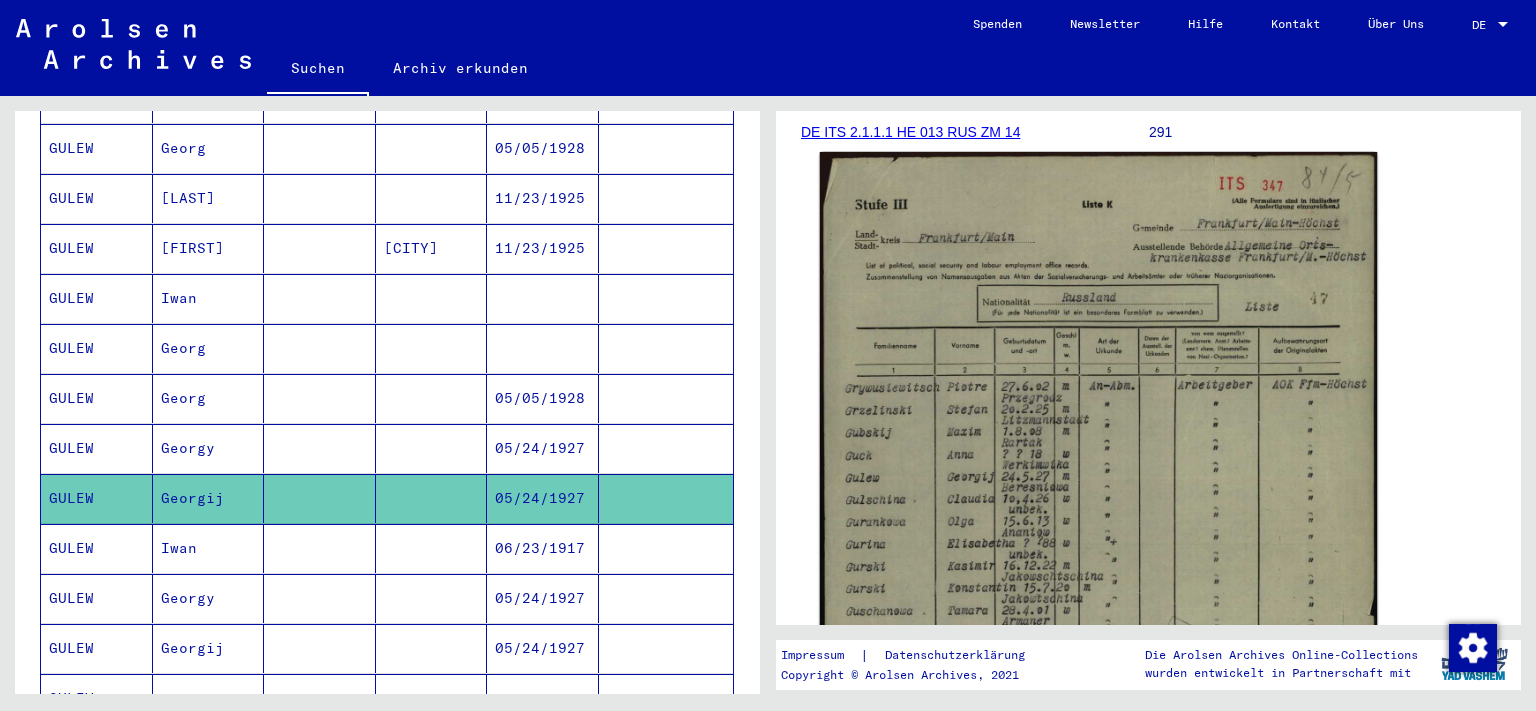 scroll, scrollTop: 442, scrollLeft: 0, axis: vertical 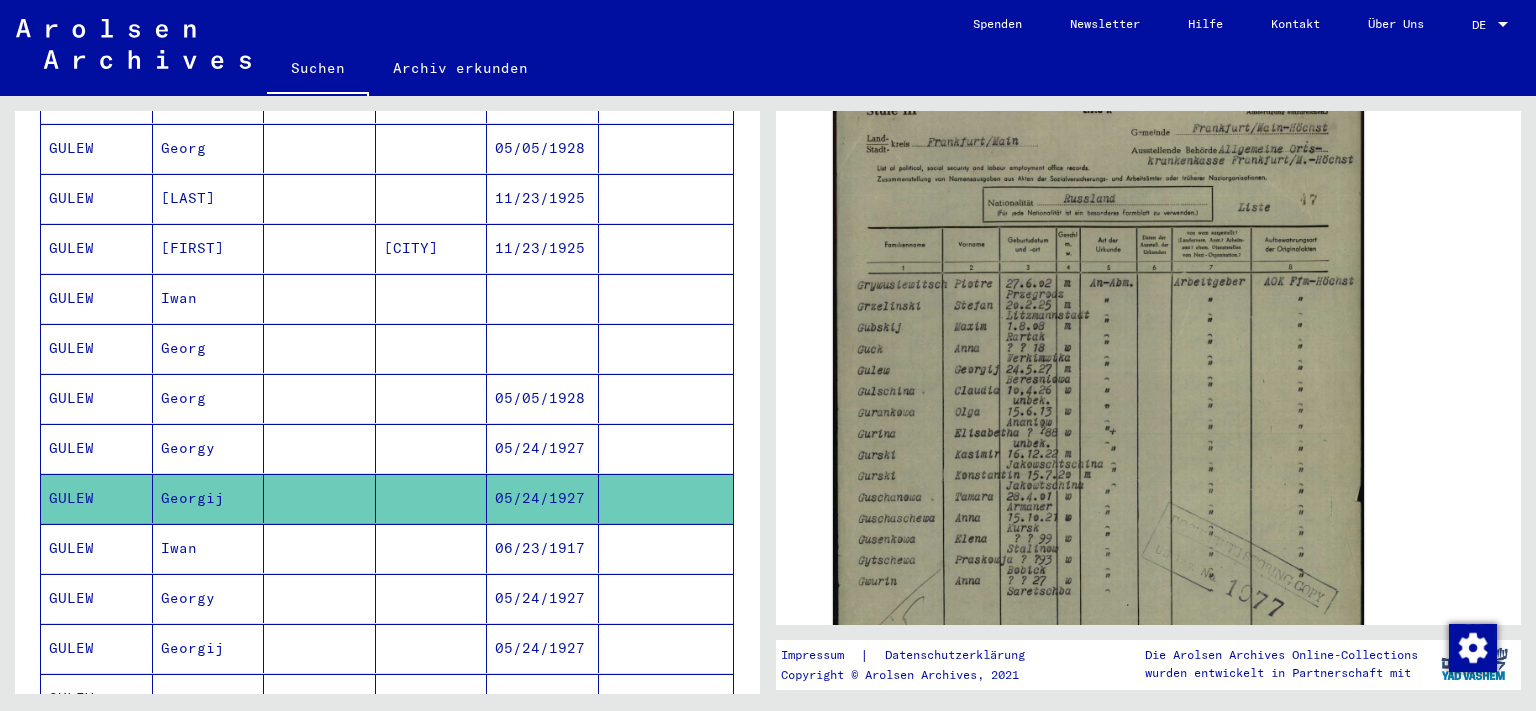 click on "Iwan" at bounding box center (209, 598) 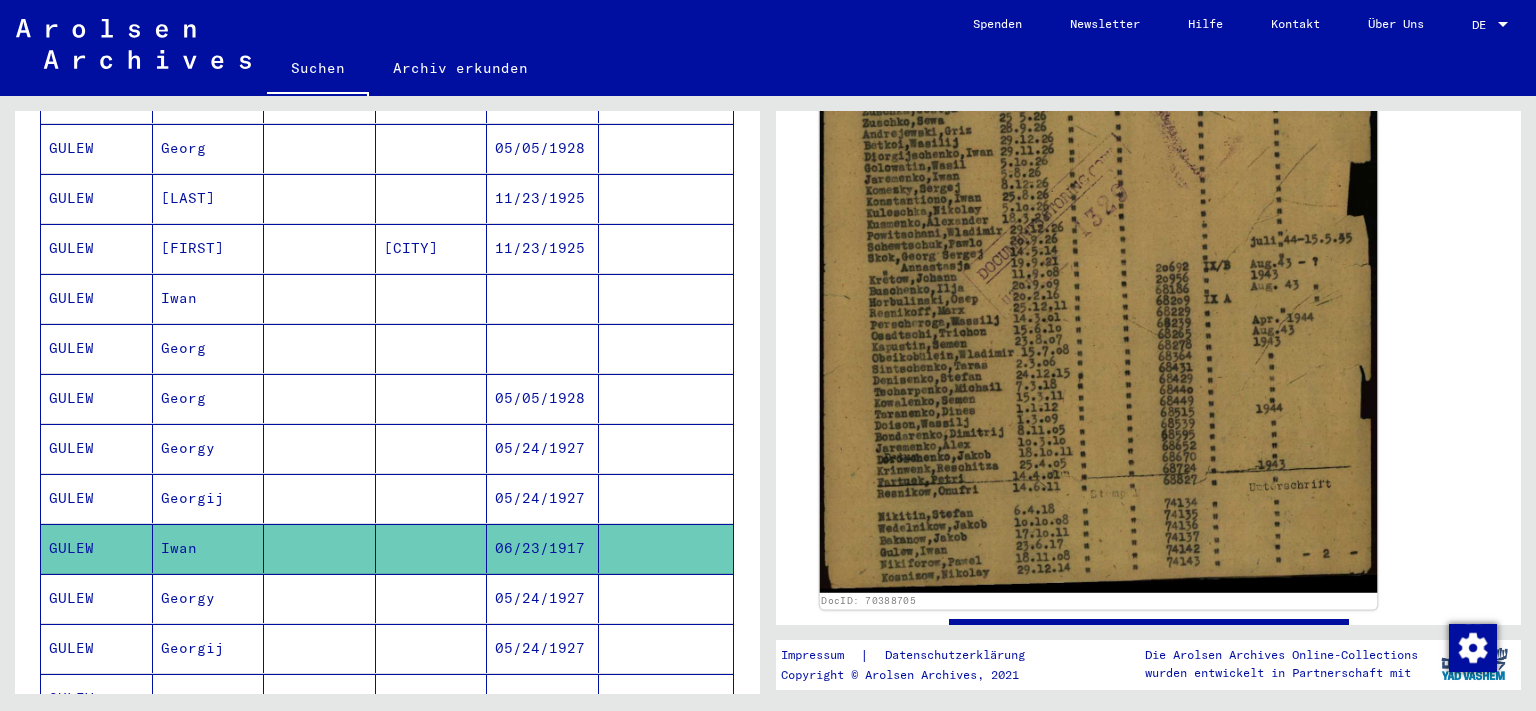 scroll, scrollTop: 662, scrollLeft: 0, axis: vertical 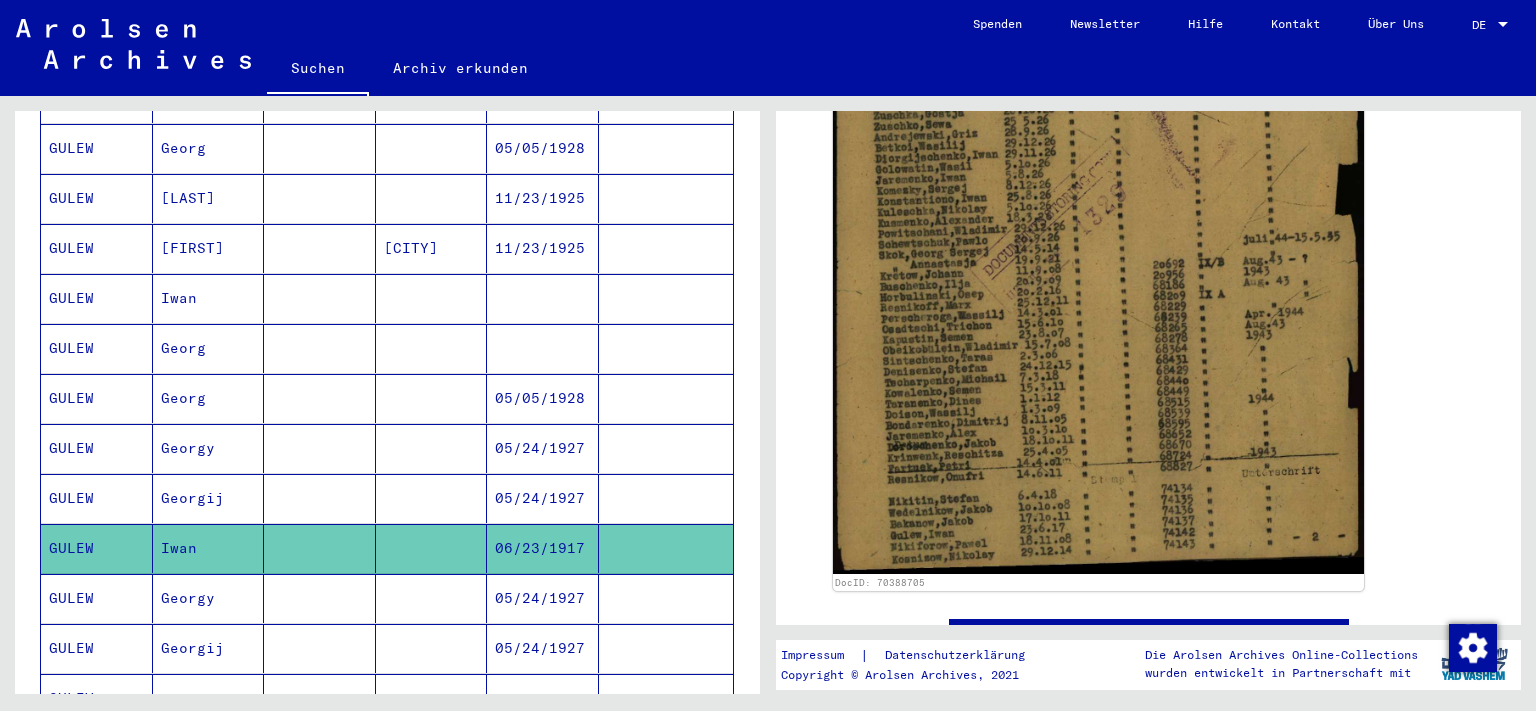 click on "Georgy" at bounding box center (209, 648) 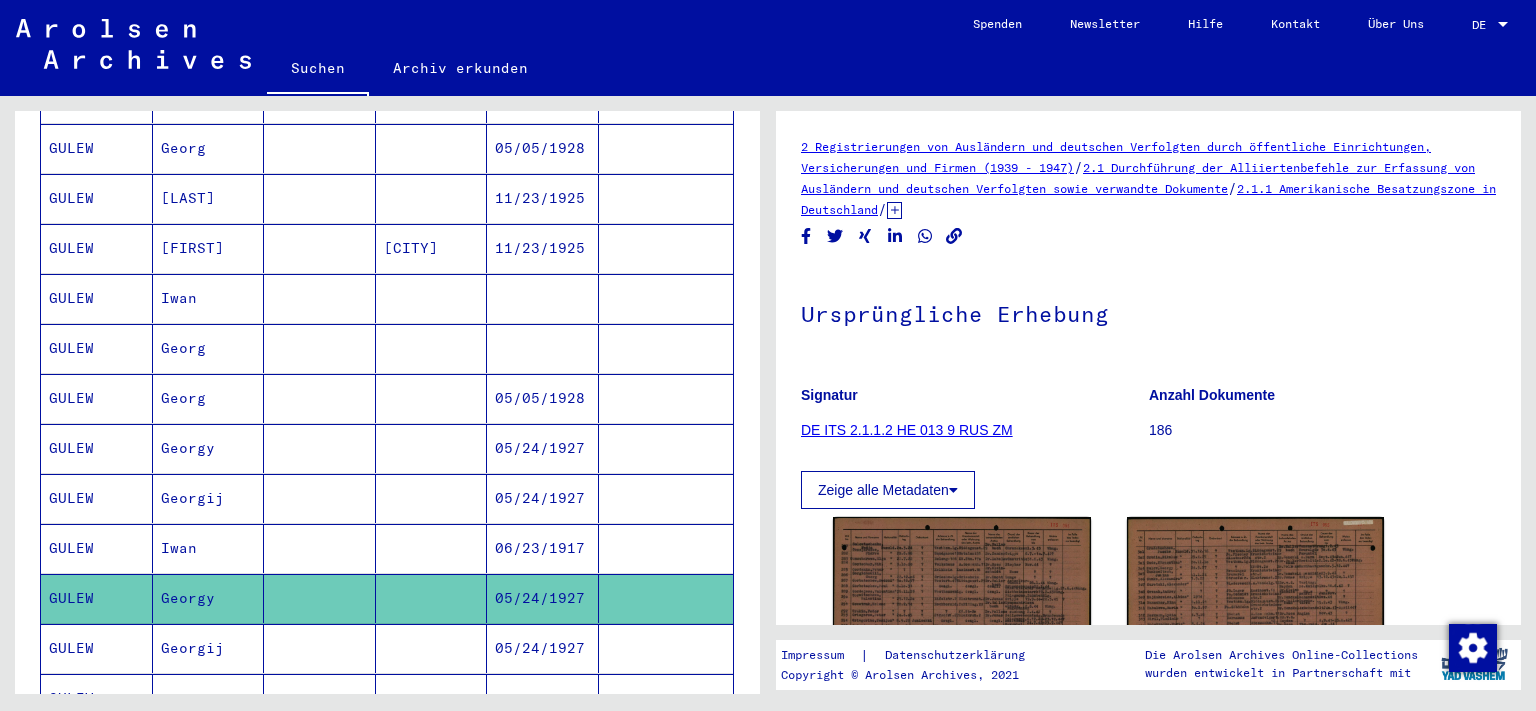 scroll, scrollTop: 110, scrollLeft: 0, axis: vertical 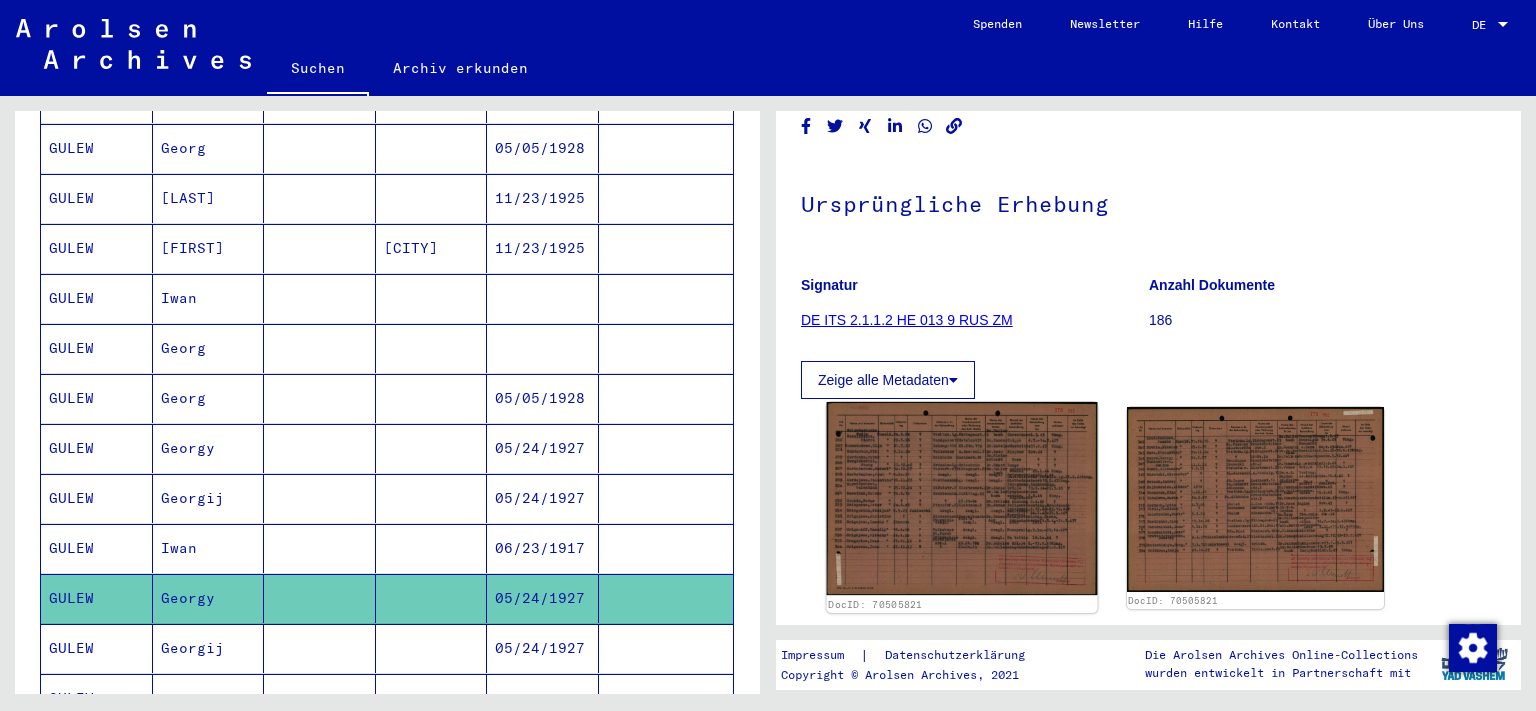 click 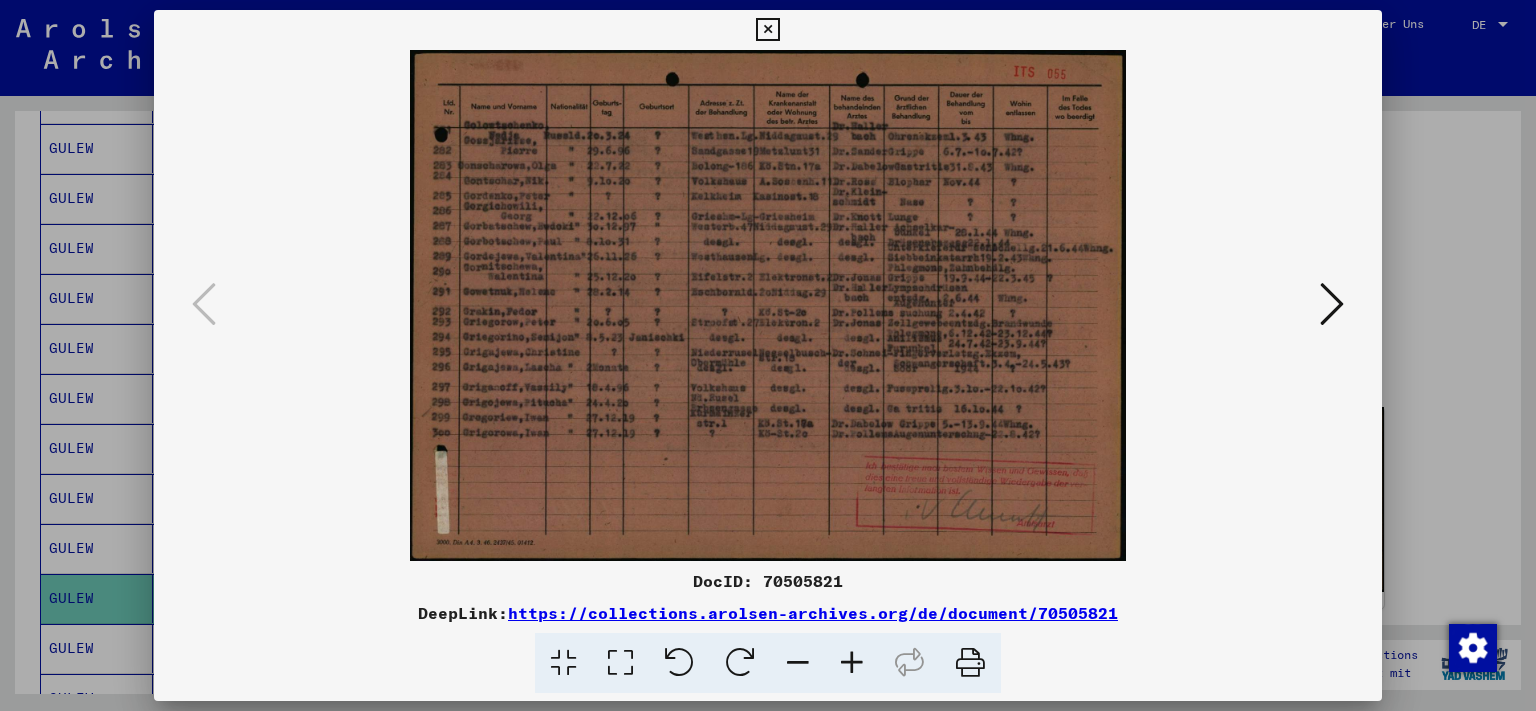 click at bounding box center [1332, 304] 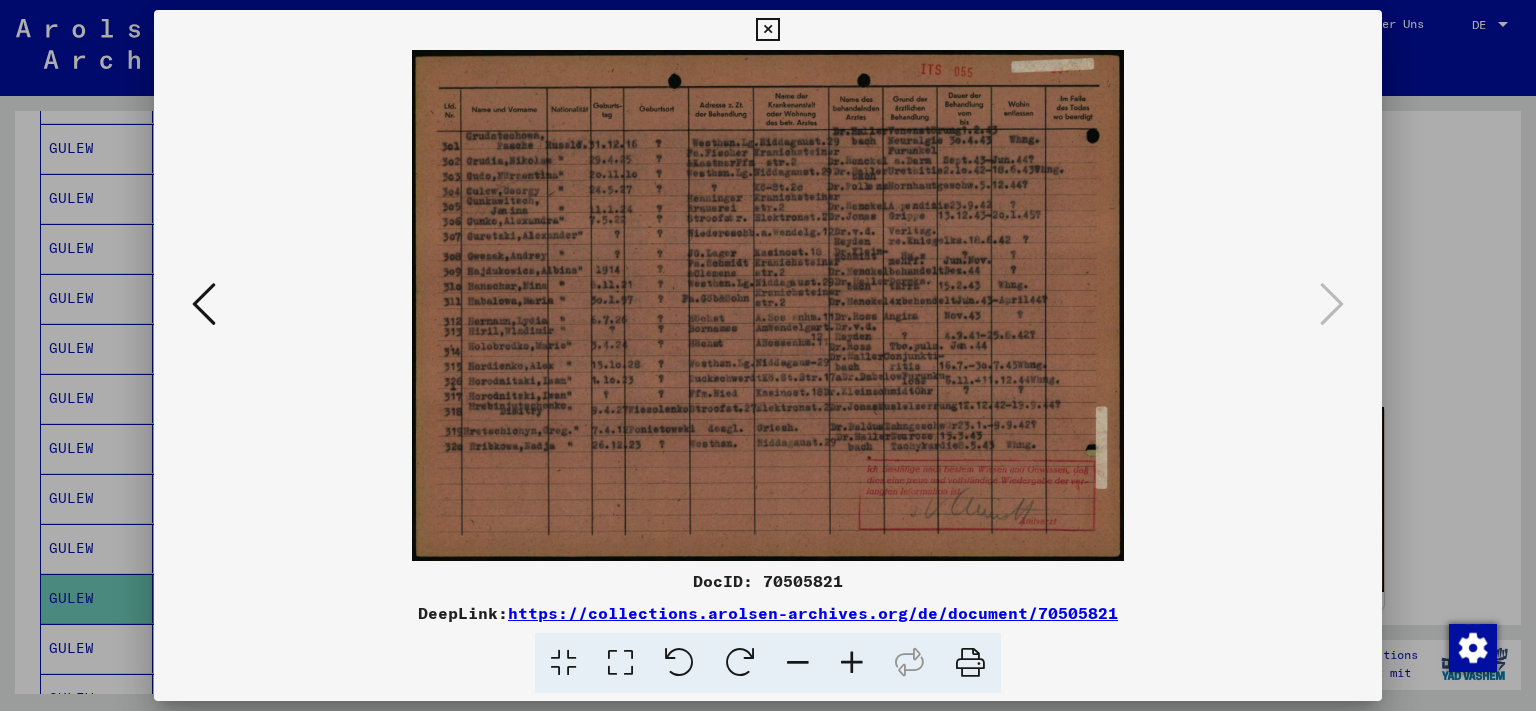 click at bounding box center [767, 30] 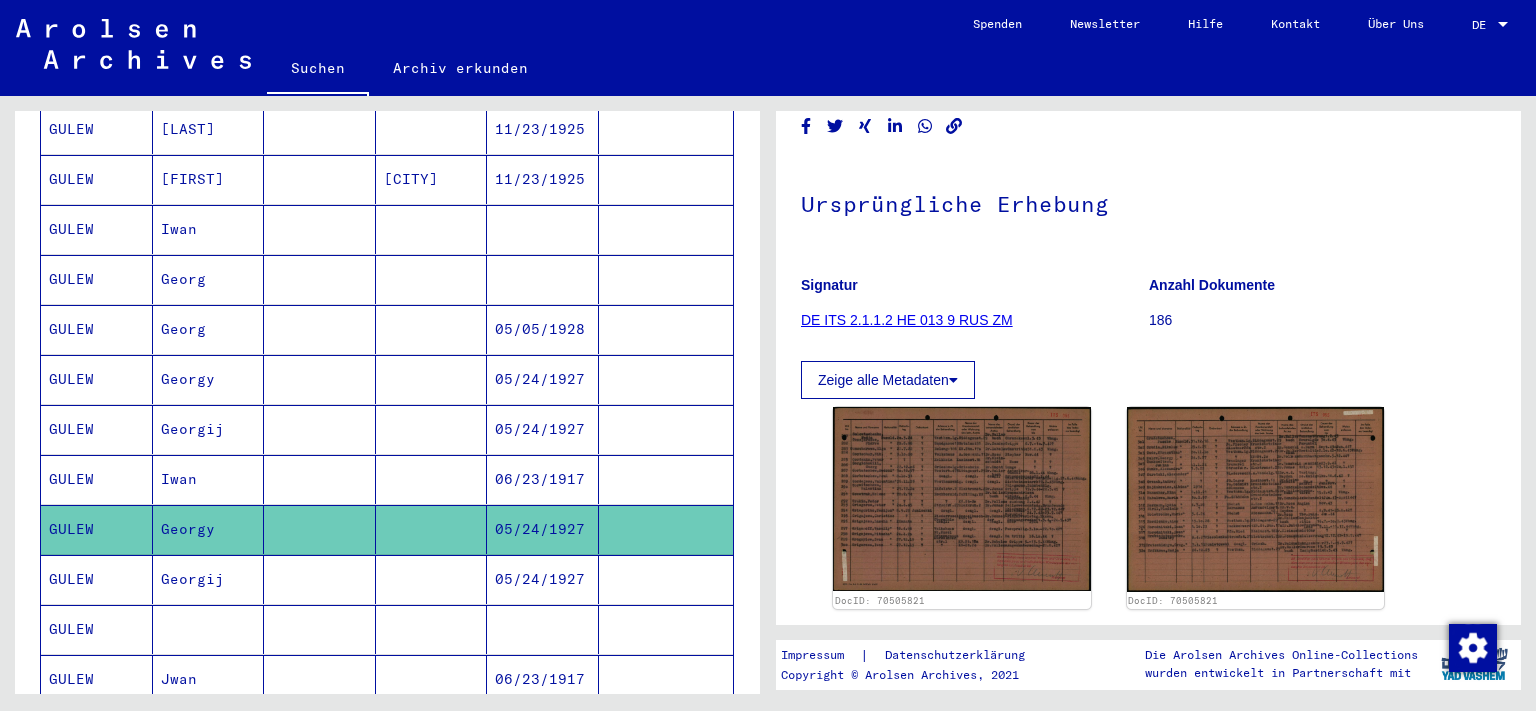 scroll, scrollTop: 662, scrollLeft: 0, axis: vertical 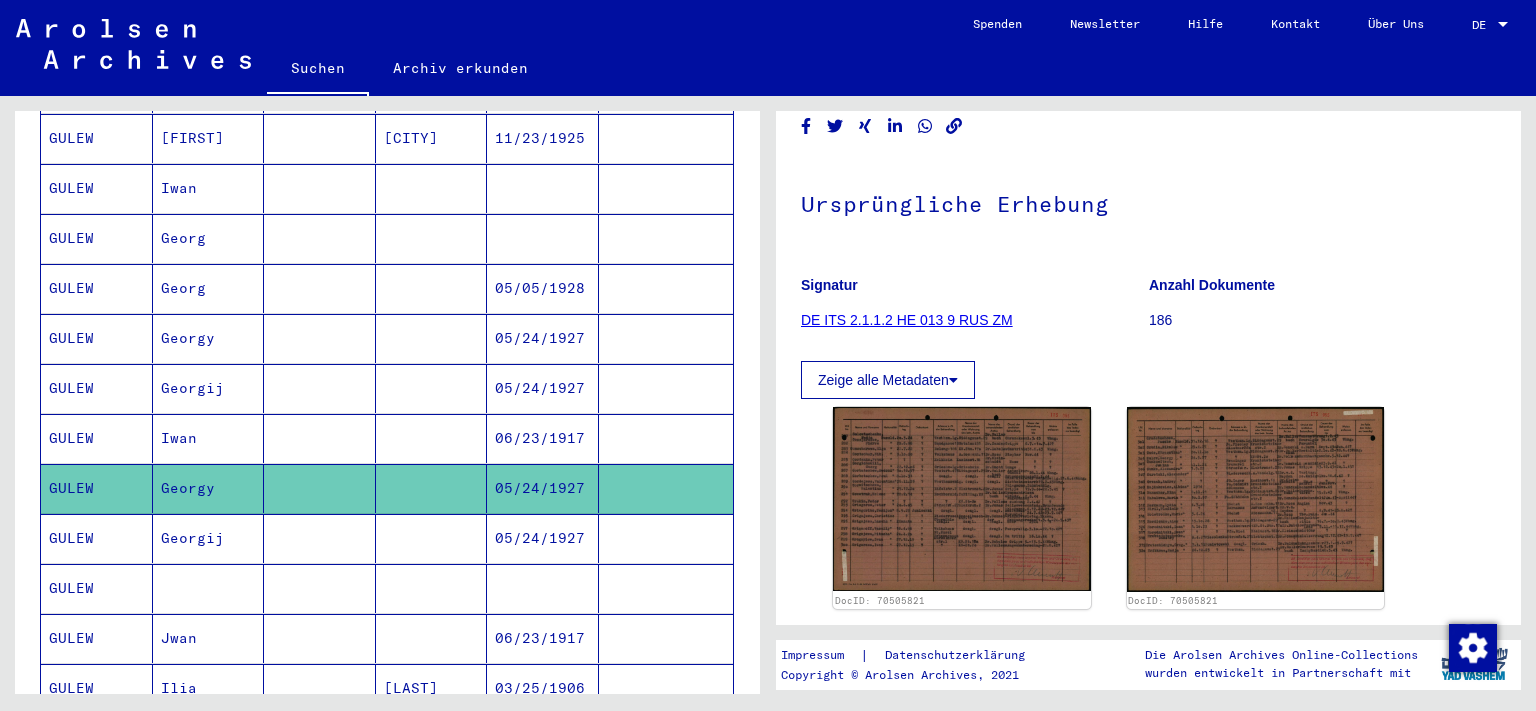 click on "Georgij" at bounding box center [209, 588] 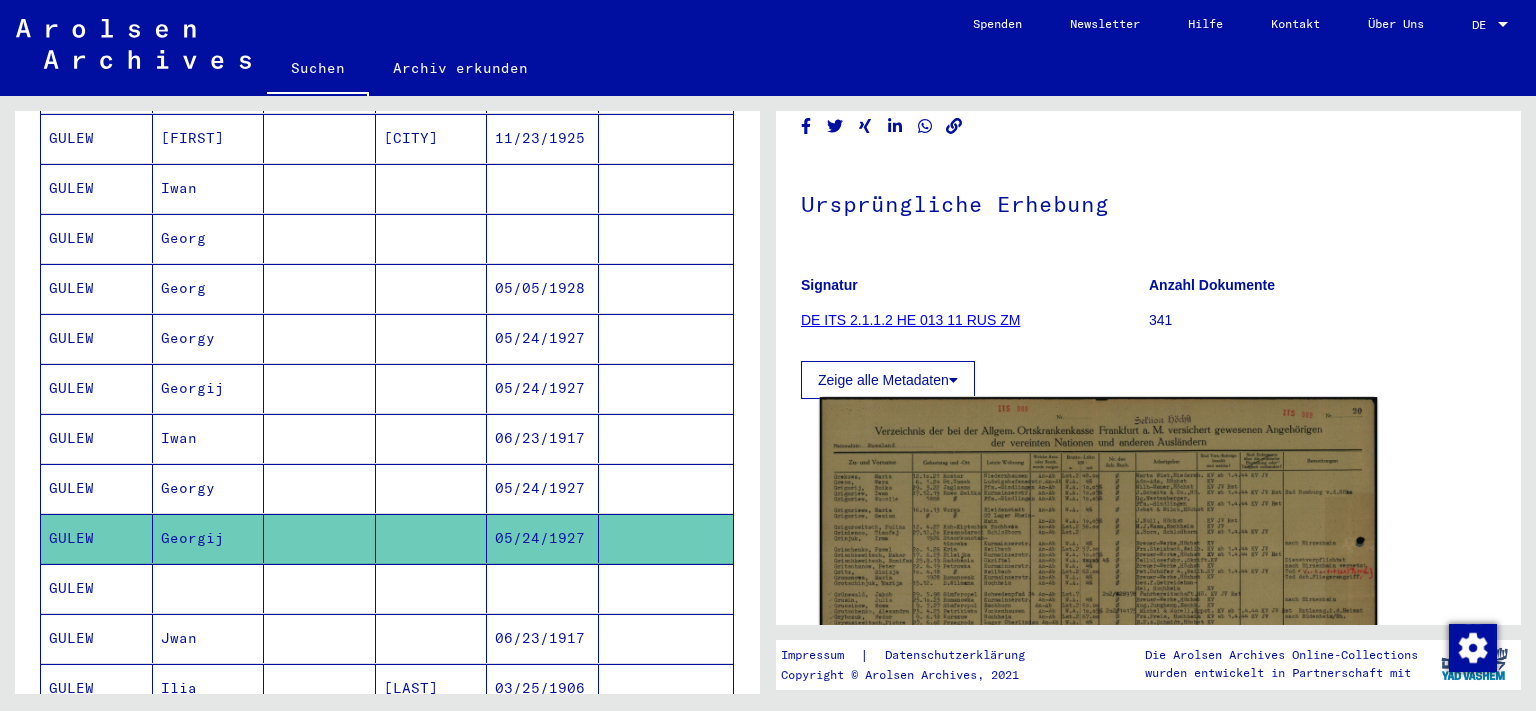 scroll, scrollTop: 331, scrollLeft: 0, axis: vertical 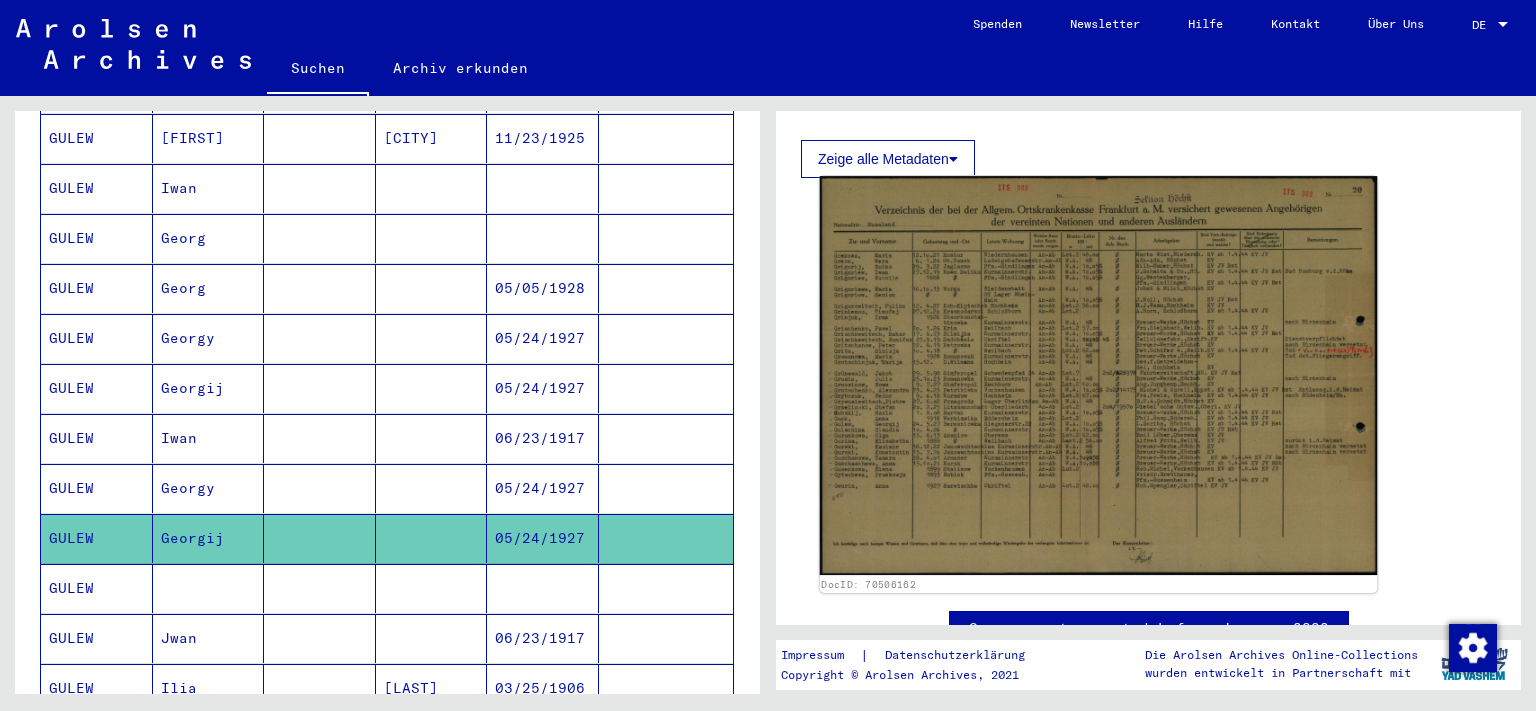 click 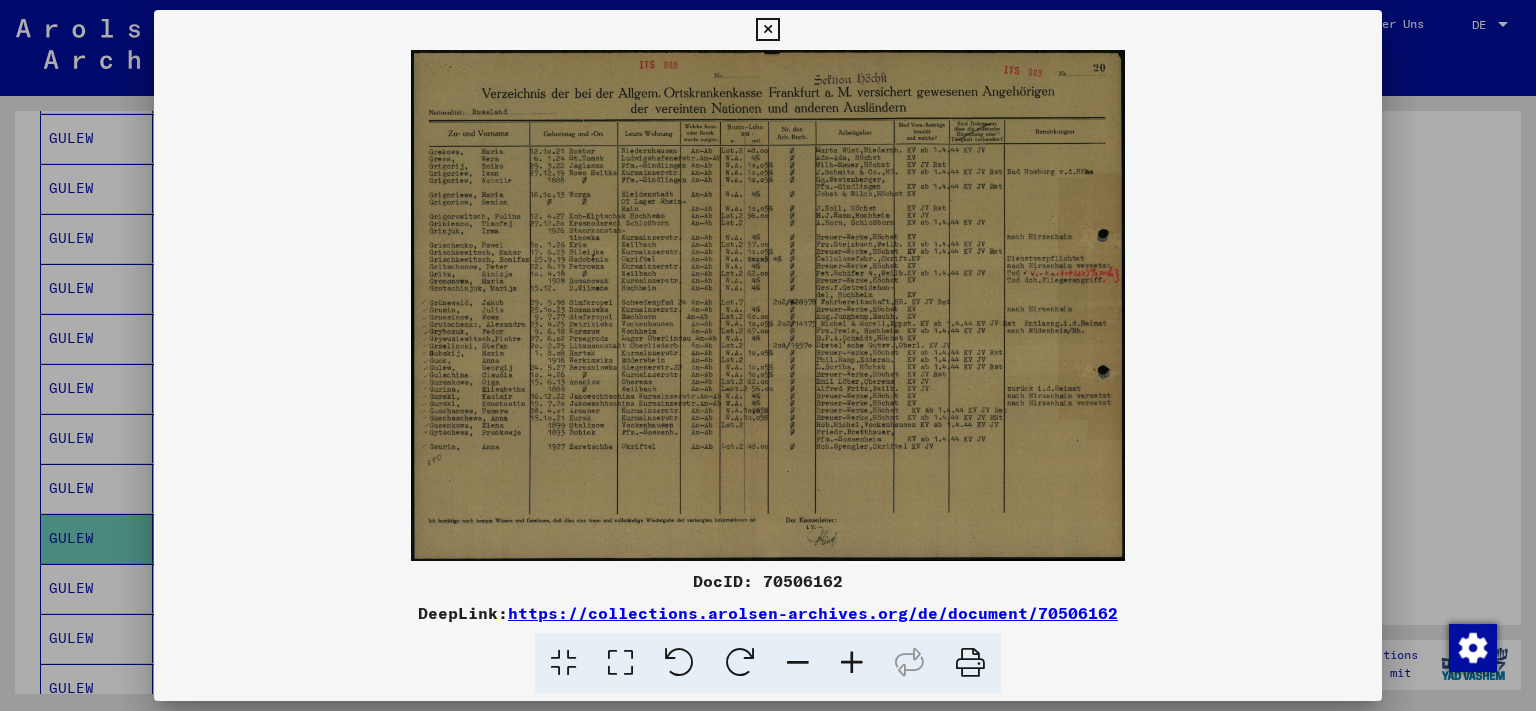 click at bounding box center [767, 30] 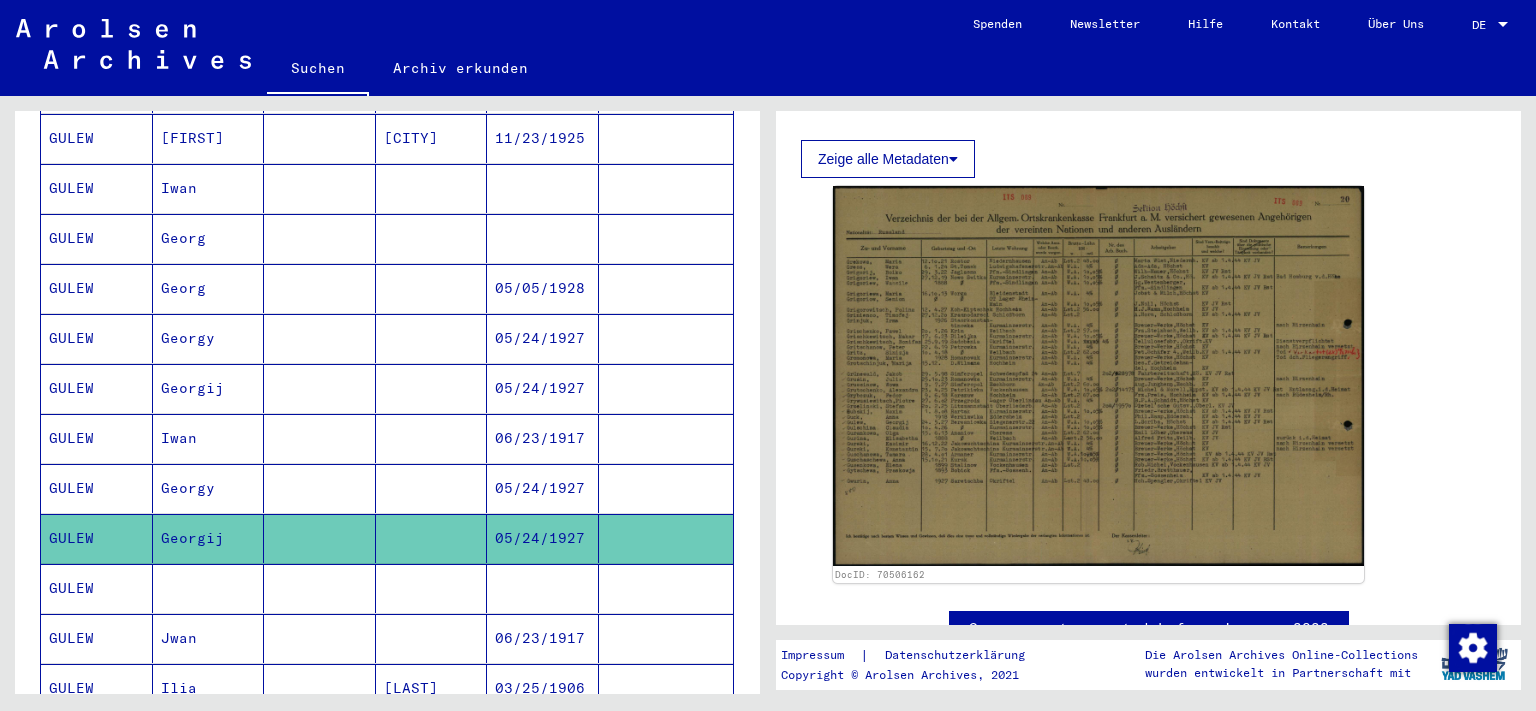 click on "GULEW" at bounding box center (97, 638) 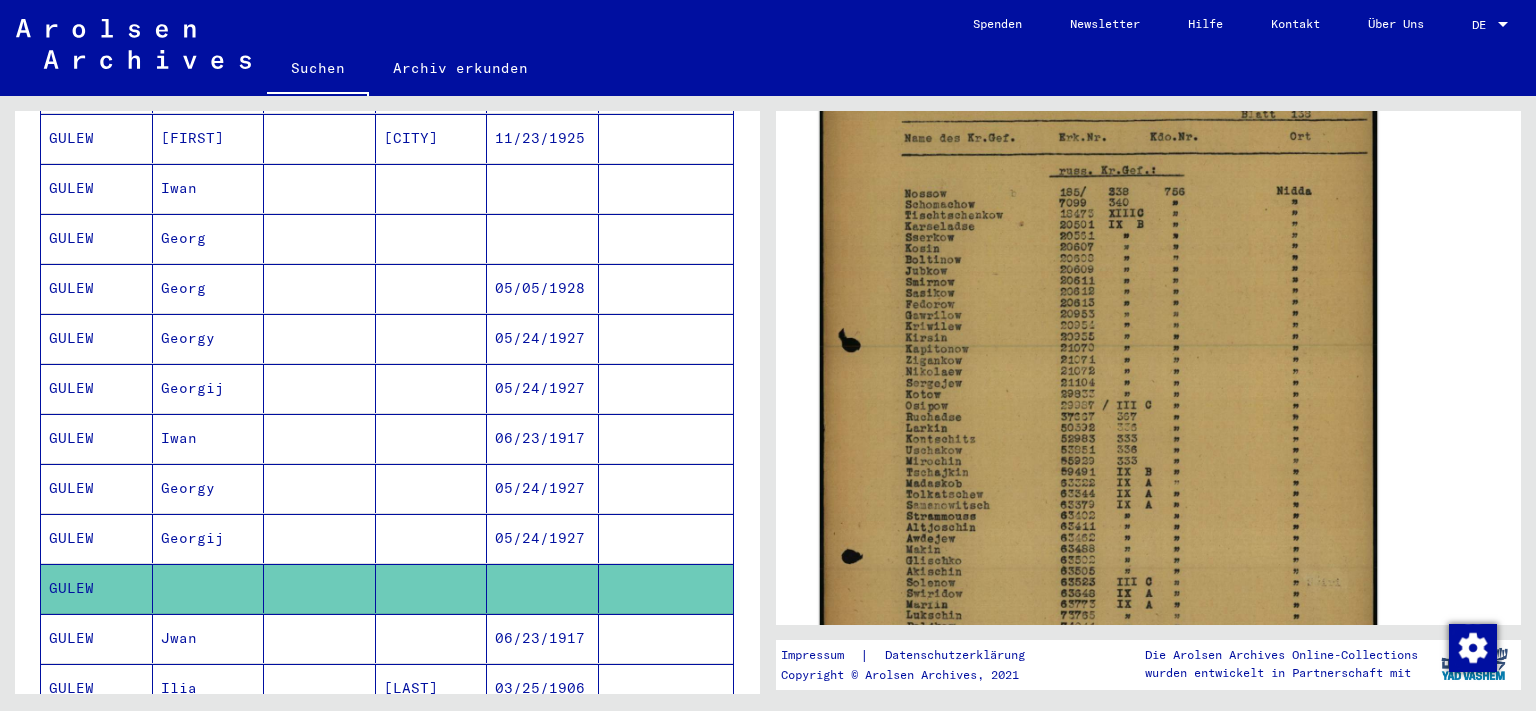 scroll, scrollTop: 442, scrollLeft: 0, axis: vertical 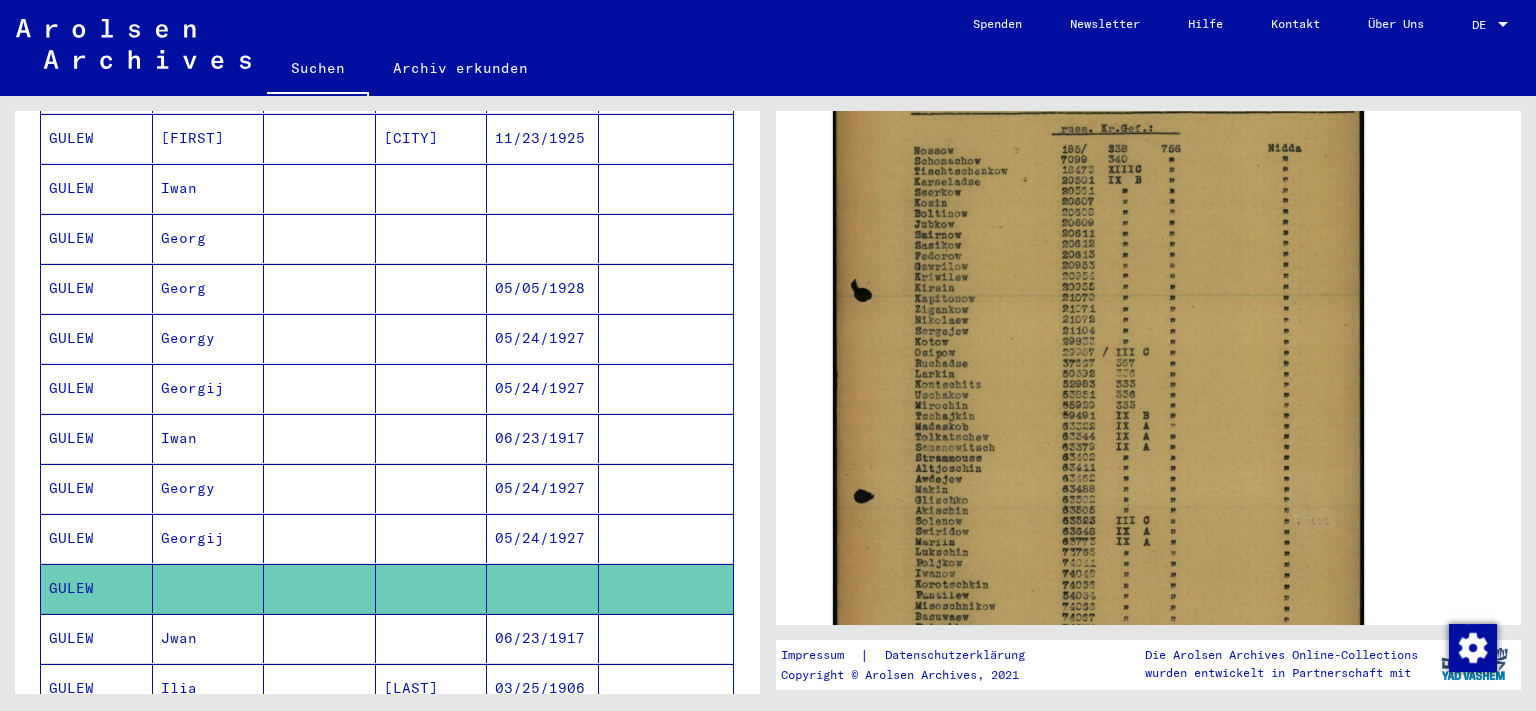 click at bounding box center (320, 688) 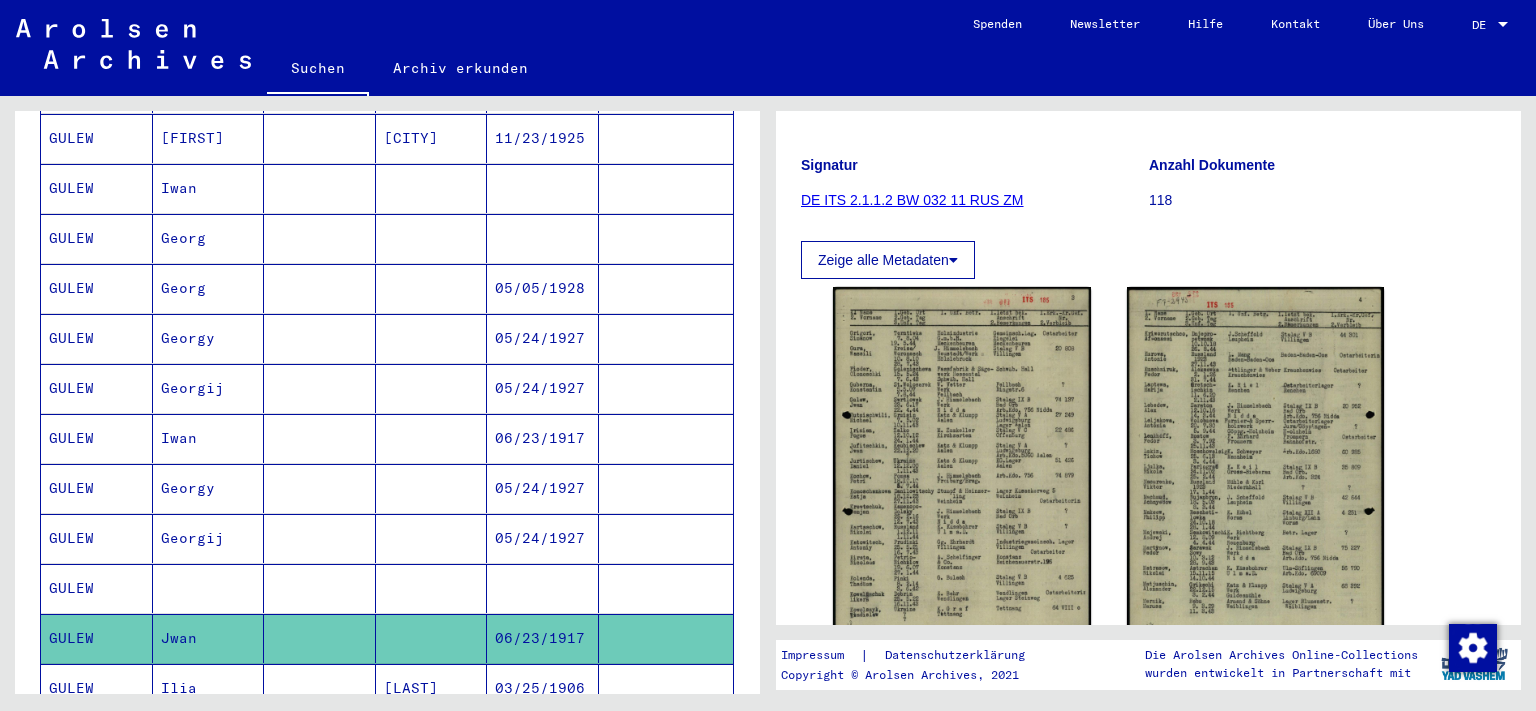 scroll, scrollTop: 331, scrollLeft: 0, axis: vertical 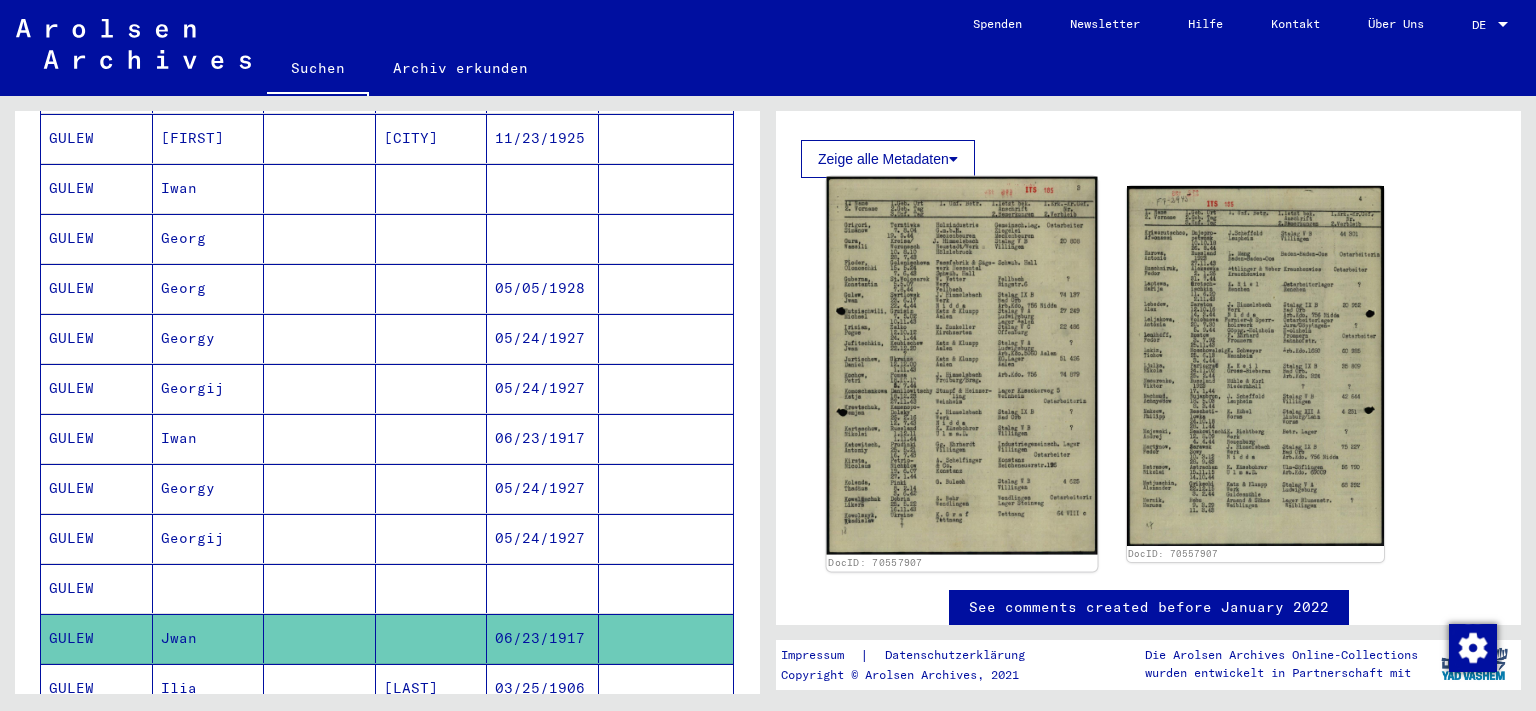click 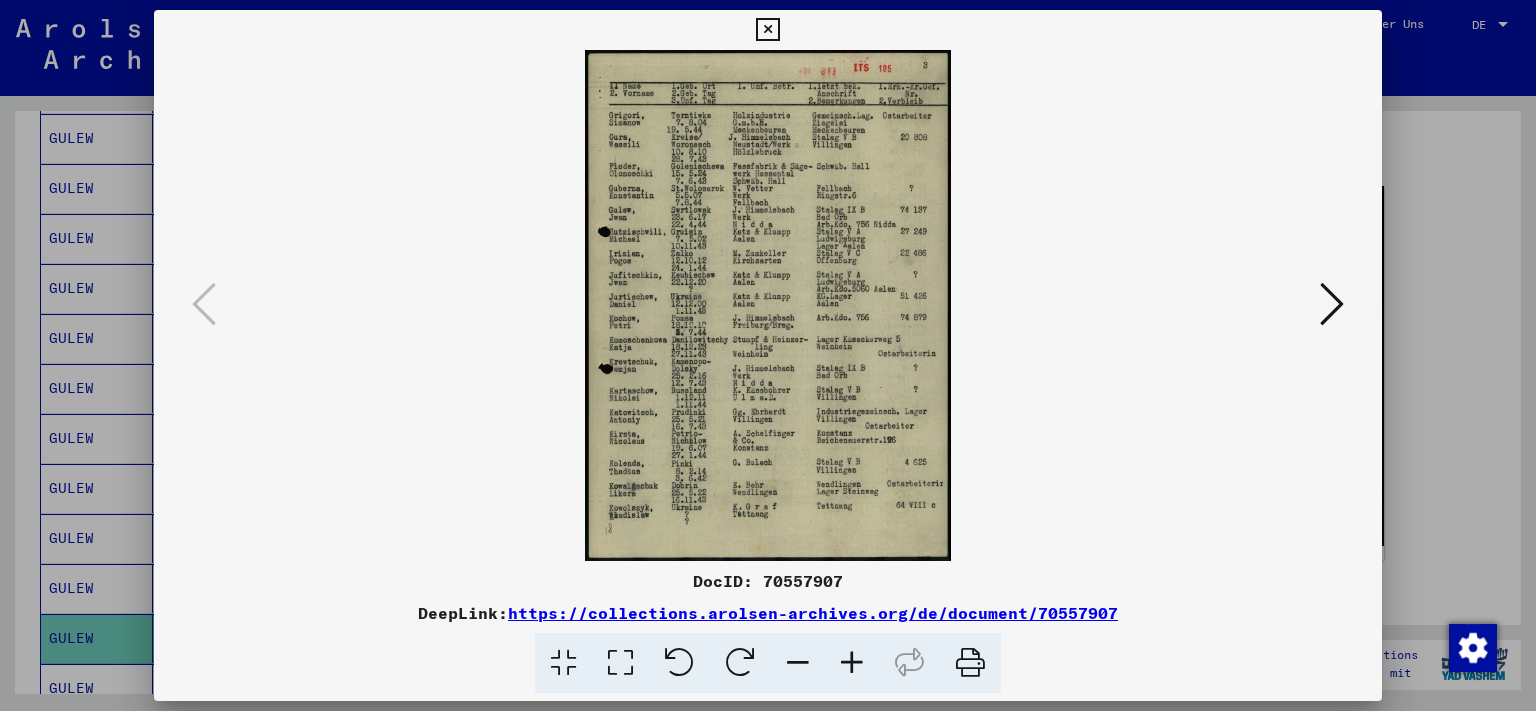 drag, startPoint x: 1139, startPoint y: 379, endPoint x: 1254, endPoint y: 488, distance: 158.44873 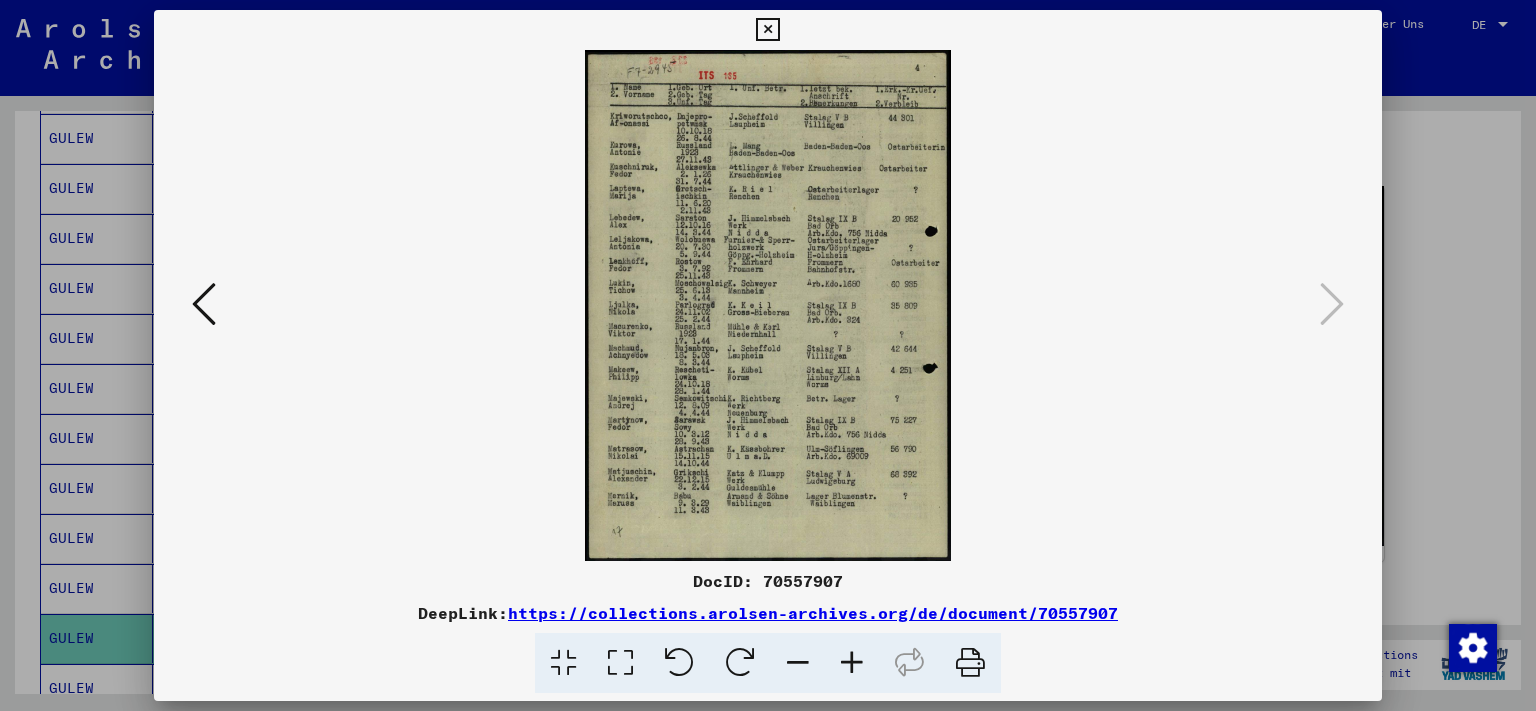 click at bounding box center [767, 30] 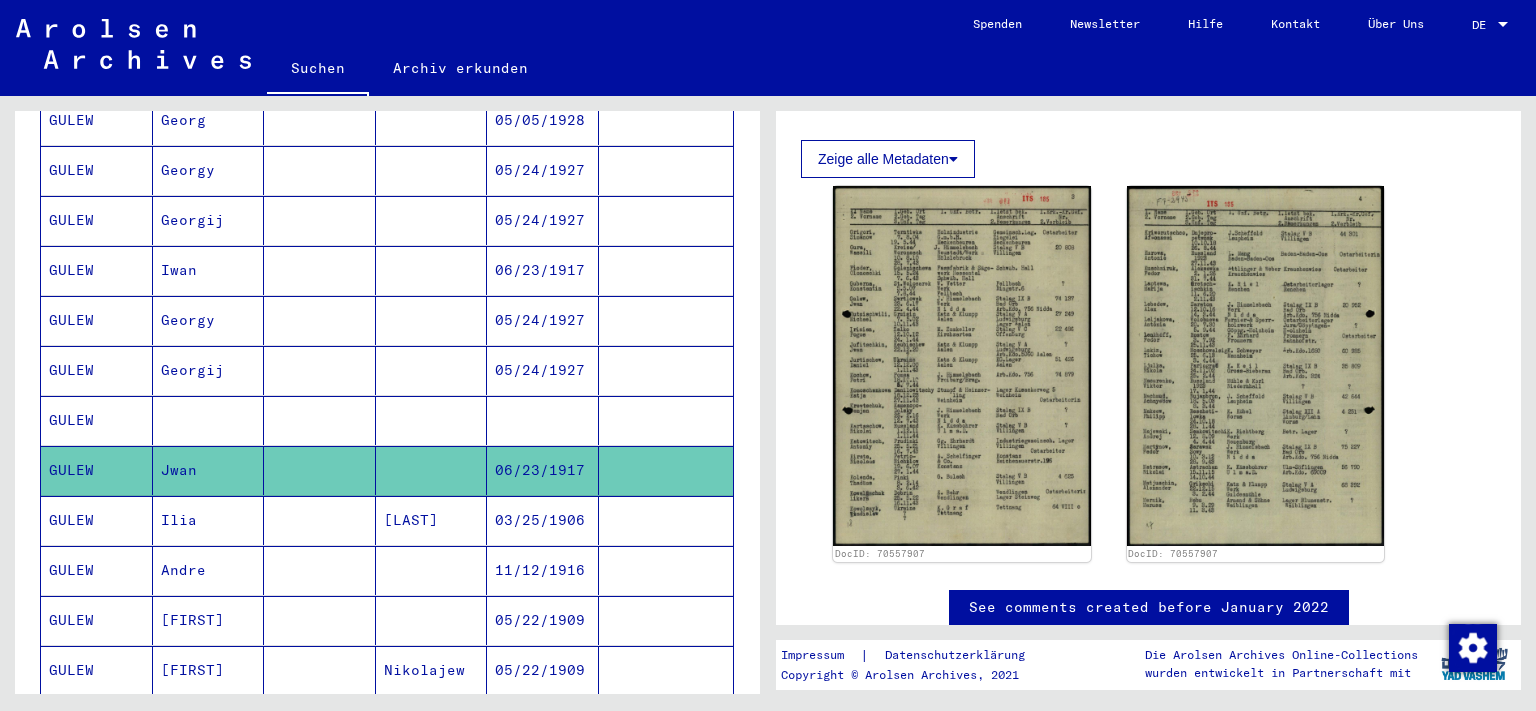 scroll, scrollTop: 883, scrollLeft: 0, axis: vertical 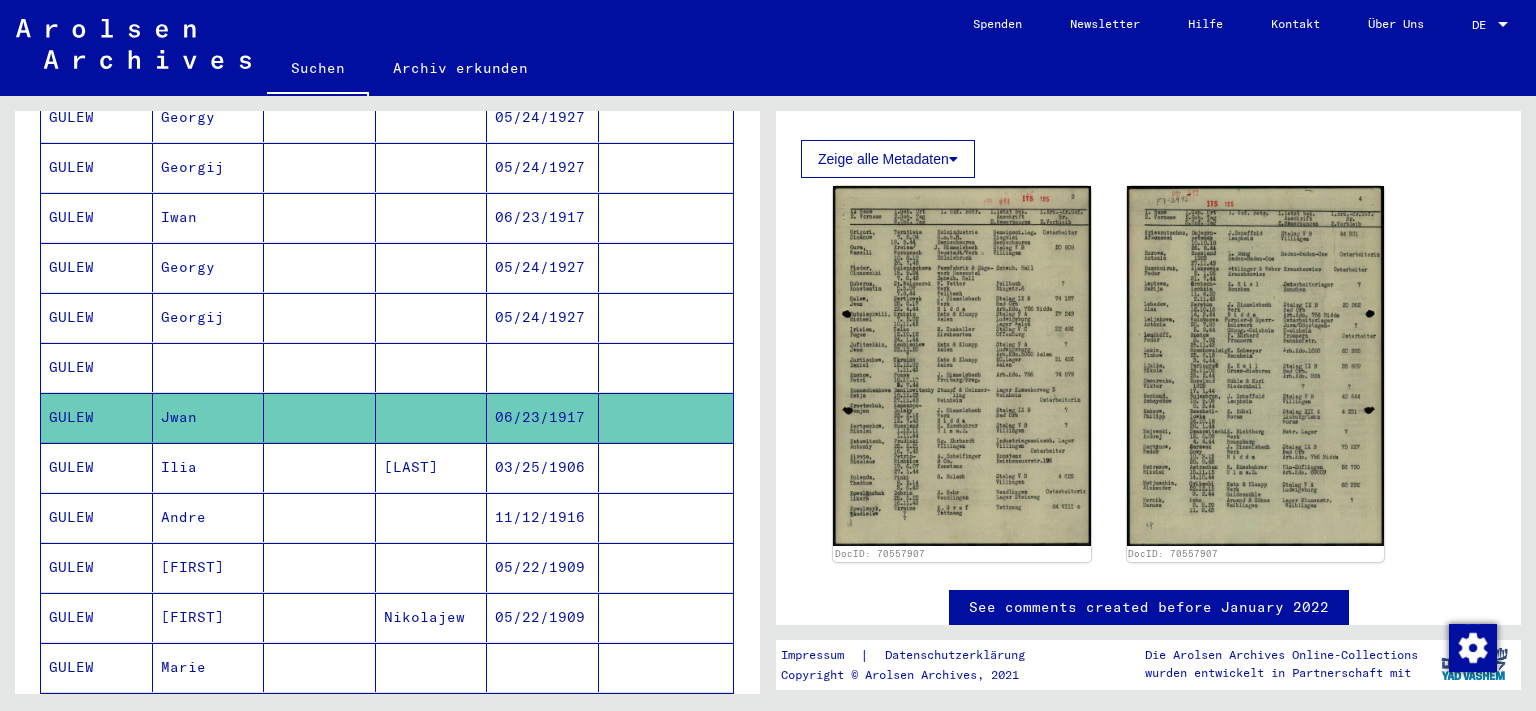 click at bounding box center [320, 517] 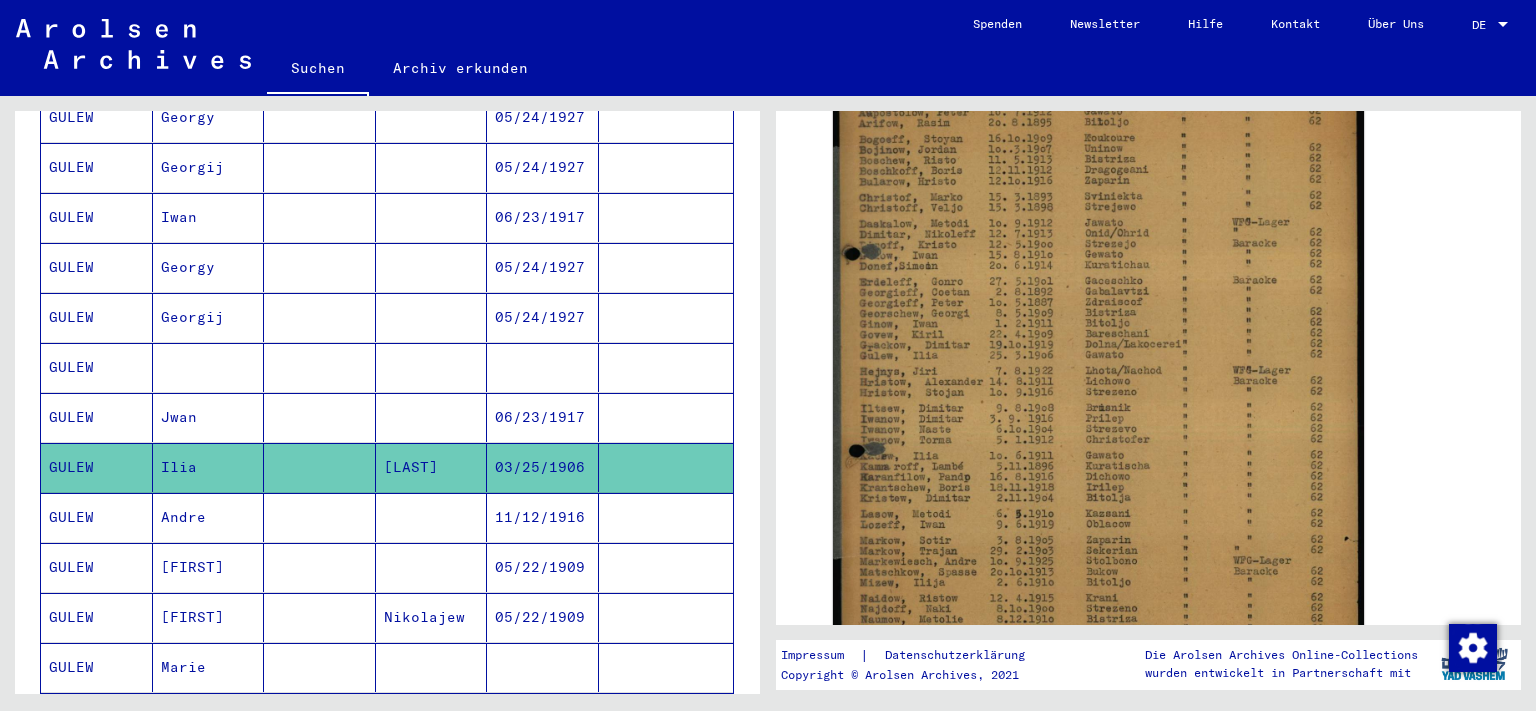 scroll, scrollTop: 552, scrollLeft: 0, axis: vertical 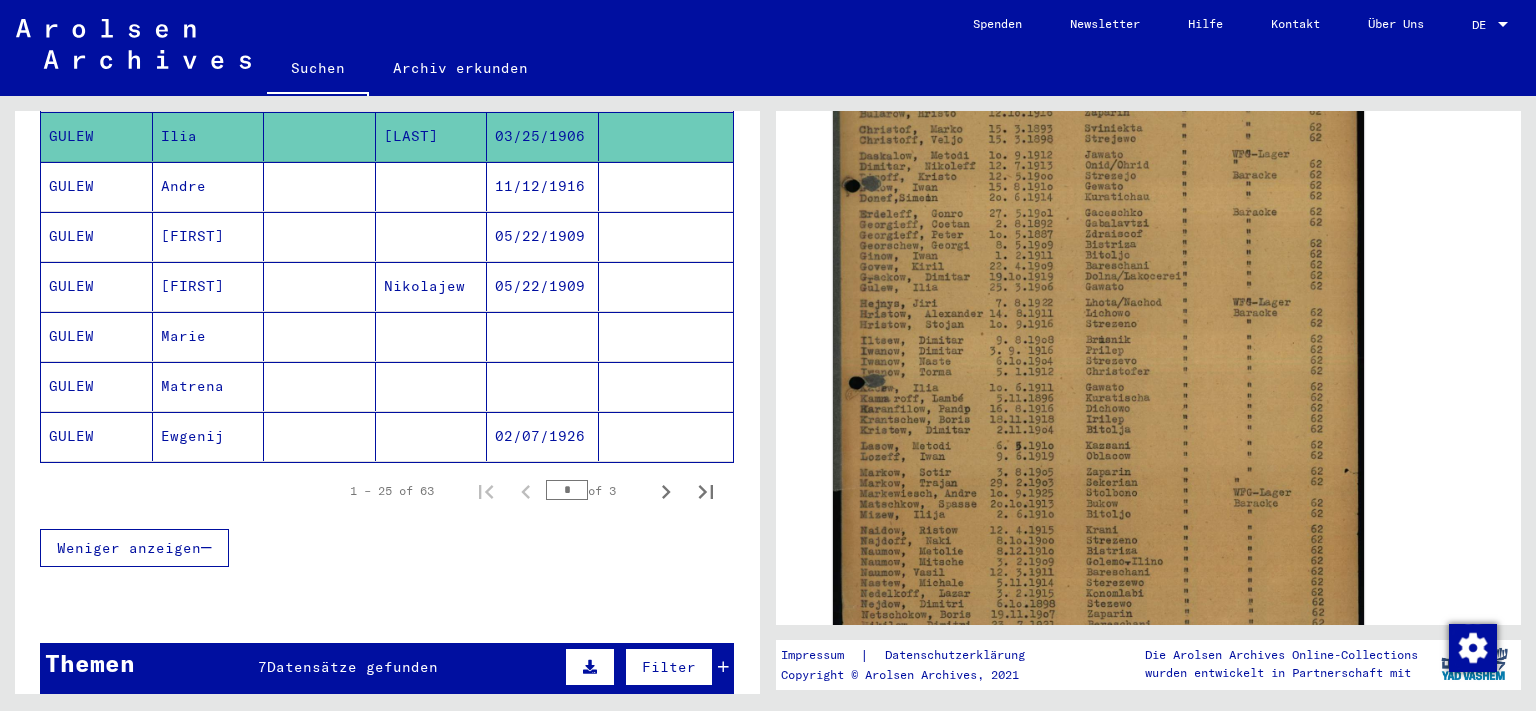 click on "02/07/1926" 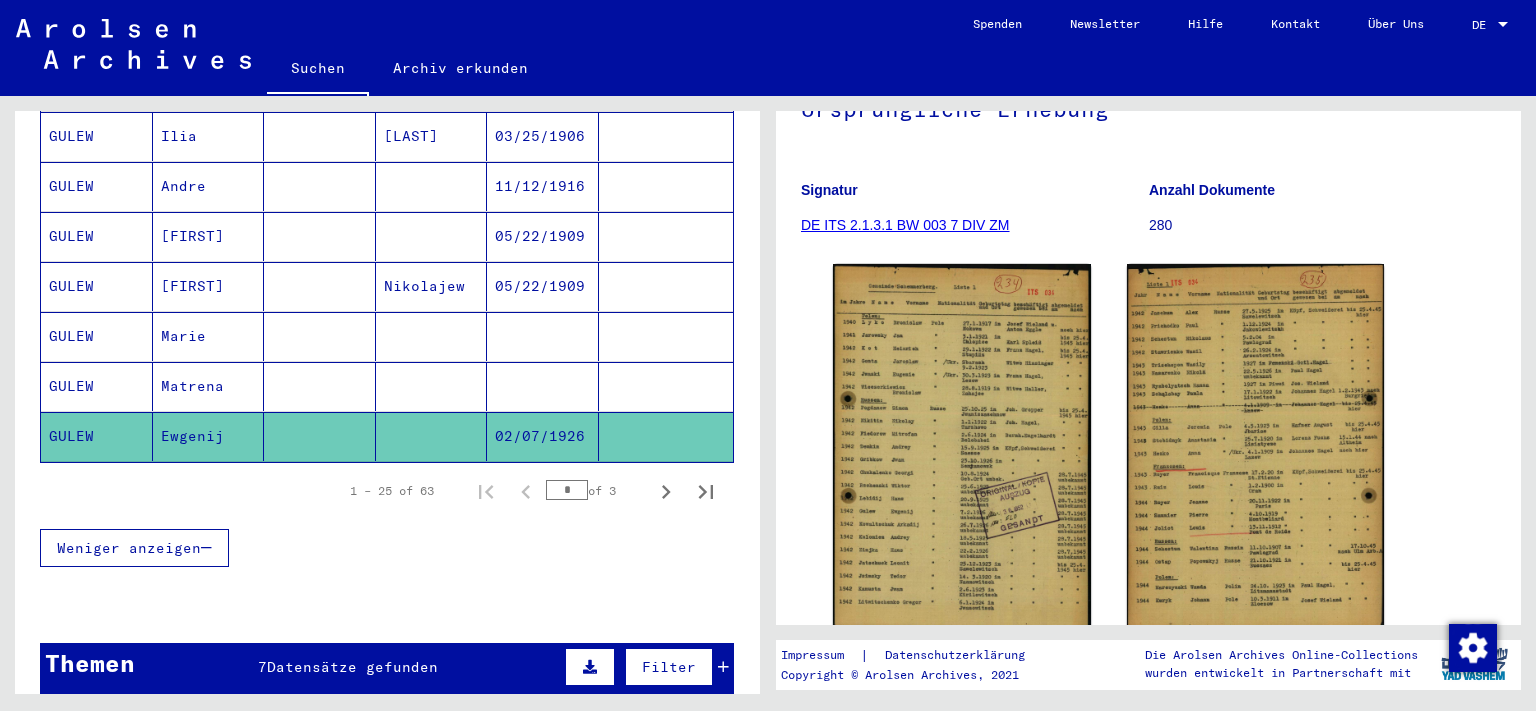scroll, scrollTop: 221, scrollLeft: 0, axis: vertical 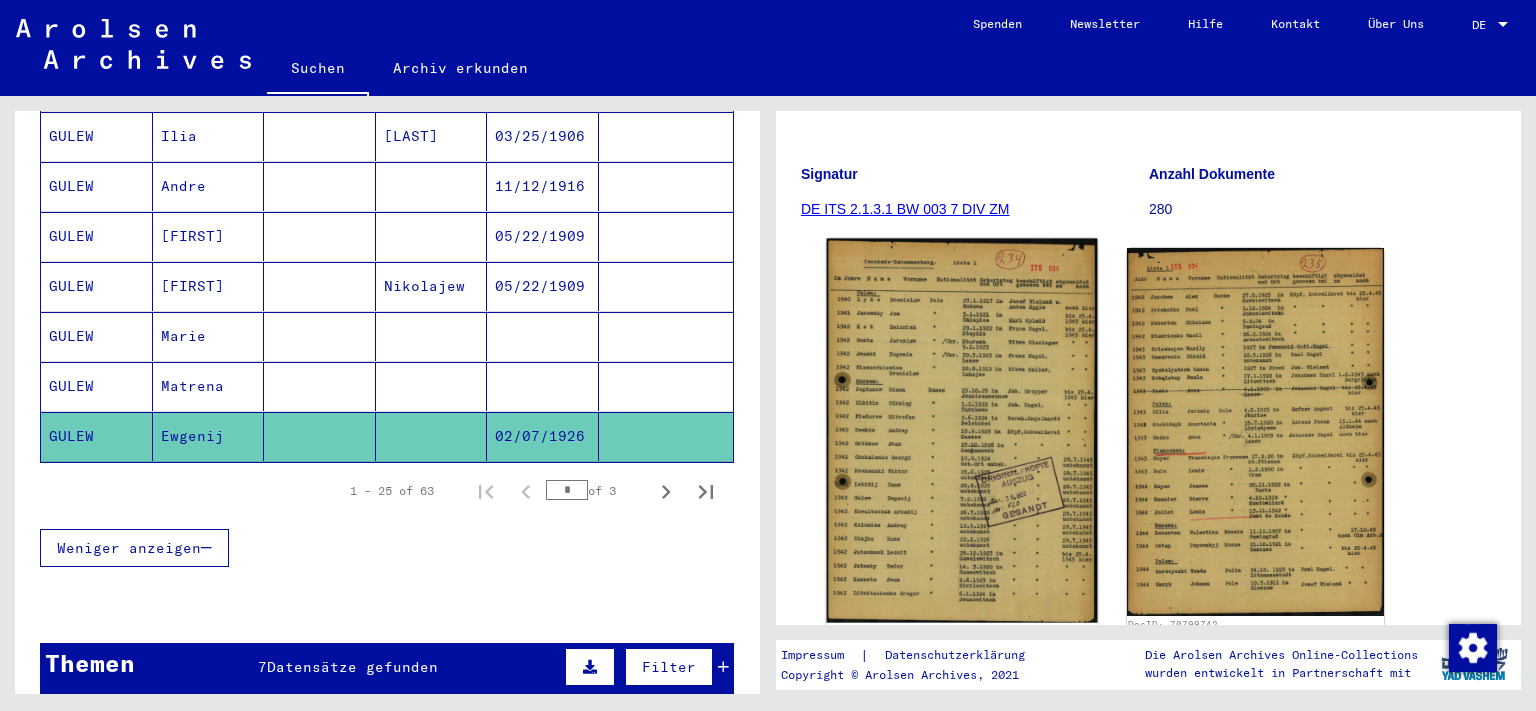 click 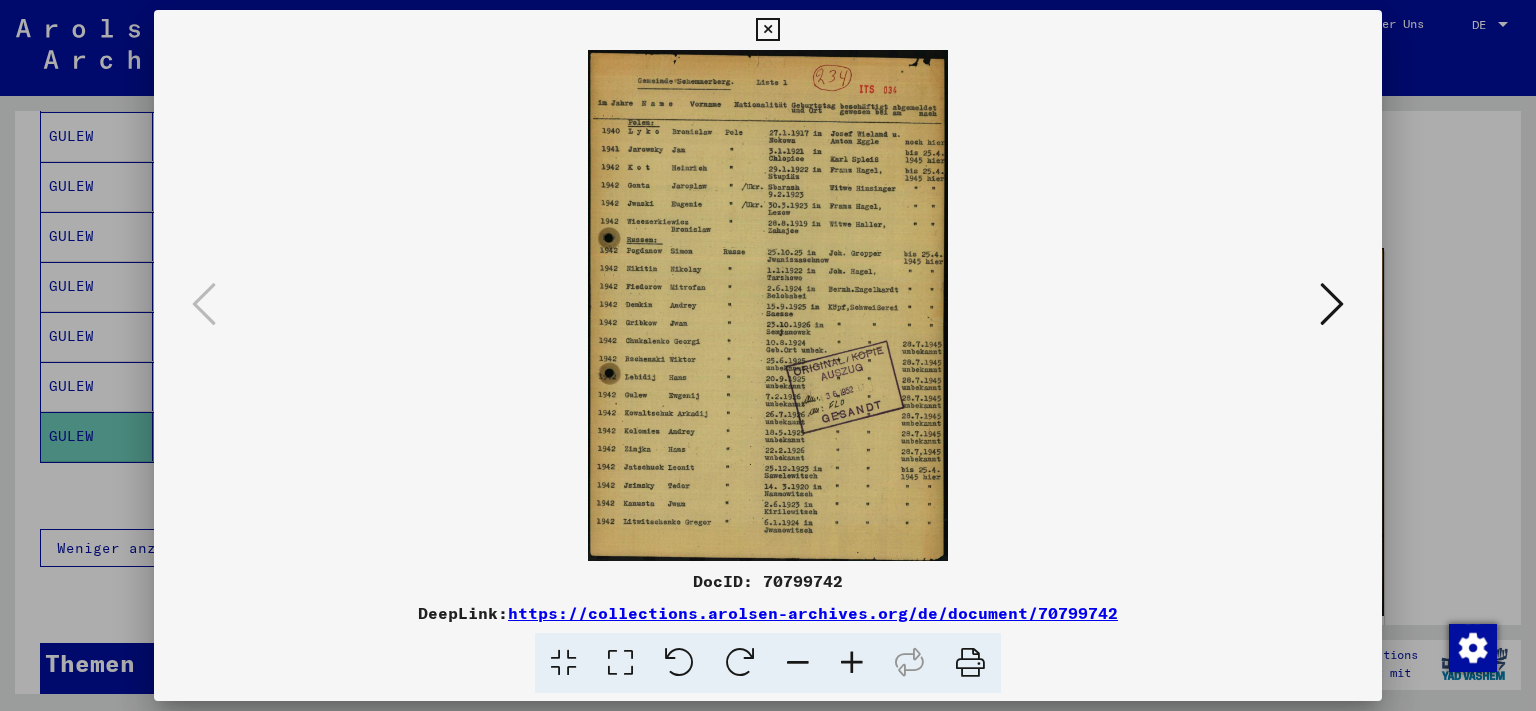click at bounding box center [767, 30] 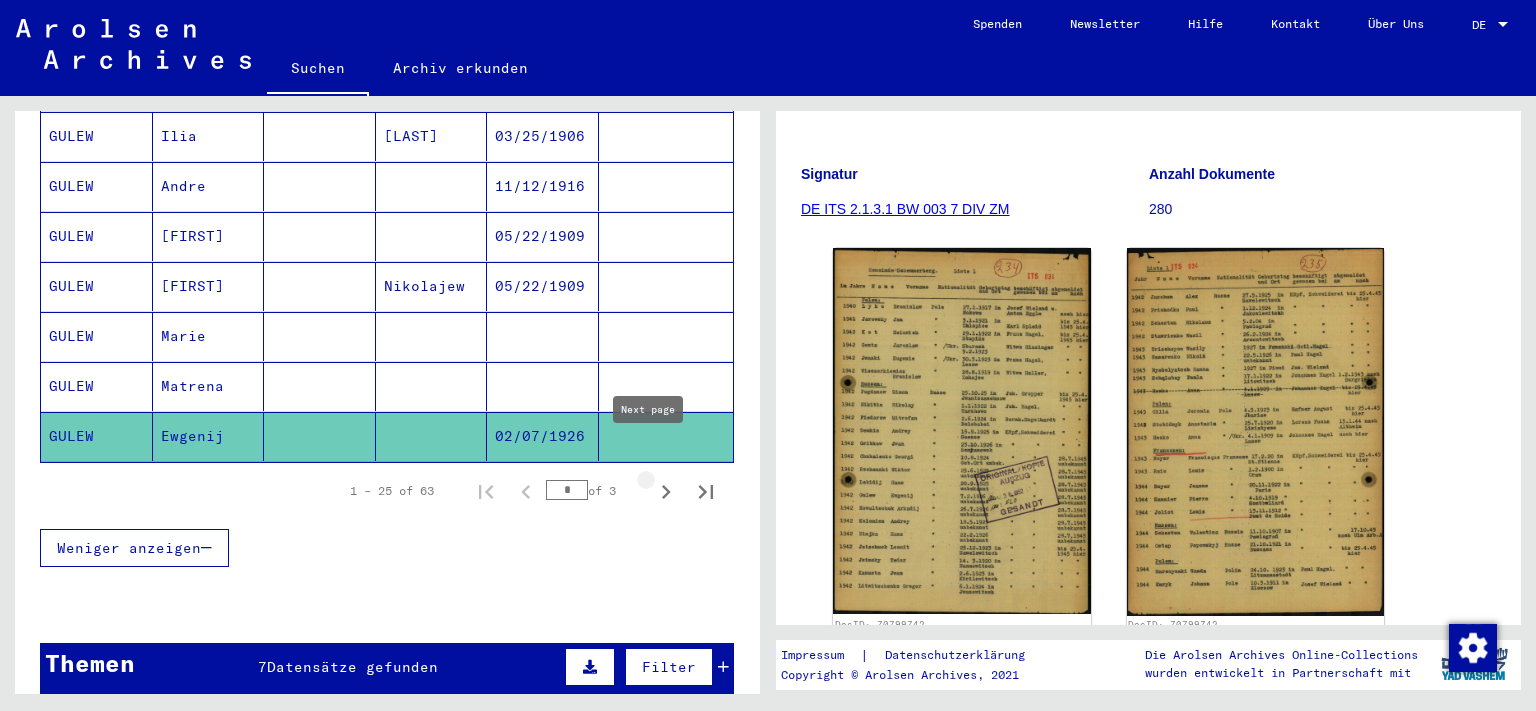 click 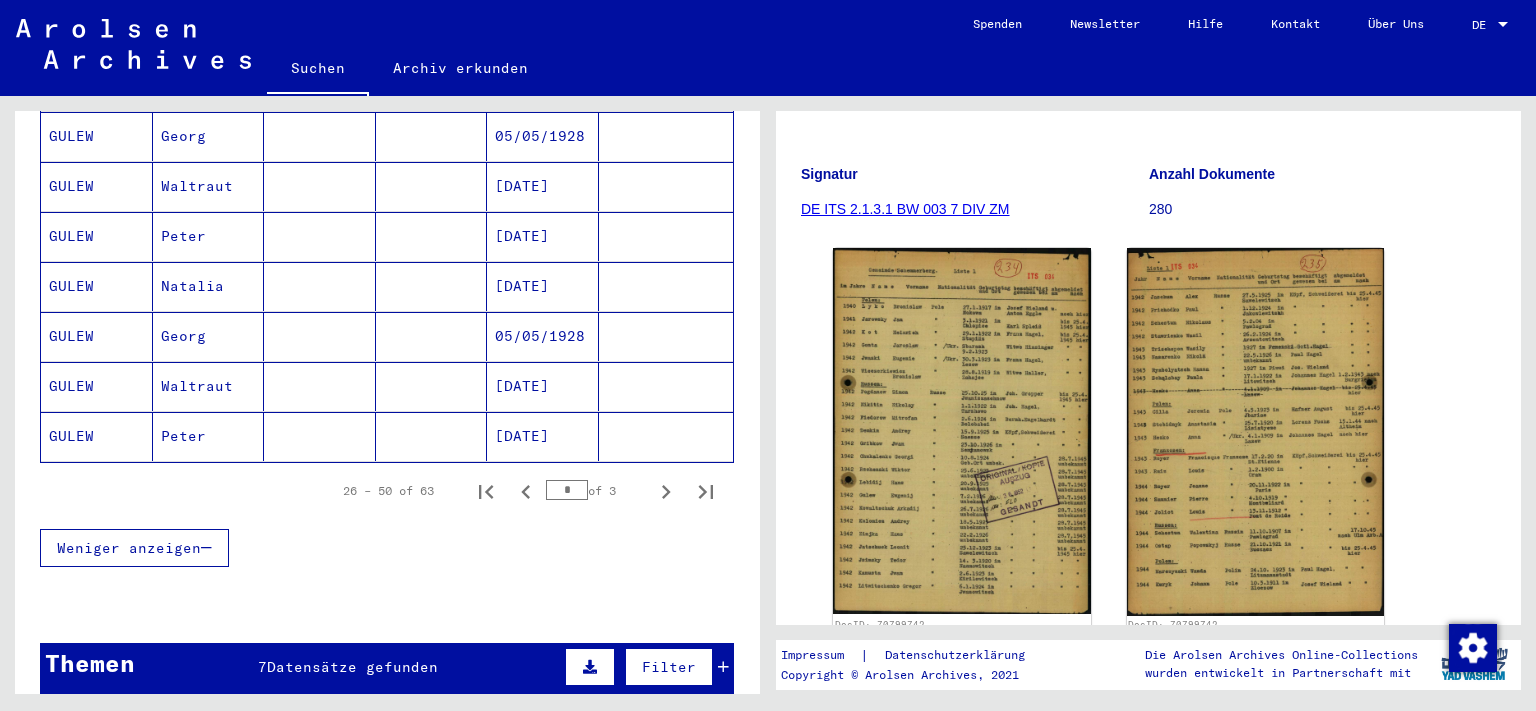 scroll, scrollTop: 1104, scrollLeft: 0, axis: vertical 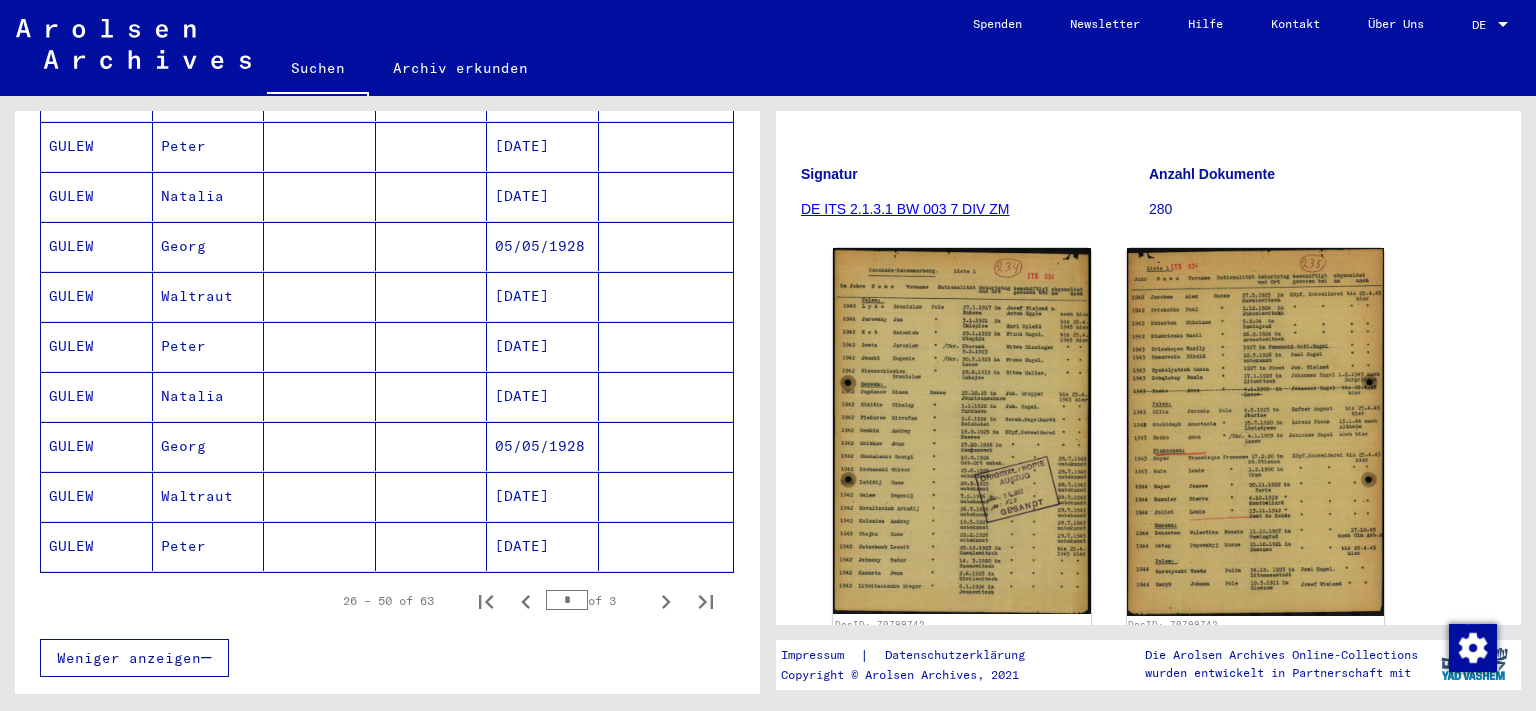 click on "Natalia" at bounding box center (209, 446) 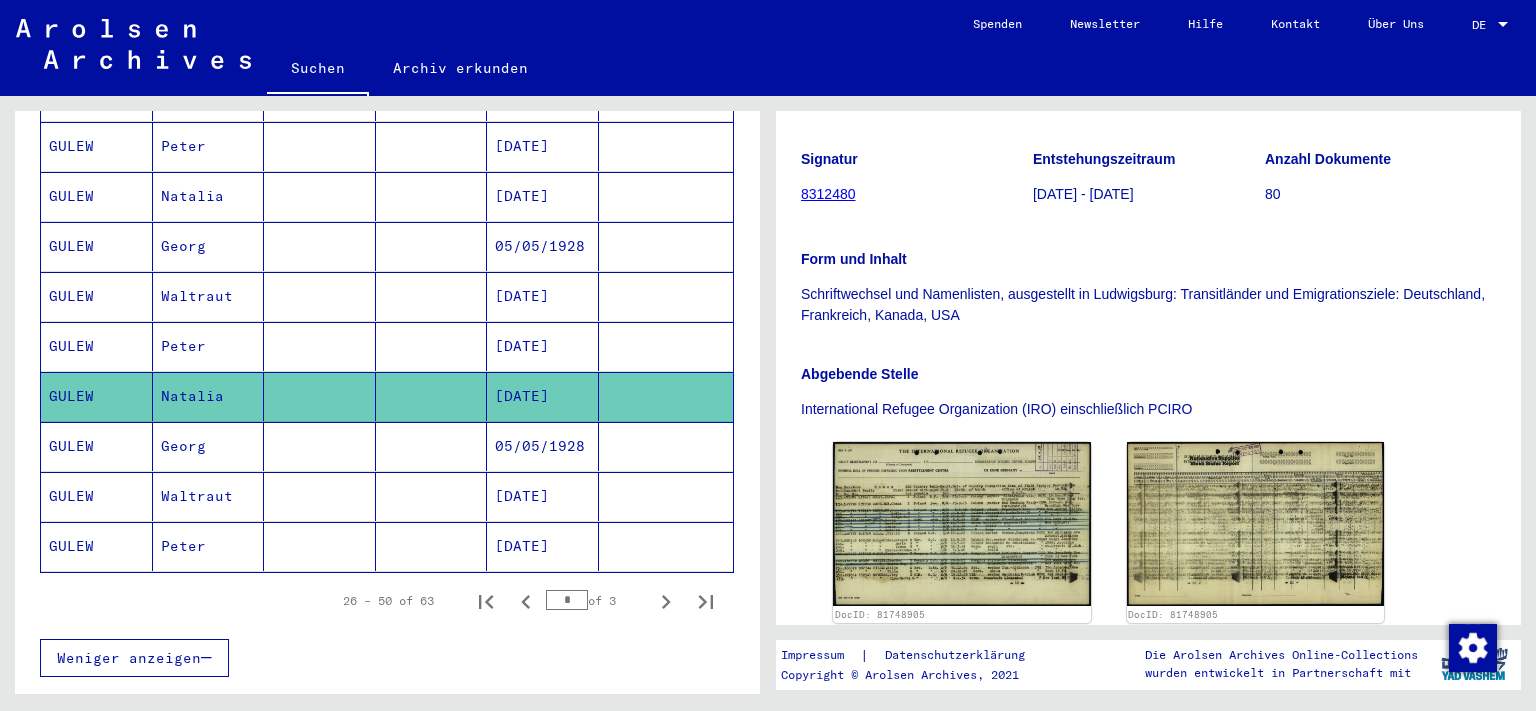 scroll, scrollTop: 331, scrollLeft: 0, axis: vertical 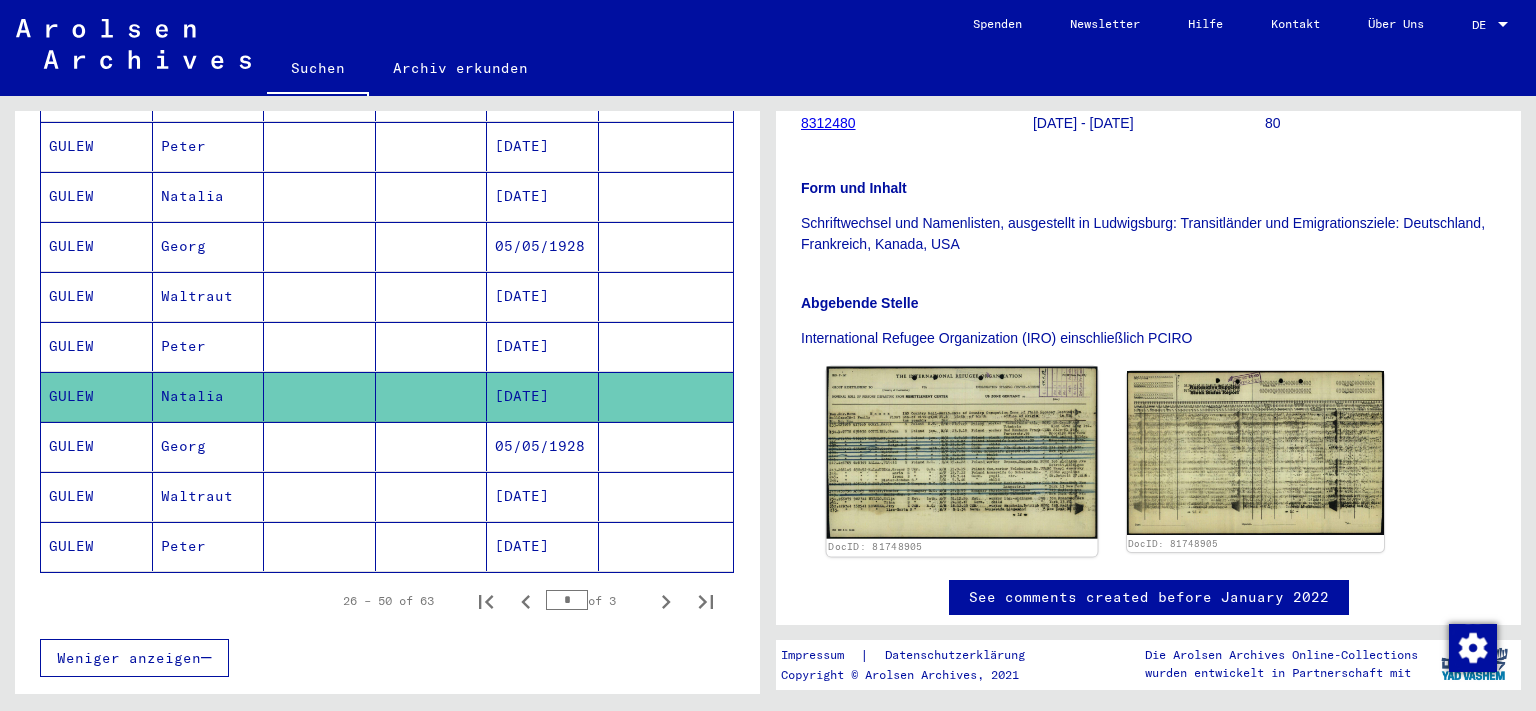 click 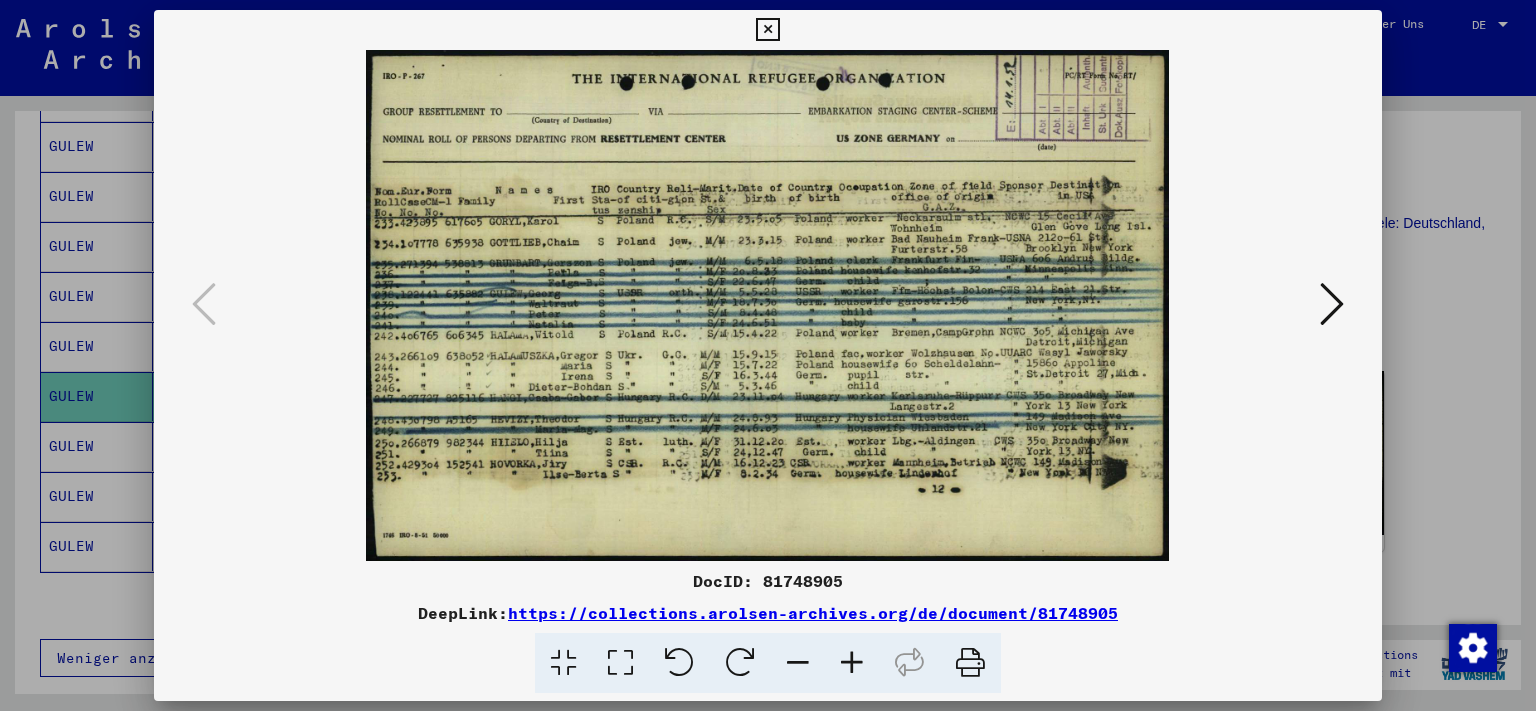 click at bounding box center [1332, 304] 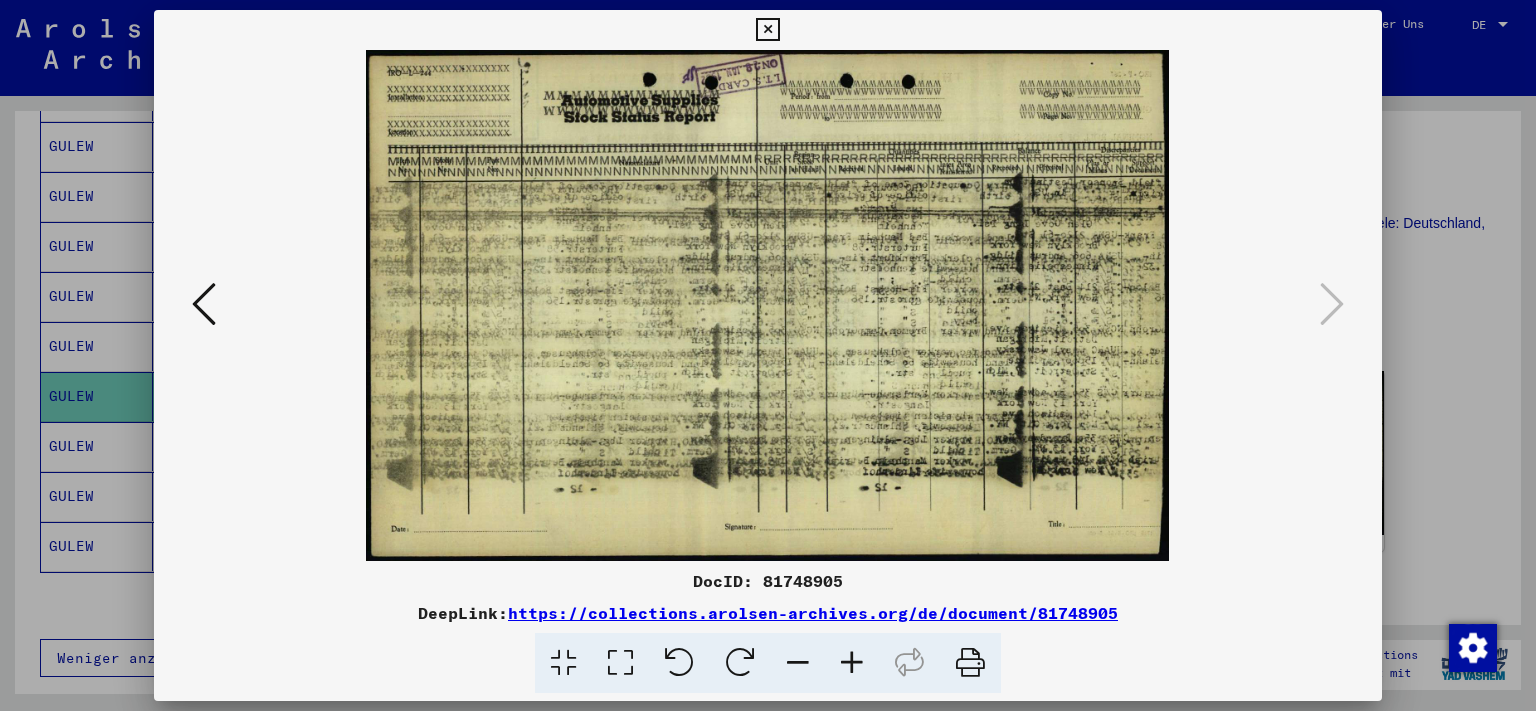 click at bounding box center [767, 30] 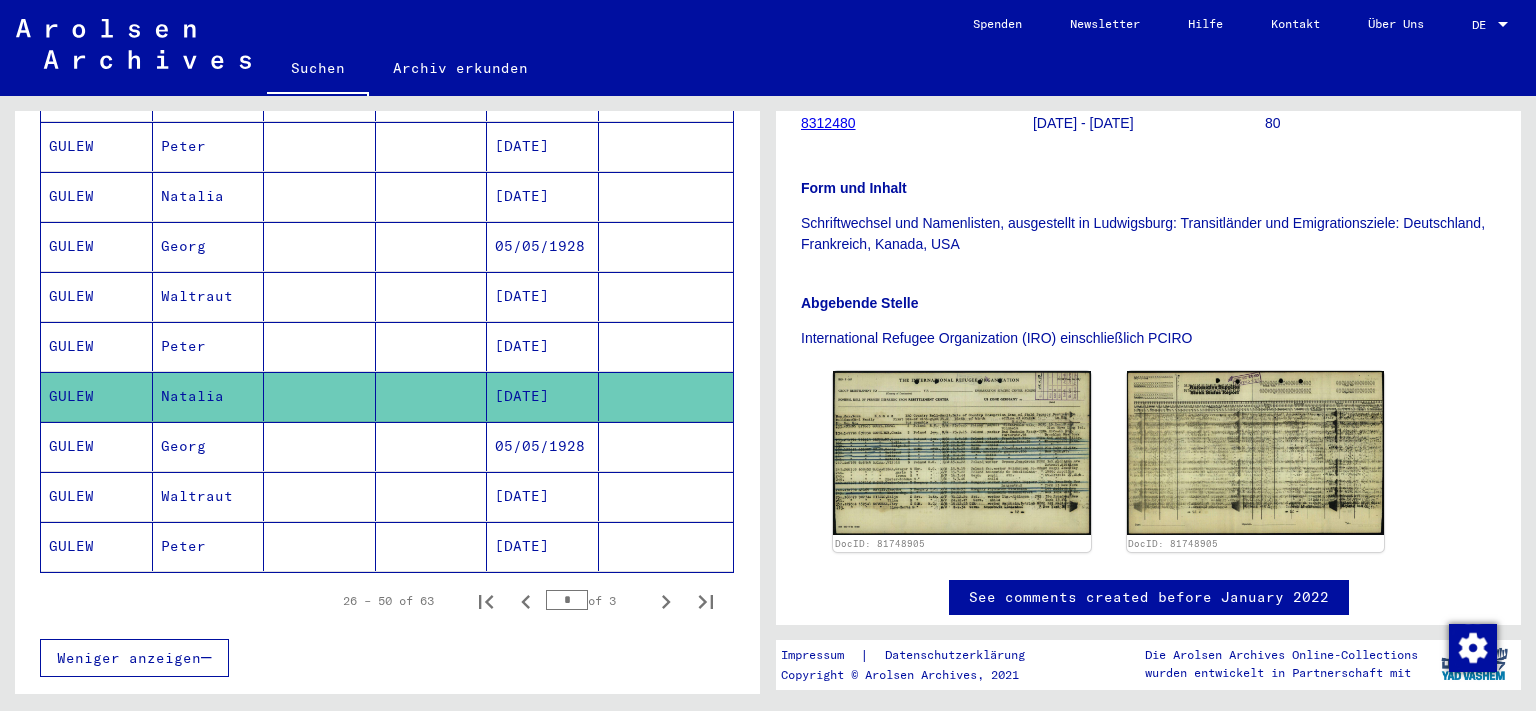 click on "Peter" at bounding box center (209, 396) 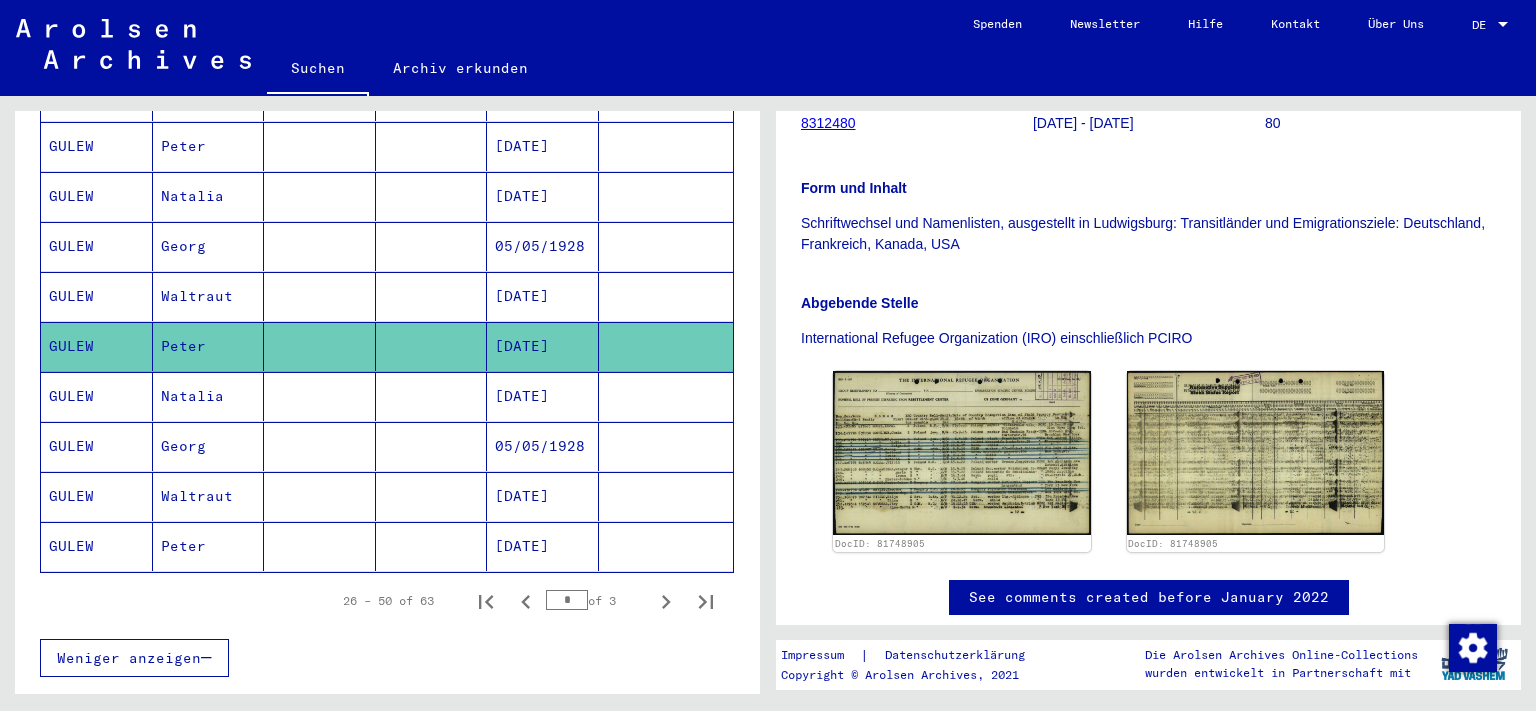 click on "Peter" 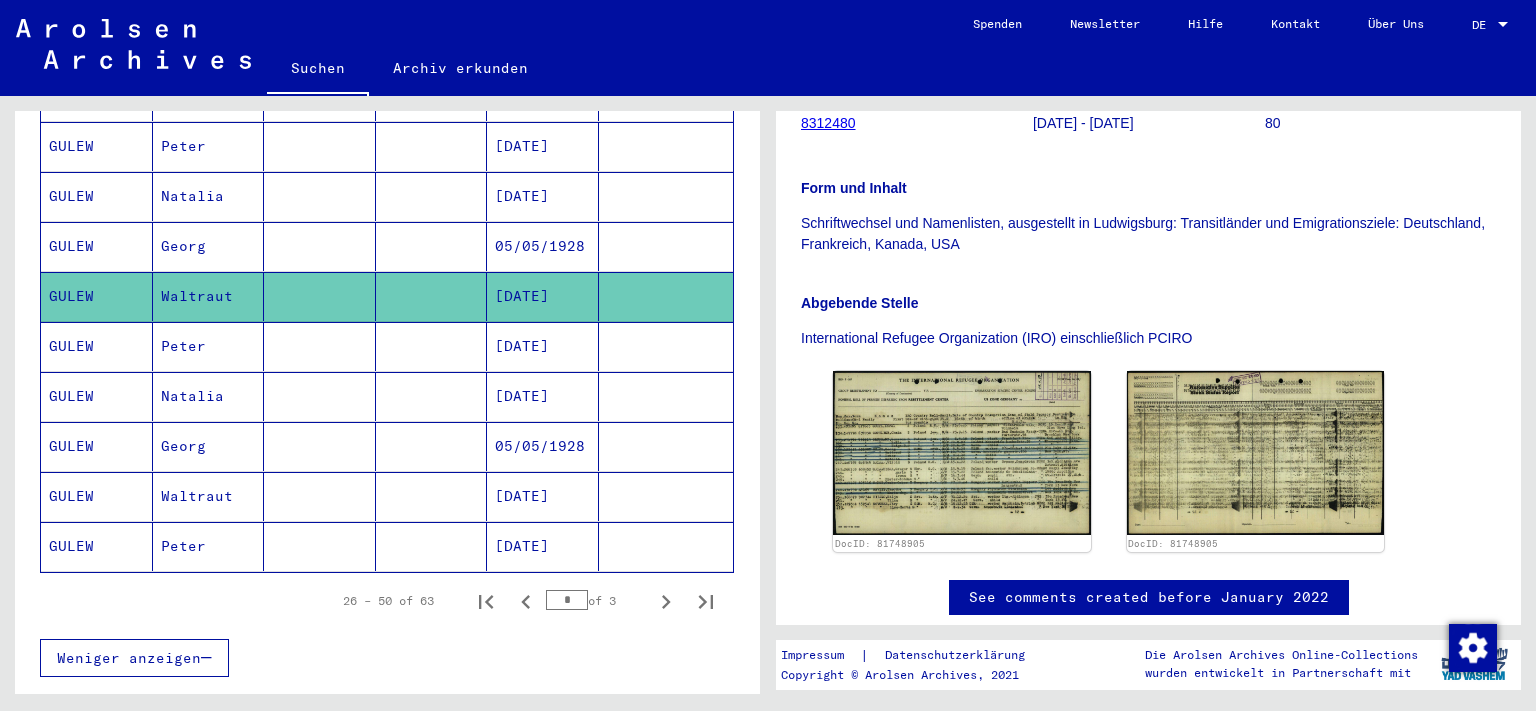 click on "Waltraut" 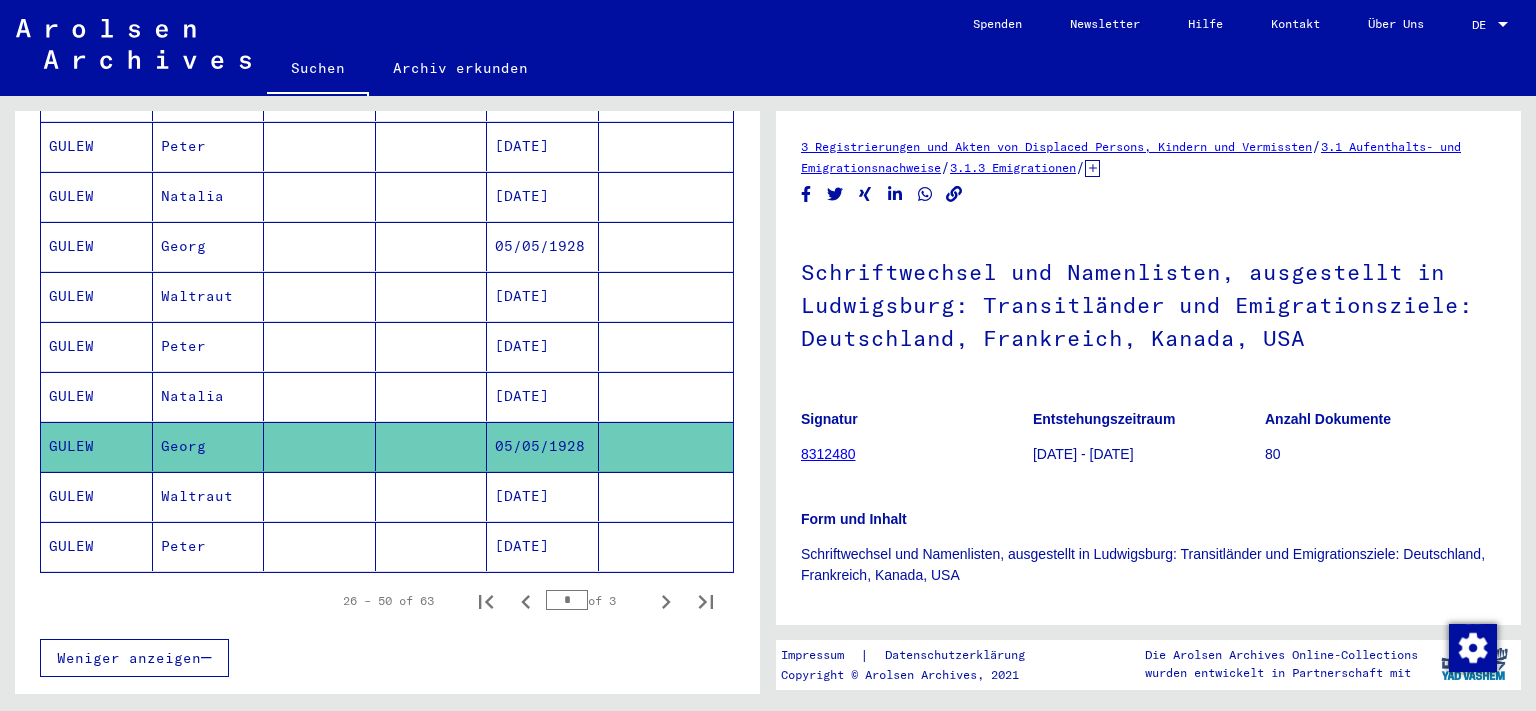 scroll, scrollTop: 221, scrollLeft: 0, axis: vertical 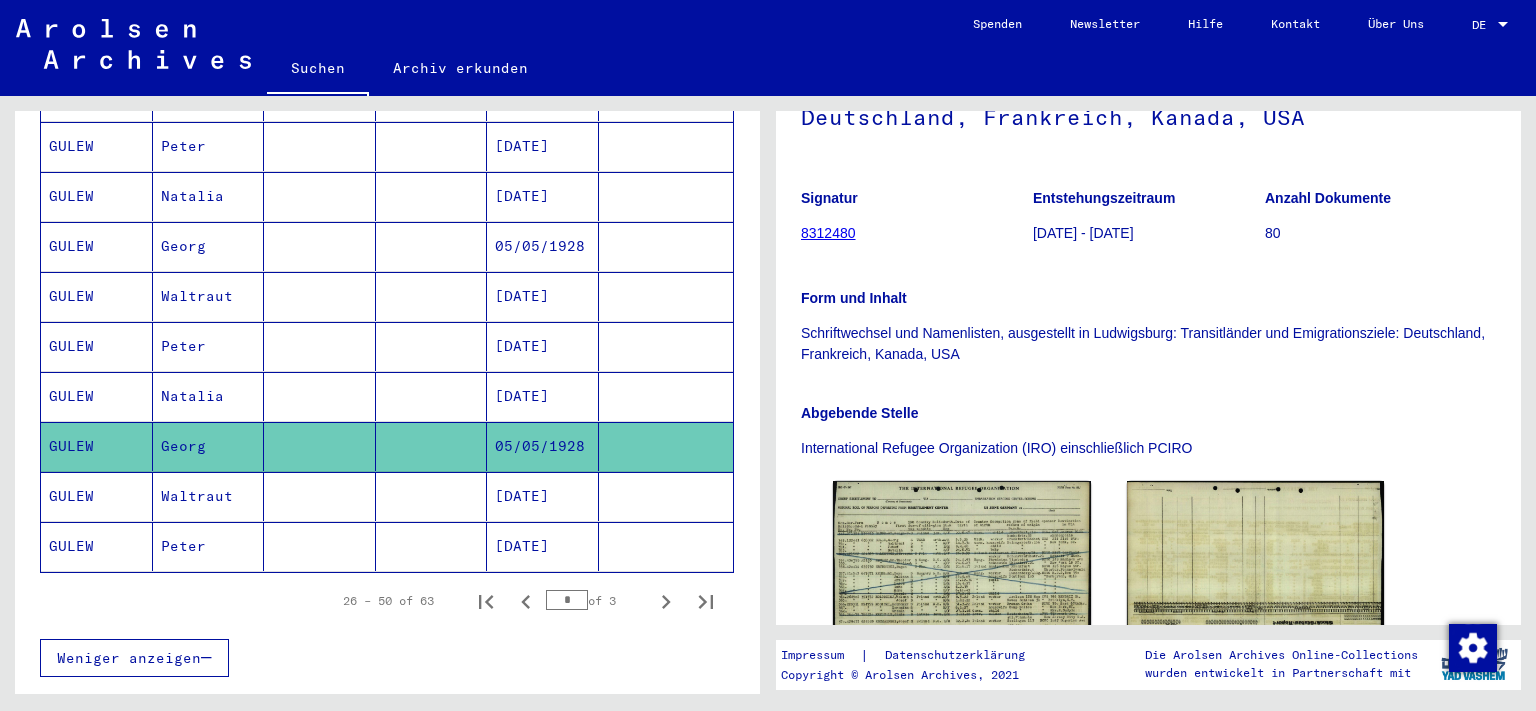 click on "Waltraut" at bounding box center [209, 546] 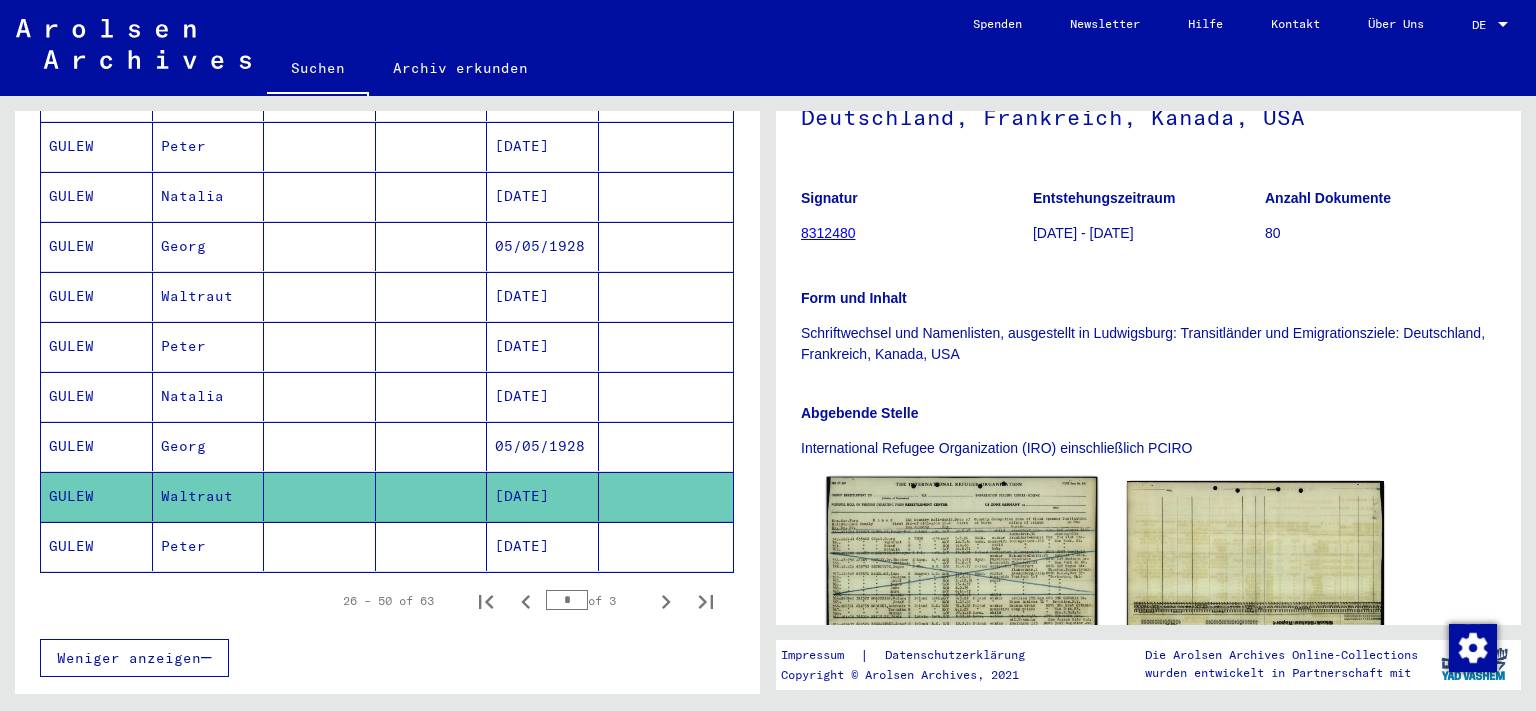 click 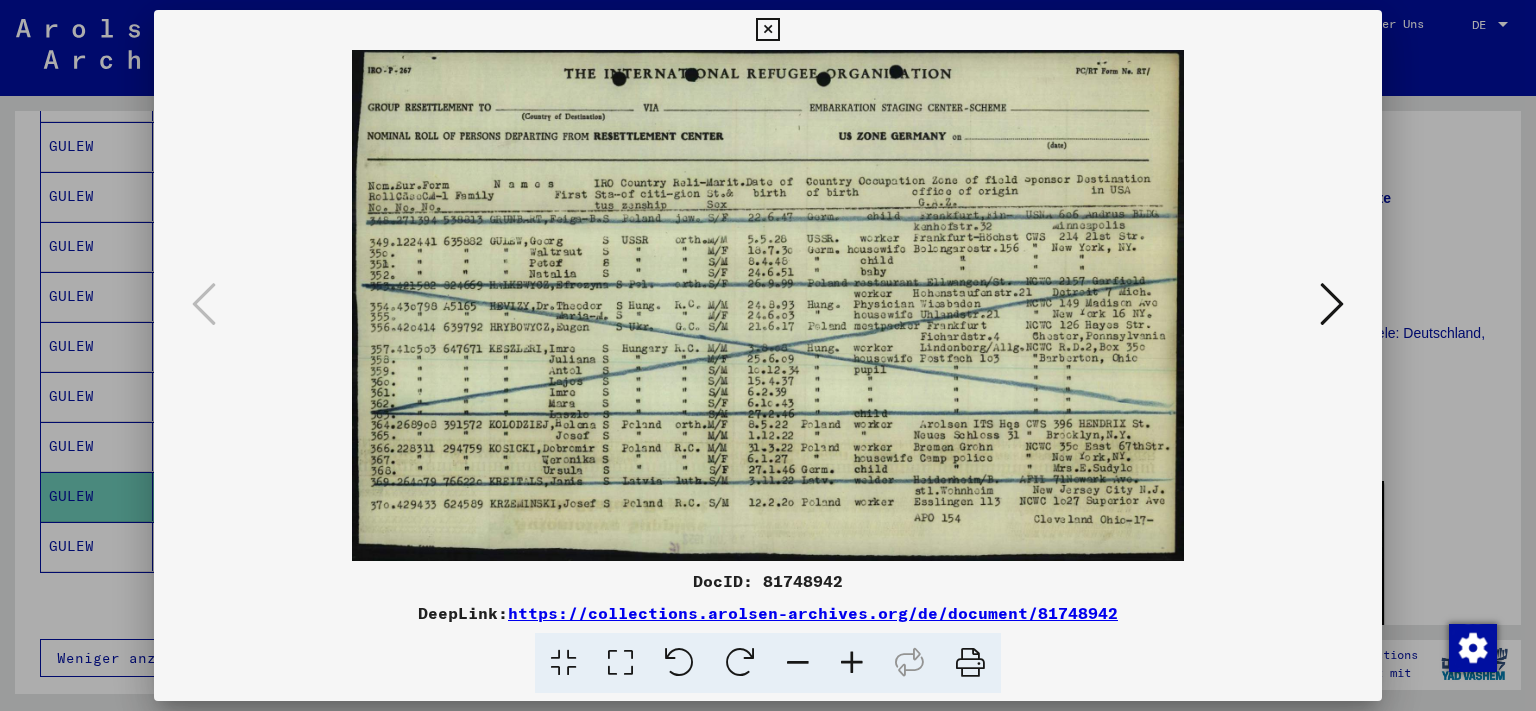 click at bounding box center [767, 30] 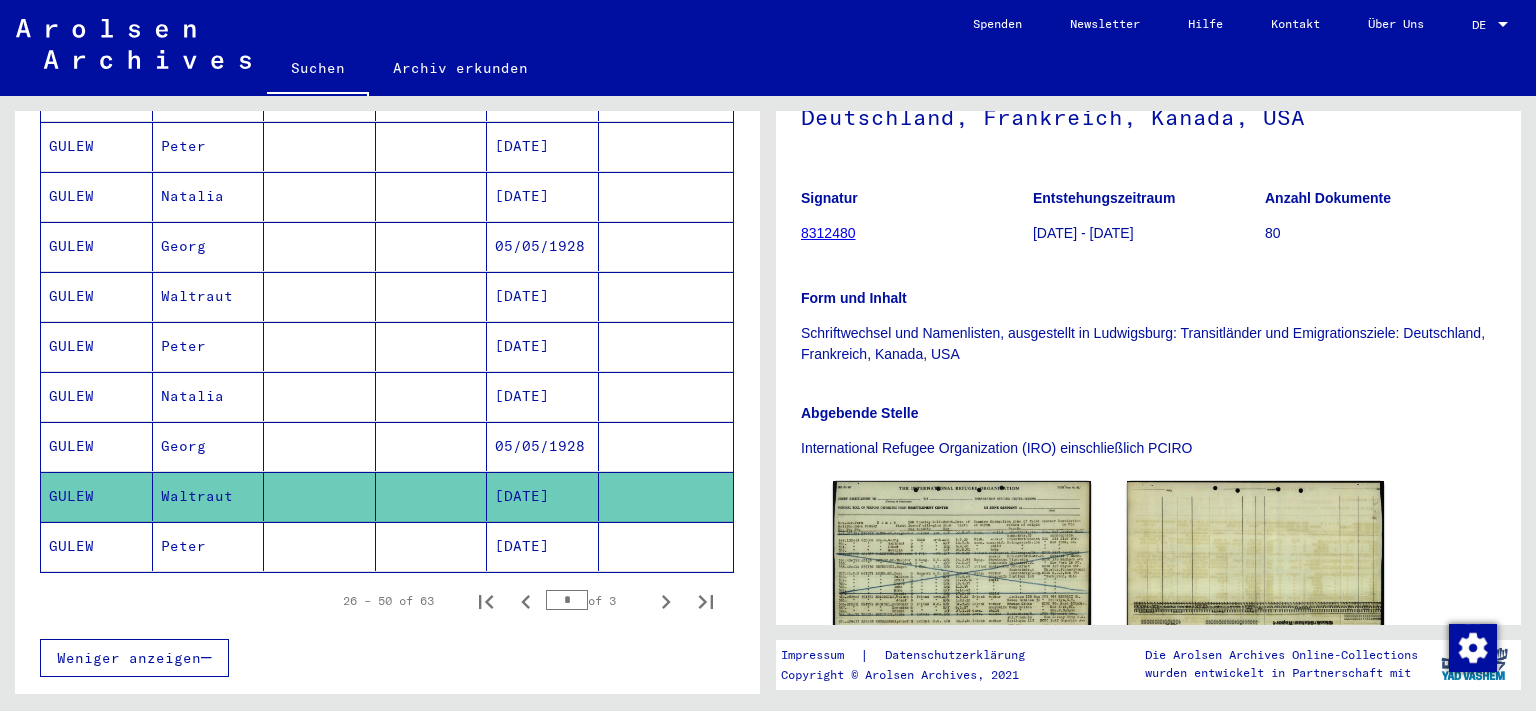 click on "Peter" 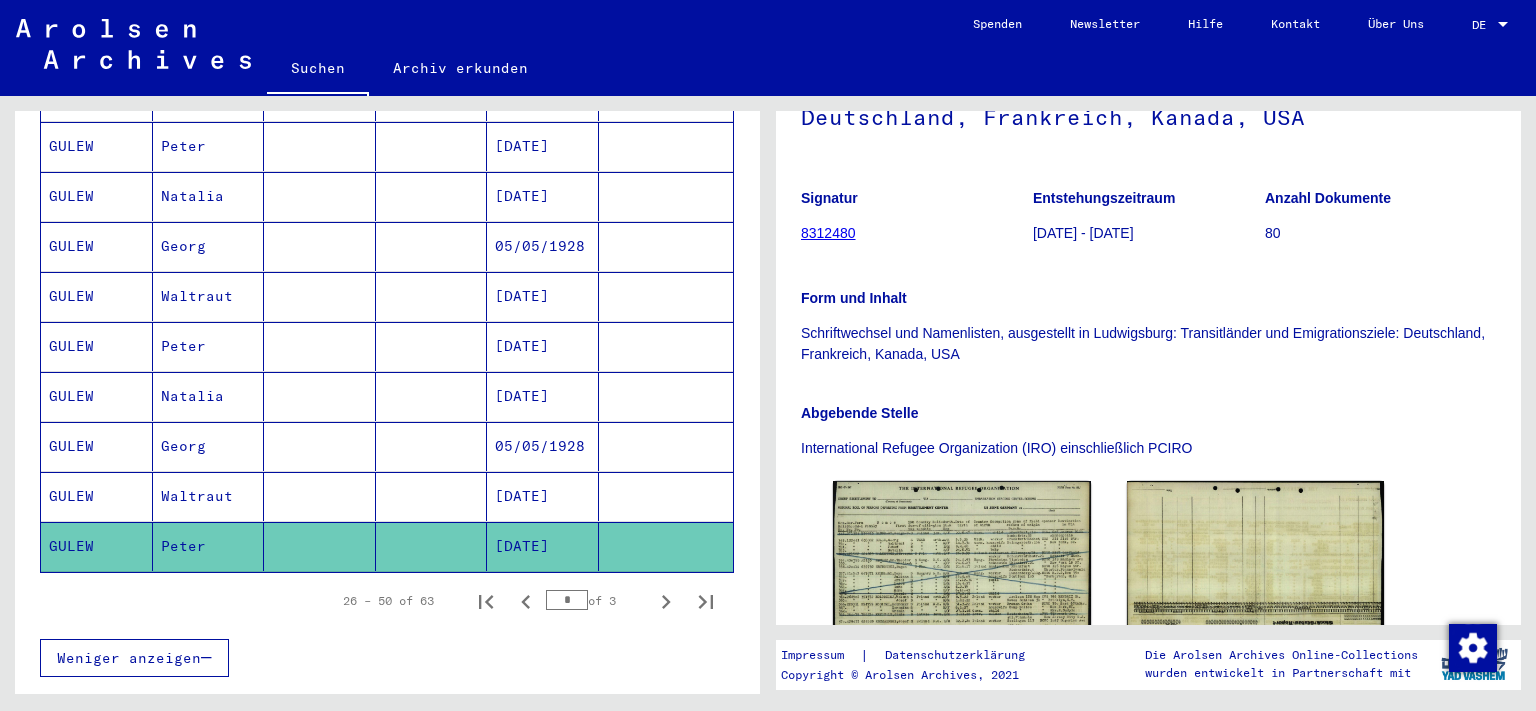 click on "Peter" 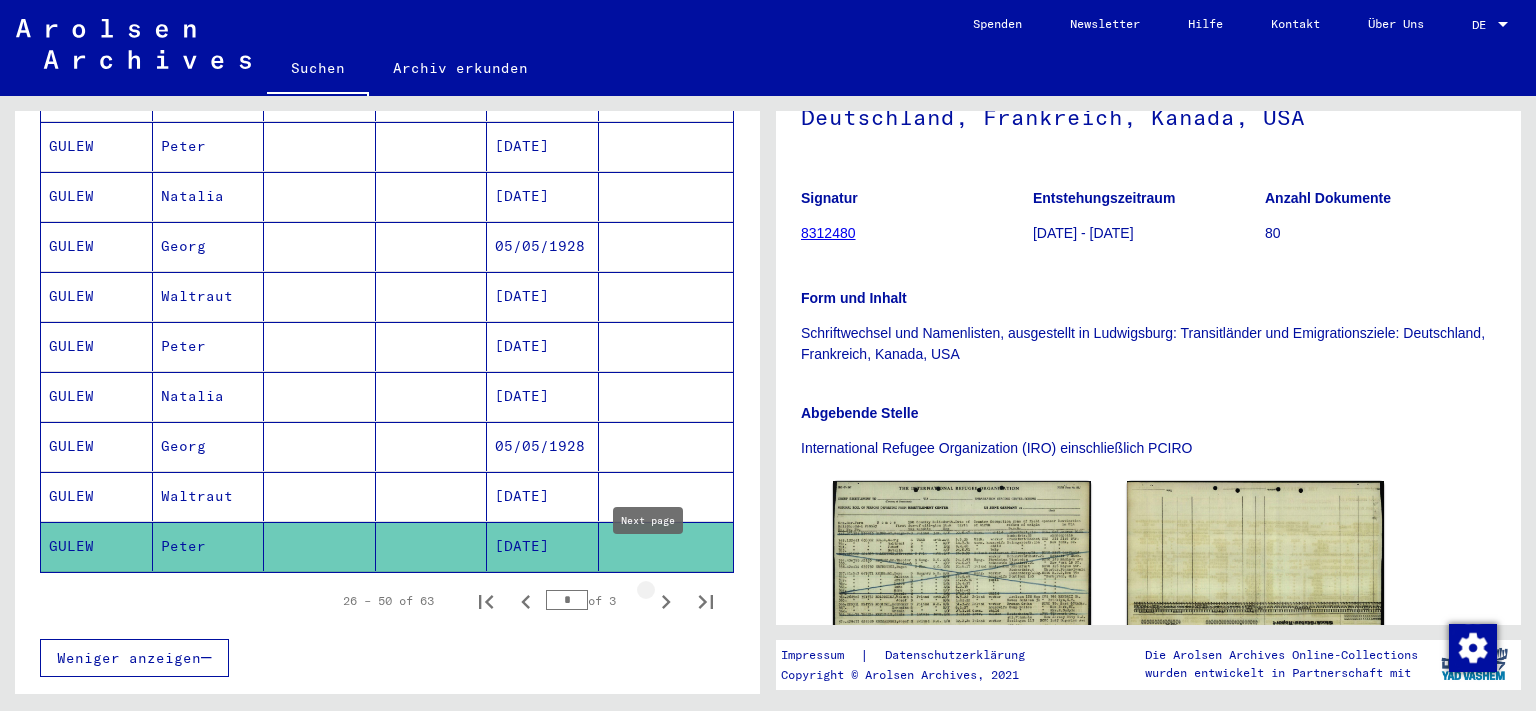 click 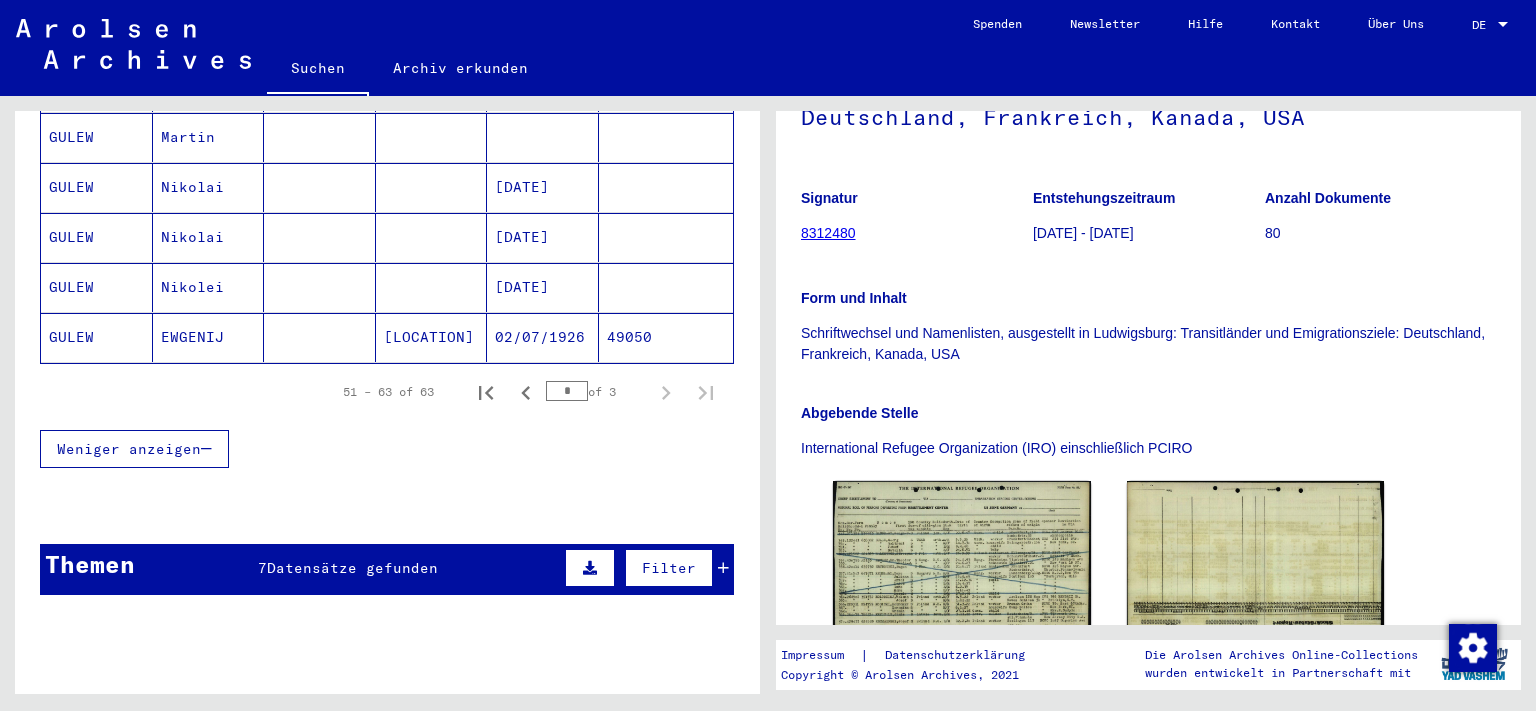 scroll, scrollTop: 552, scrollLeft: 0, axis: vertical 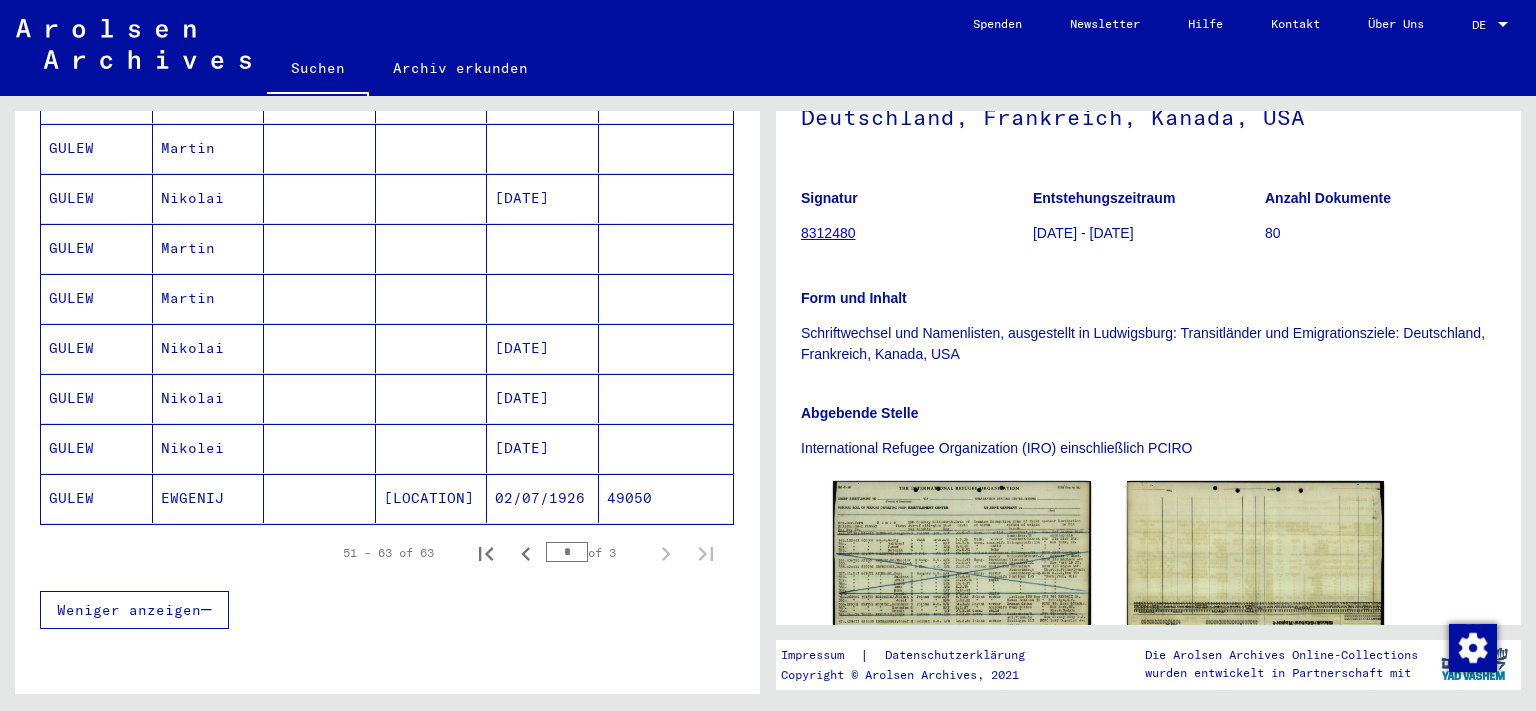 click on "EWGENIJ" 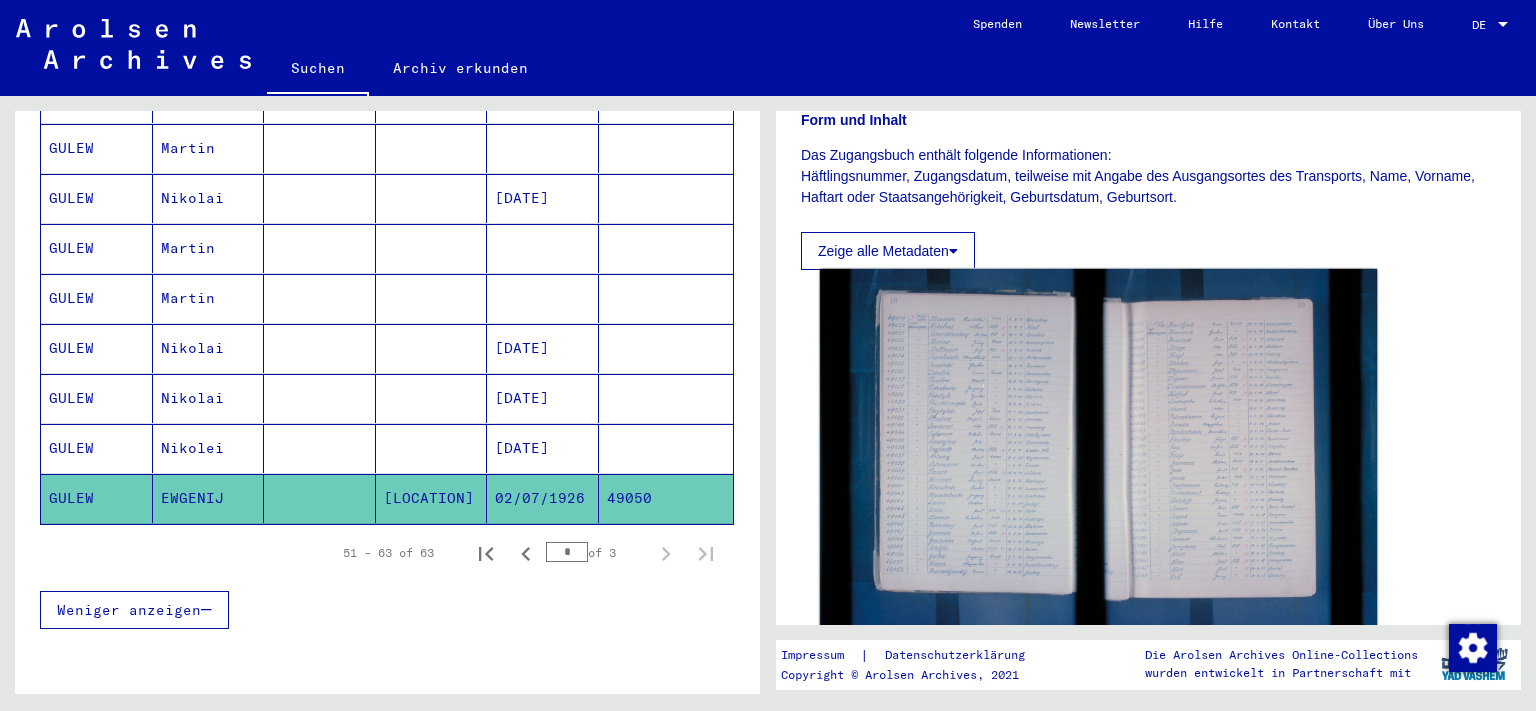 scroll, scrollTop: 331, scrollLeft: 0, axis: vertical 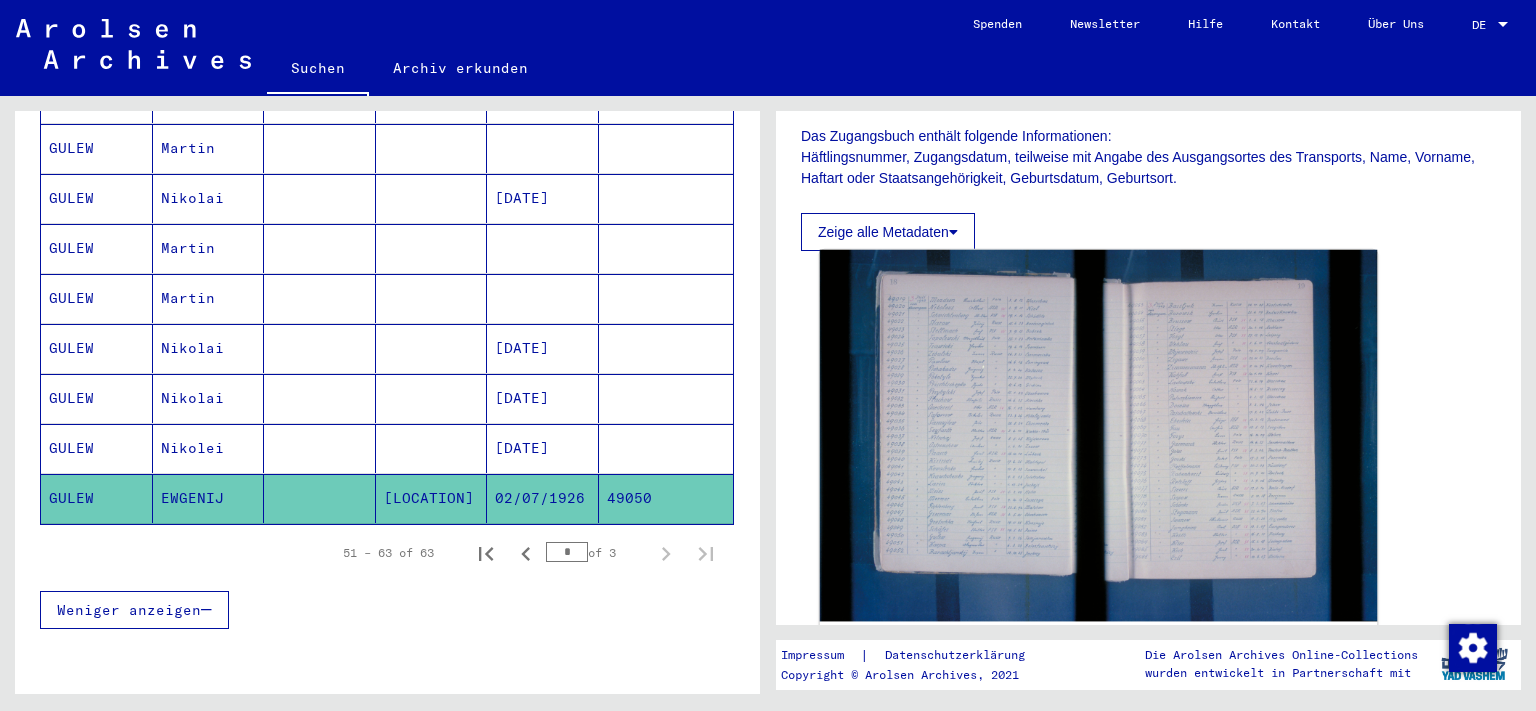 click 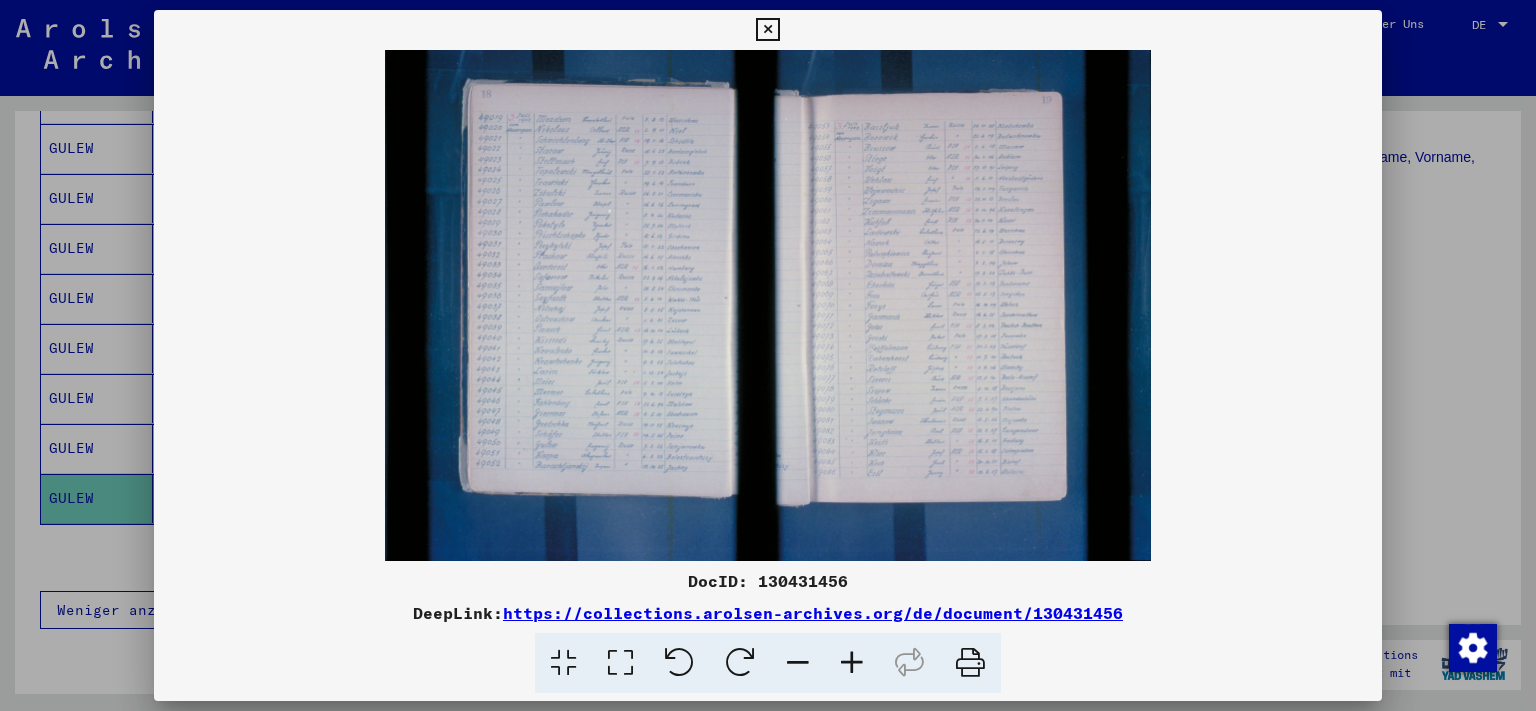click at bounding box center [767, 30] 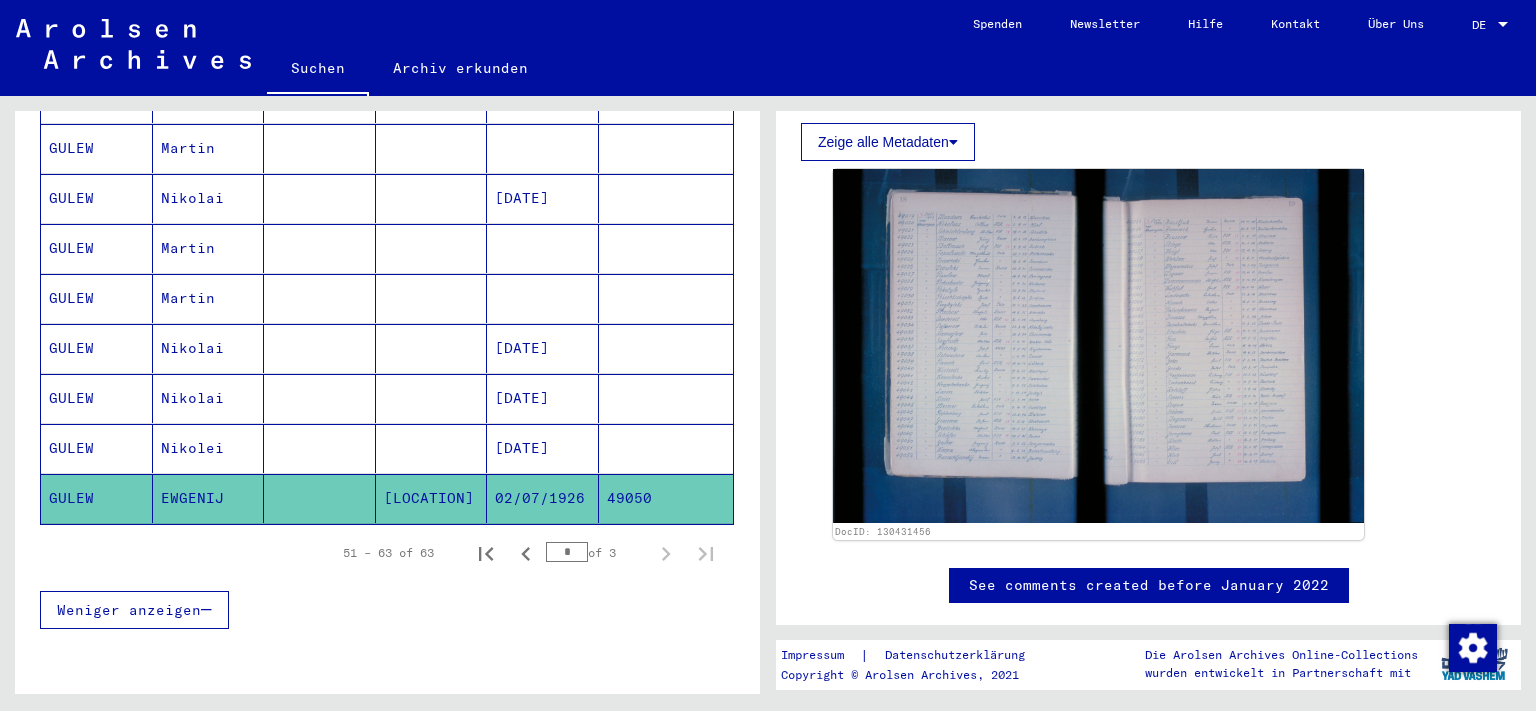 scroll, scrollTop: 442, scrollLeft: 0, axis: vertical 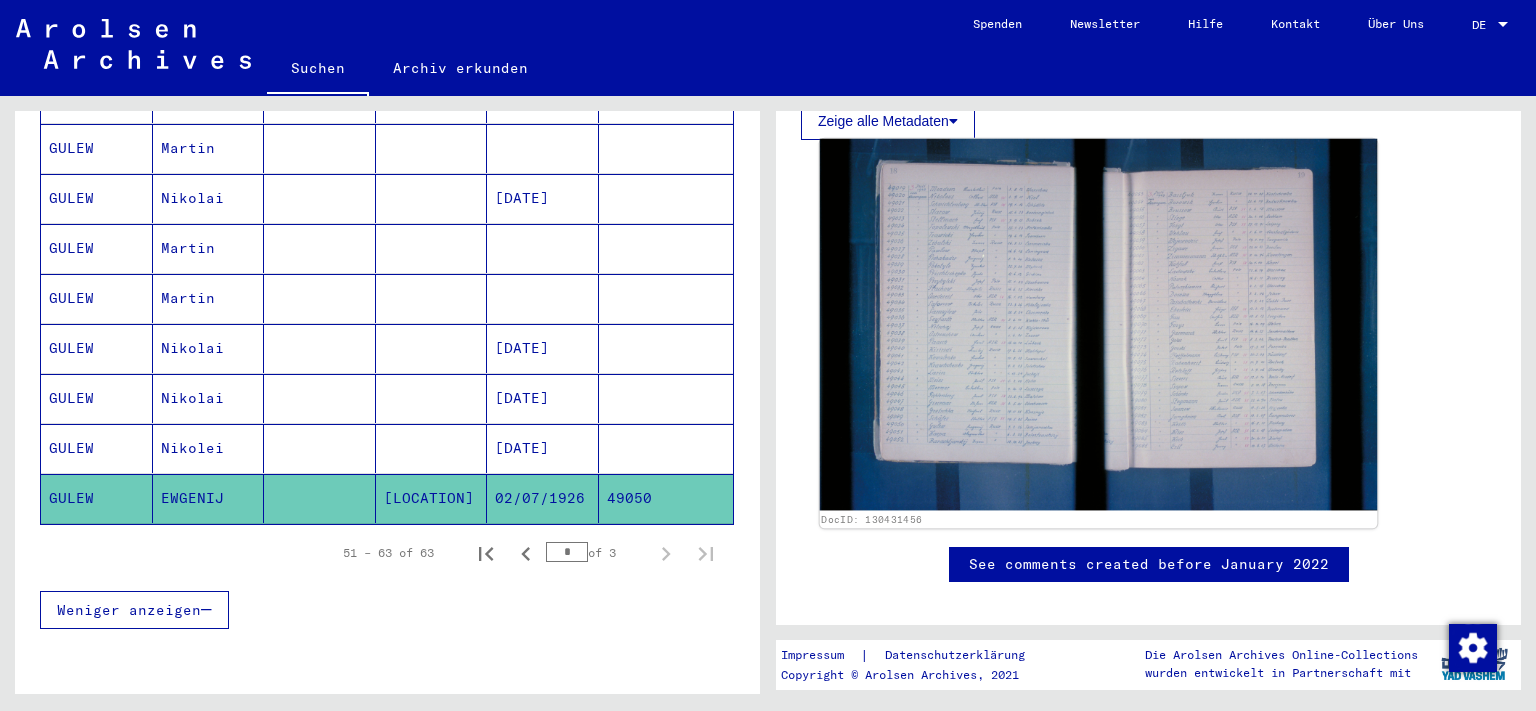 click 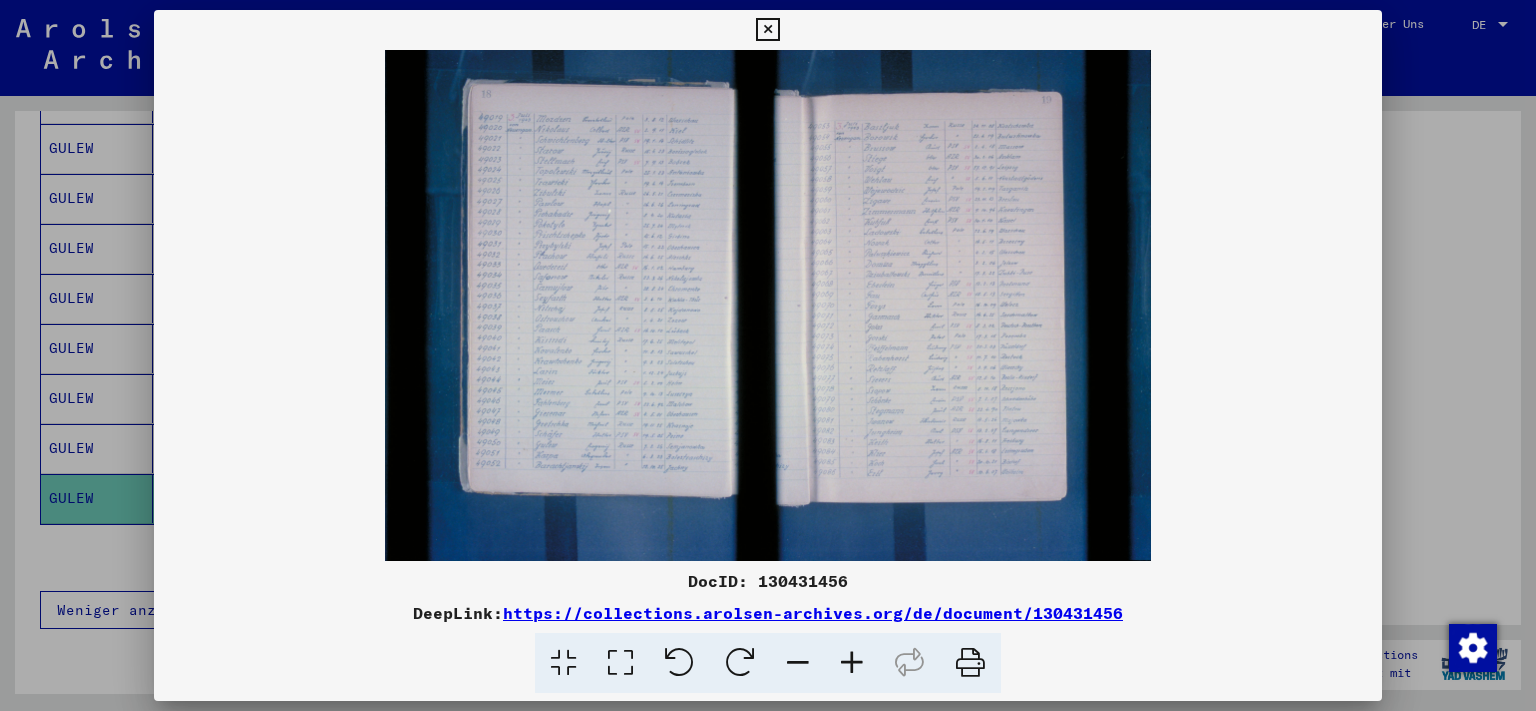 click at bounding box center (767, 30) 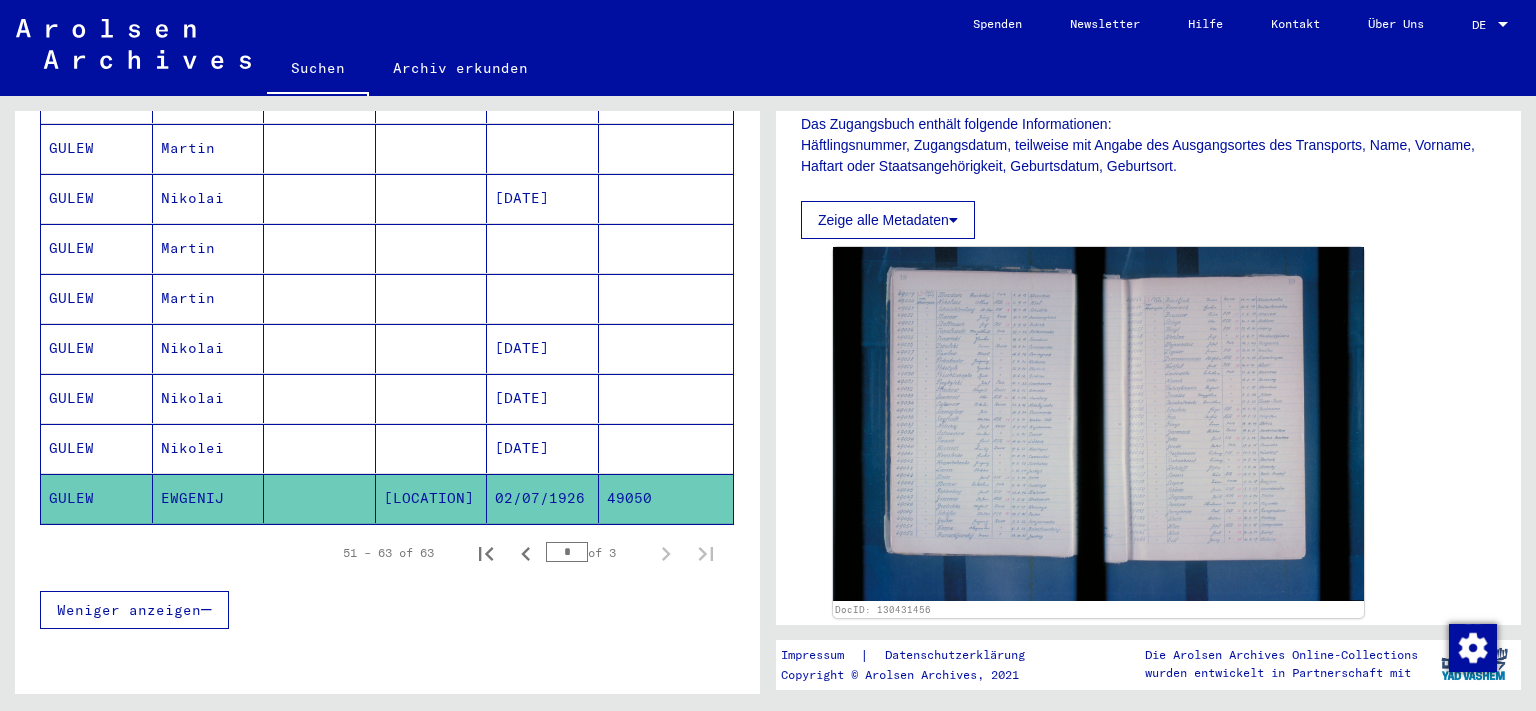 scroll, scrollTop: 331, scrollLeft: 0, axis: vertical 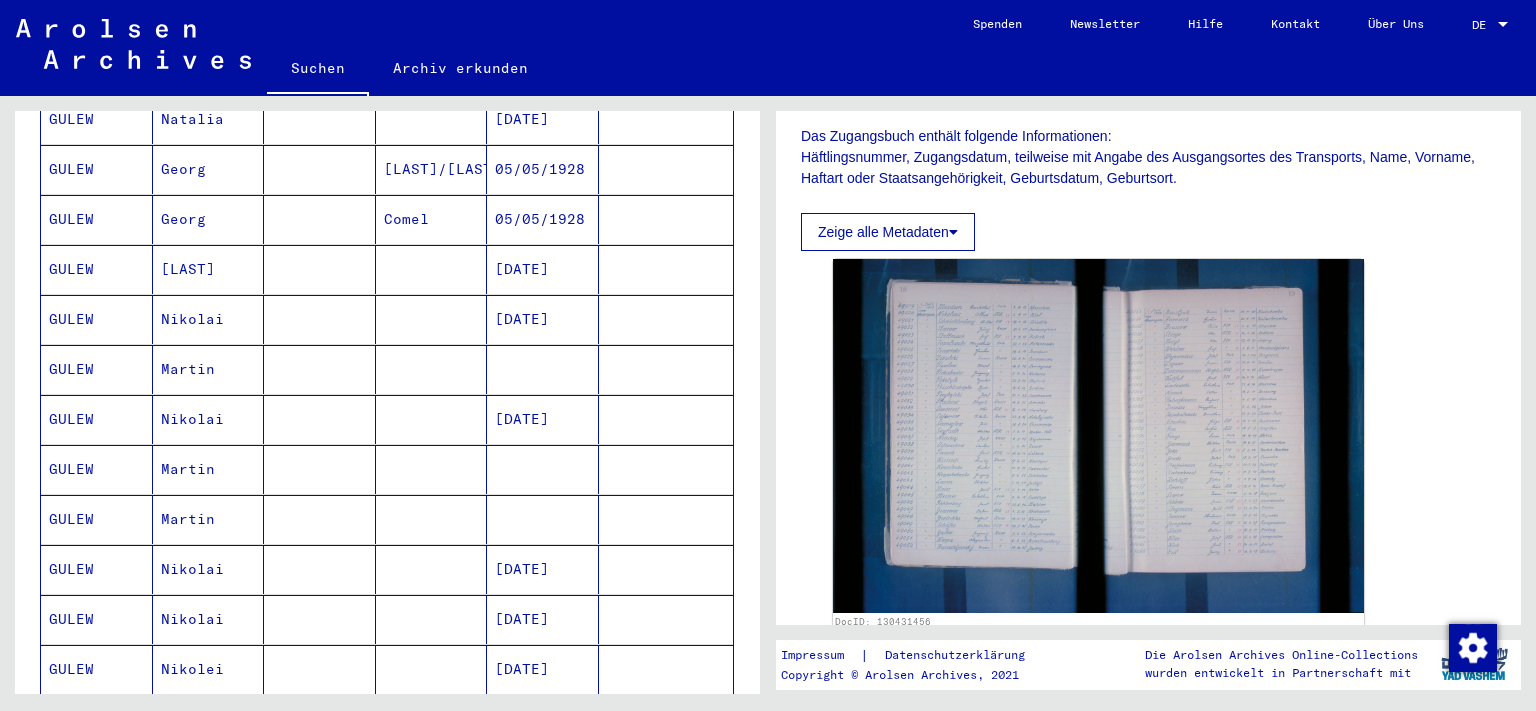 click at bounding box center [320, 619] 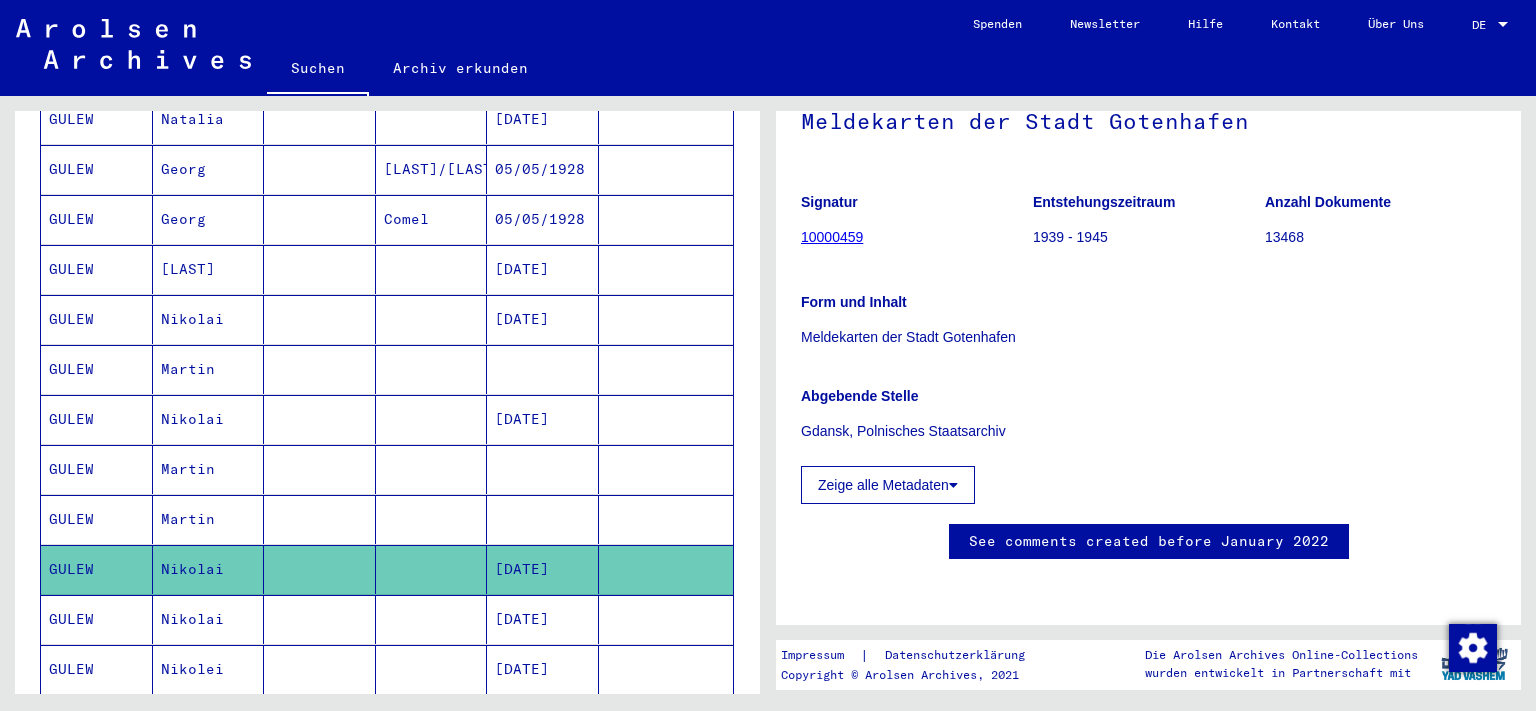 scroll, scrollTop: 226, scrollLeft: 0, axis: vertical 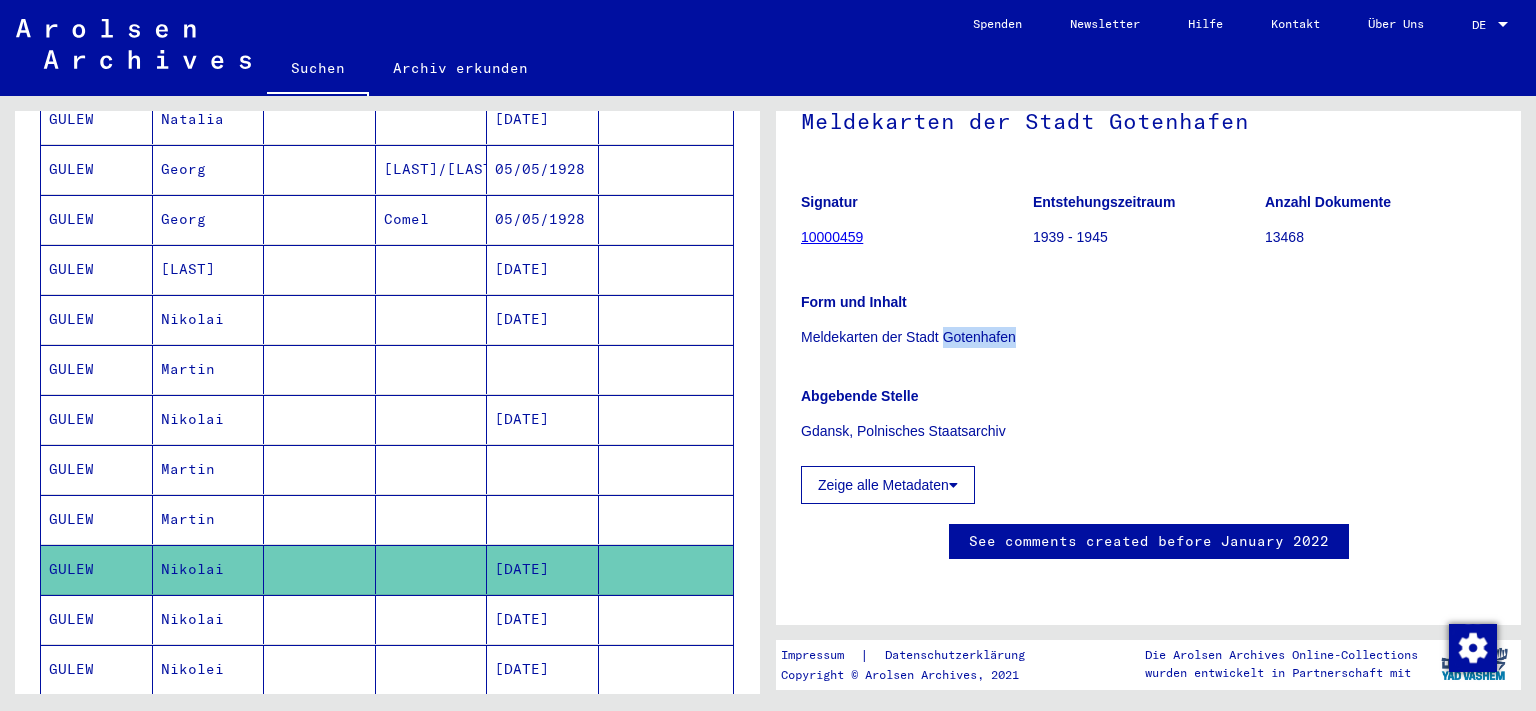 click on "Meldekarten der Stadt Gotenhafen" 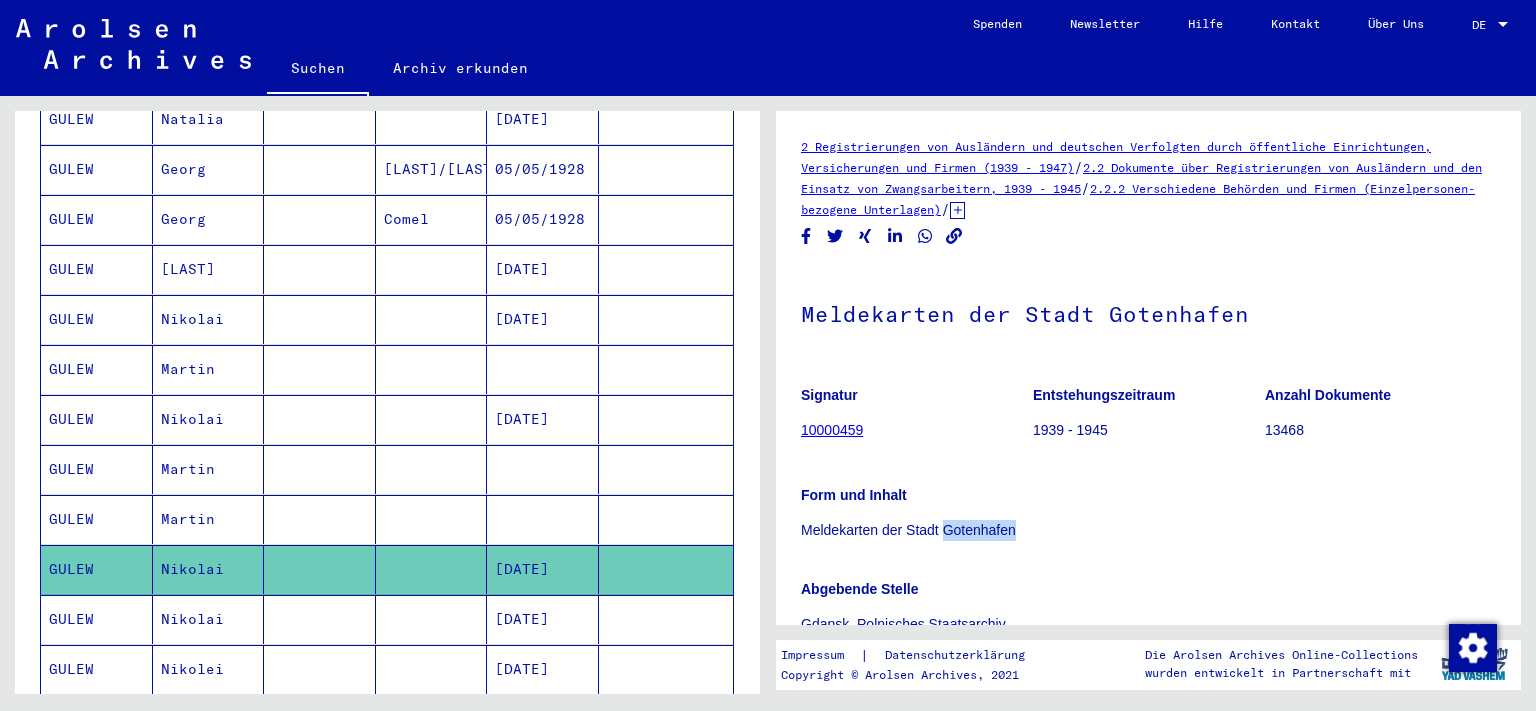 scroll, scrollTop: 226, scrollLeft: 0, axis: vertical 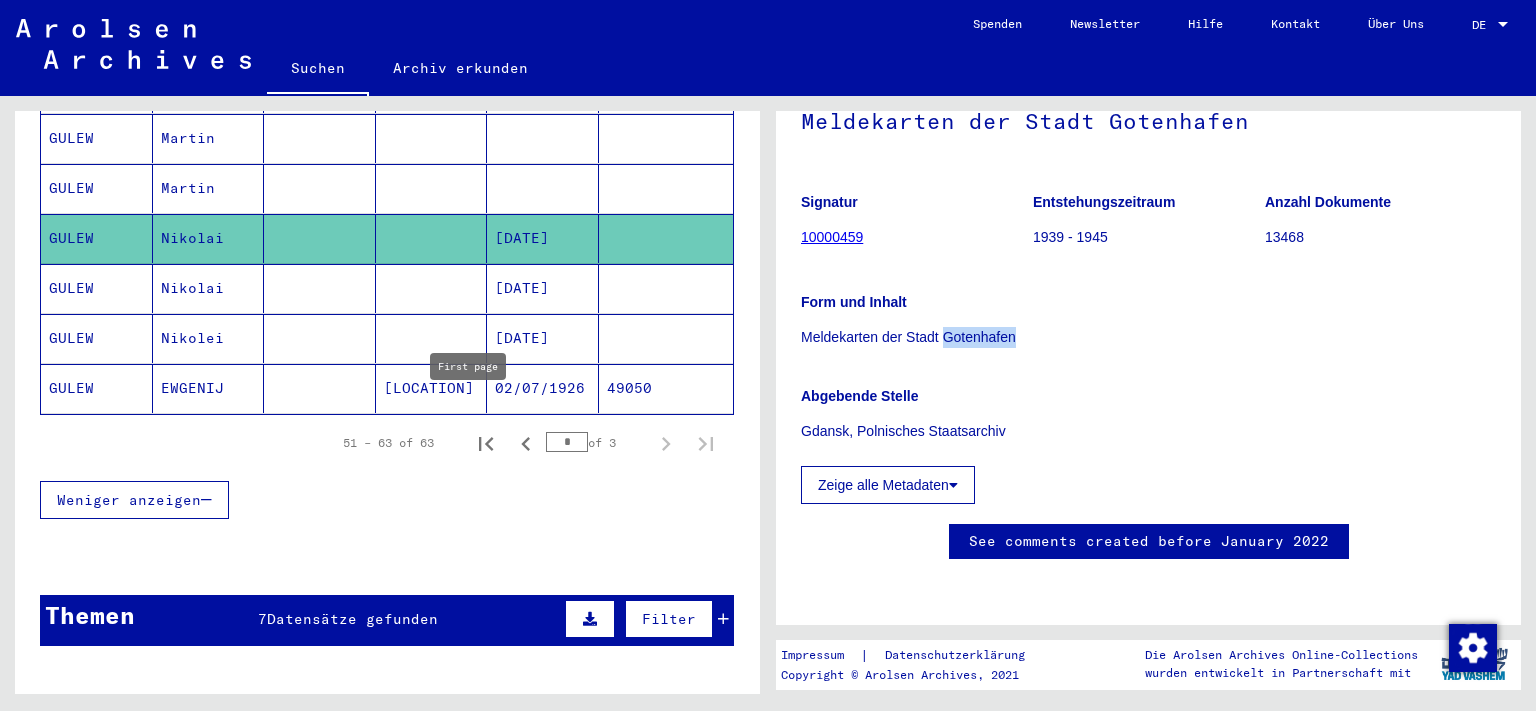 click 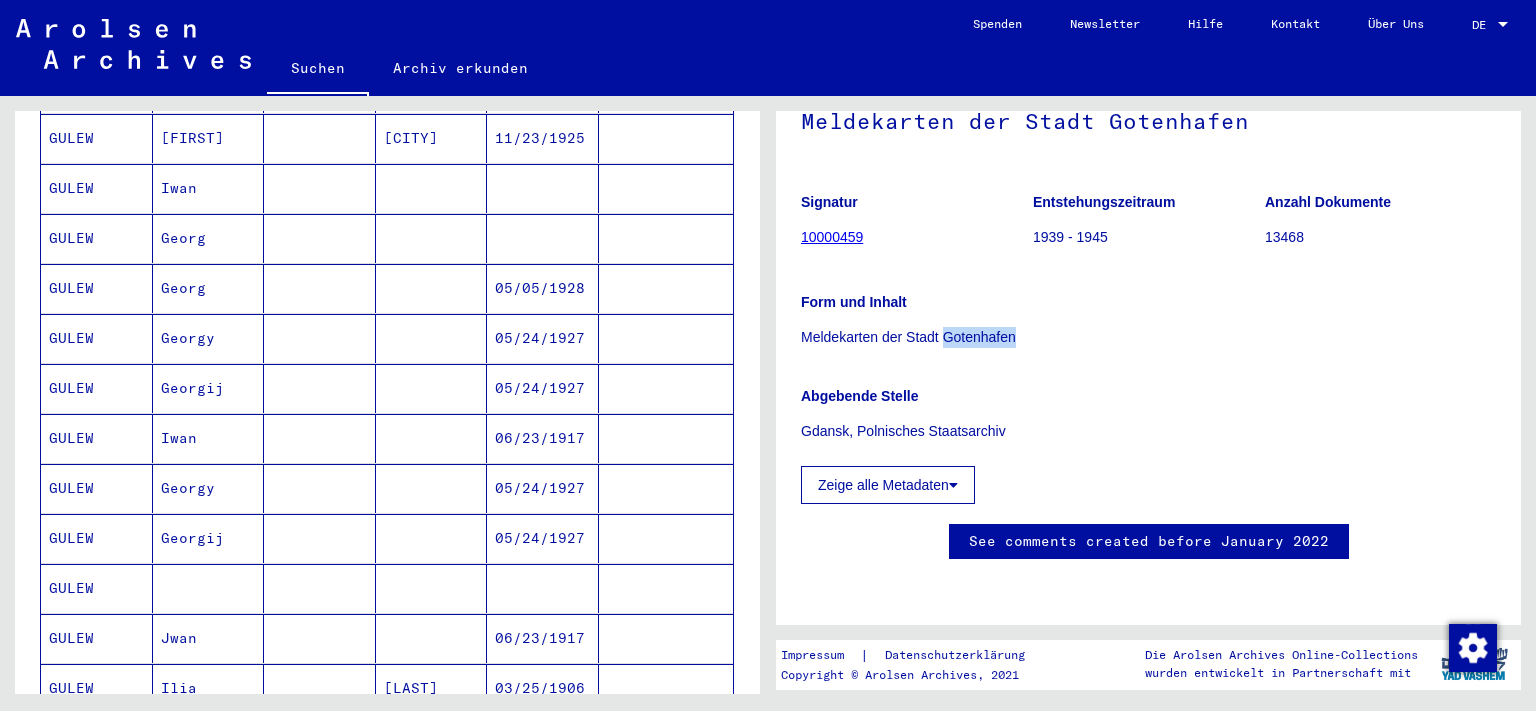 scroll, scrollTop: 773, scrollLeft: 0, axis: vertical 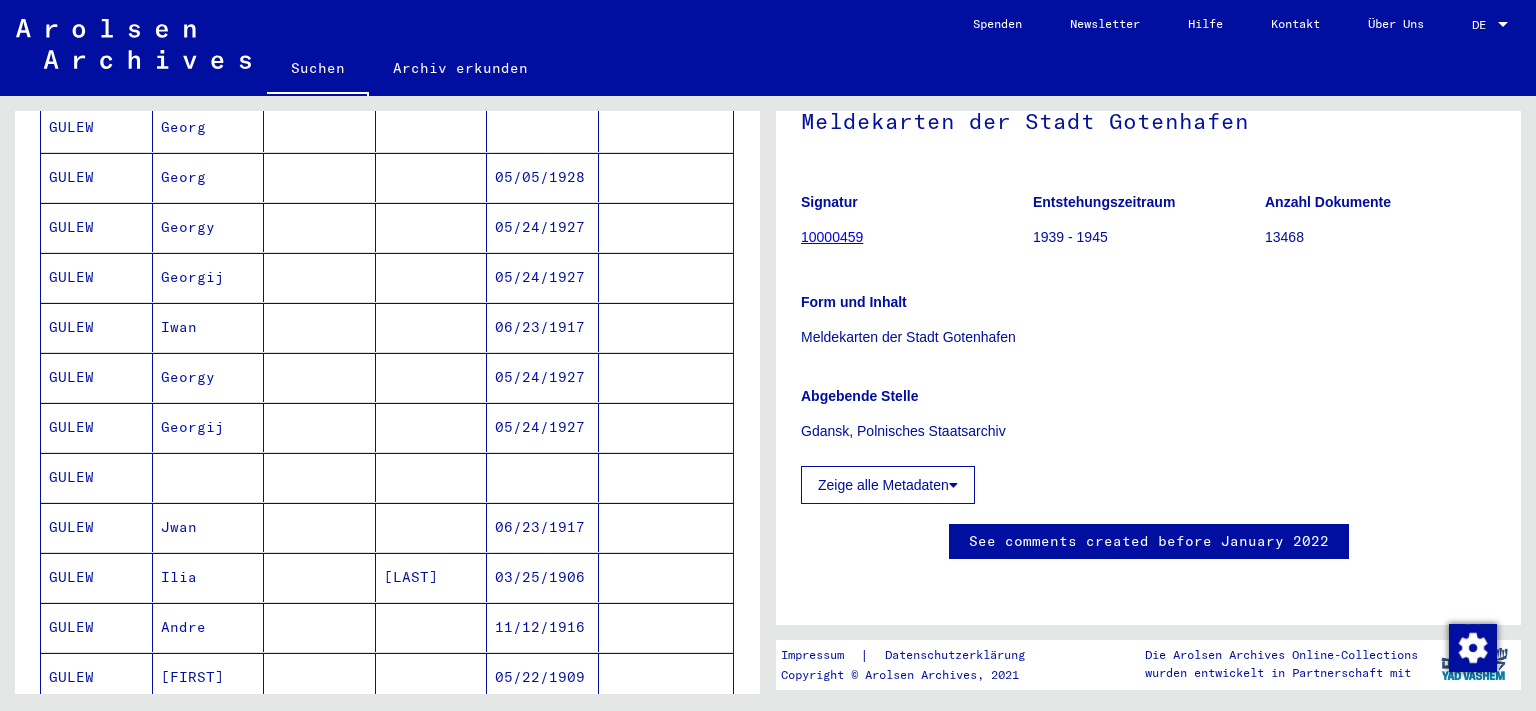 click on "Jwan" at bounding box center [209, 577] 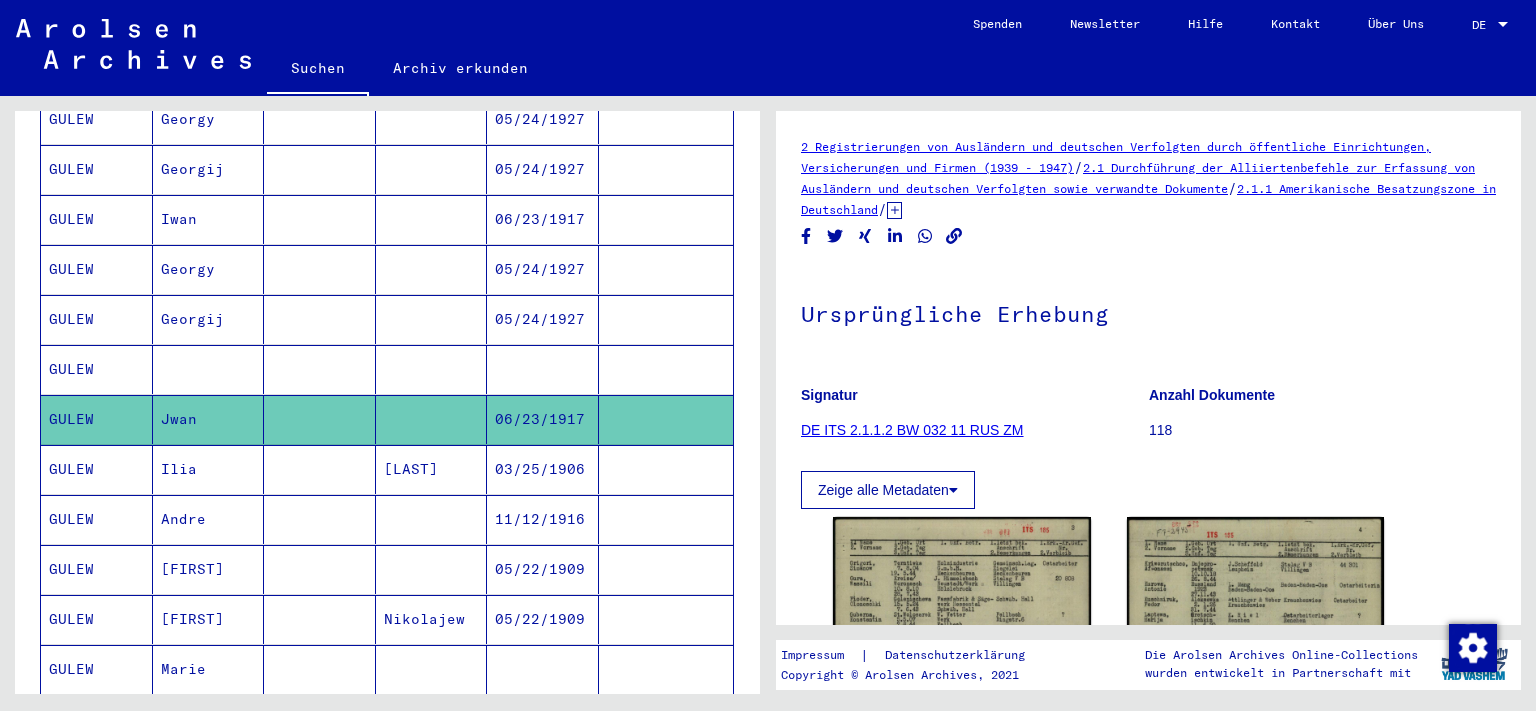 scroll, scrollTop: 883, scrollLeft: 0, axis: vertical 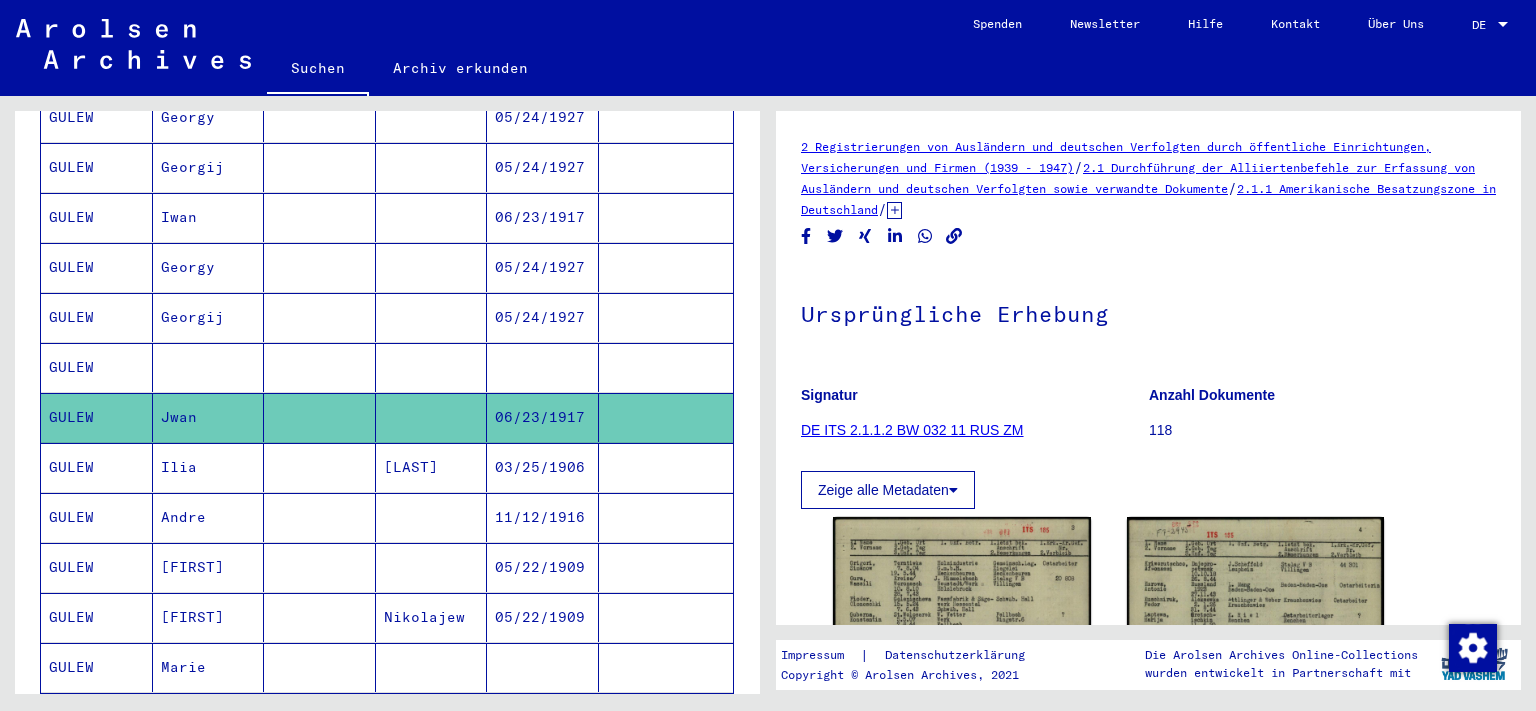 click on "Andre" at bounding box center [209, 567] 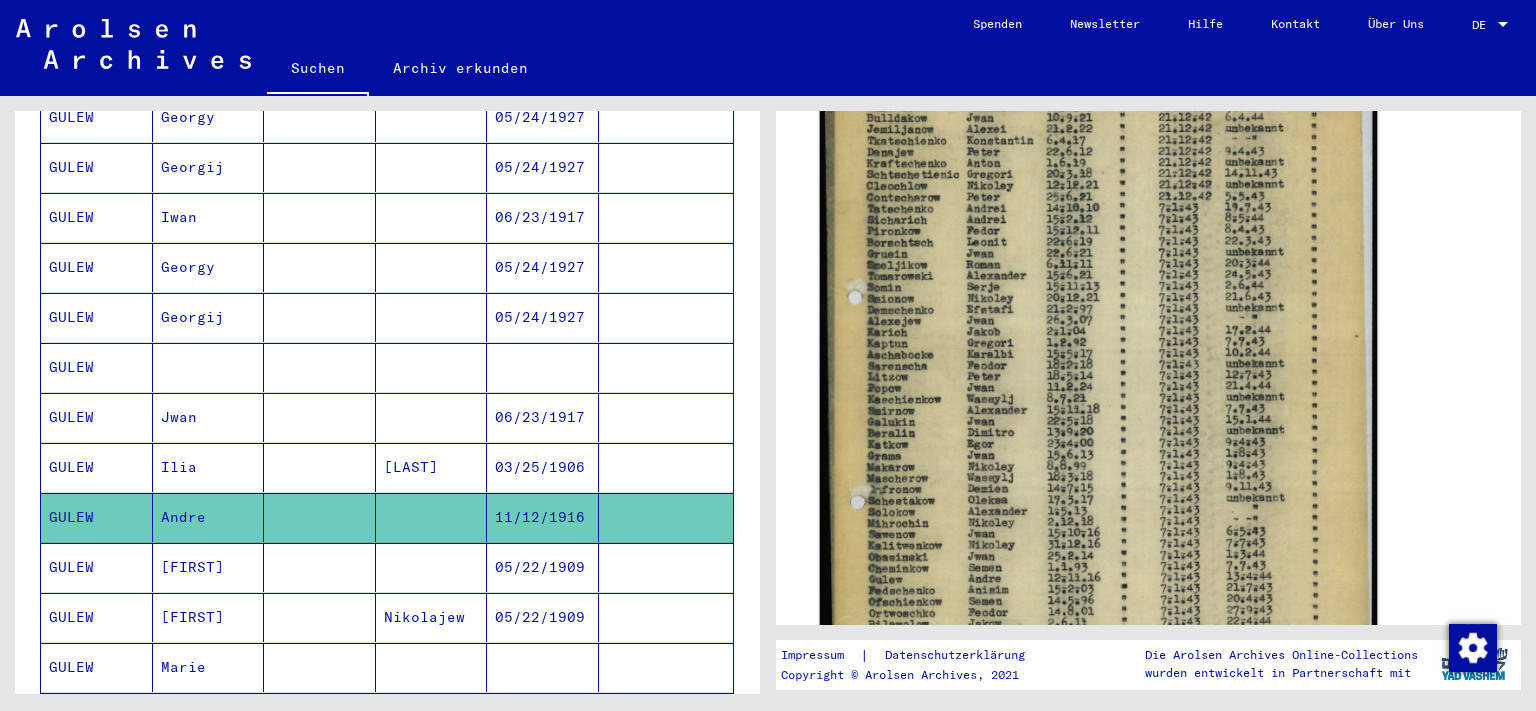 scroll, scrollTop: 331, scrollLeft: 0, axis: vertical 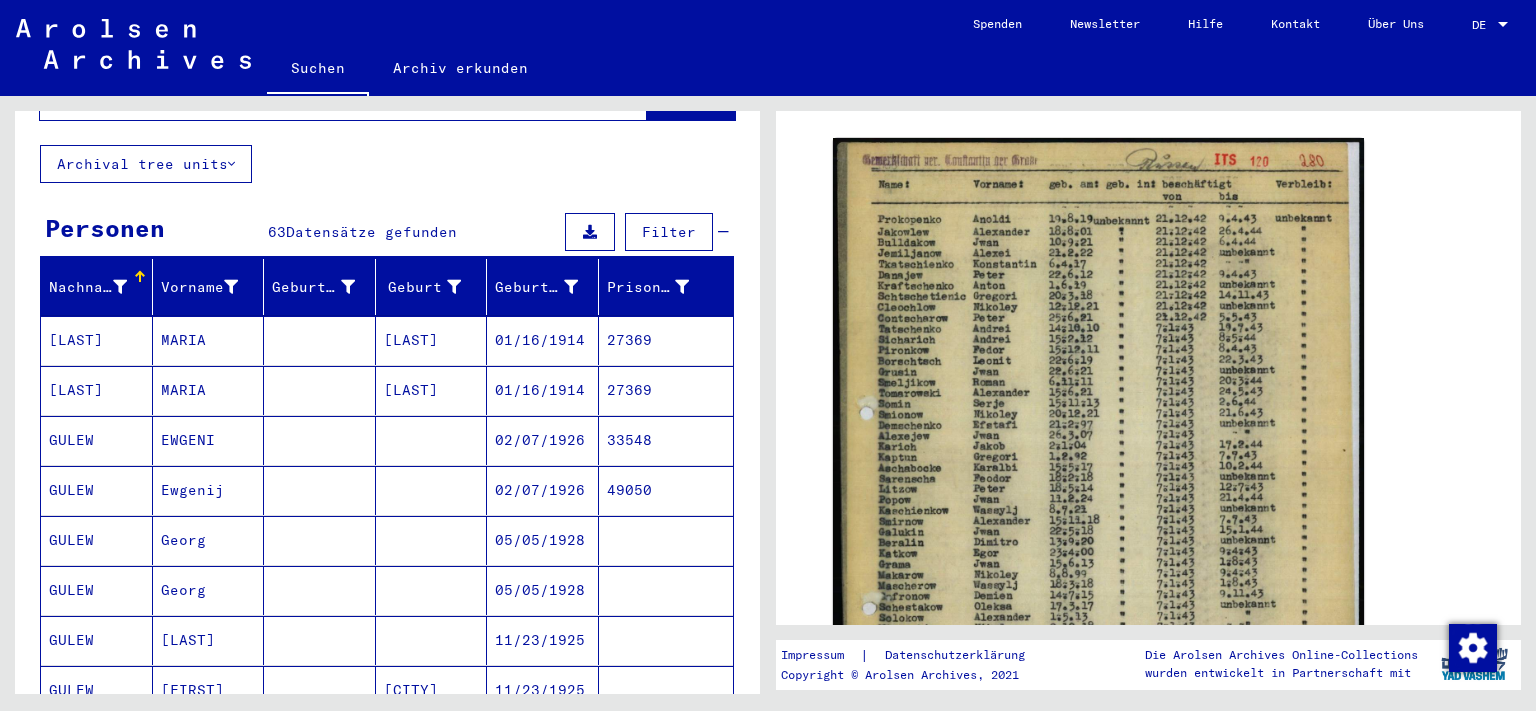 click on "Georg" at bounding box center [209, 590] 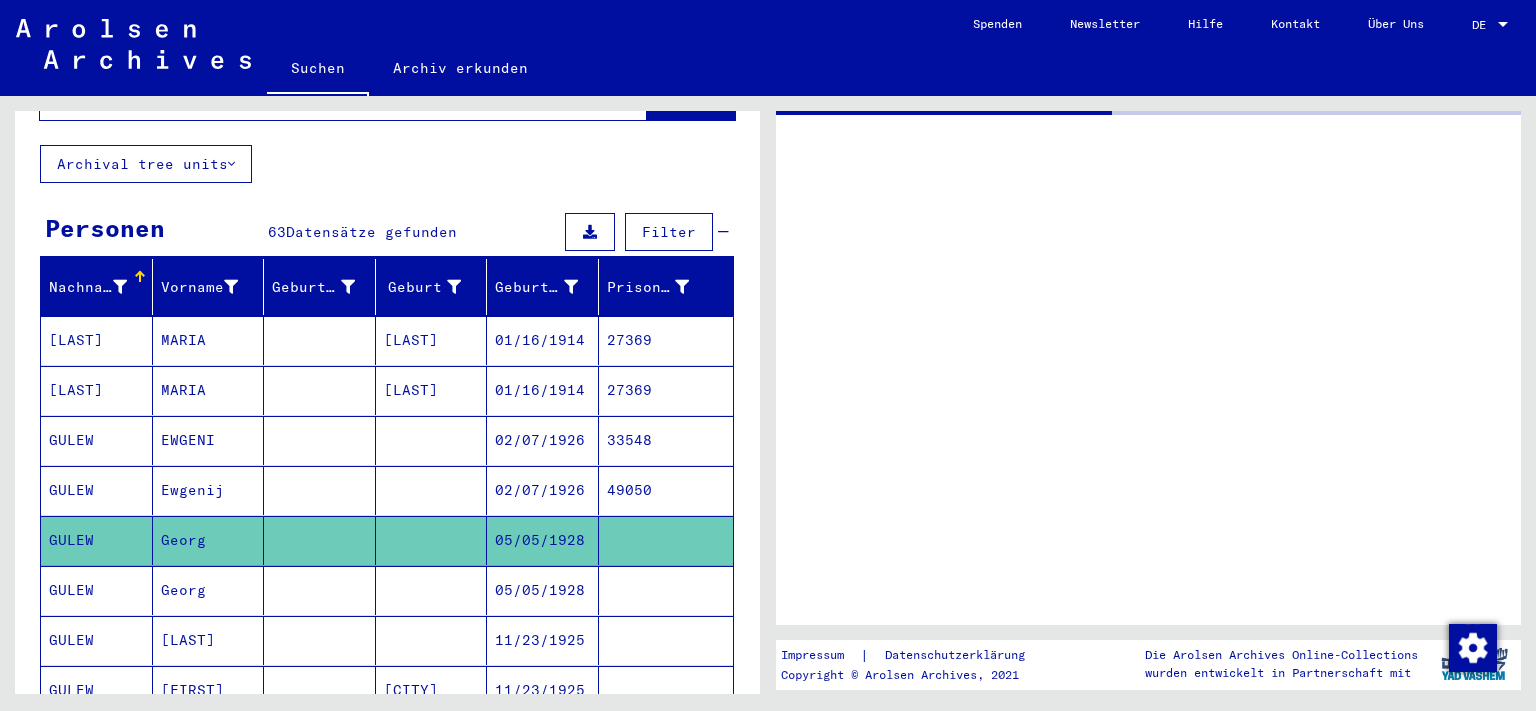 scroll, scrollTop: 0, scrollLeft: 0, axis: both 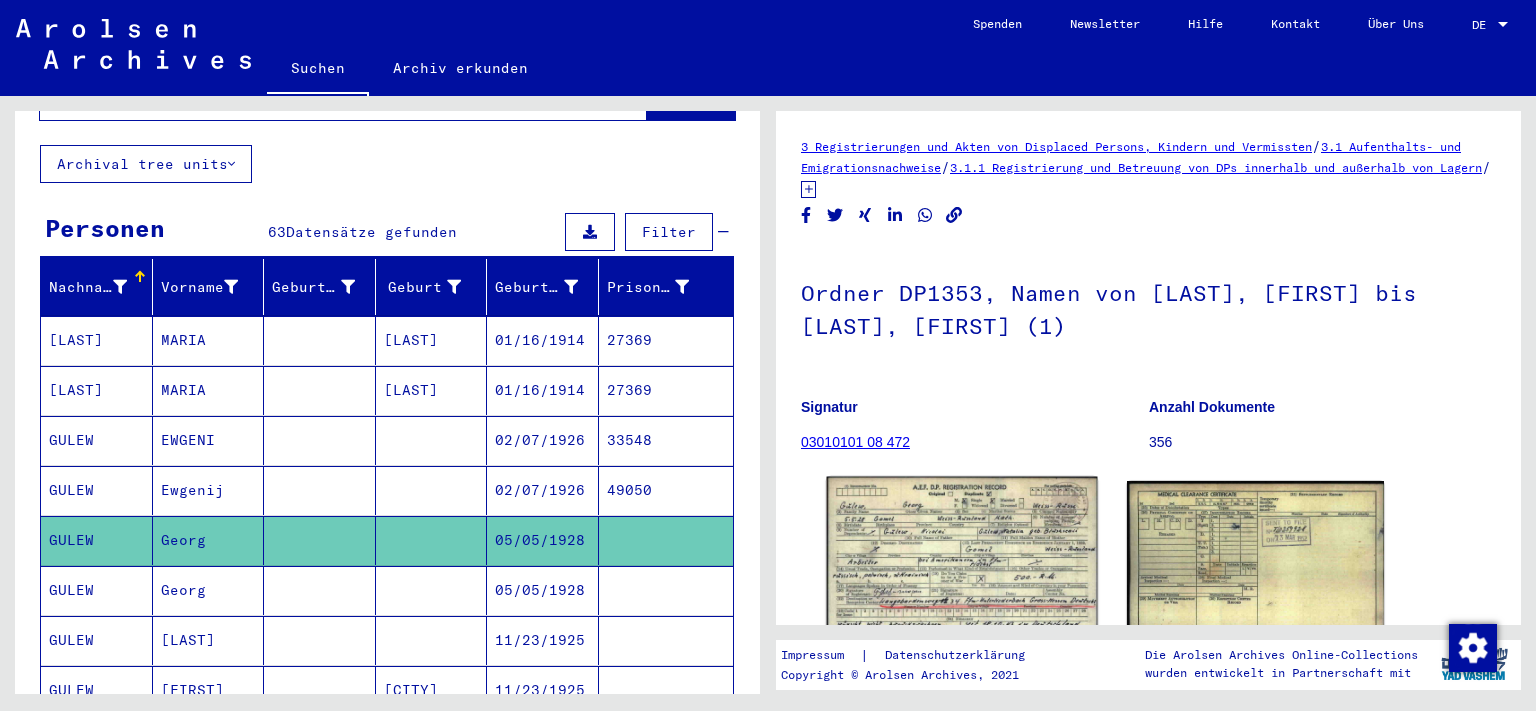 click 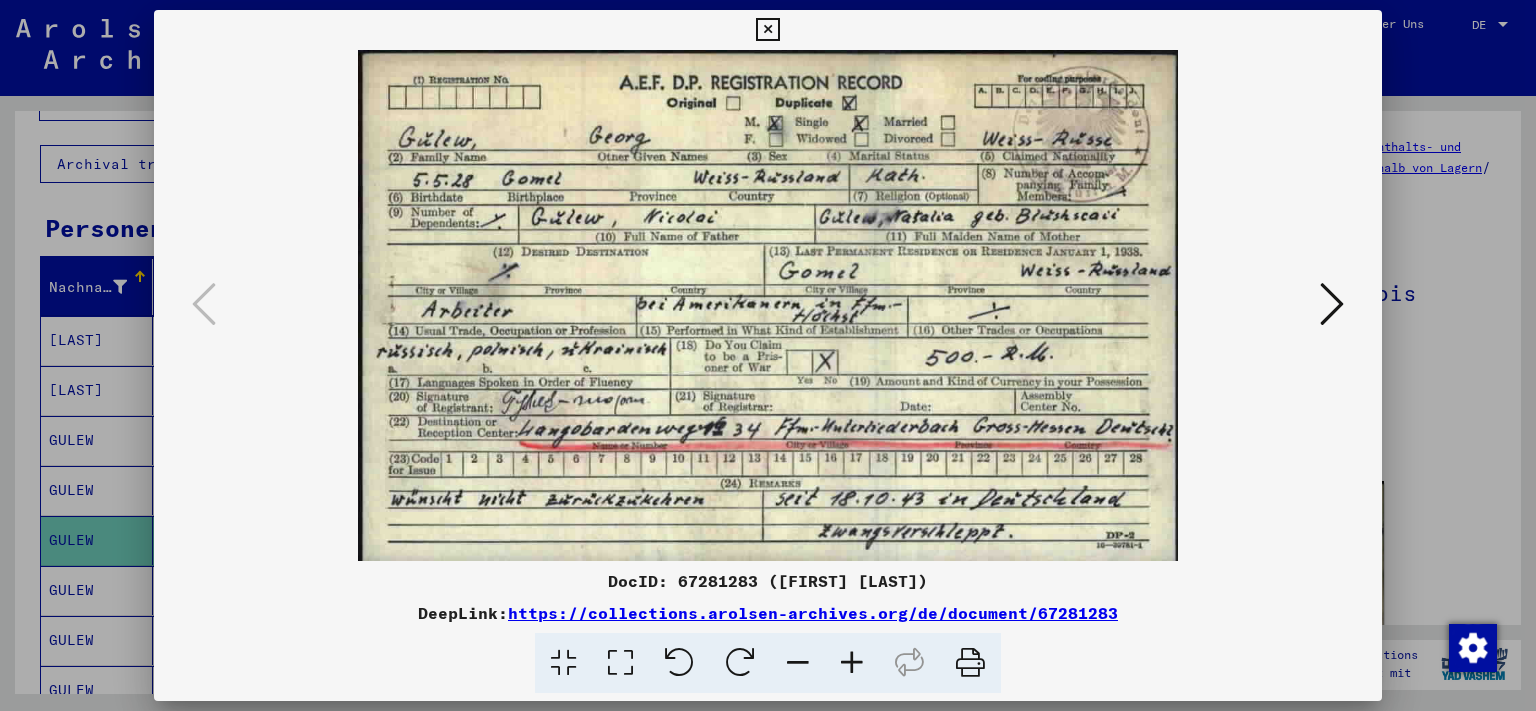 click at bounding box center (1332, 305) 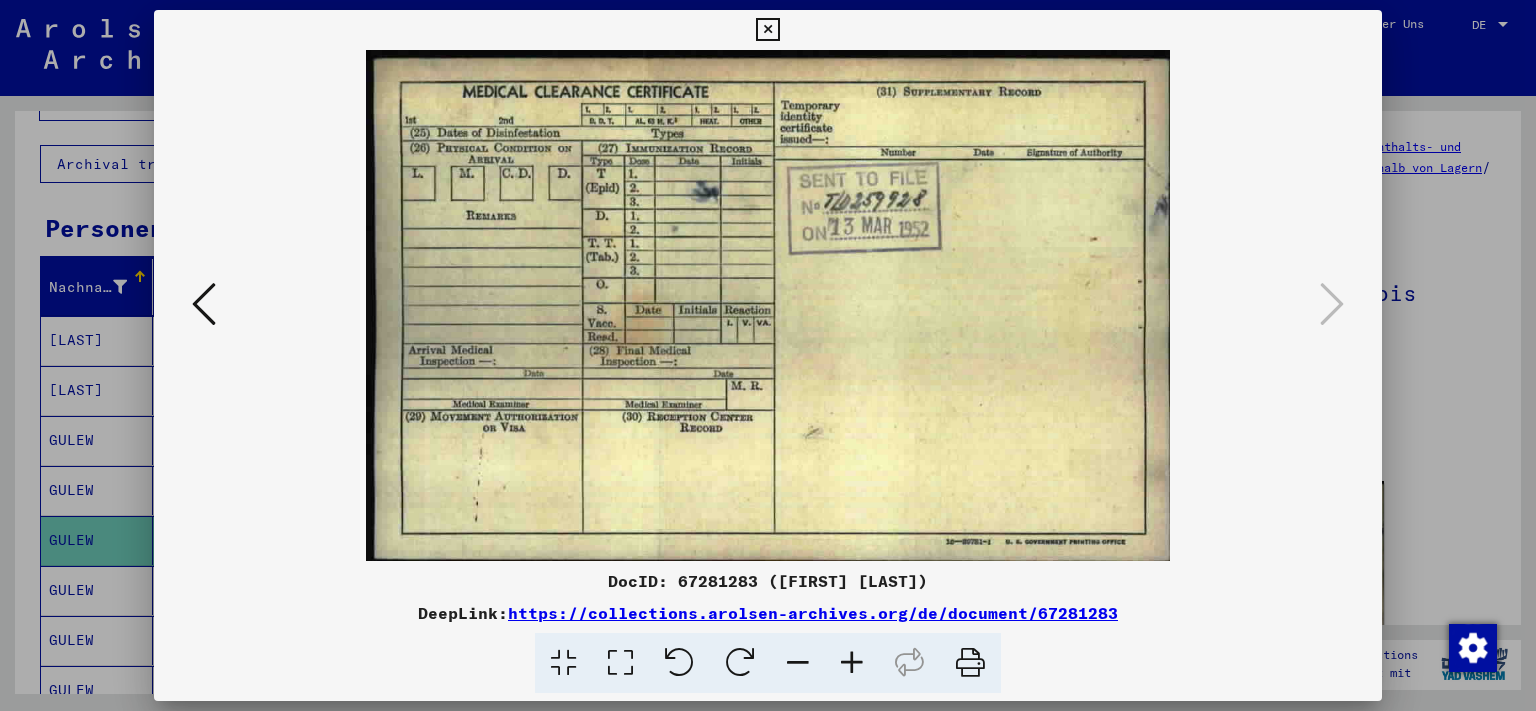 click at bounding box center (767, 30) 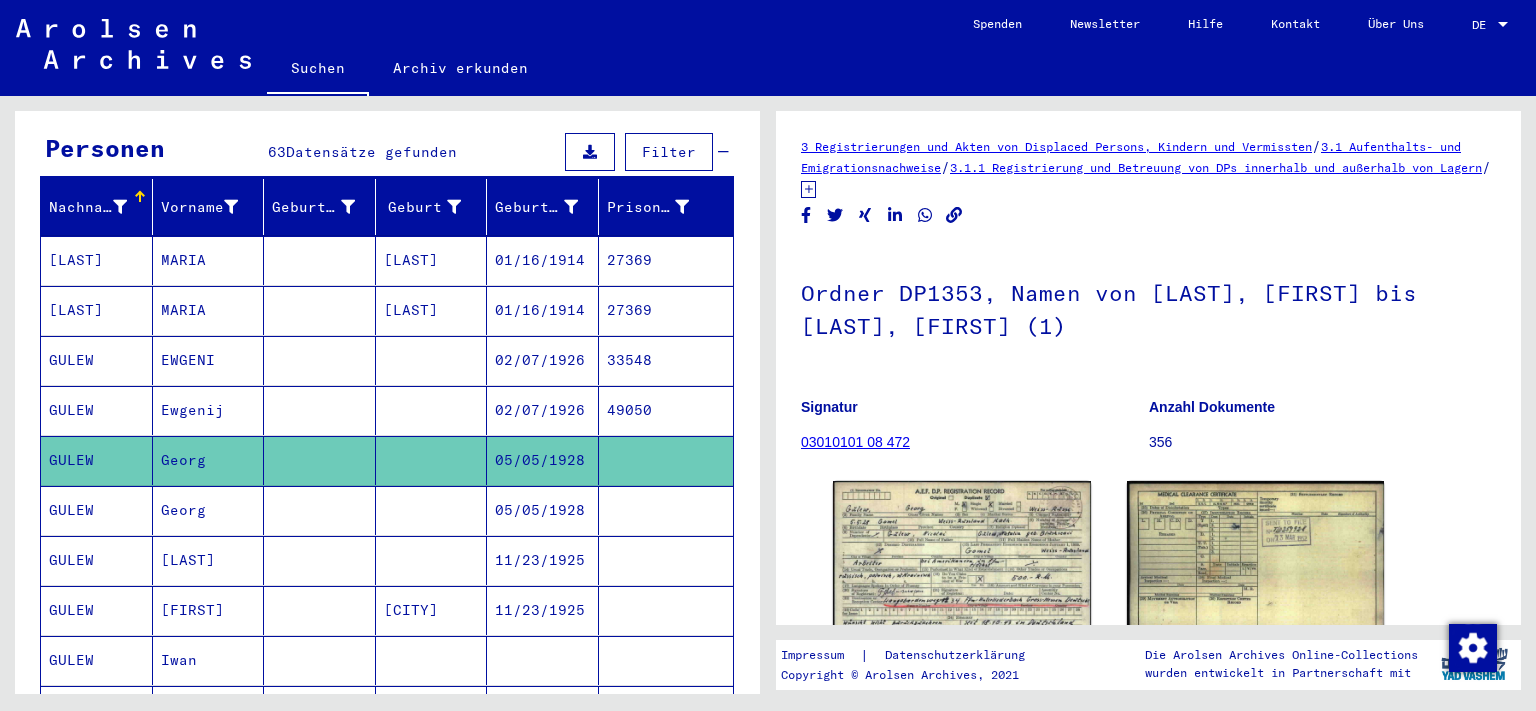 scroll, scrollTop: 221, scrollLeft: 0, axis: vertical 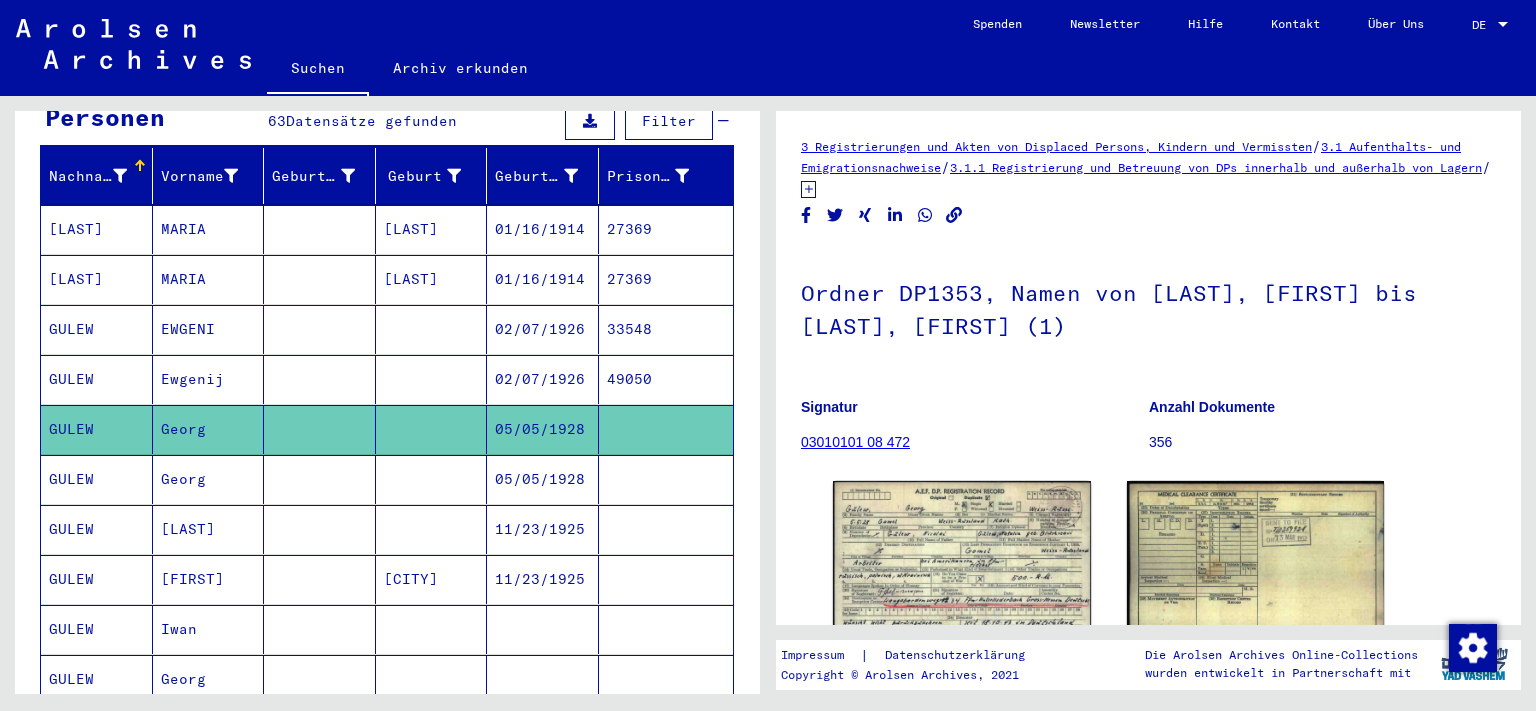 click on "Georg" at bounding box center [209, 529] 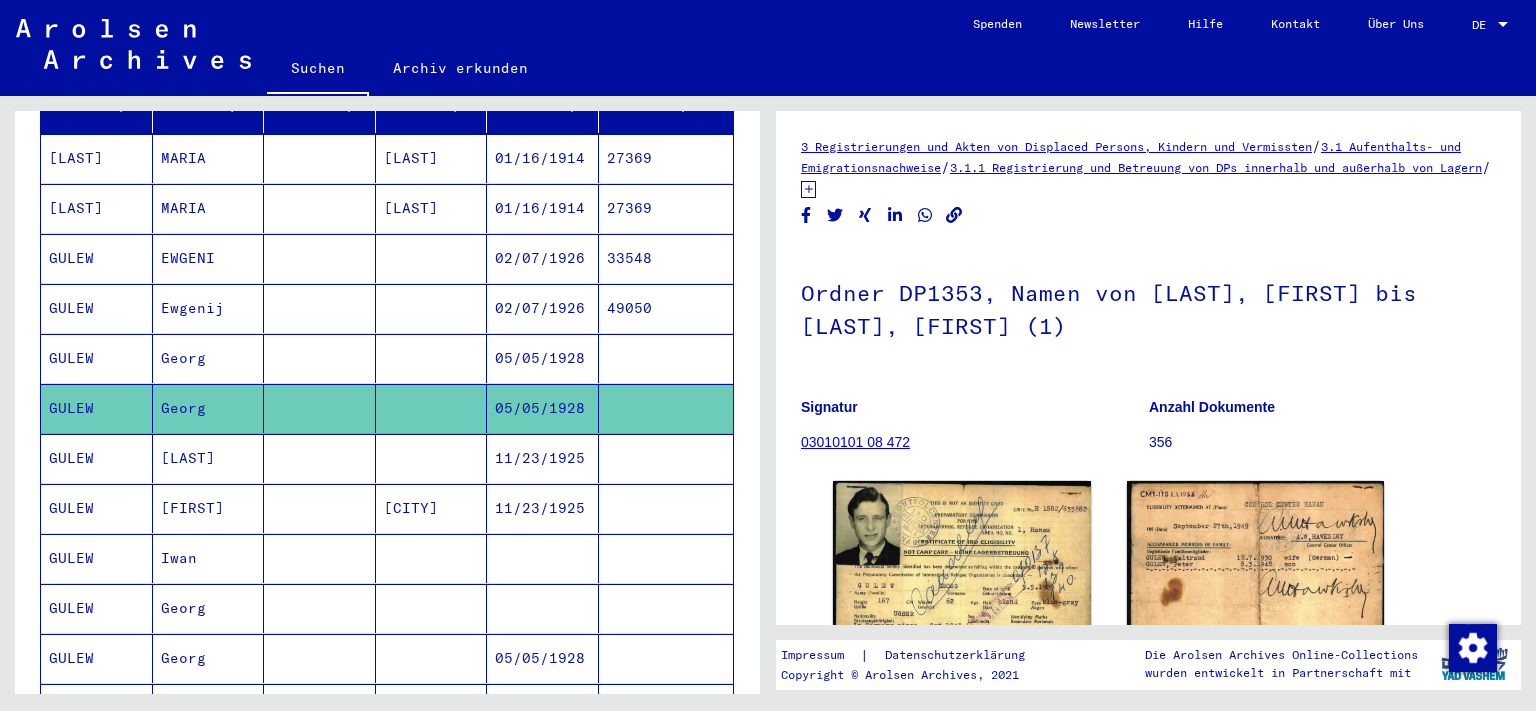 scroll, scrollTop: 331, scrollLeft: 0, axis: vertical 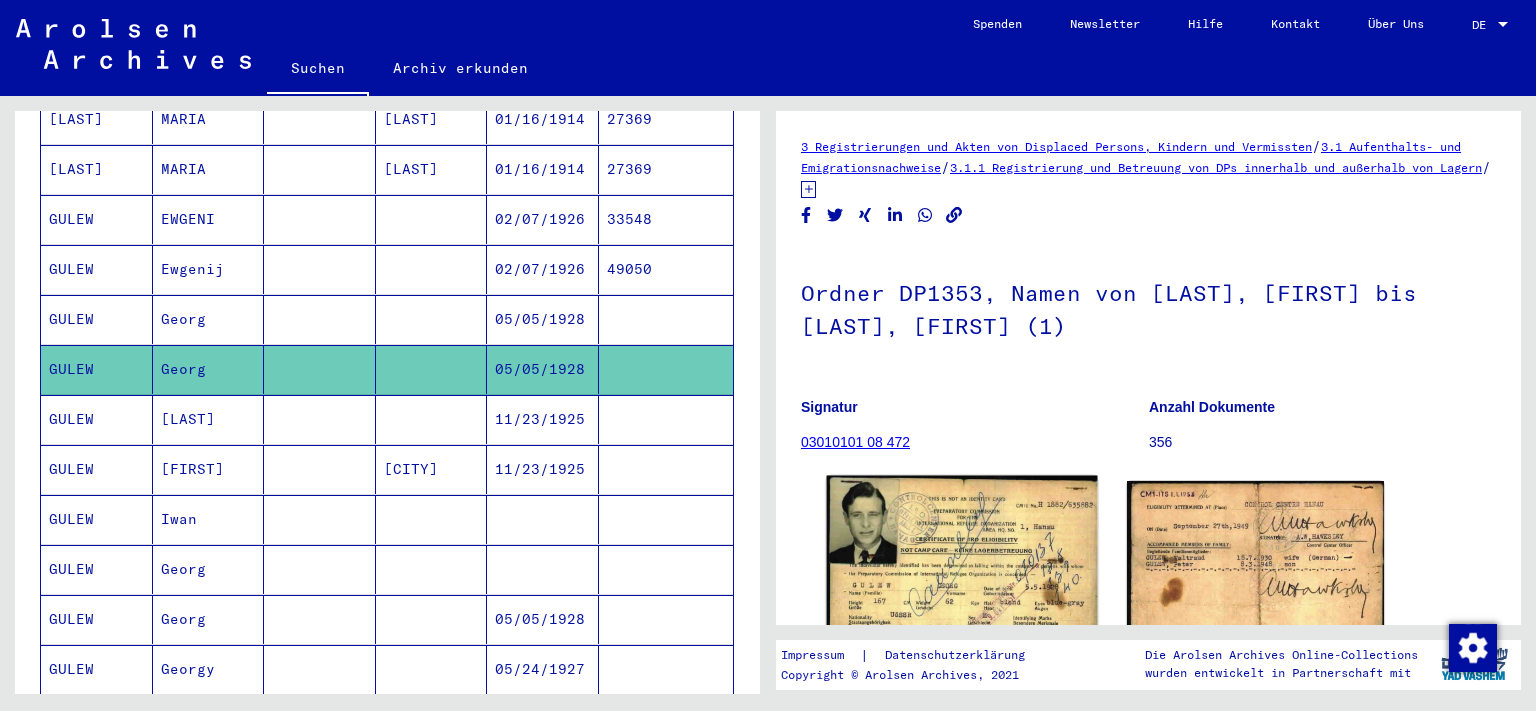 click 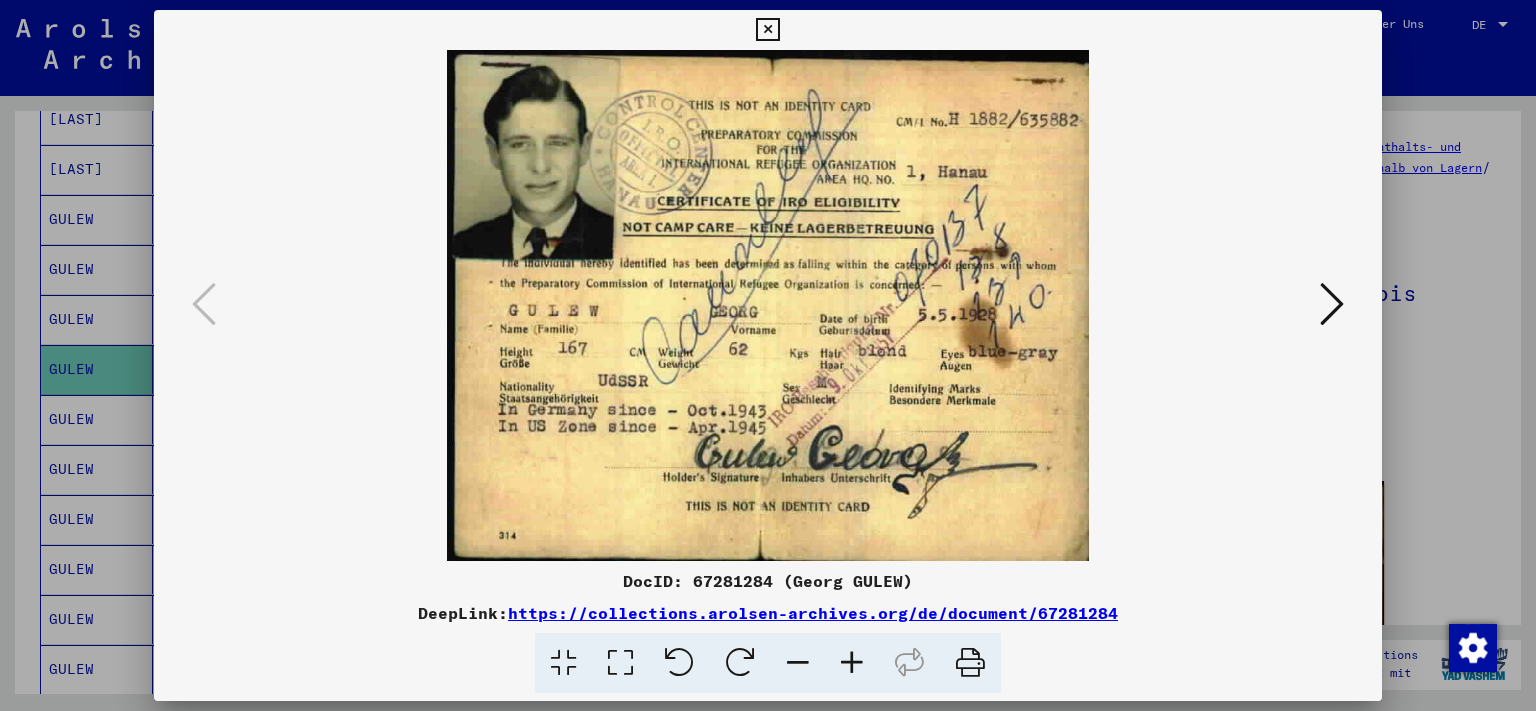 click at bounding box center [1332, 304] 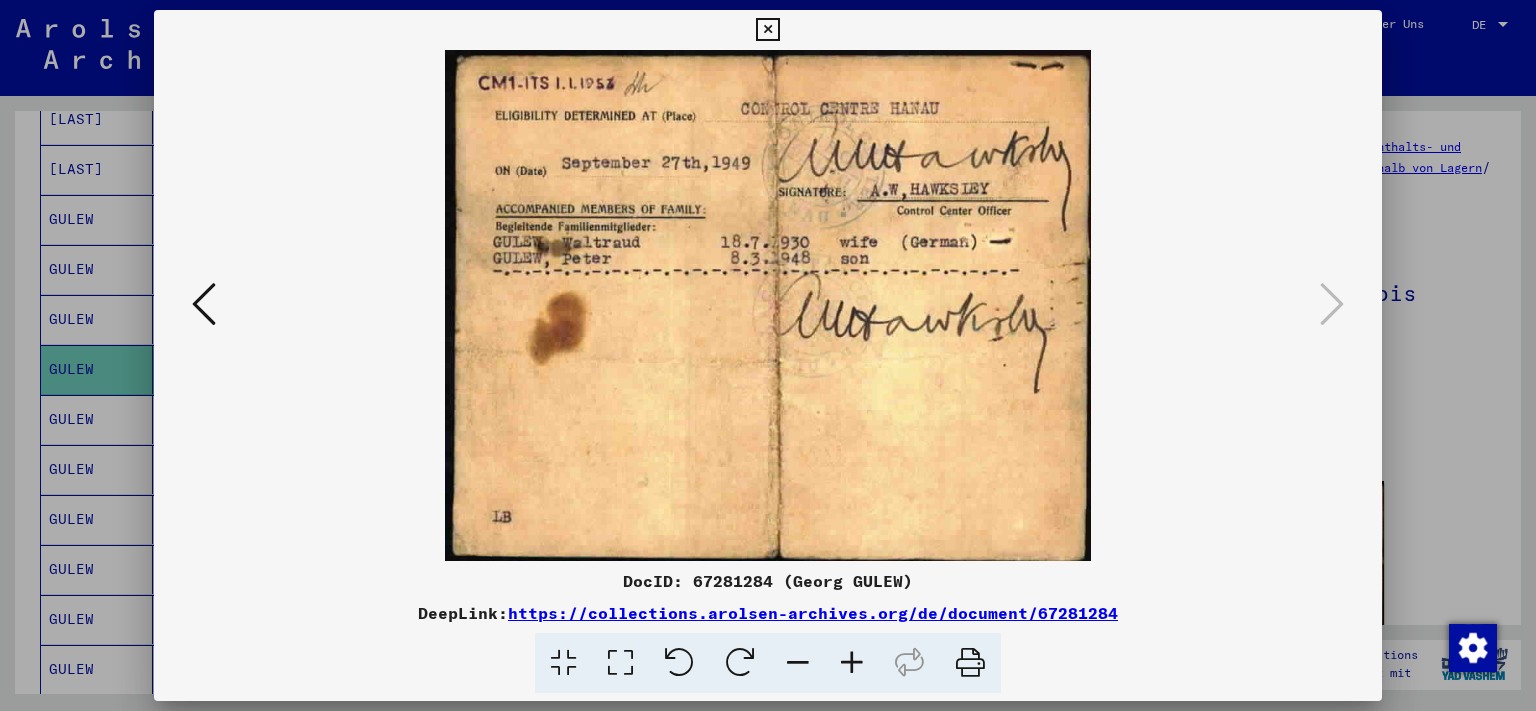 click at bounding box center (767, 30) 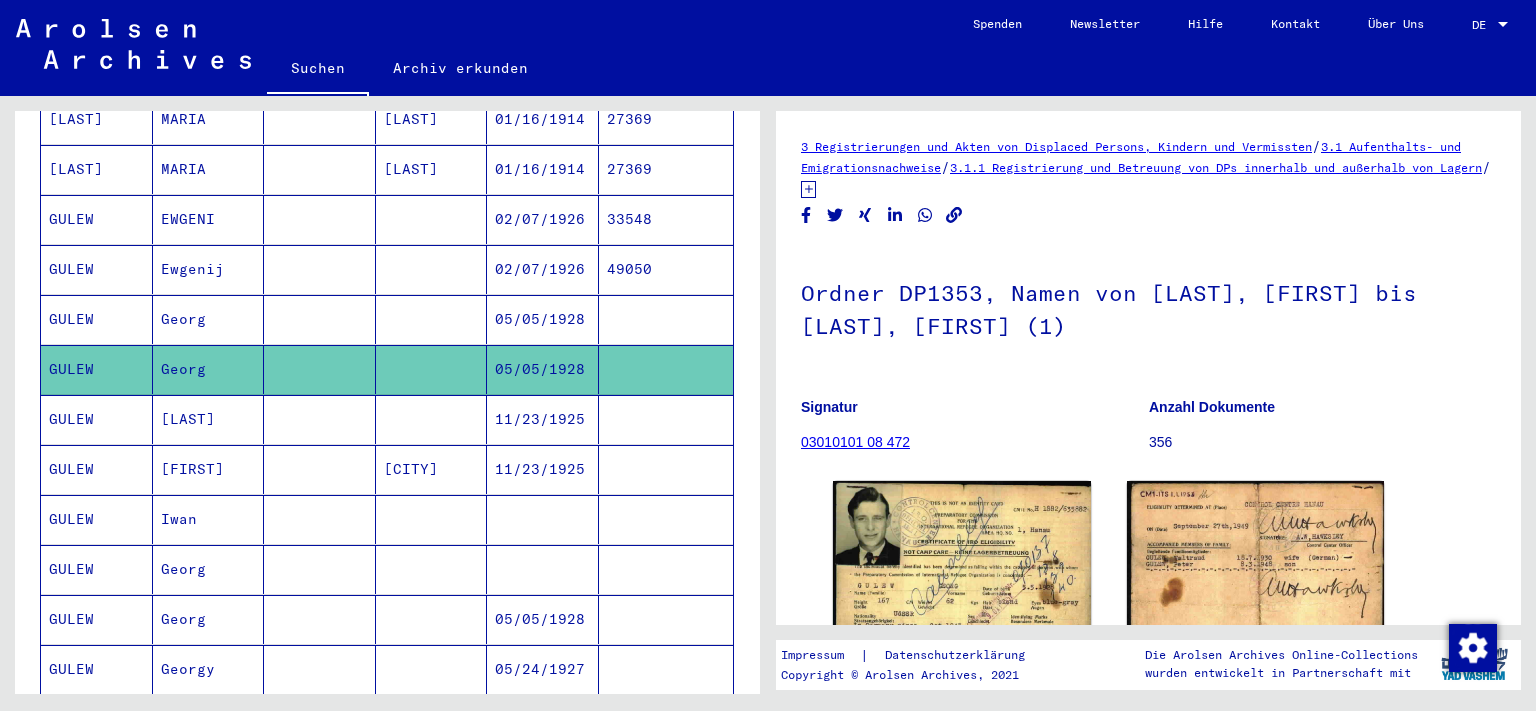 click on "[FIRST]" at bounding box center [209, 519] 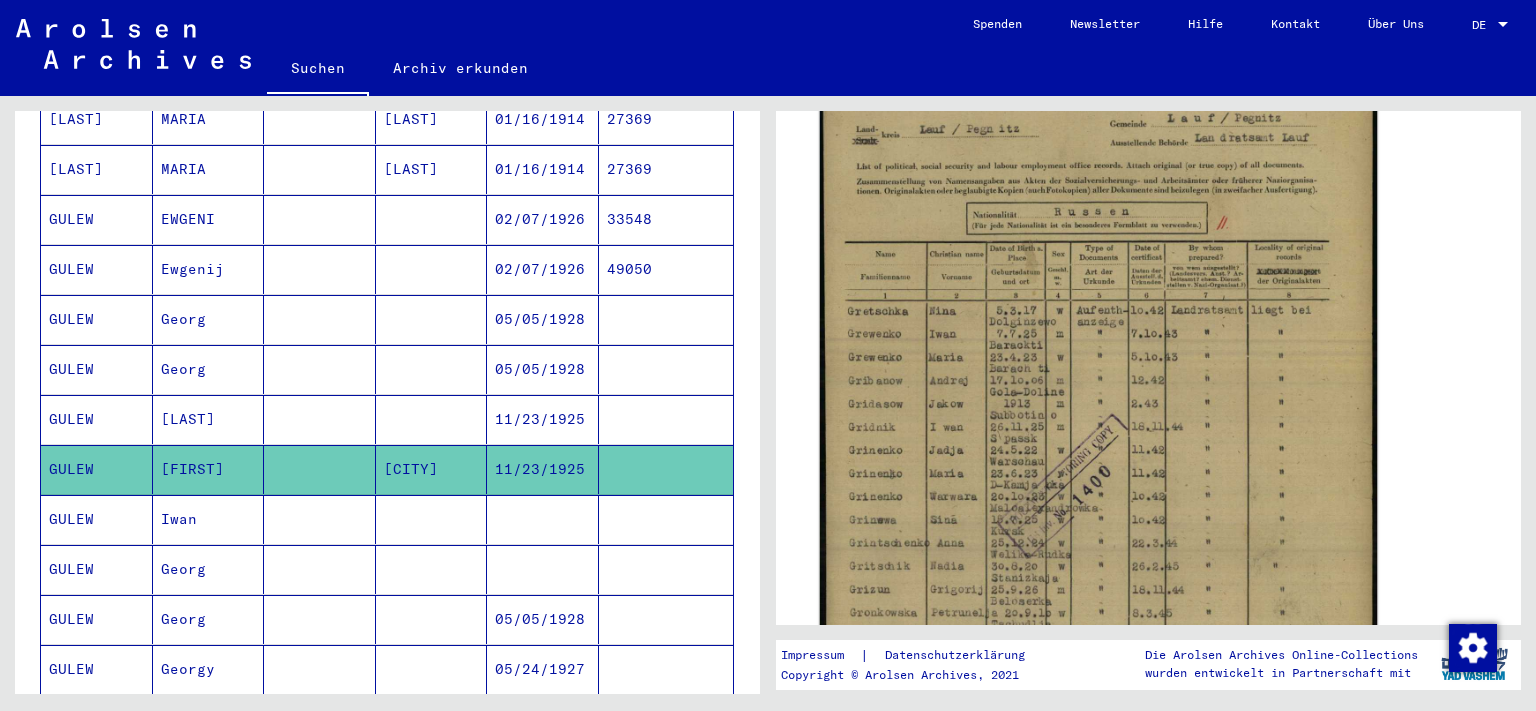 scroll, scrollTop: 442, scrollLeft: 0, axis: vertical 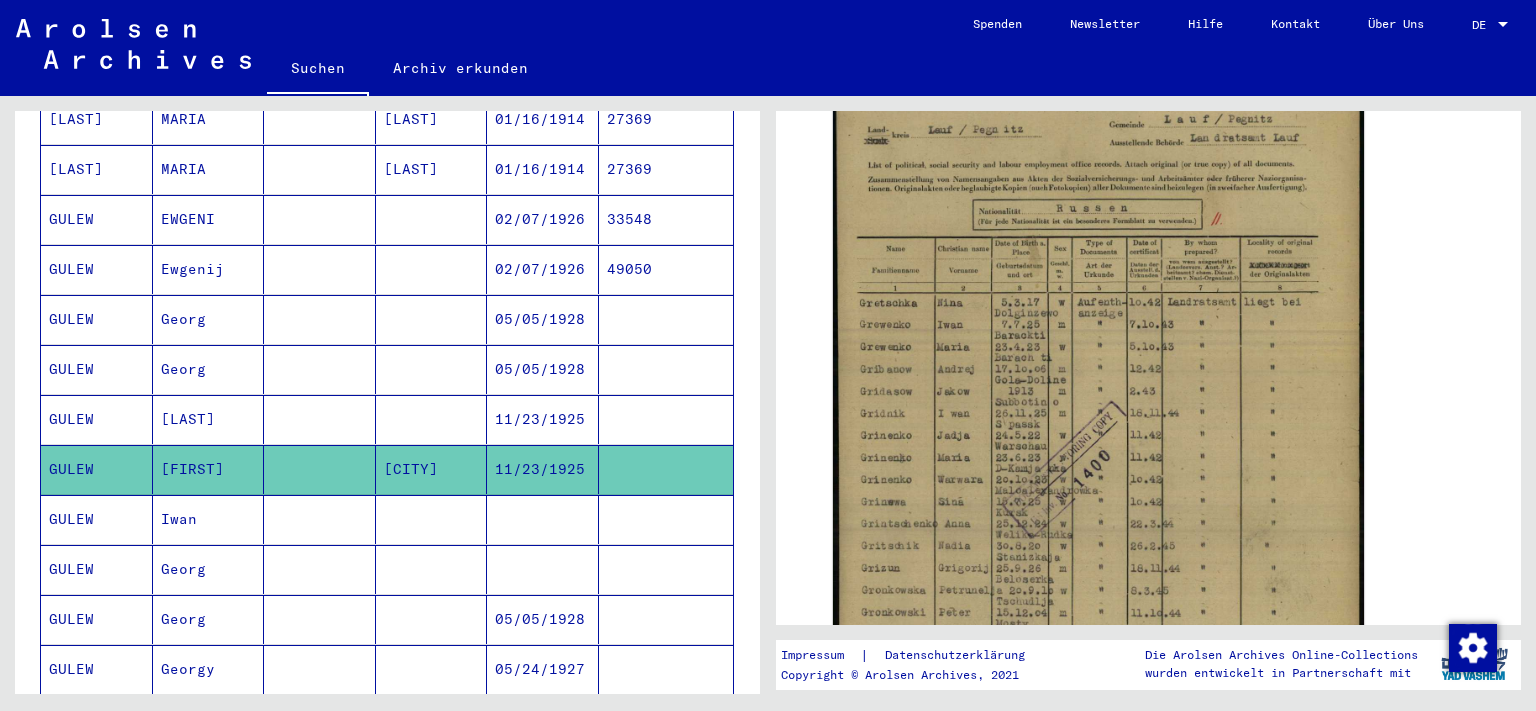 click on "Iwan" at bounding box center (209, 569) 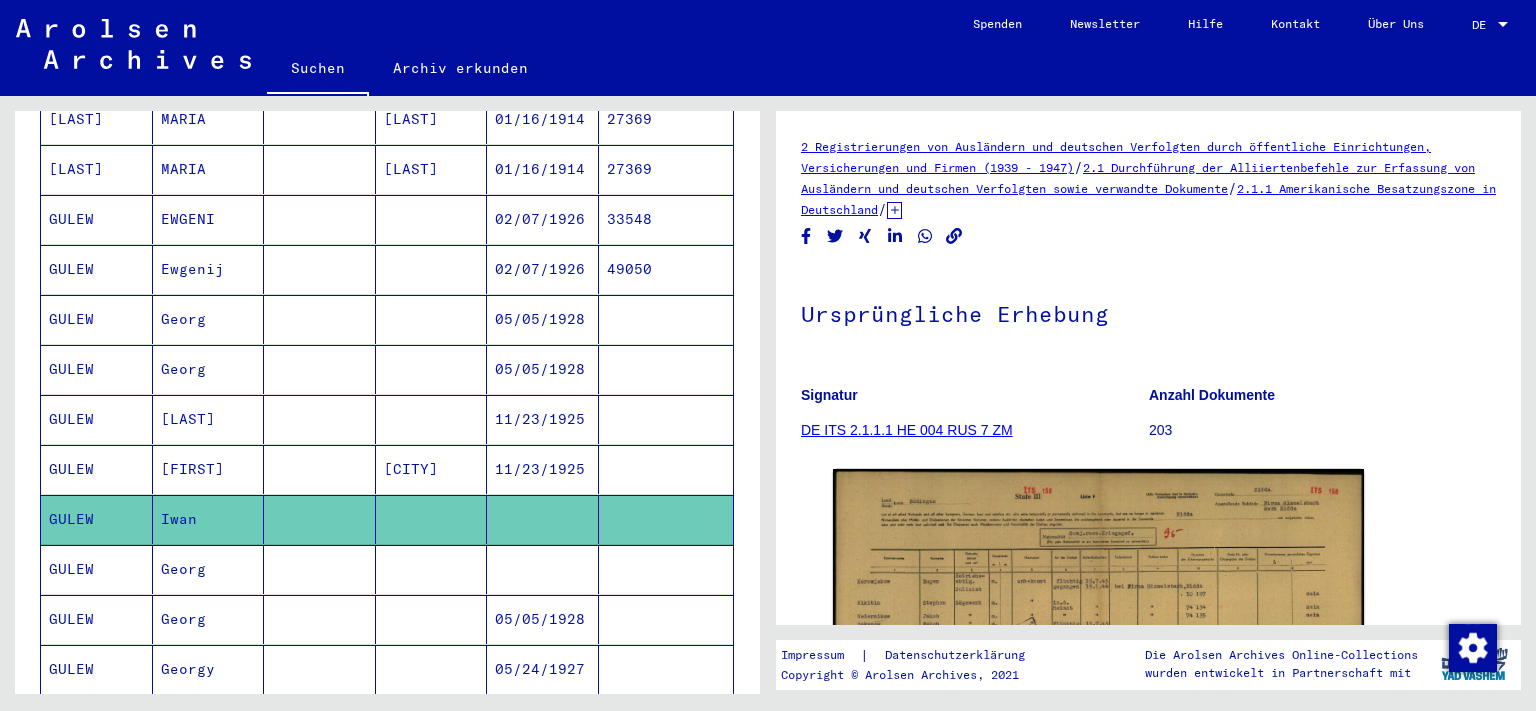 scroll, scrollTop: 442, scrollLeft: 0, axis: vertical 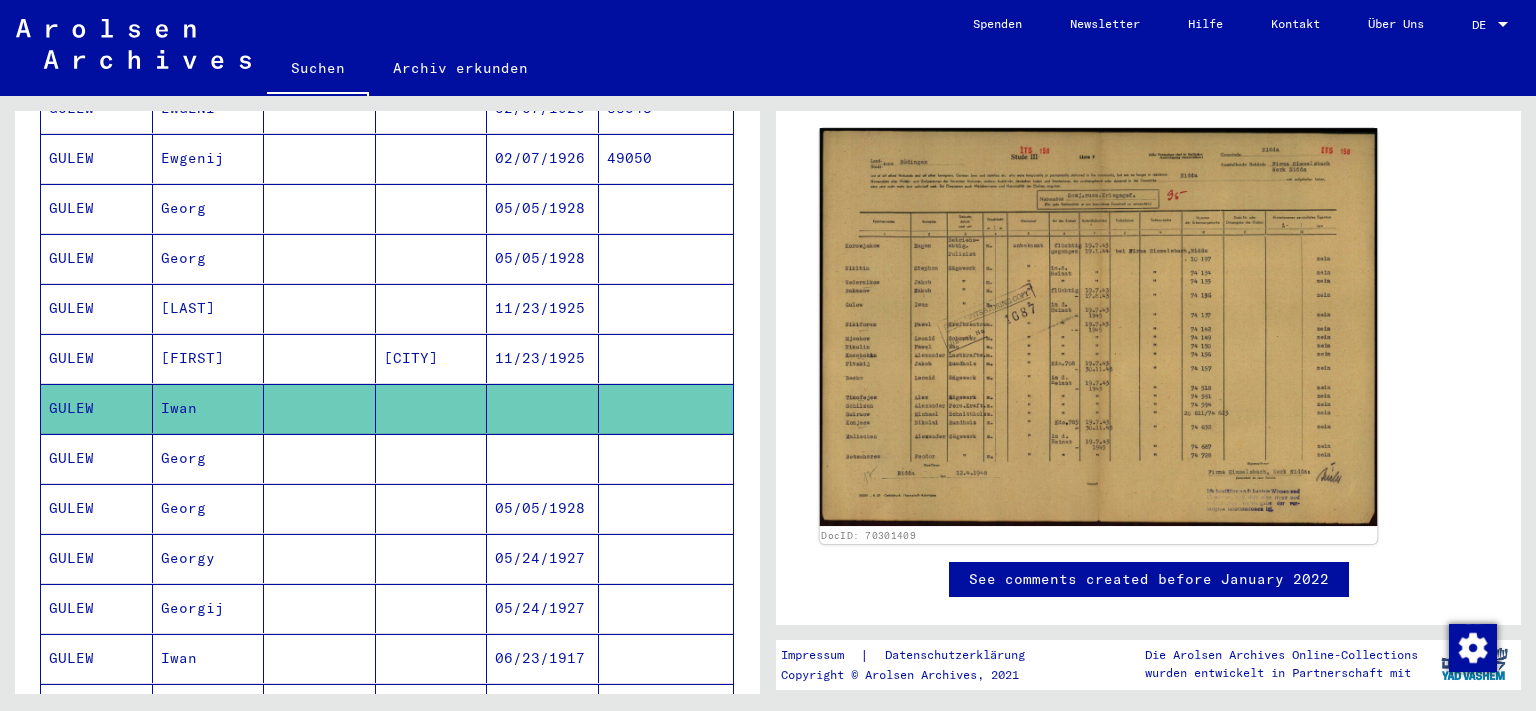 click 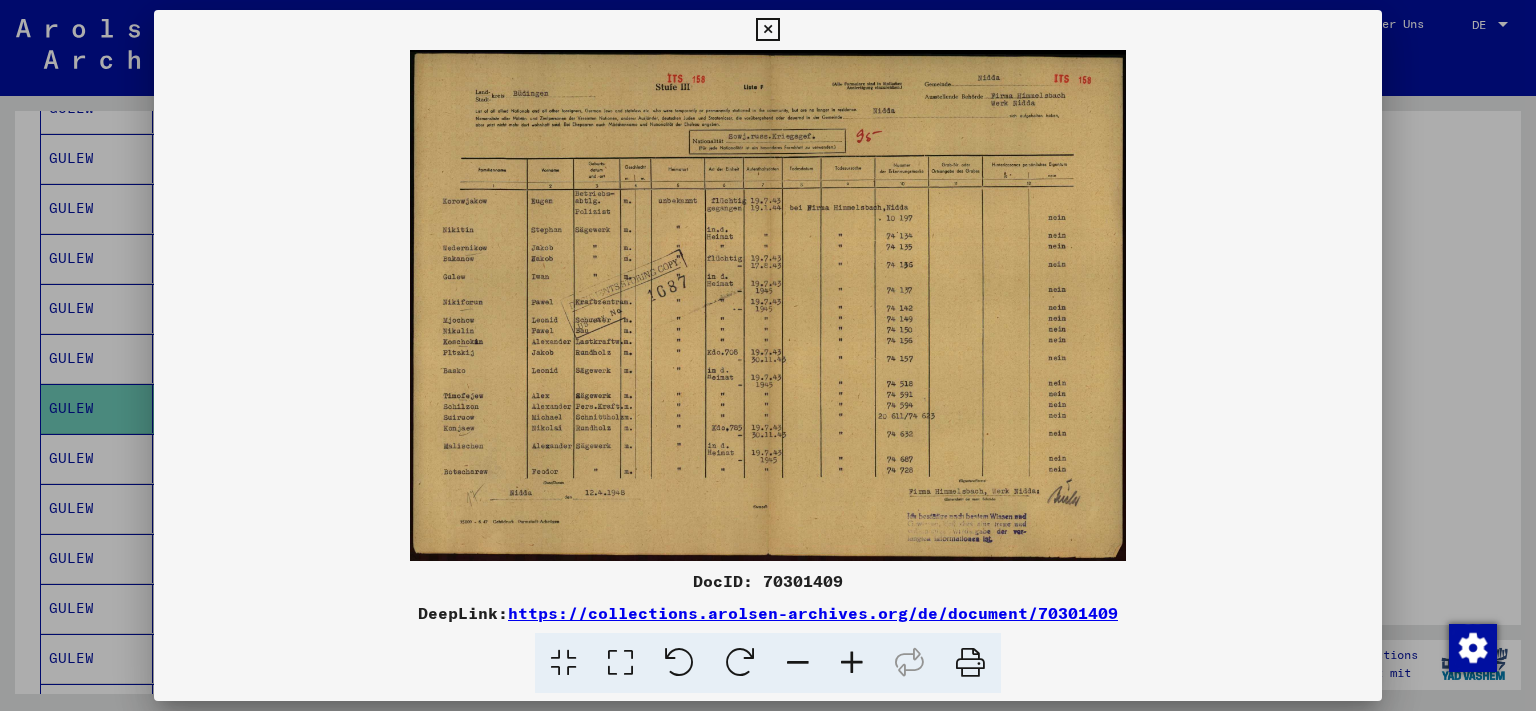 click at bounding box center (767, 30) 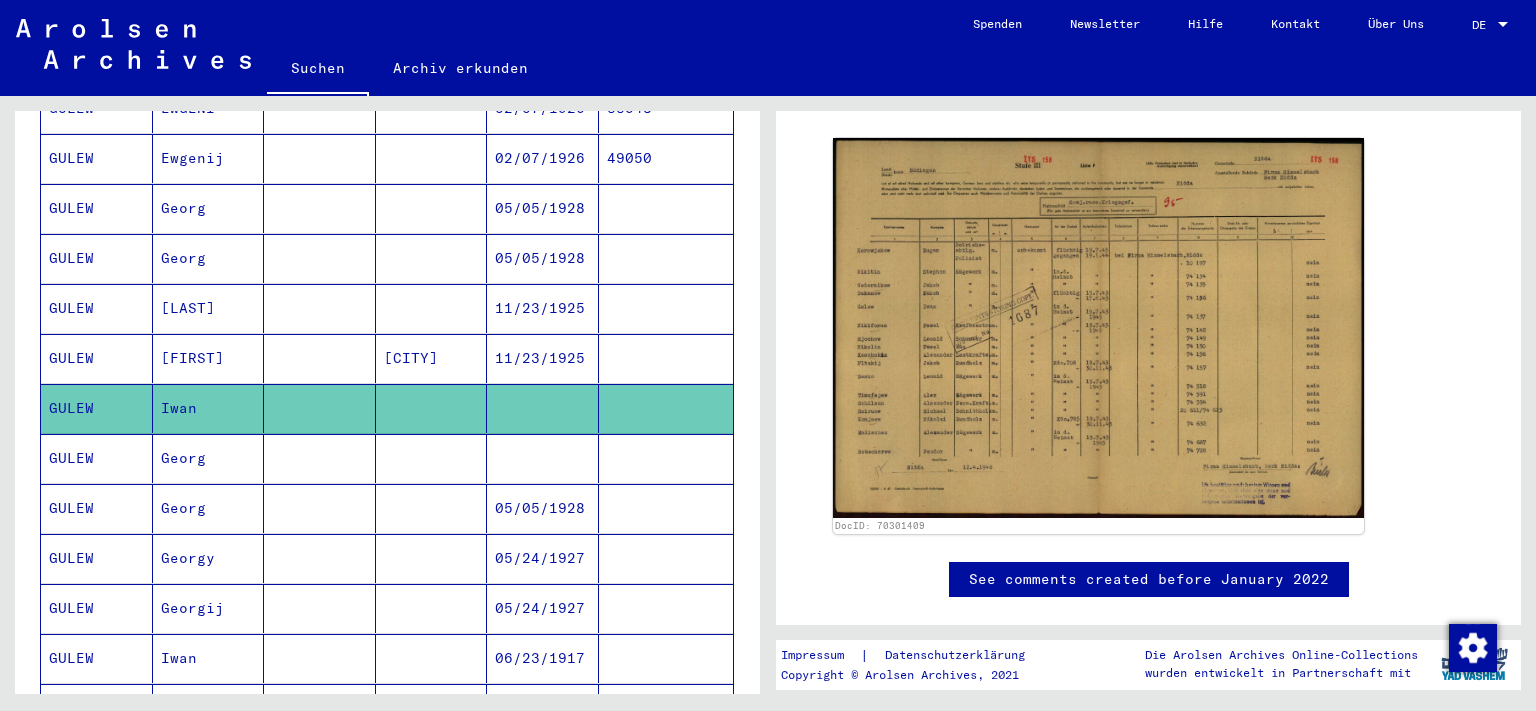 click on "Georg" at bounding box center [209, 508] 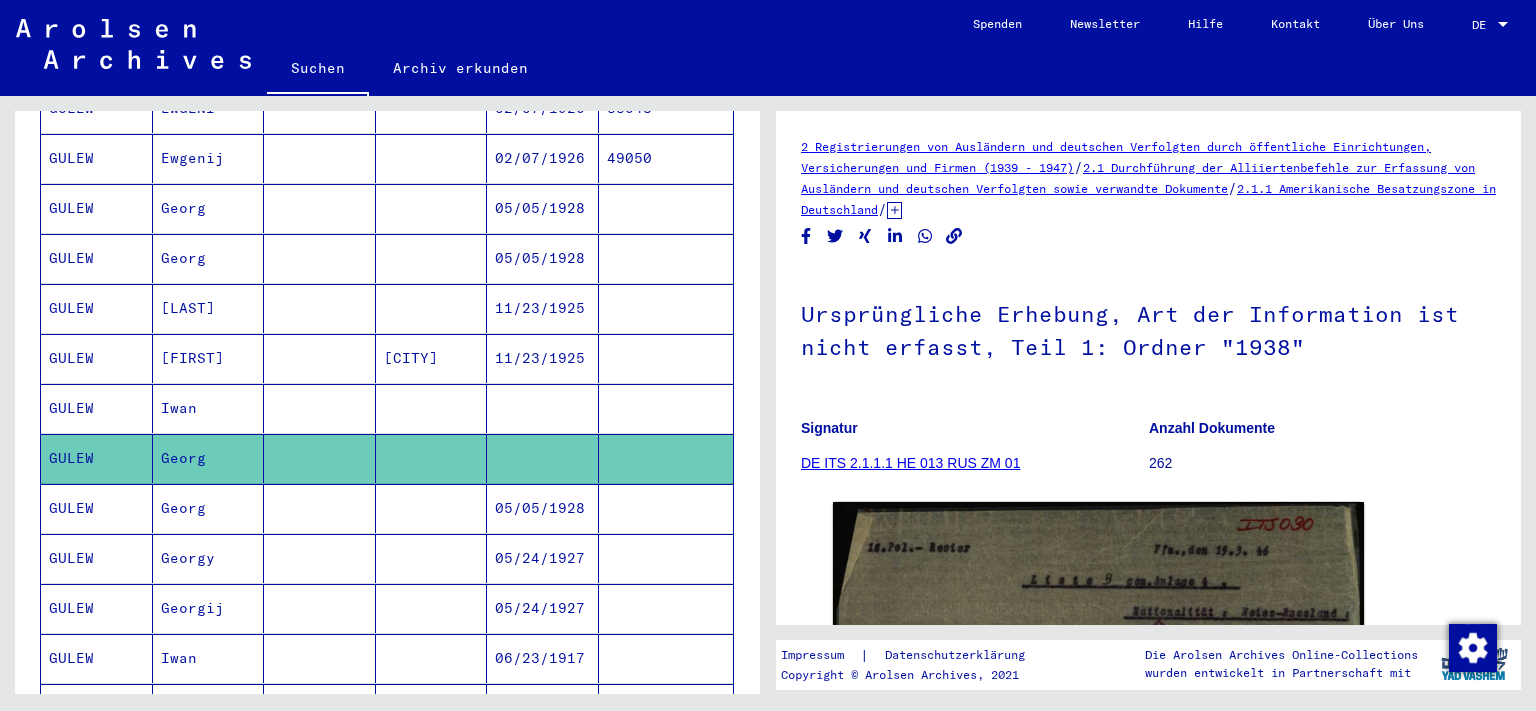 scroll, scrollTop: 221, scrollLeft: 0, axis: vertical 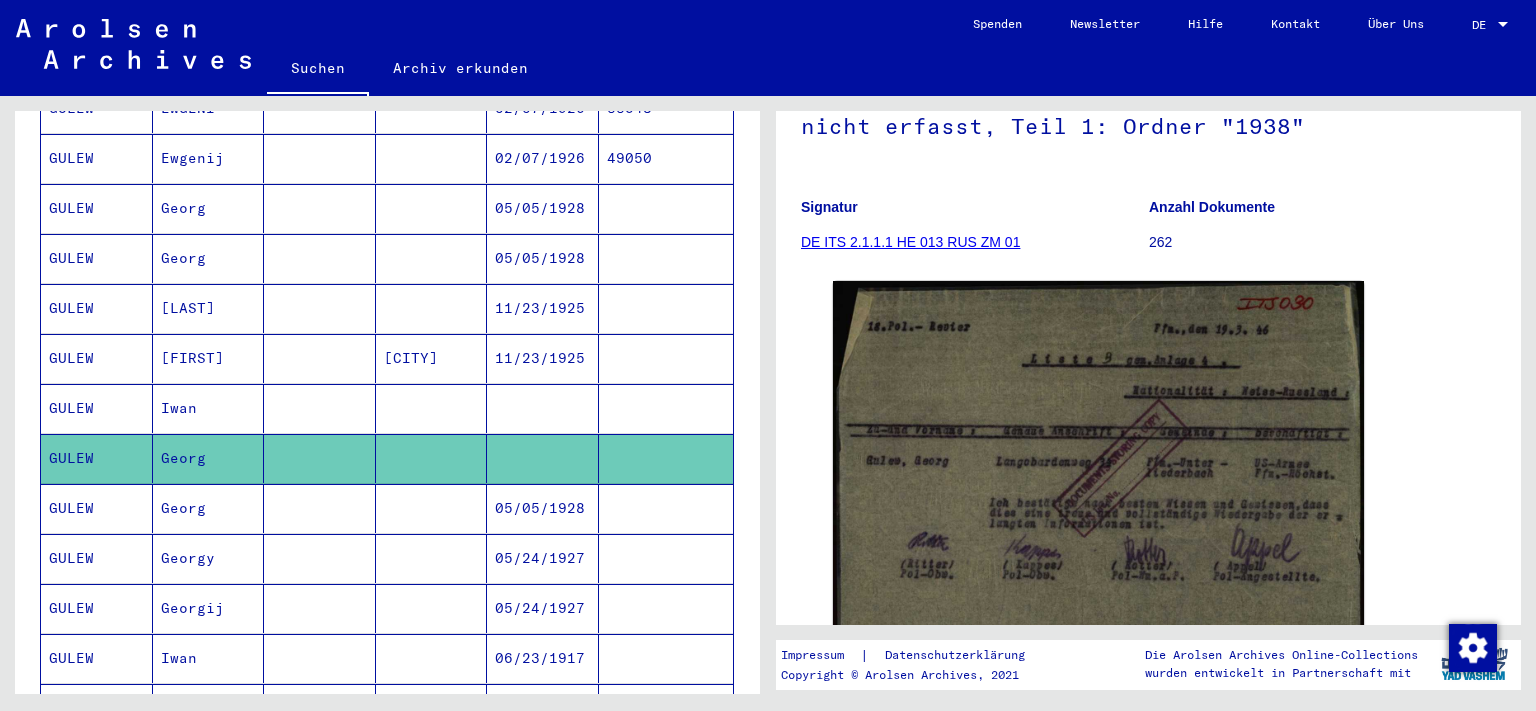 click on "Georg" at bounding box center (209, 558) 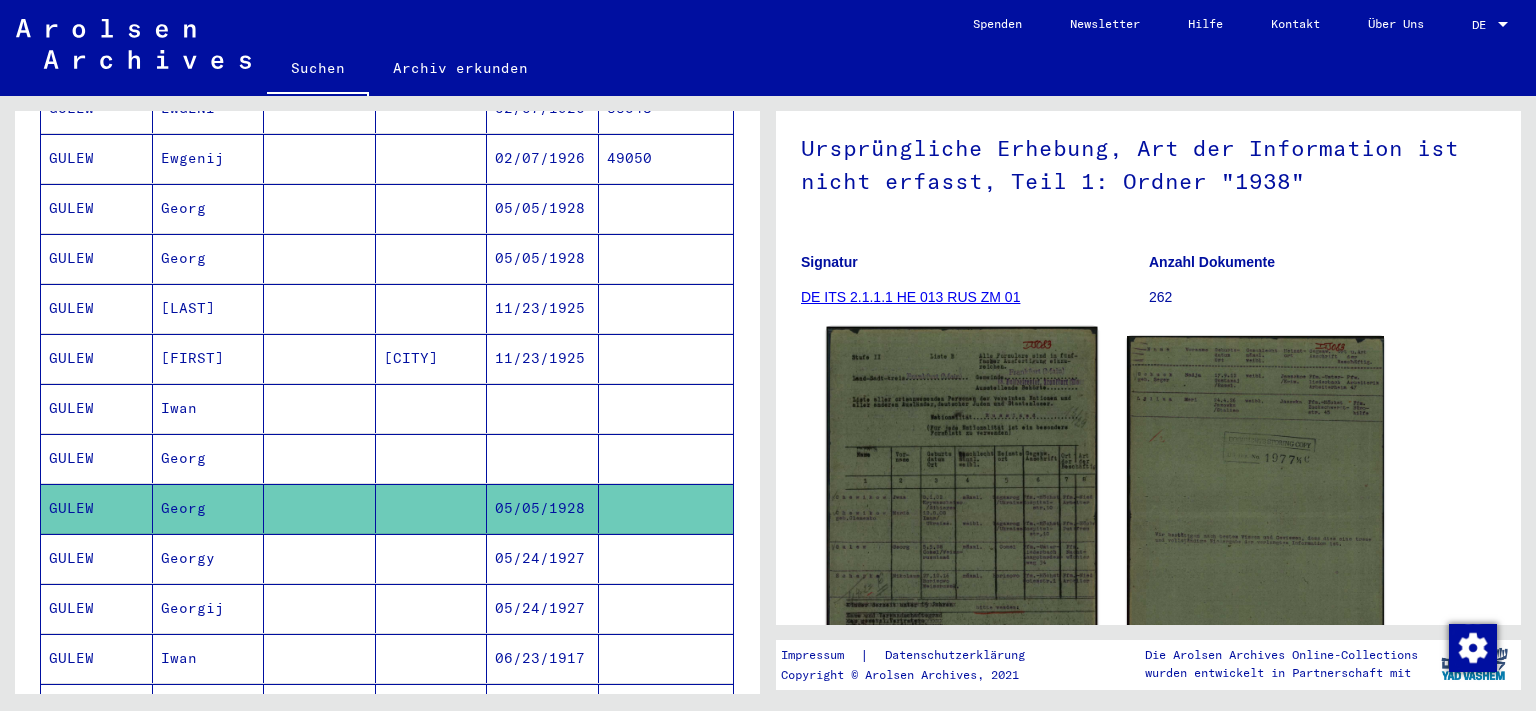 scroll, scrollTop: 221, scrollLeft: 0, axis: vertical 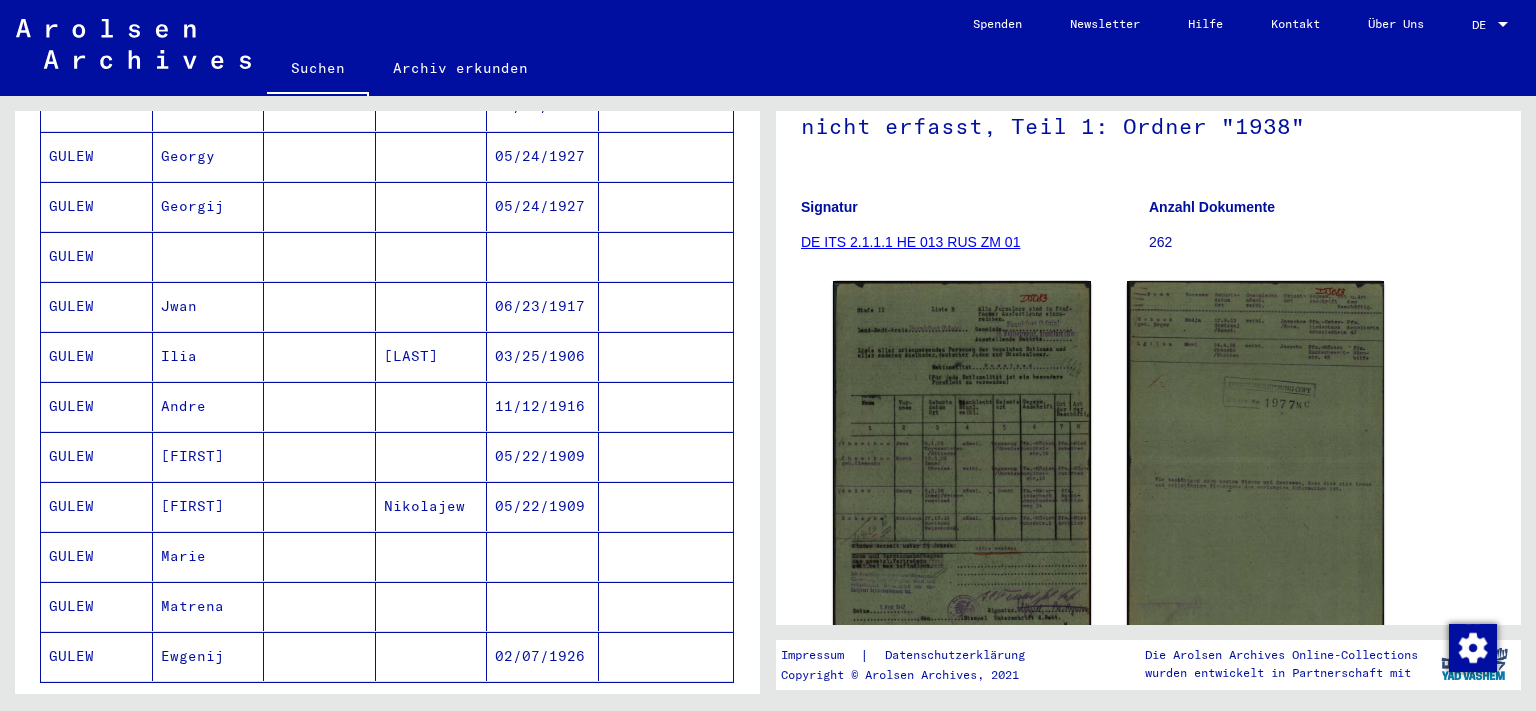 click on "[FIRST]" at bounding box center (209, 506) 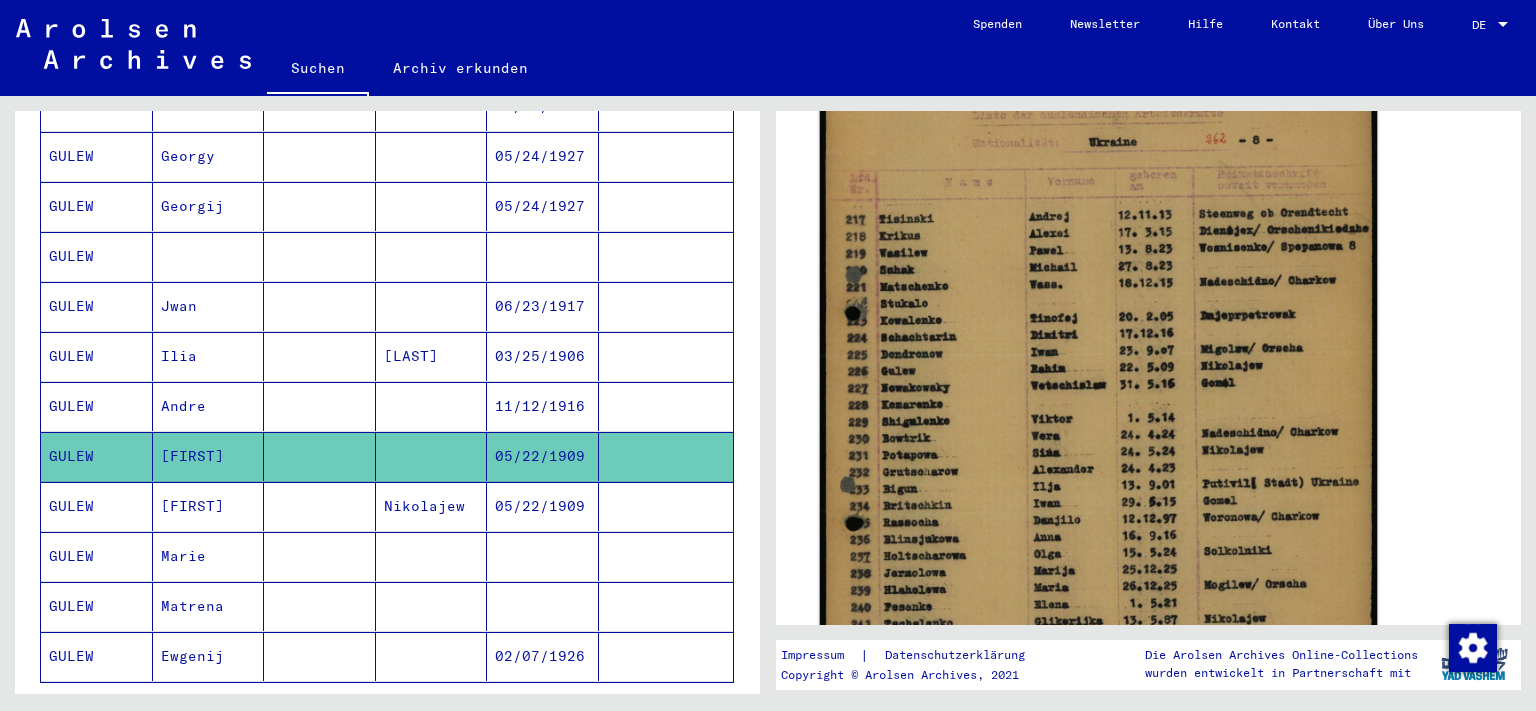 scroll, scrollTop: 442, scrollLeft: 0, axis: vertical 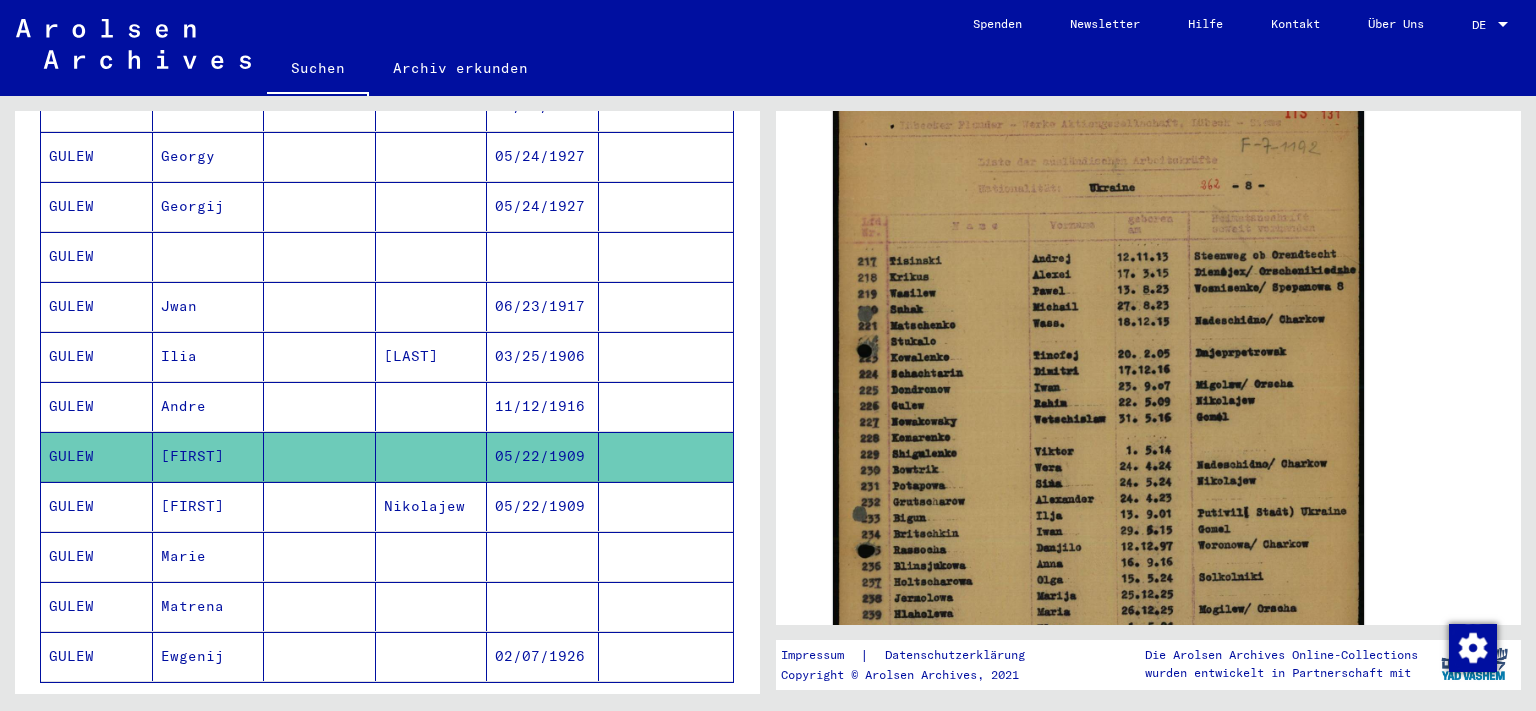 click on "Nikolajew" at bounding box center [432, 556] 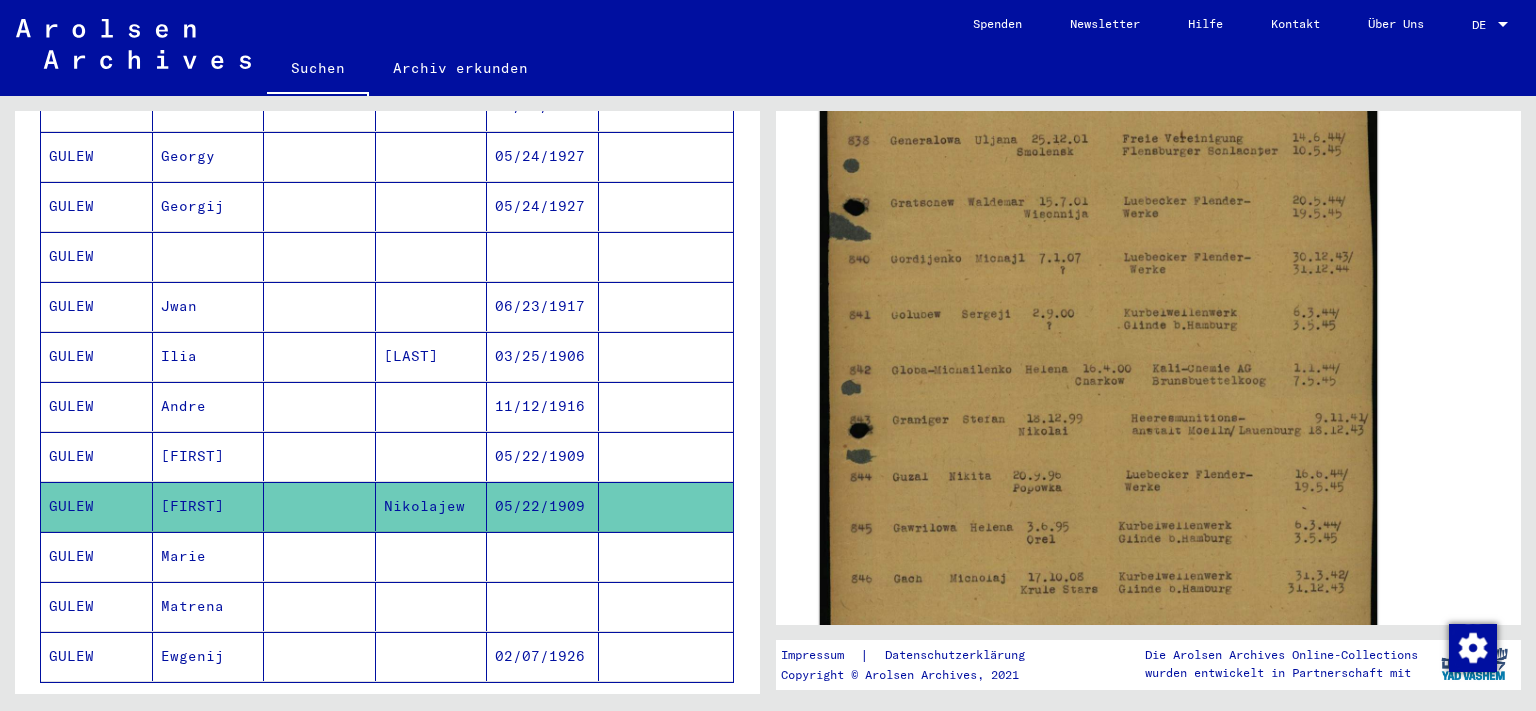 scroll, scrollTop: 773, scrollLeft: 0, axis: vertical 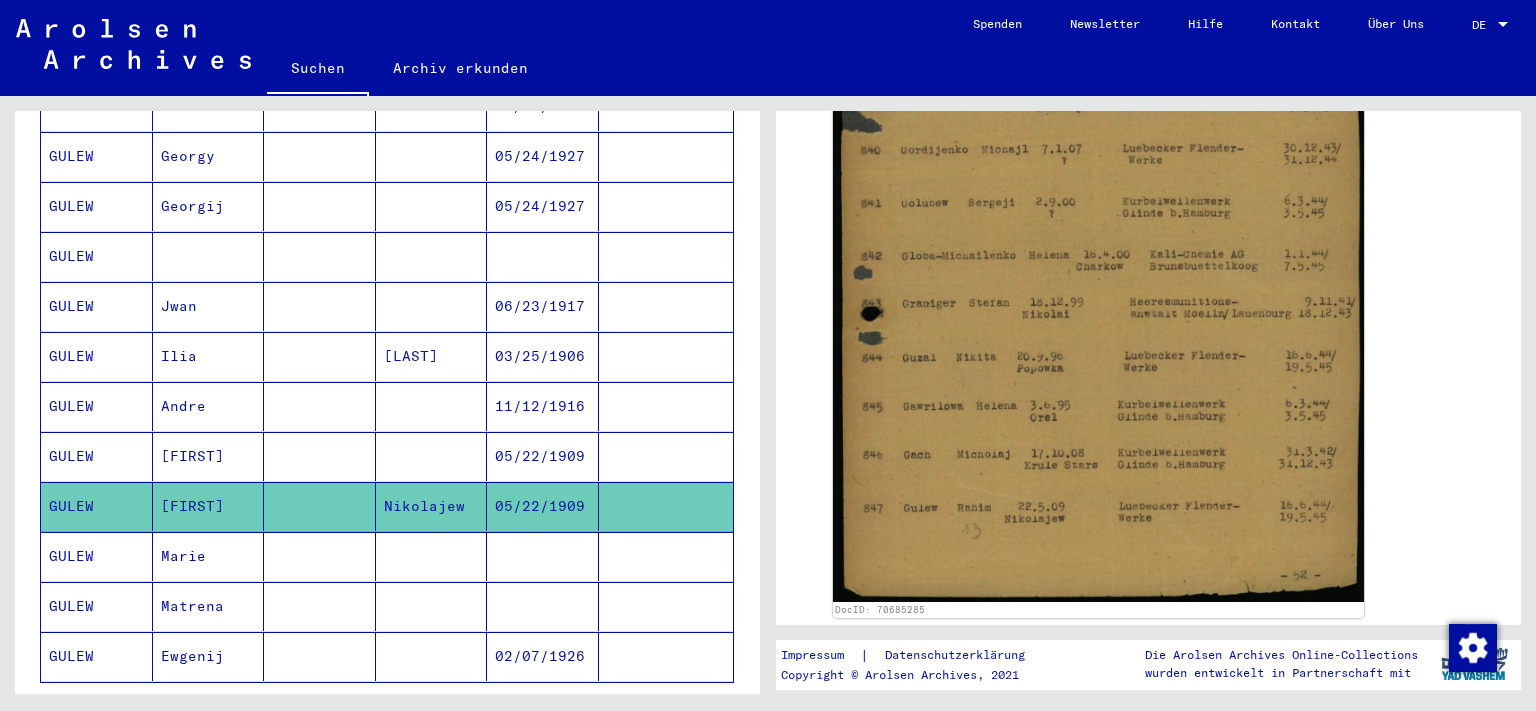 click on "Matrena" at bounding box center [209, 656] 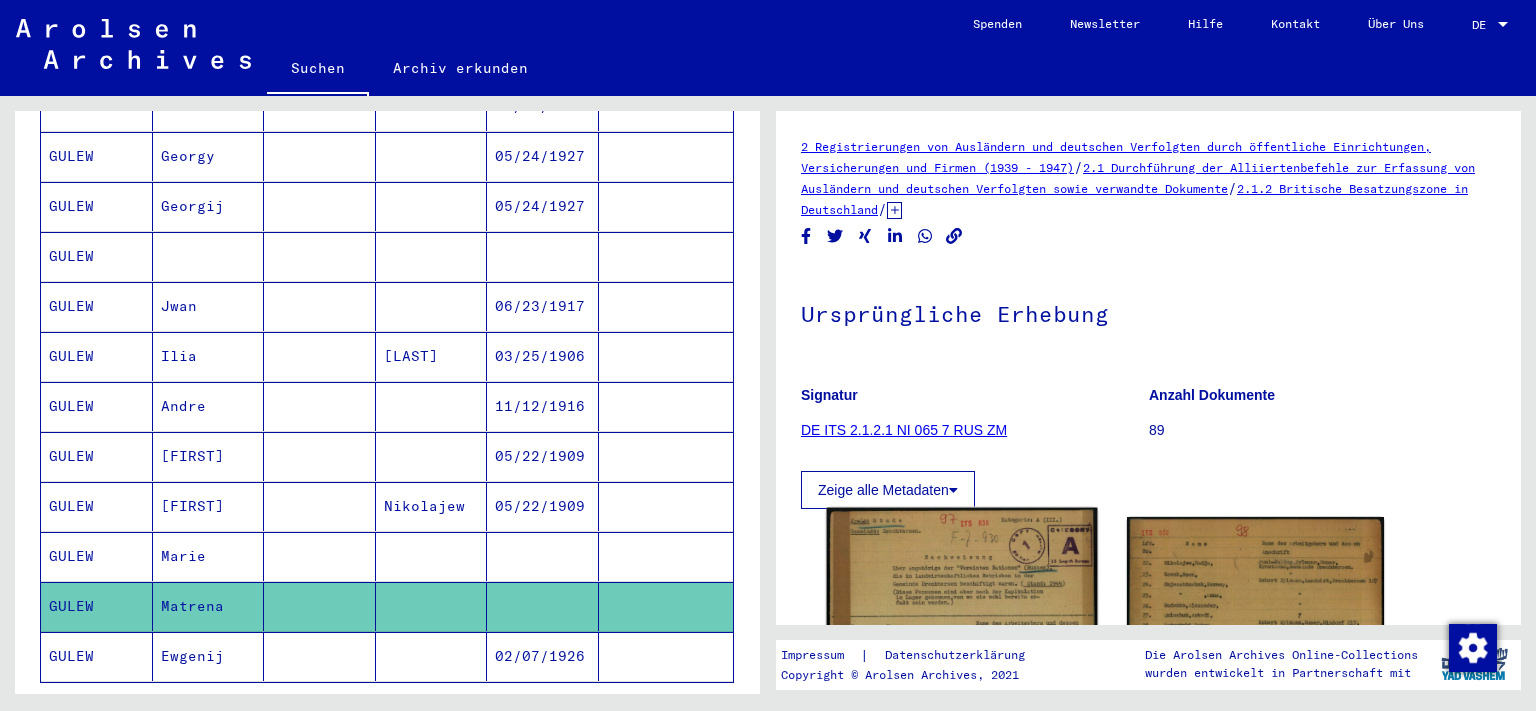 scroll, scrollTop: 110, scrollLeft: 0, axis: vertical 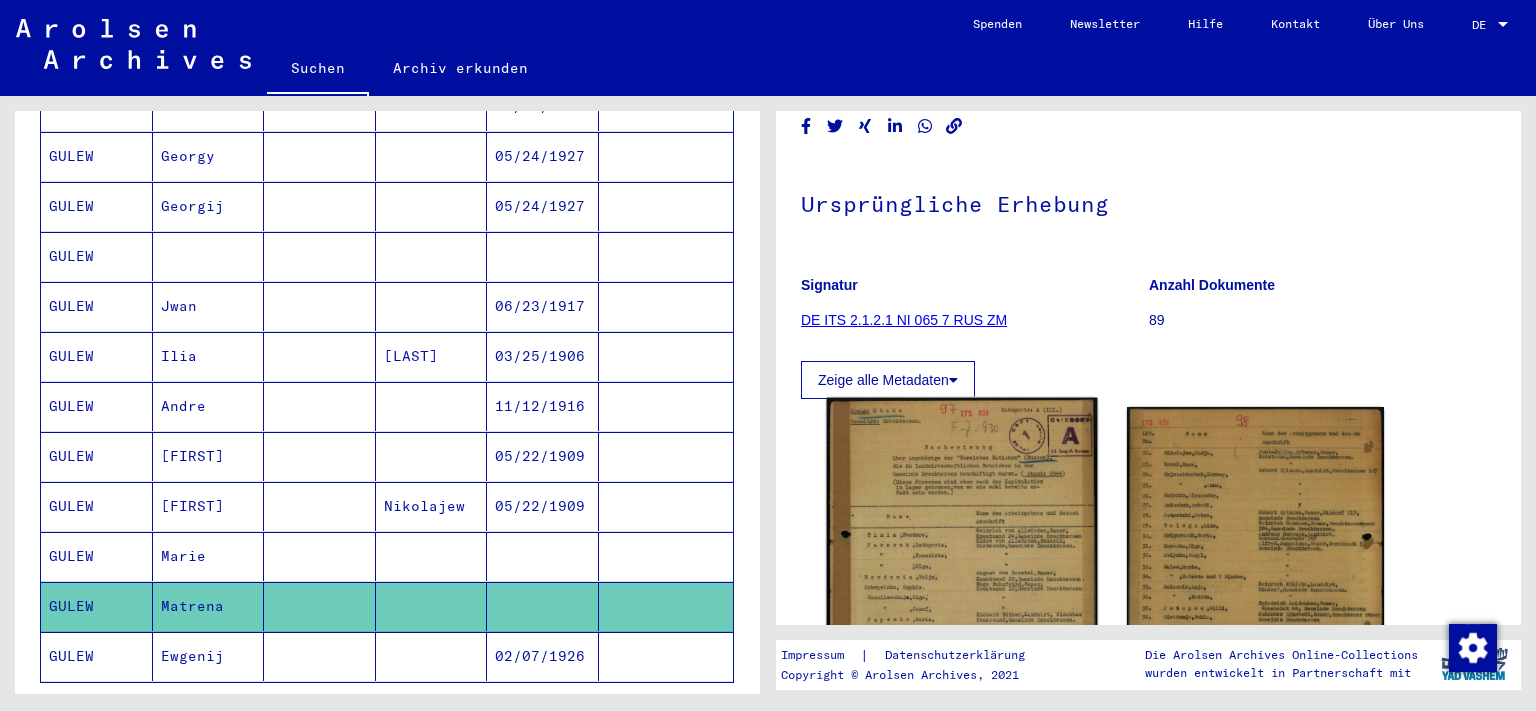 click 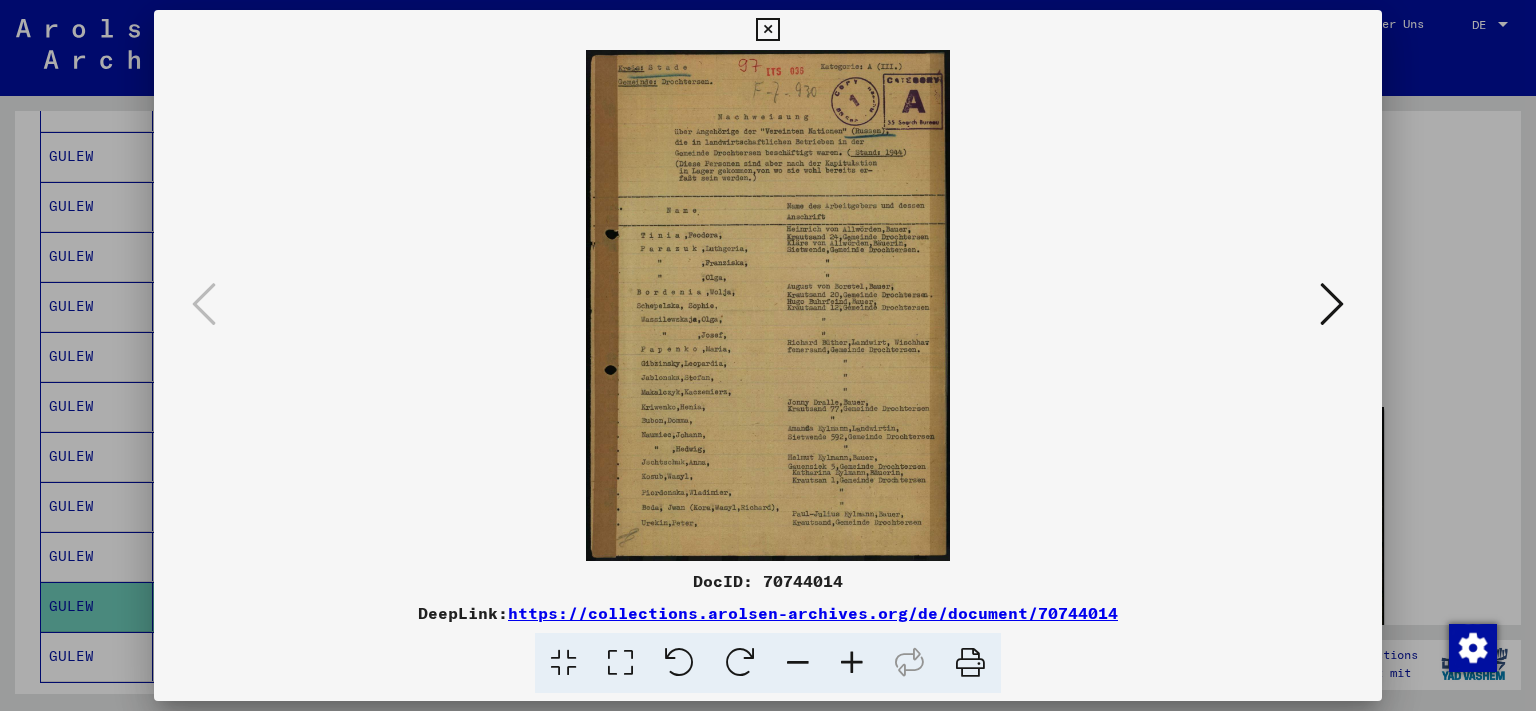 click at bounding box center [768, 305] 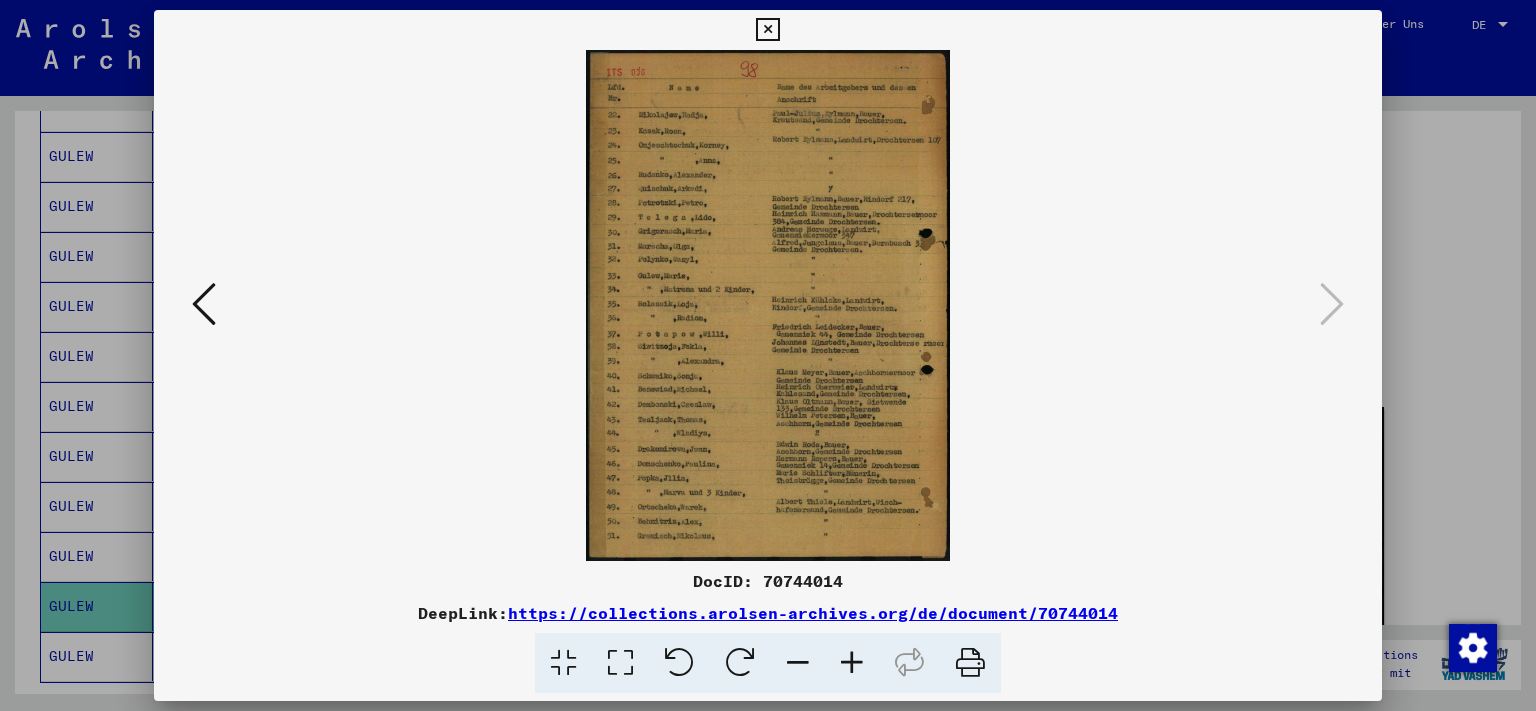 click at bounding box center [767, 30] 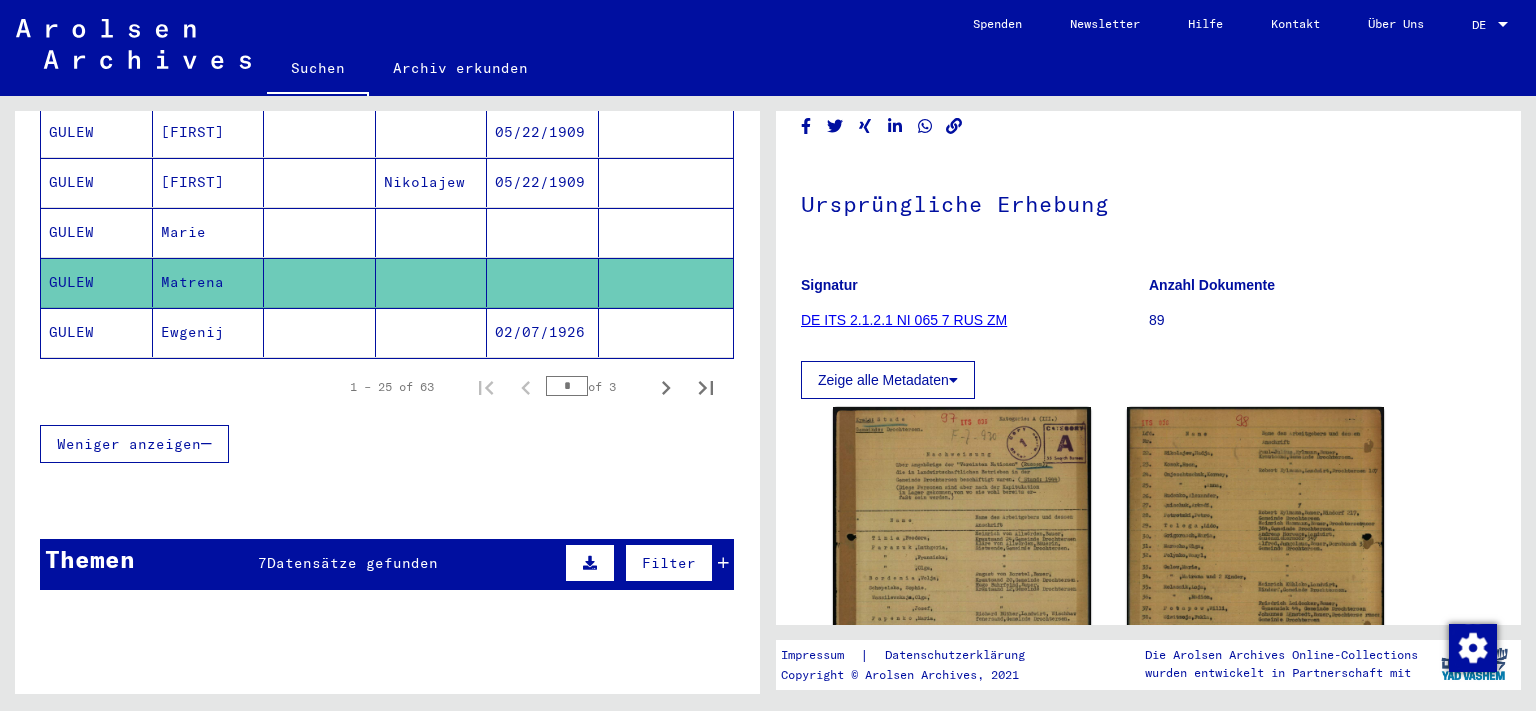 scroll, scrollTop: 1325, scrollLeft: 0, axis: vertical 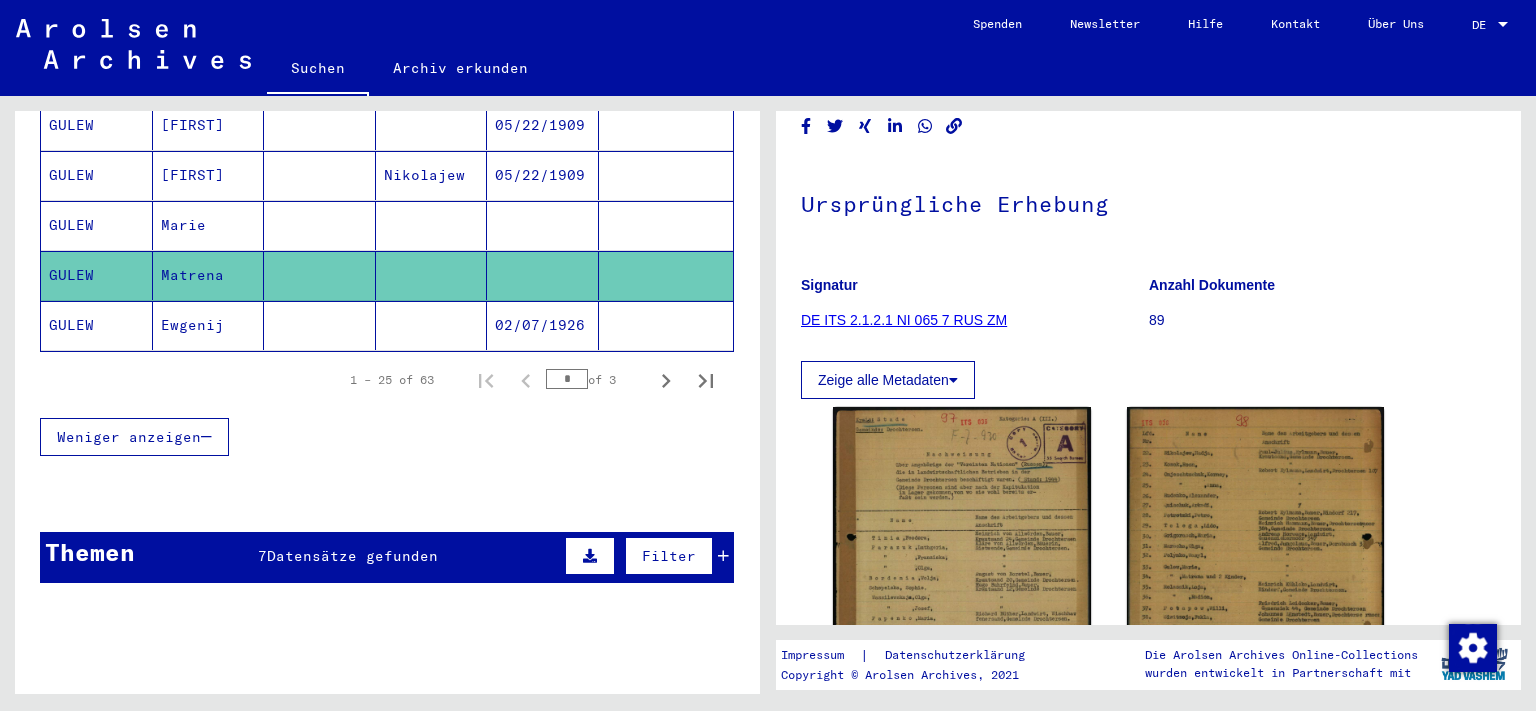 click on "Ewgenij" 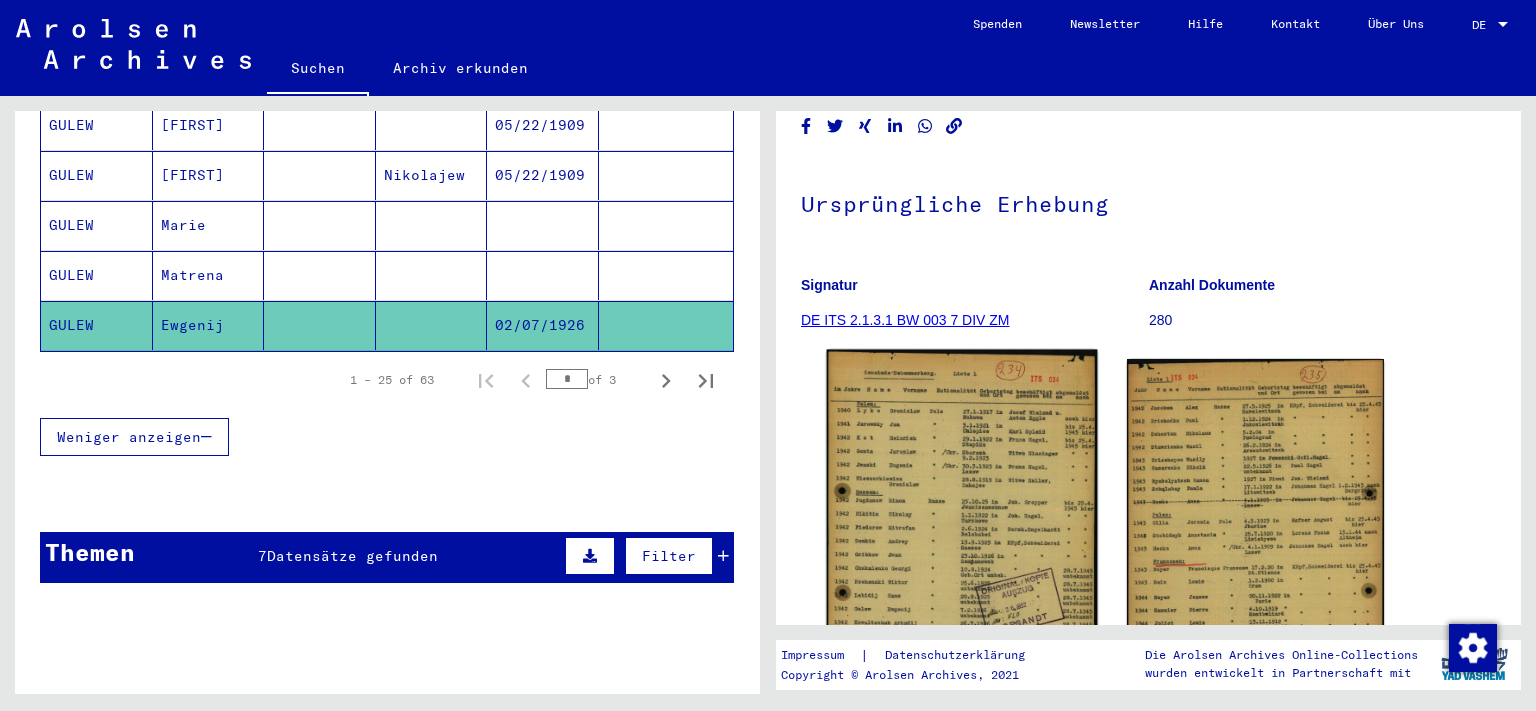 scroll, scrollTop: 0, scrollLeft: 0, axis: both 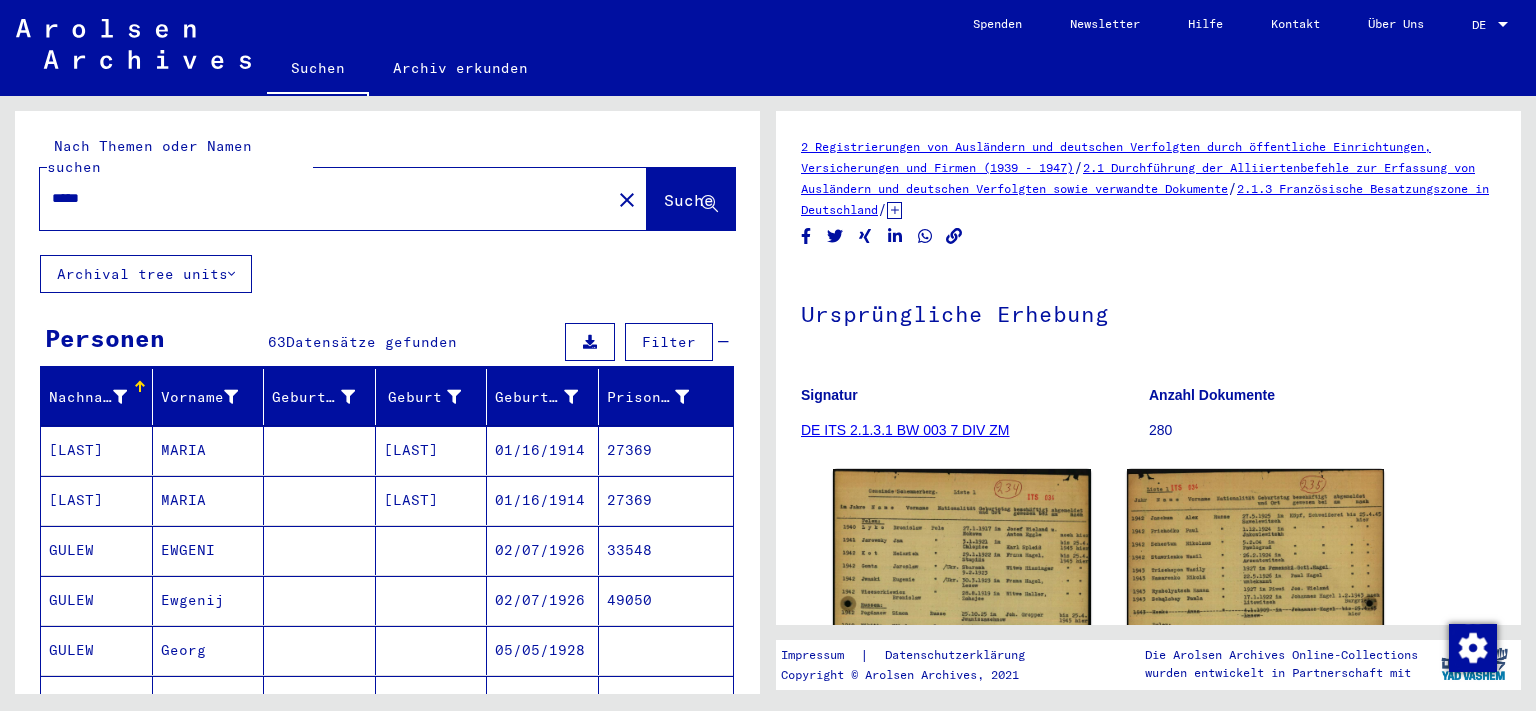 click on "*****" at bounding box center [325, 198] 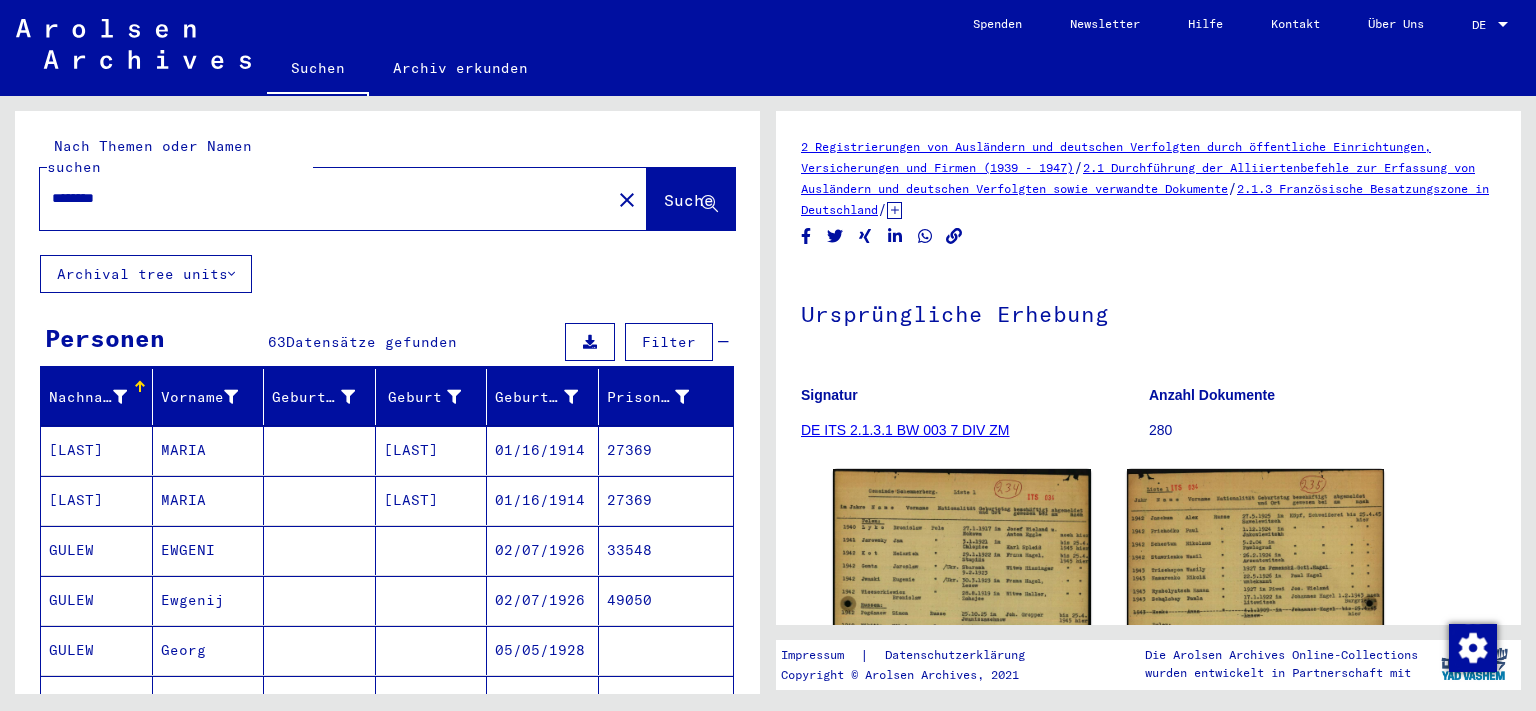 type on "********" 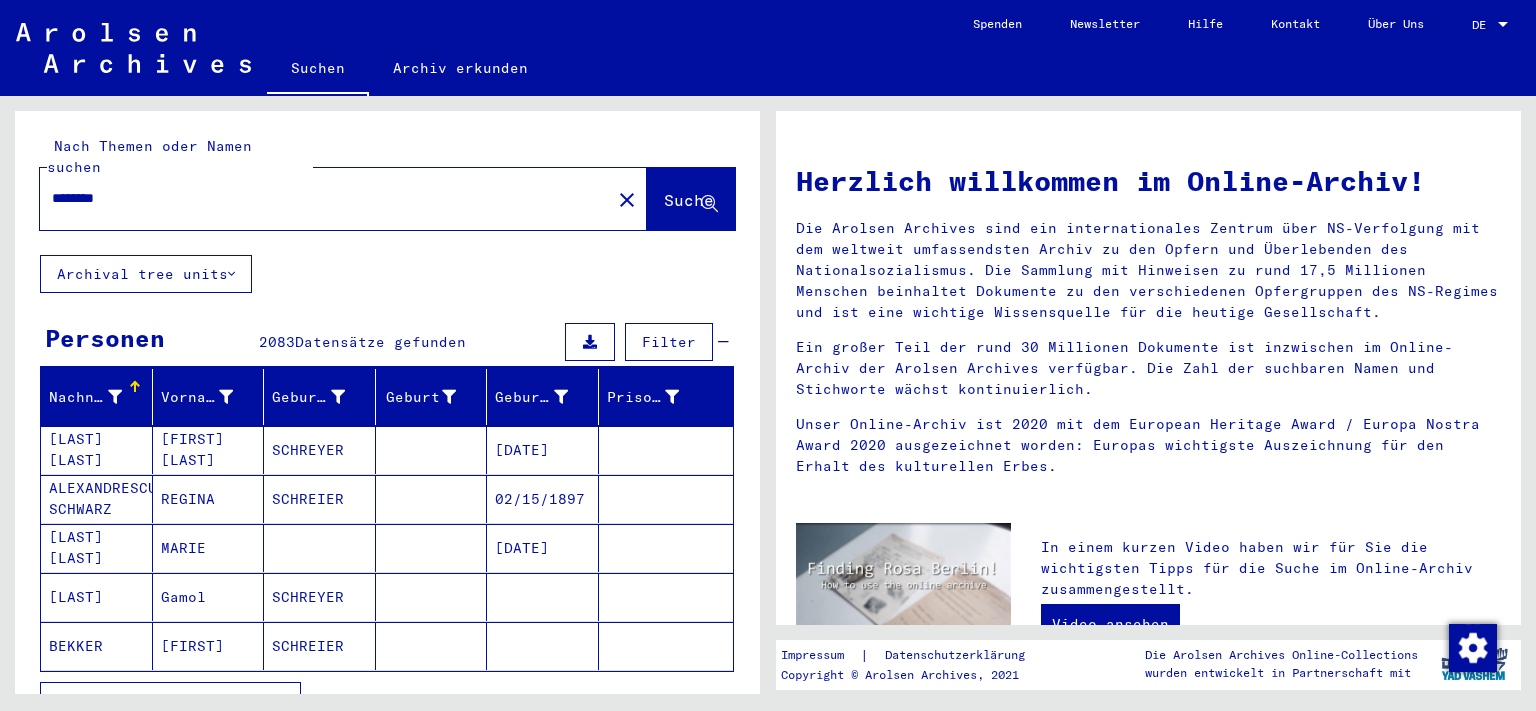 click on "[FIRST] [LAST]" at bounding box center (209, 499) 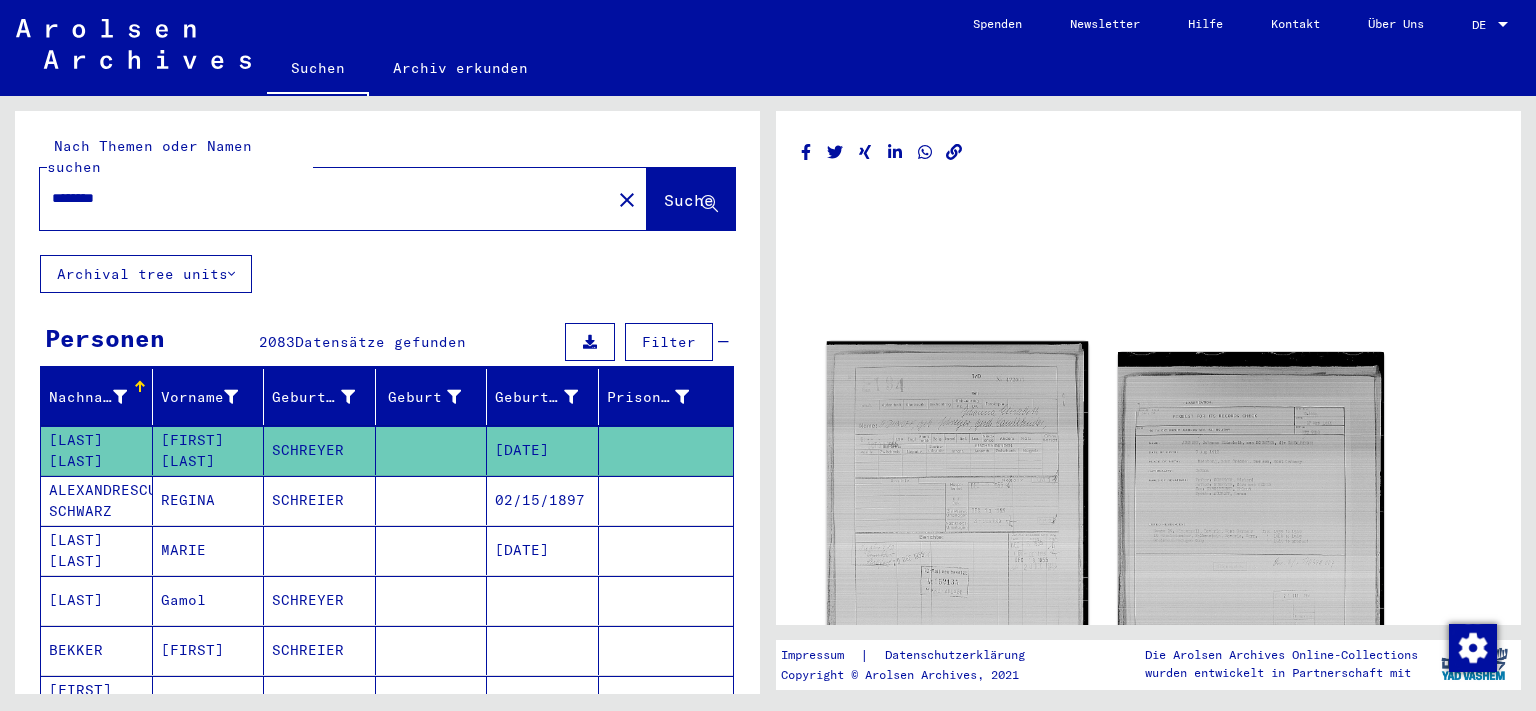 click 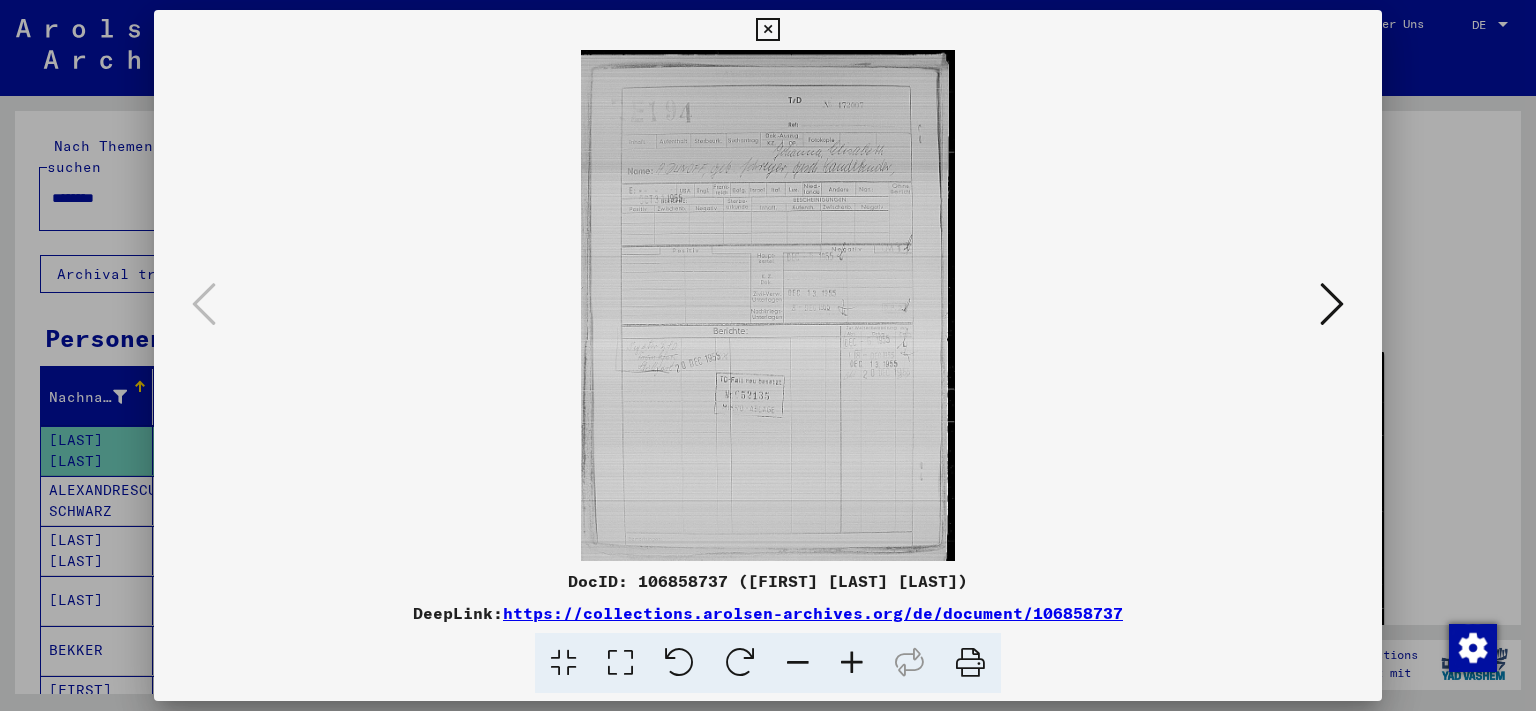 click at bounding box center (1332, 304) 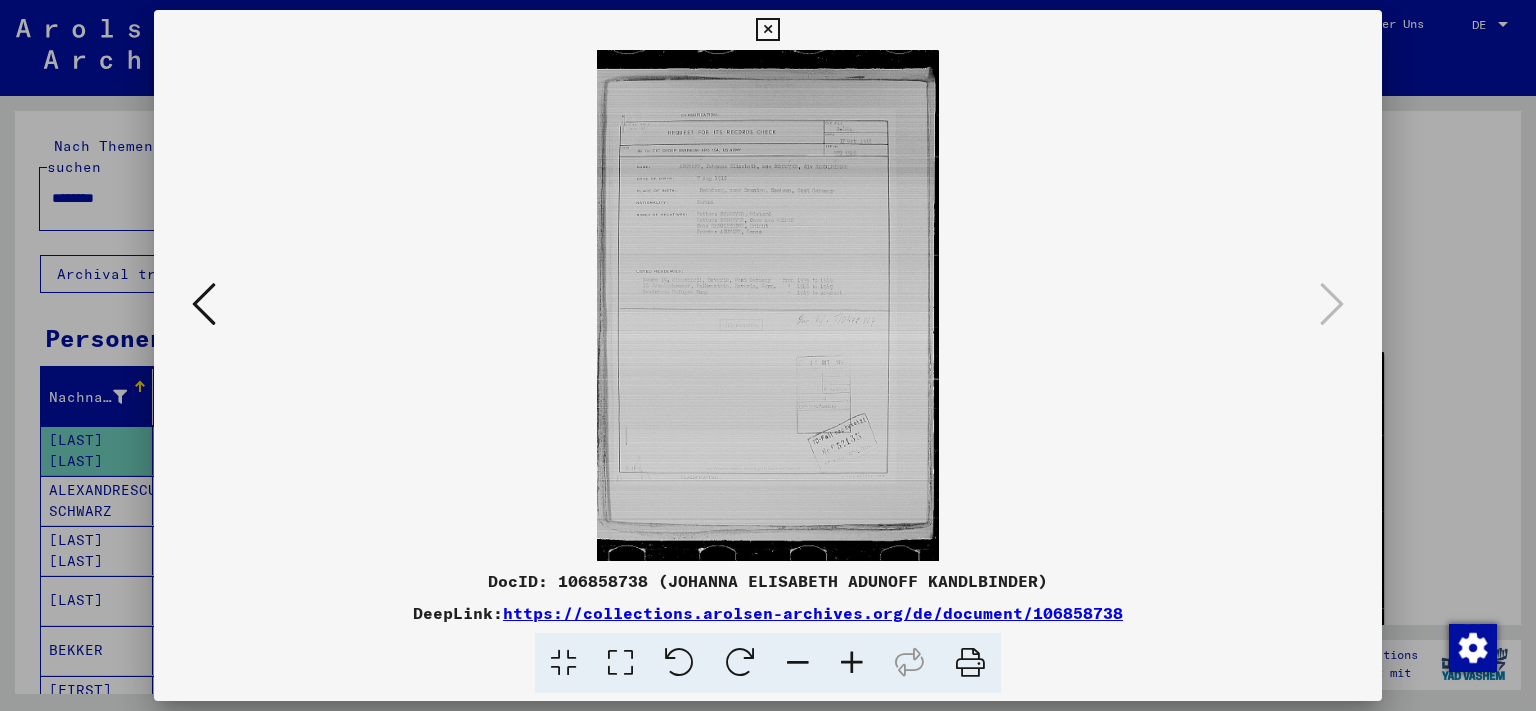 click at bounding box center (767, 30) 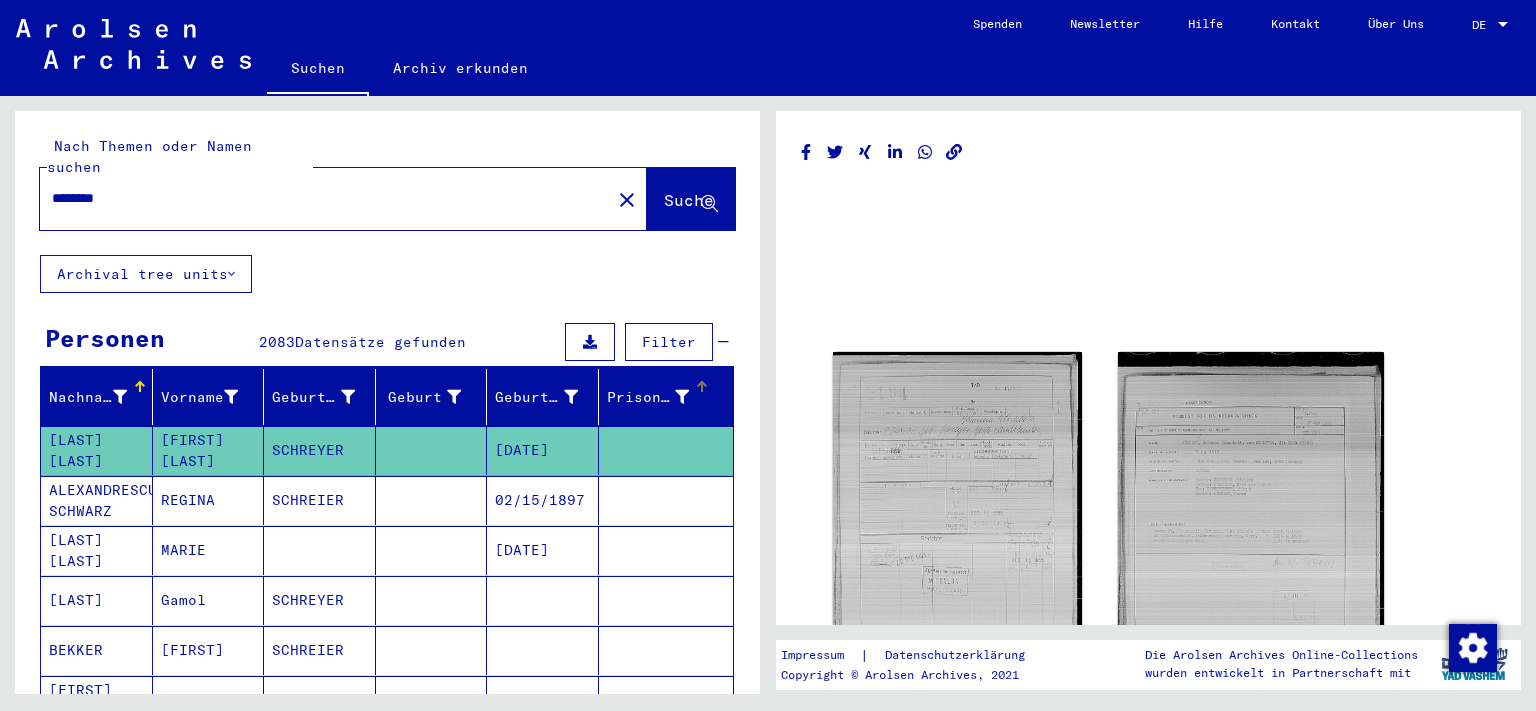 click on "Prisoner #" at bounding box center (648, 397) 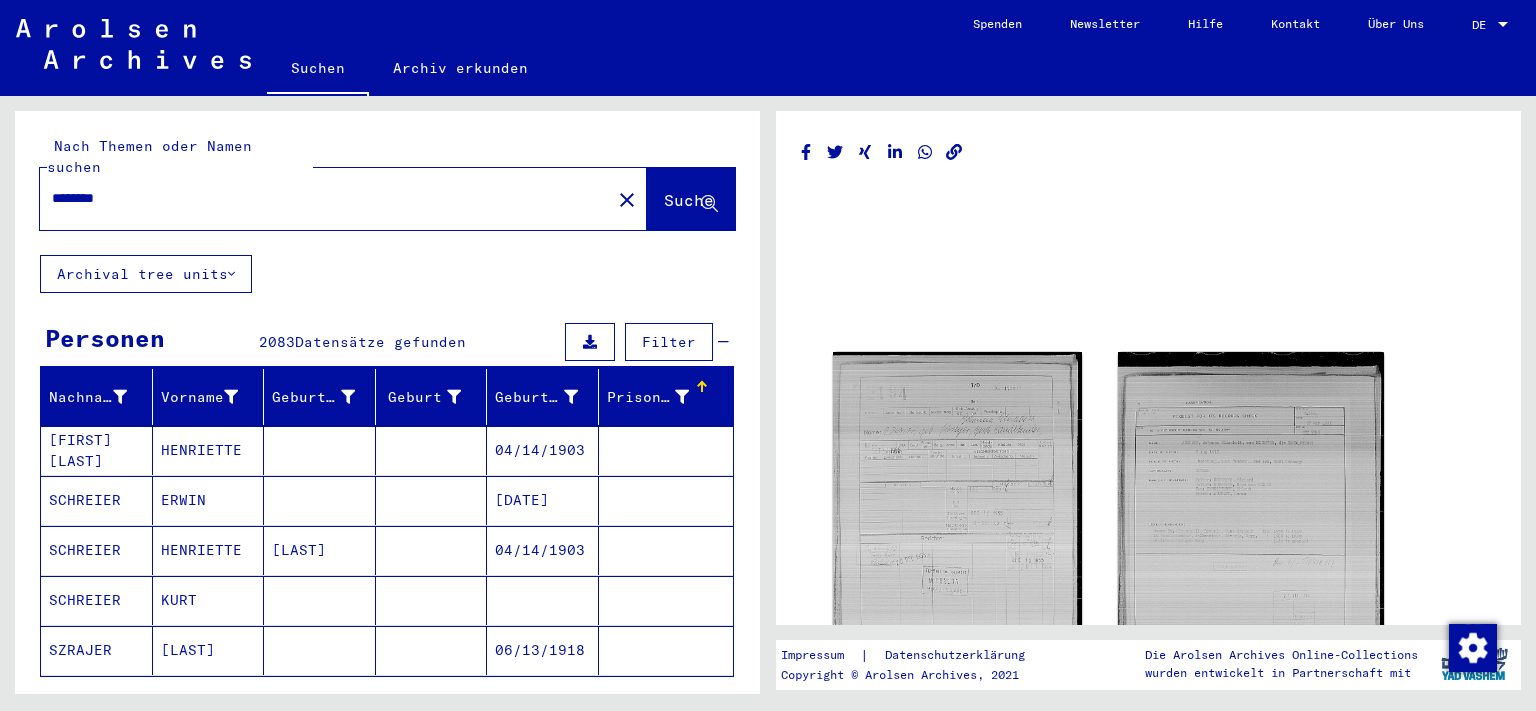 click on "Prisoner #" at bounding box center (648, 397) 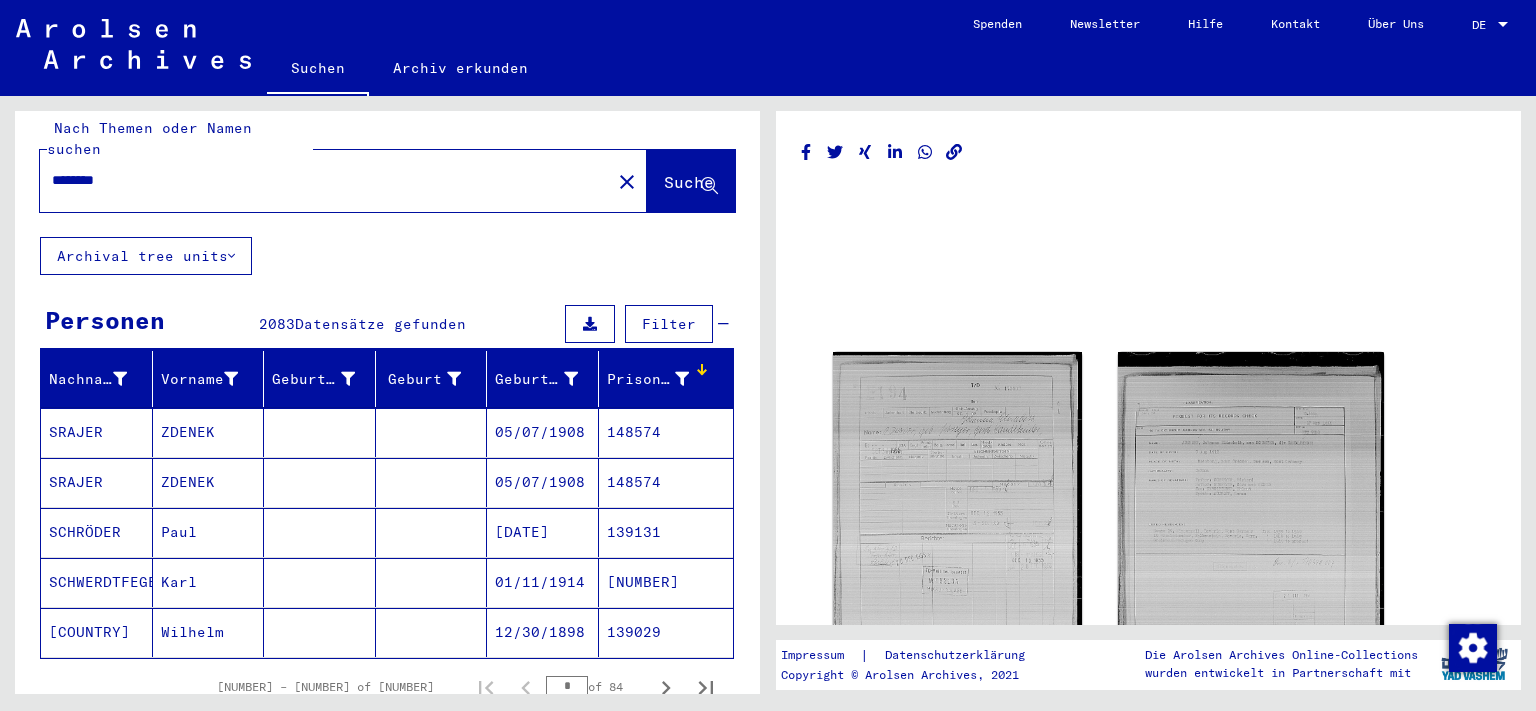 scroll, scrollTop: 0, scrollLeft: 0, axis: both 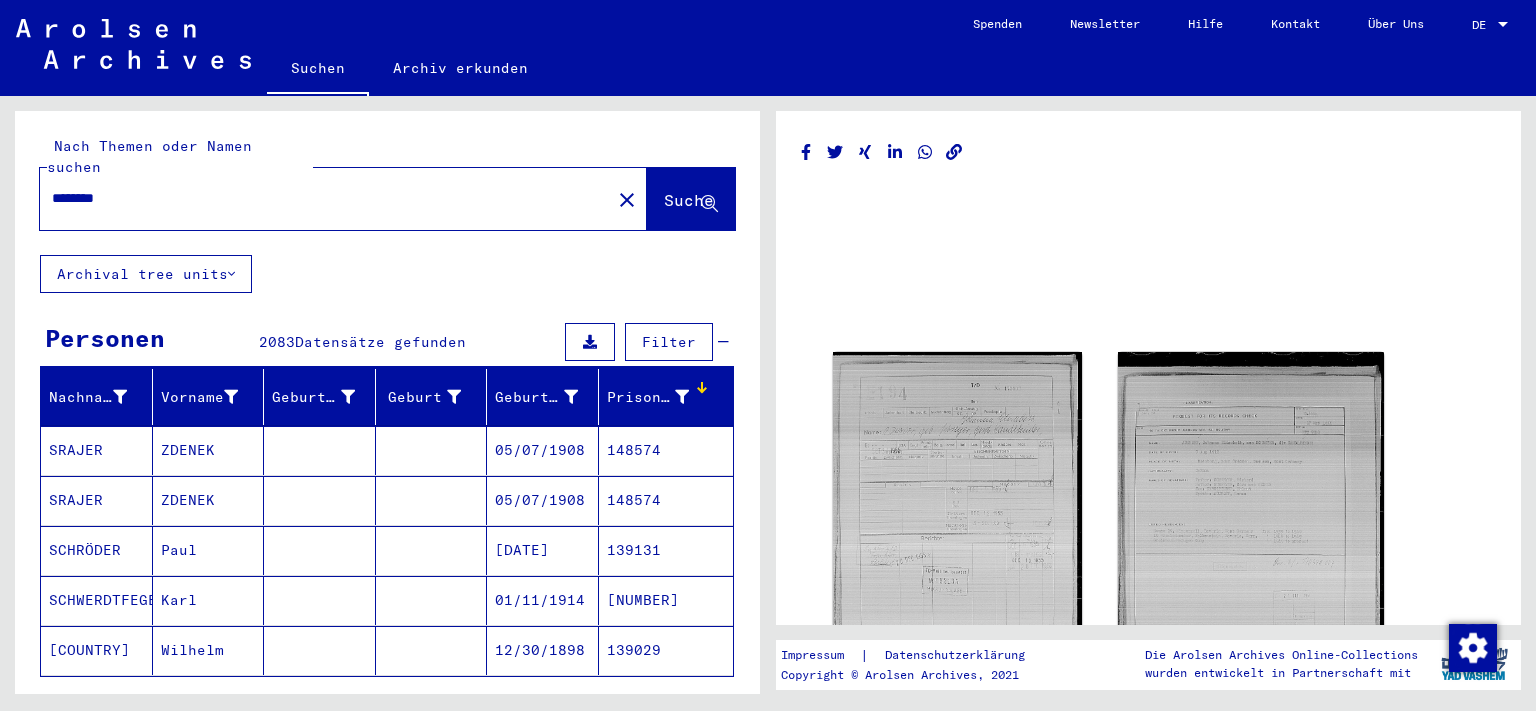 click on "ZDENEK" at bounding box center [209, 550] 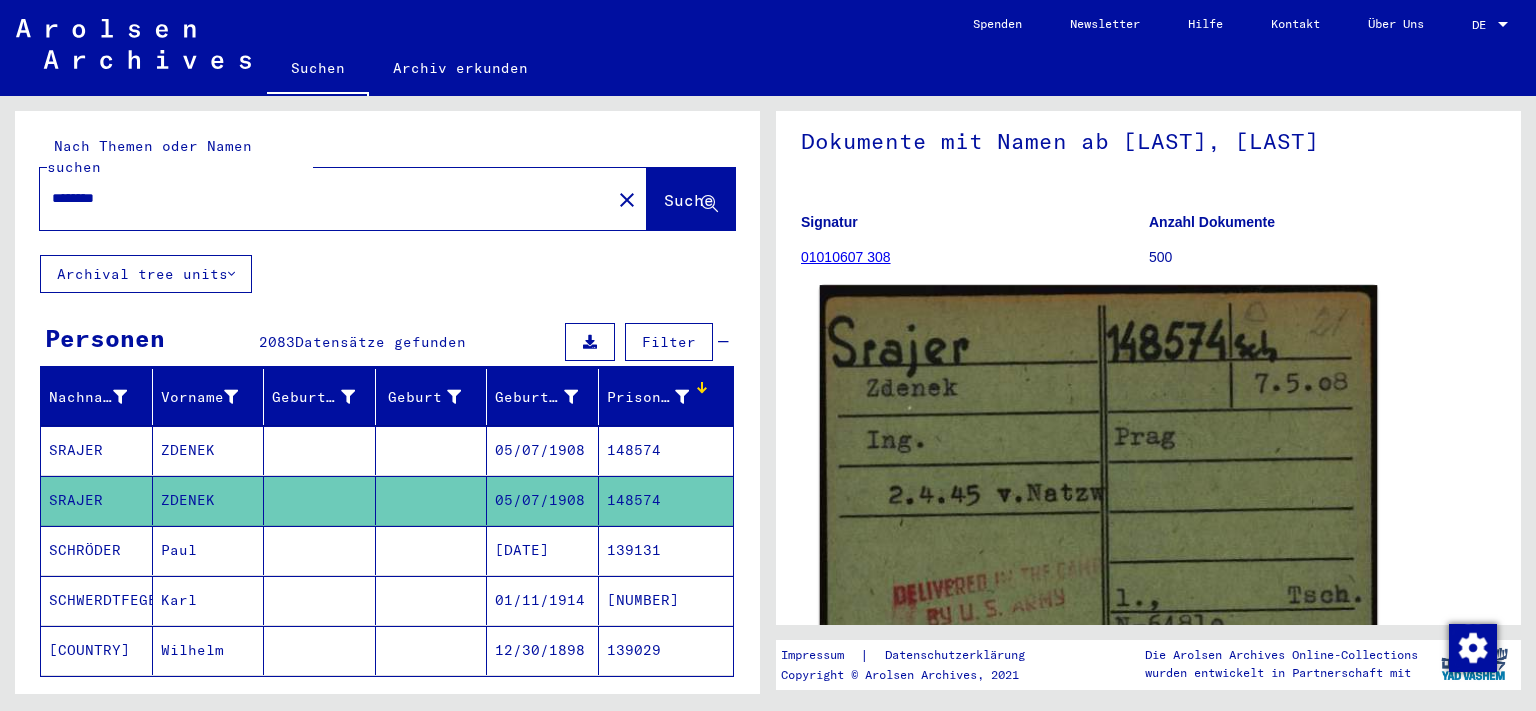 scroll, scrollTop: 221, scrollLeft: 0, axis: vertical 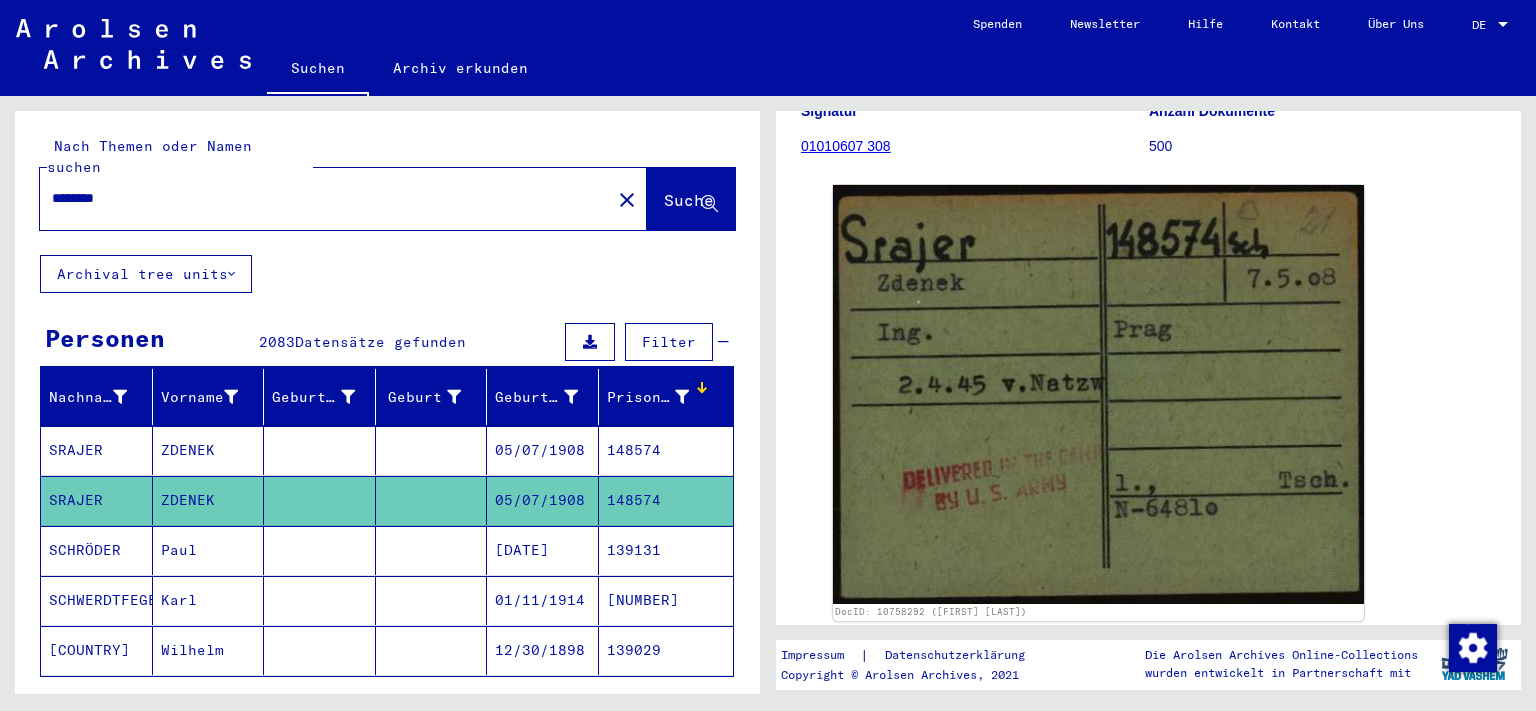 click on "ZDENEK" at bounding box center (209, 500) 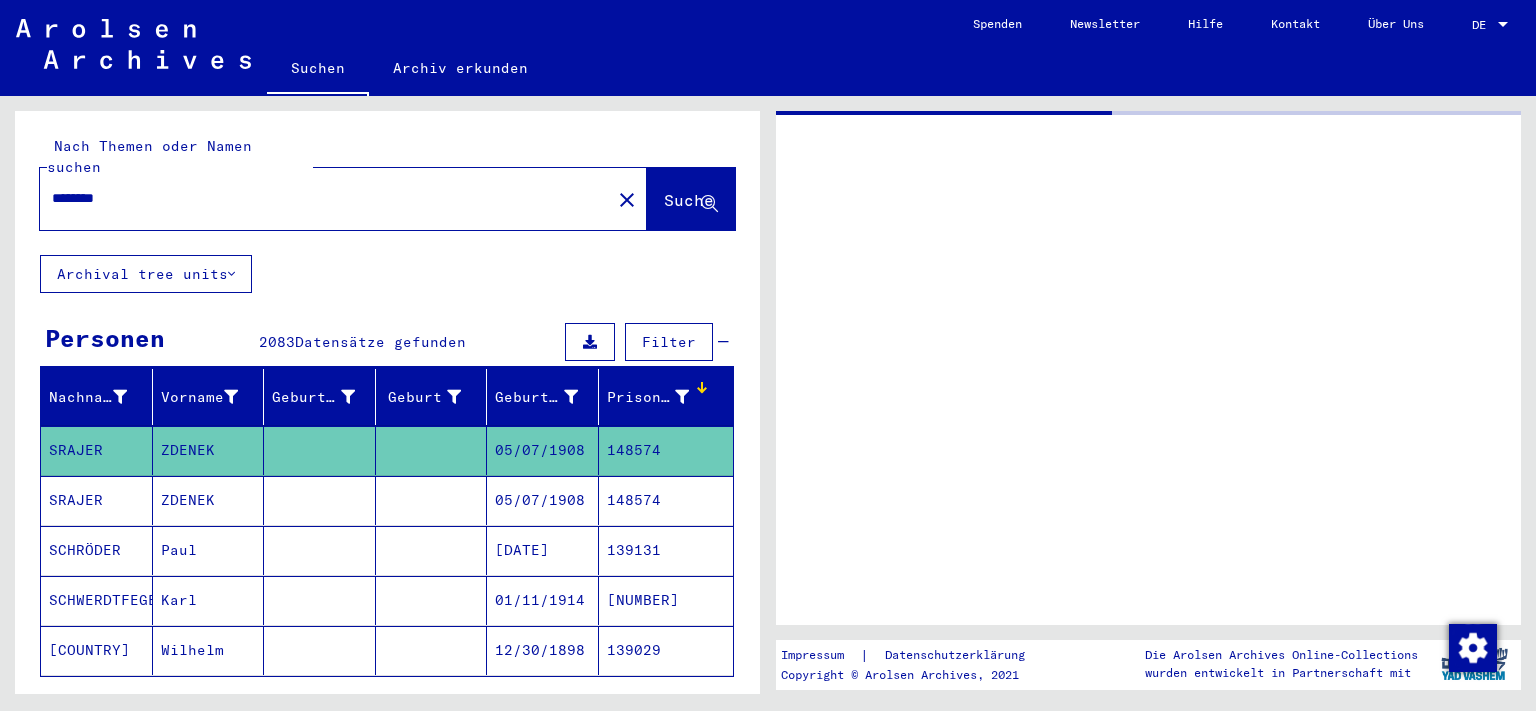 scroll, scrollTop: 0, scrollLeft: 0, axis: both 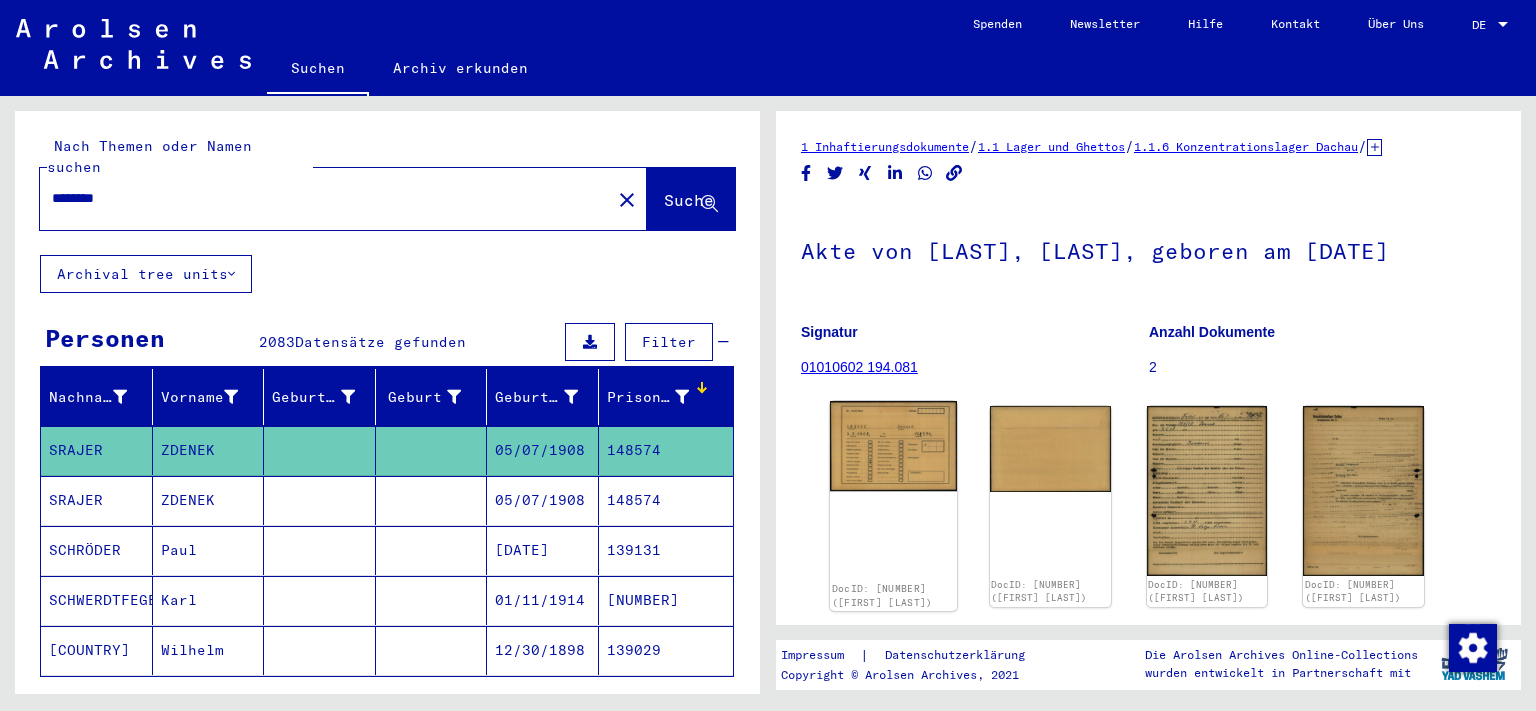 click 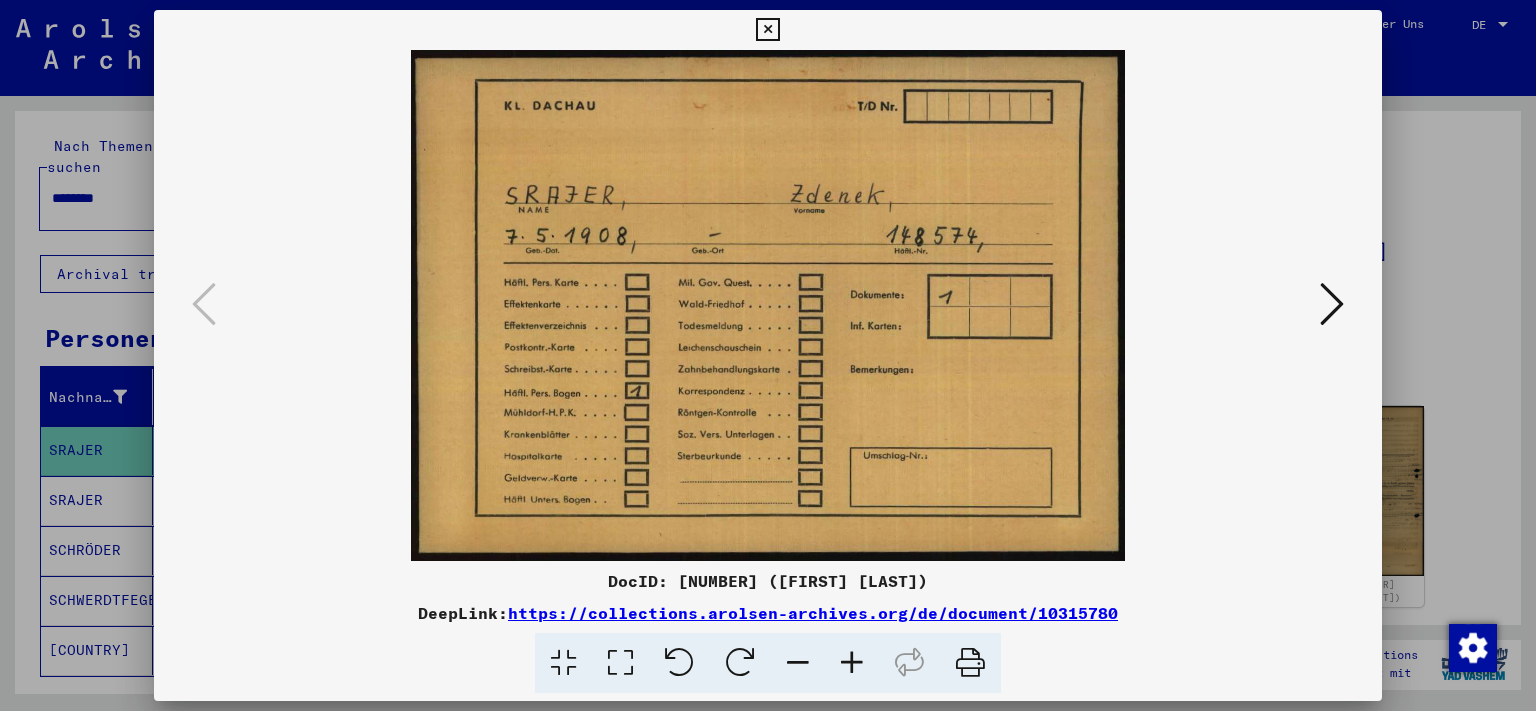 click at bounding box center (1332, 304) 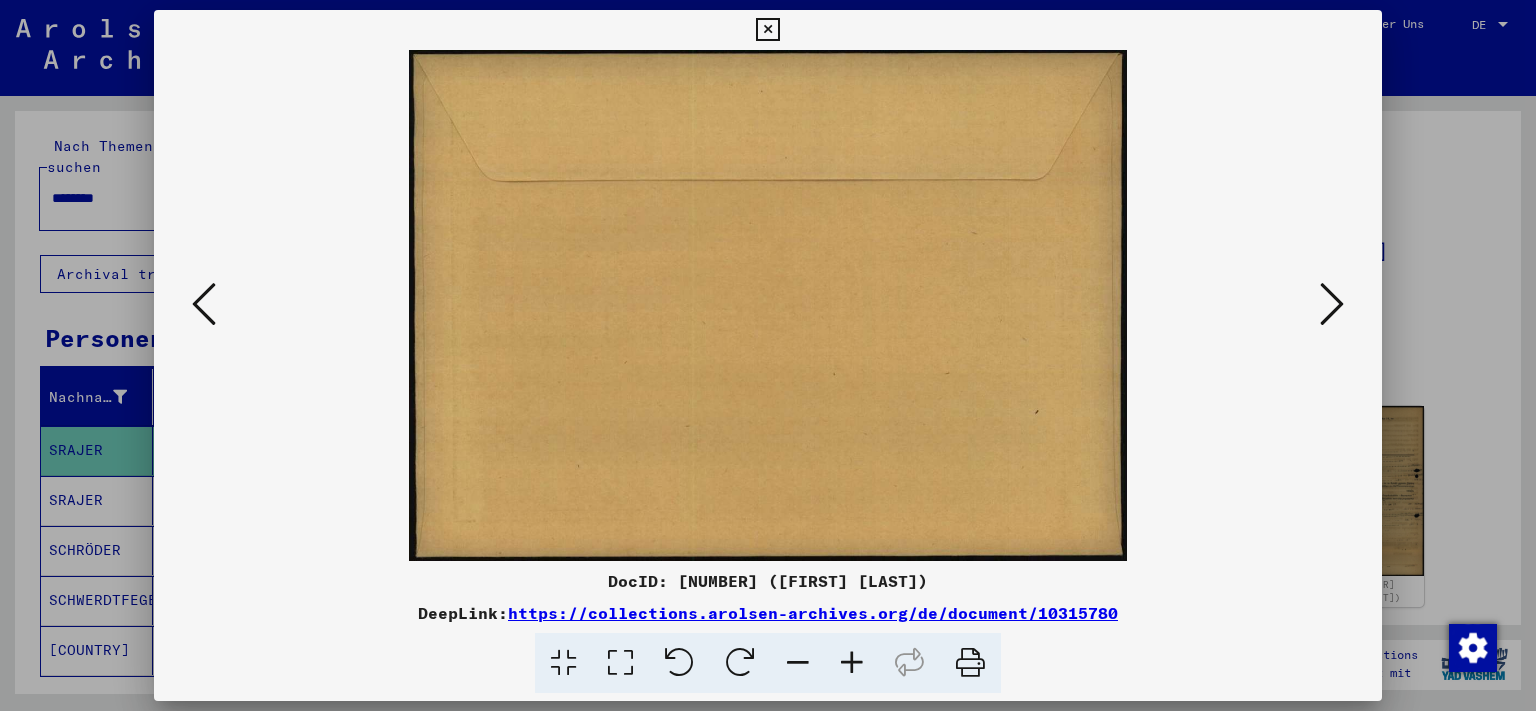 click at bounding box center [1332, 304] 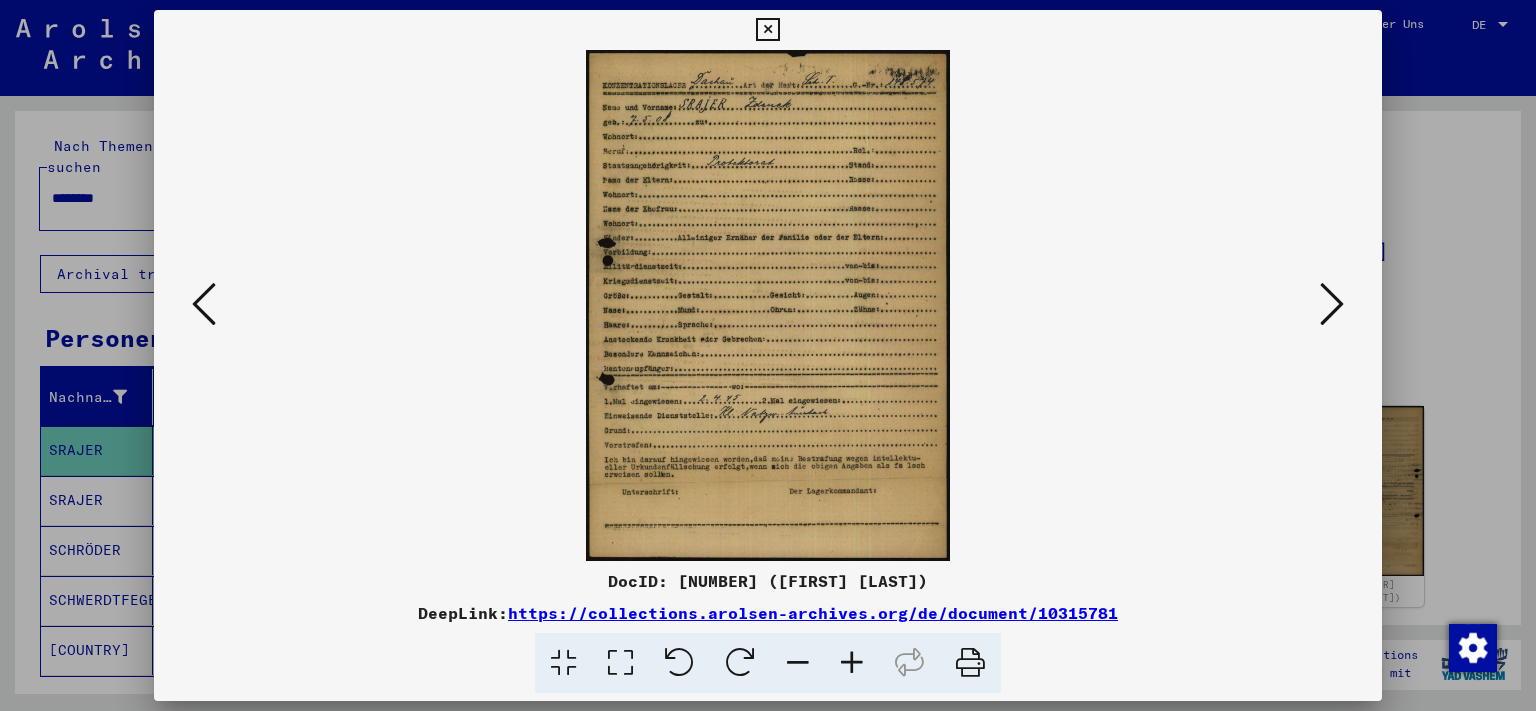 click at bounding box center (1332, 304) 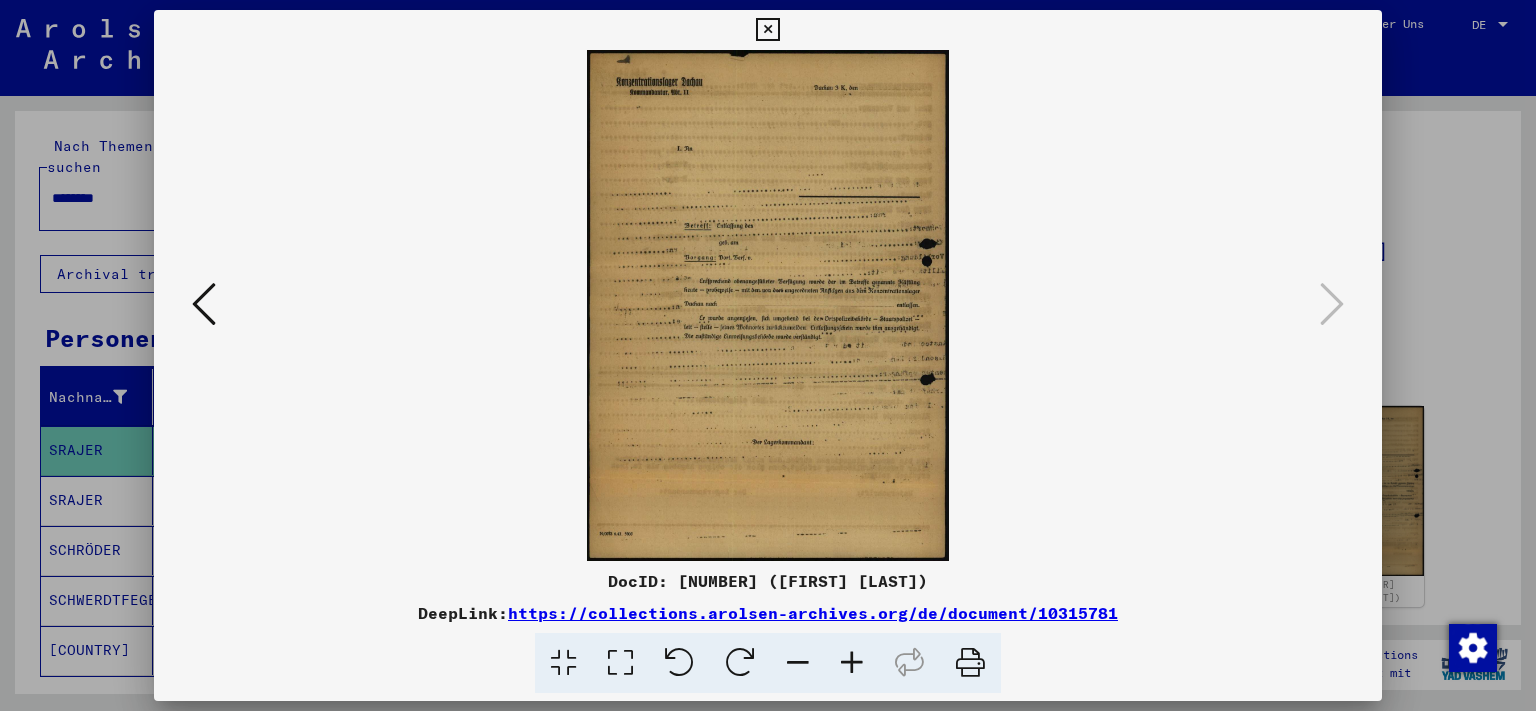 click at bounding box center [204, 304] 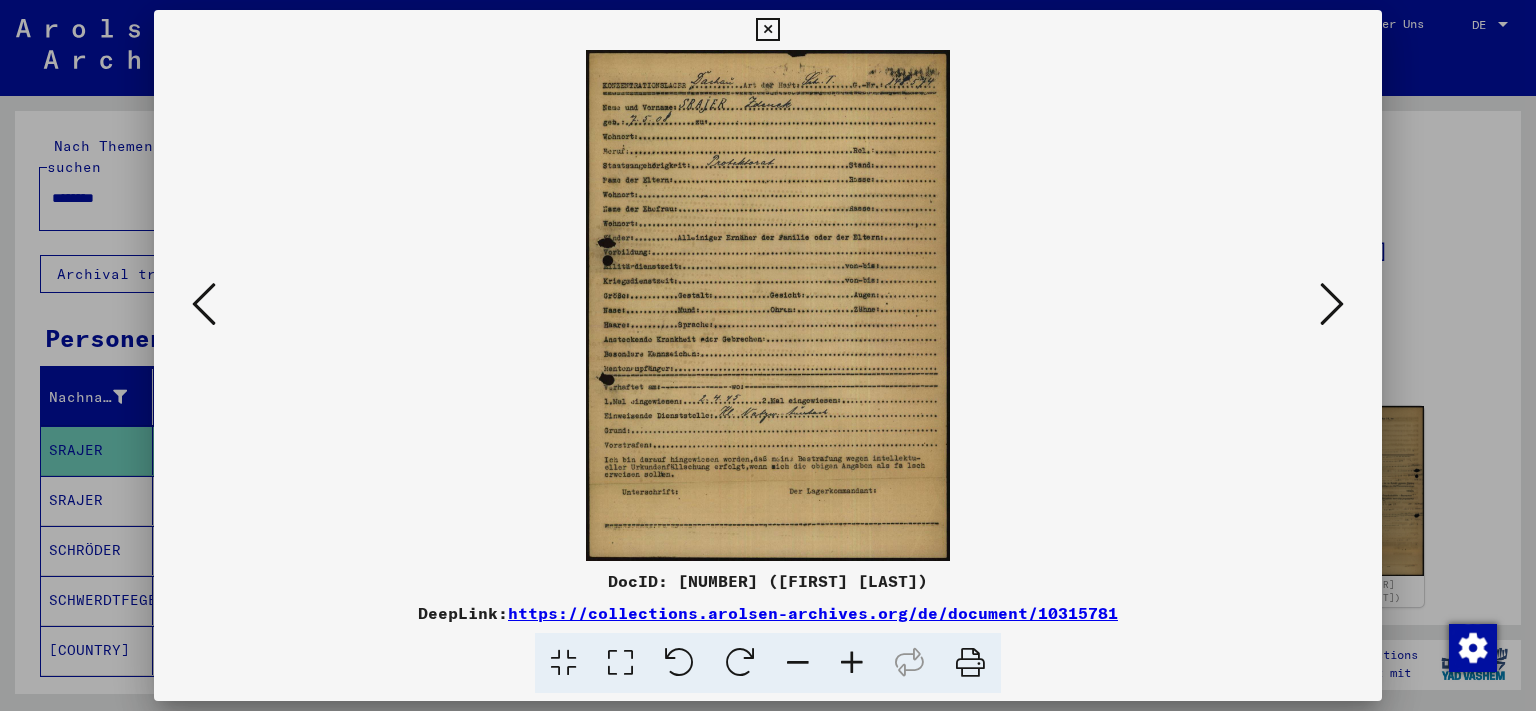 click at bounding box center (1332, 304) 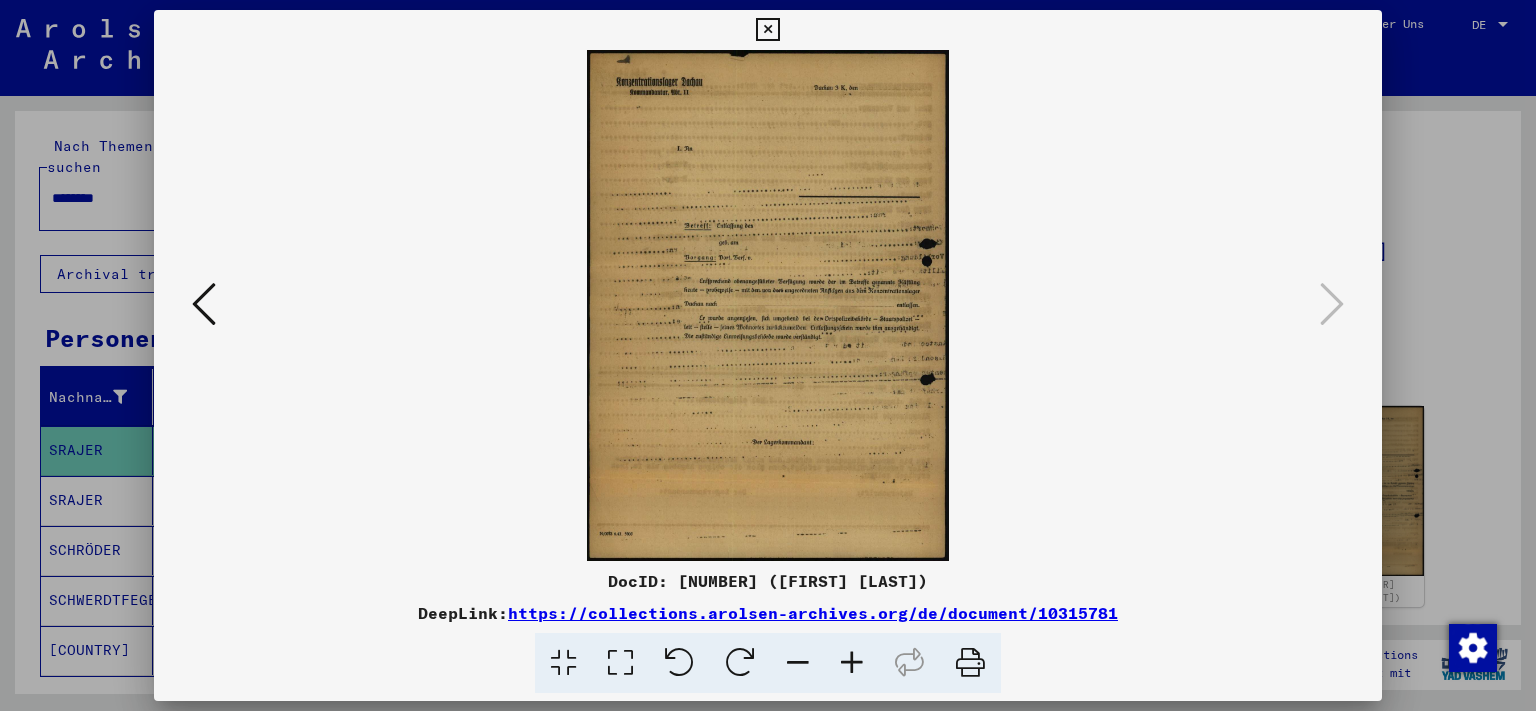 click at bounding box center [768, 305] 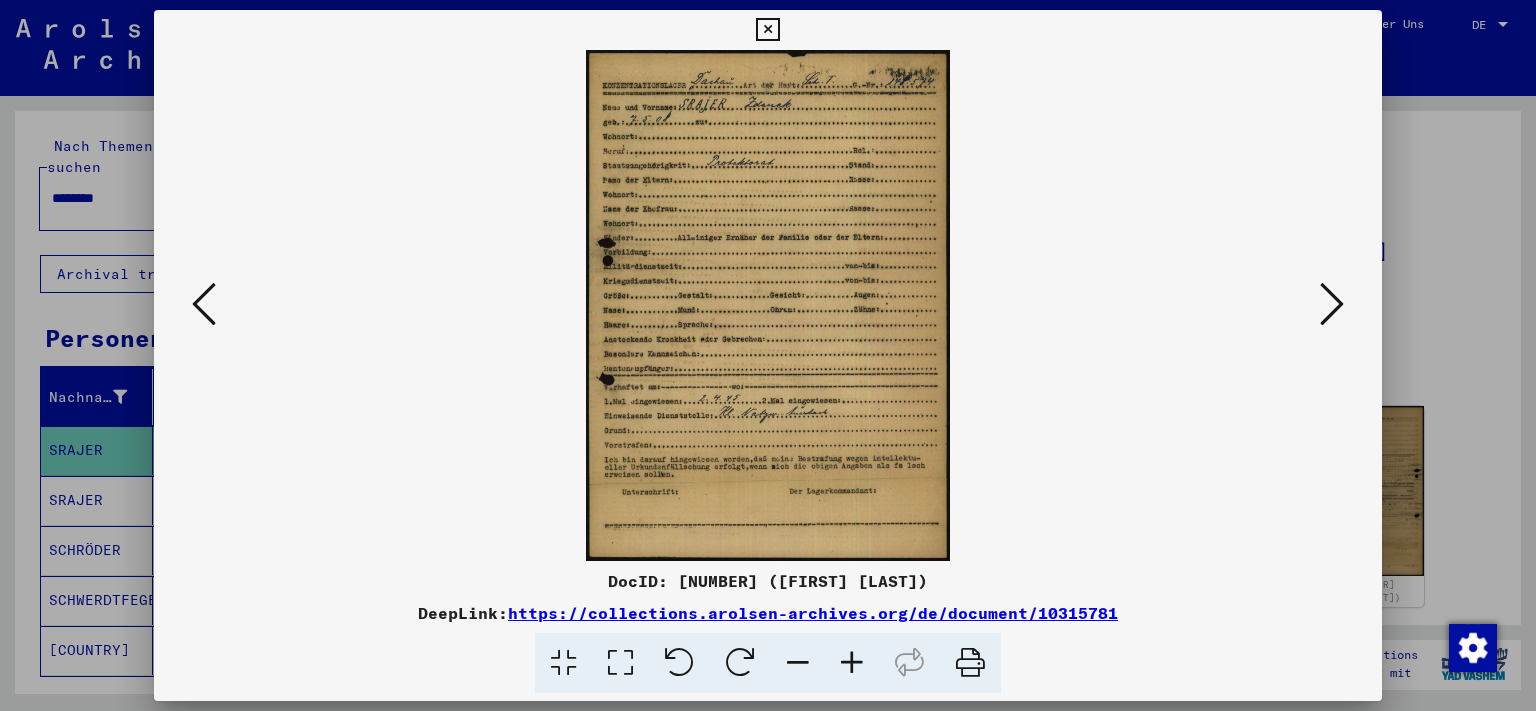 click at bounding box center (767, 30) 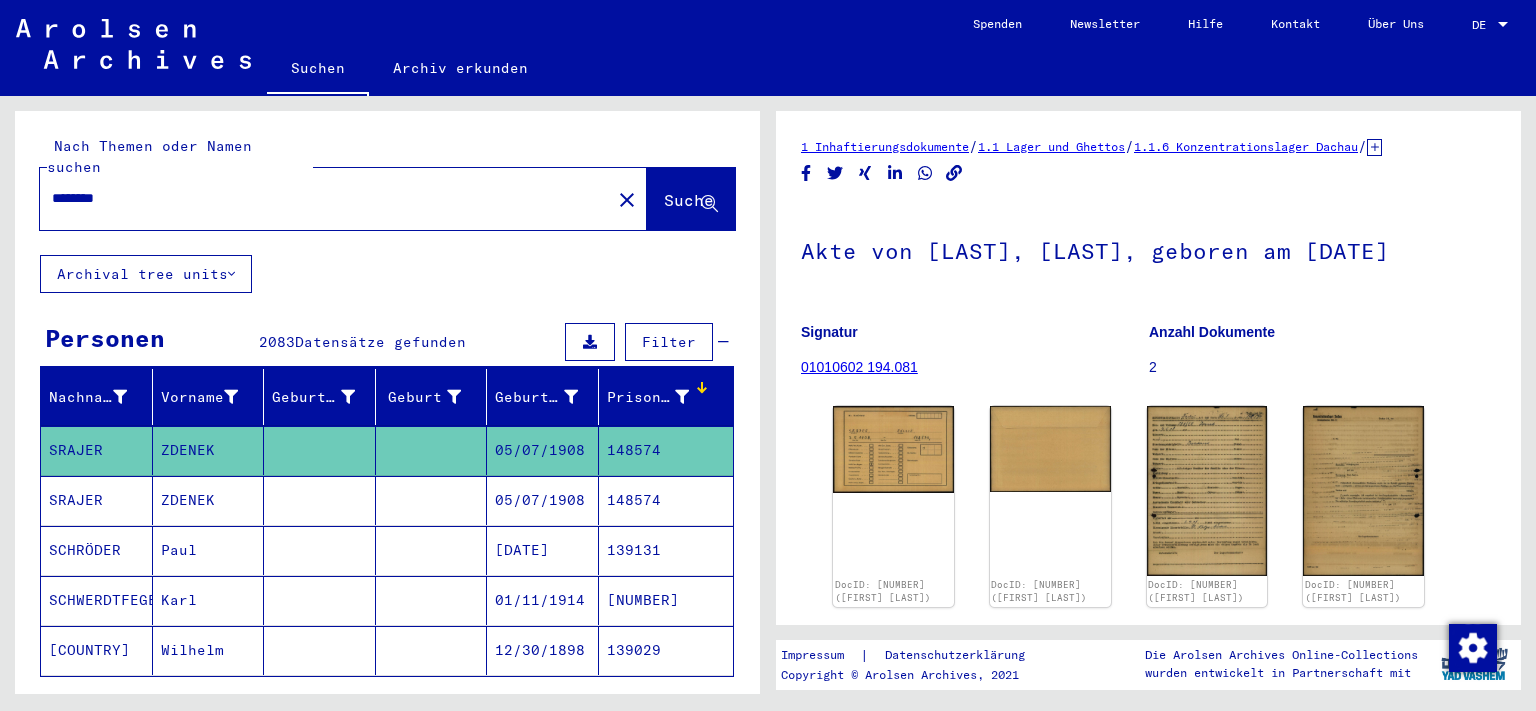 click on "Akte von [LAST], [LAST], geboren am [DATE]" 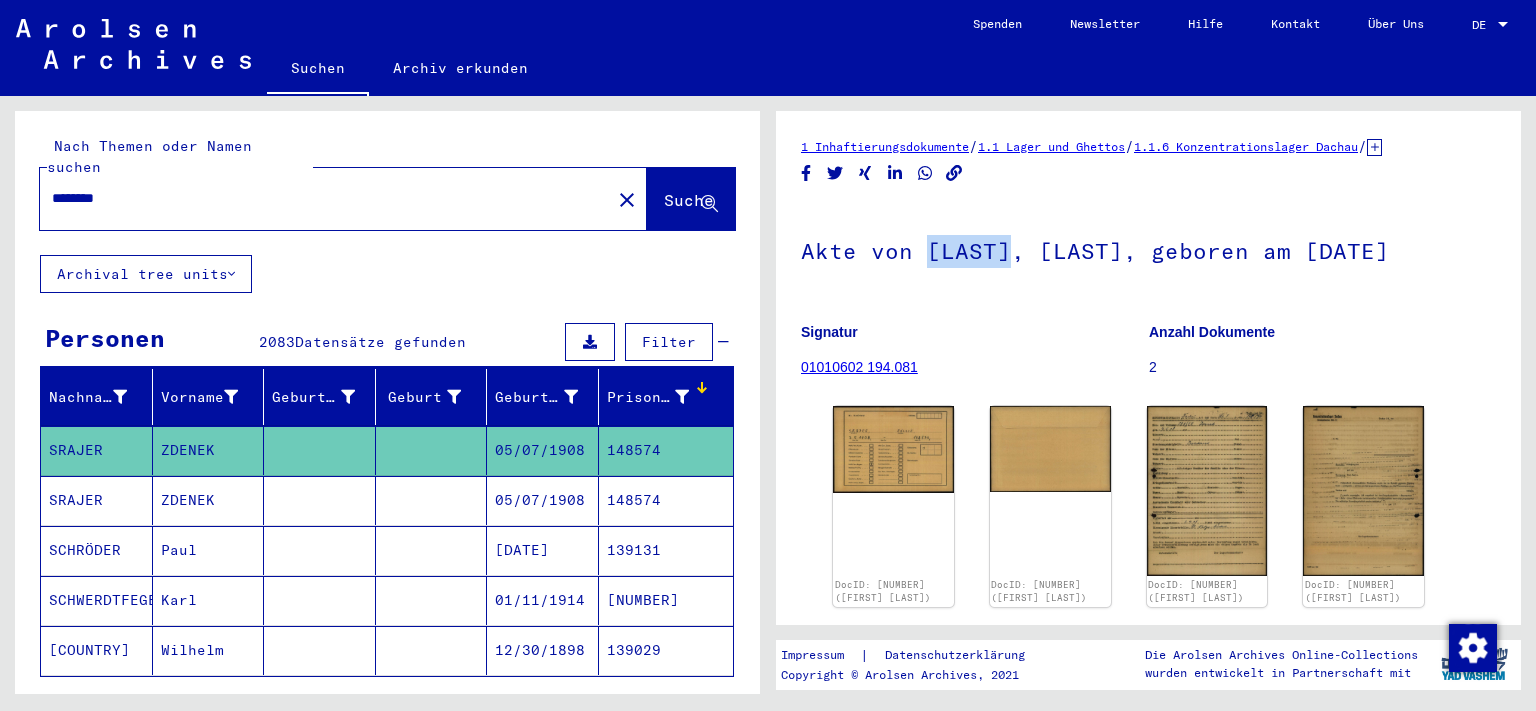 click on "Akte von [LAST], [LAST], geboren am [DATE]" 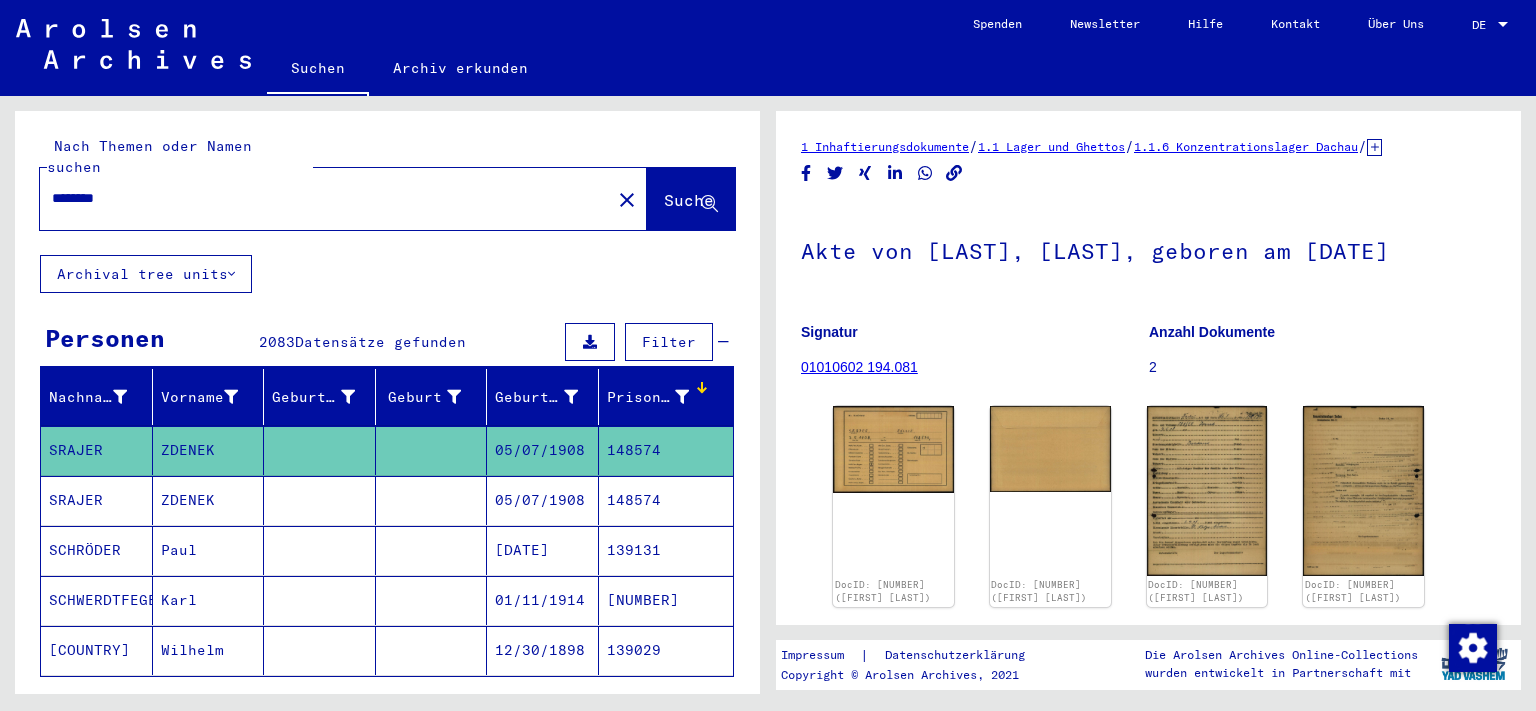click on "Akte von [LAST], [LAST], geboren am [DATE] Signatur [NUMBER] Anzahl Dokumente [NUMBER]" 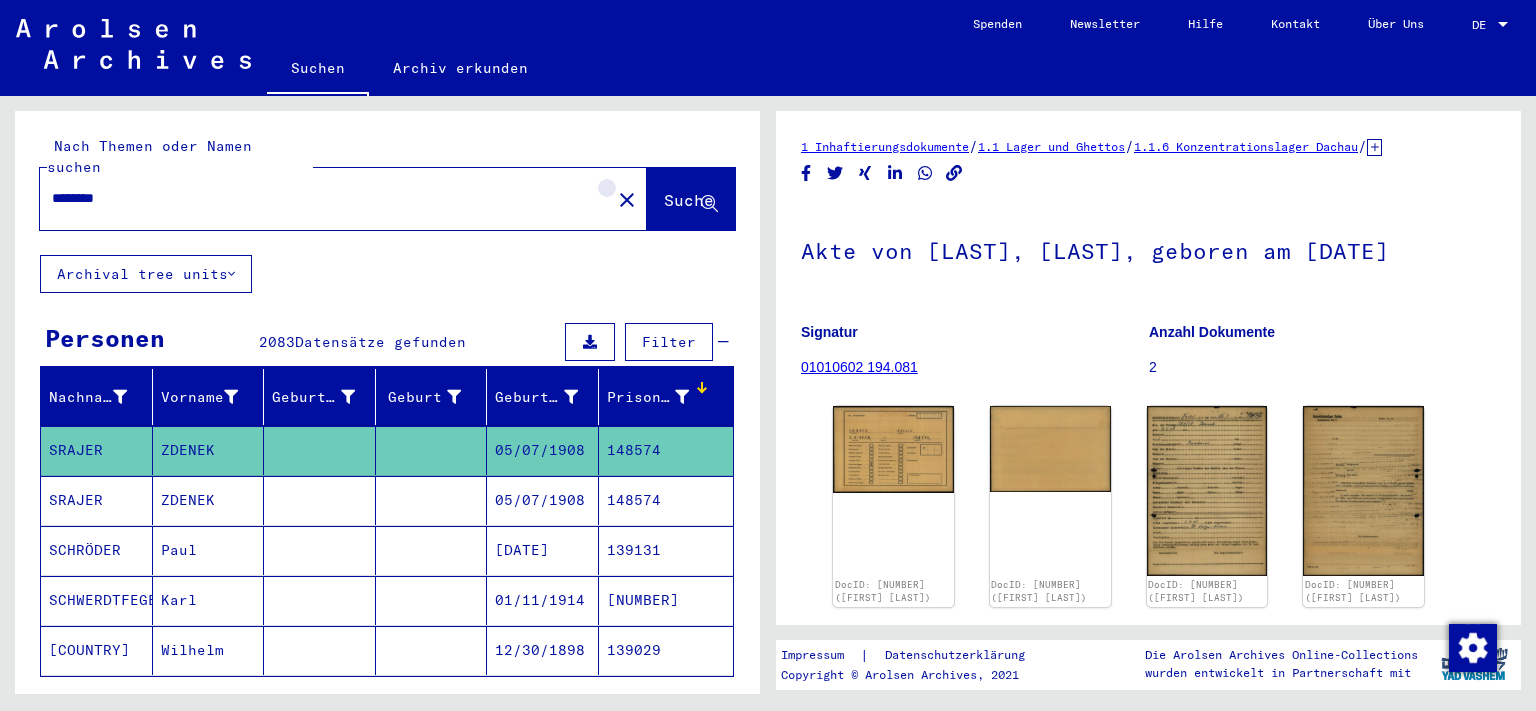click on "close" 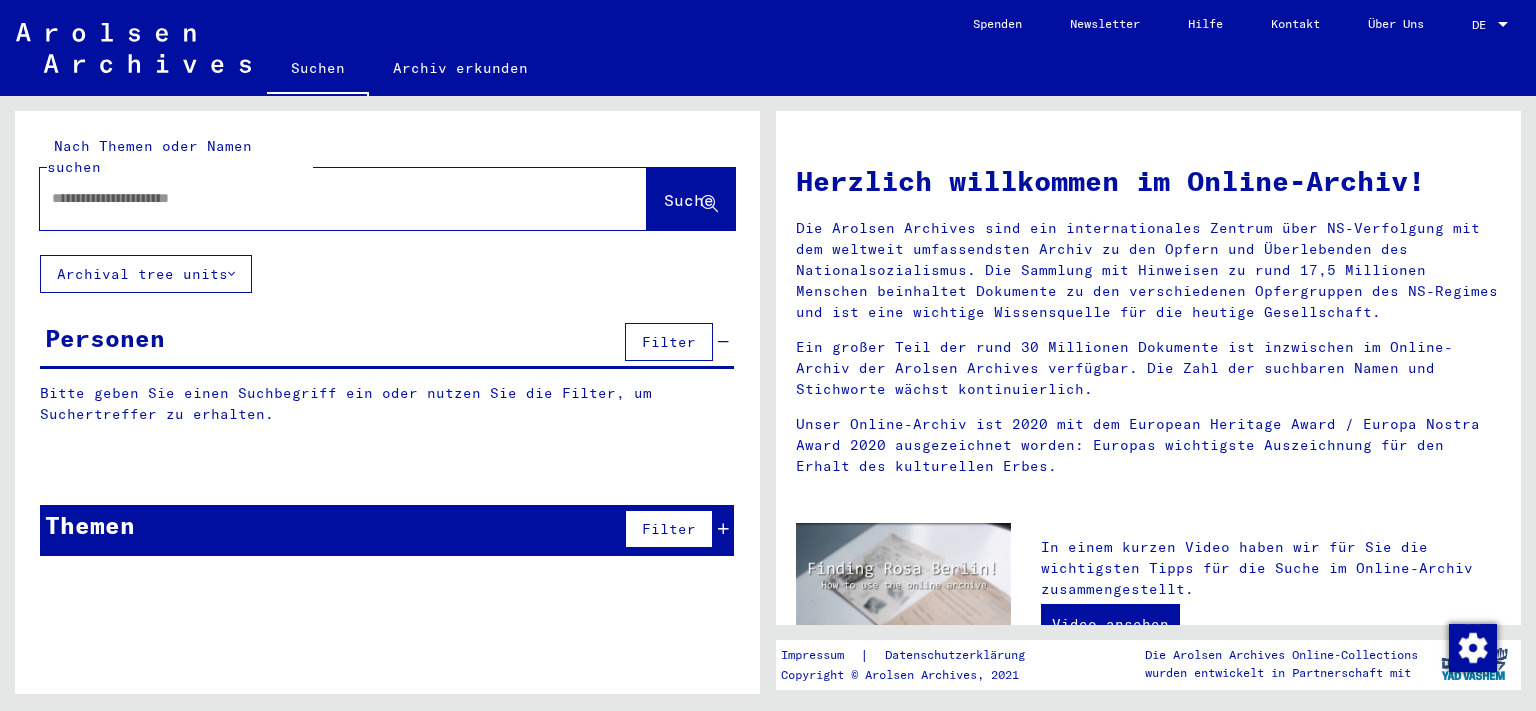 paste on "******" 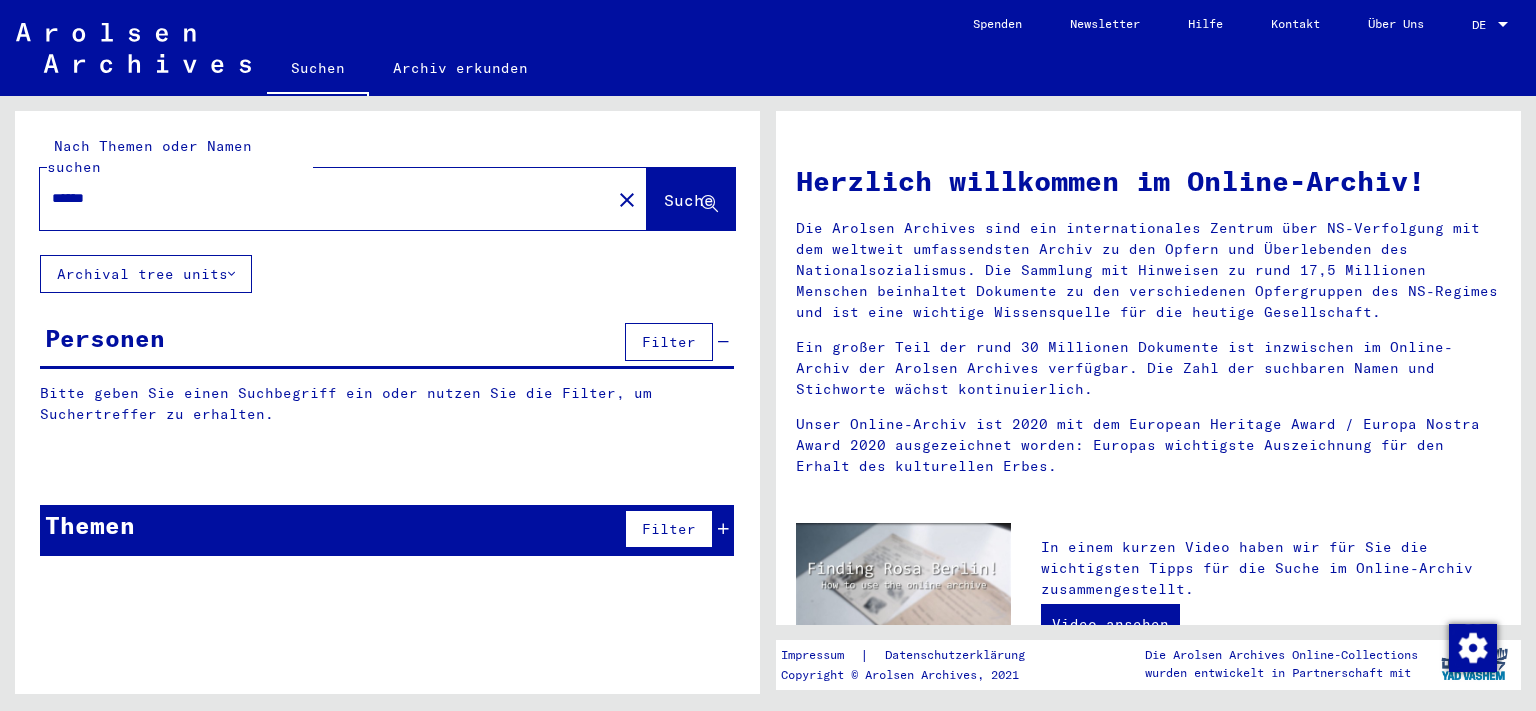 type on "******" 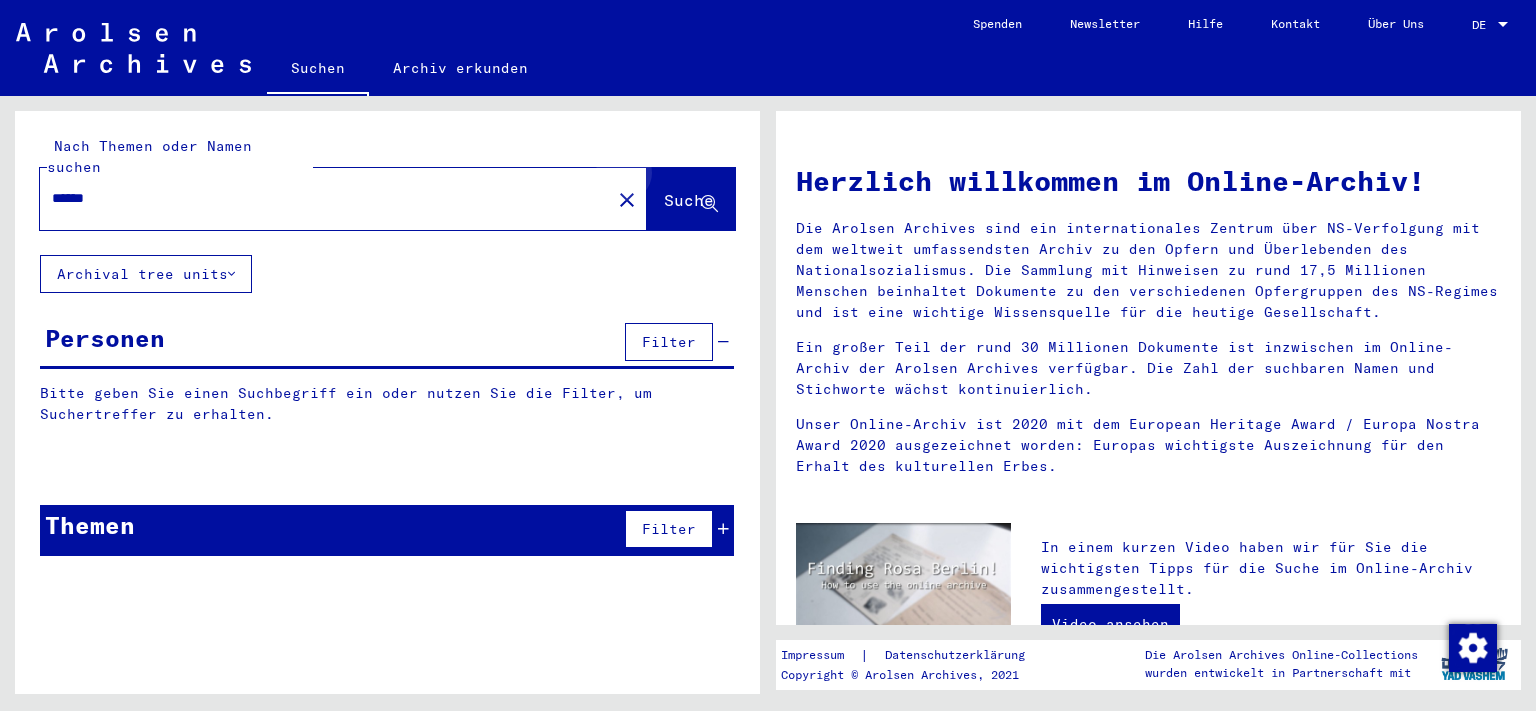click on "Suche" 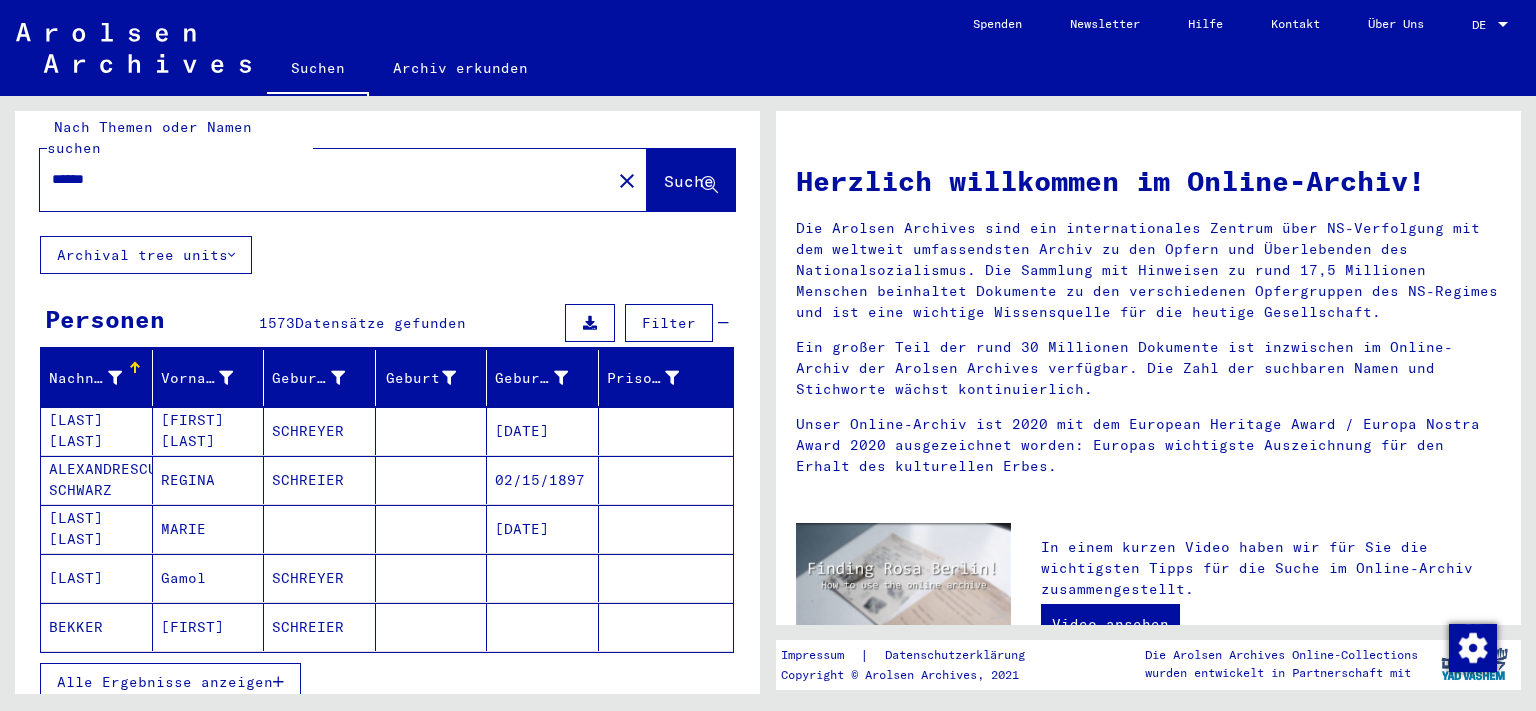 scroll, scrollTop: 0, scrollLeft: 0, axis: both 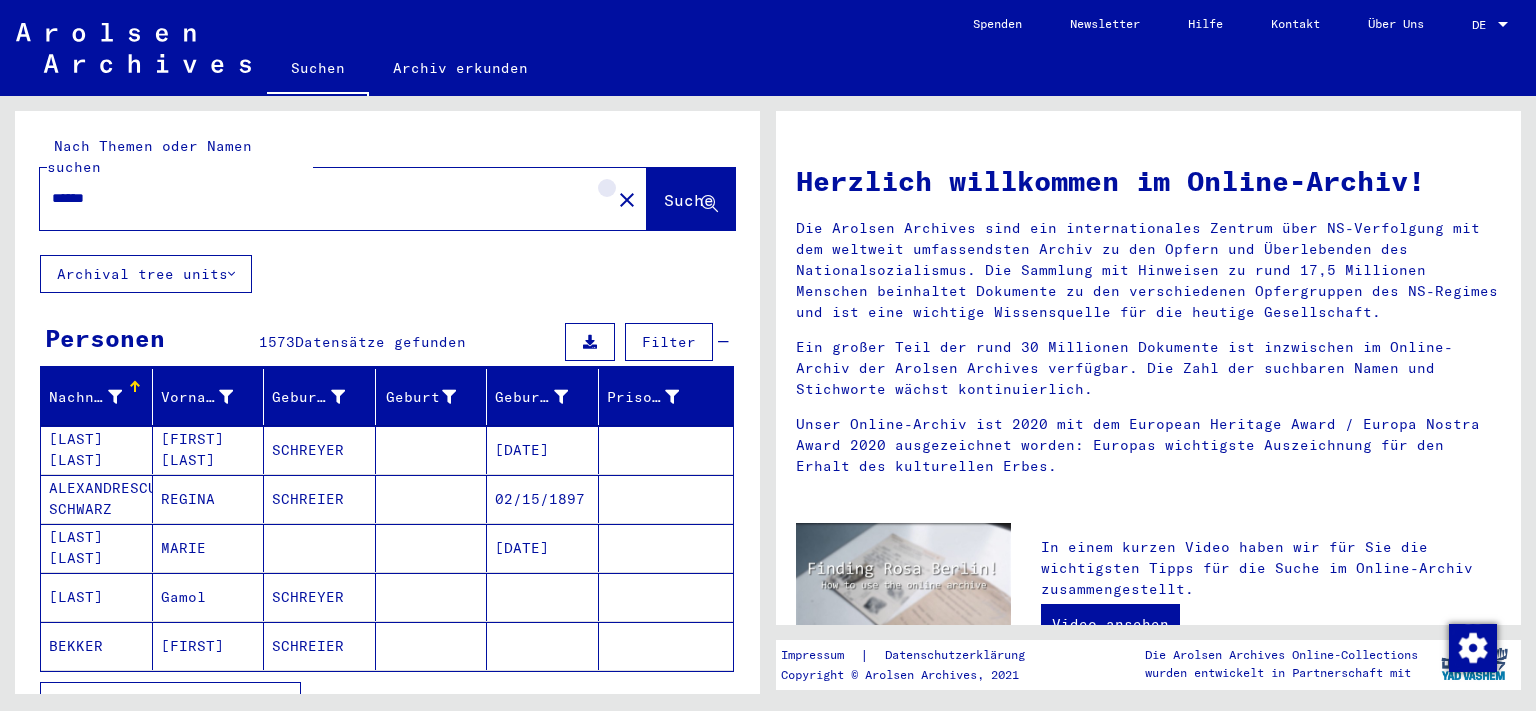 click on "close" 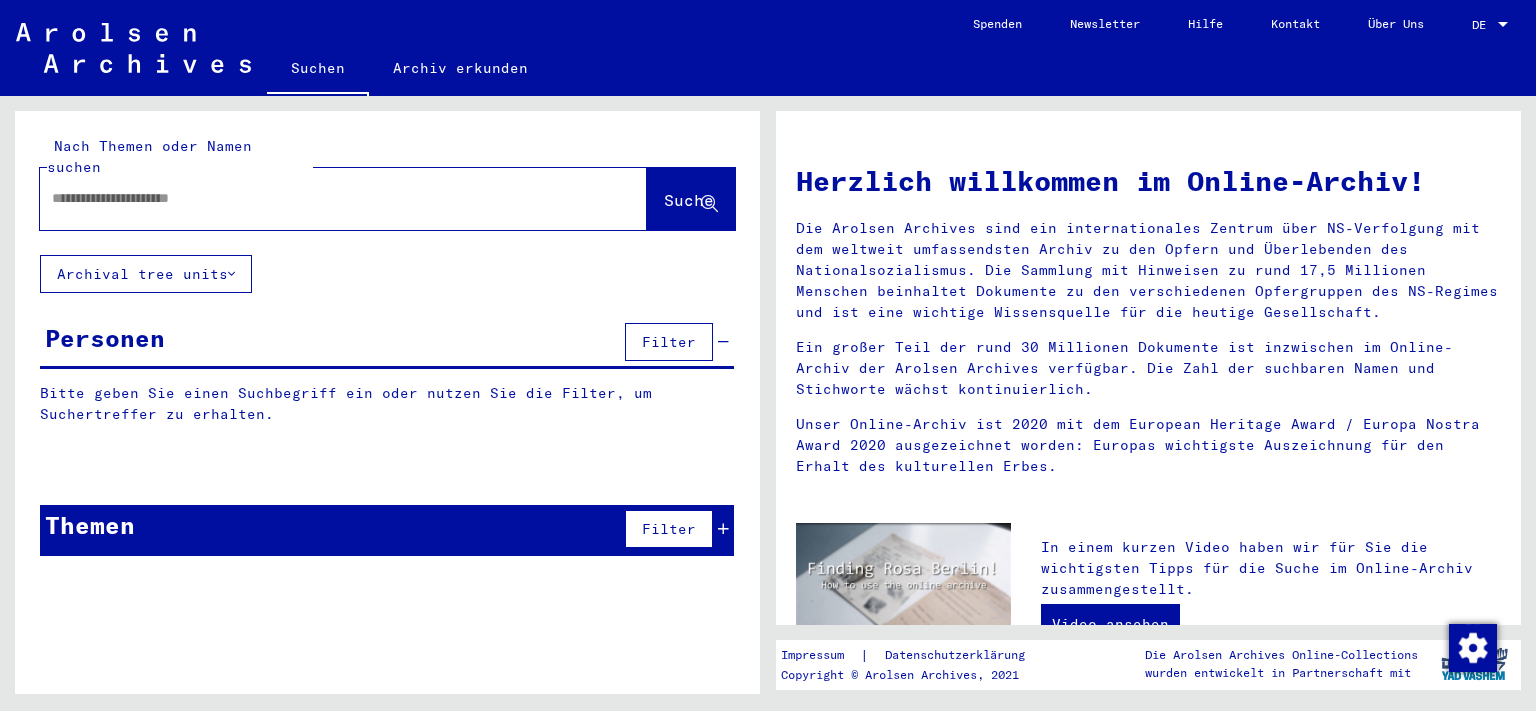 click at bounding box center [319, 198] 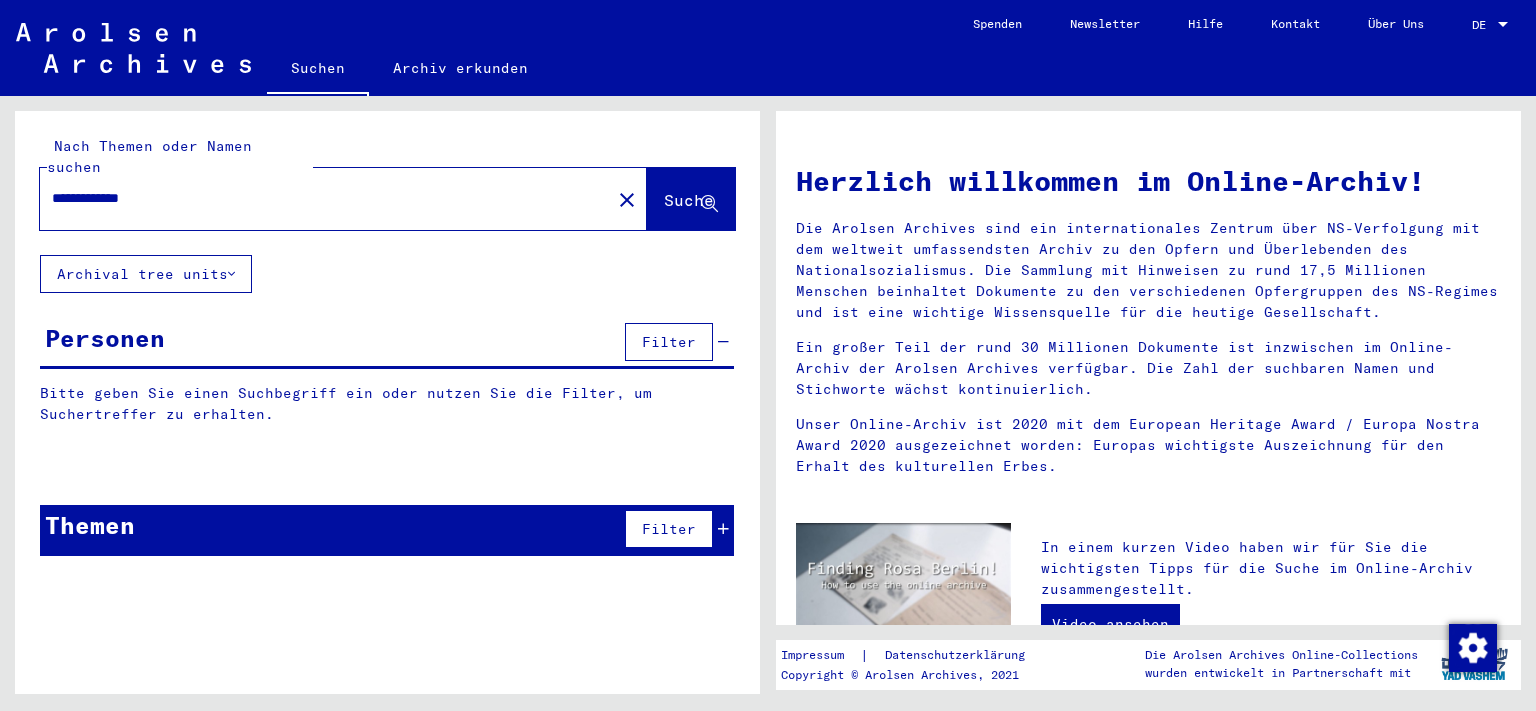 type on "**********" 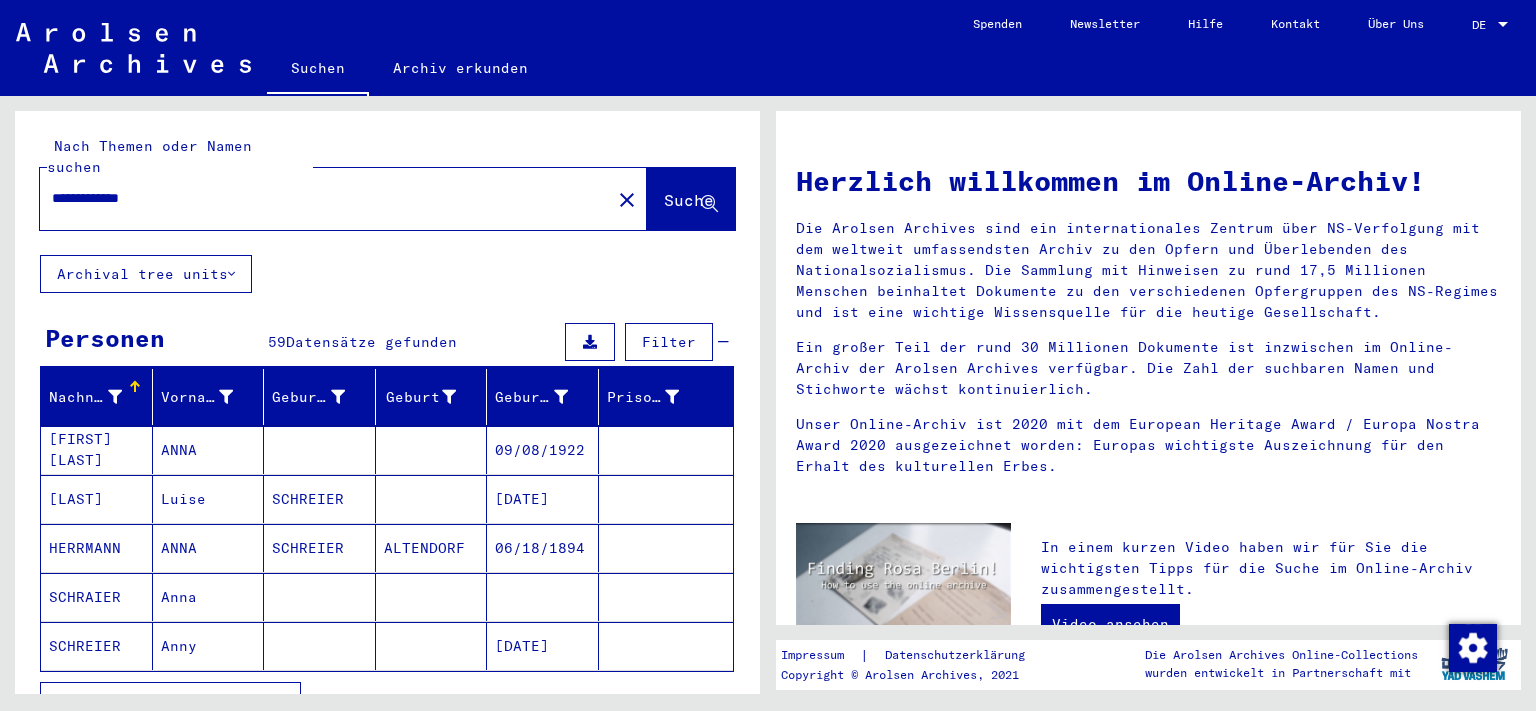 scroll, scrollTop: 110, scrollLeft: 0, axis: vertical 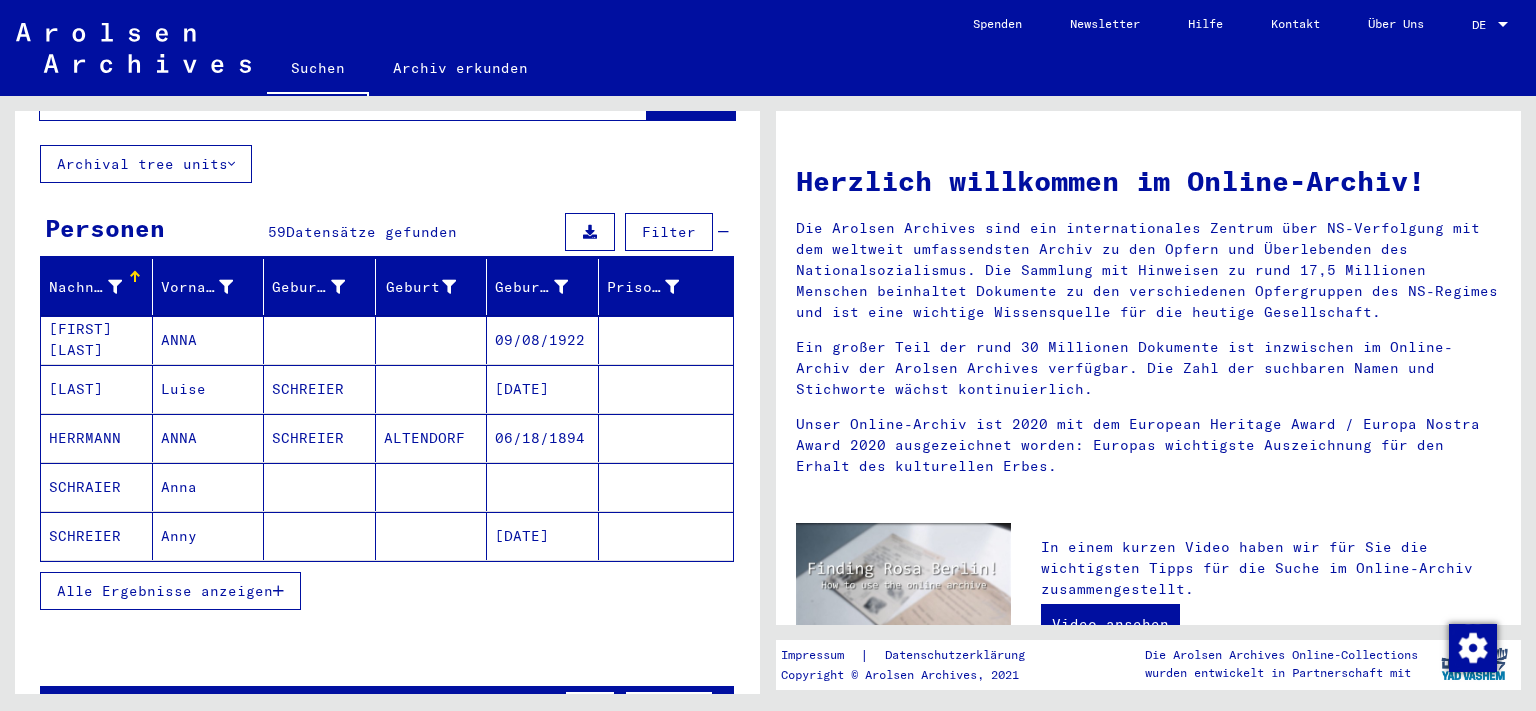 click on "Alle Ergebnisse anzeigen" at bounding box center (170, 591) 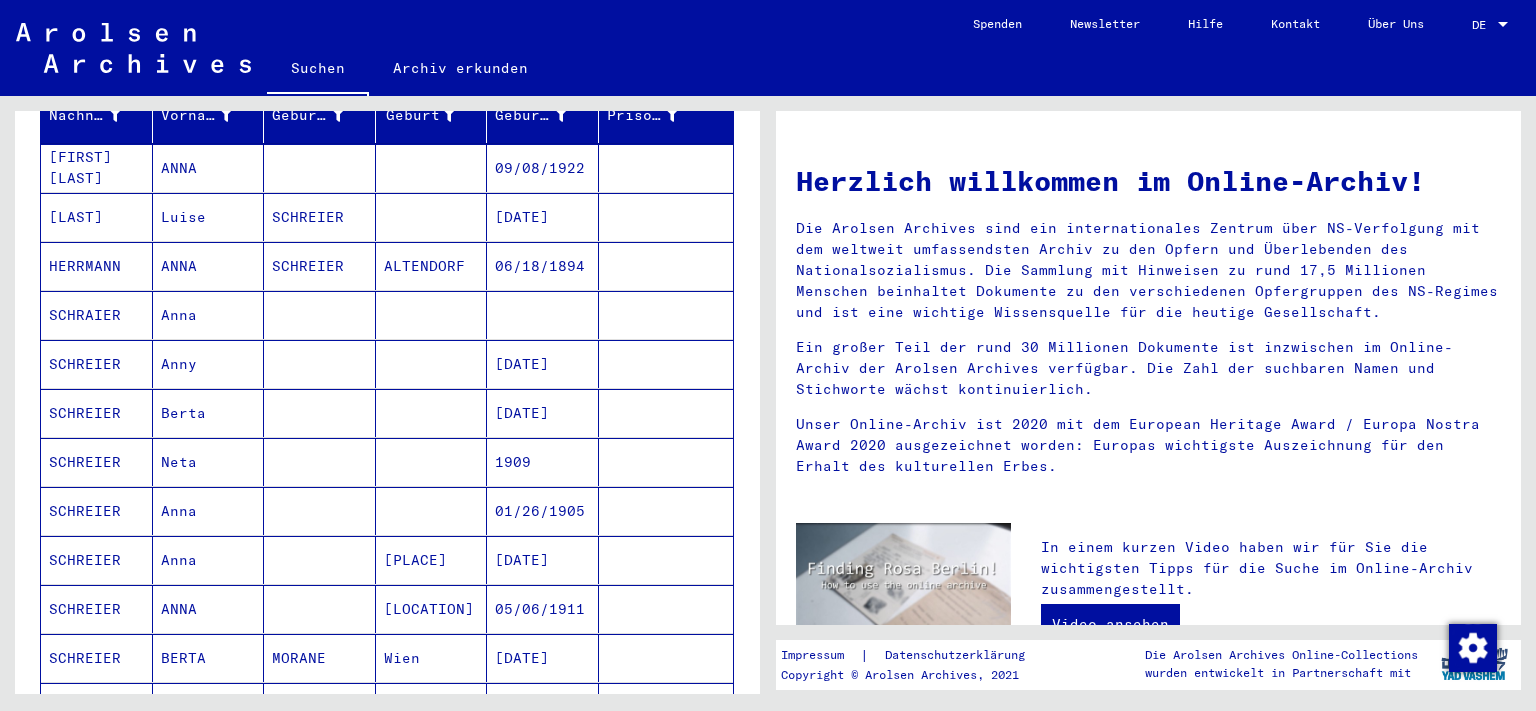 scroll, scrollTop: 331, scrollLeft: 0, axis: vertical 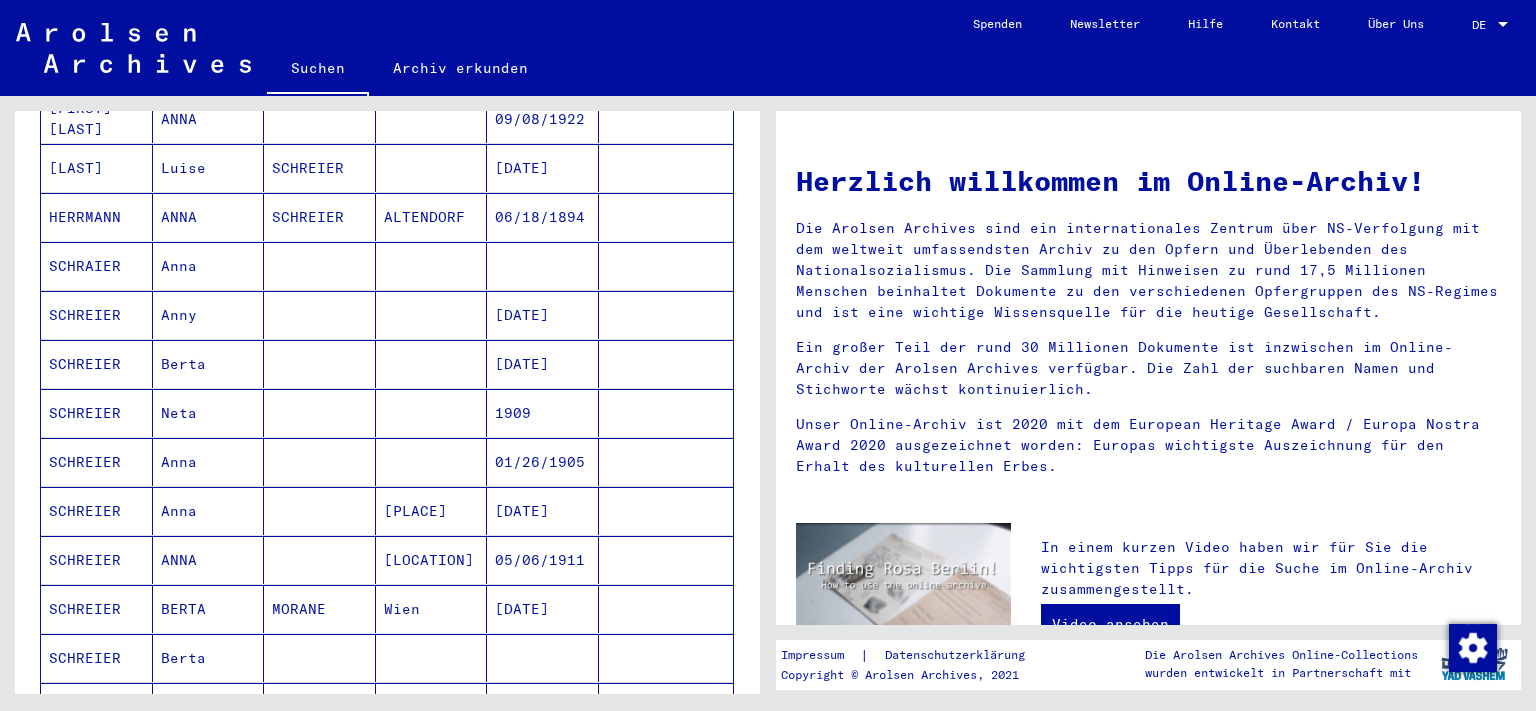 click on "Anna" at bounding box center [209, 560] 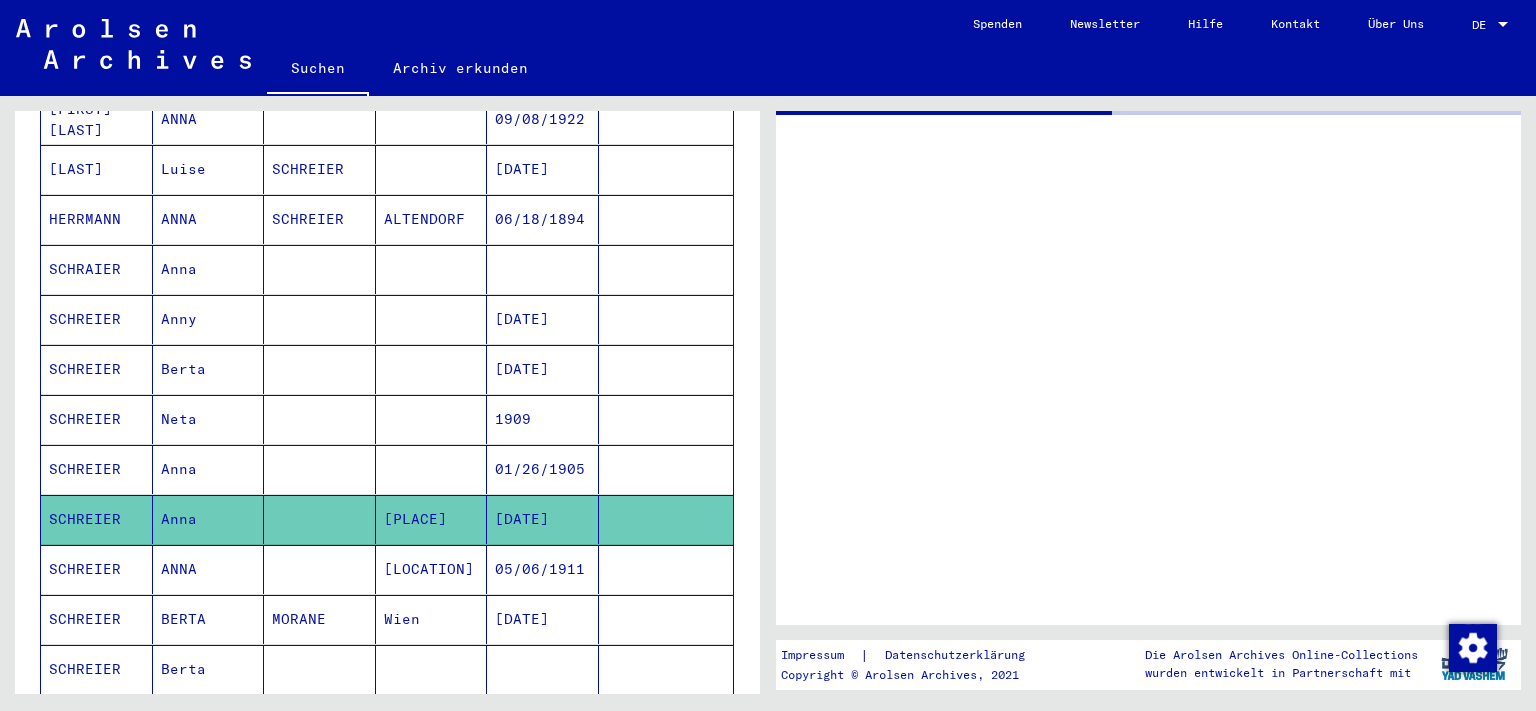 scroll, scrollTop: 332, scrollLeft: 0, axis: vertical 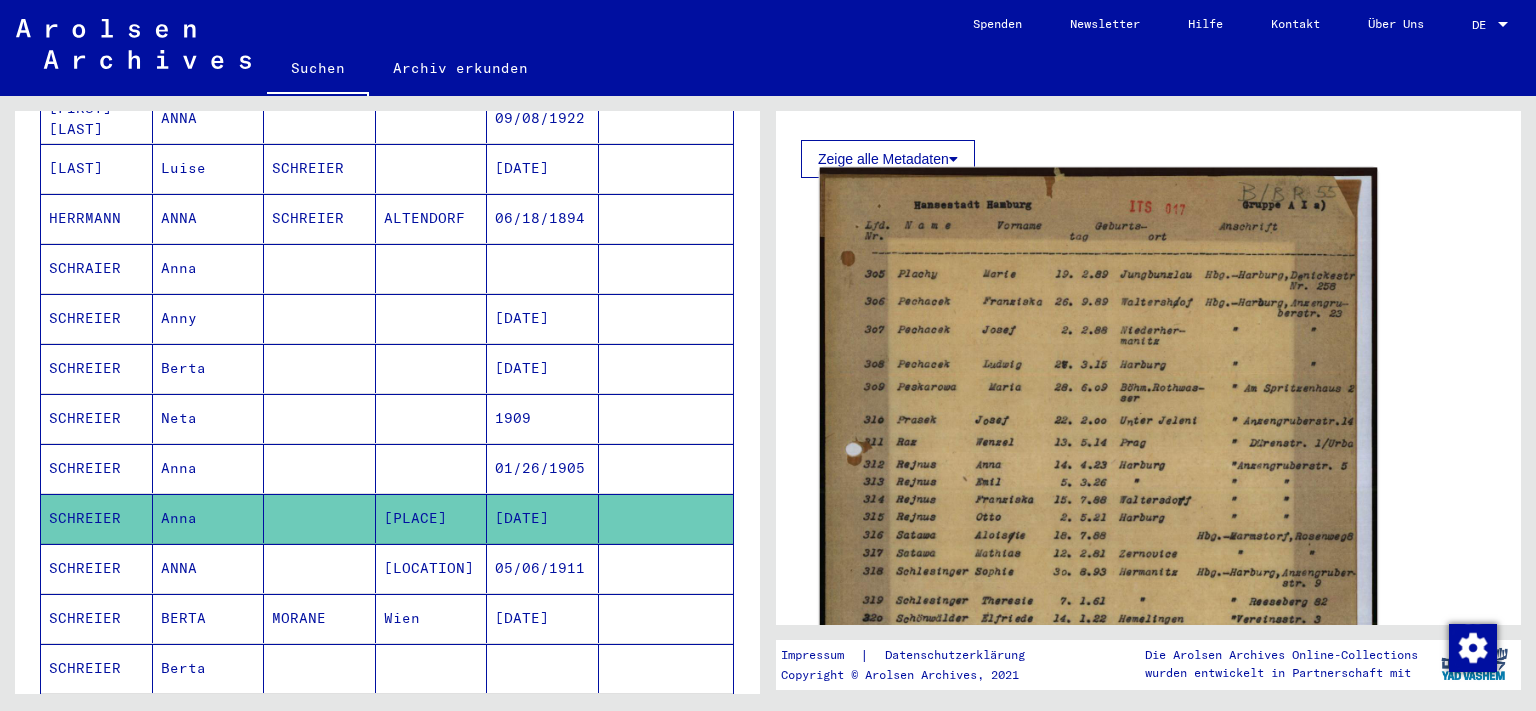 click 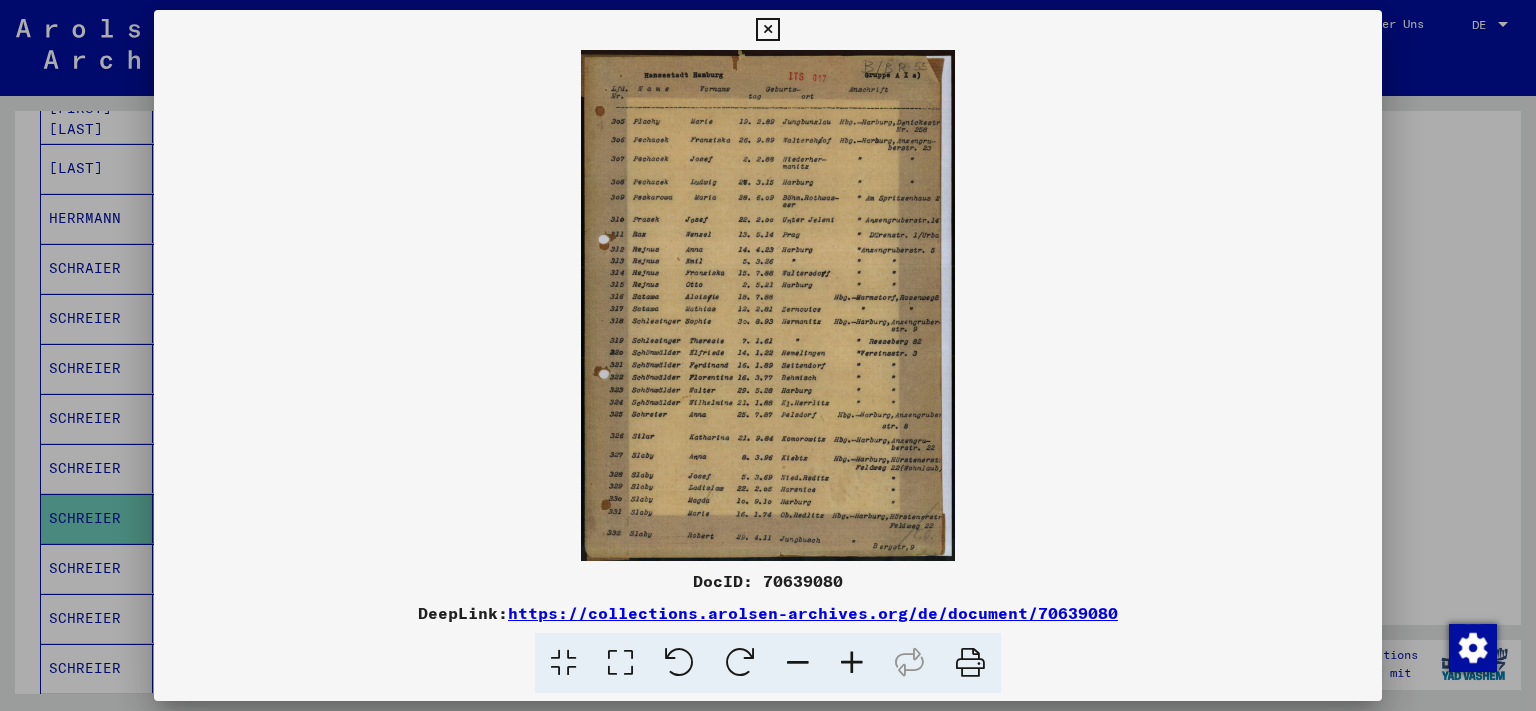 click at bounding box center (767, 30) 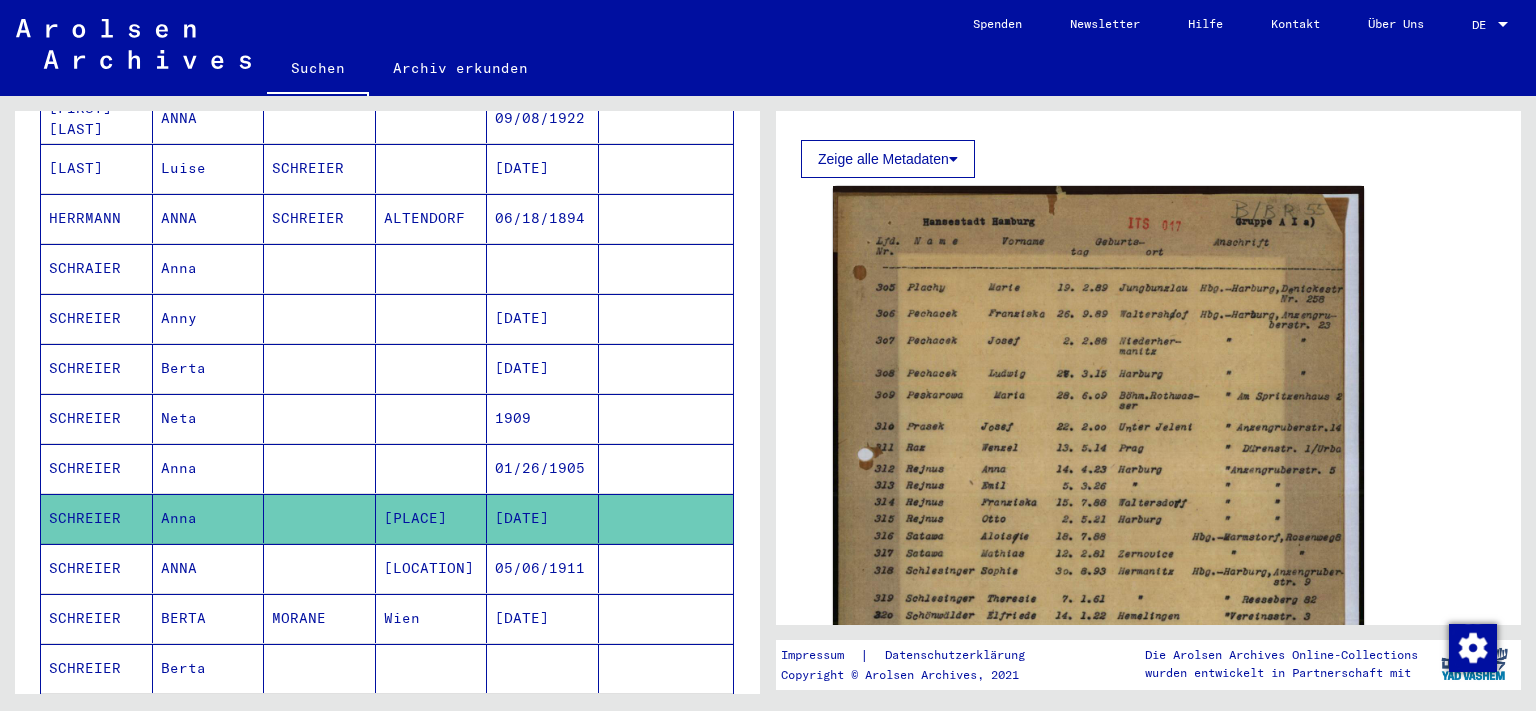 click on "[PLACE]" 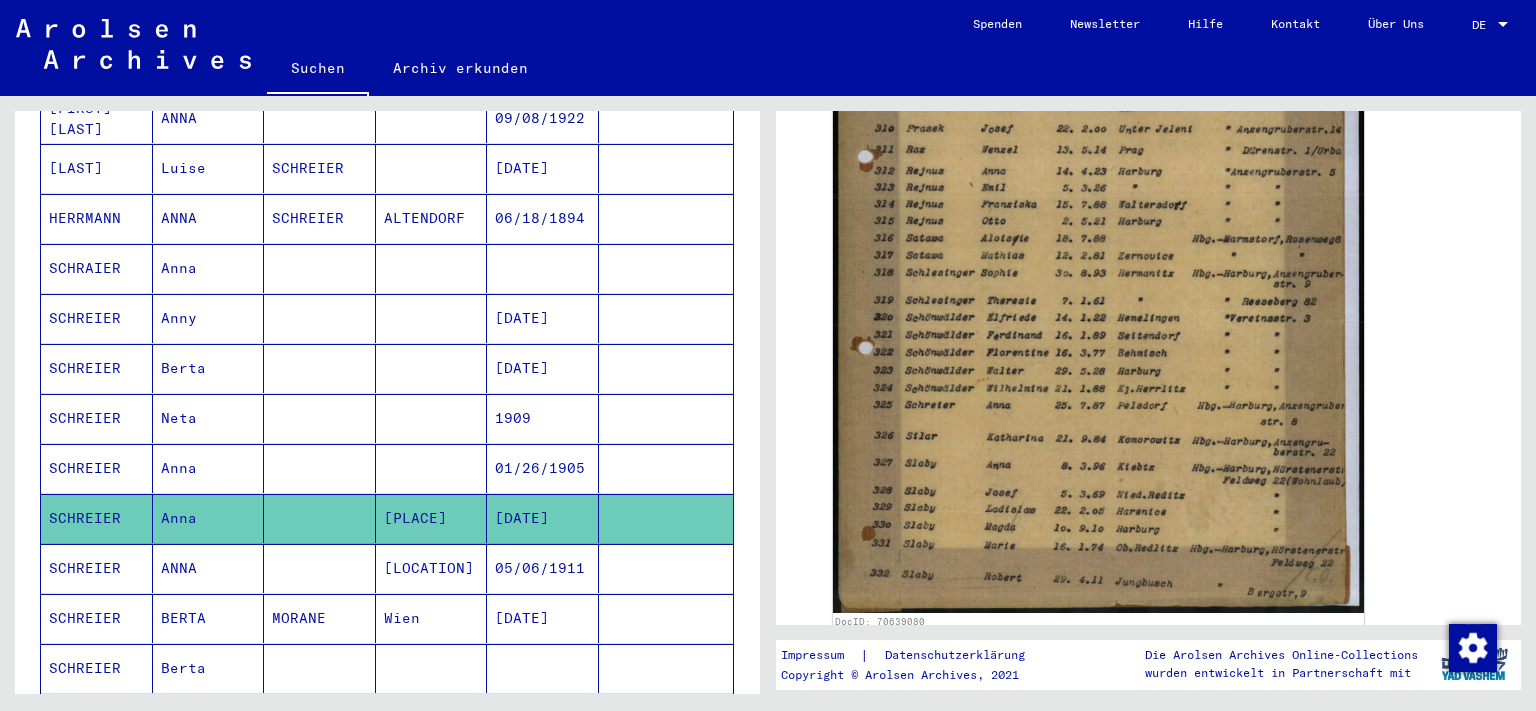 scroll, scrollTop: 633, scrollLeft: 0, axis: vertical 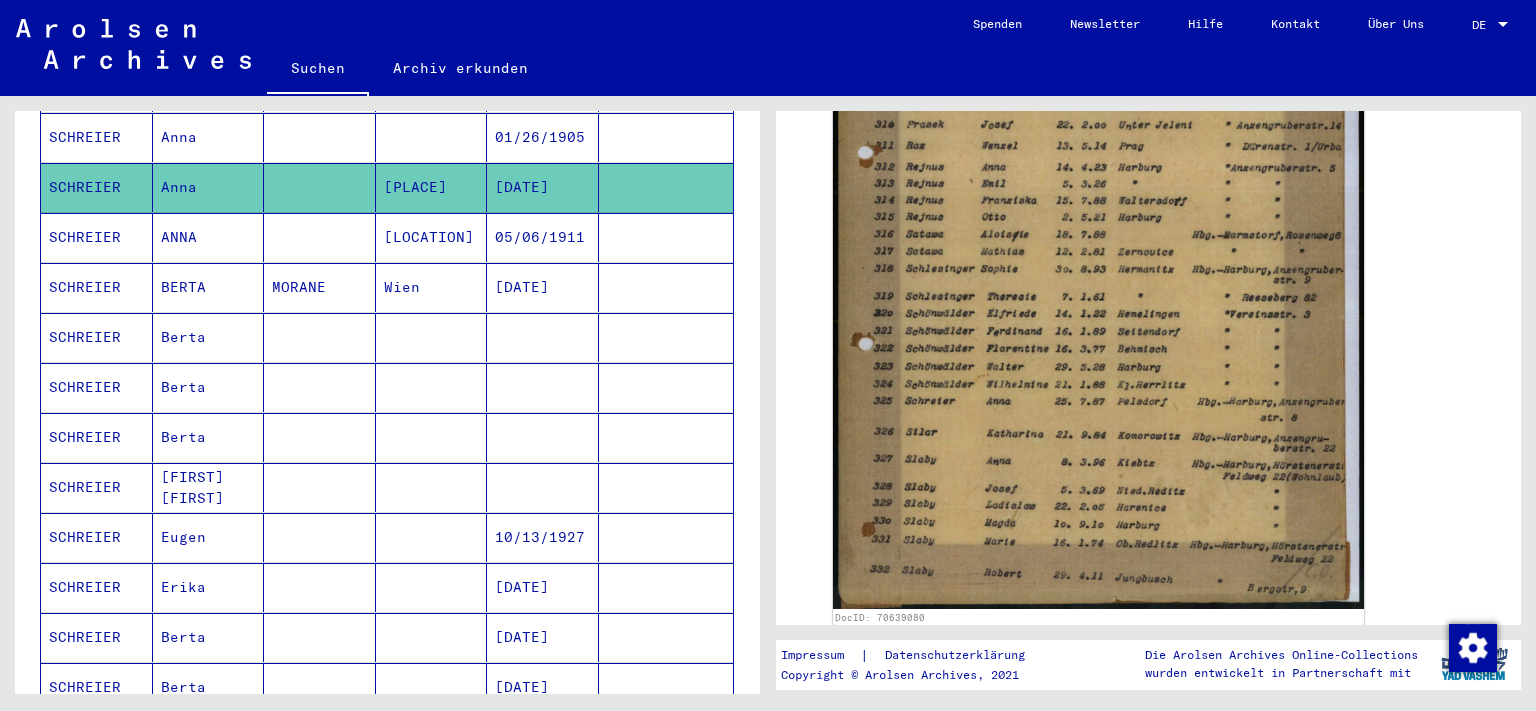 click on "Eugen" at bounding box center (209, 587) 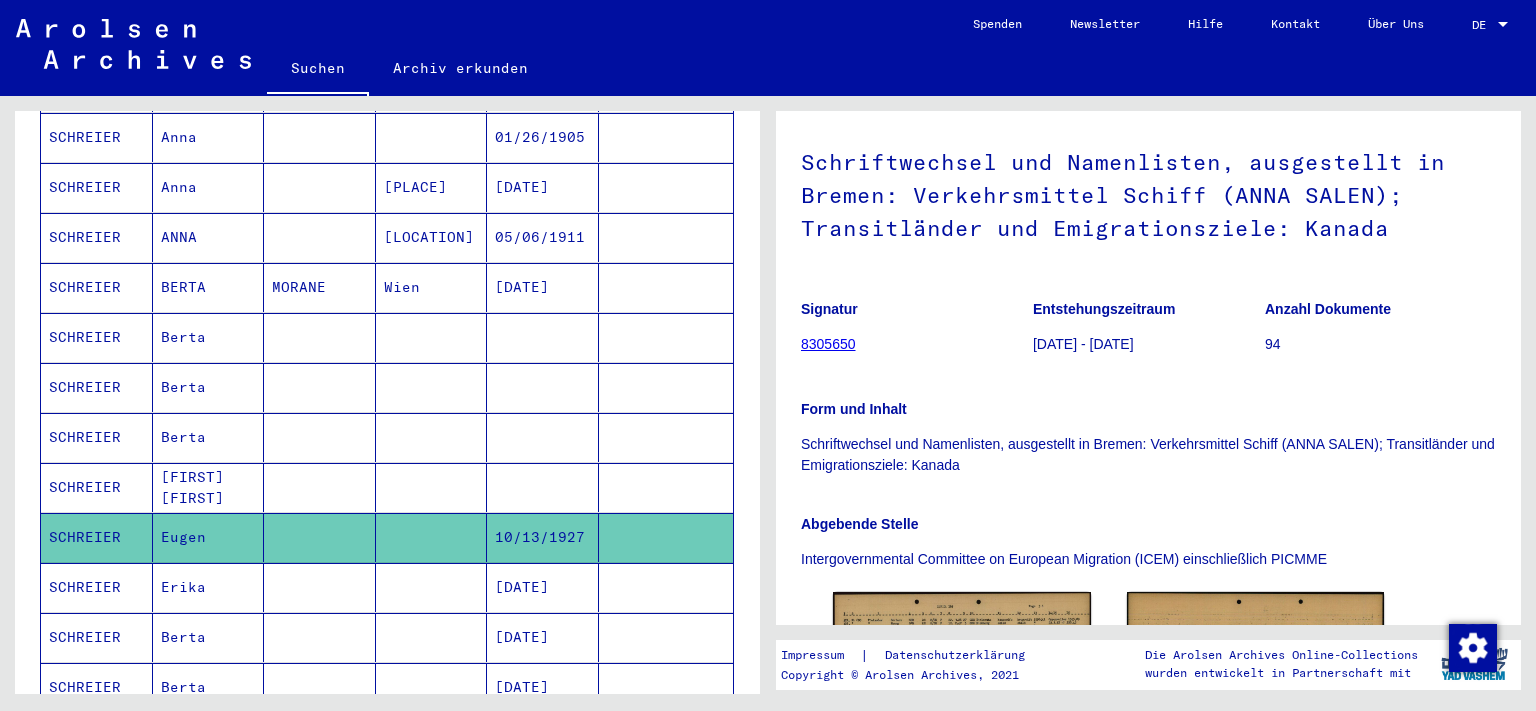 scroll, scrollTop: 331, scrollLeft: 0, axis: vertical 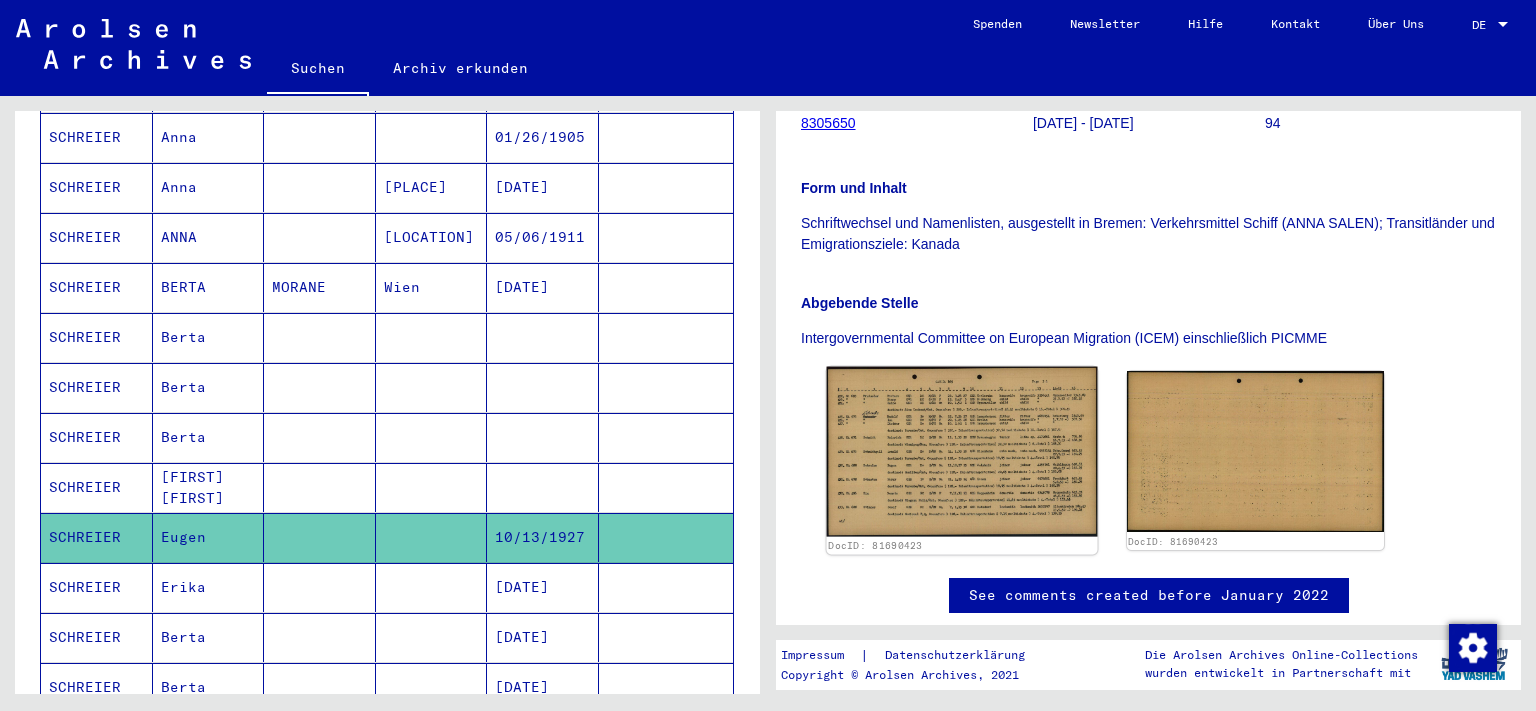 click 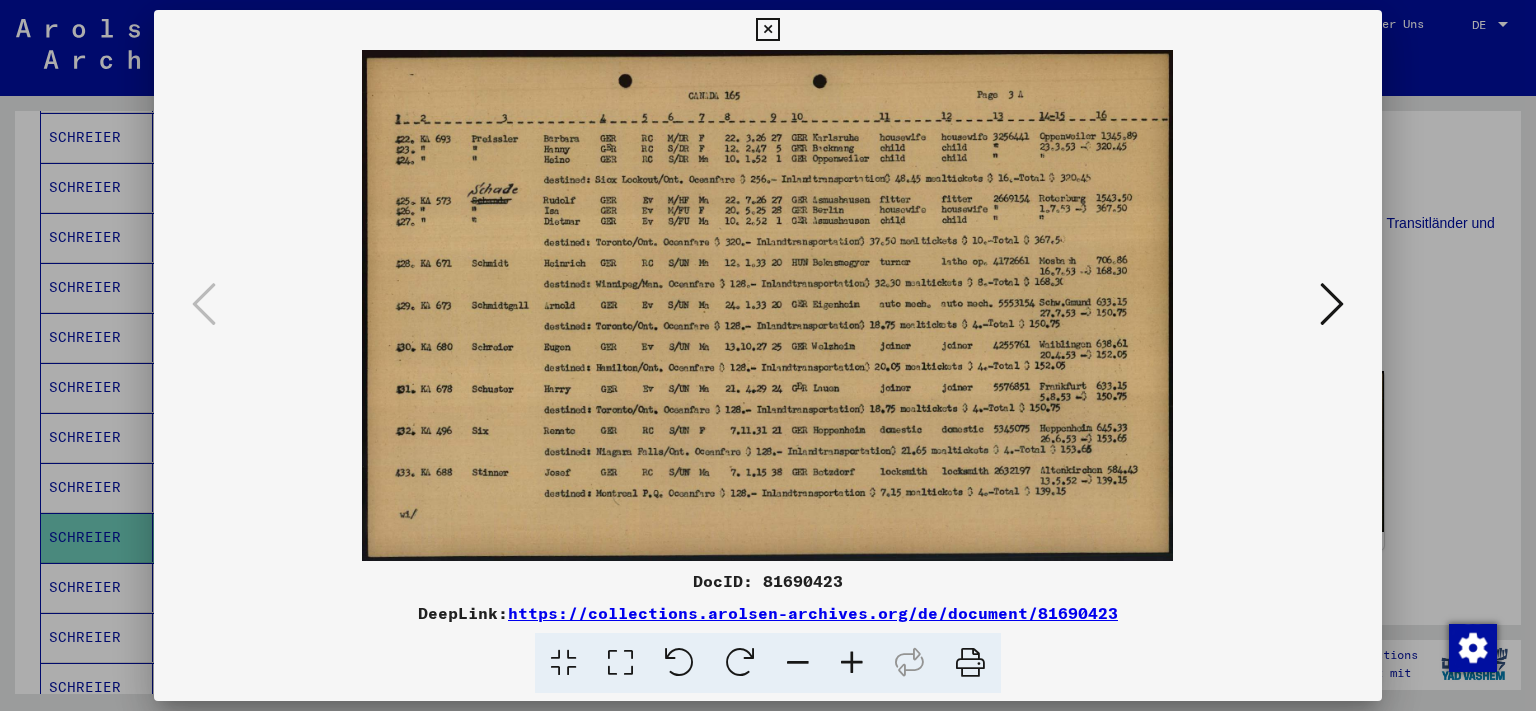 click at bounding box center [767, 30] 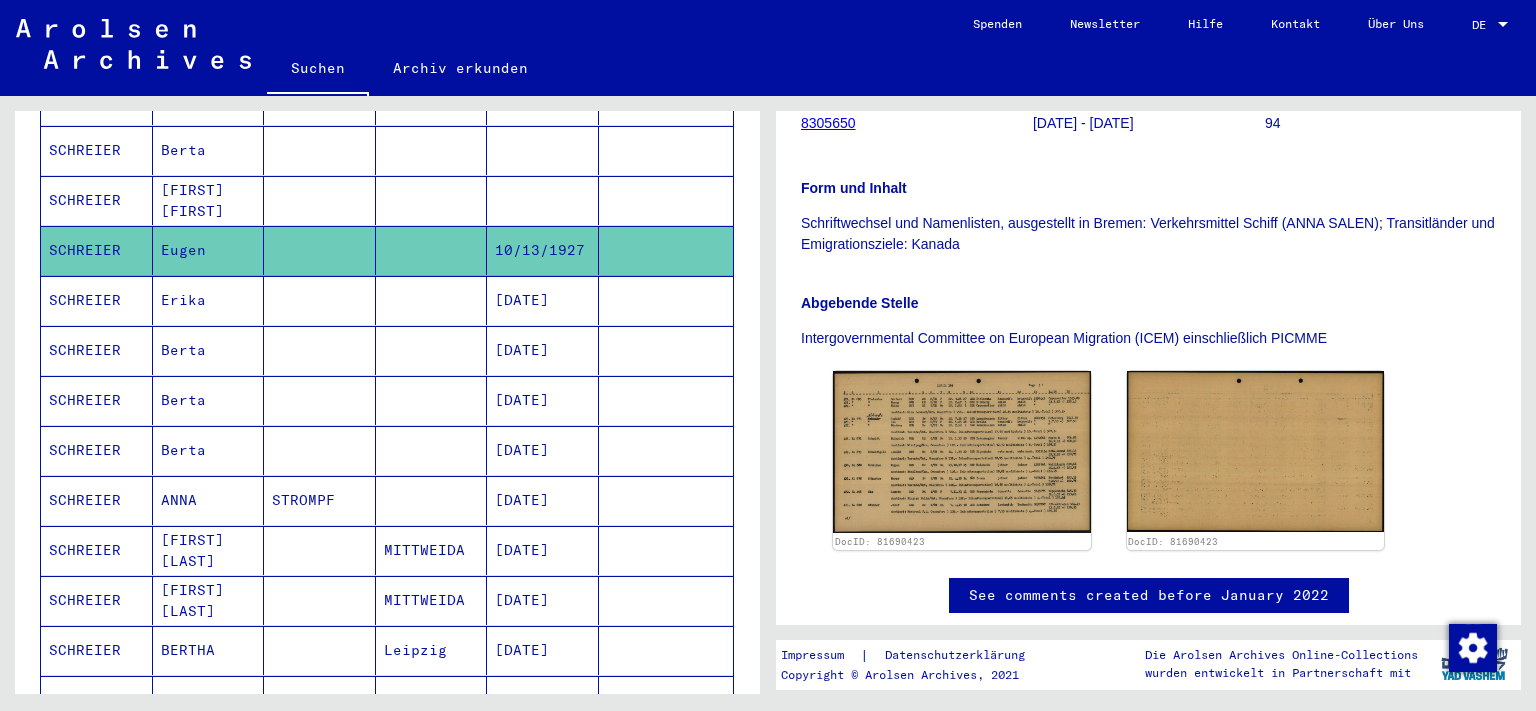 scroll, scrollTop: 994, scrollLeft: 0, axis: vertical 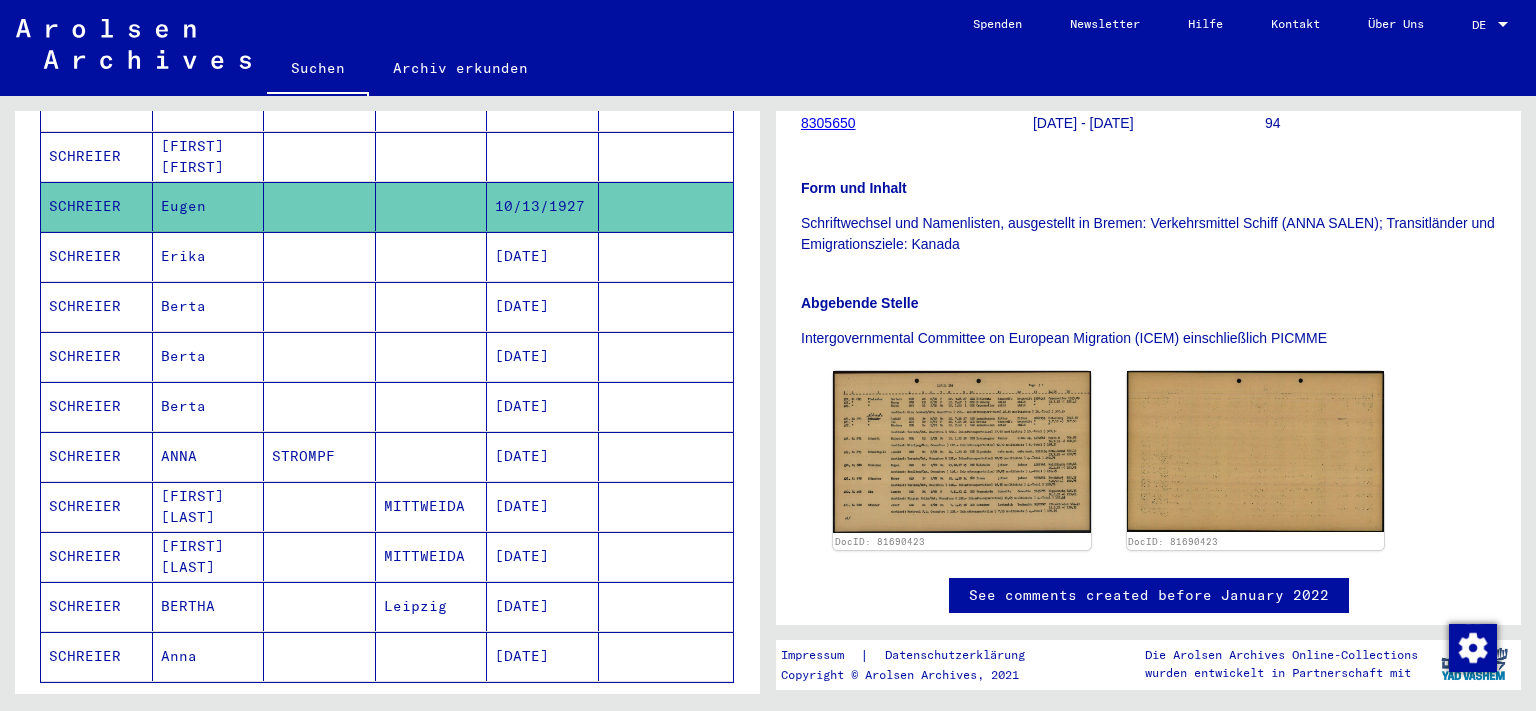 click on "[FIRST] [LAST]" at bounding box center (209, 556) 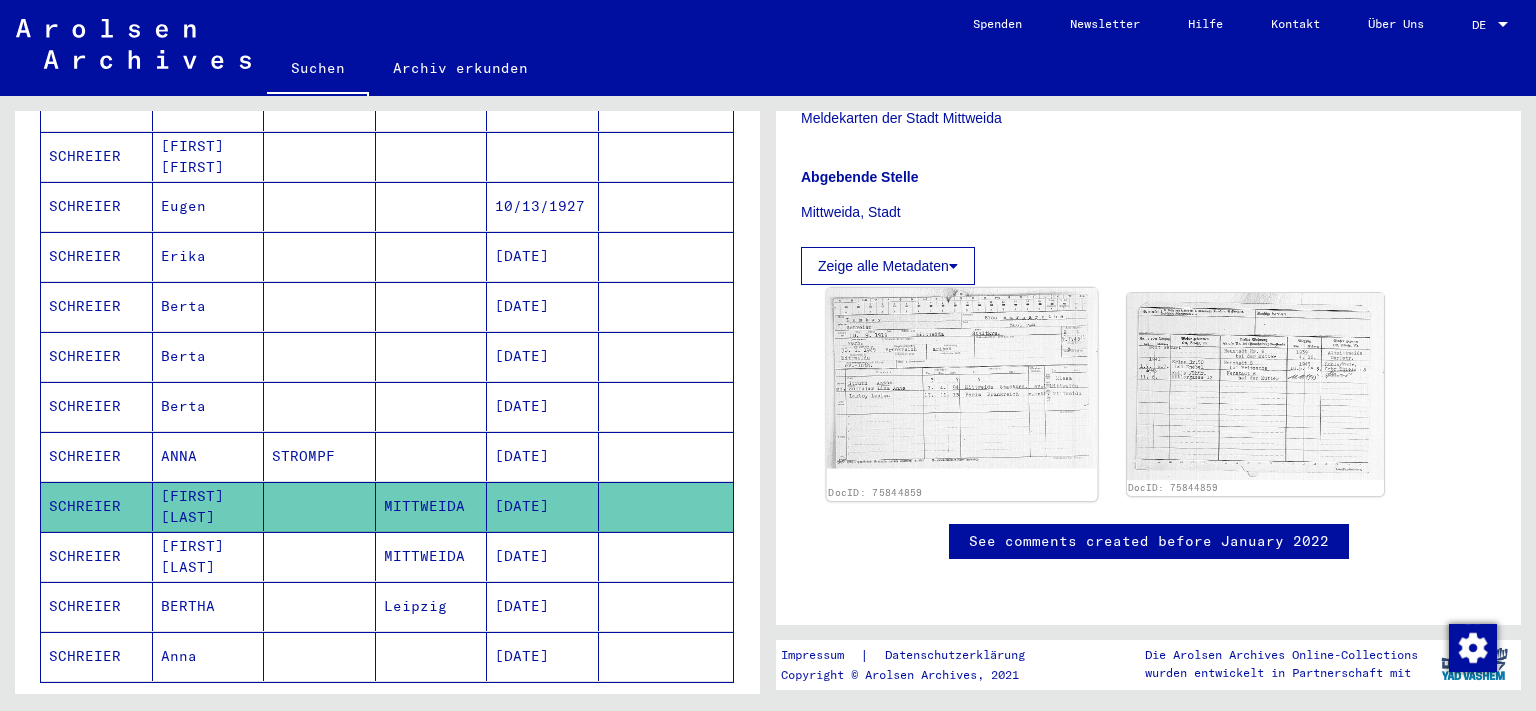 click 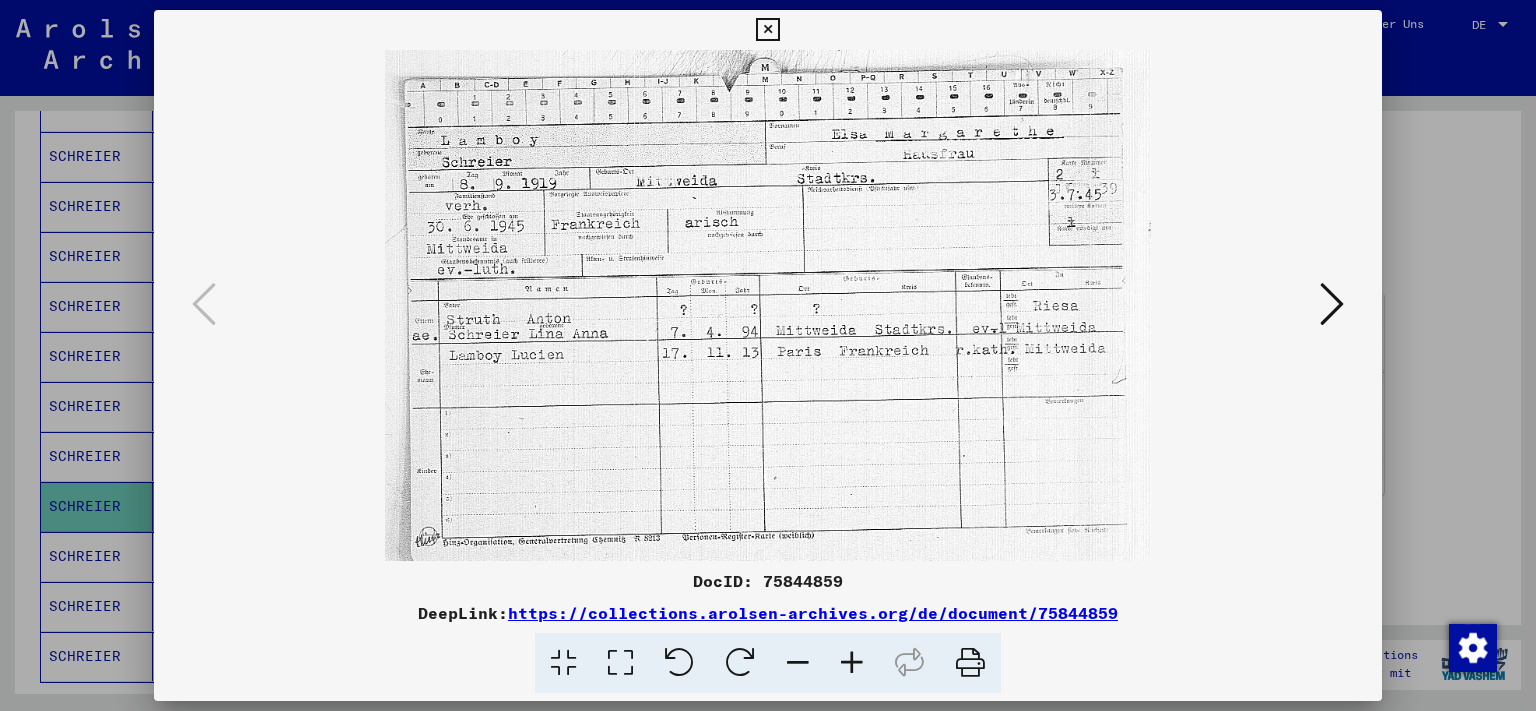 click at bounding box center [767, 30] 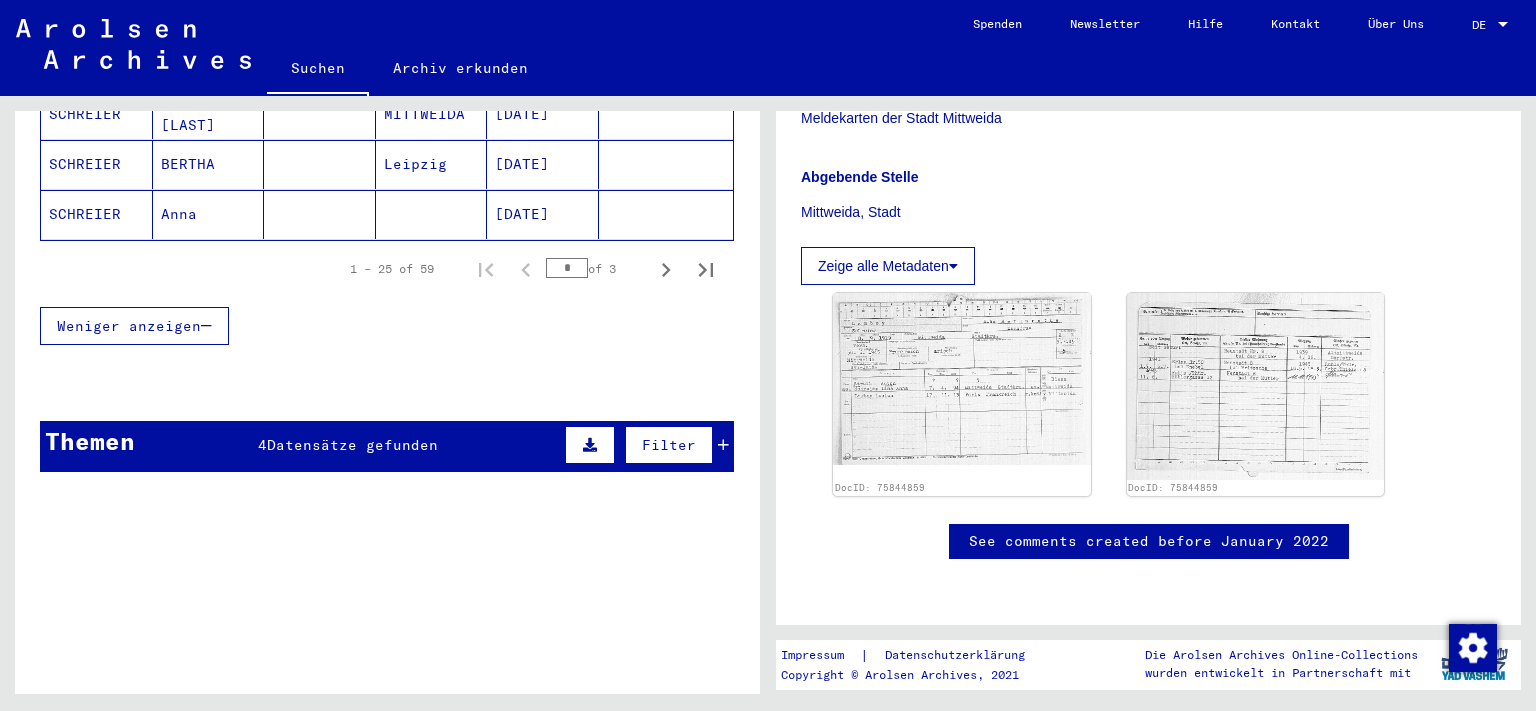 scroll, scrollTop: 1104, scrollLeft: 0, axis: vertical 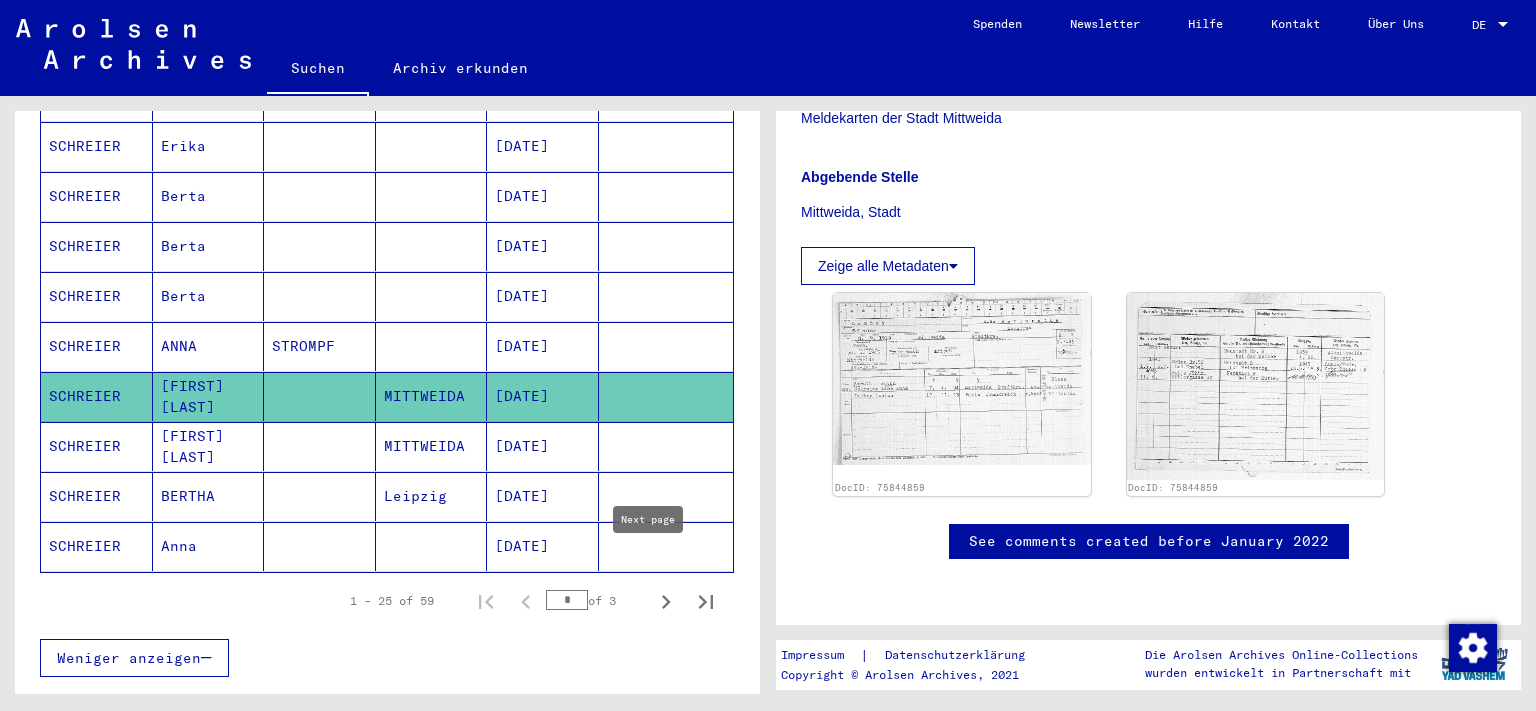 click 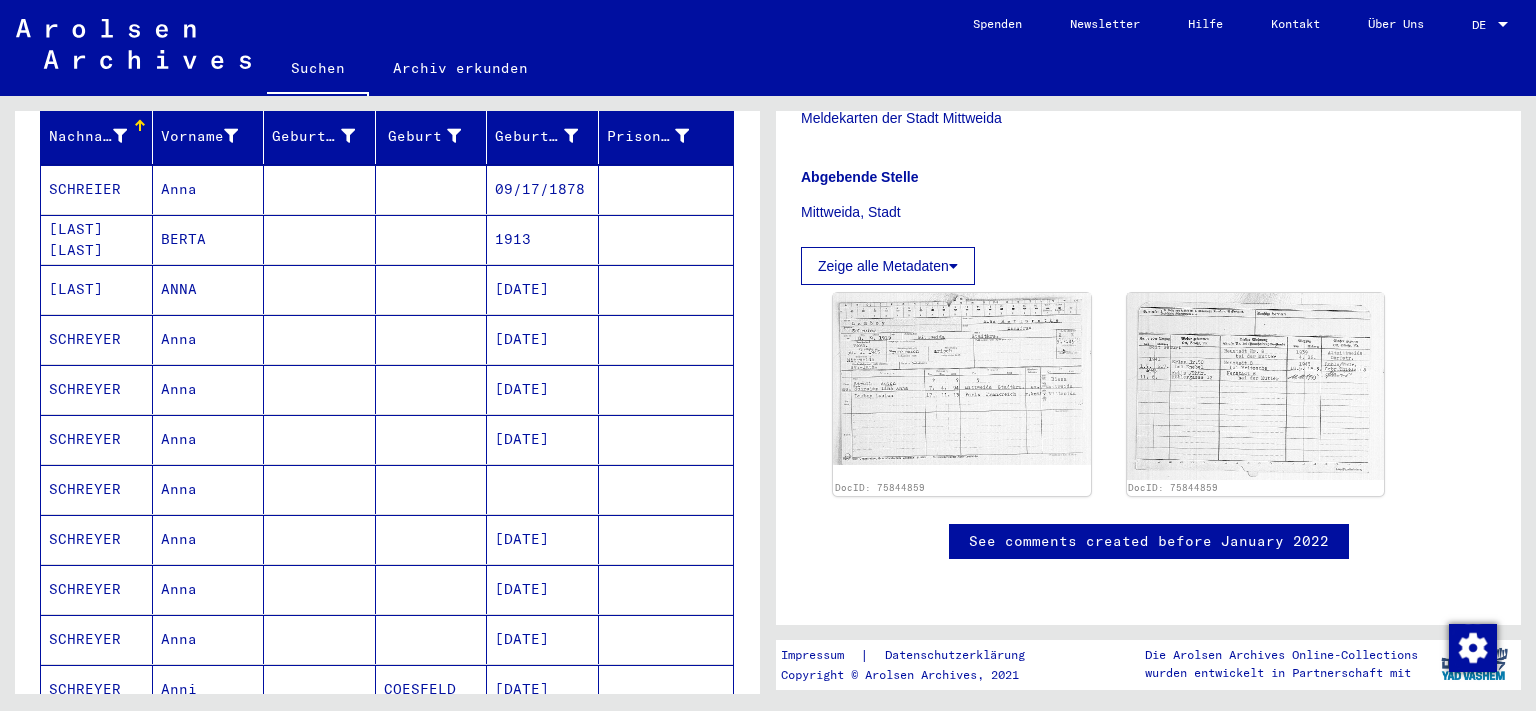 scroll, scrollTop: 111, scrollLeft: 0, axis: vertical 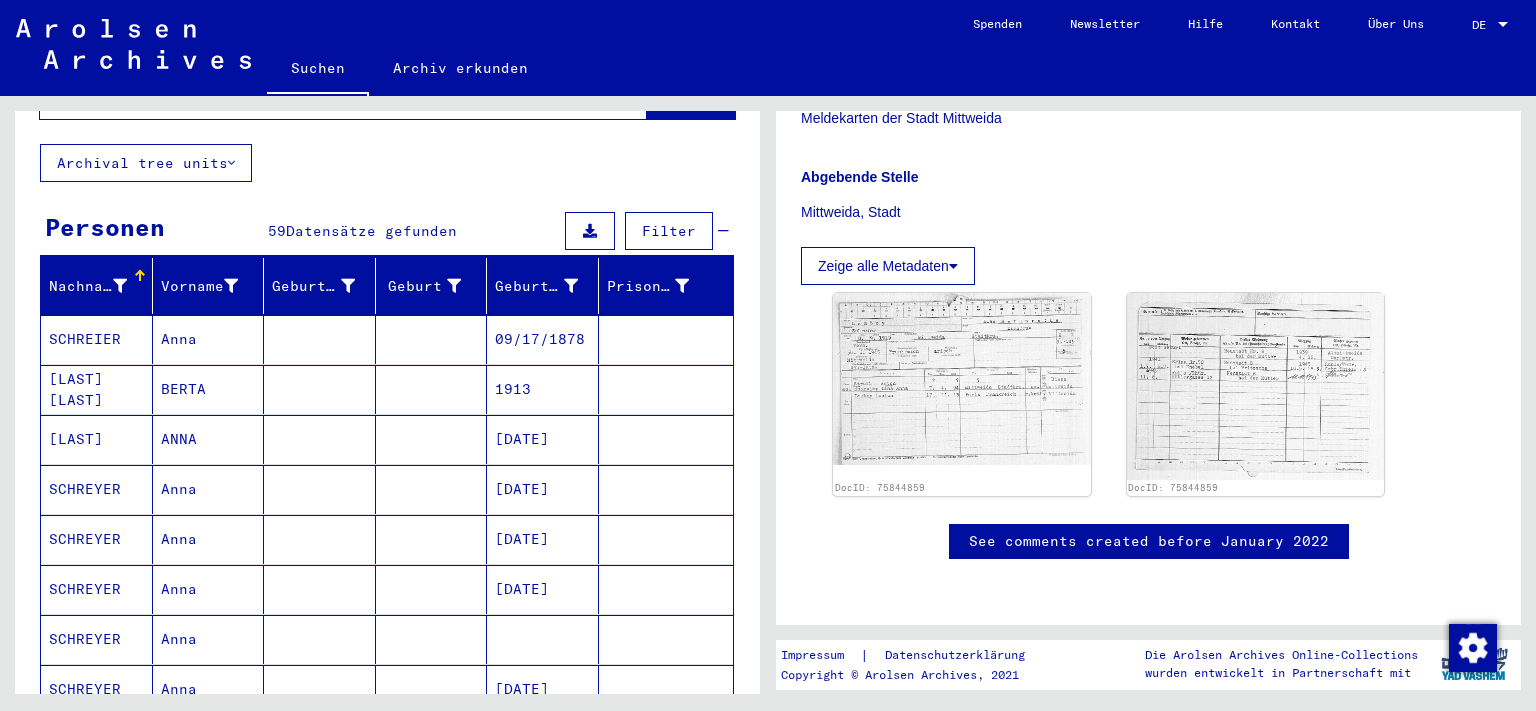 click on "Anna" at bounding box center [209, 389] 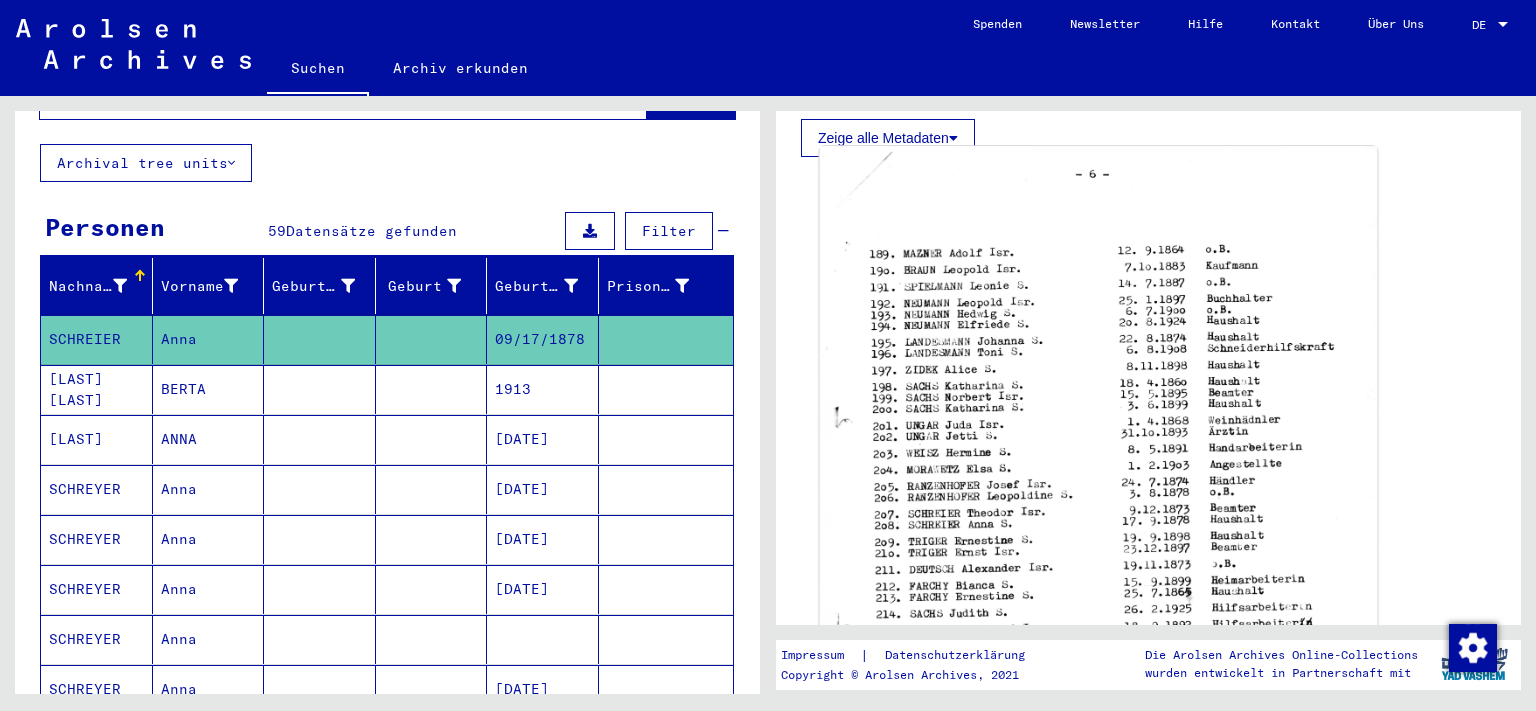 scroll, scrollTop: 442, scrollLeft: 0, axis: vertical 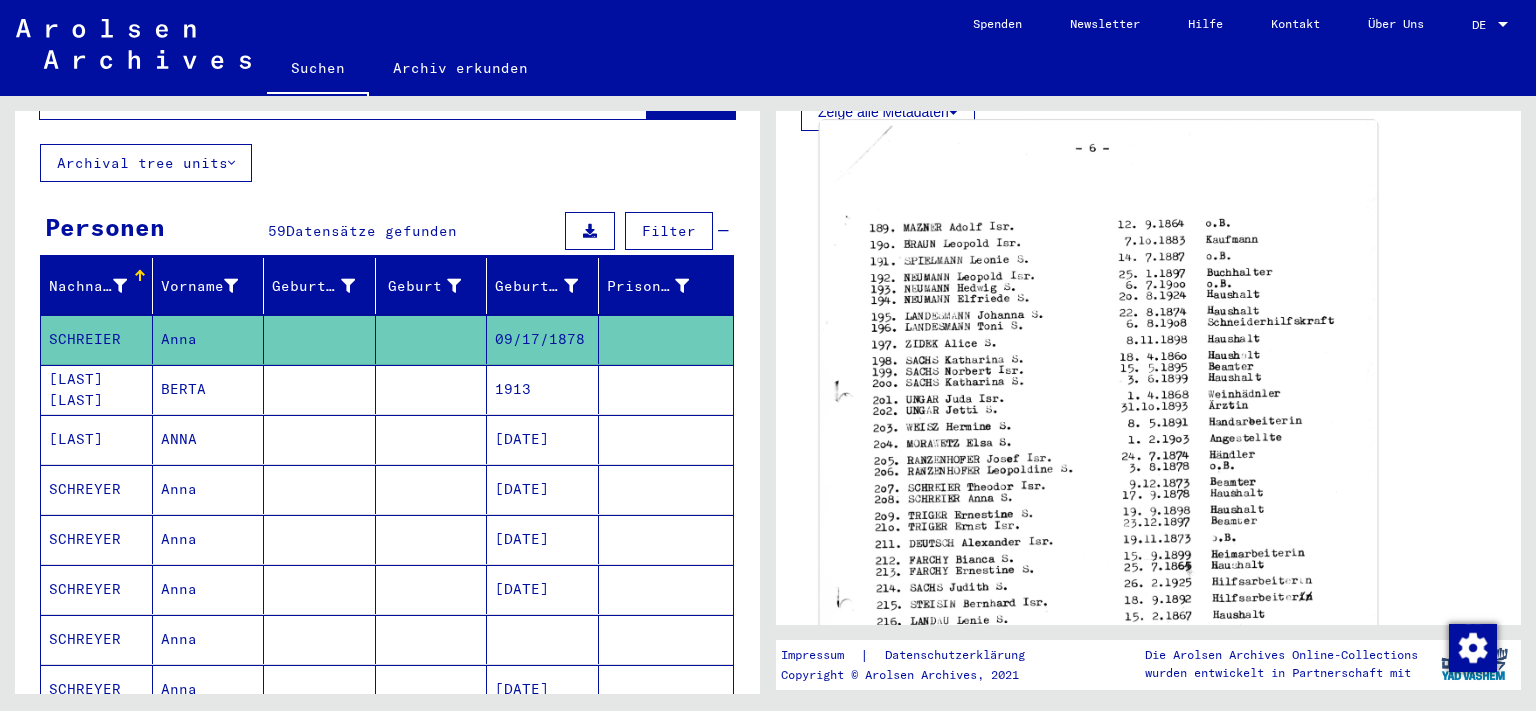 click 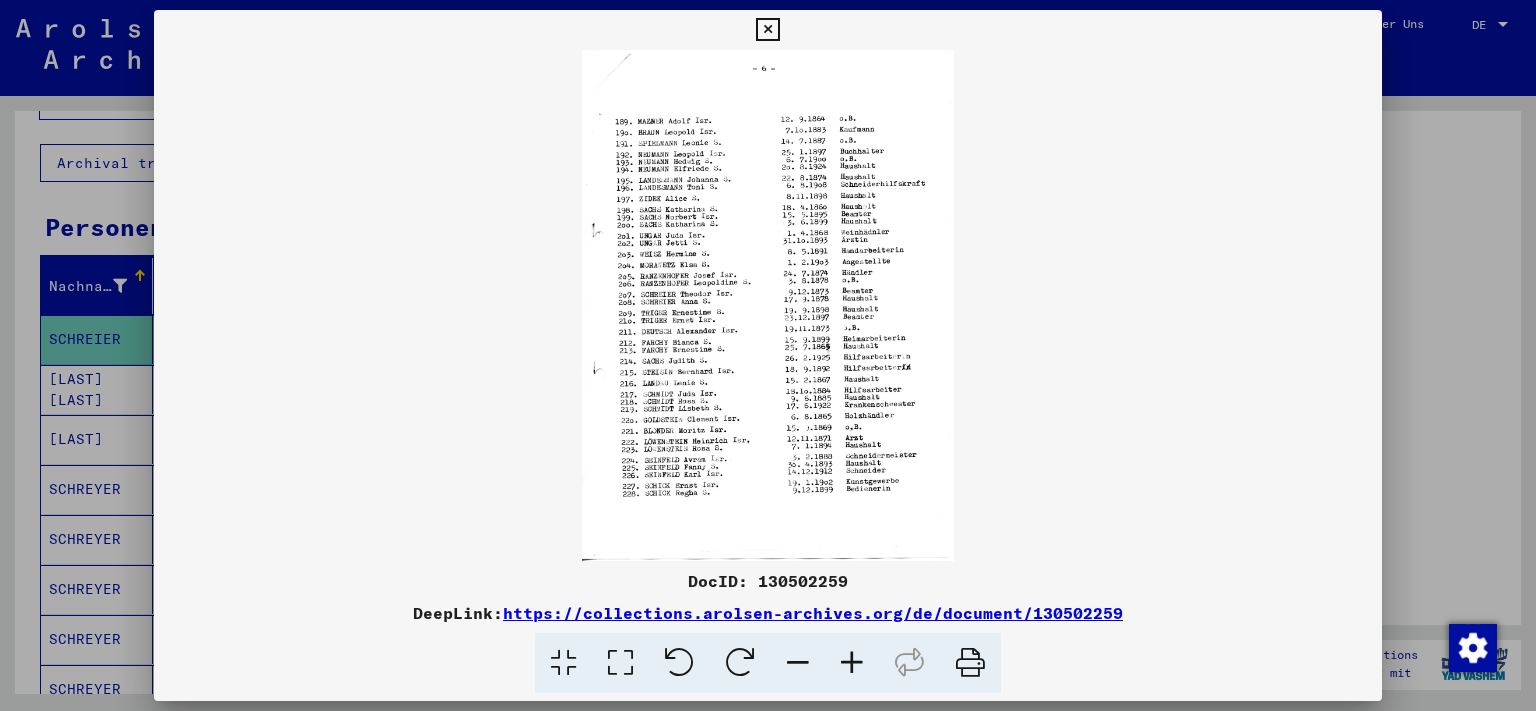 click at bounding box center [767, 30] 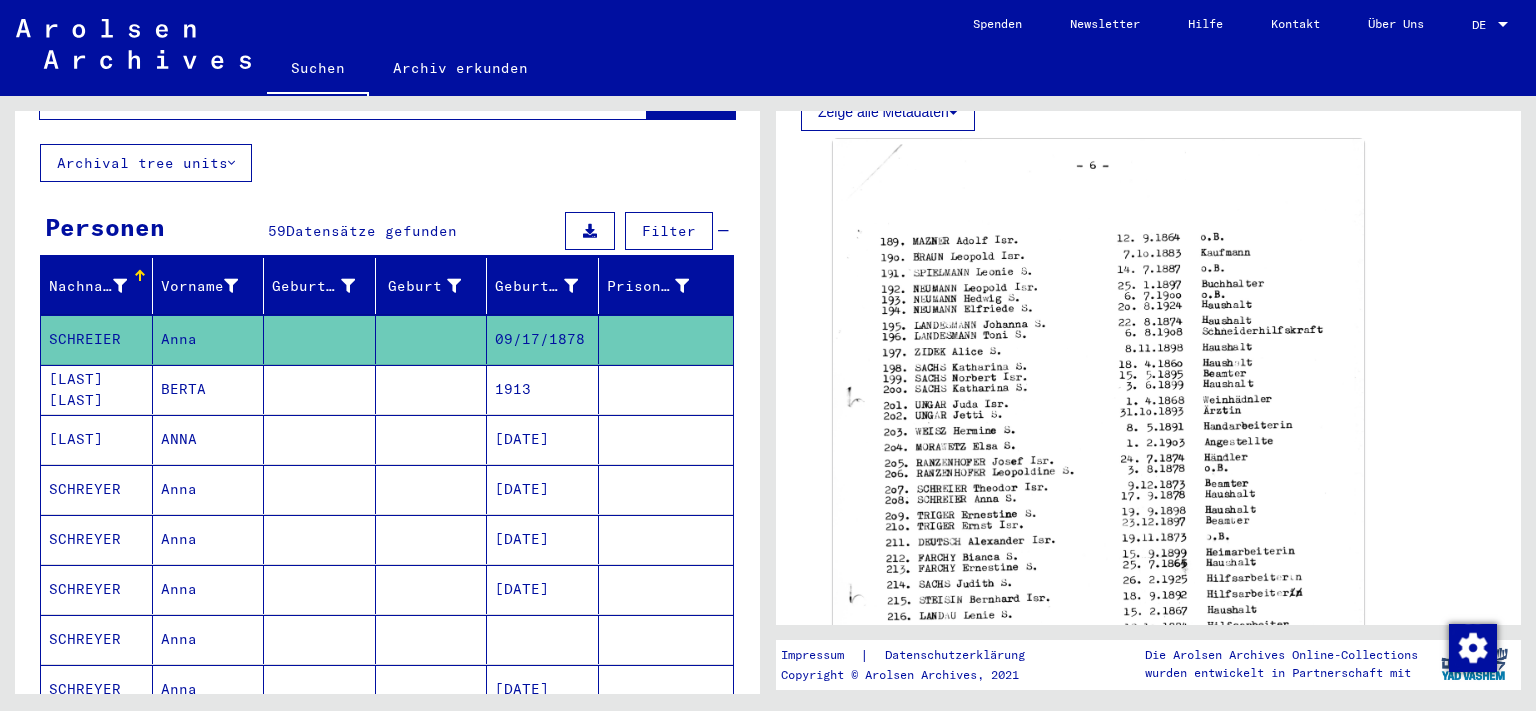 click on "ANNA" at bounding box center (209, 489) 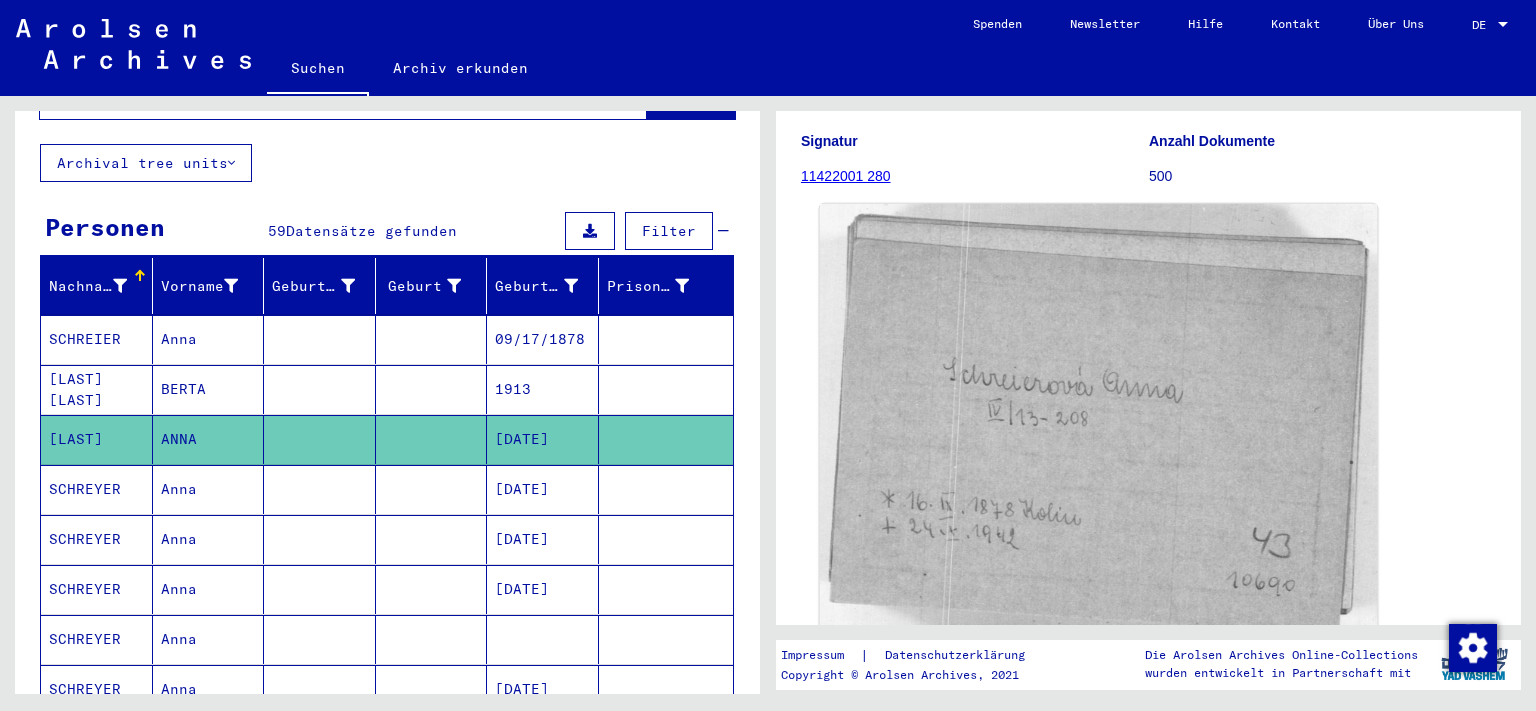 scroll, scrollTop: 221, scrollLeft: 0, axis: vertical 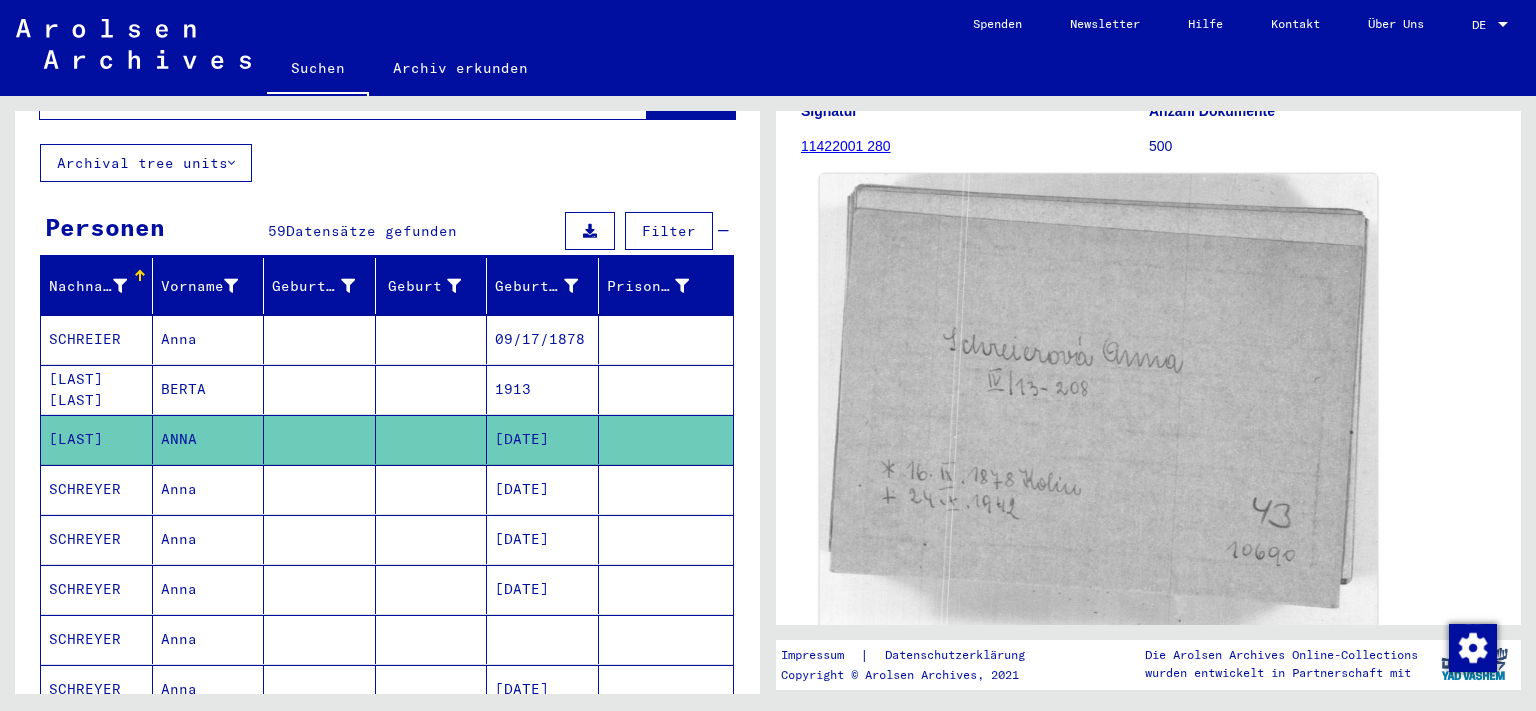 click 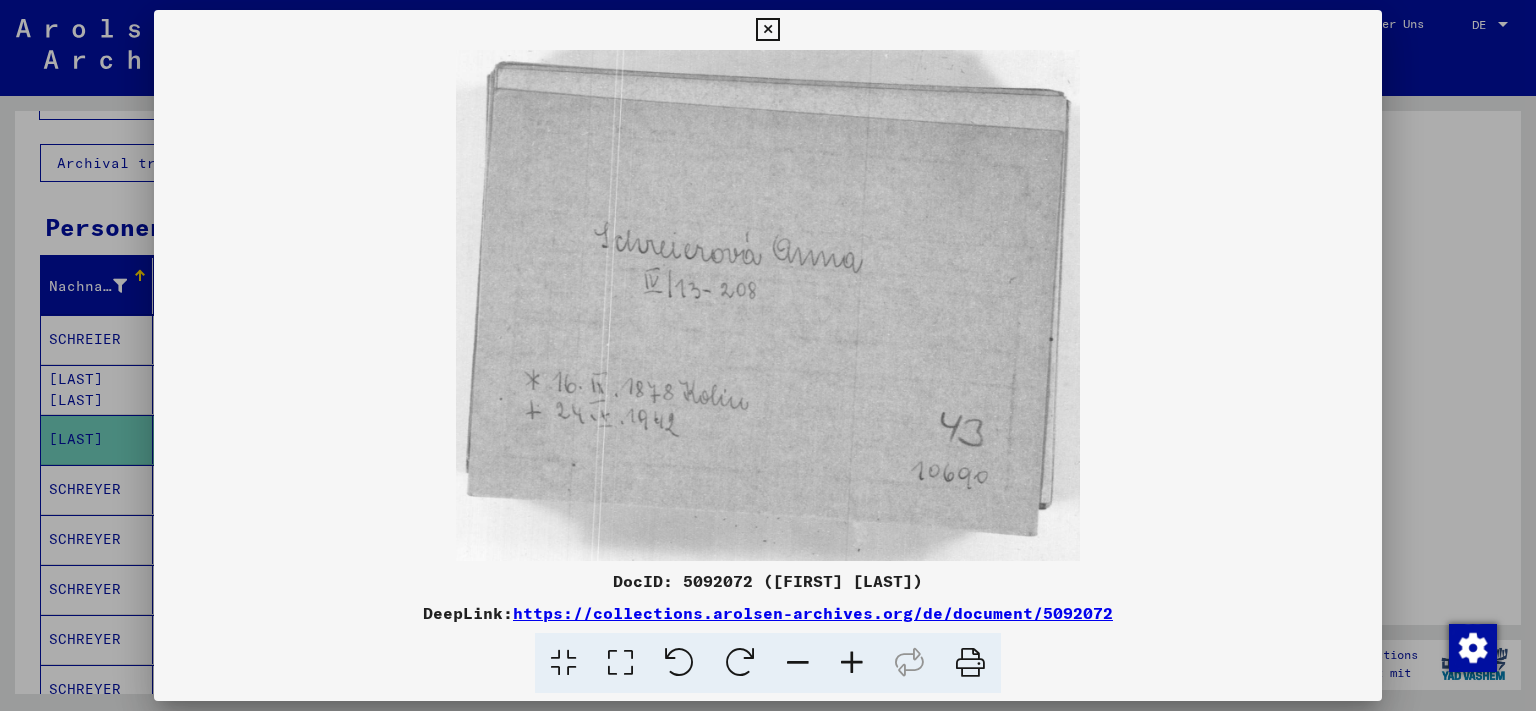 click at bounding box center [767, 30] 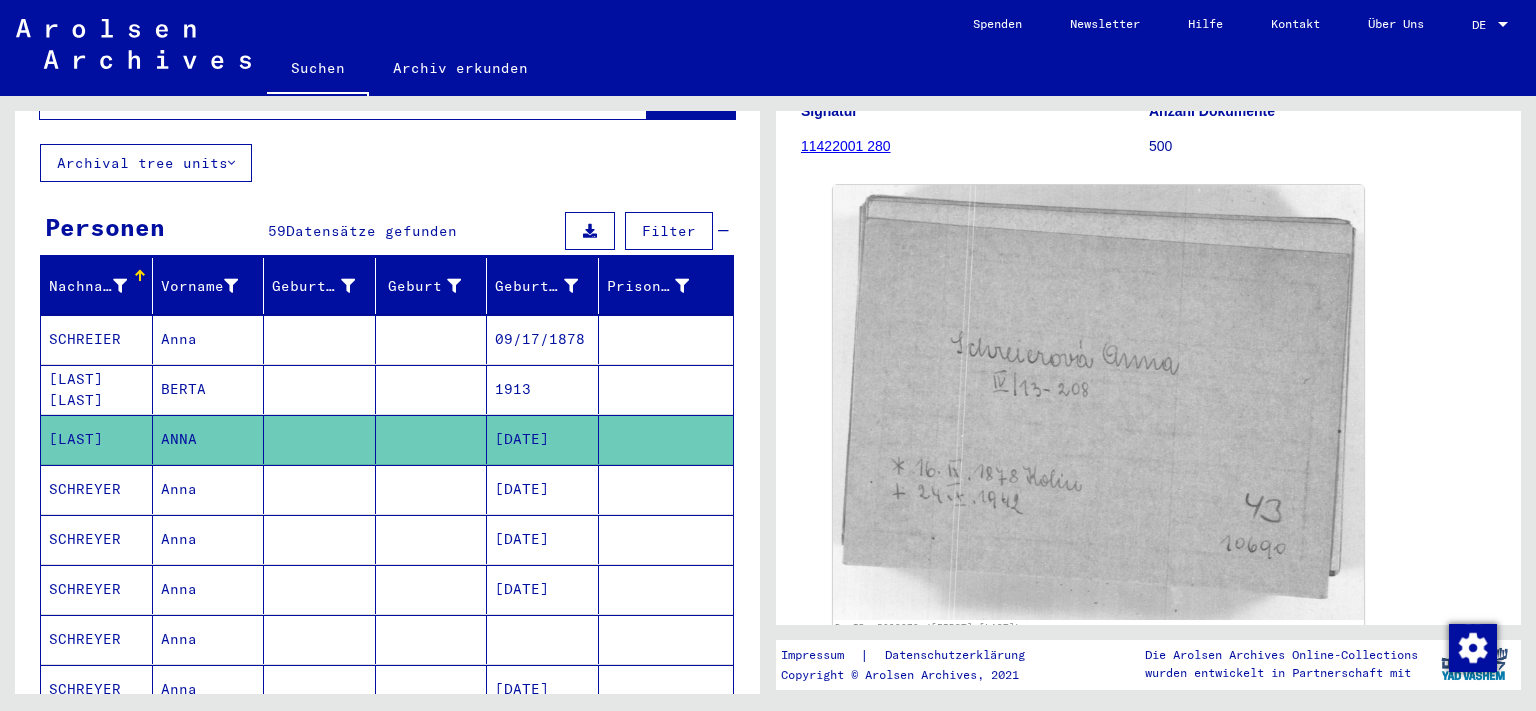click on "[DATE]" at bounding box center (543, 539) 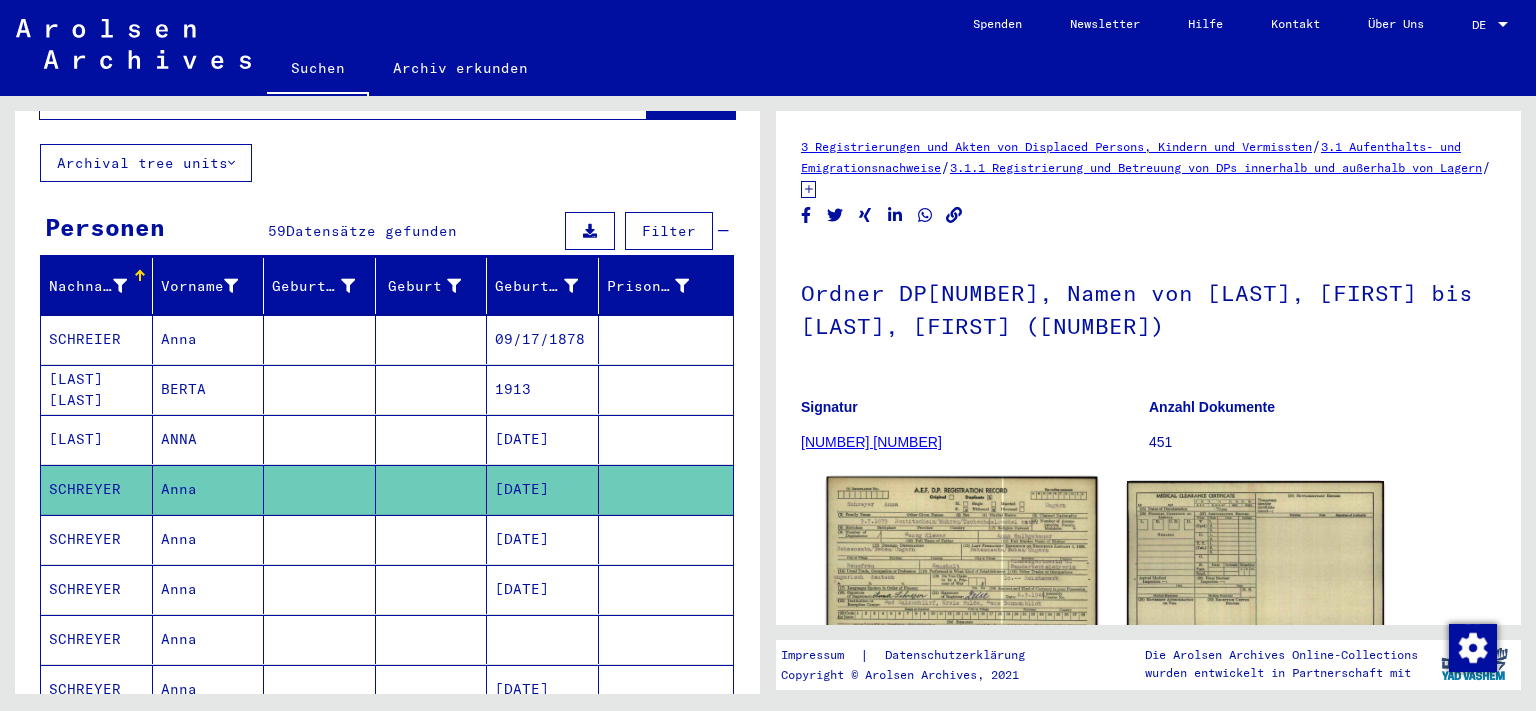 click 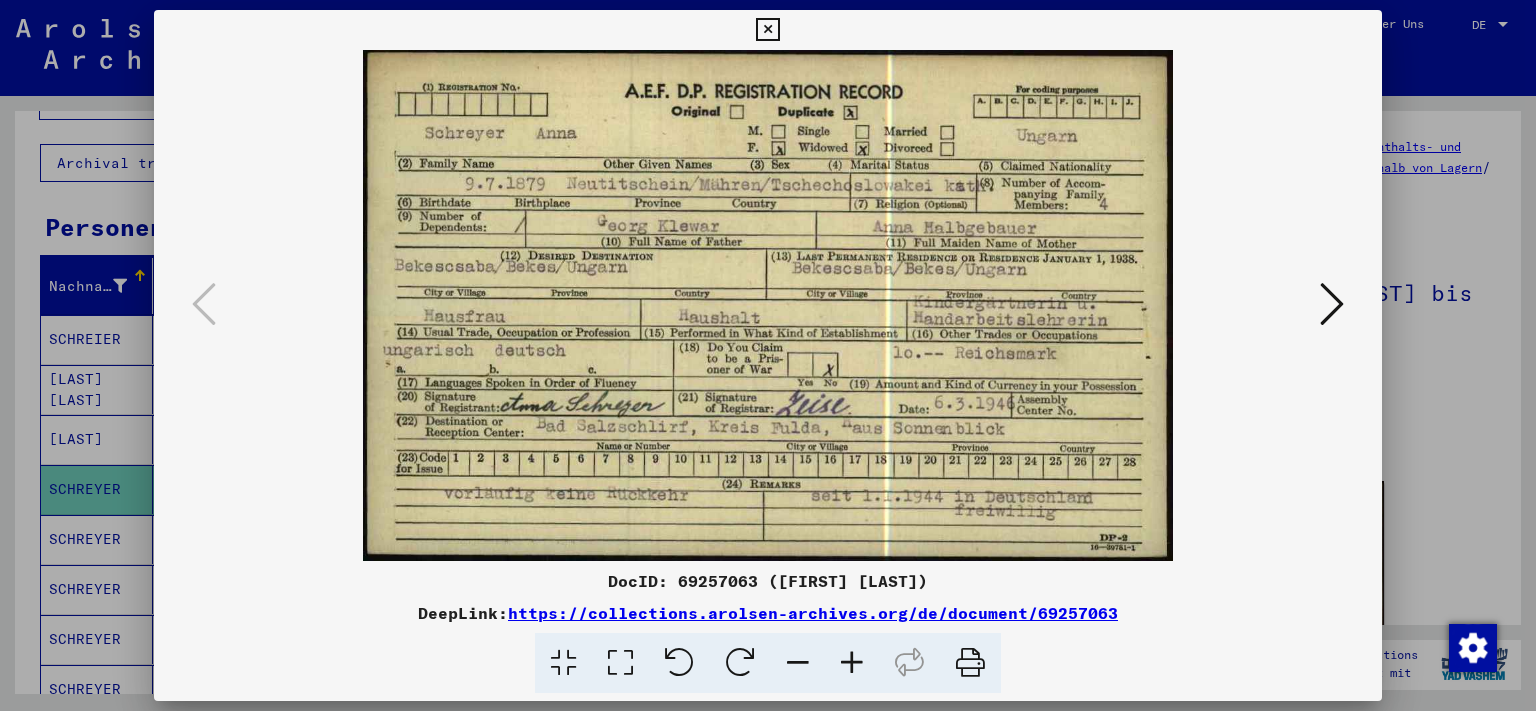 click at bounding box center [1332, 305] 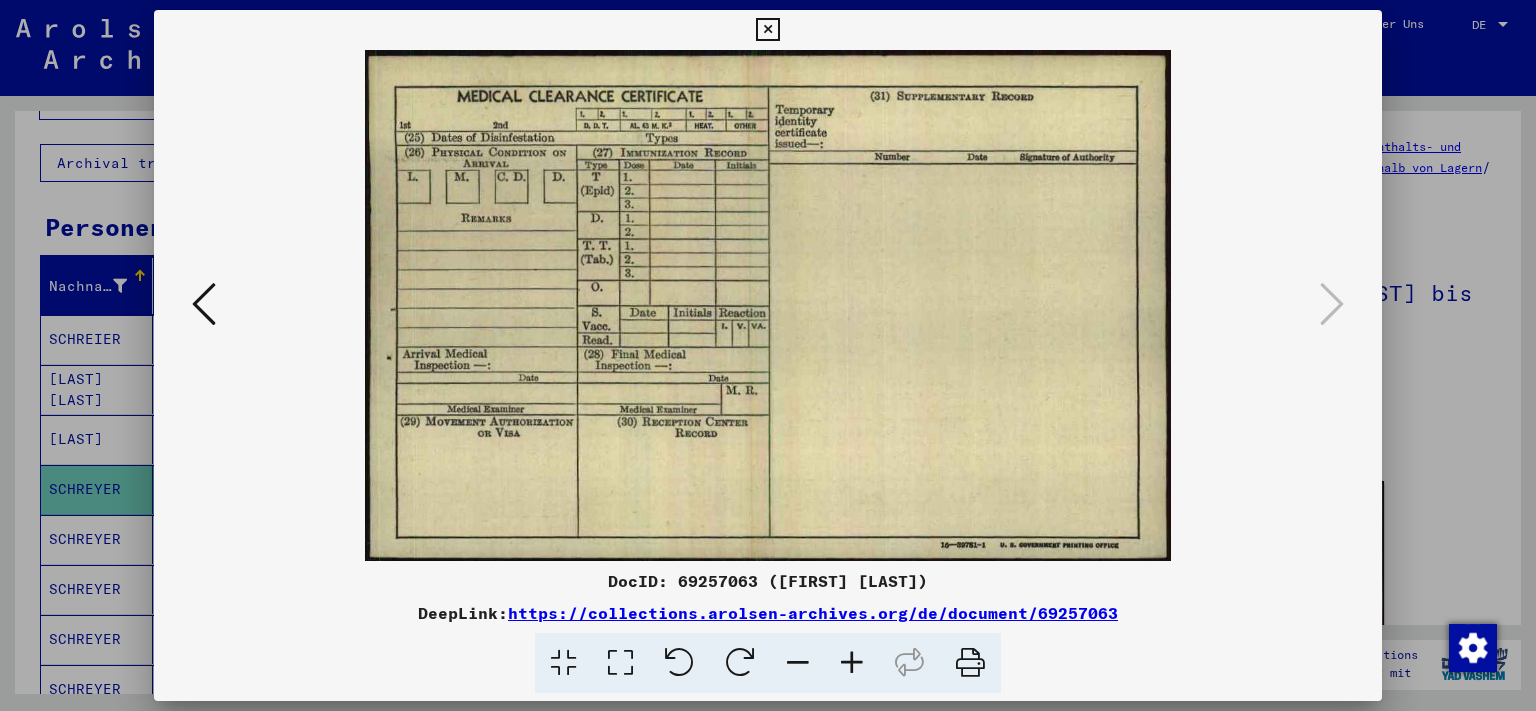 click at bounding box center (204, 304) 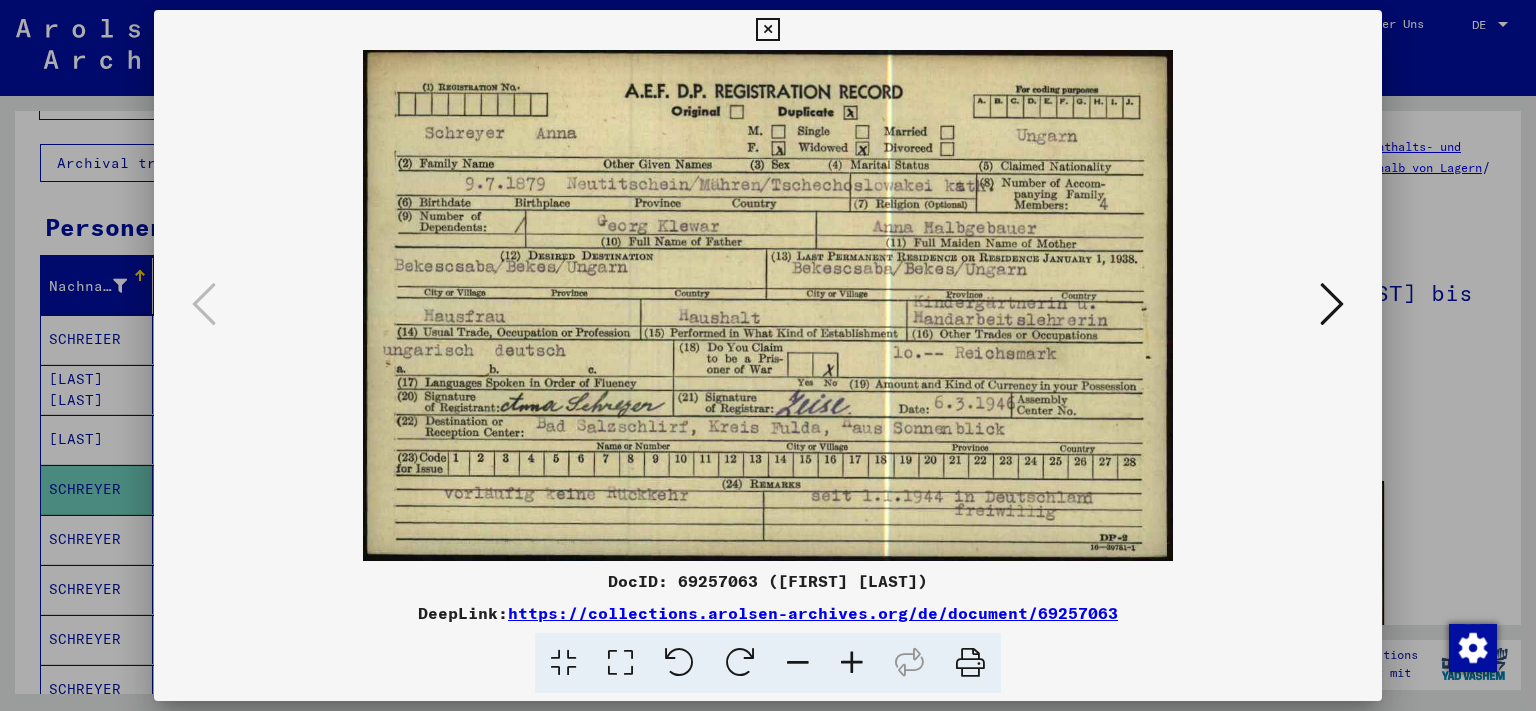 click at bounding box center [767, 30] 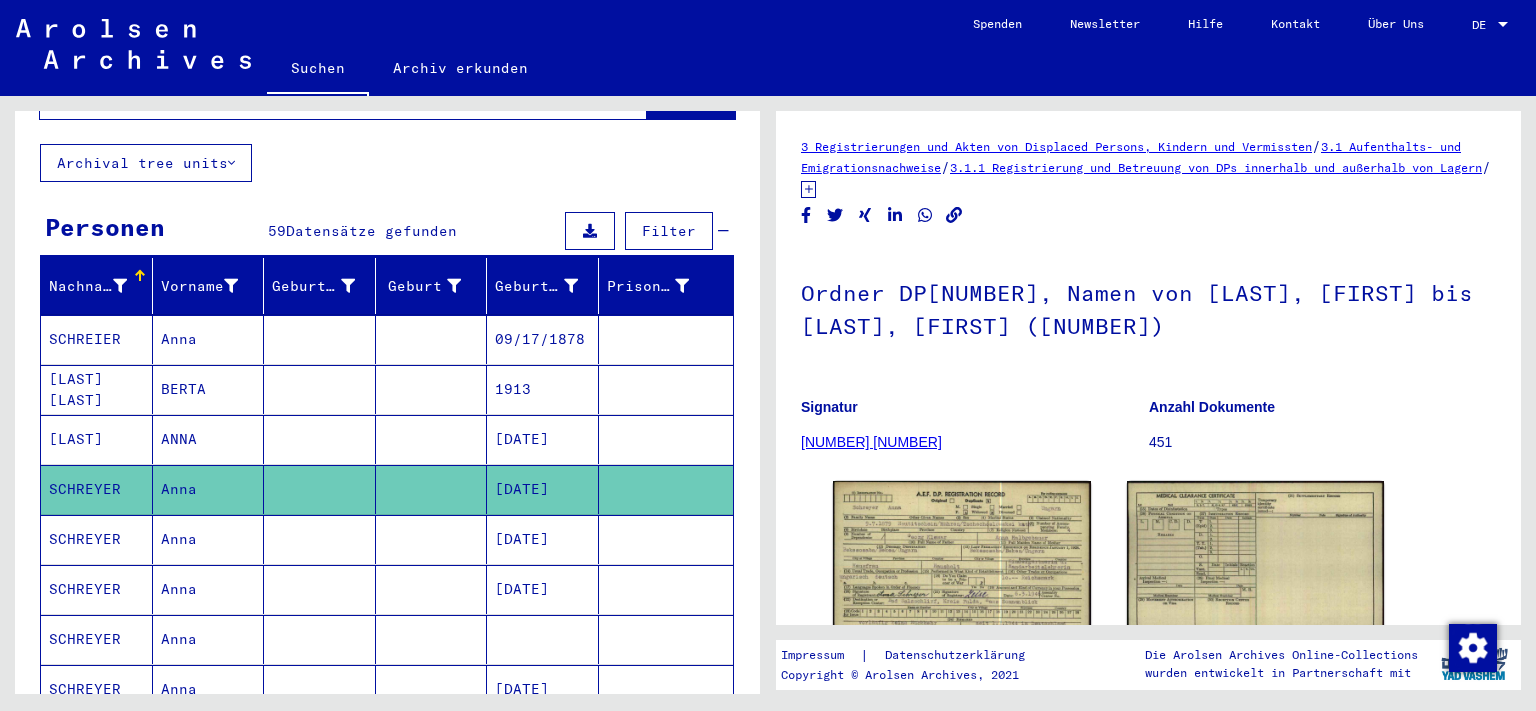 scroll, scrollTop: 221, scrollLeft: 0, axis: vertical 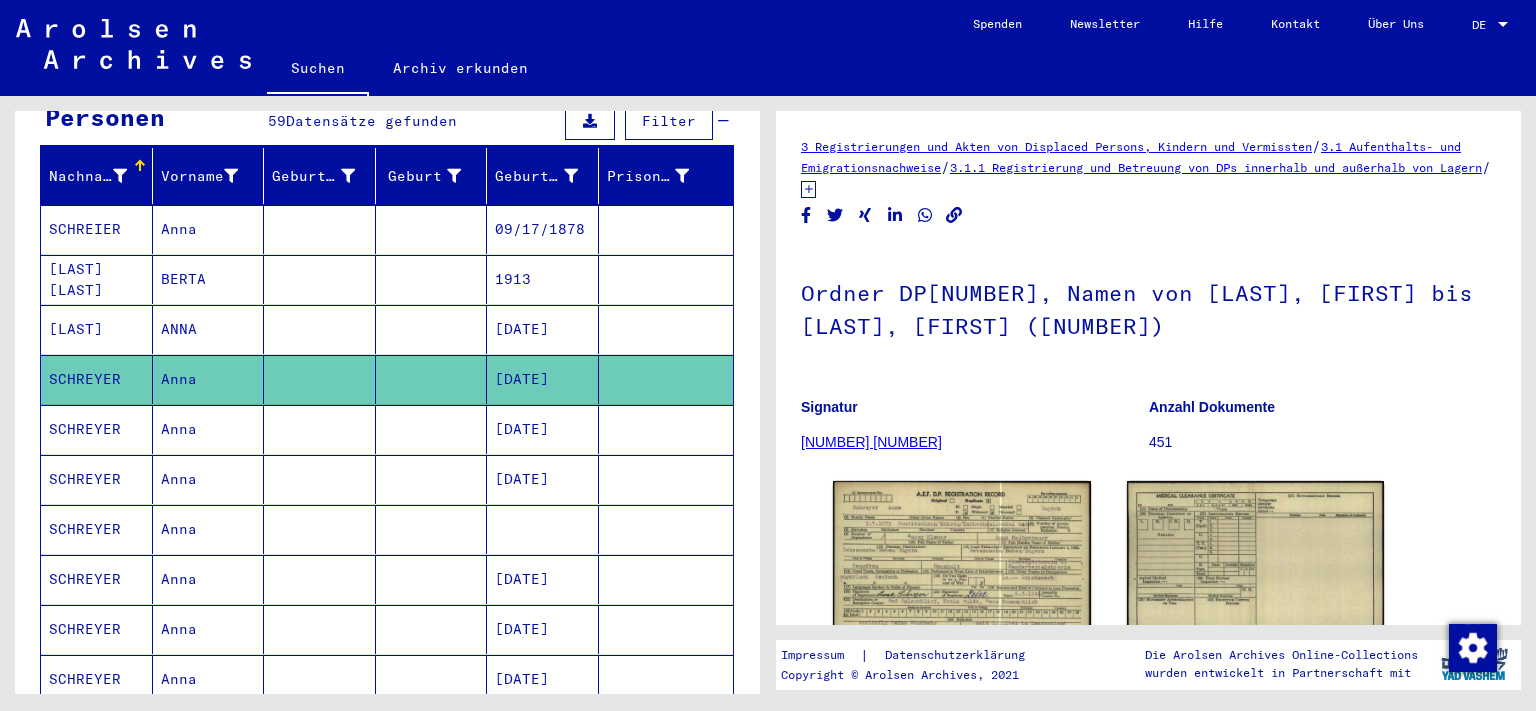 click on "Anna" at bounding box center (209, 479) 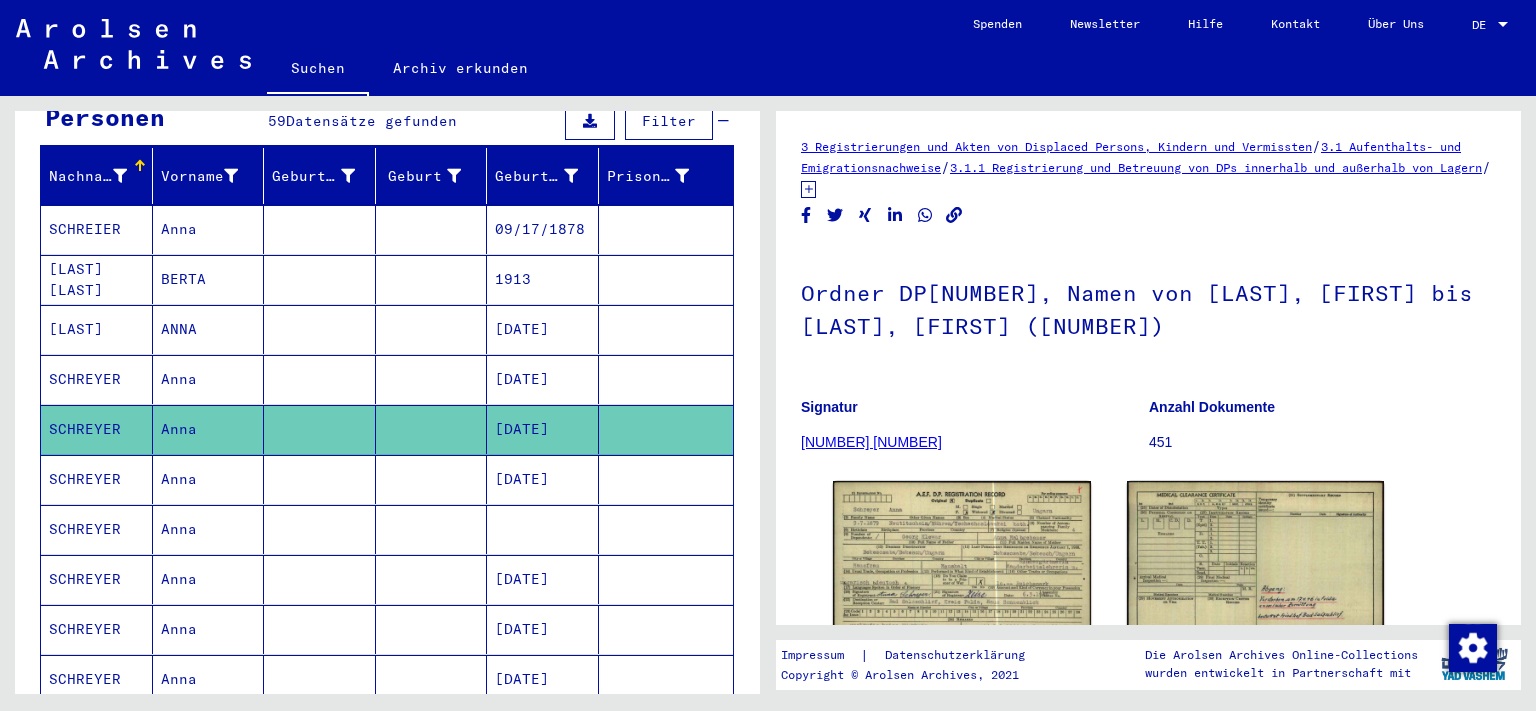click on "Anna" at bounding box center (209, 529) 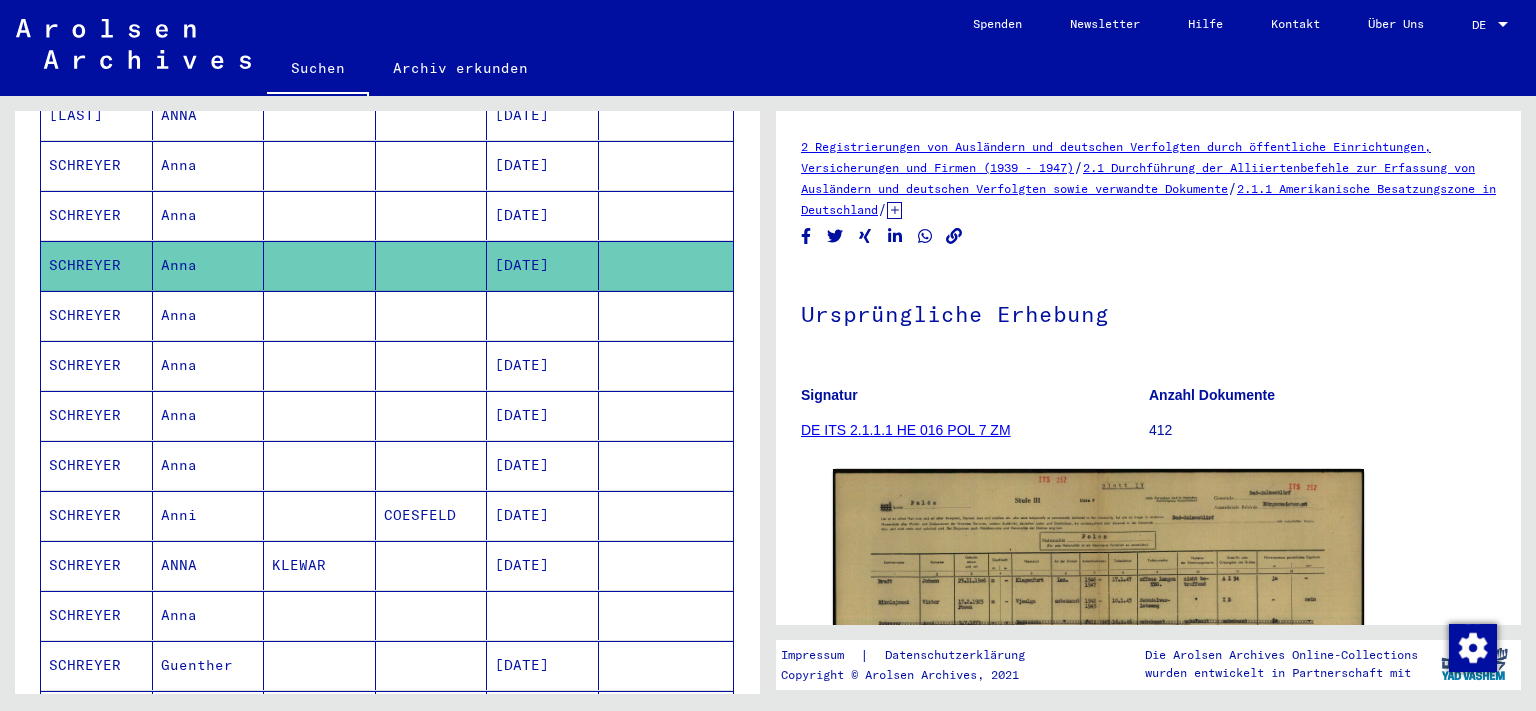 scroll, scrollTop: 442, scrollLeft: 0, axis: vertical 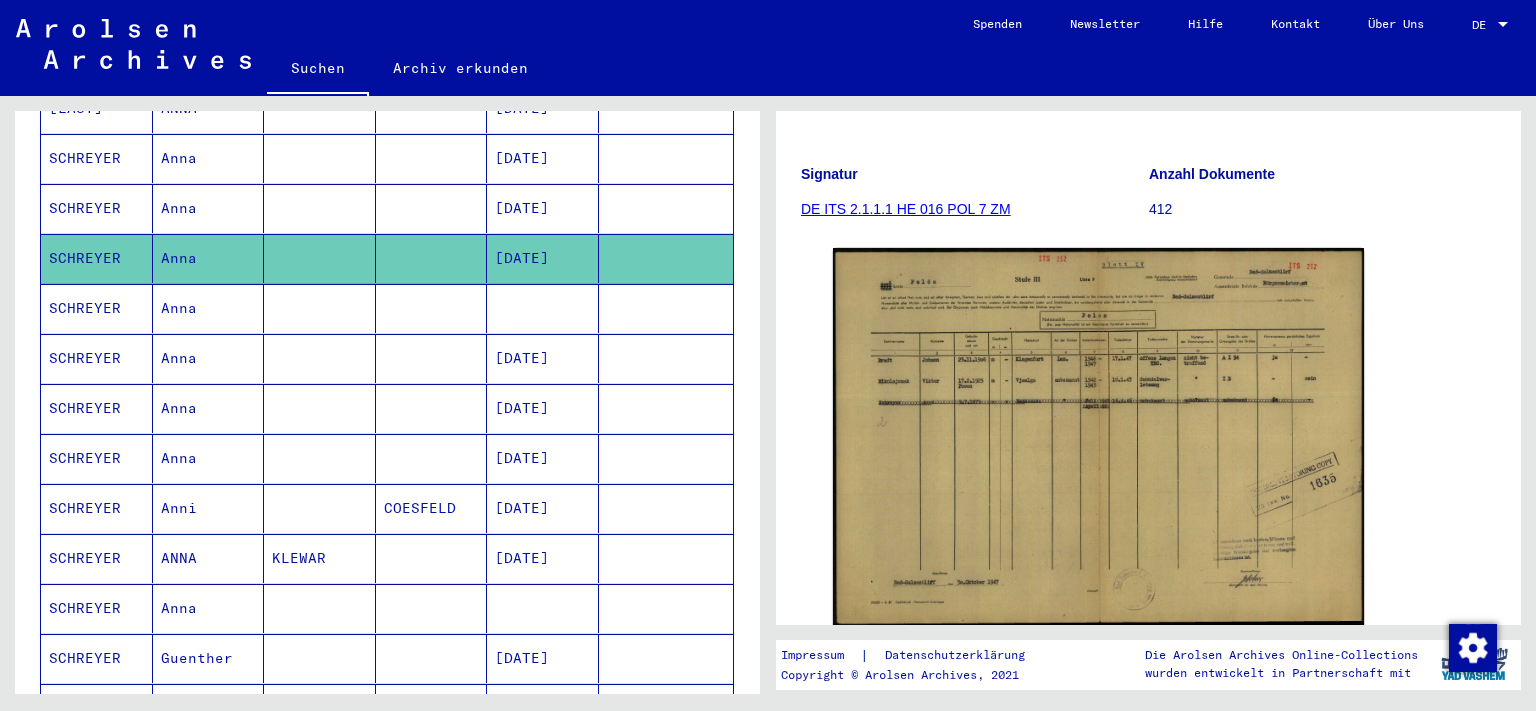 click on "Anna" at bounding box center [209, 358] 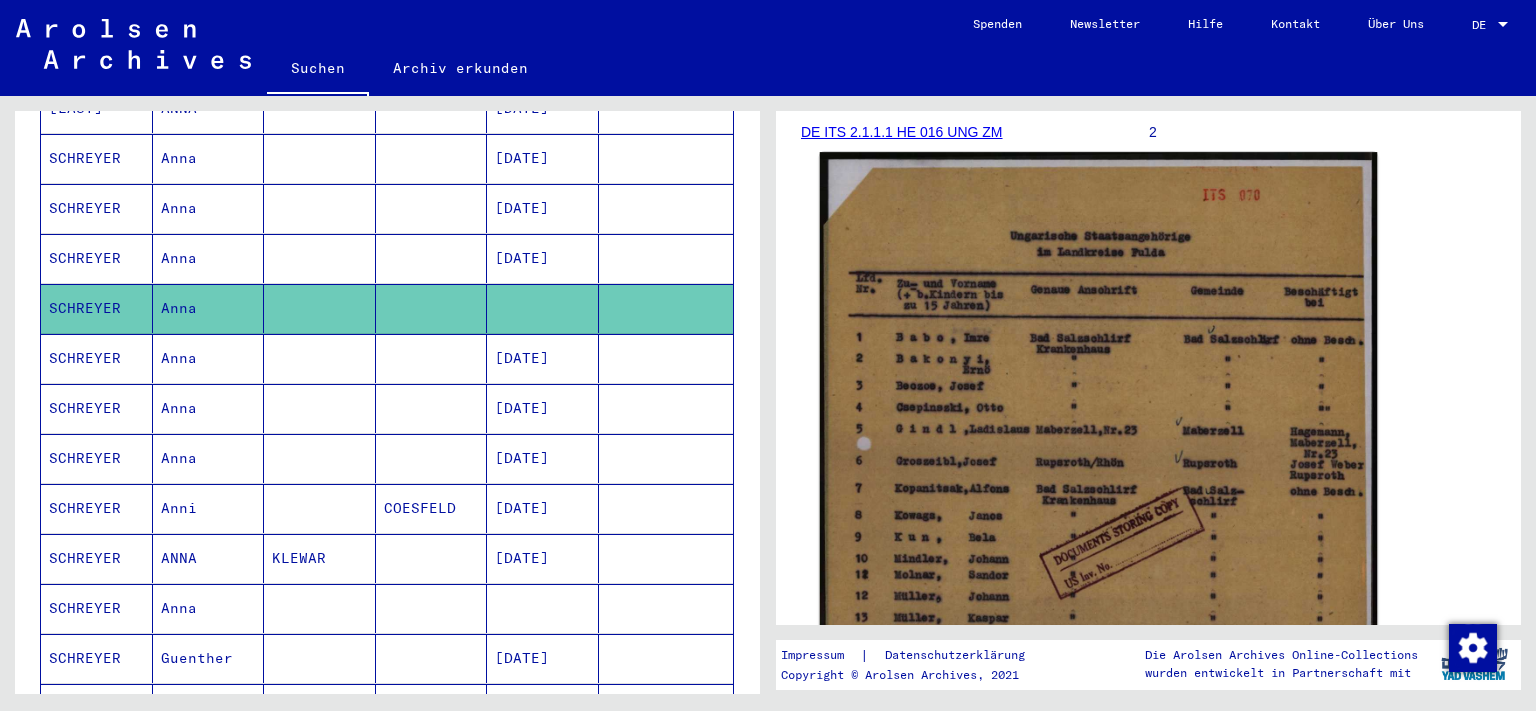 scroll, scrollTop: 442, scrollLeft: 0, axis: vertical 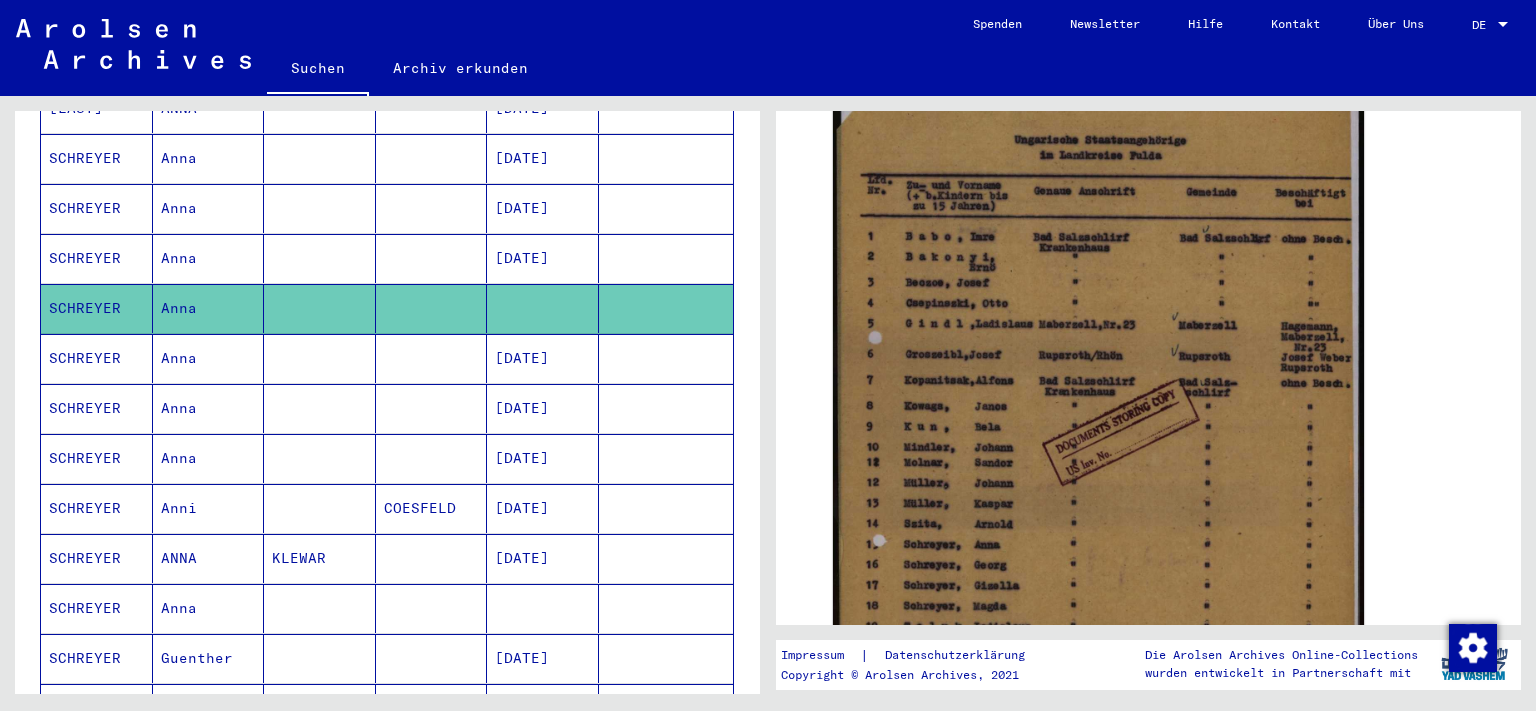 click at bounding box center (432, 408) 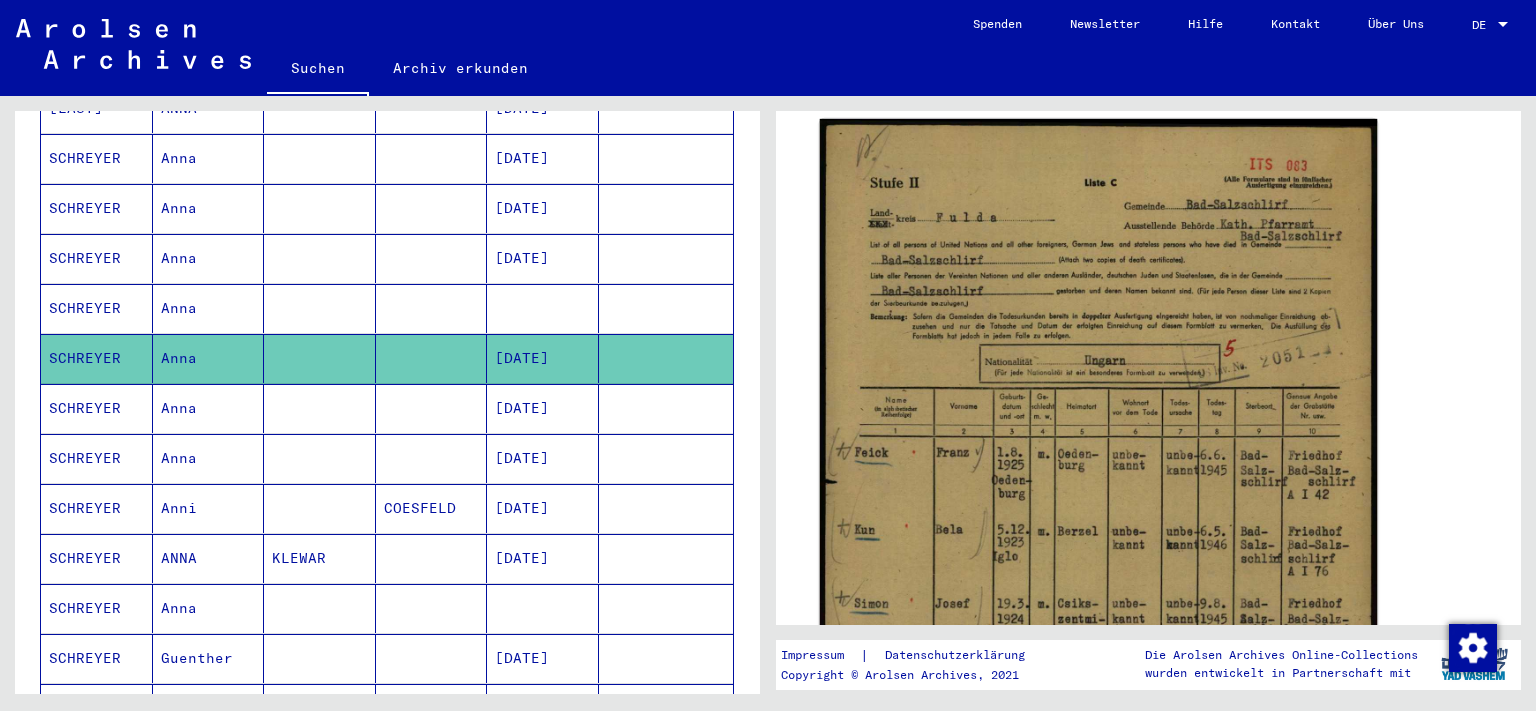 scroll, scrollTop: 552, scrollLeft: 0, axis: vertical 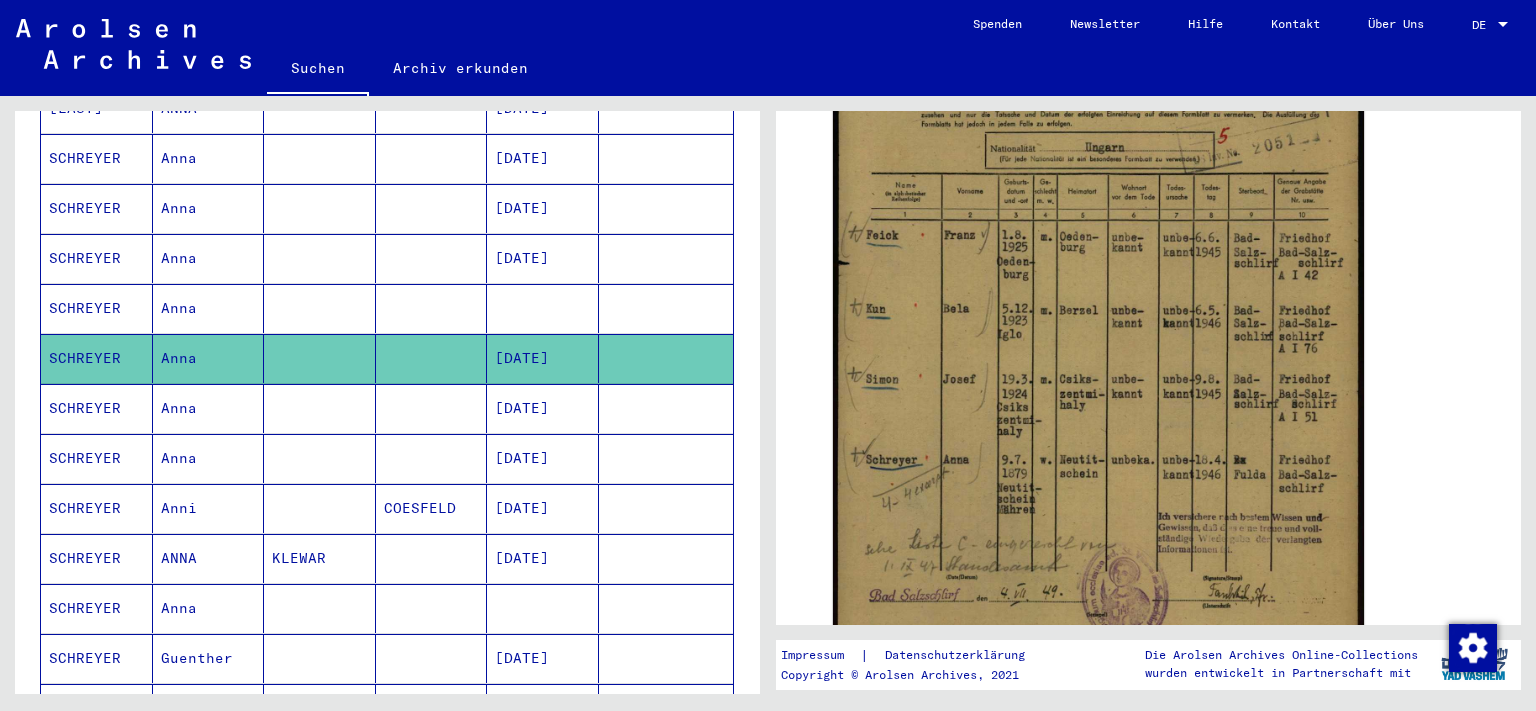 click on "Anni" at bounding box center (209, 558) 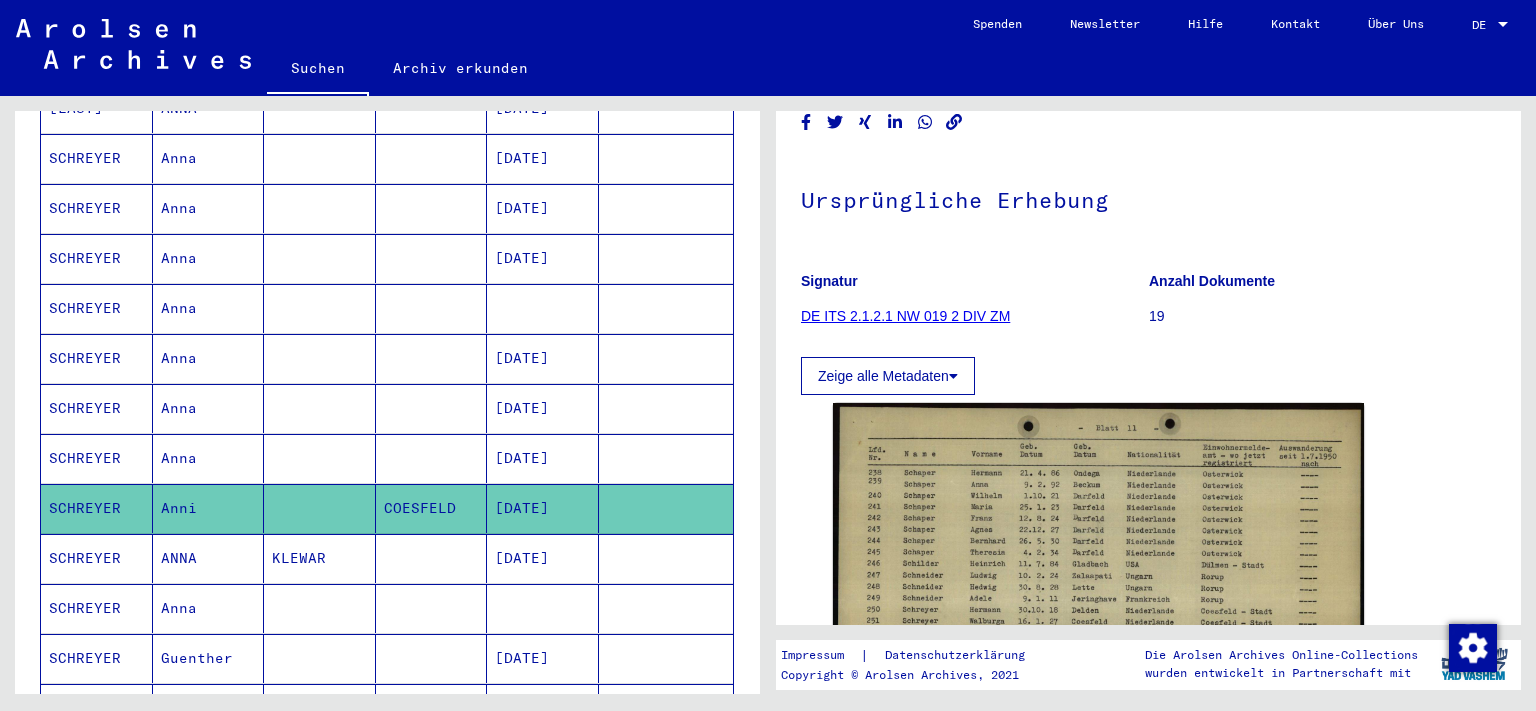 scroll, scrollTop: 110, scrollLeft: 0, axis: vertical 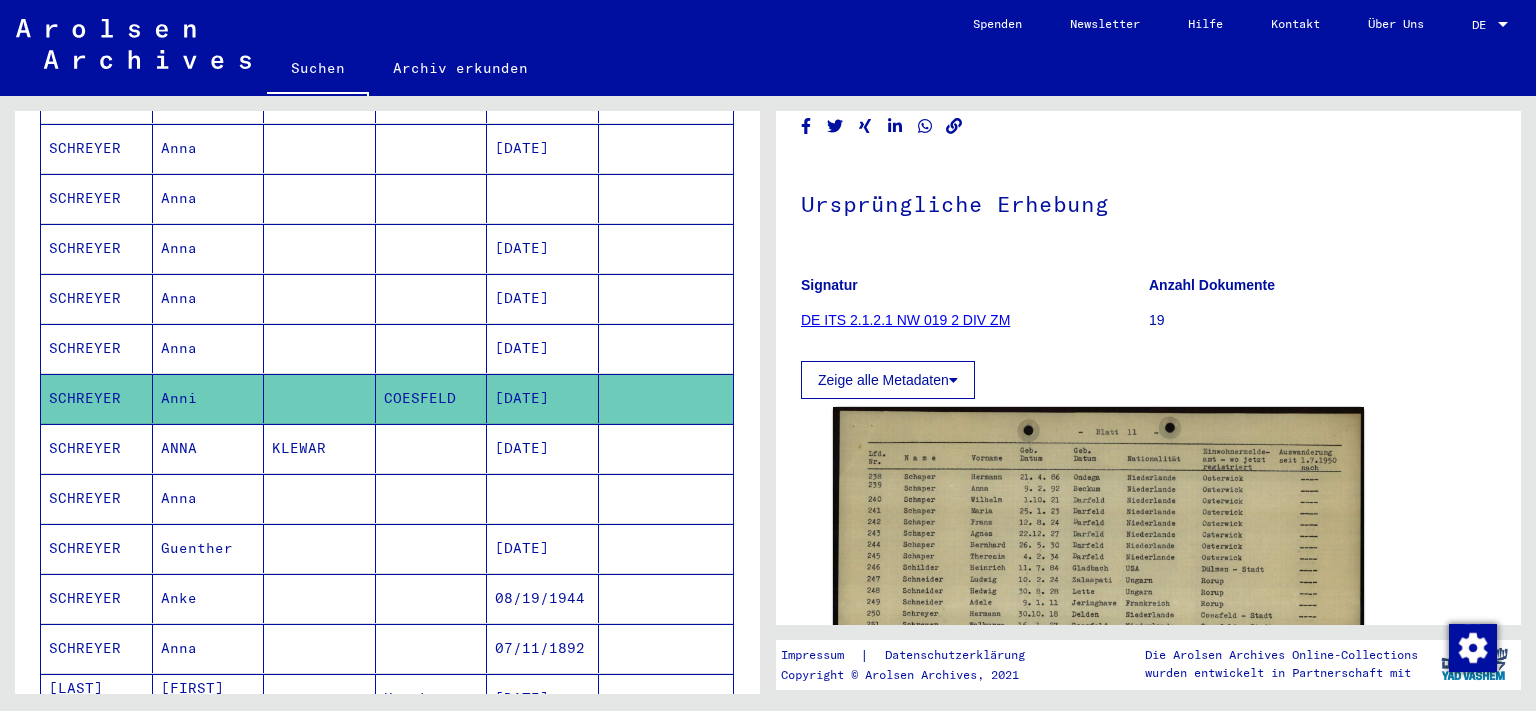 click on "KLEWAR" at bounding box center [320, 498] 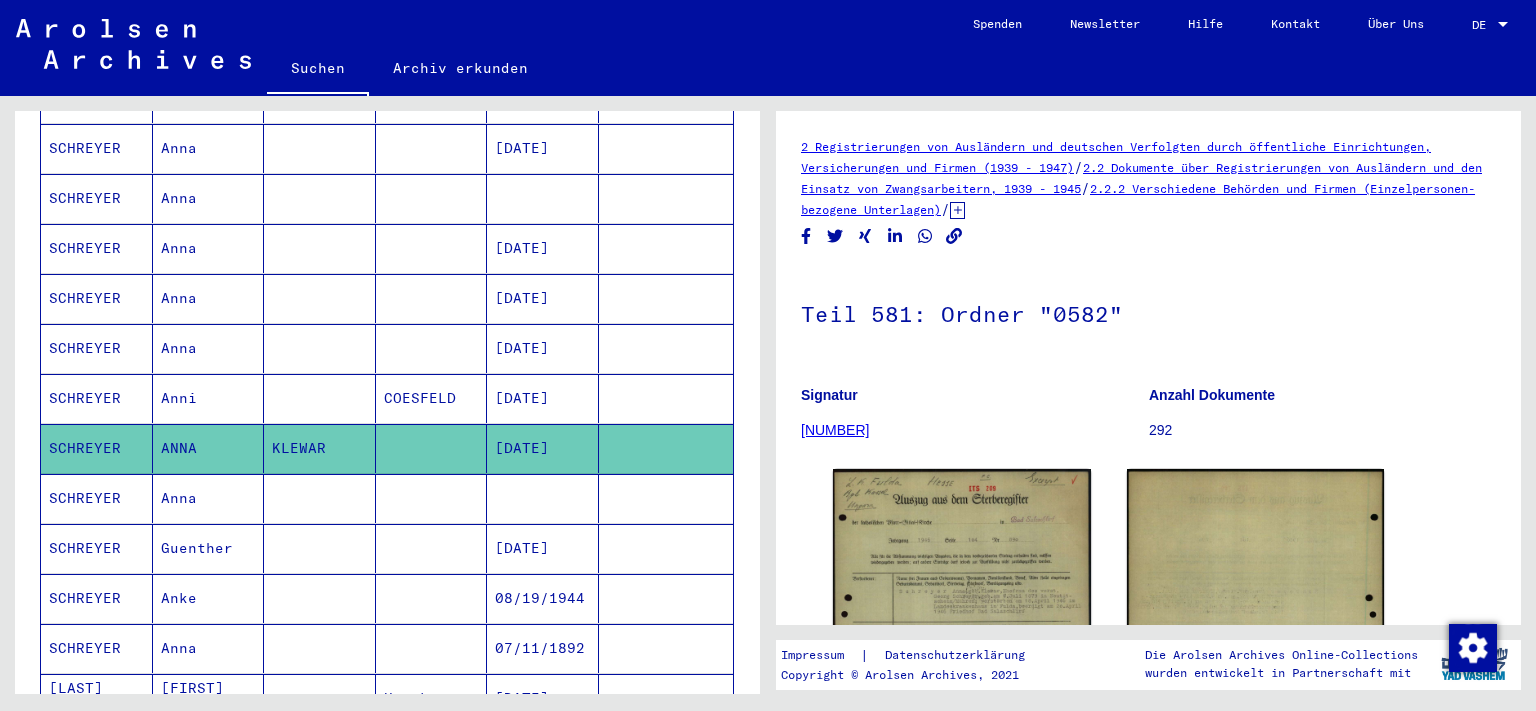 scroll, scrollTop: 110, scrollLeft: 0, axis: vertical 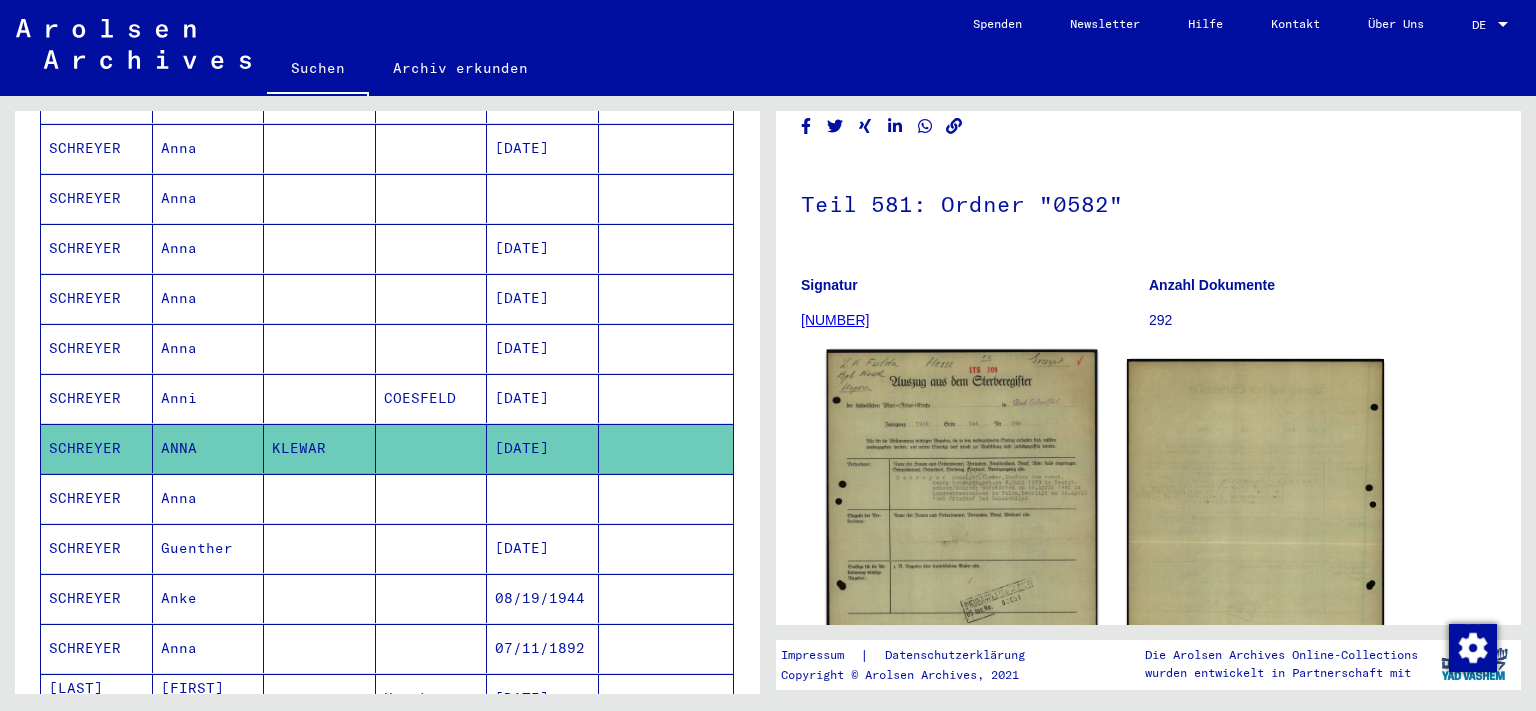 click 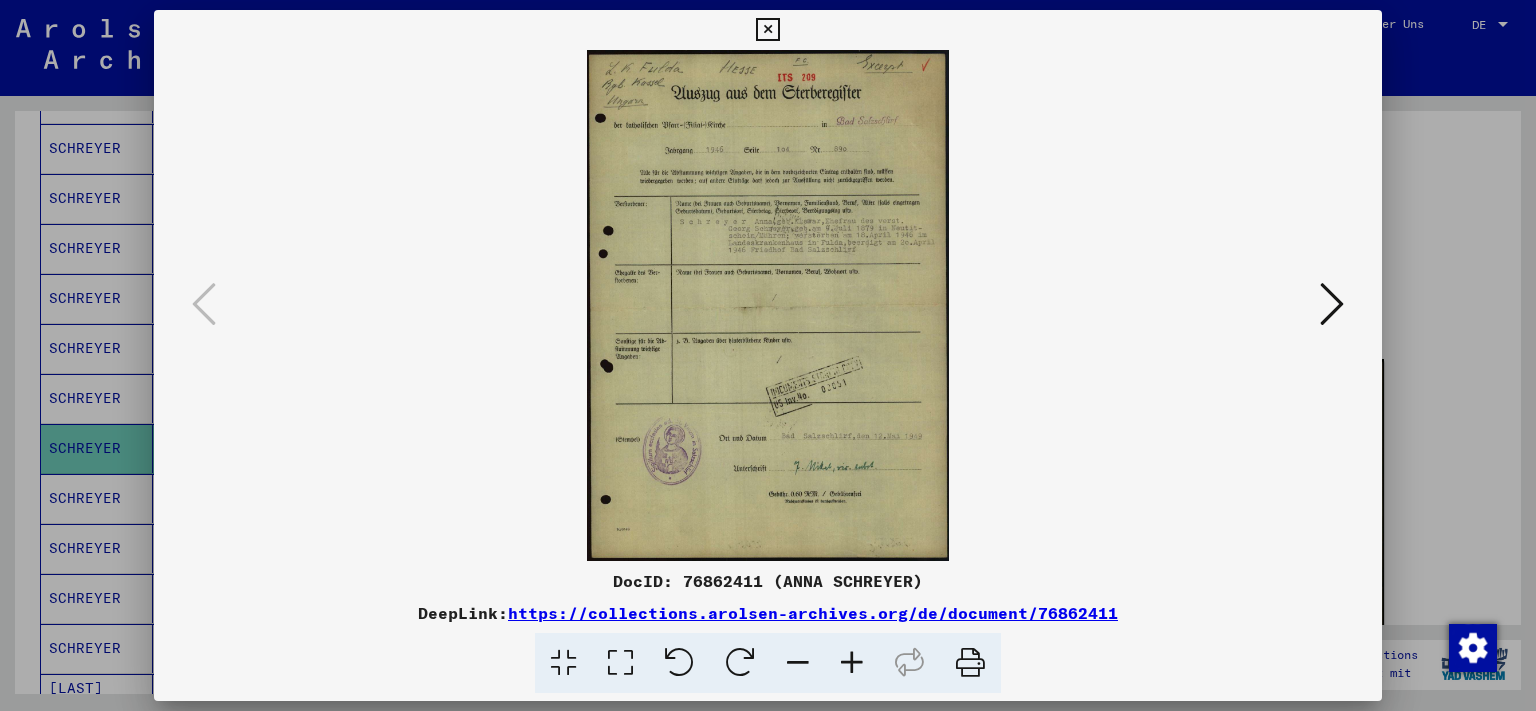 click at bounding box center [768, 305] 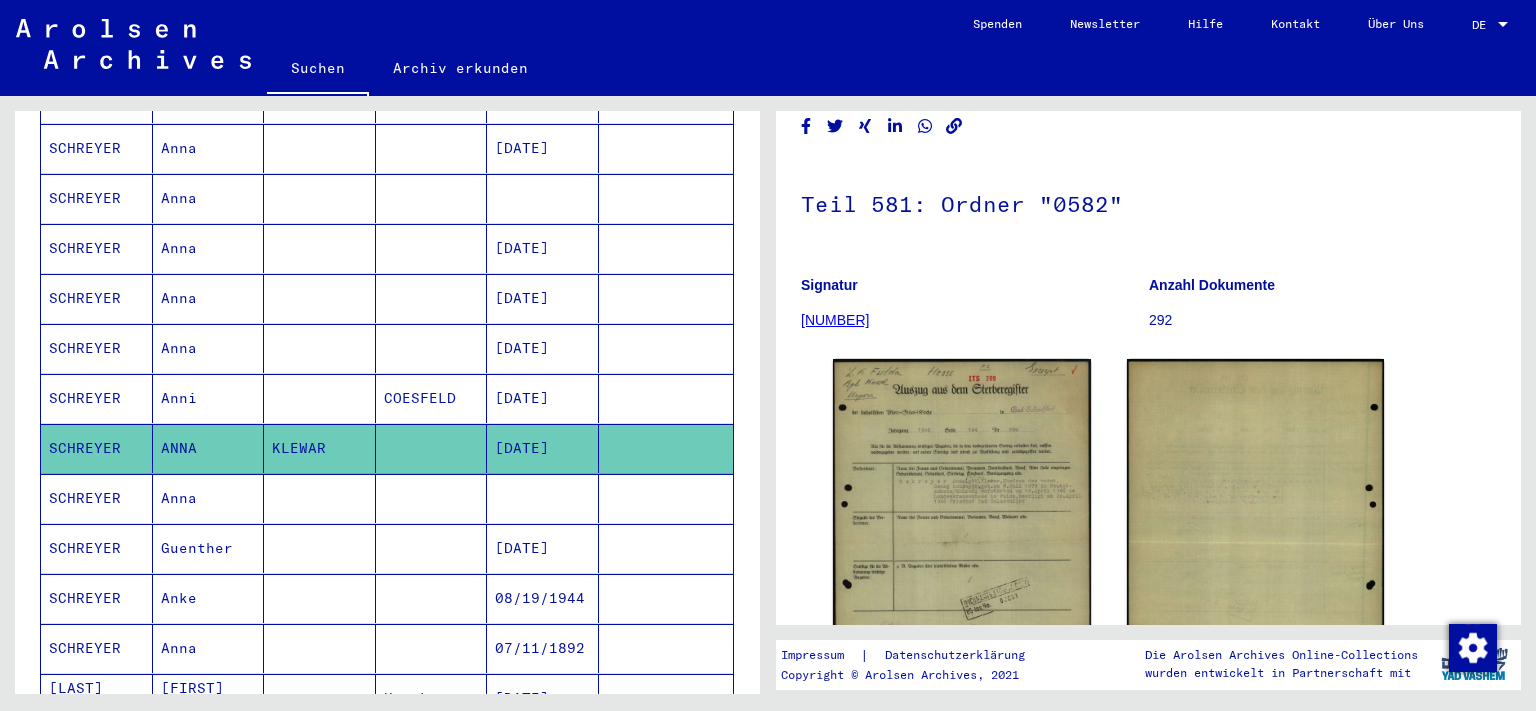 click on "Anna" at bounding box center [209, 548] 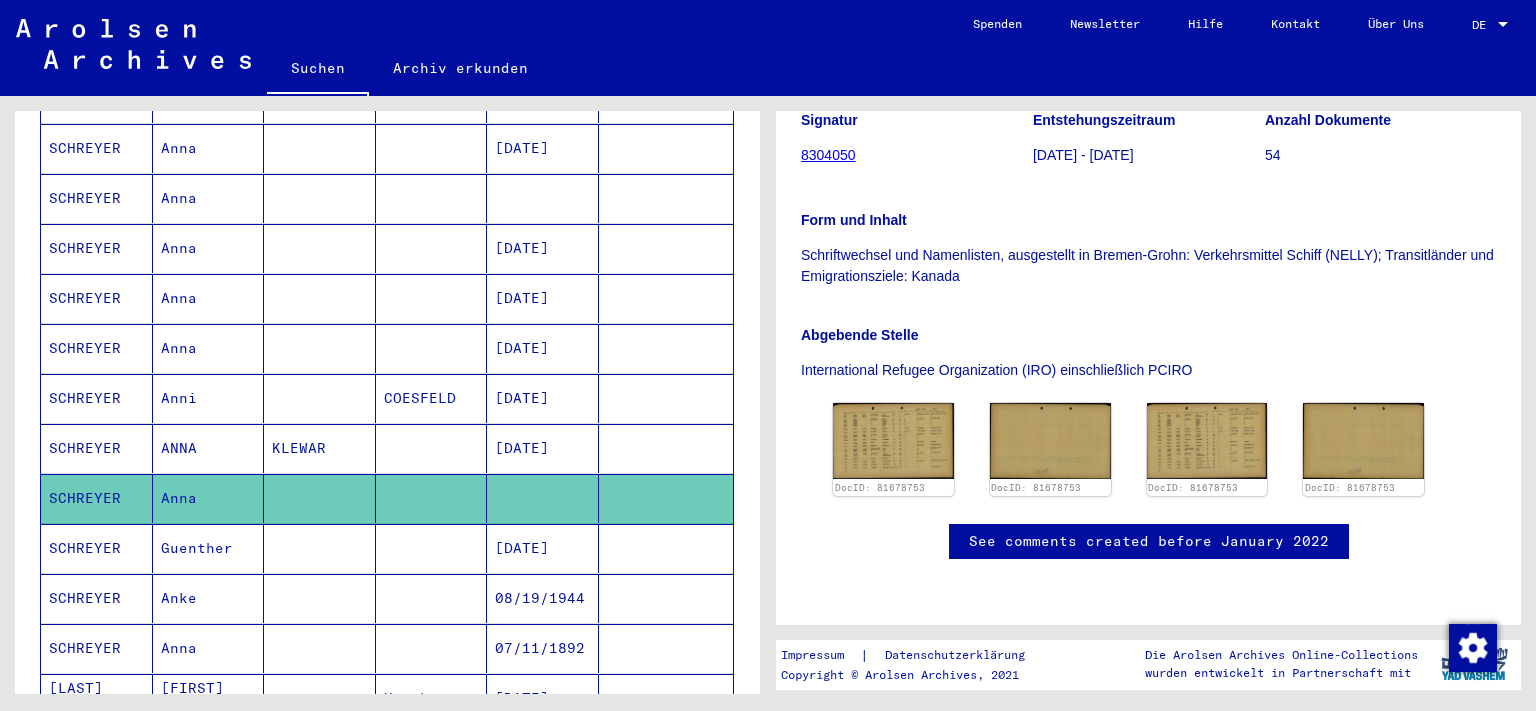 scroll, scrollTop: 329, scrollLeft: 0, axis: vertical 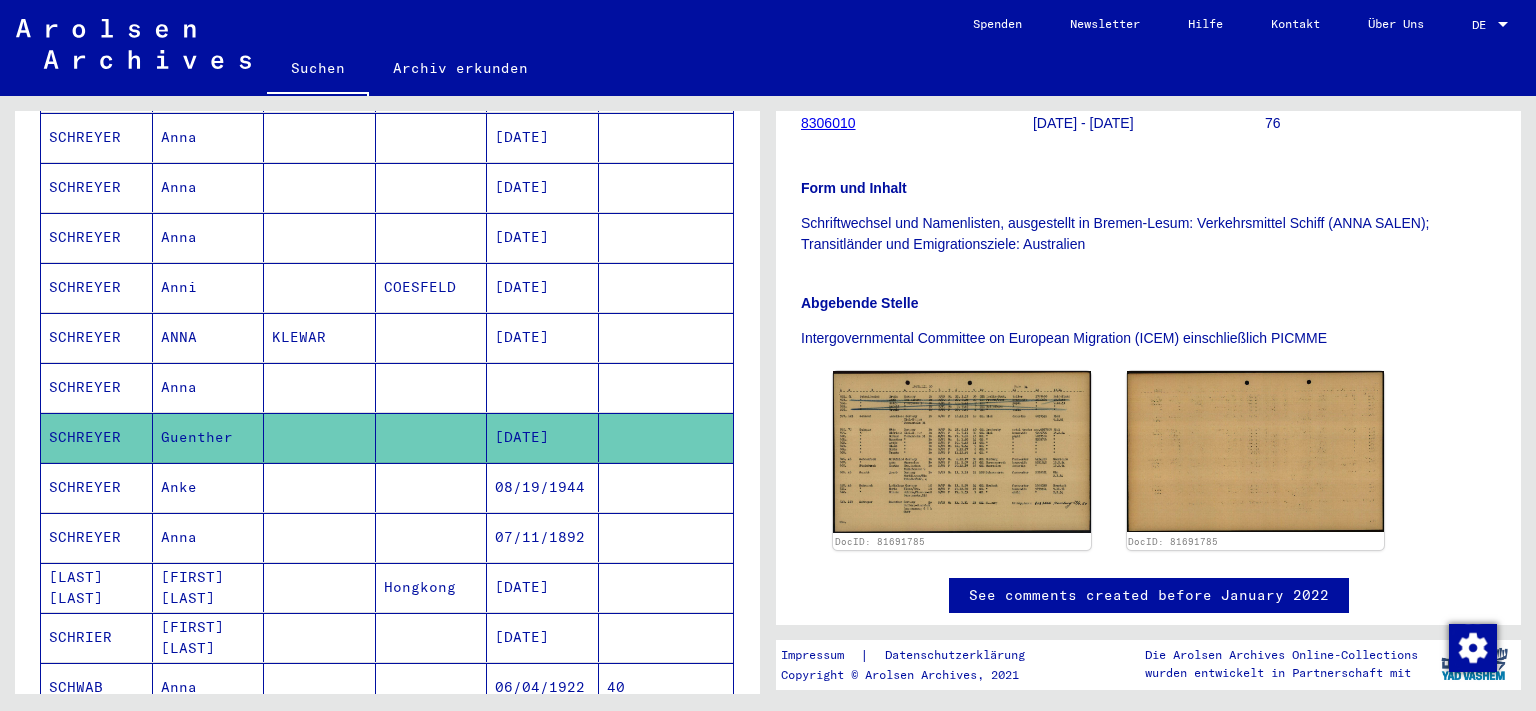 click on "Anna" at bounding box center (209, 587) 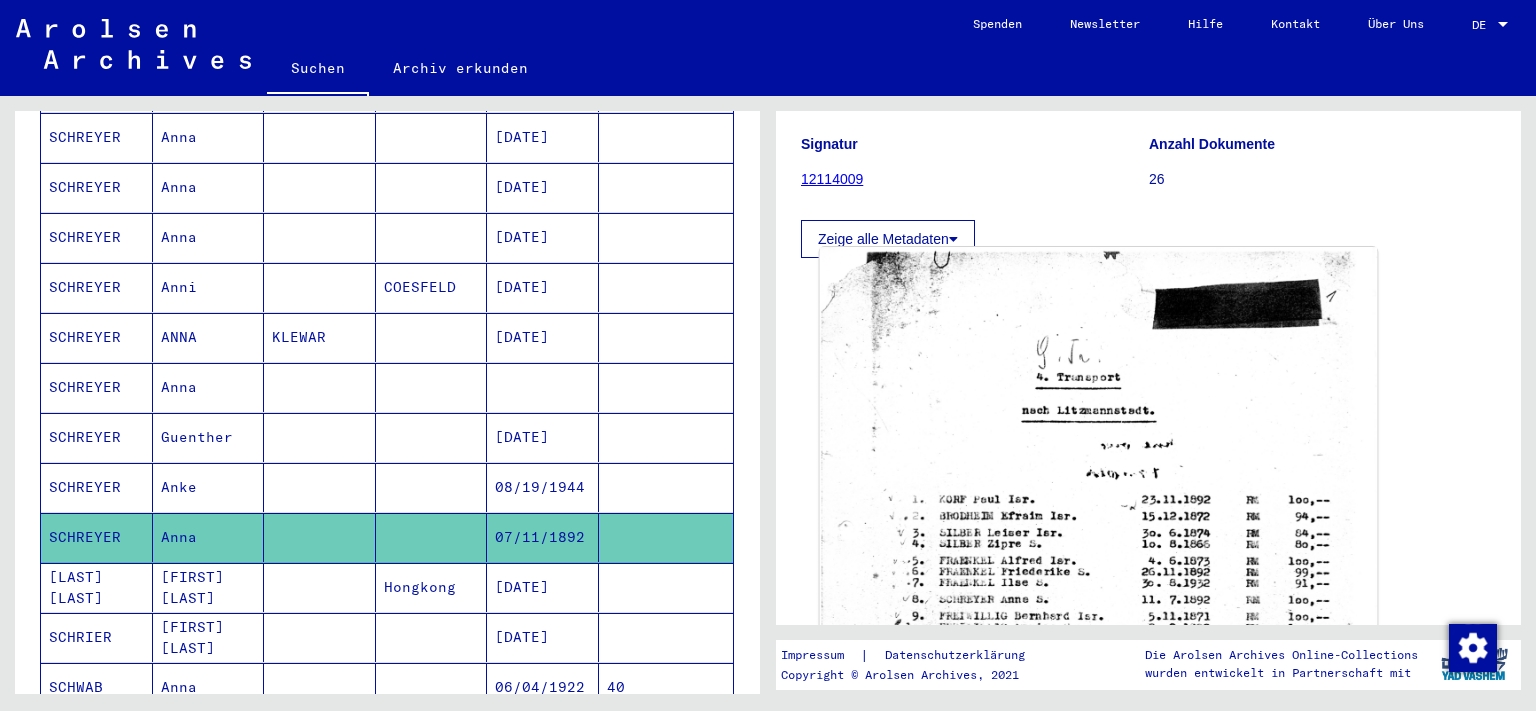 scroll, scrollTop: 331, scrollLeft: 0, axis: vertical 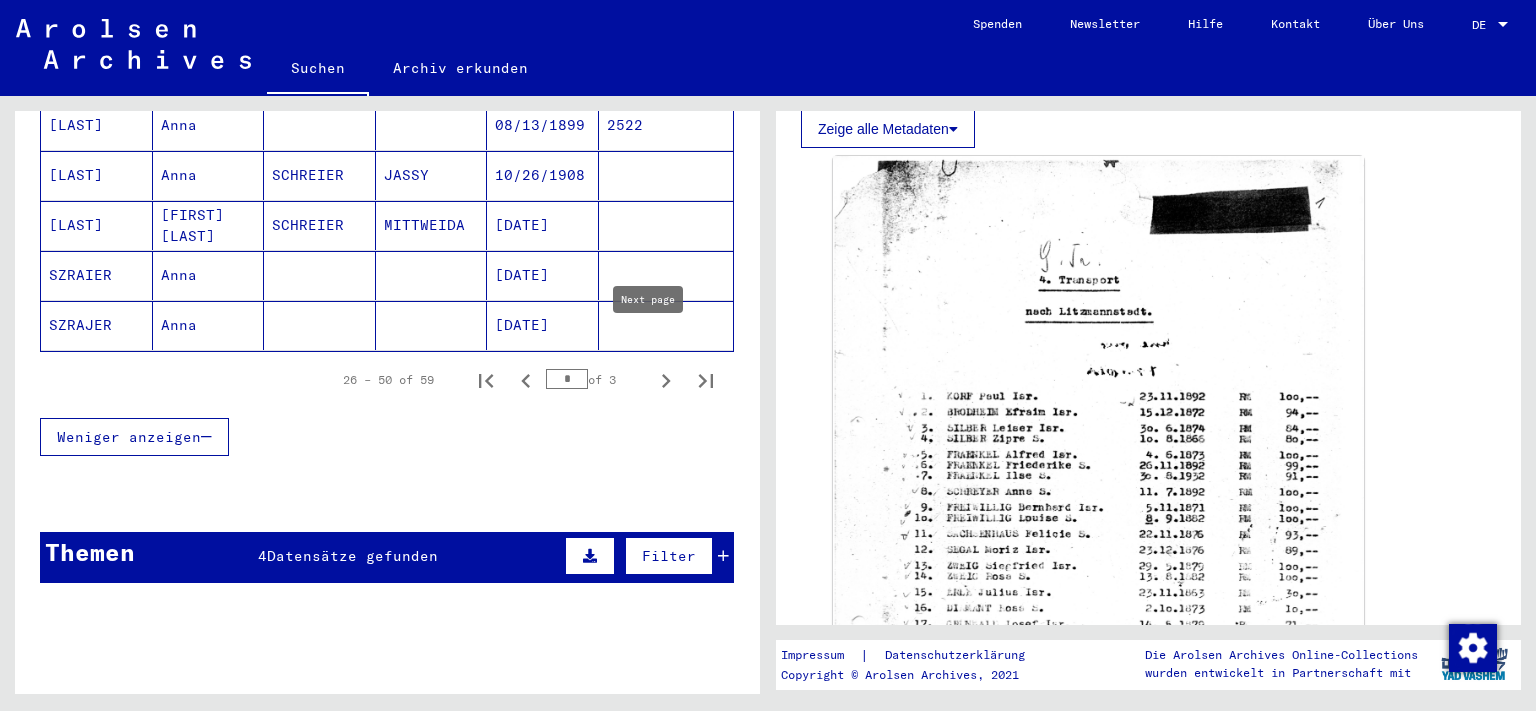 click 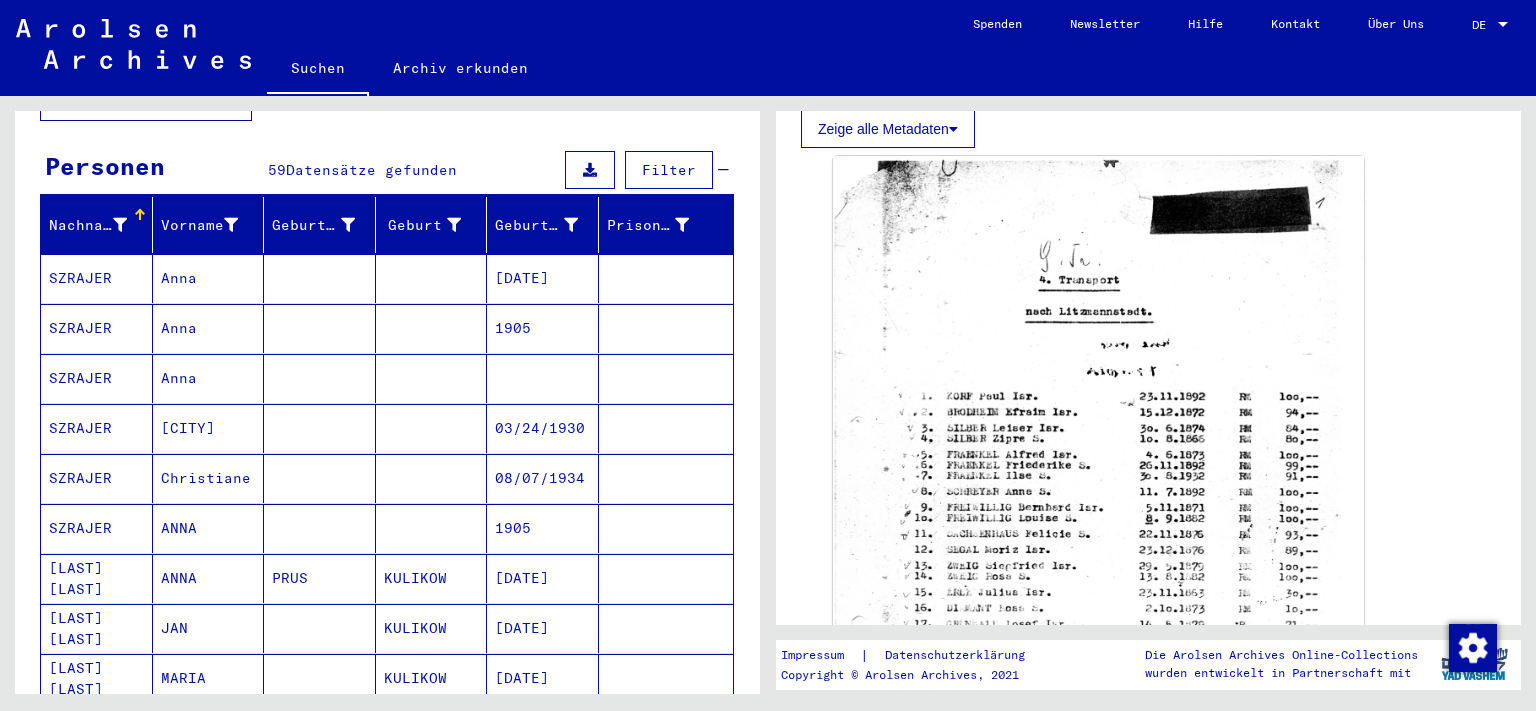 scroll, scrollTop: 169, scrollLeft: 0, axis: vertical 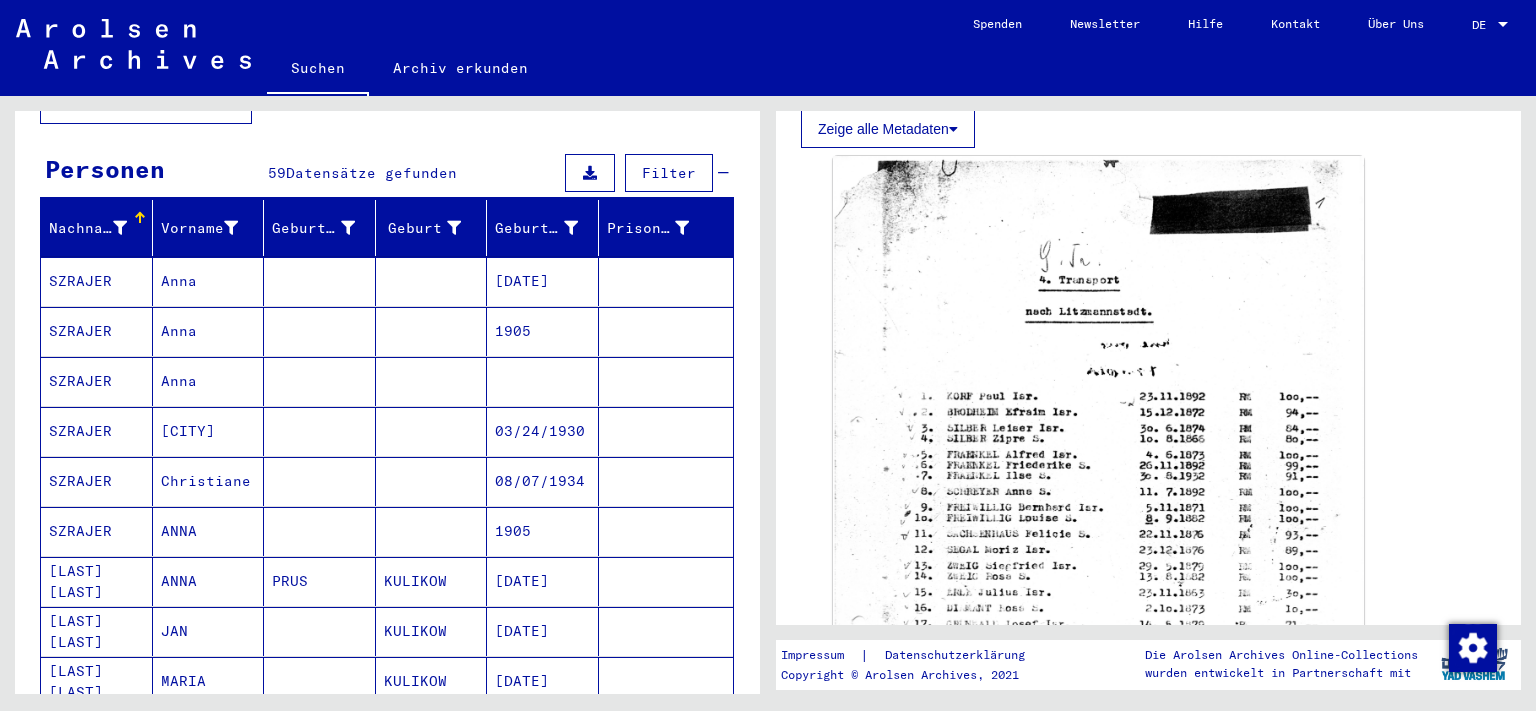 click on "ANNA" at bounding box center [209, 631] 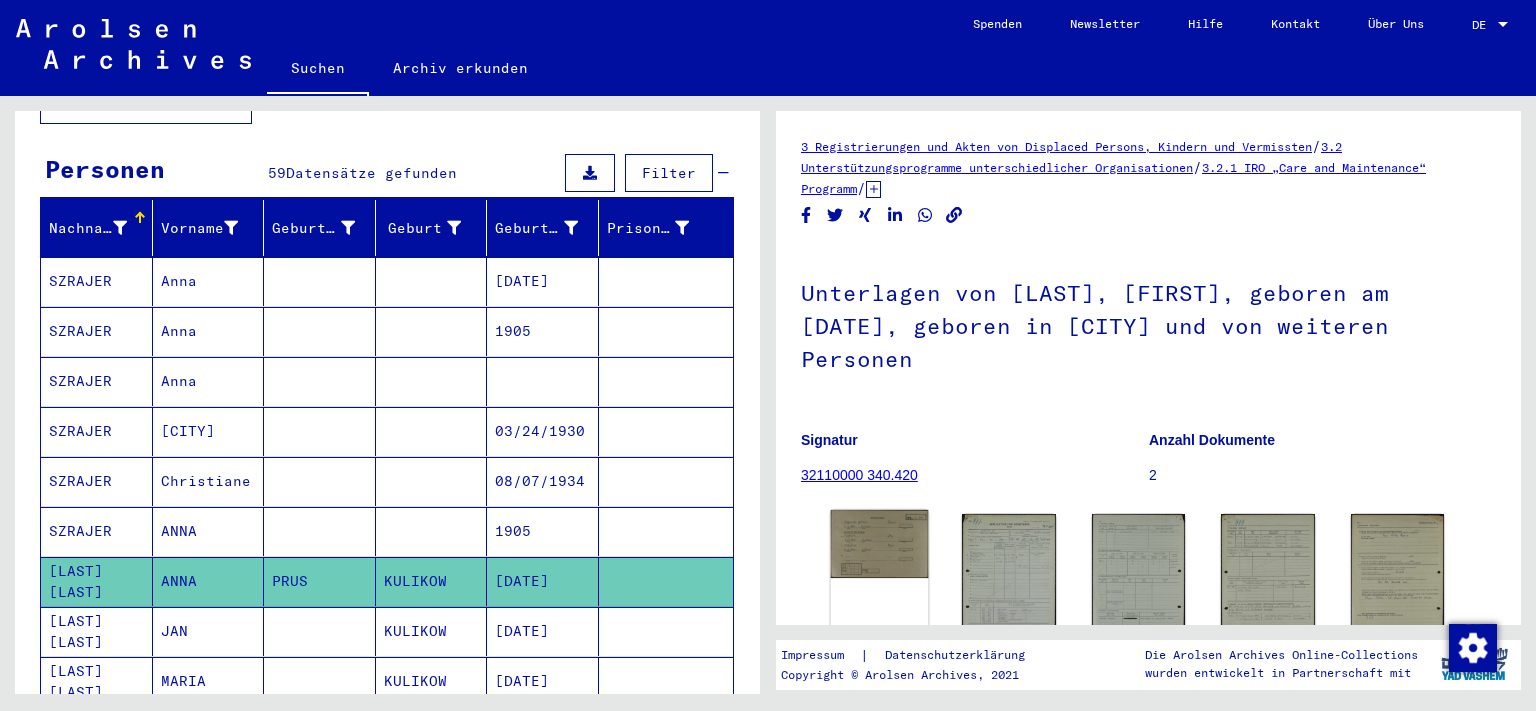 click 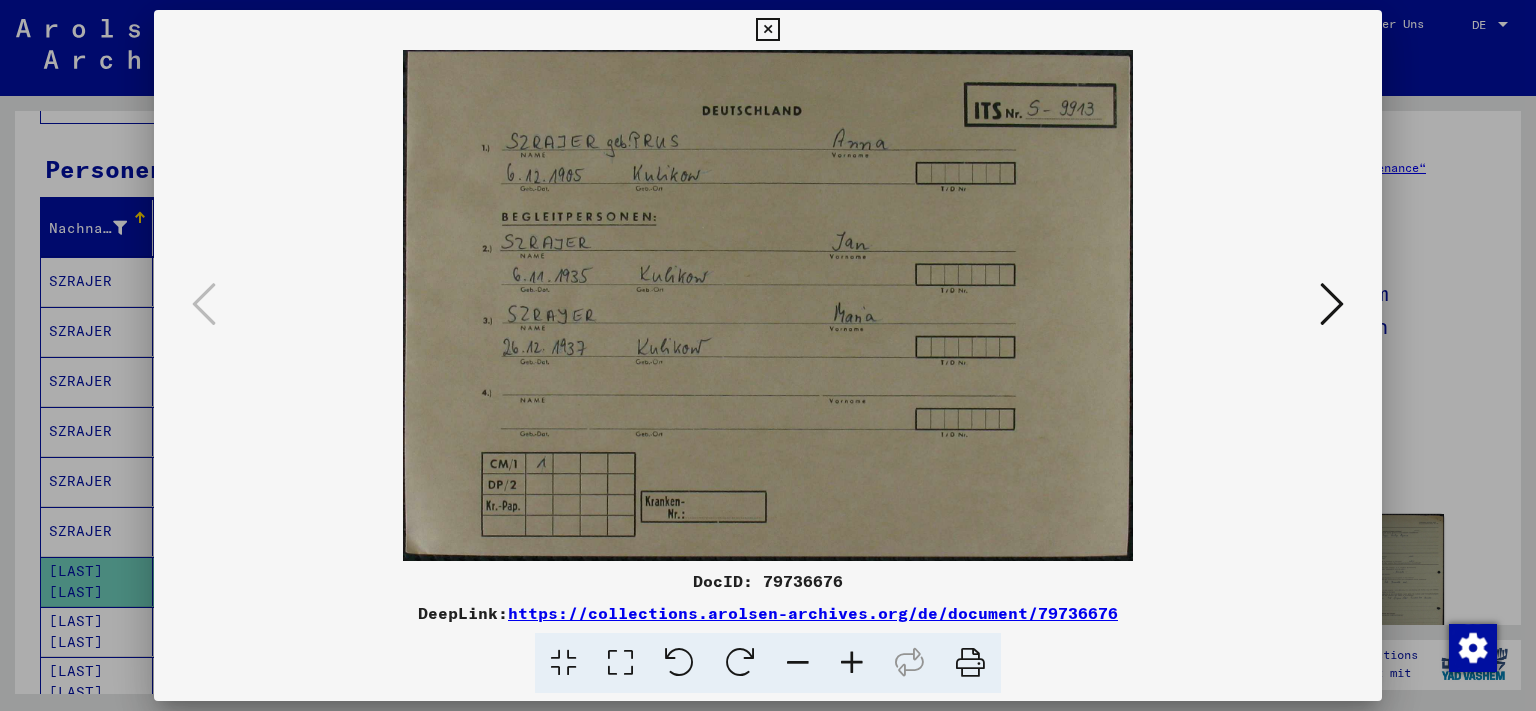 click at bounding box center (1332, 304) 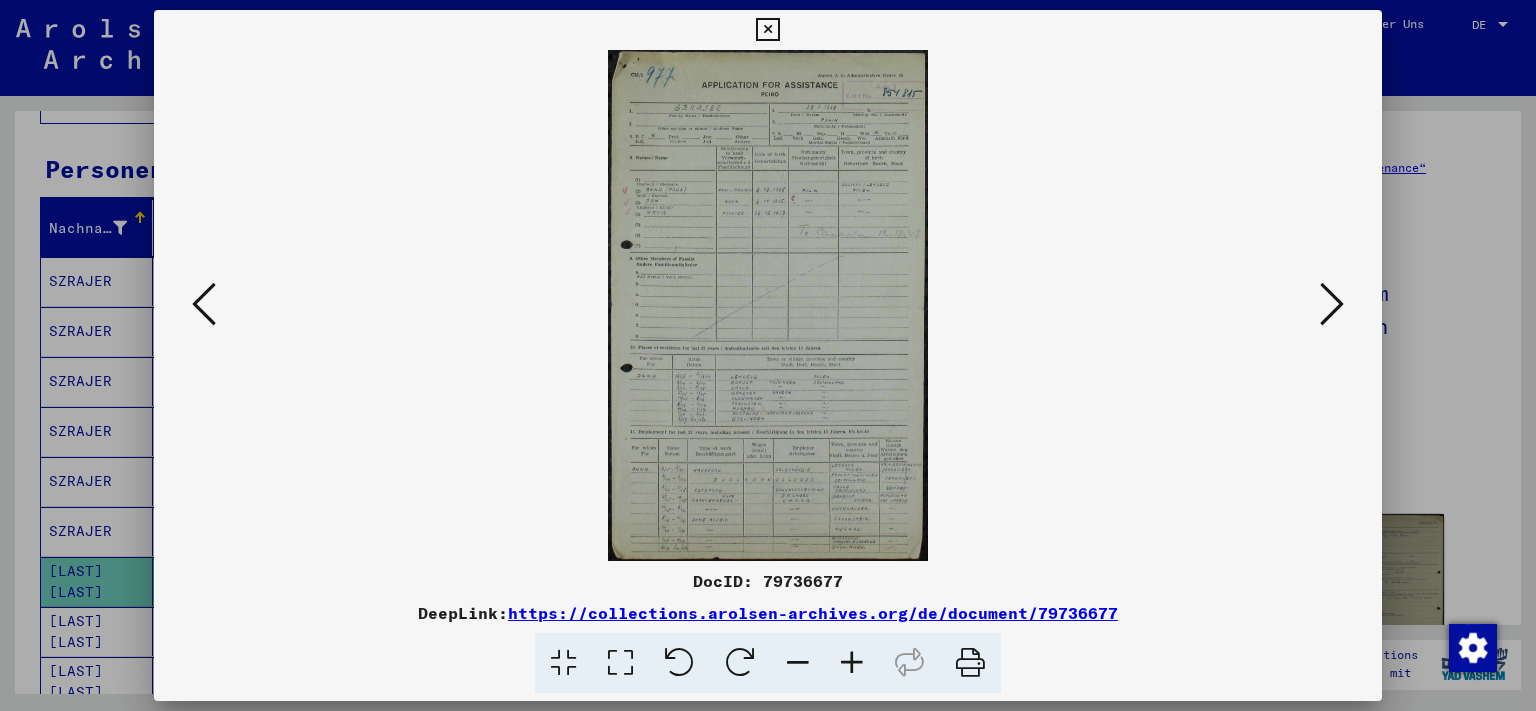 click at bounding box center [1332, 304] 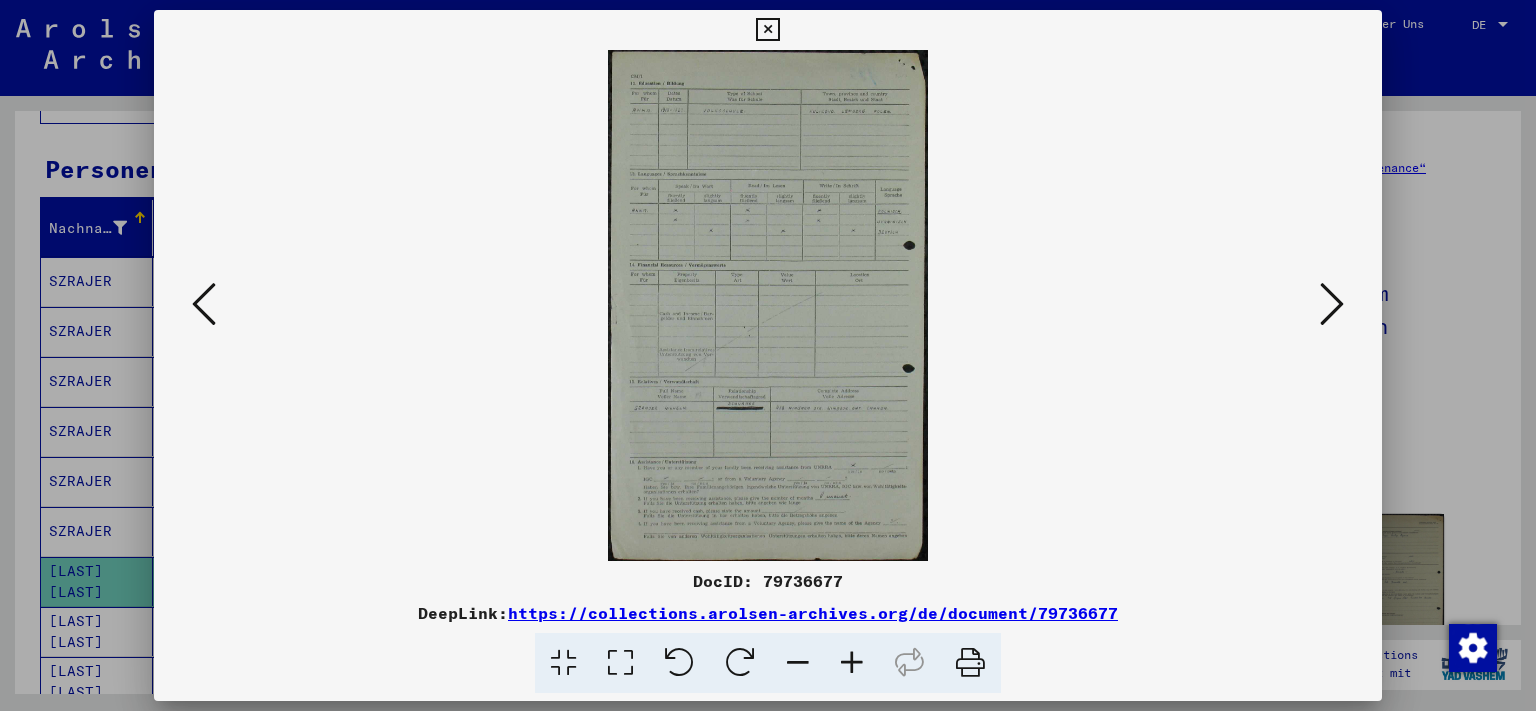 click at bounding box center (1332, 304) 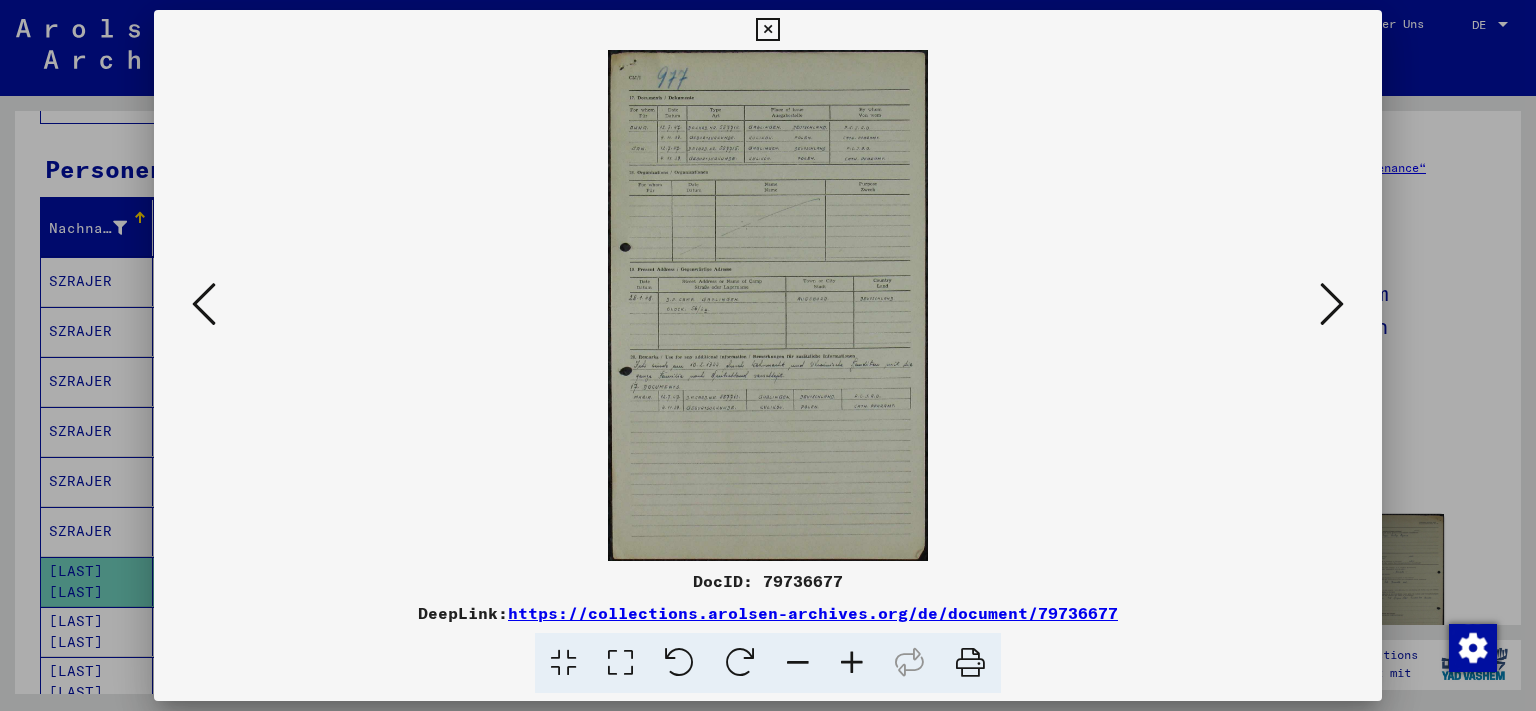 click at bounding box center (1332, 304) 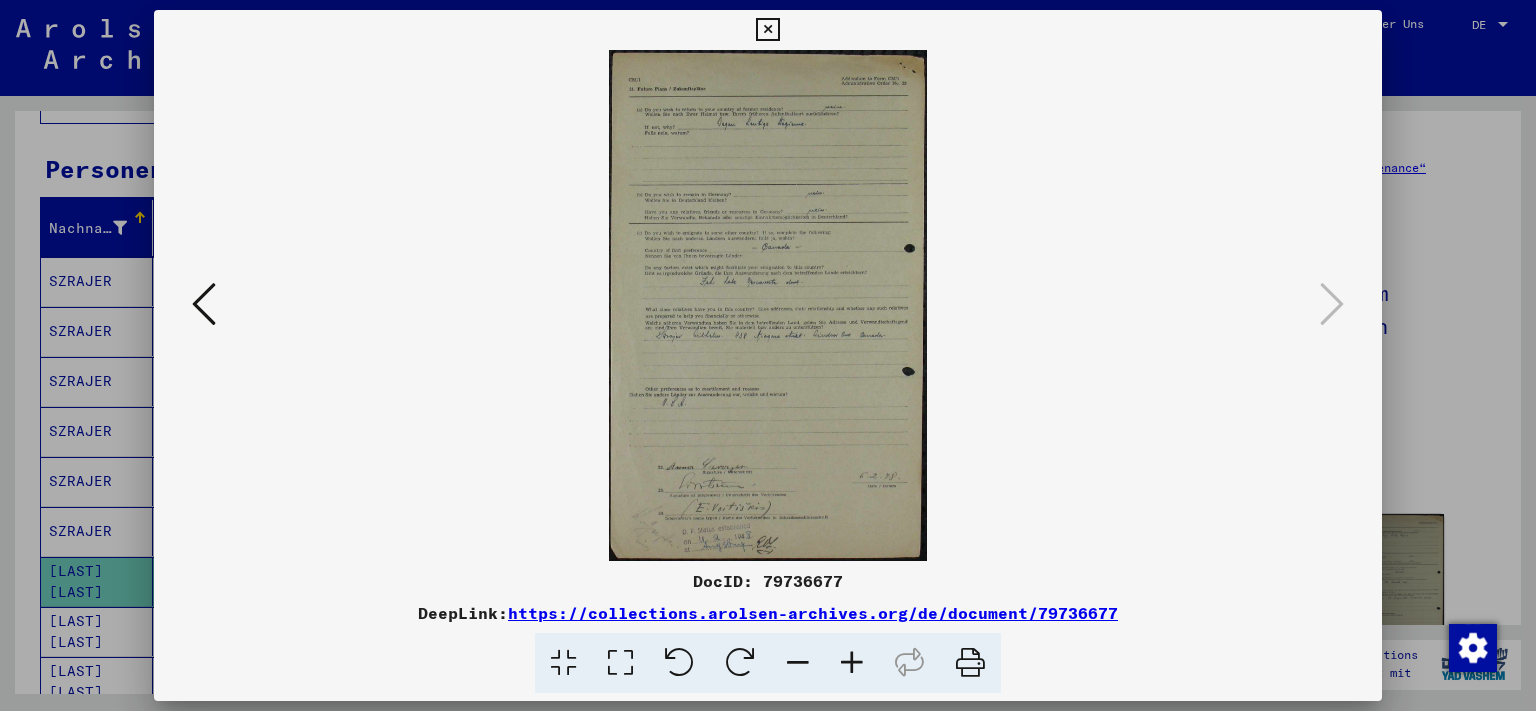 click at bounding box center (767, 30) 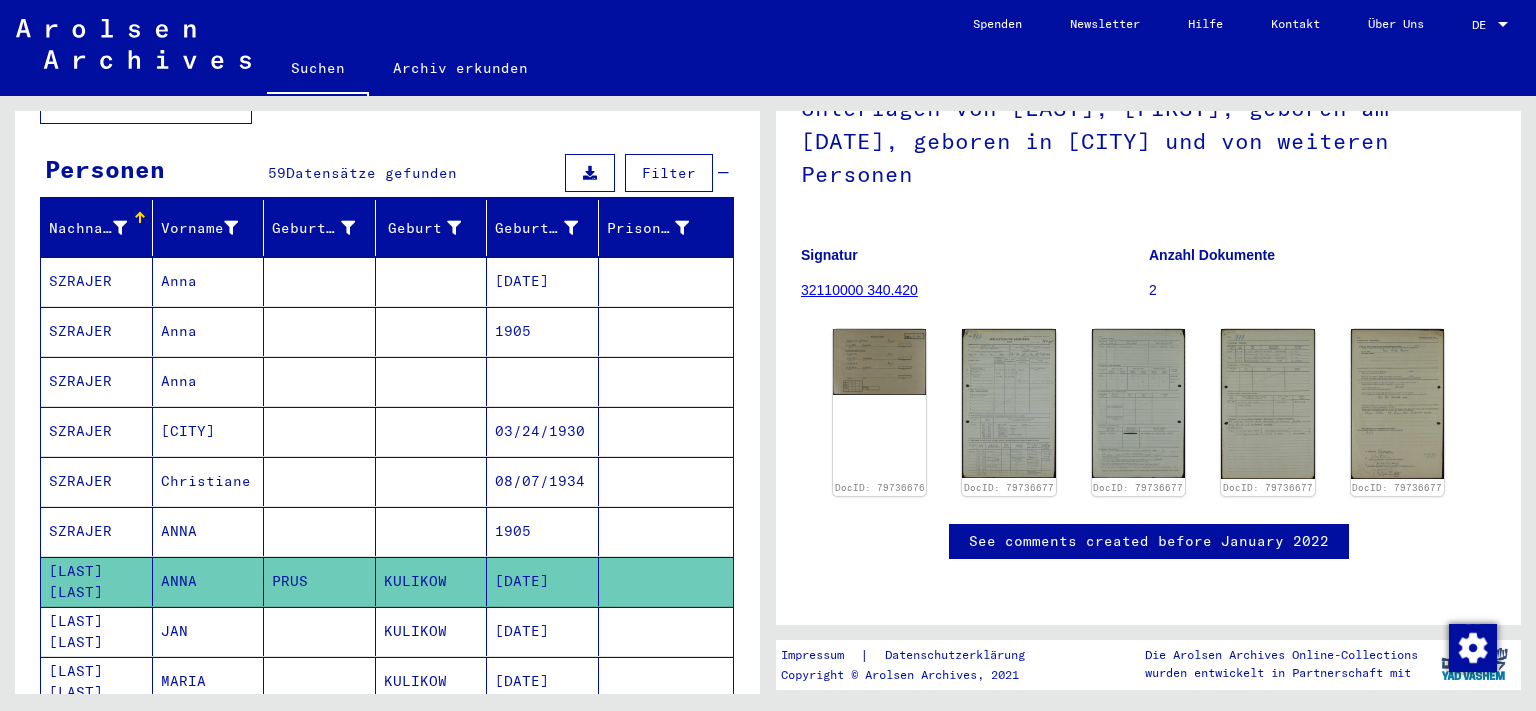 scroll, scrollTop: 212, scrollLeft: 0, axis: vertical 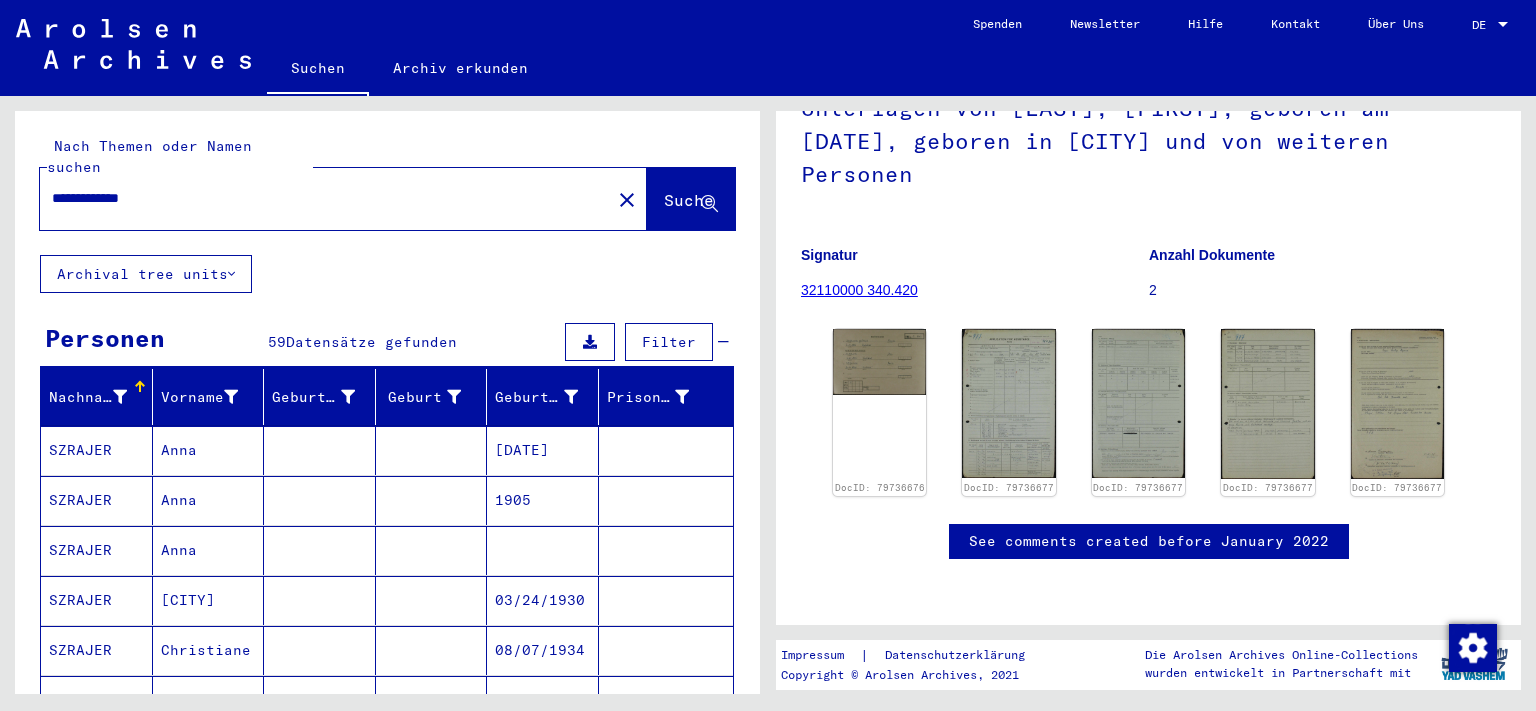 click on "**********" at bounding box center (325, 198) 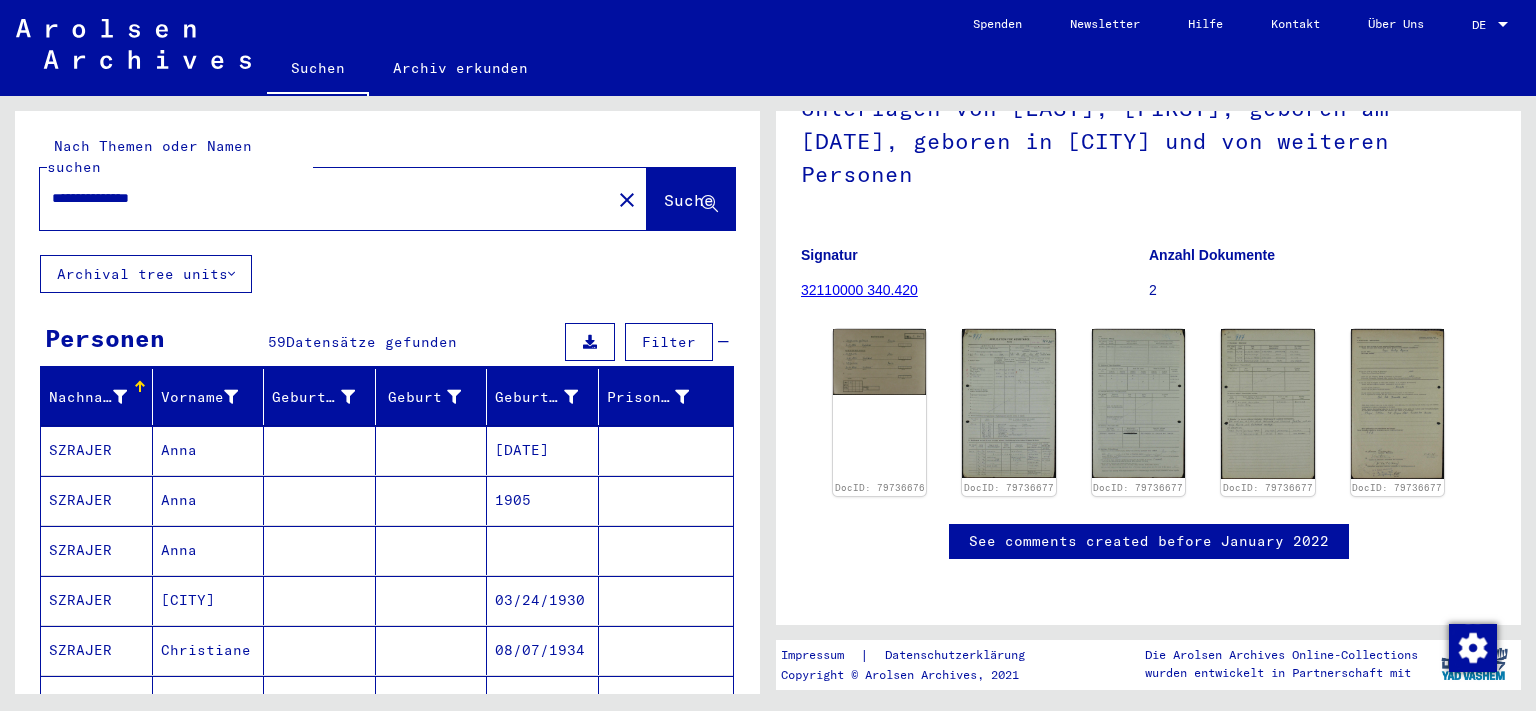 click on "Suche" 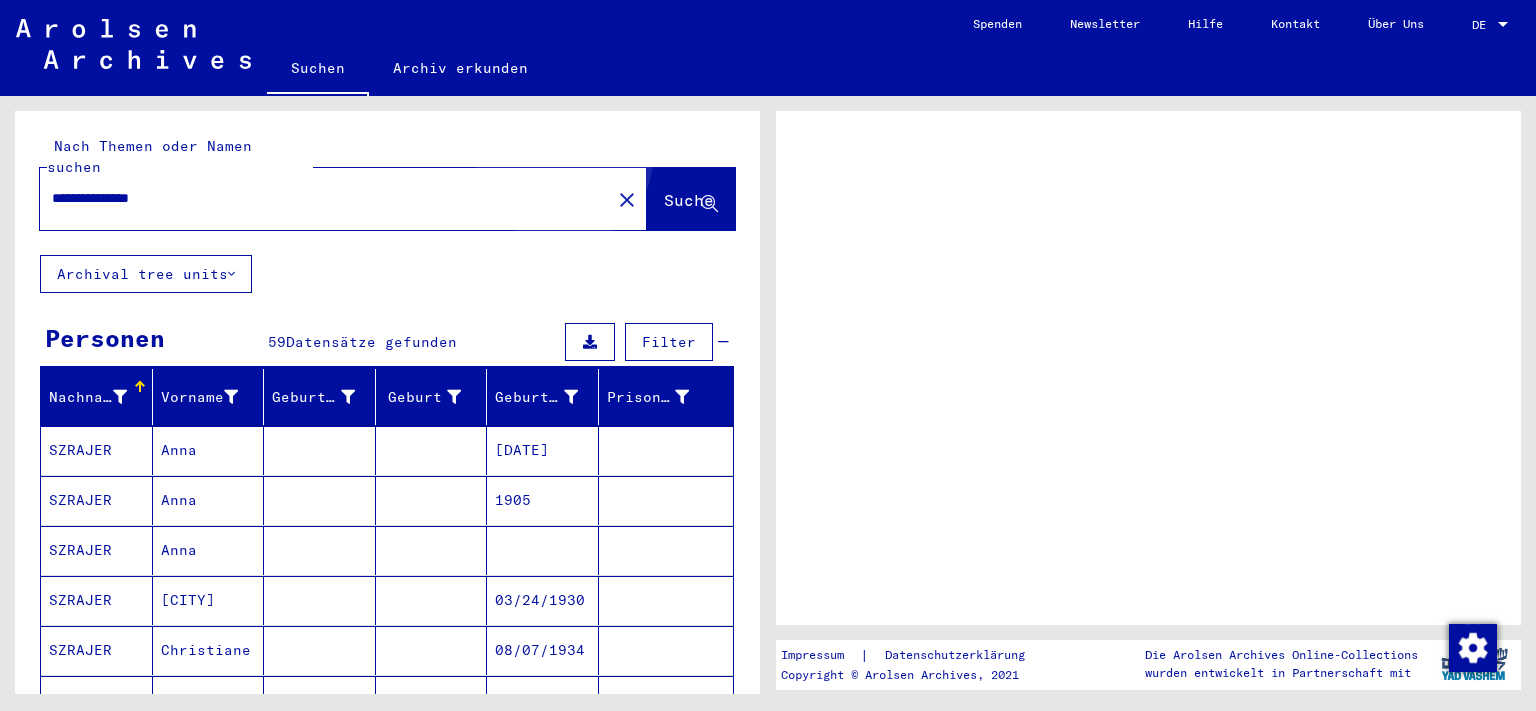 scroll, scrollTop: 0, scrollLeft: 0, axis: both 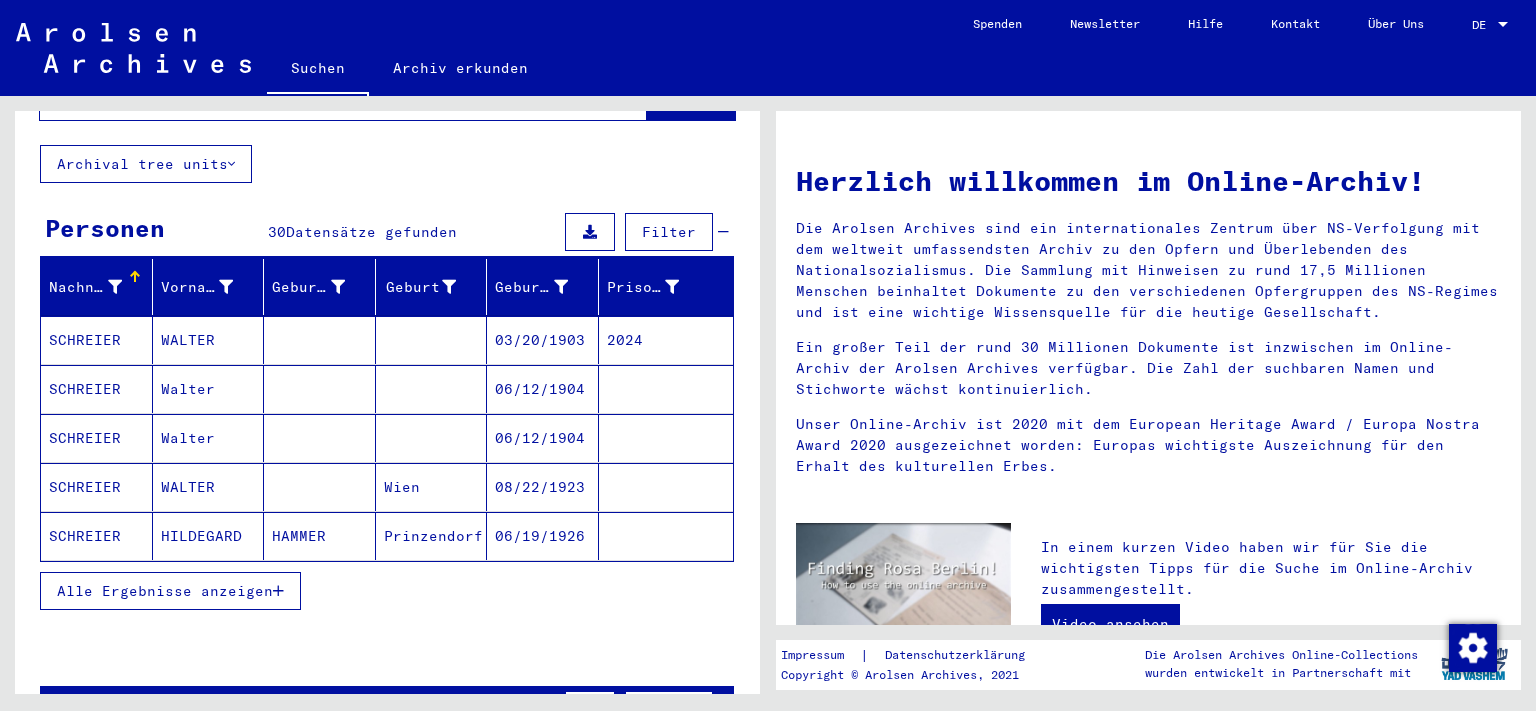 click on "WALTER" at bounding box center (209, 389) 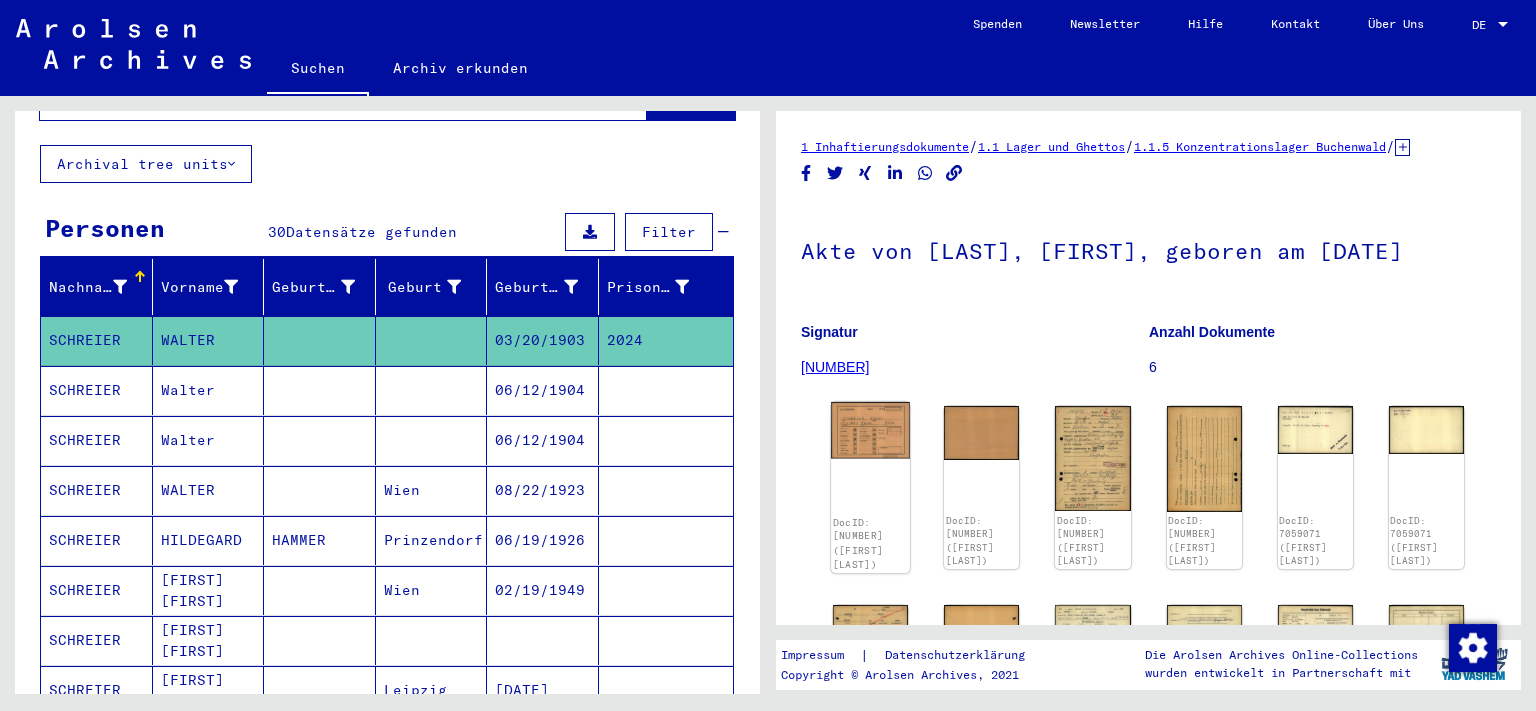 click 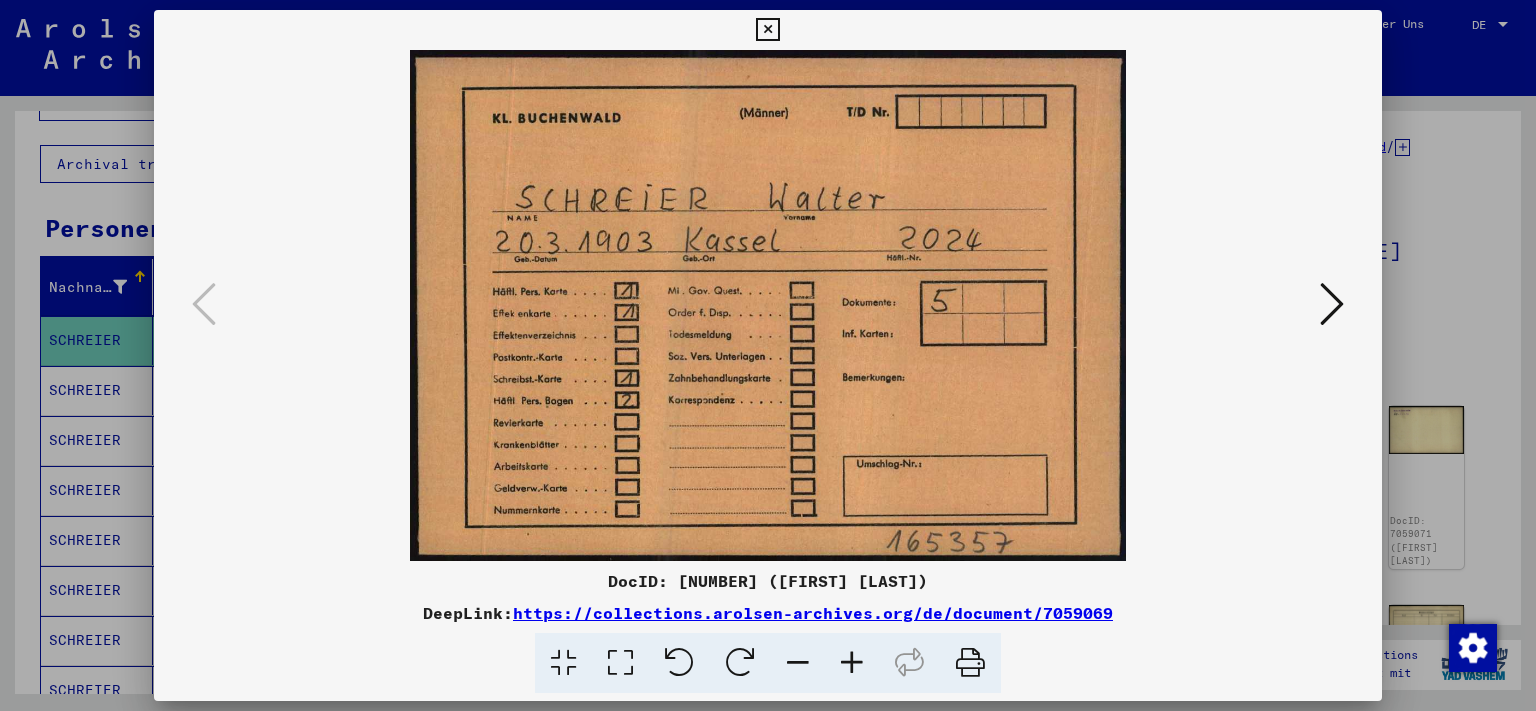 click at bounding box center [767, 30] 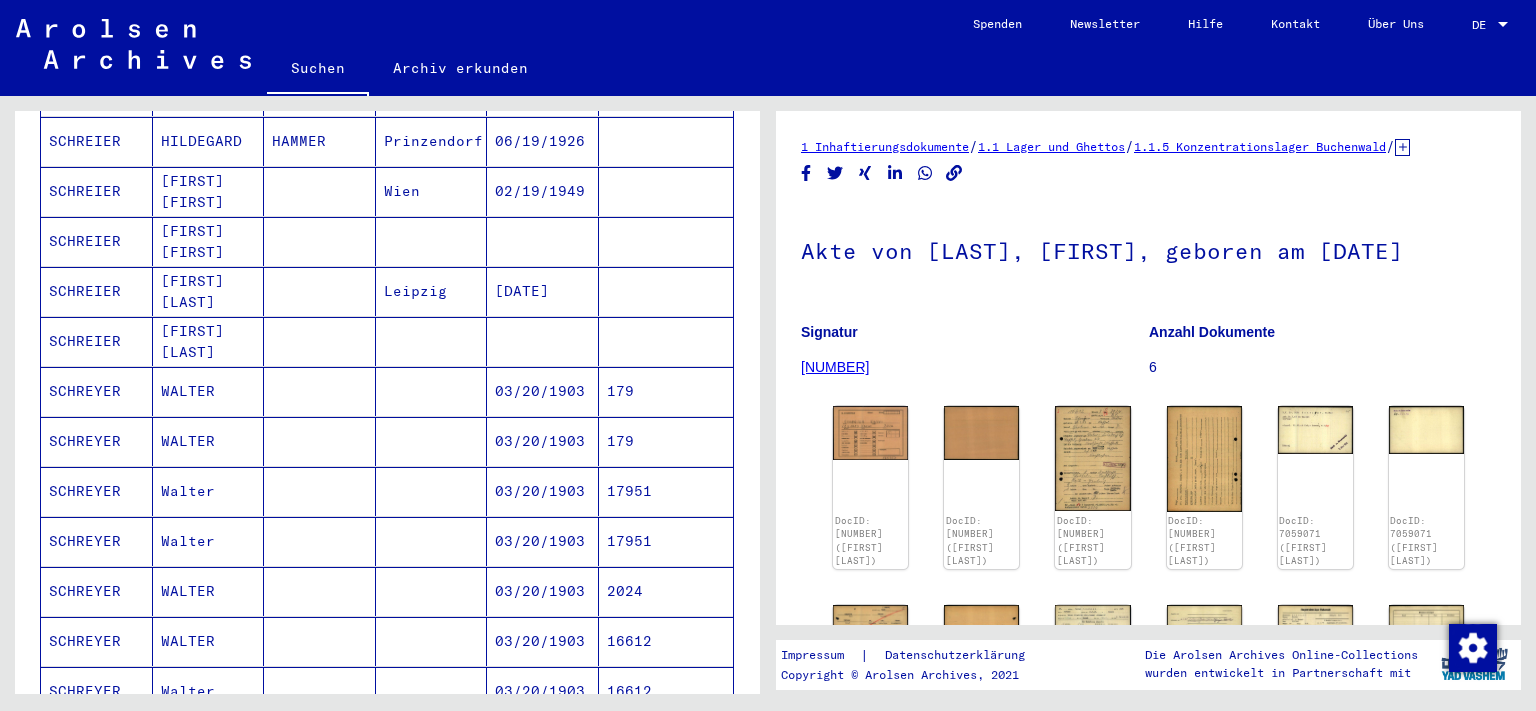 scroll, scrollTop: 552, scrollLeft: 0, axis: vertical 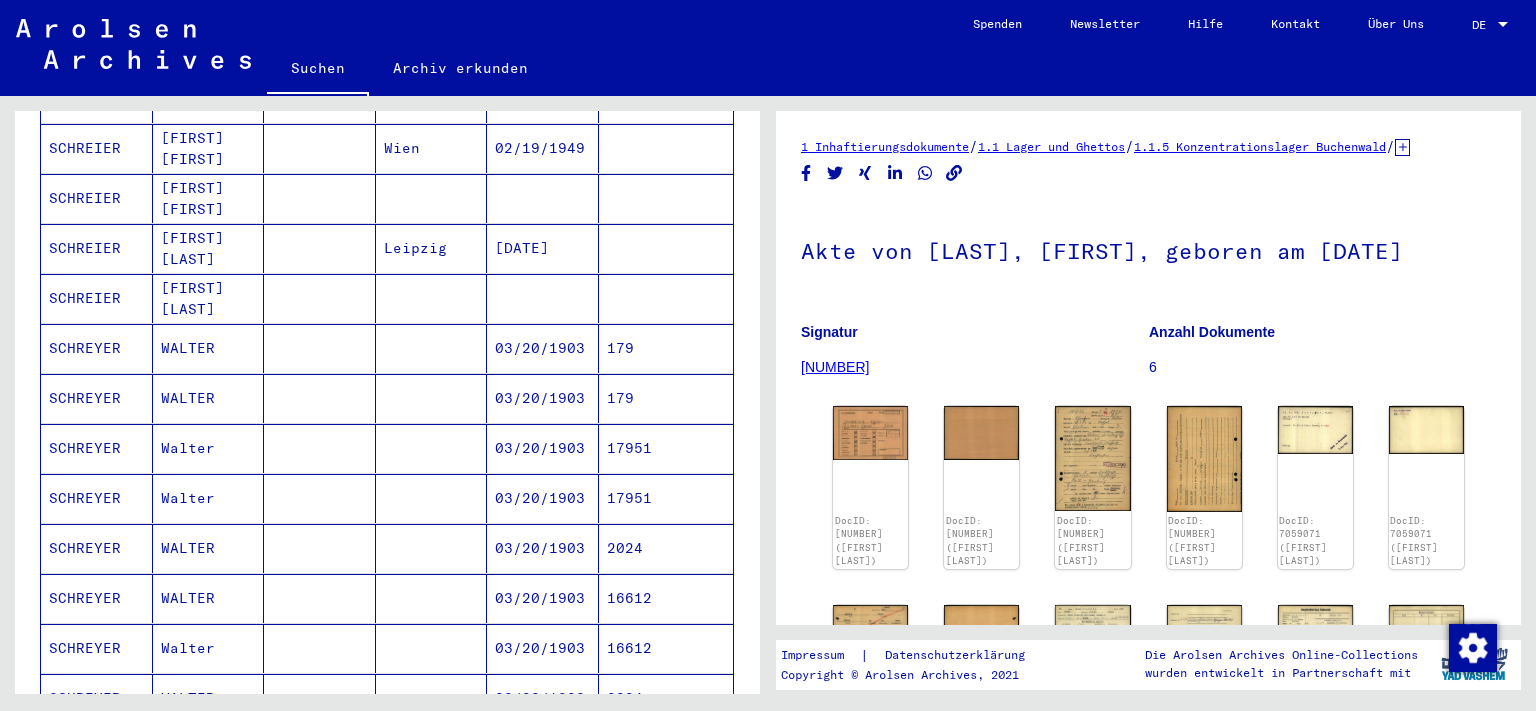 click on "WALTER" at bounding box center (209, 648) 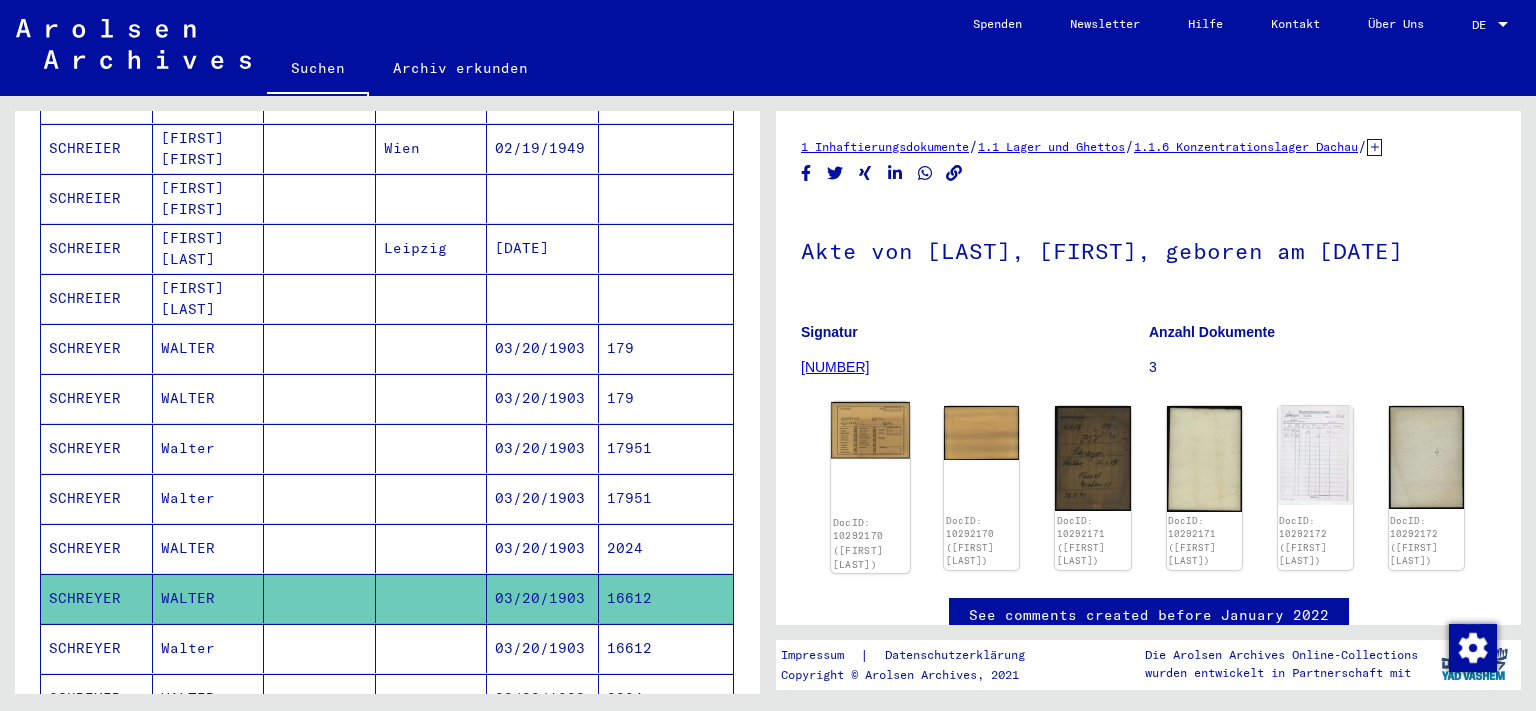 click 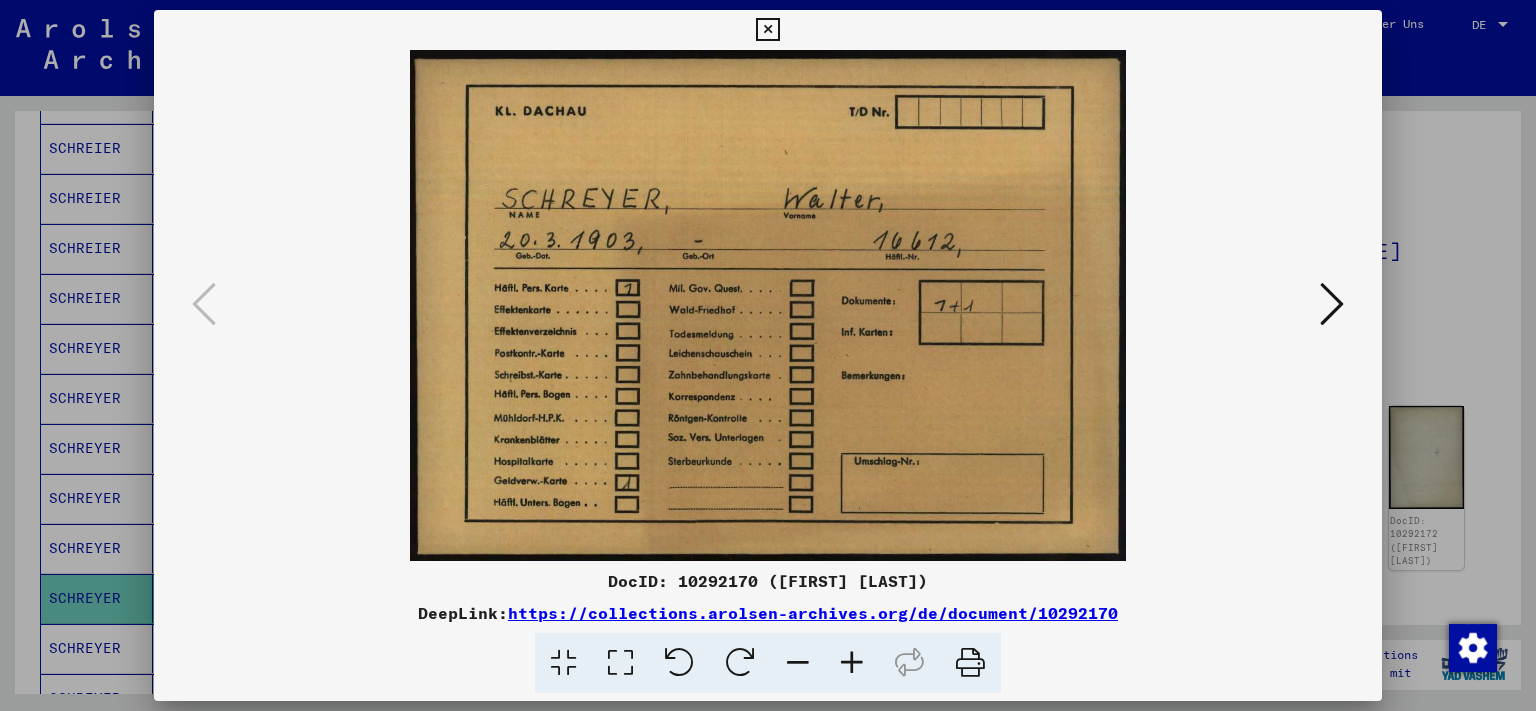click at bounding box center [1332, 304] 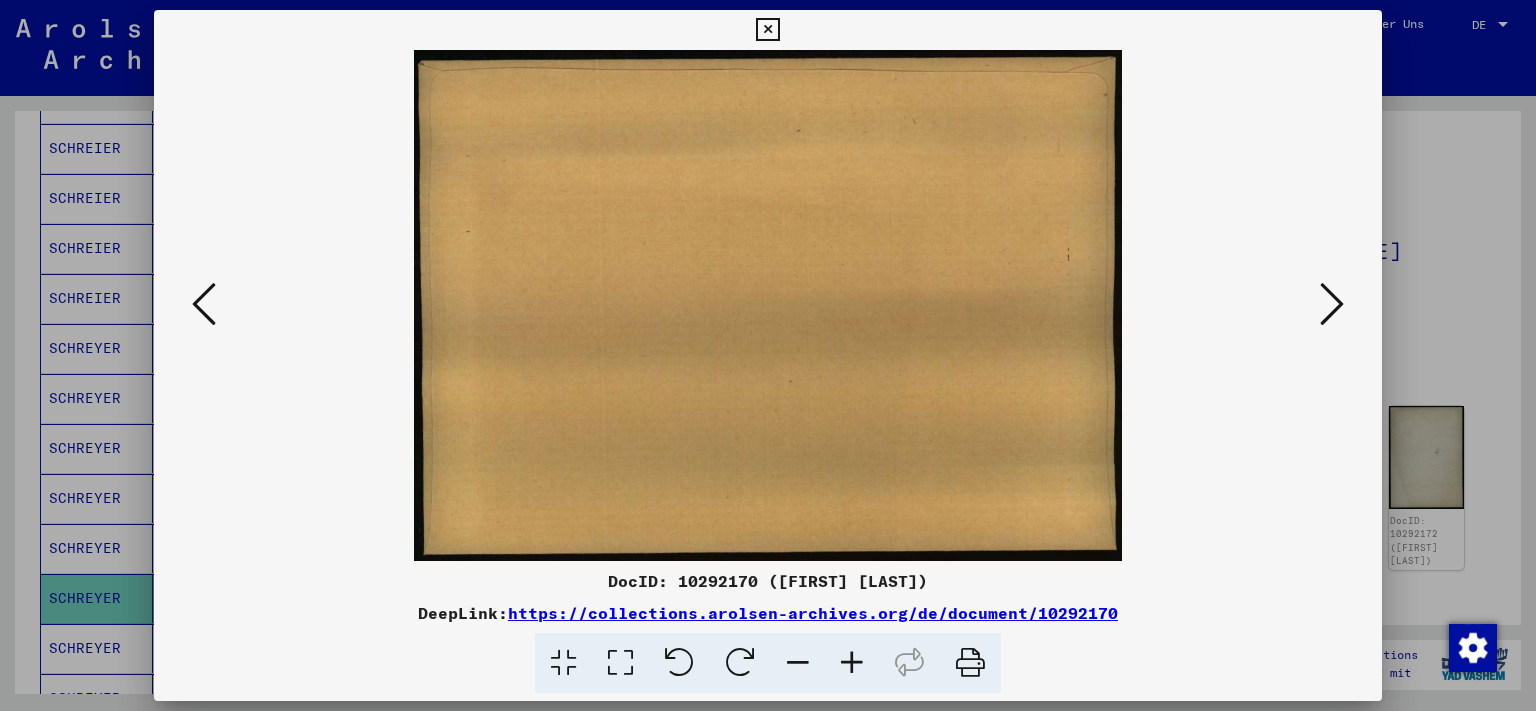click at bounding box center [1332, 304] 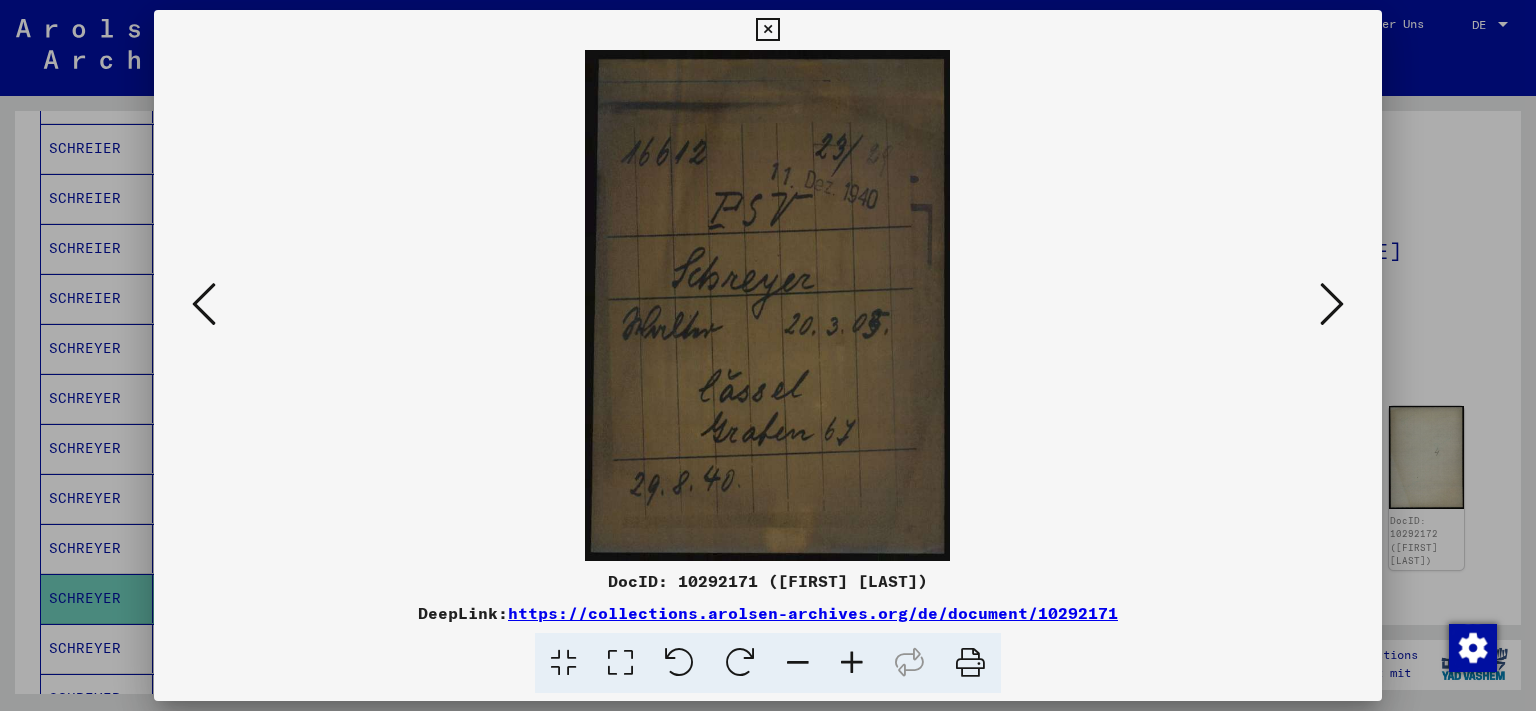 click at bounding box center [1332, 304] 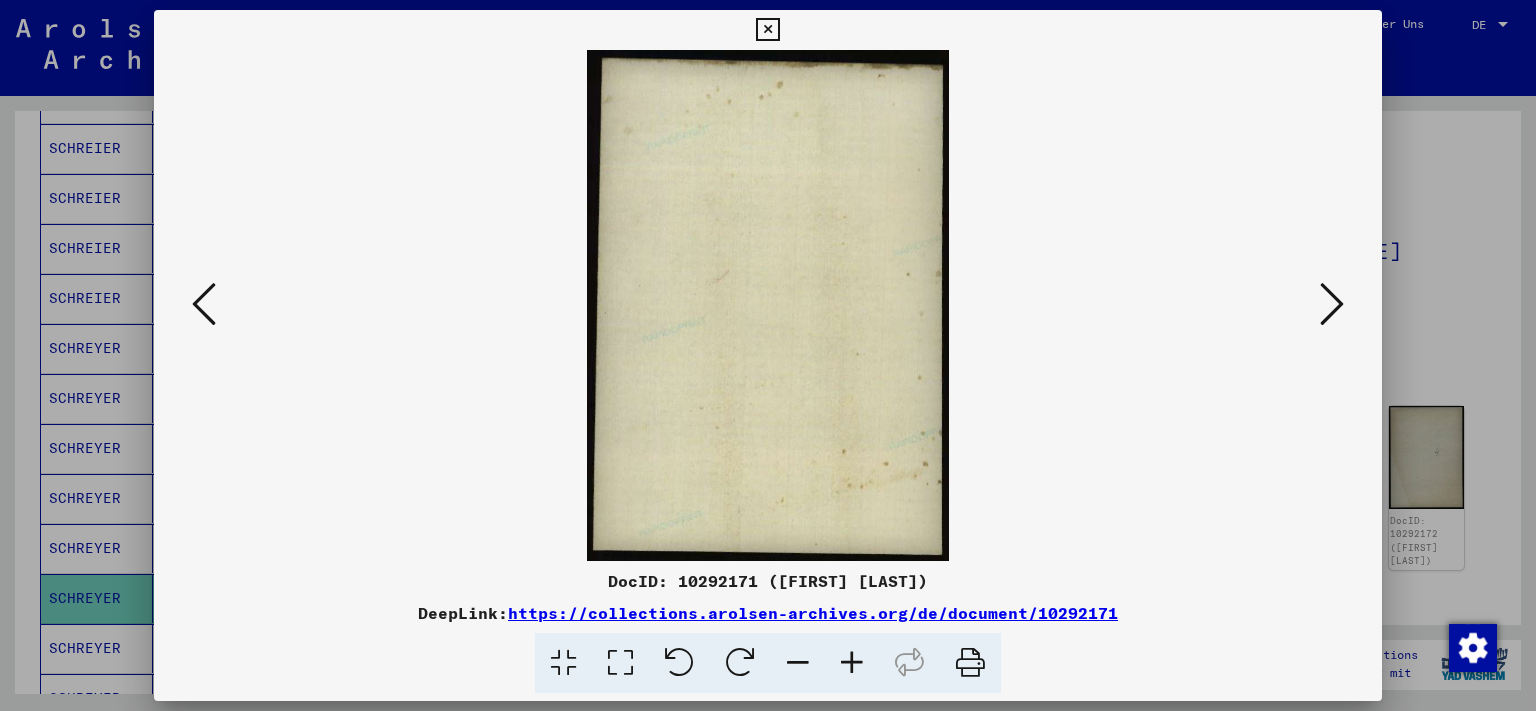 click at bounding box center [1332, 304] 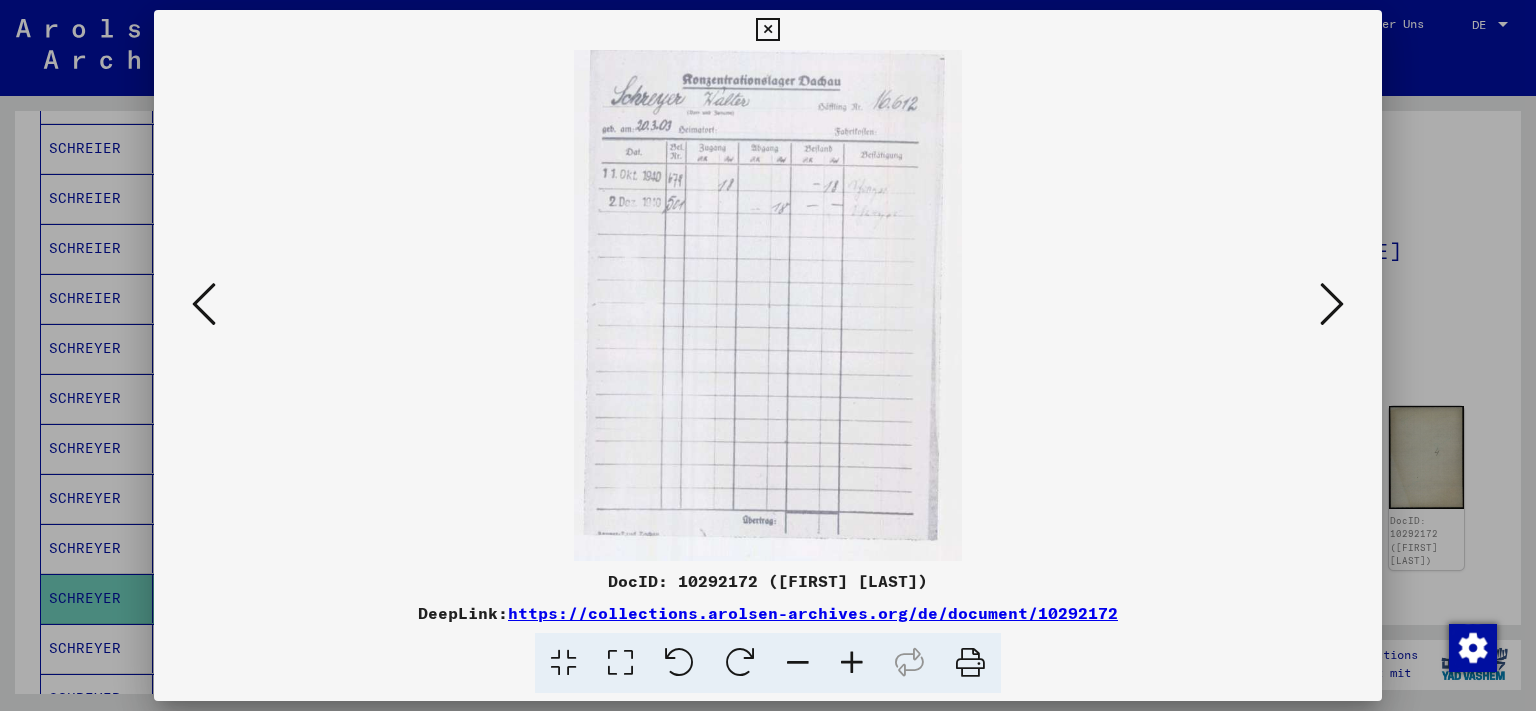click at bounding box center [1332, 304] 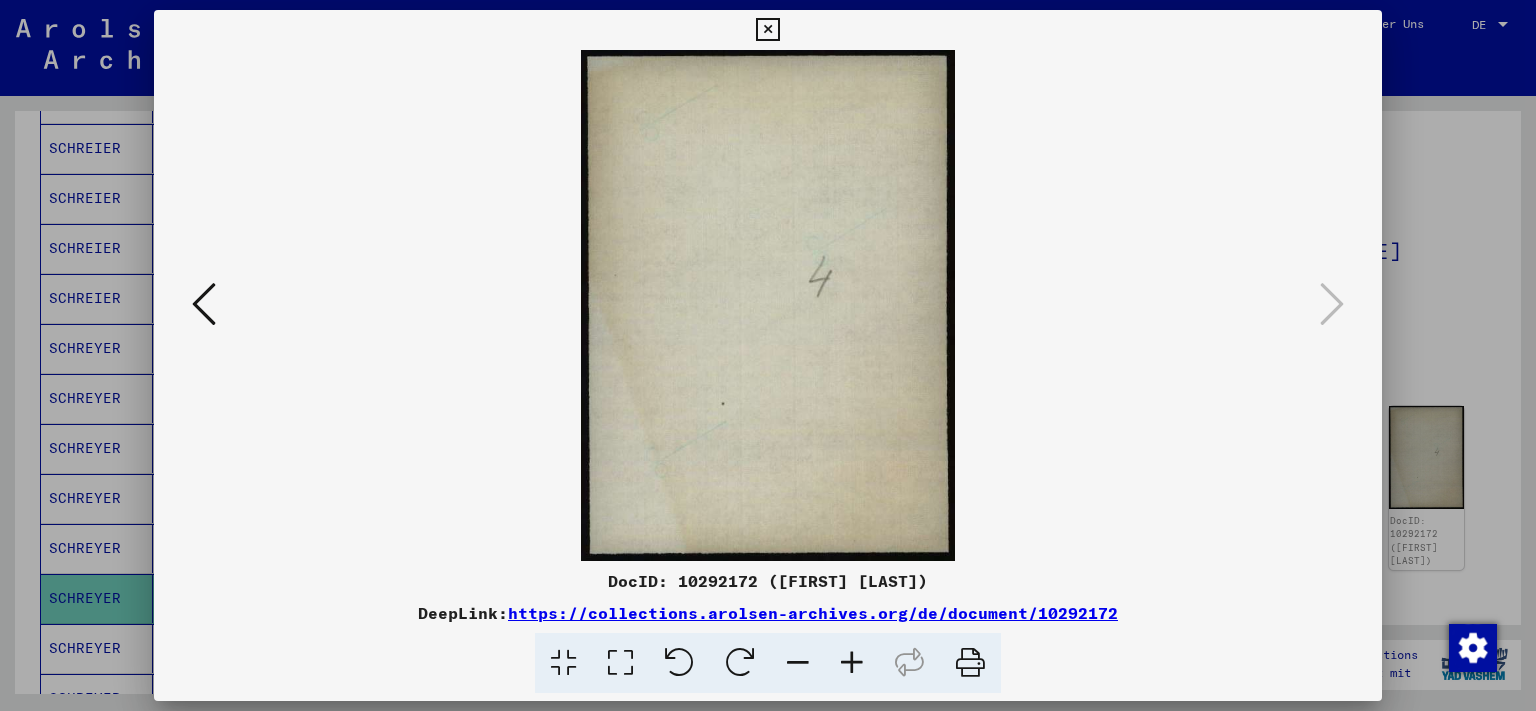 click at bounding box center [767, 30] 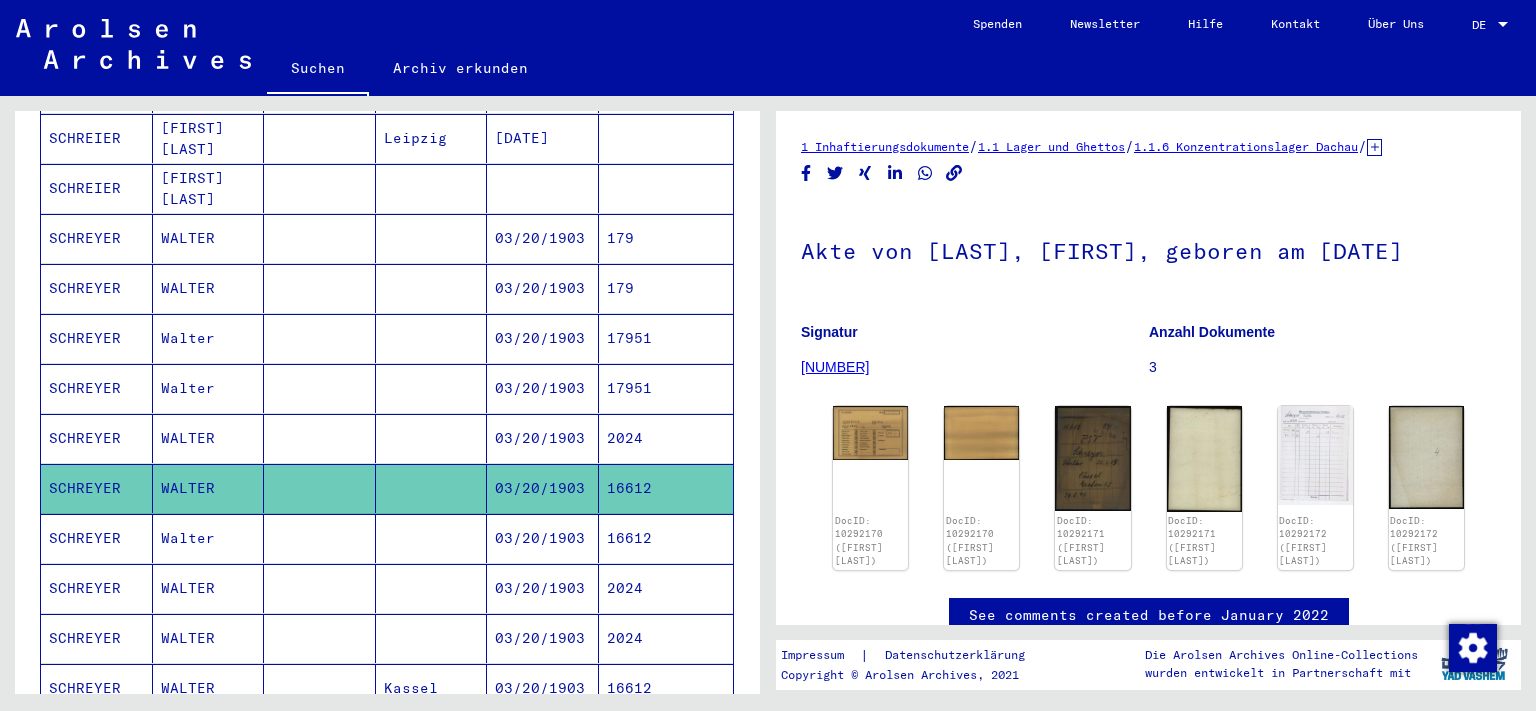 scroll, scrollTop: 773, scrollLeft: 0, axis: vertical 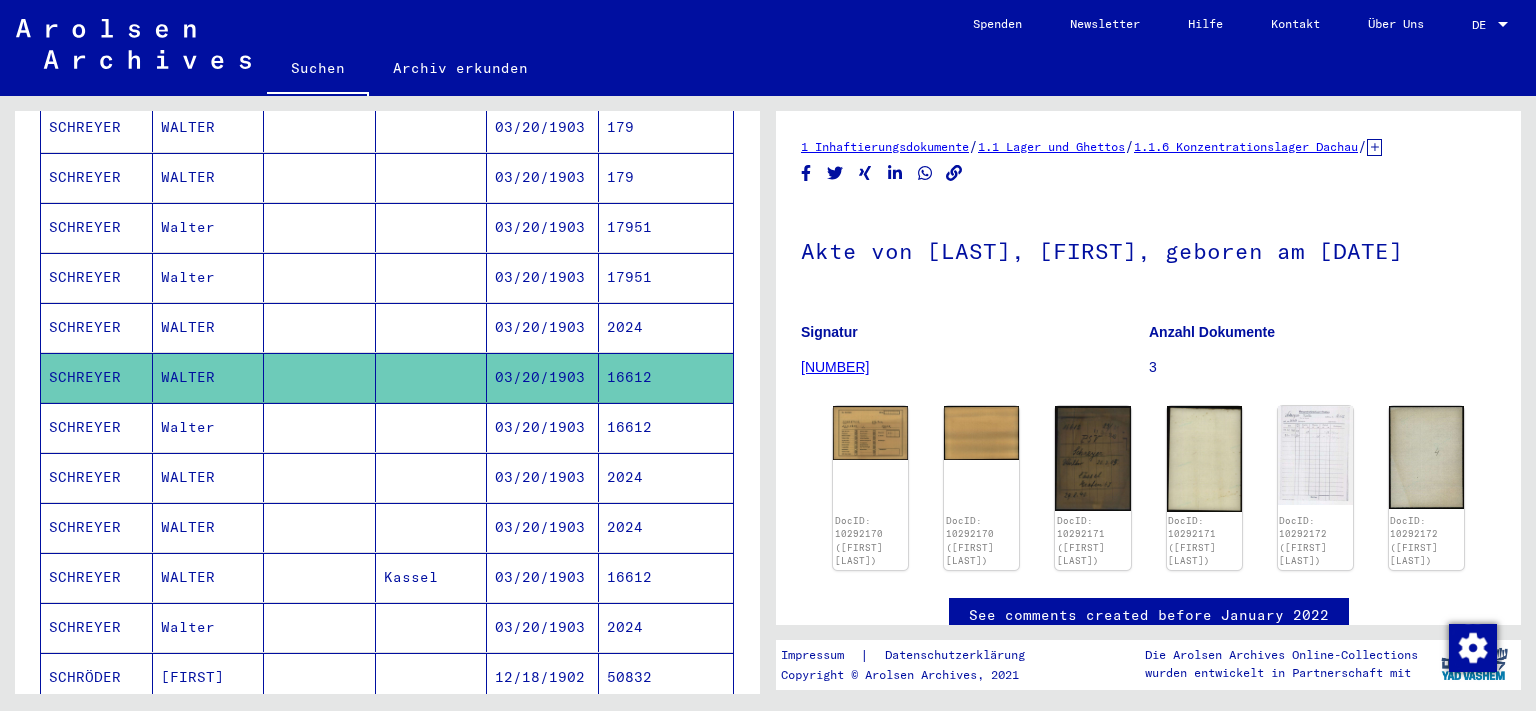 click on "WALTER" at bounding box center [209, 527] 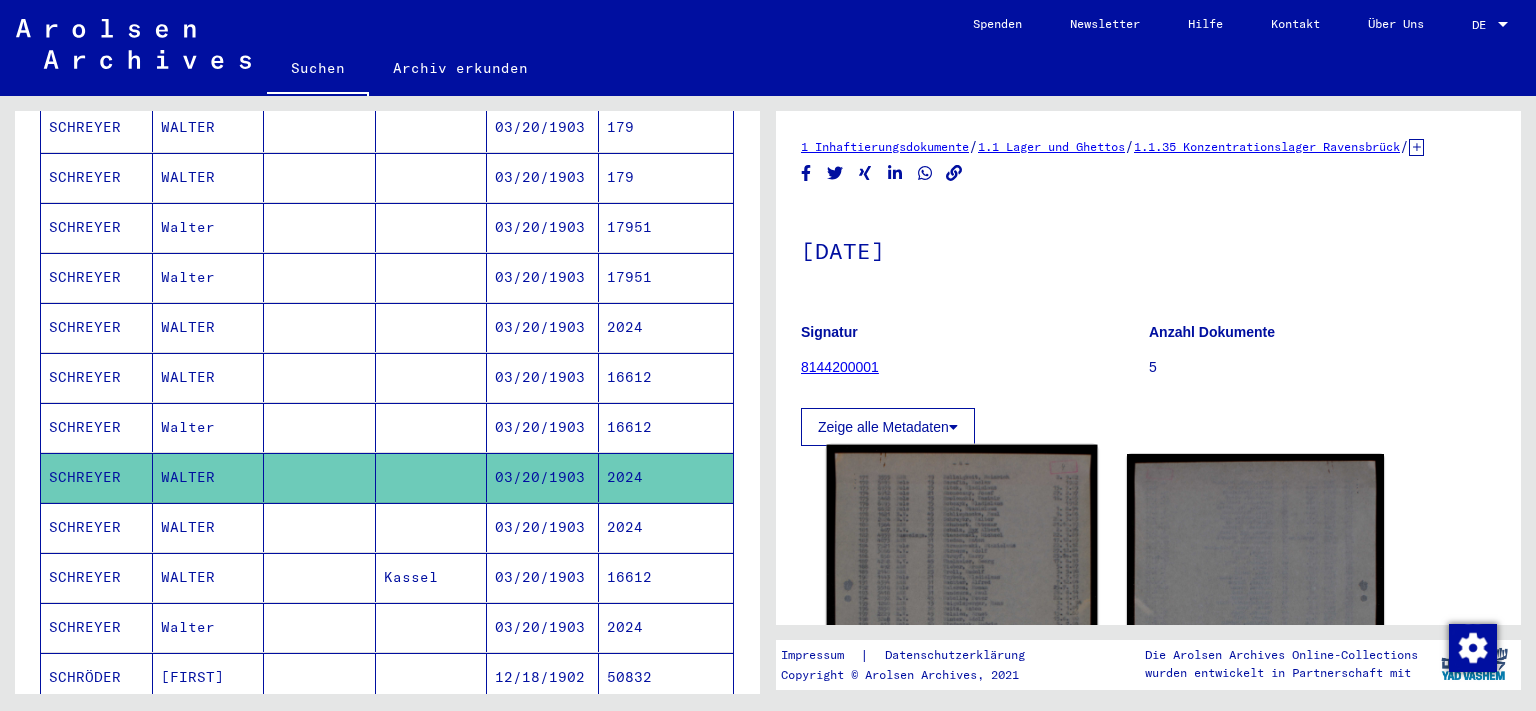 click 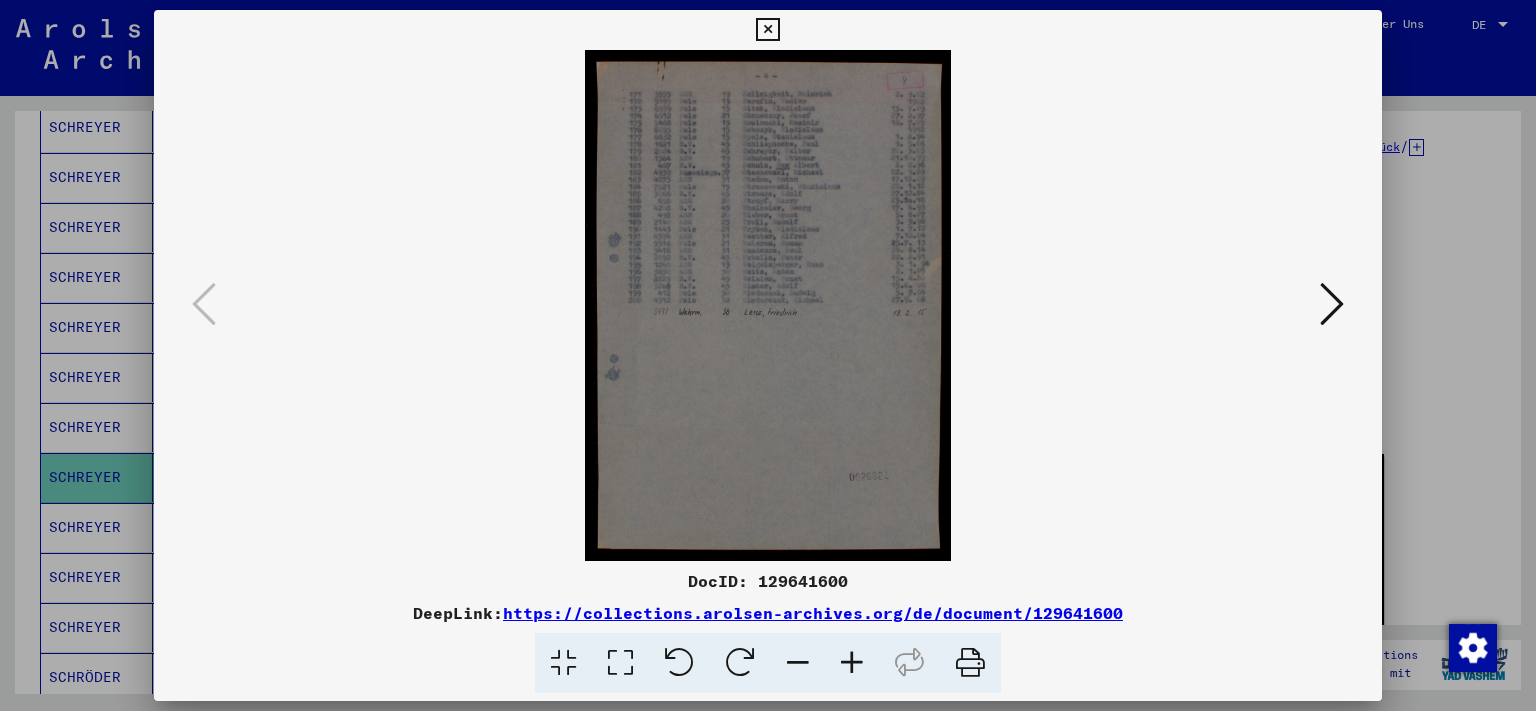 click at bounding box center [1332, 304] 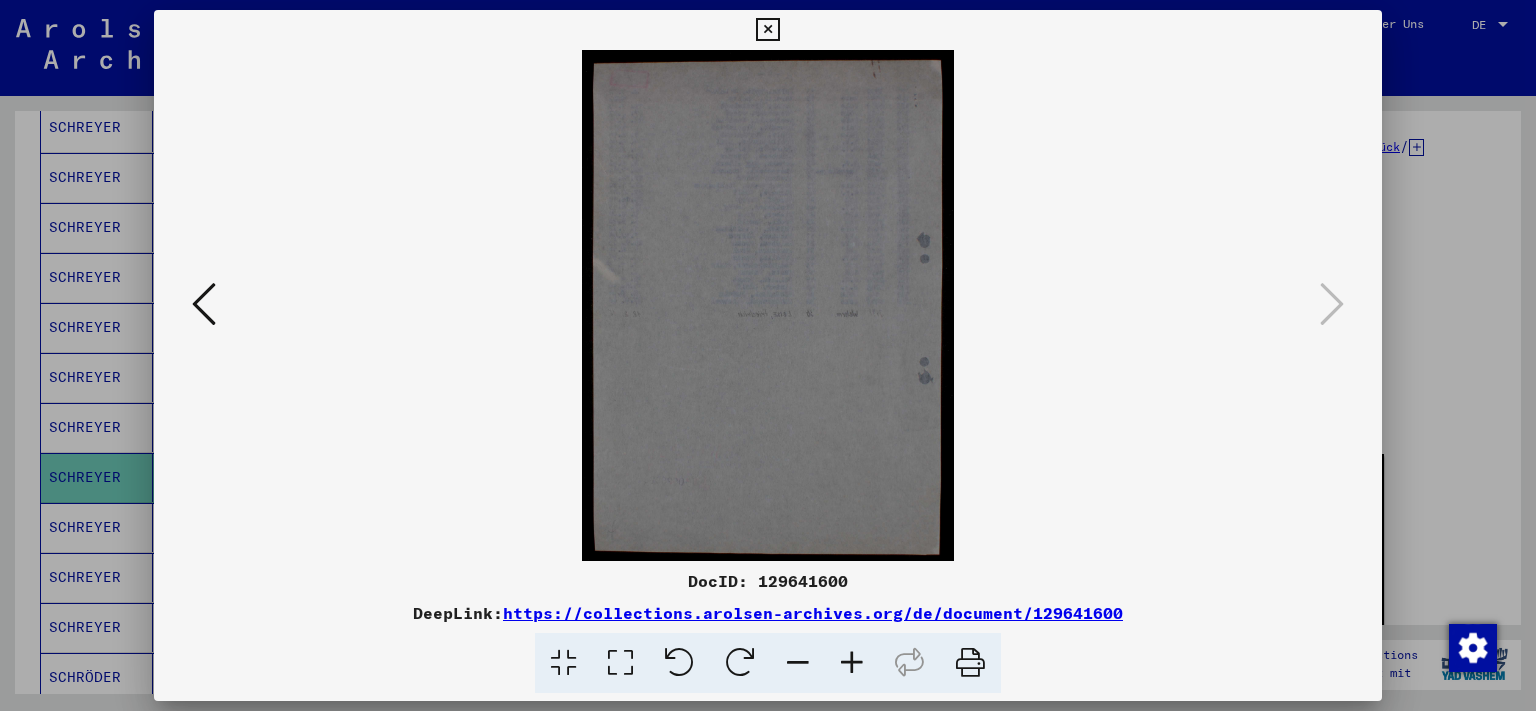 click at bounding box center [767, 30] 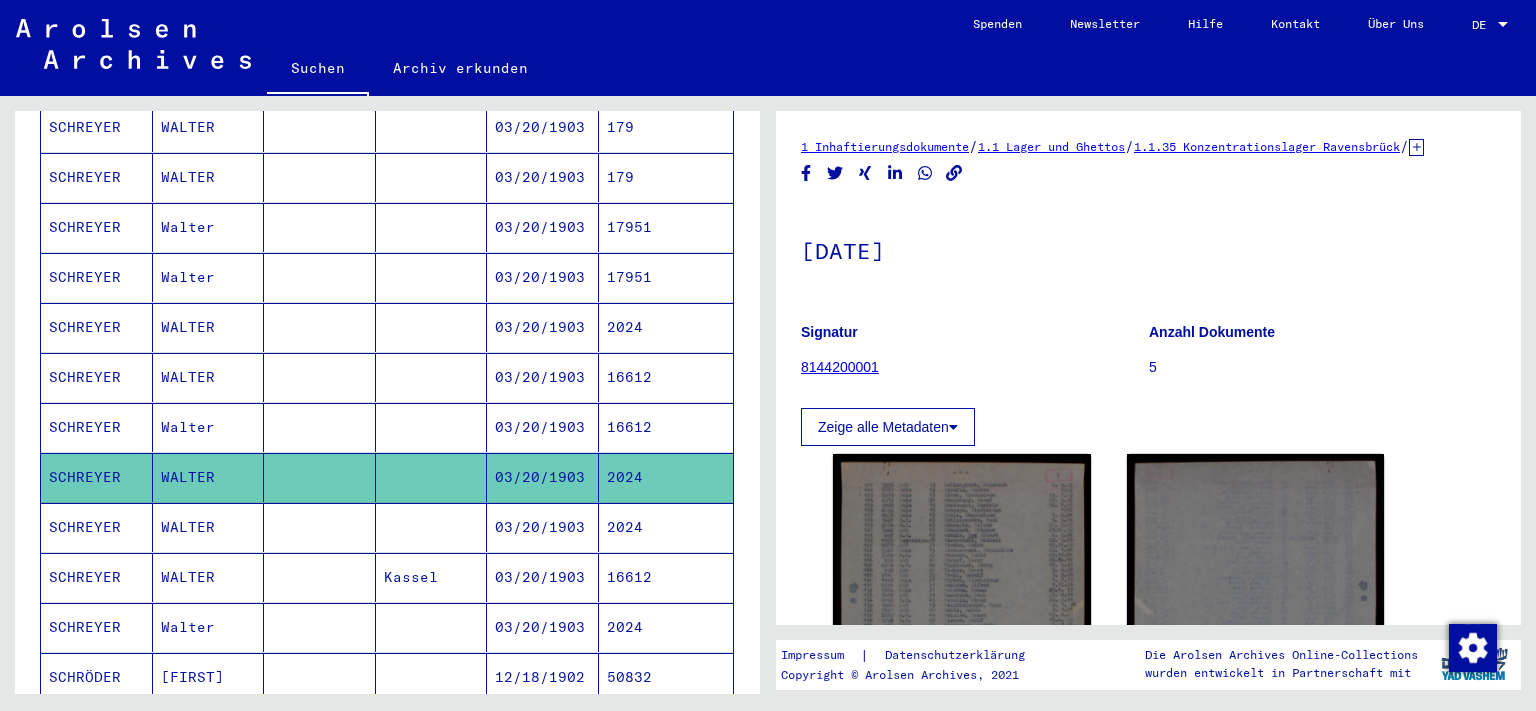 scroll, scrollTop: 110, scrollLeft: 0, axis: vertical 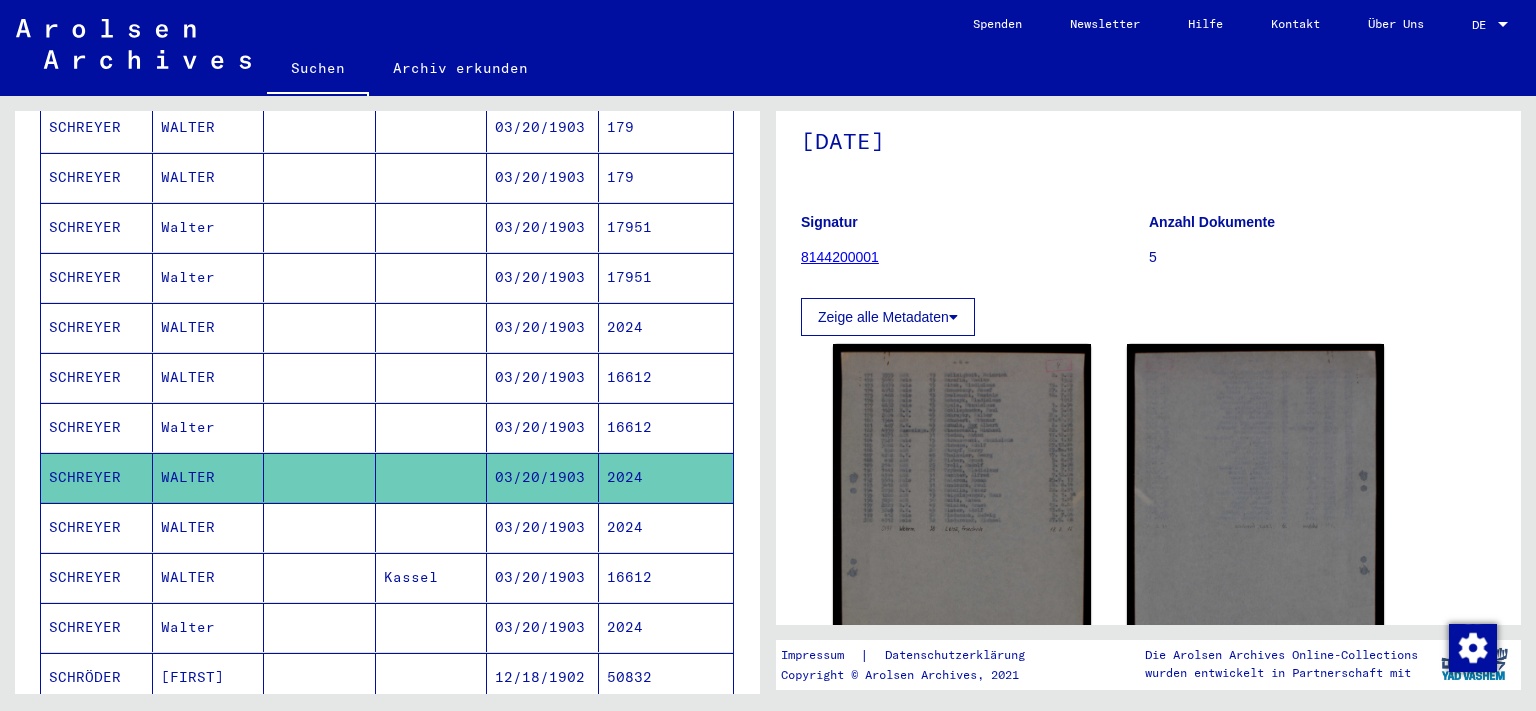 click at bounding box center [320, 577] 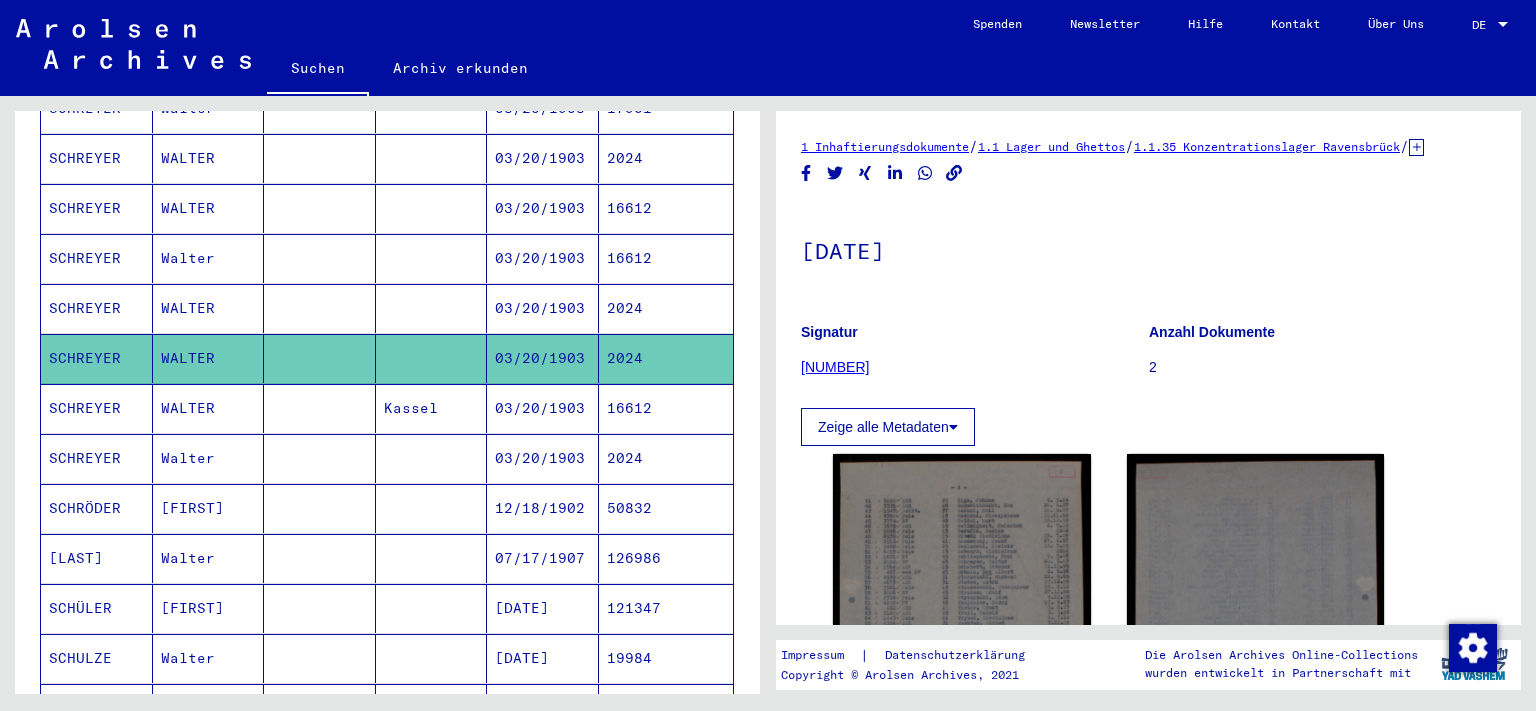 scroll, scrollTop: 994, scrollLeft: 0, axis: vertical 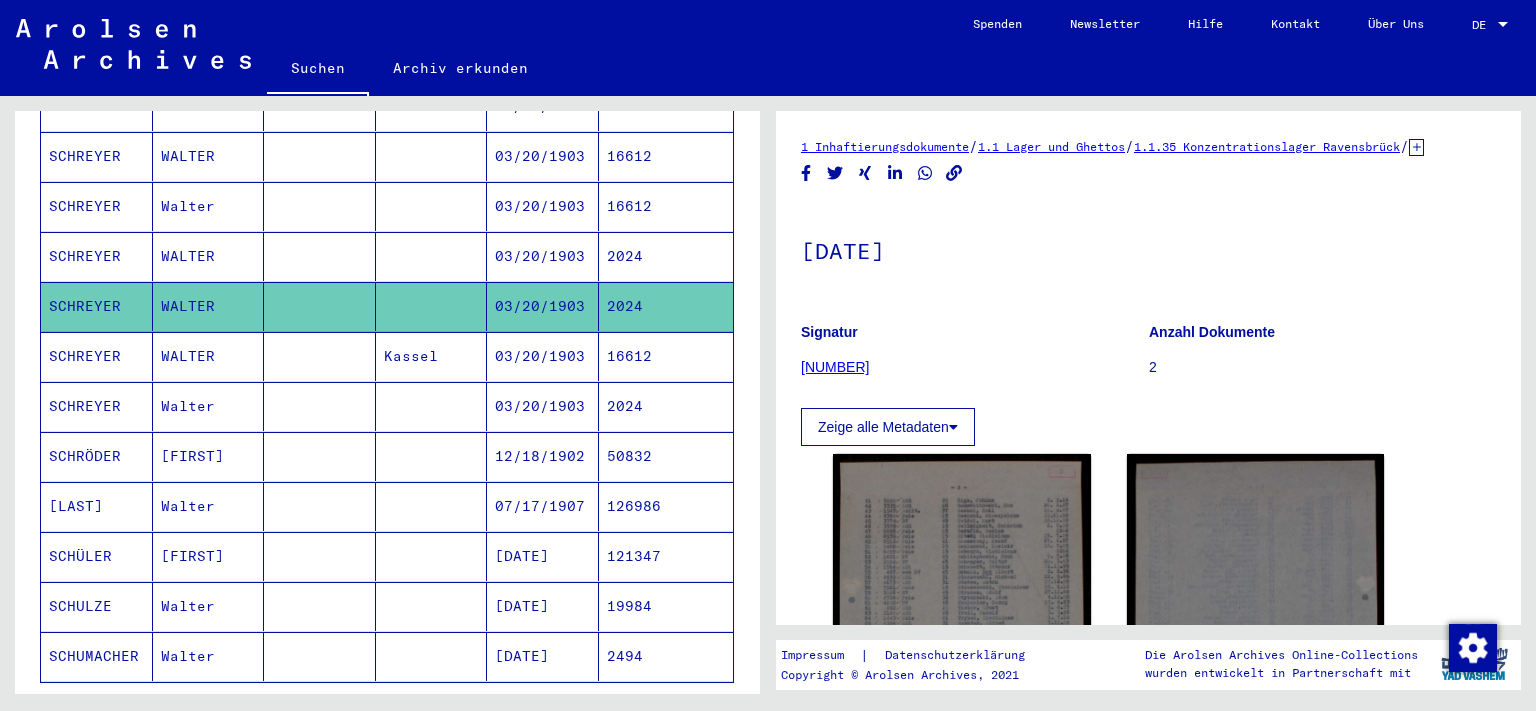 click at bounding box center (432, 456) 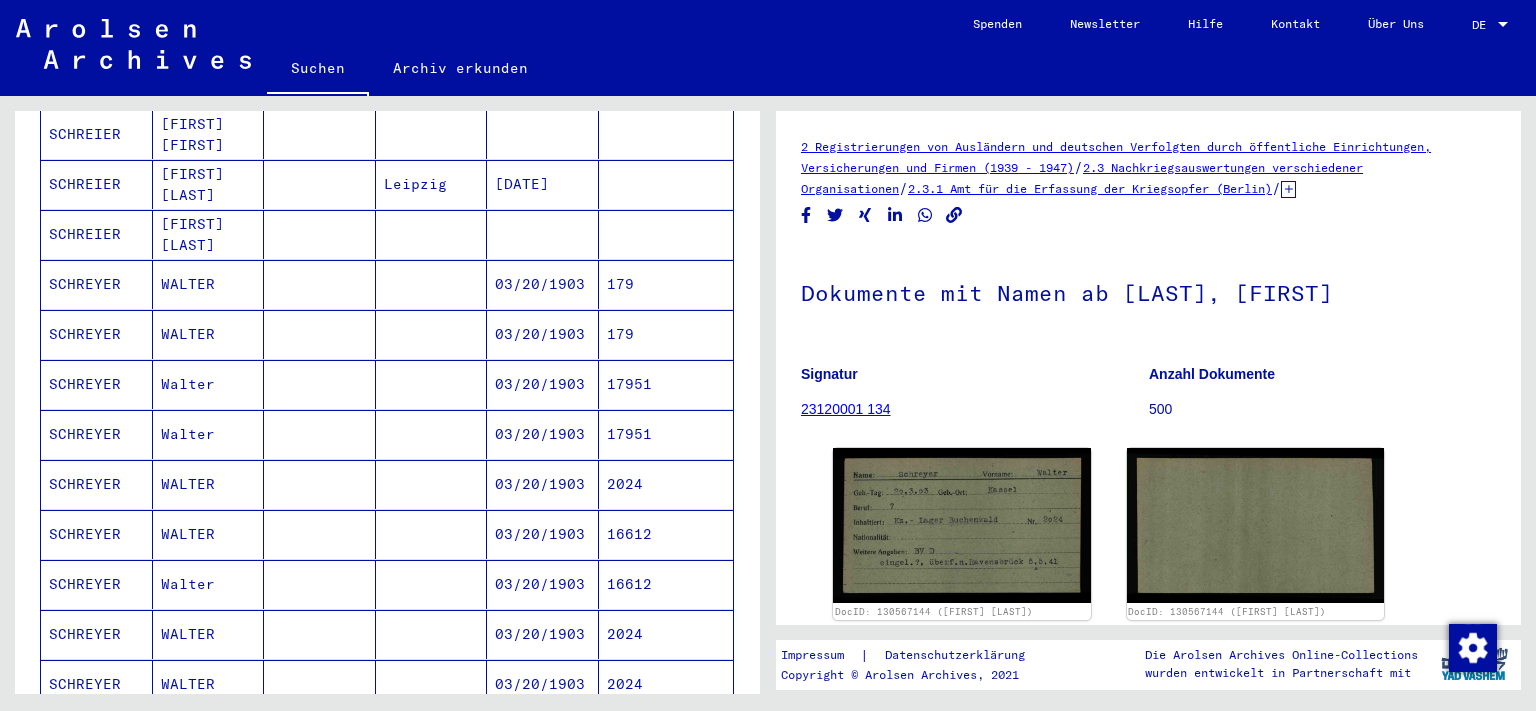 scroll, scrollTop: 662, scrollLeft: 0, axis: vertical 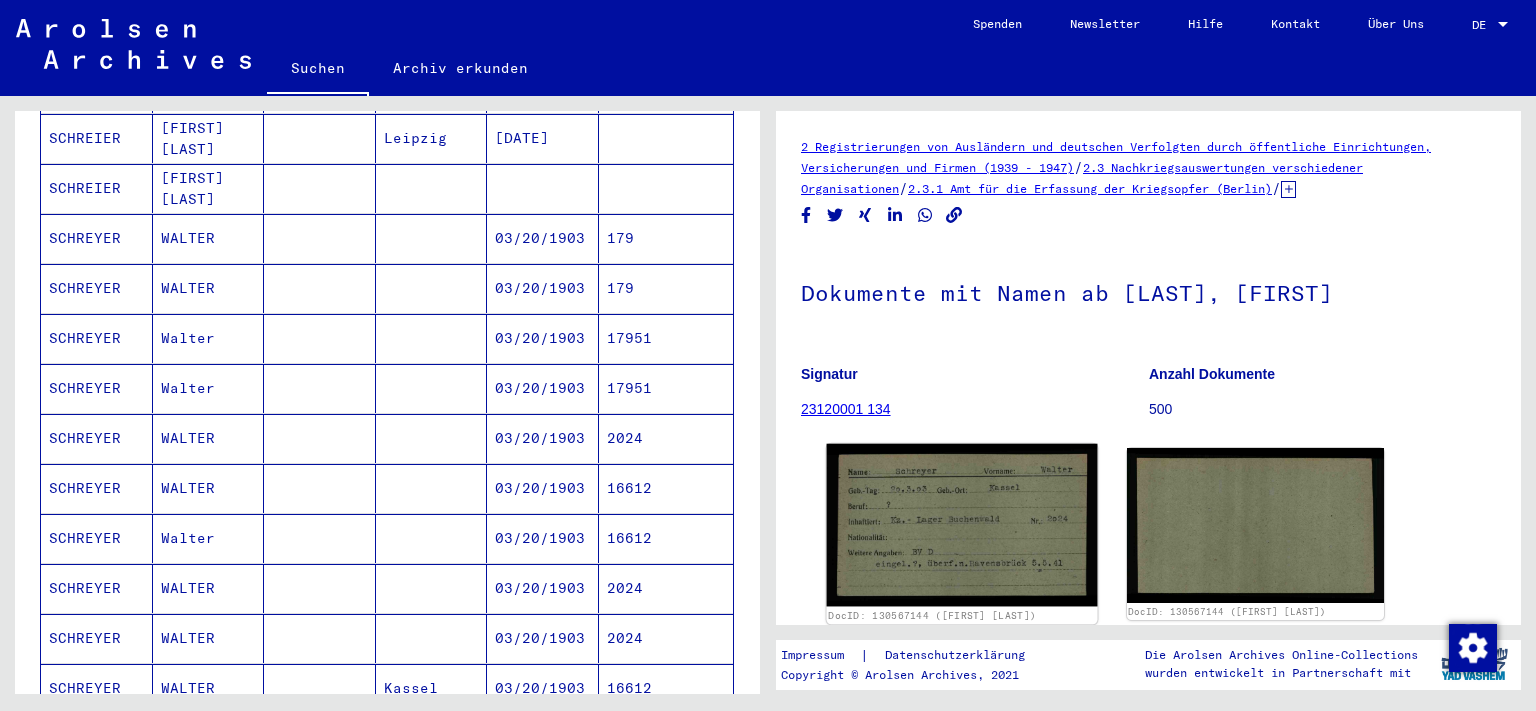 click 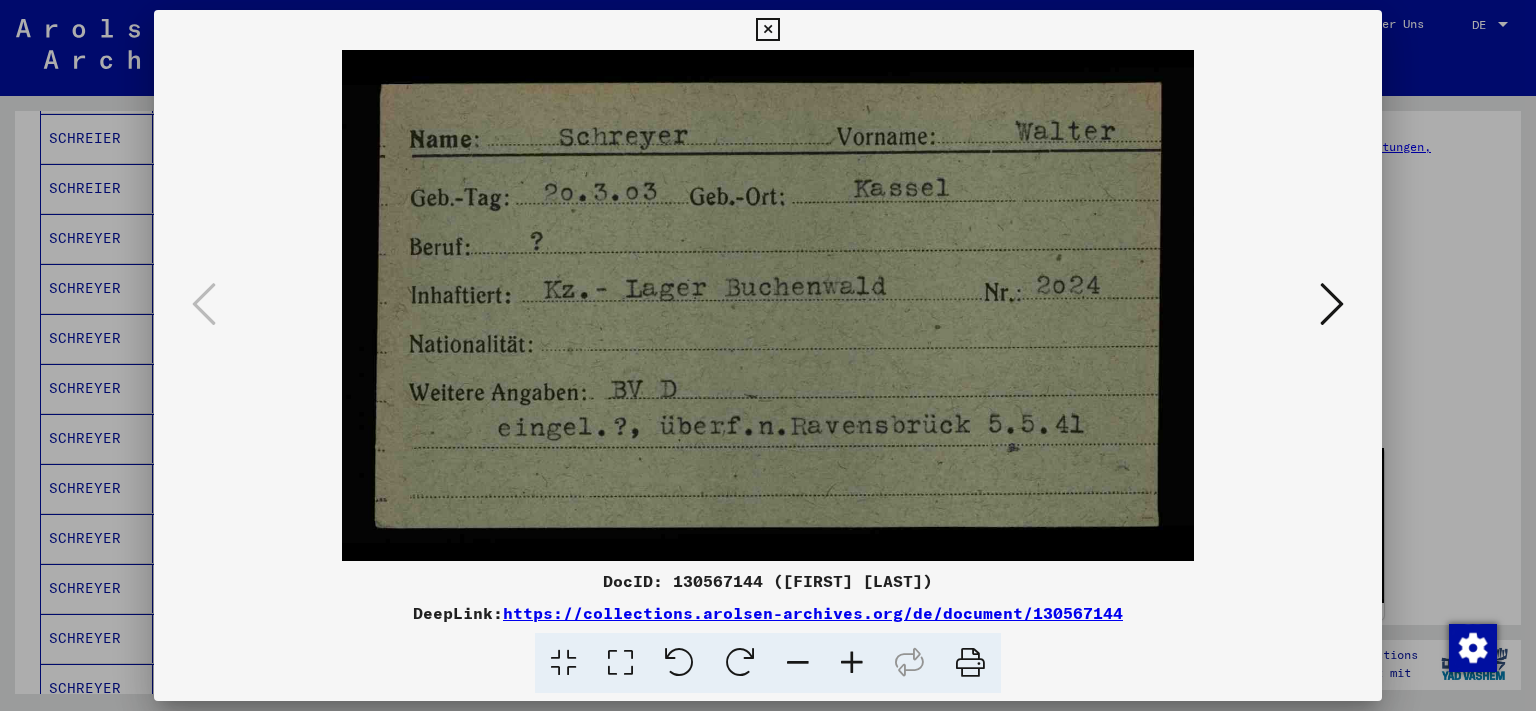 click at bounding box center (767, 30) 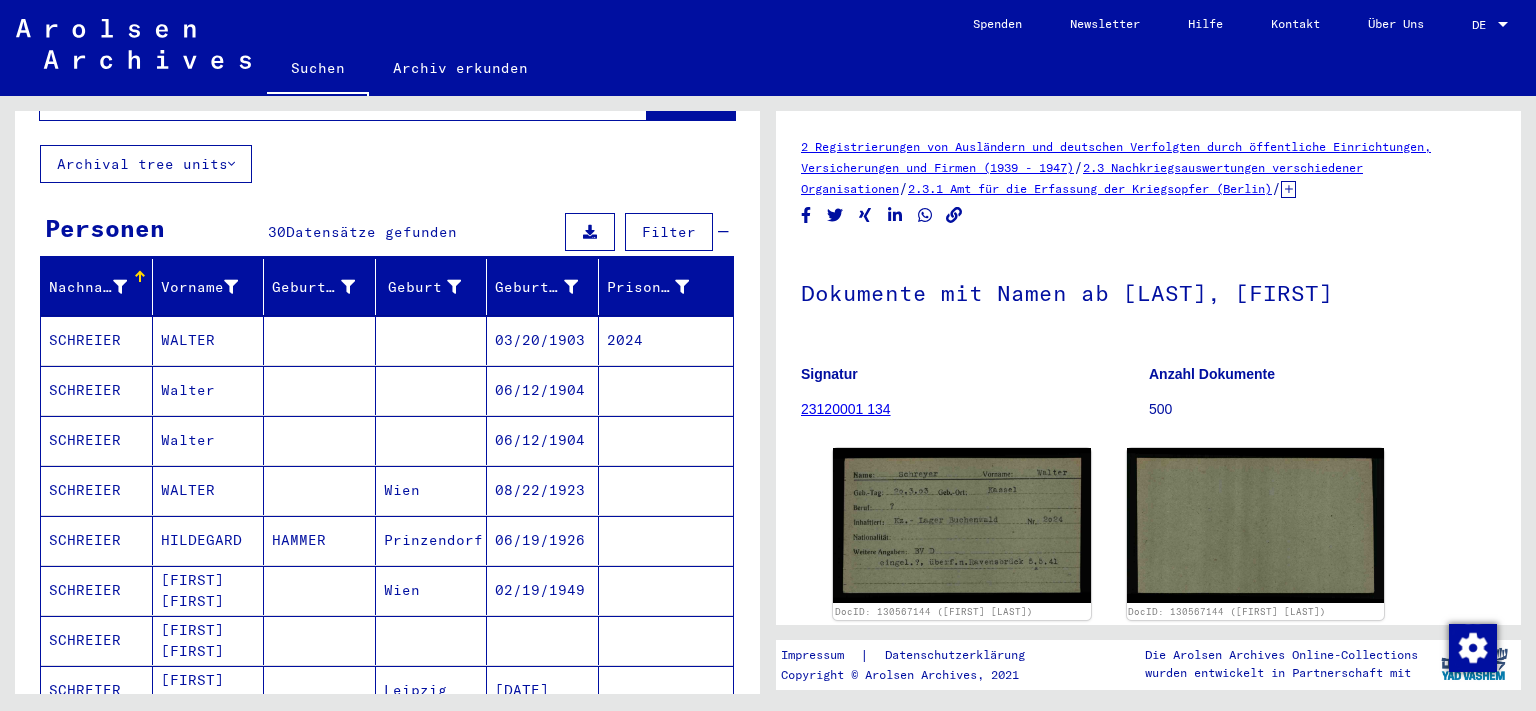 scroll, scrollTop: 0, scrollLeft: 0, axis: both 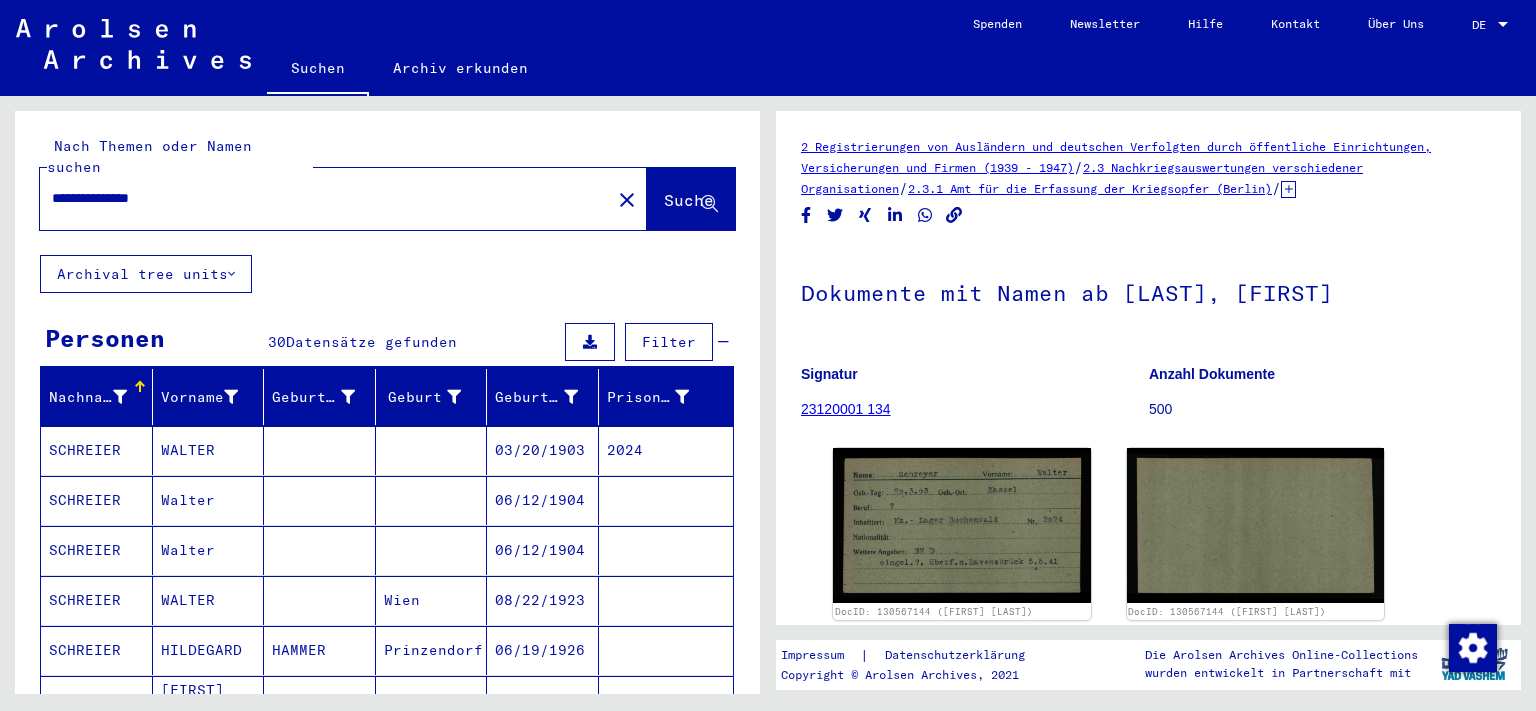click on "**********" at bounding box center (325, 198) 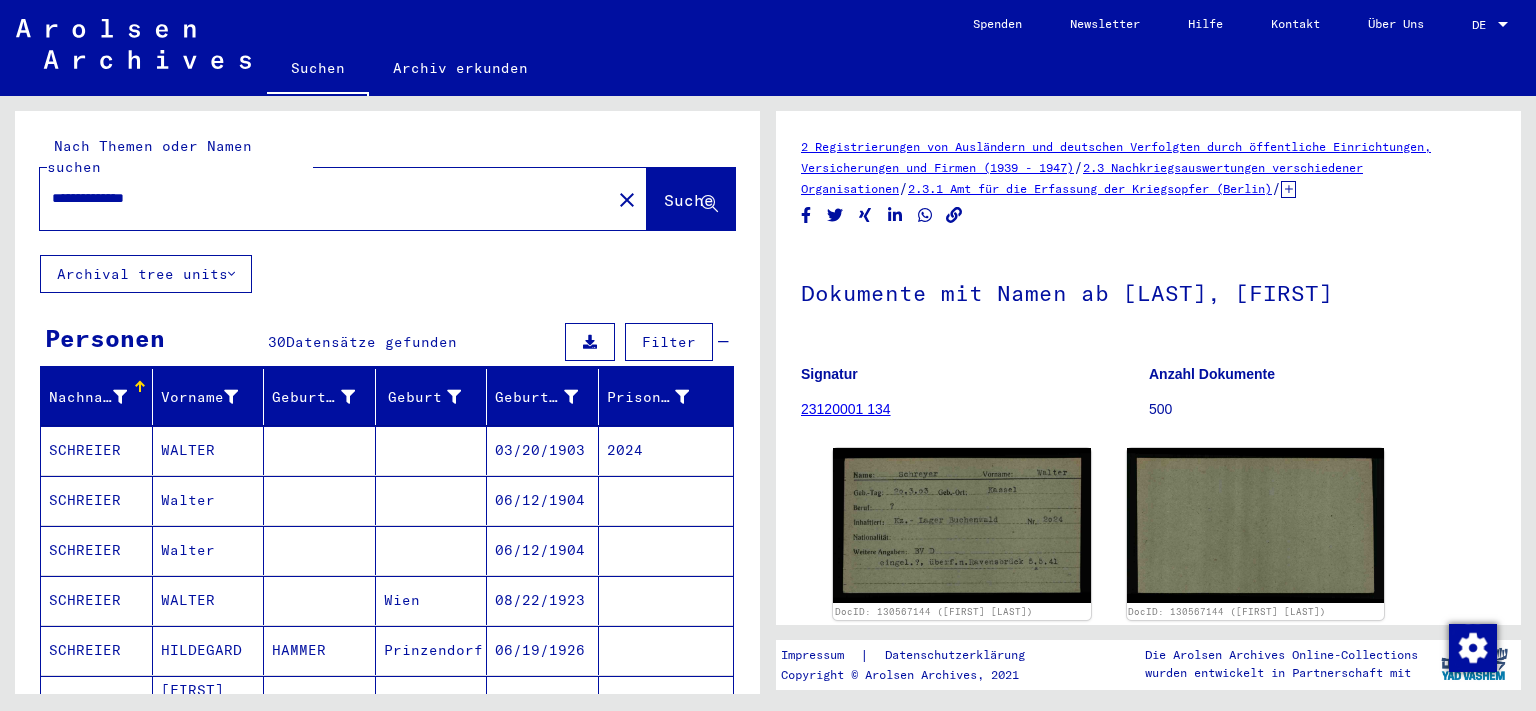 type on "**********" 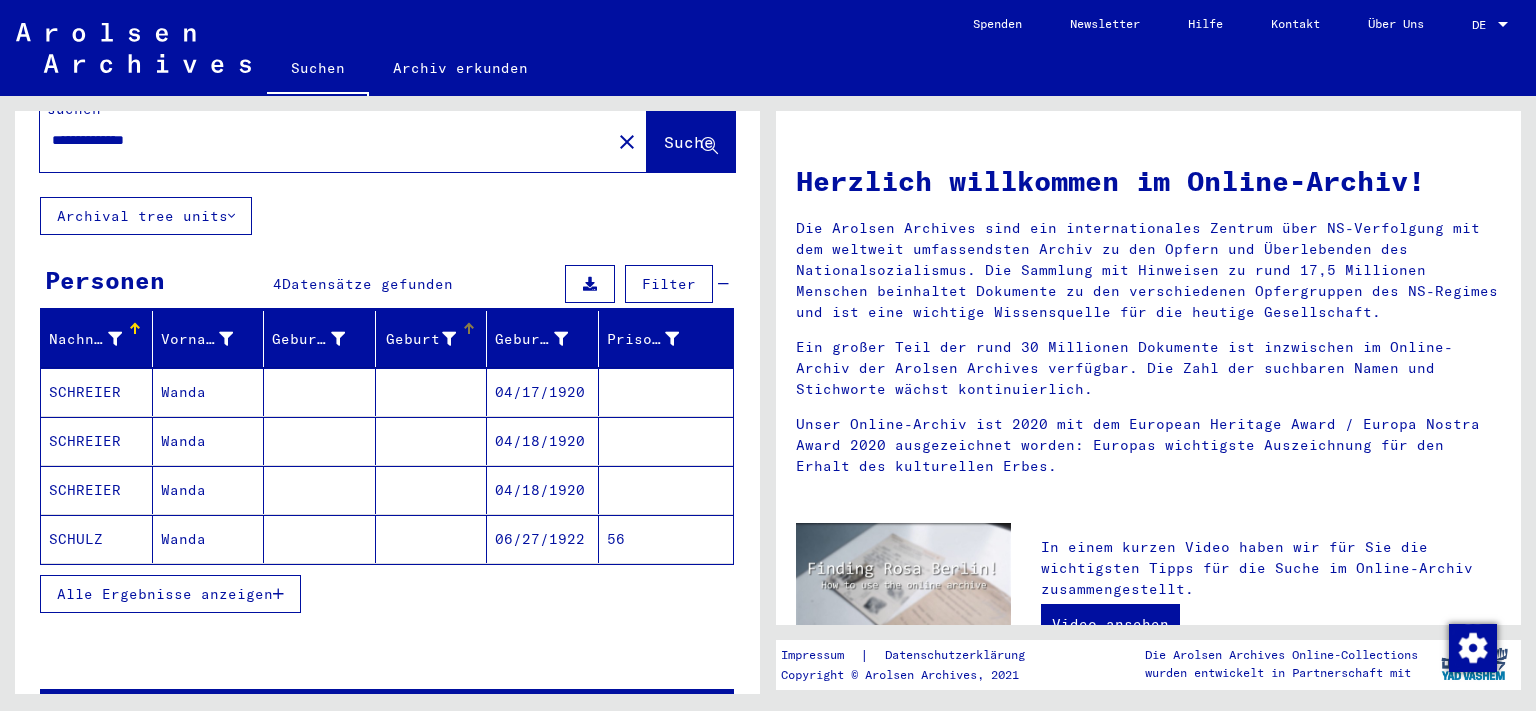 scroll, scrollTop: 110, scrollLeft: 0, axis: vertical 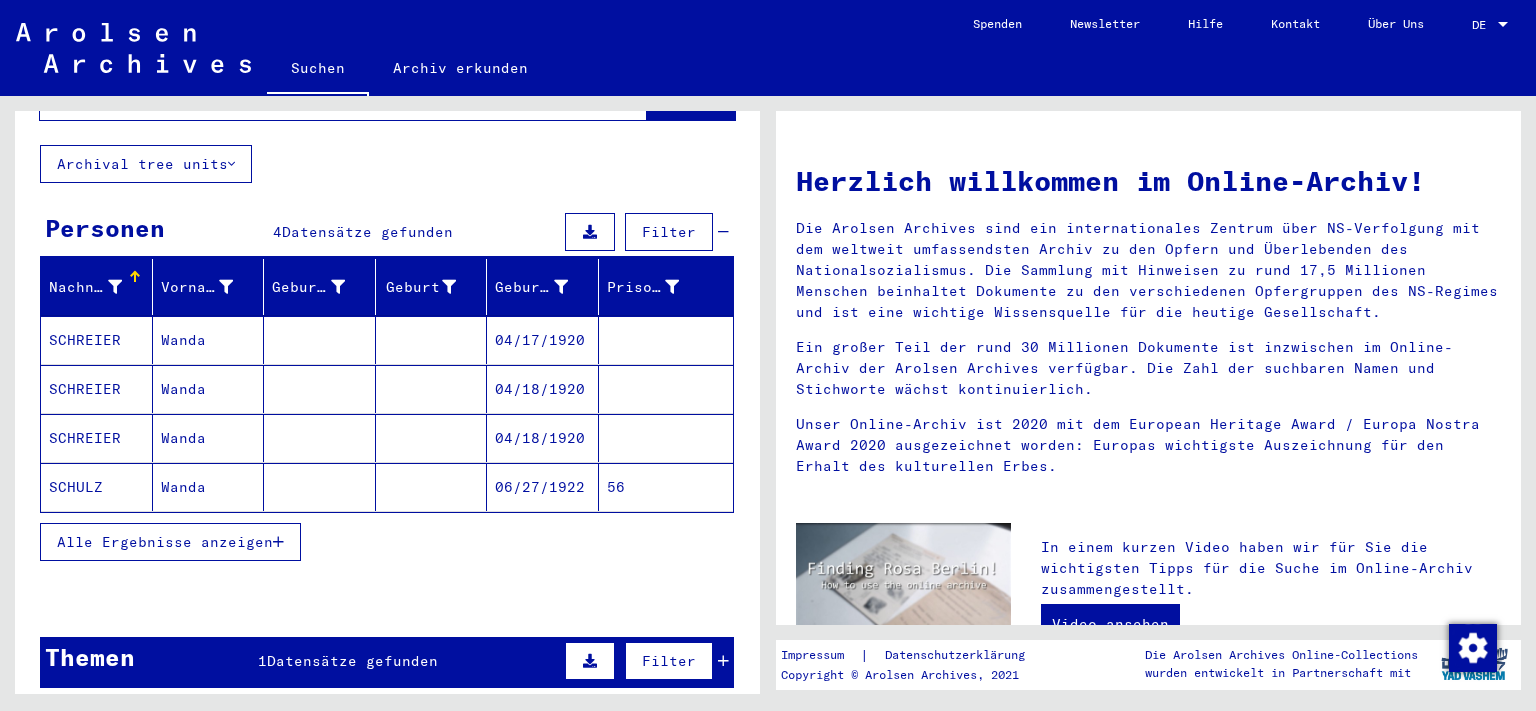 click on "Alle Ergebnisse anzeigen" at bounding box center [165, 542] 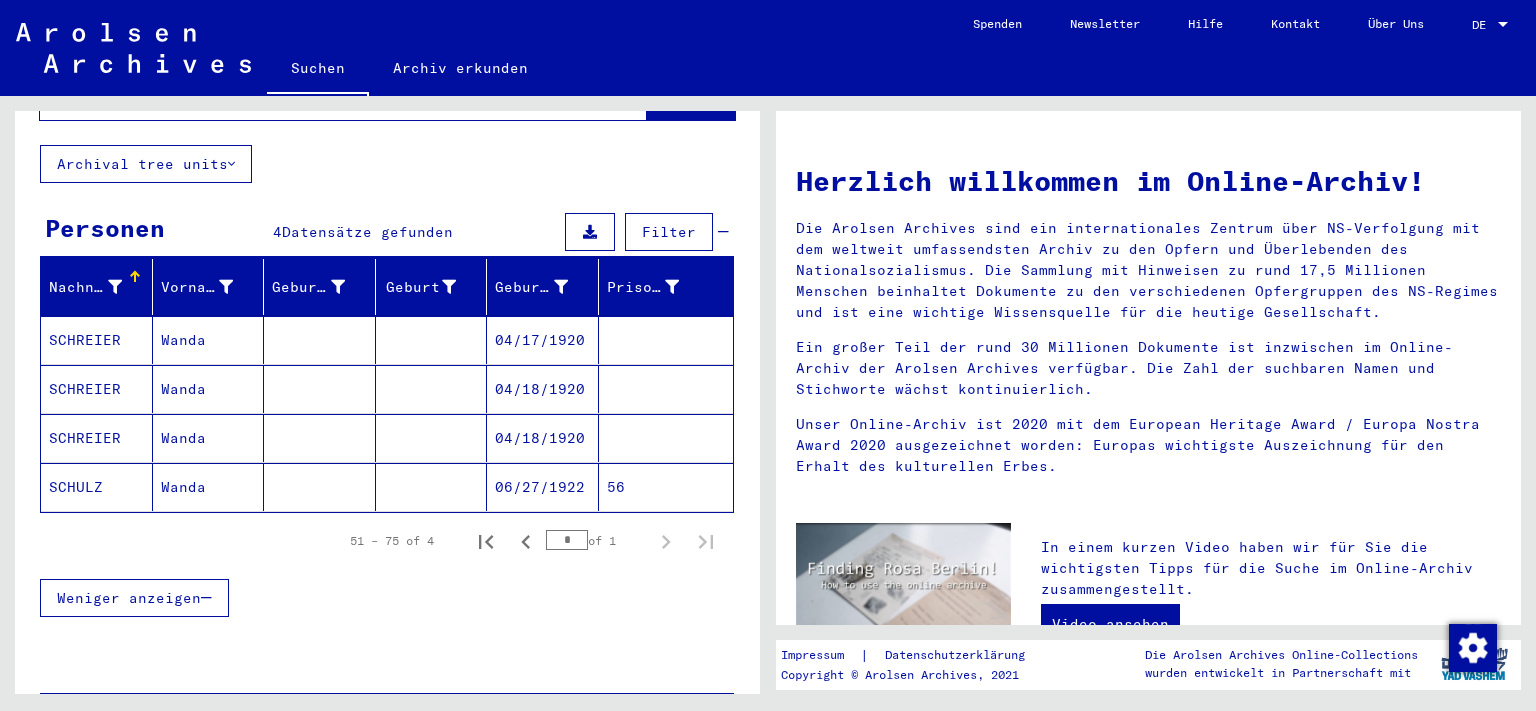 click on "SCHULZ" 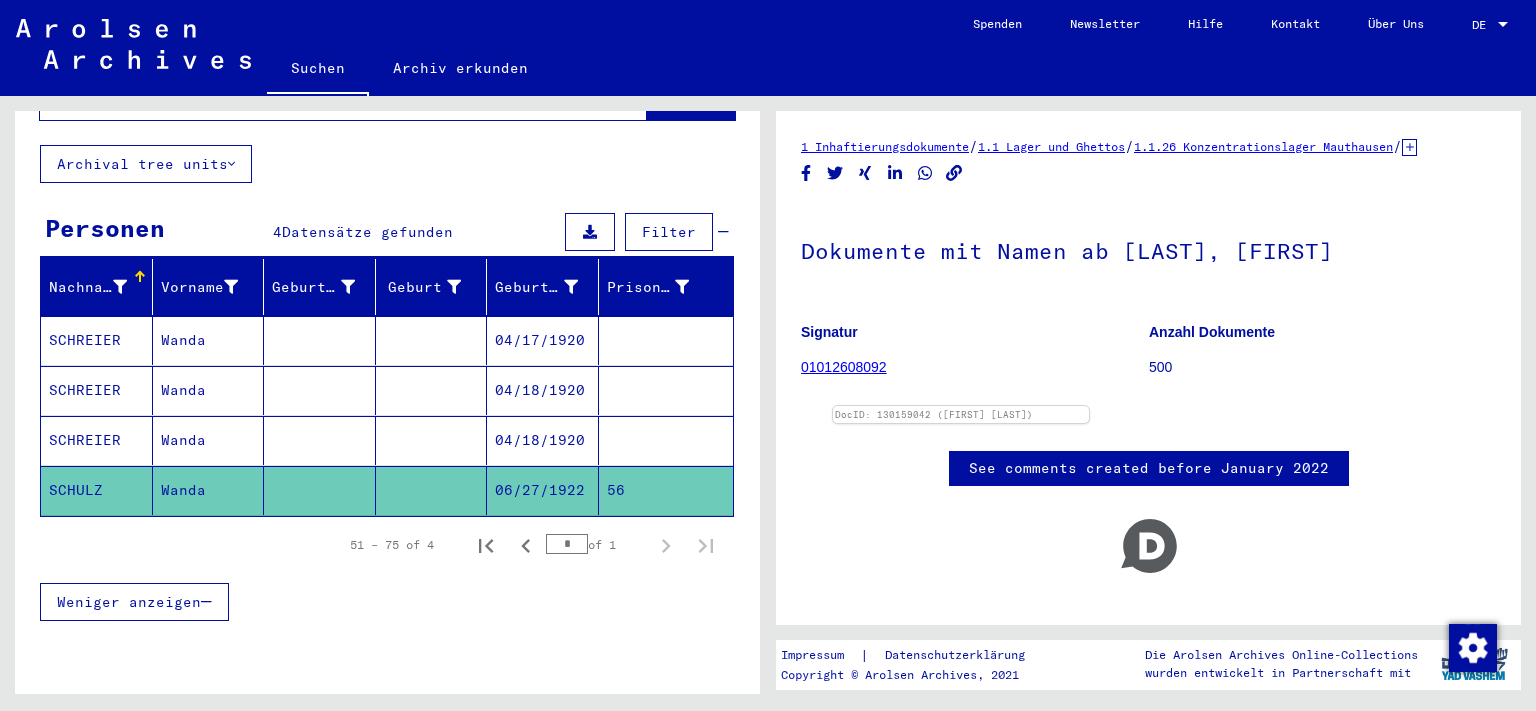 scroll, scrollTop: 221, scrollLeft: 0, axis: vertical 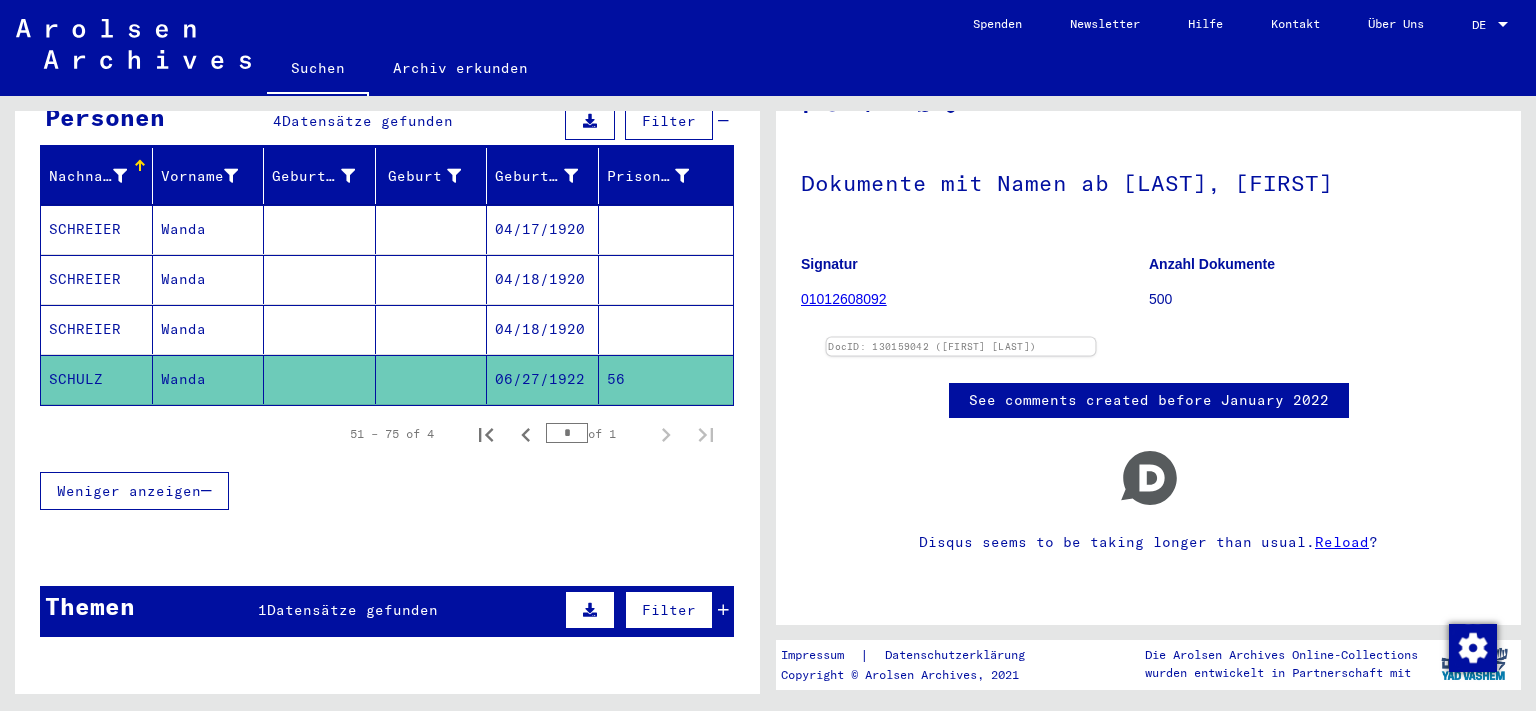 click 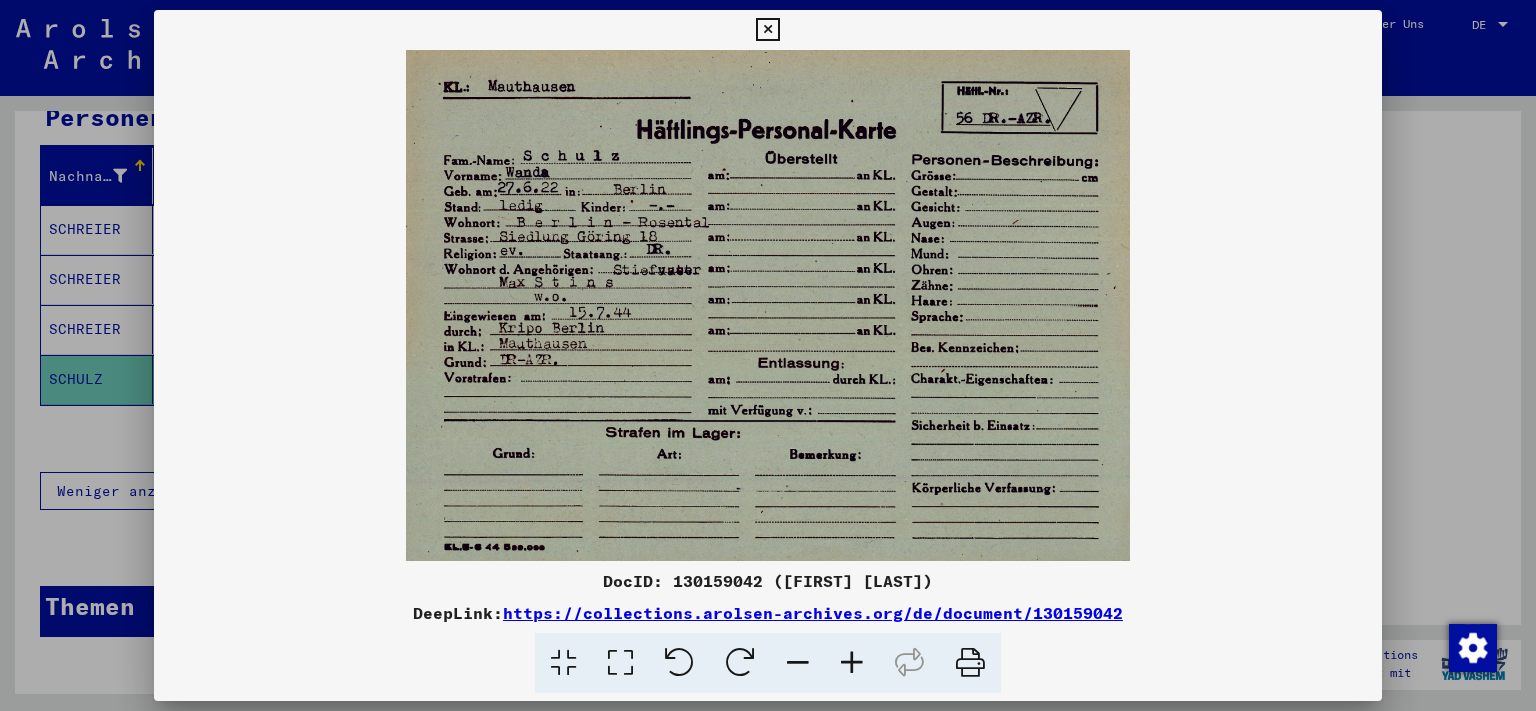 click at bounding box center [767, 30] 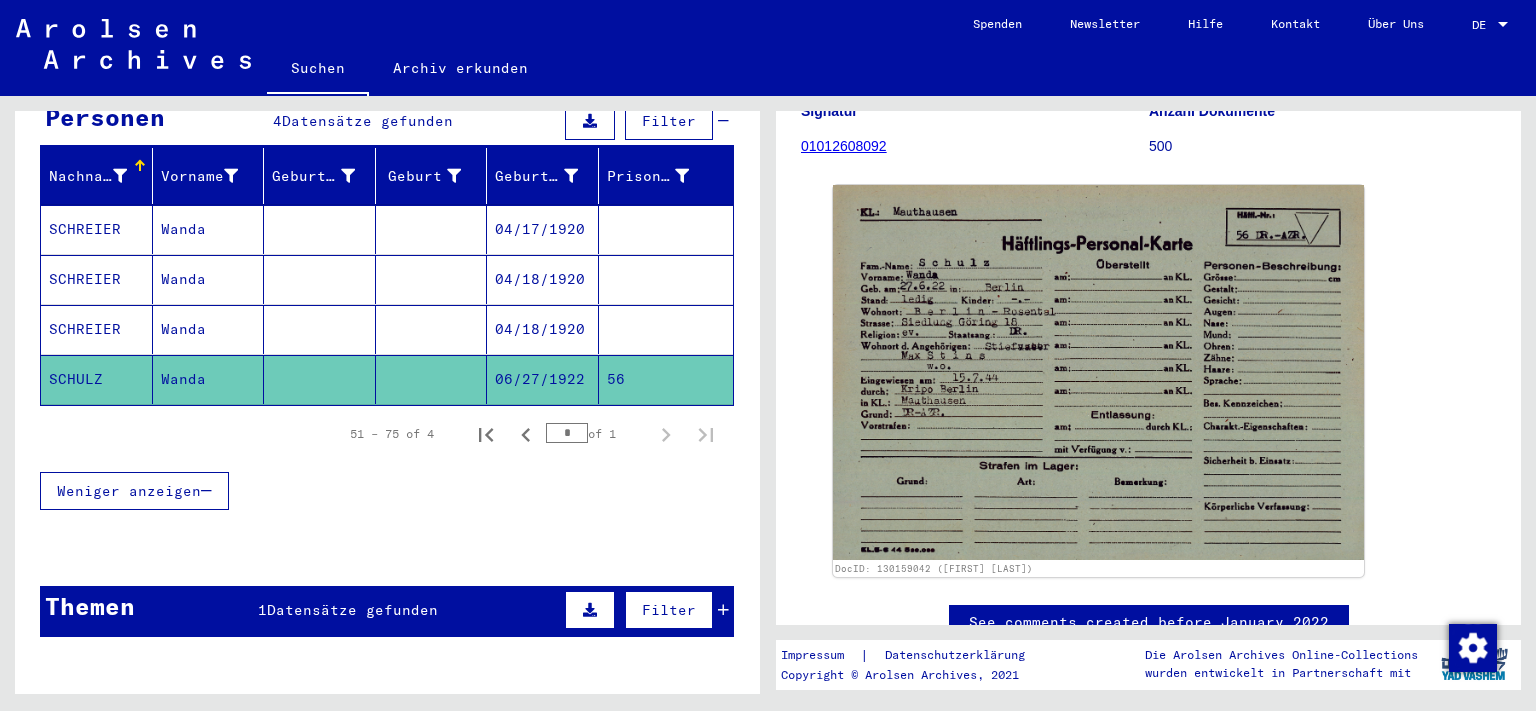click on "Wanda" at bounding box center [209, 379] 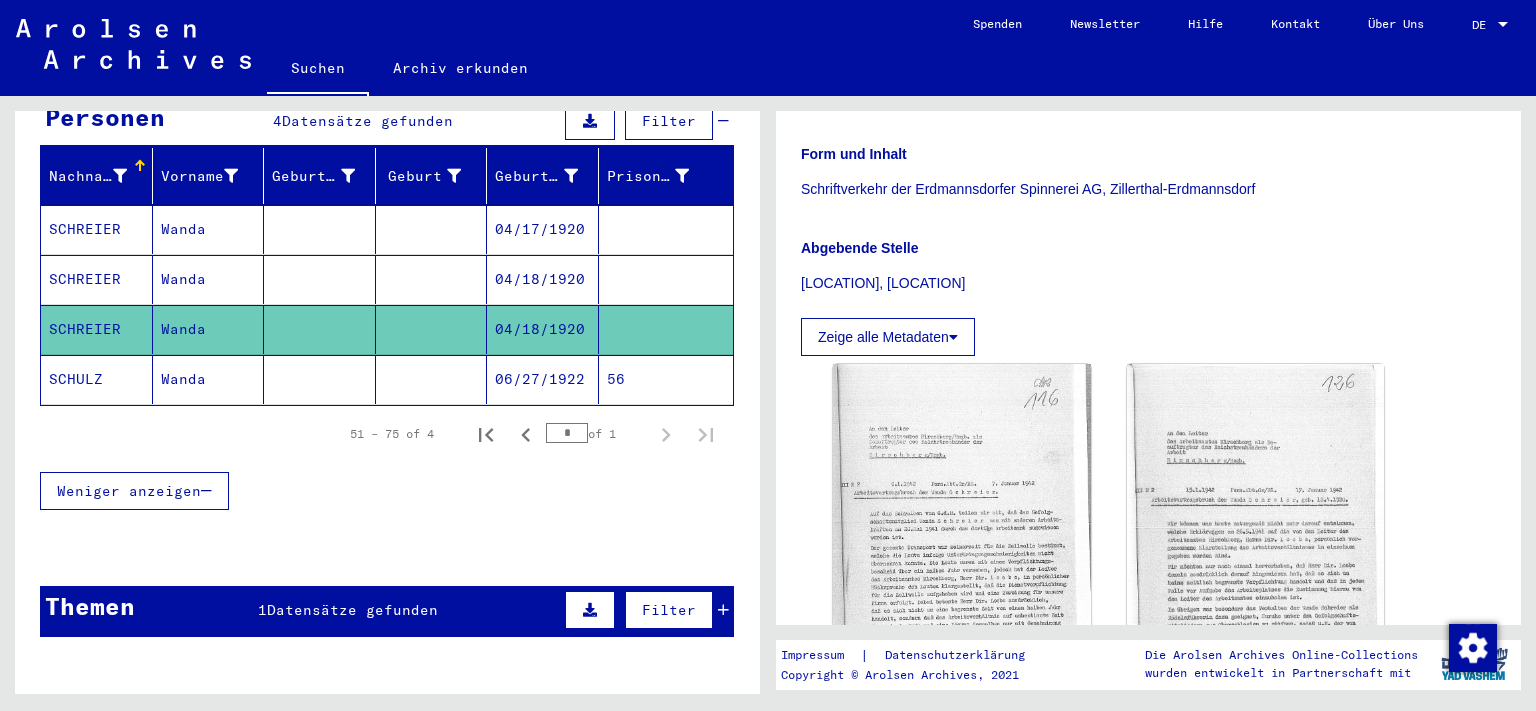 scroll, scrollTop: 442, scrollLeft: 0, axis: vertical 